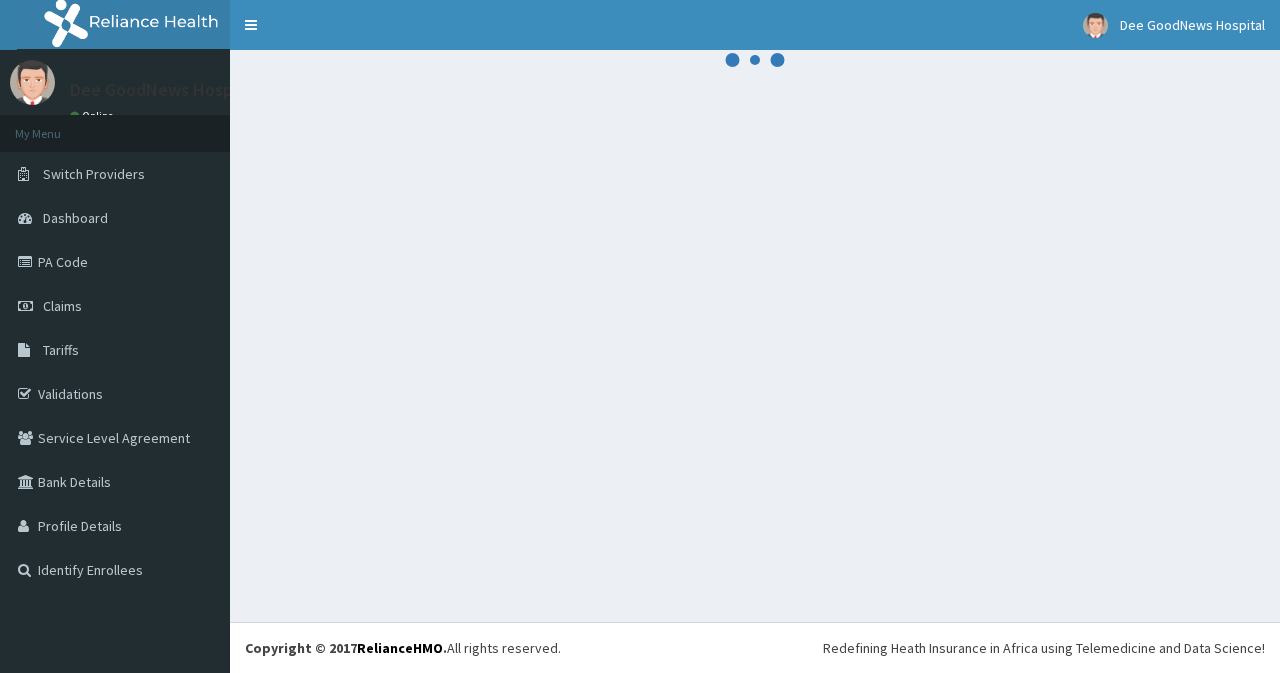 scroll, scrollTop: 0, scrollLeft: 0, axis: both 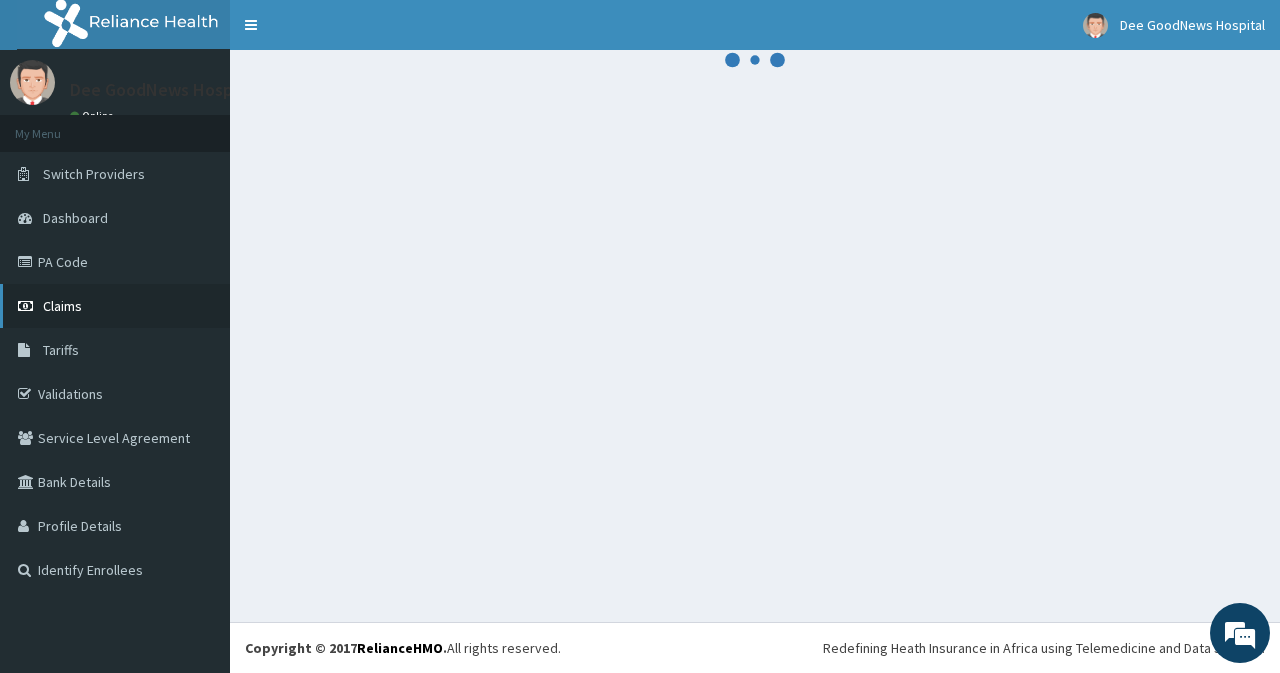 click on "Claims" at bounding box center (62, 306) 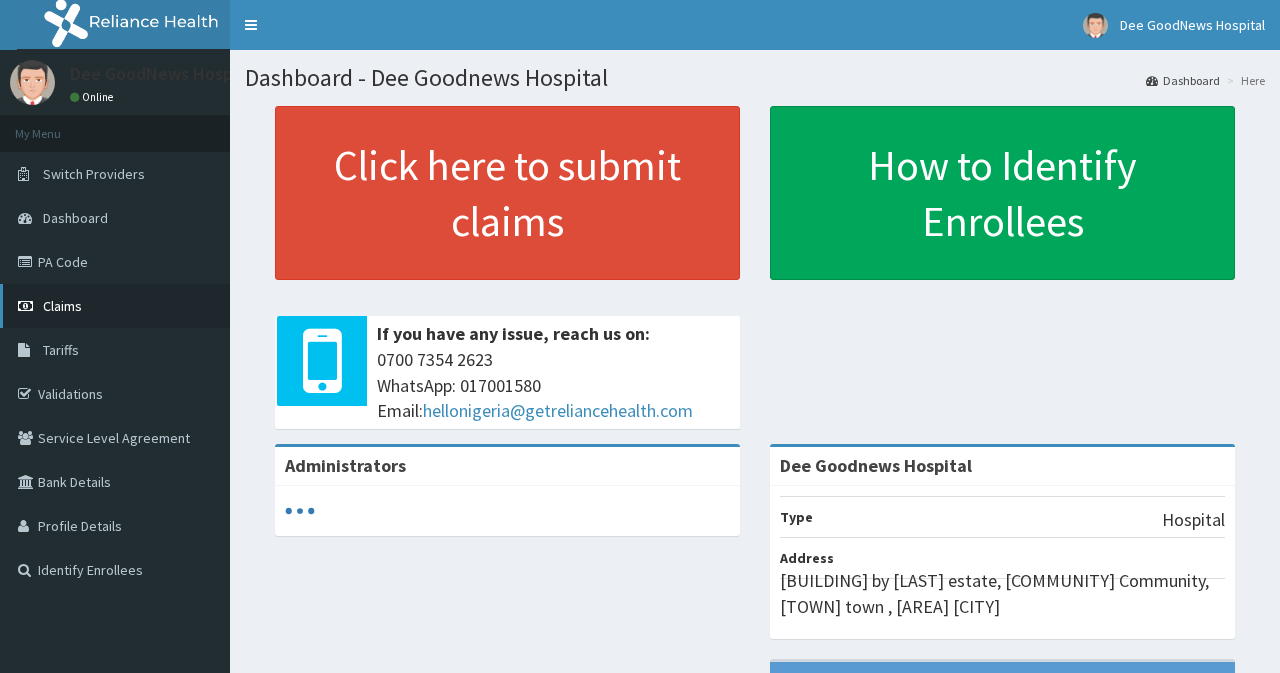 scroll, scrollTop: 0, scrollLeft: 0, axis: both 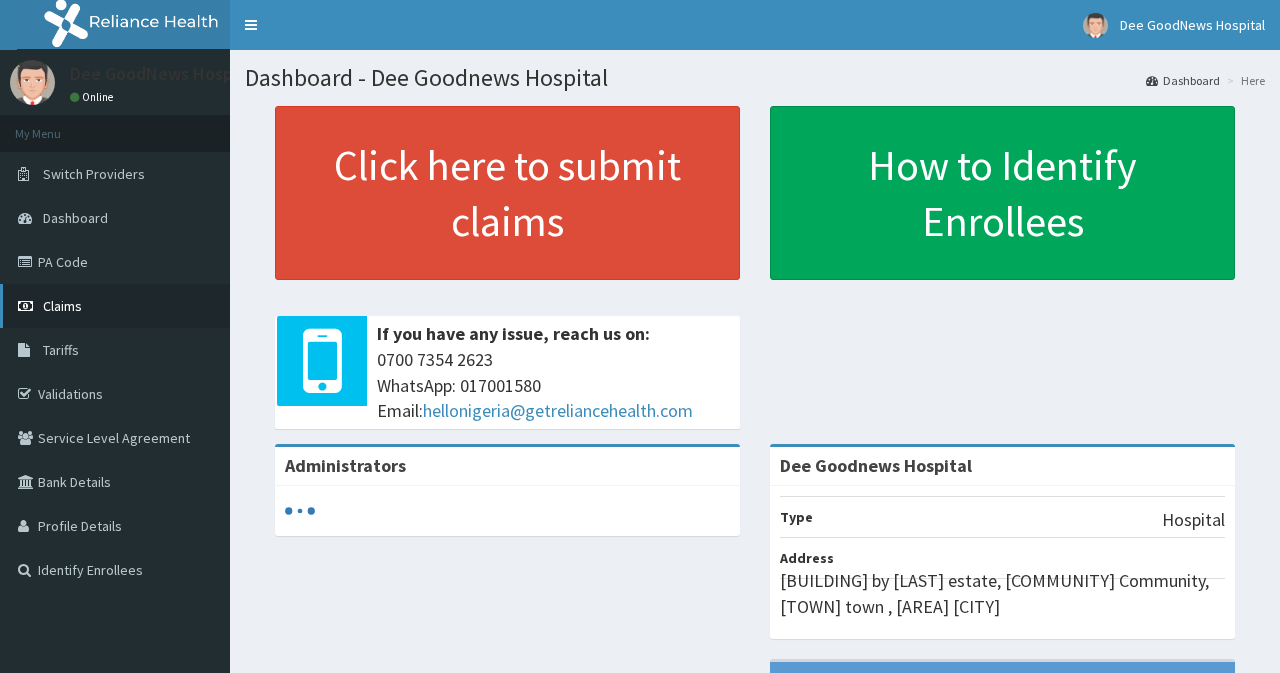 click on "Claims" at bounding box center [62, 306] 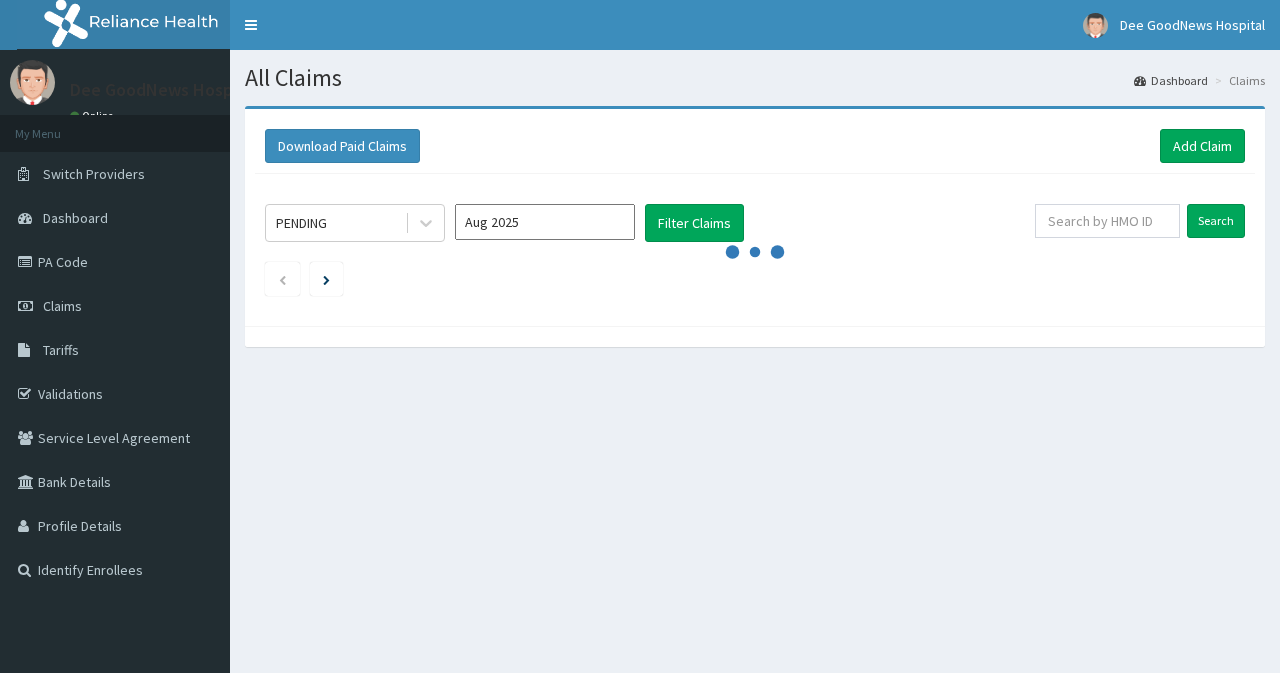 scroll, scrollTop: 0, scrollLeft: 0, axis: both 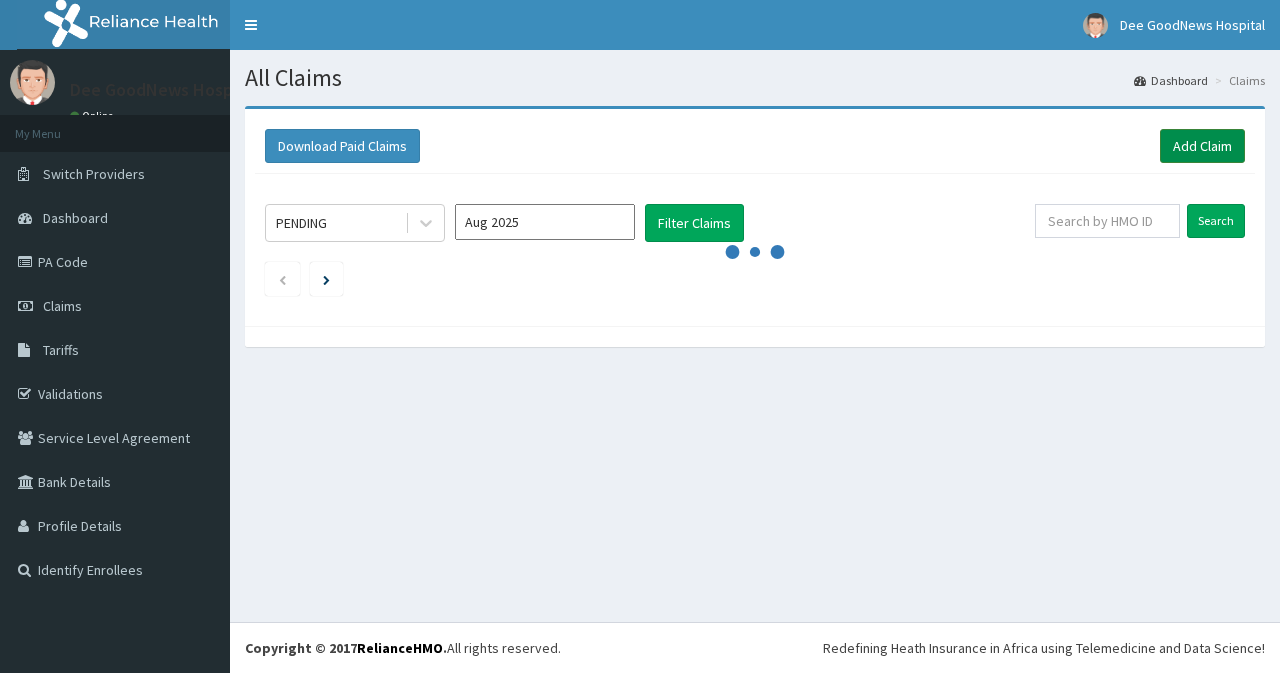 click on "Add Claim" at bounding box center [1202, 146] 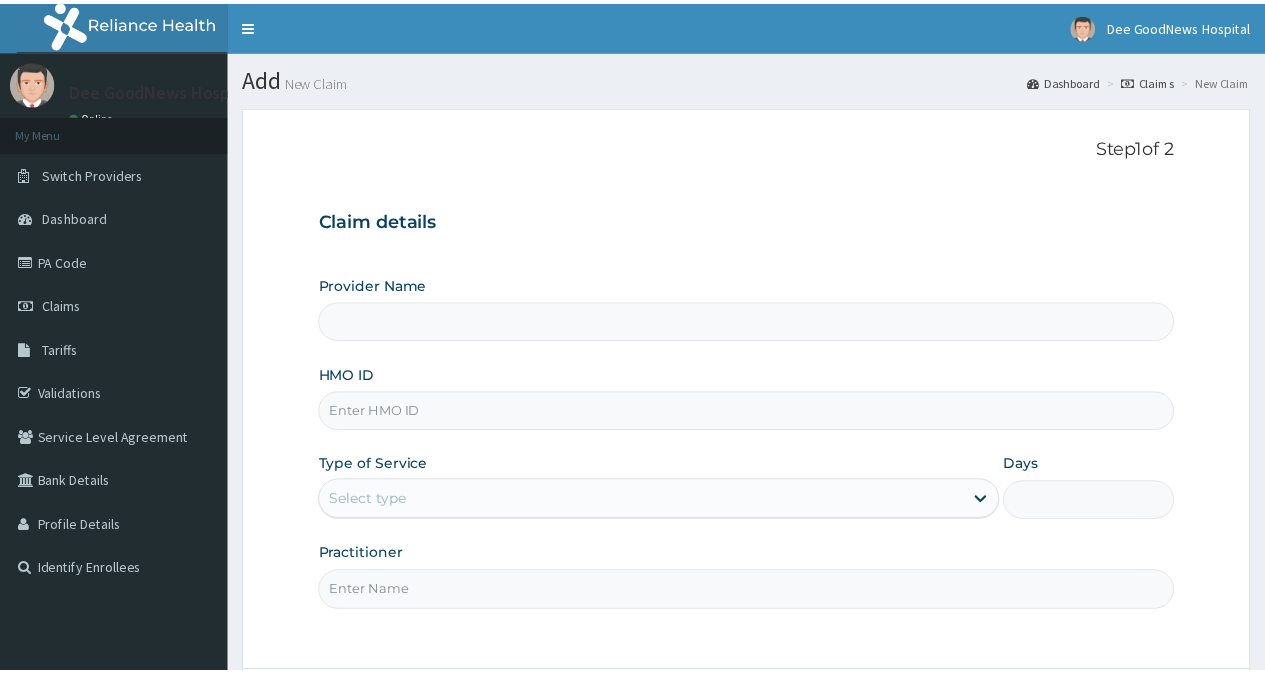 scroll, scrollTop: 0, scrollLeft: 0, axis: both 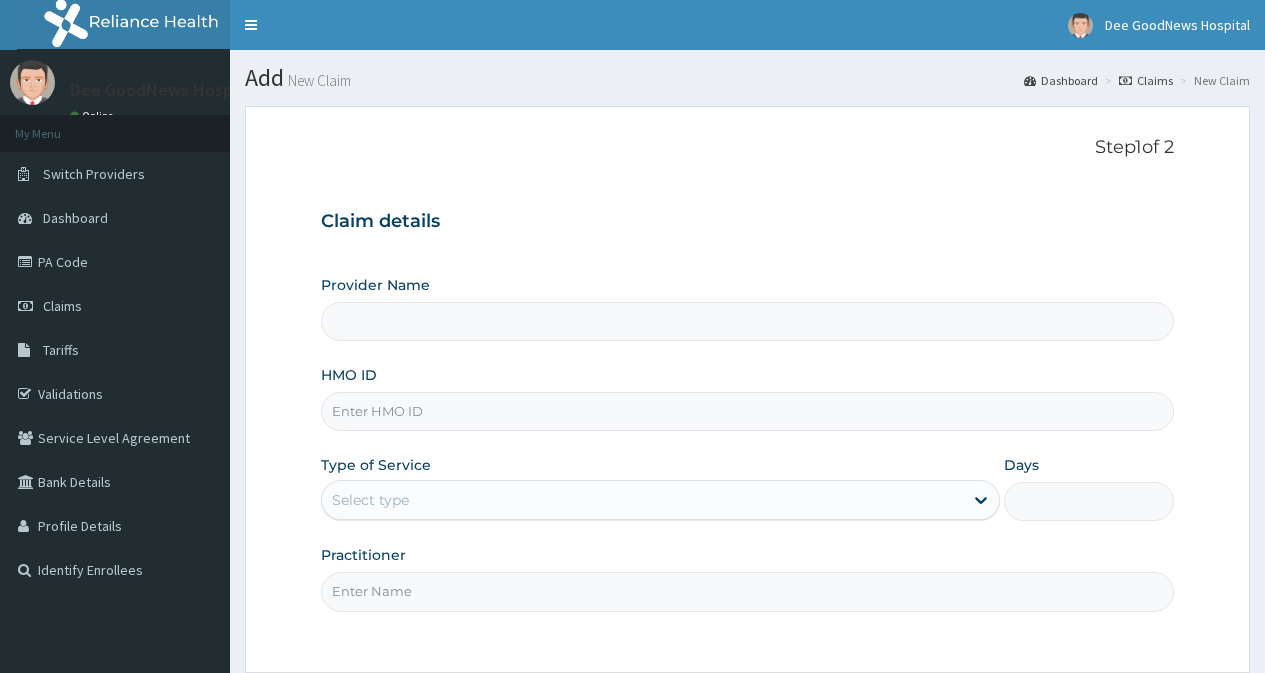 type on "Dee Goodnews Hospital" 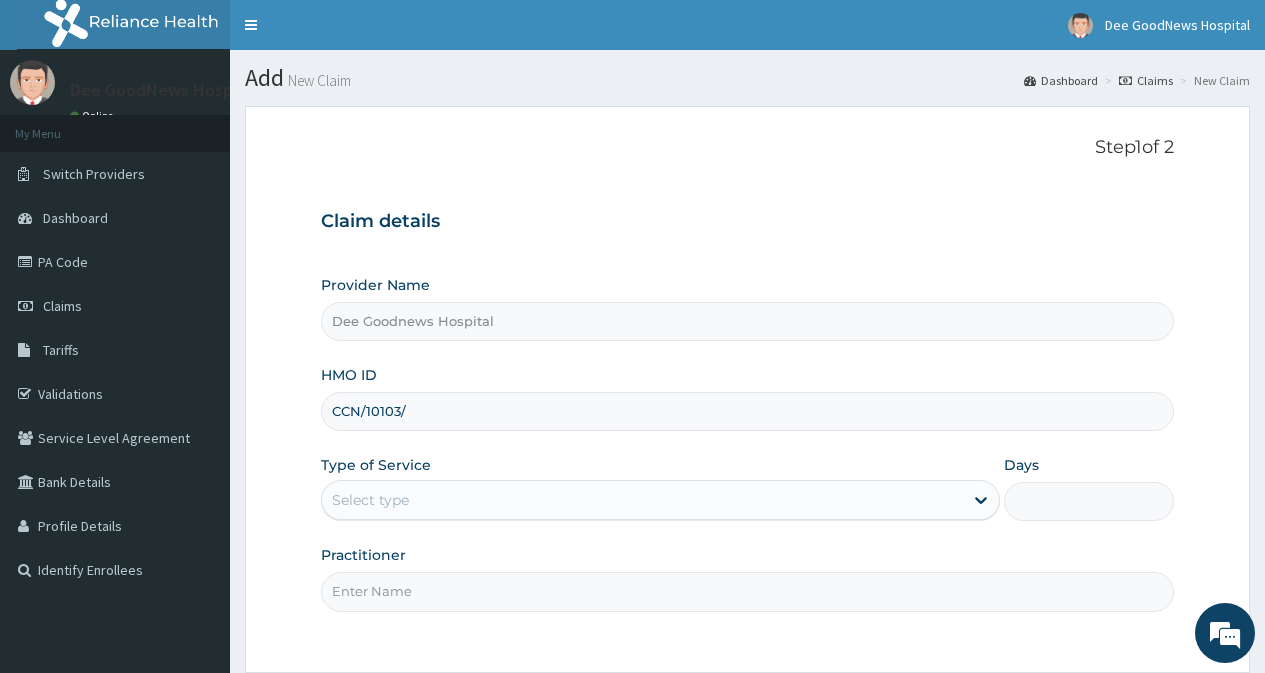 scroll, scrollTop: 0, scrollLeft: 0, axis: both 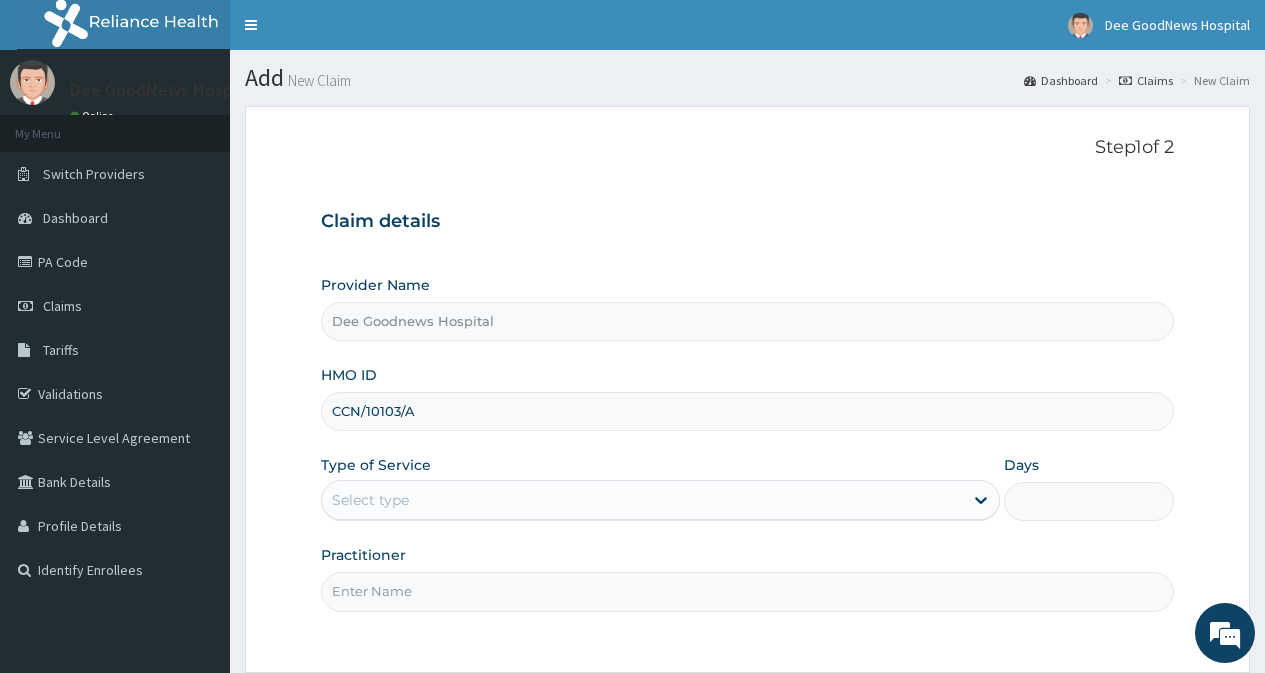 type on "CCN/10103/A" 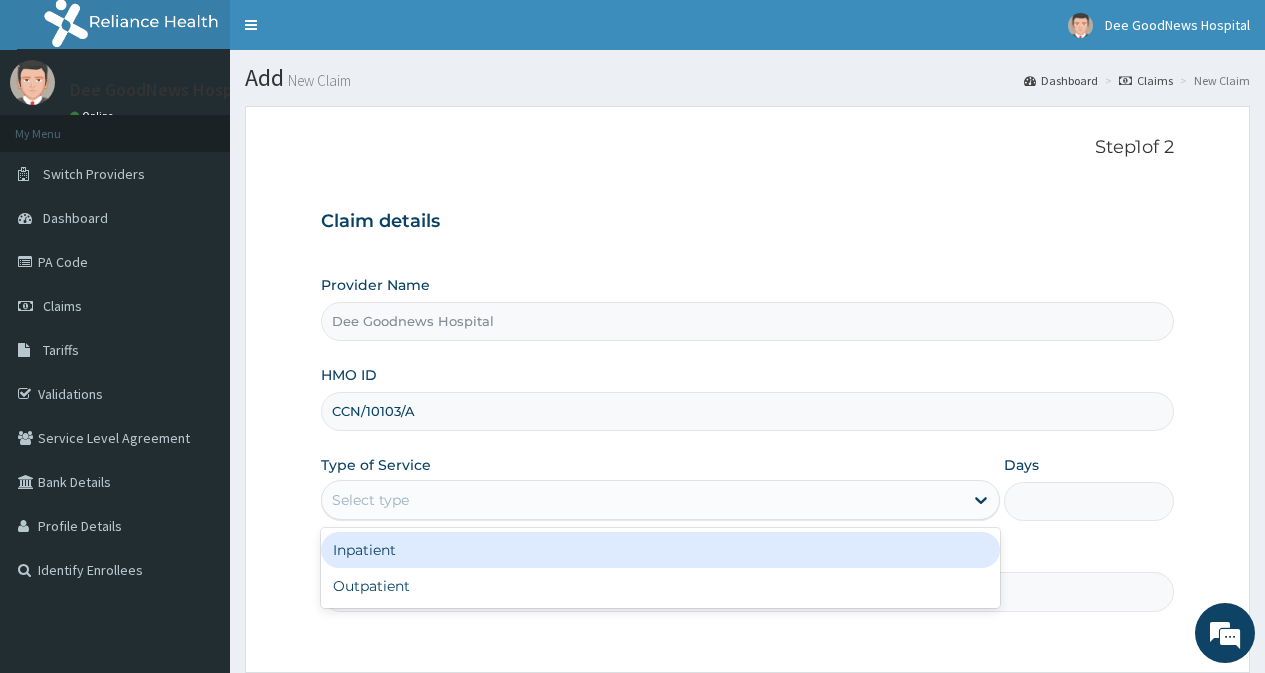 click on "Select type" at bounding box center (370, 500) 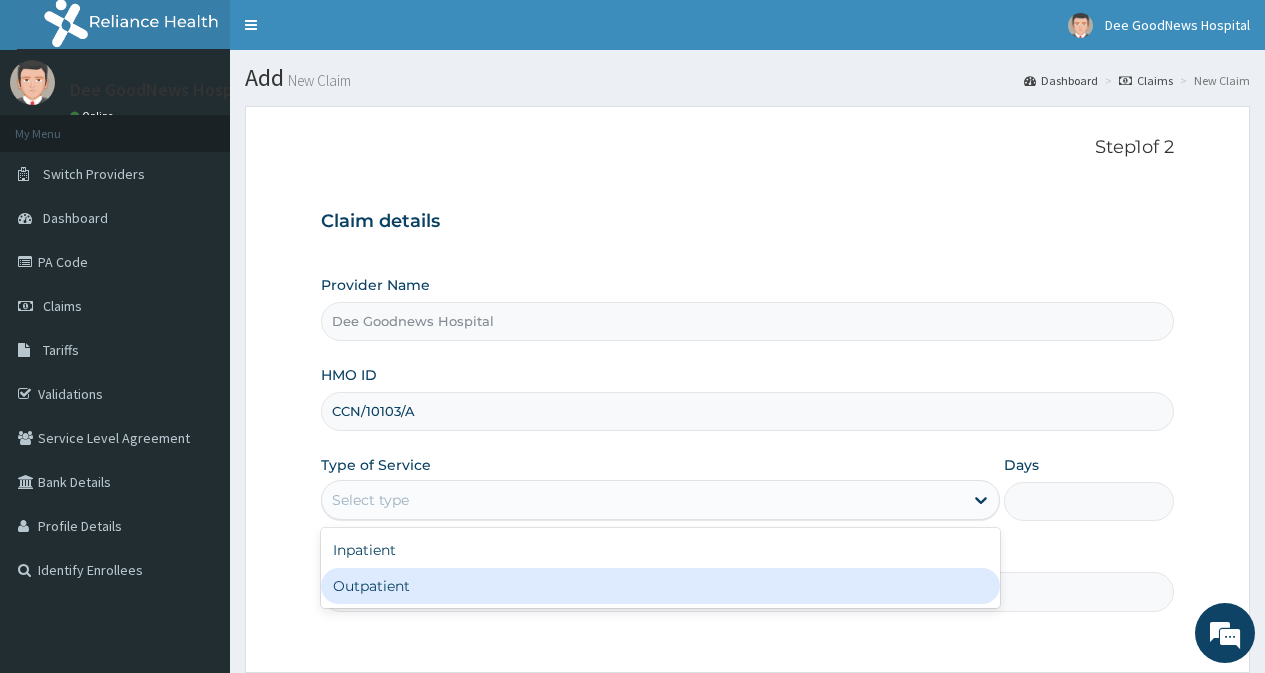 click on "Outpatient" at bounding box center [660, 586] 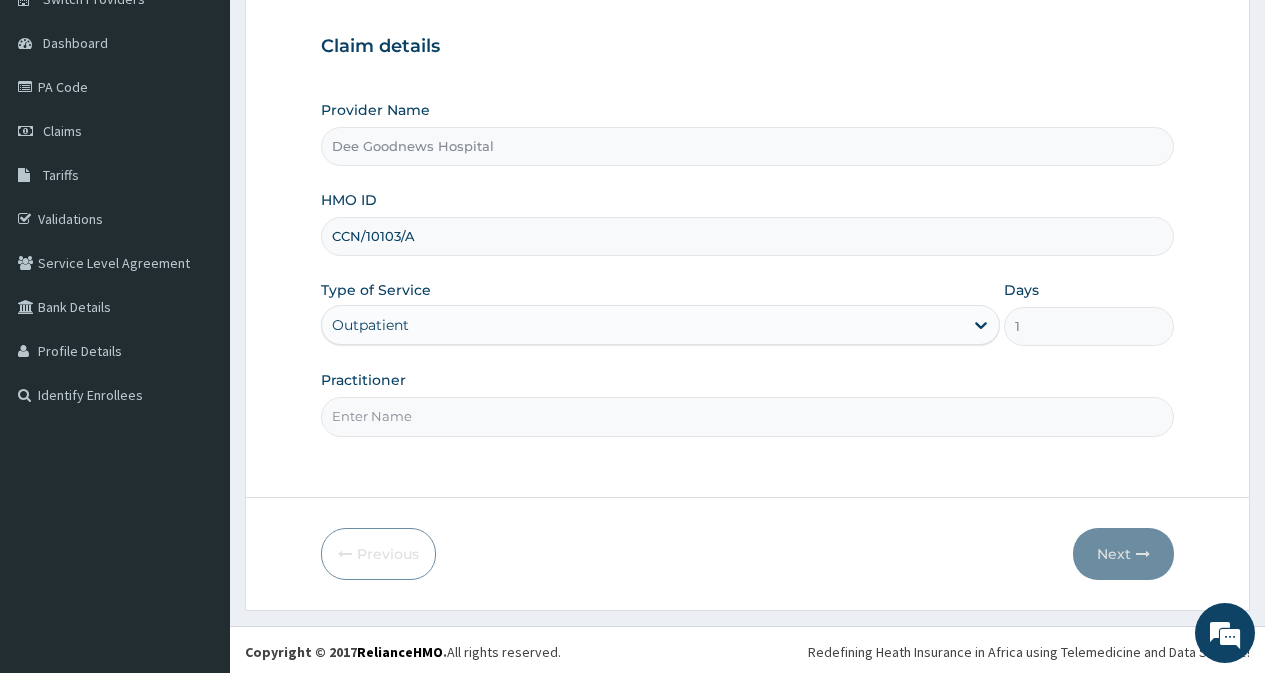 scroll, scrollTop: 179, scrollLeft: 0, axis: vertical 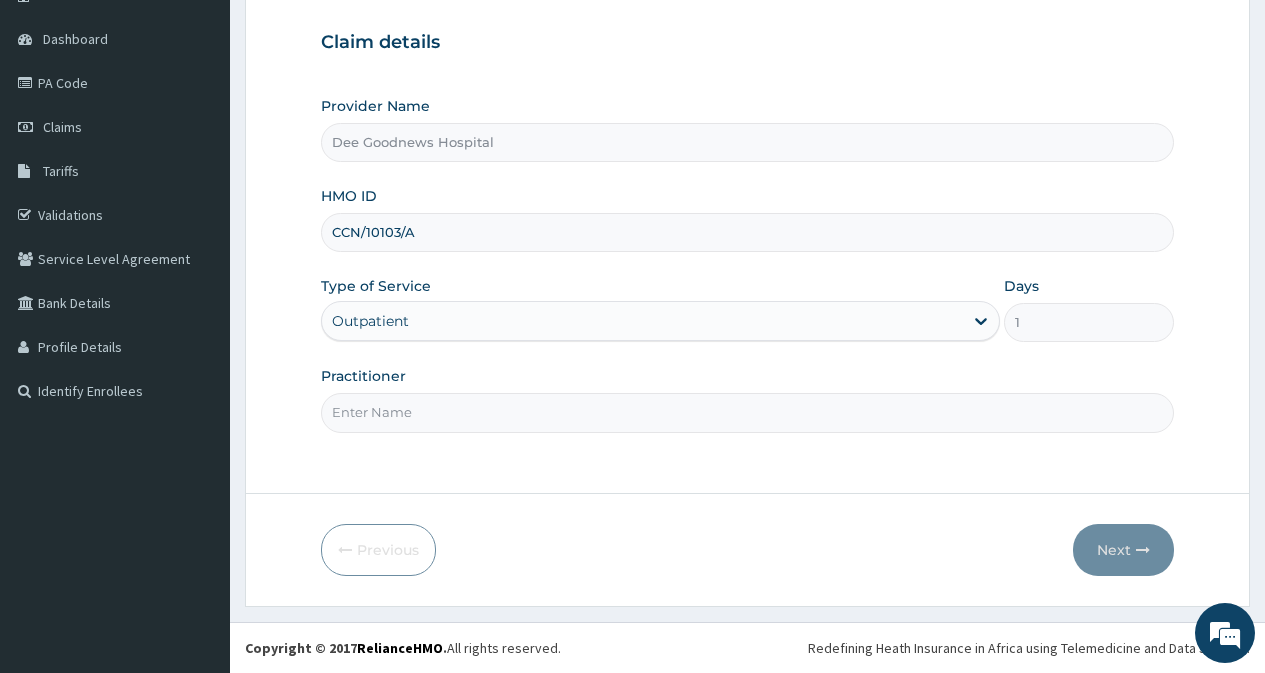 click on "Practitioner" at bounding box center [747, 412] 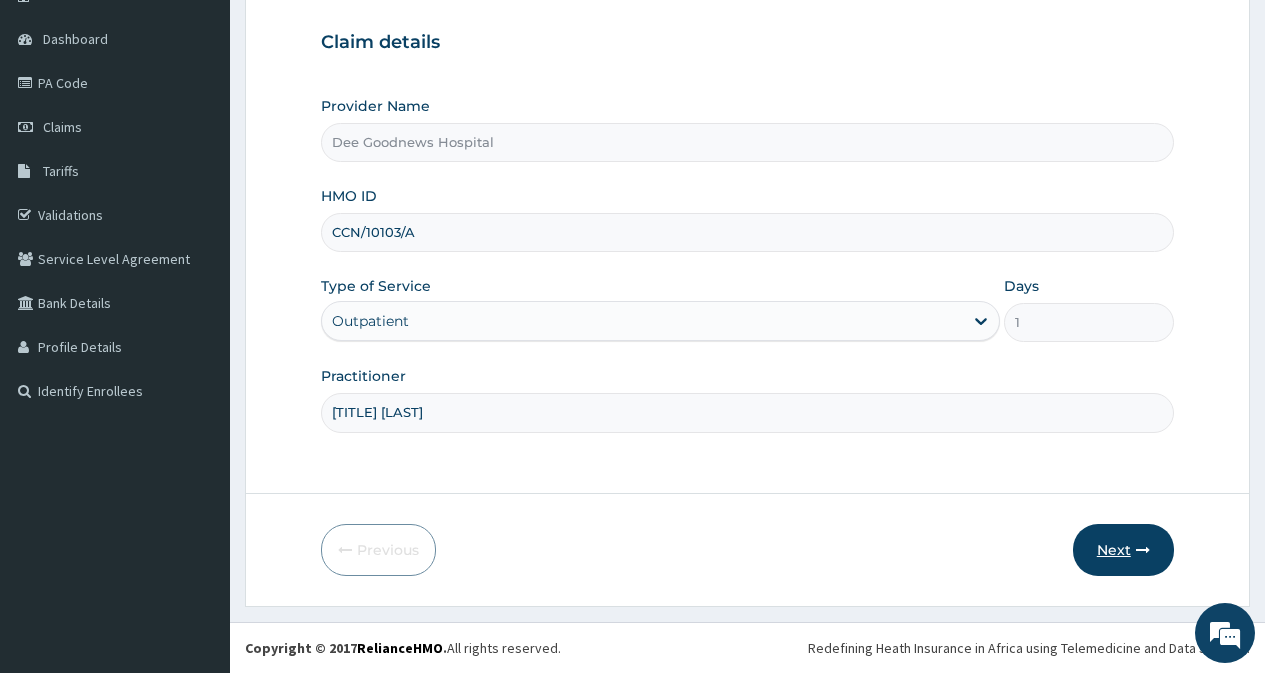 click on "Next" at bounding box center [1123, 550] 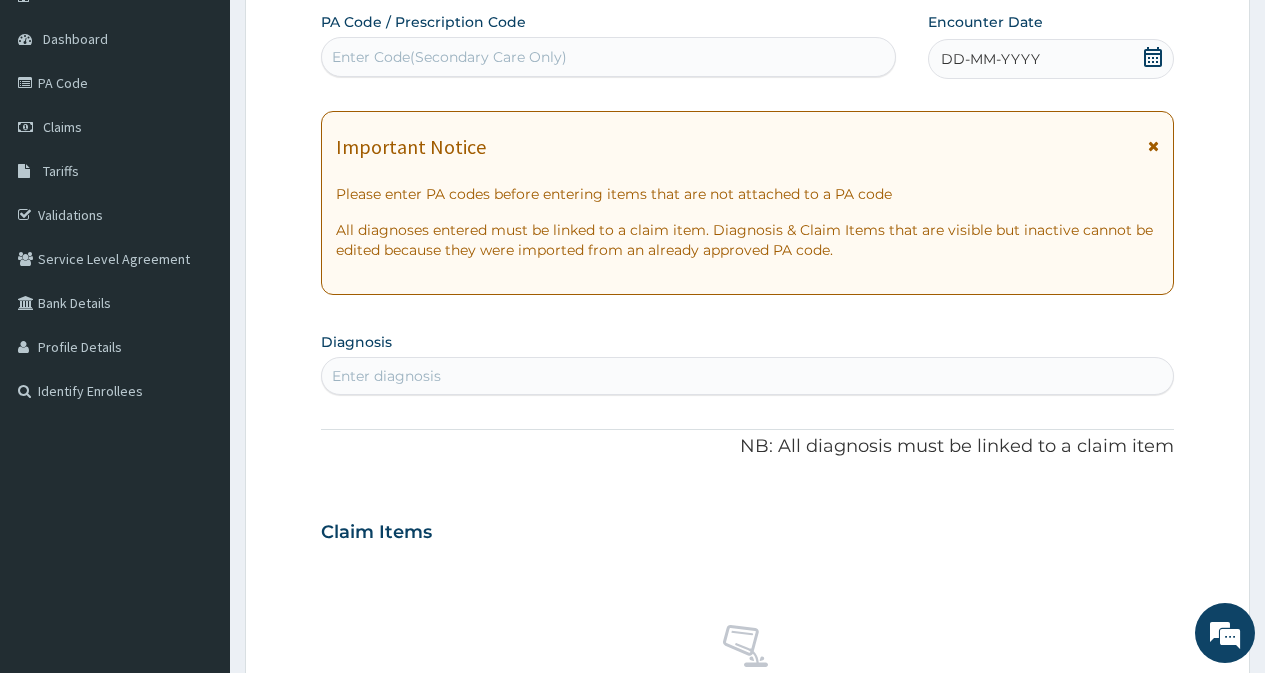 click 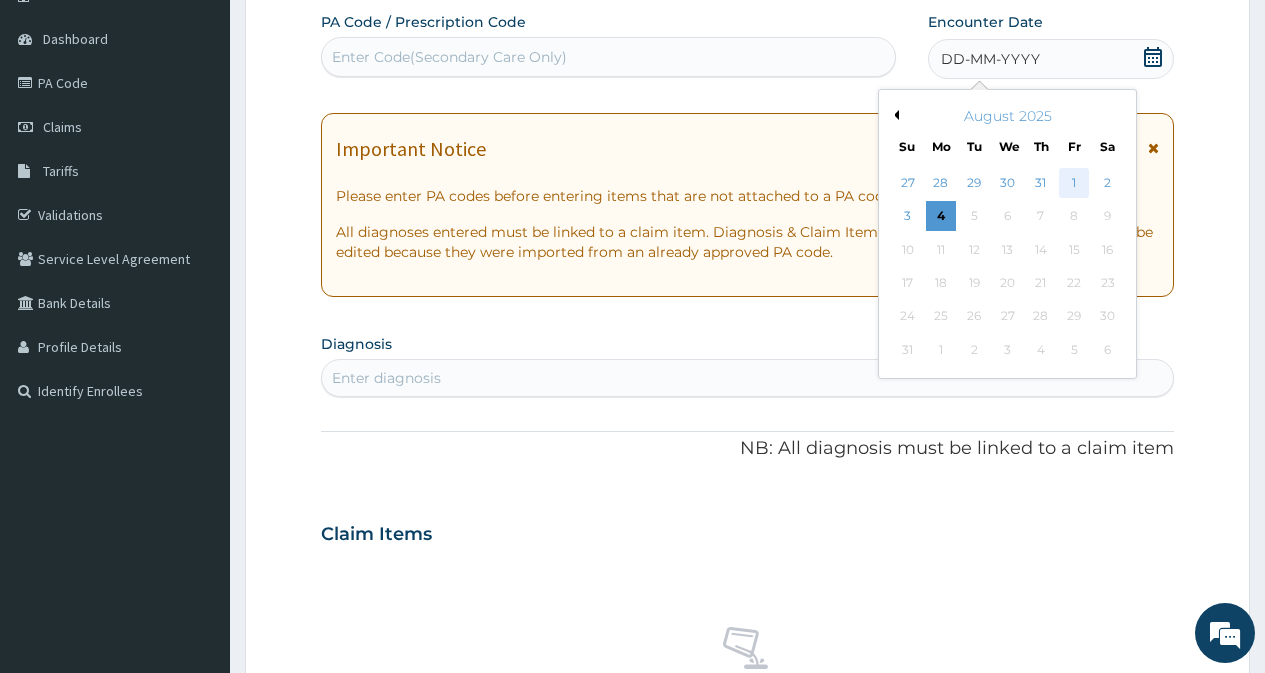 click on "1" at bounding box center [1074, 183] 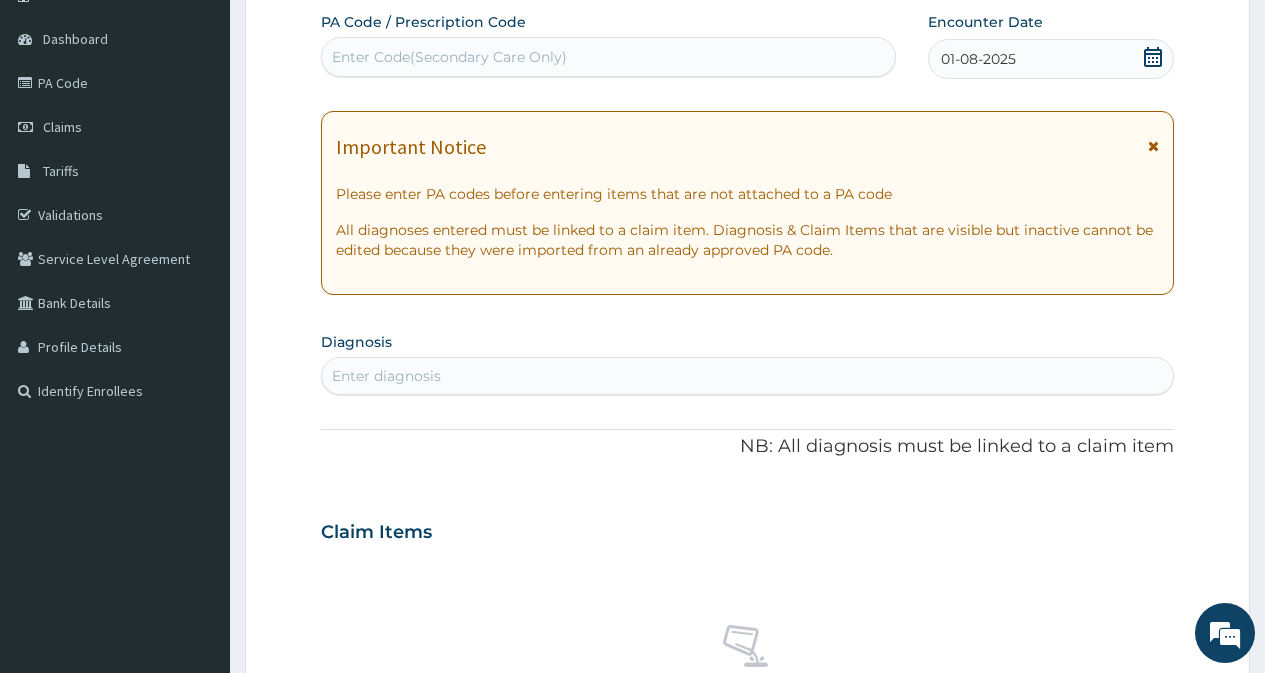 click on "Enter diagnosis" at bounding box center [386, 376] 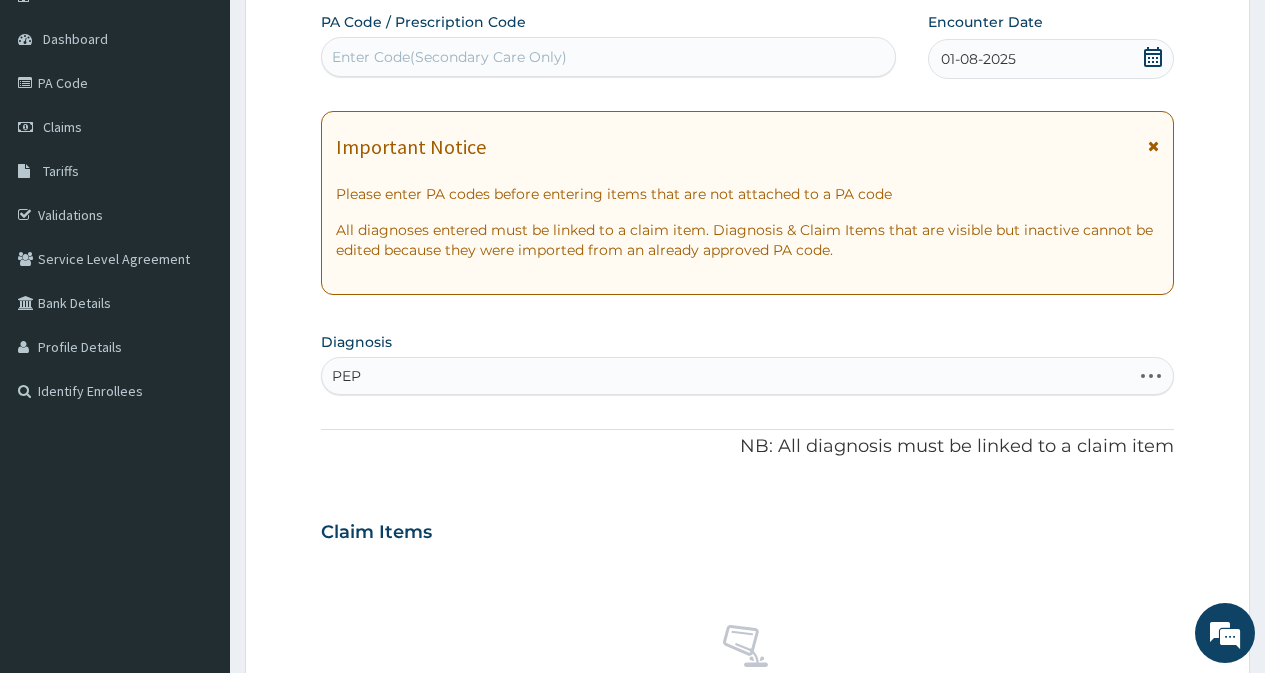 type on "PEPT" 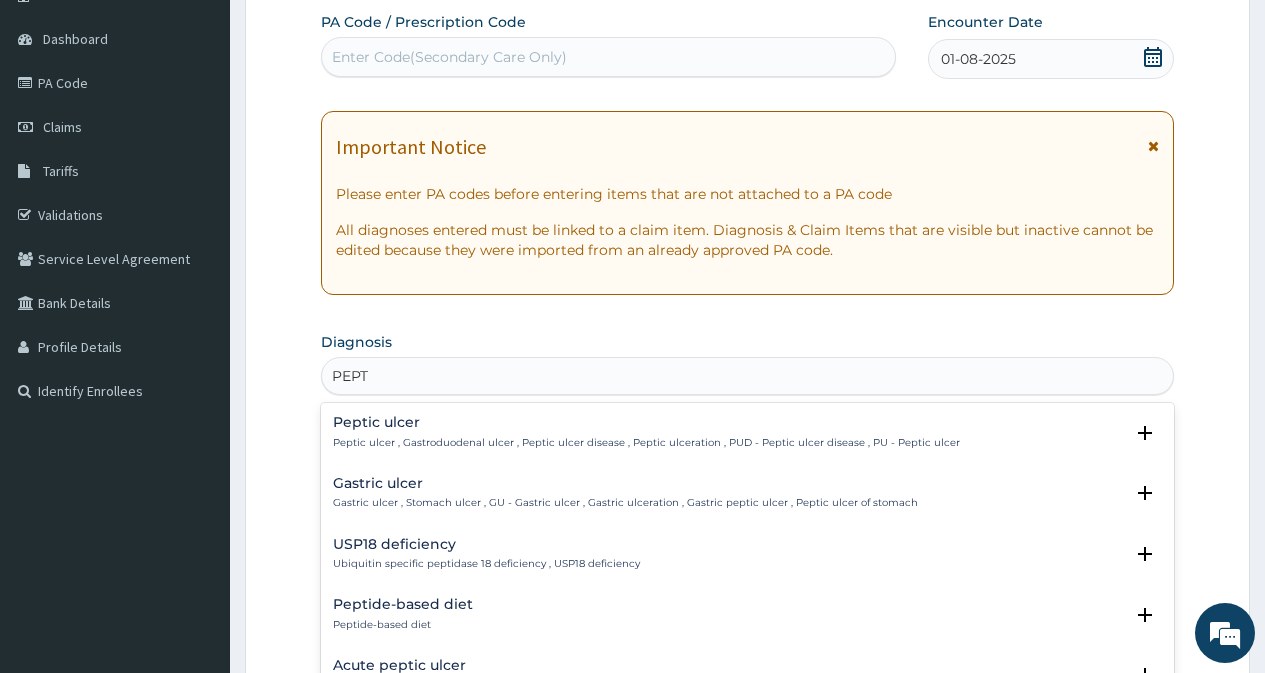 click on "Peptic ulcer , Gastroduodenal ulcer , Peptic ulcer disease , Peptic ulceration , PUD - Peptic ulcer disease , PU - Peptic ulcer" at bounding box center (646, 443) 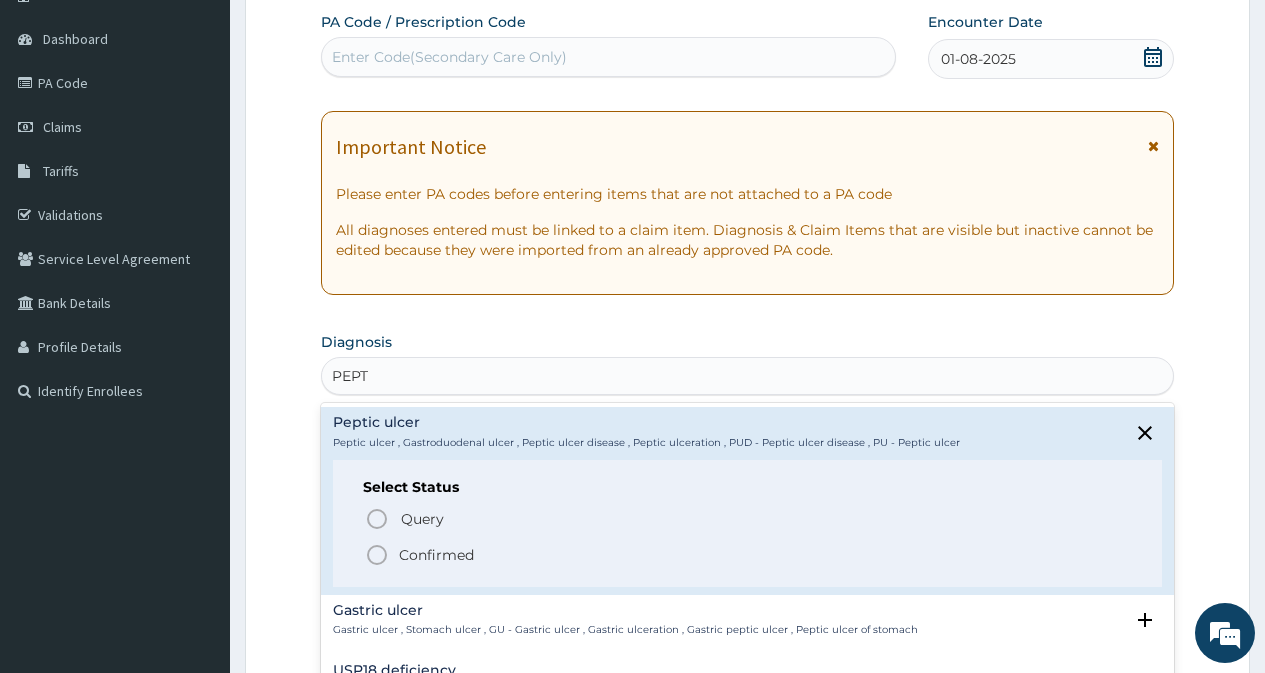 click 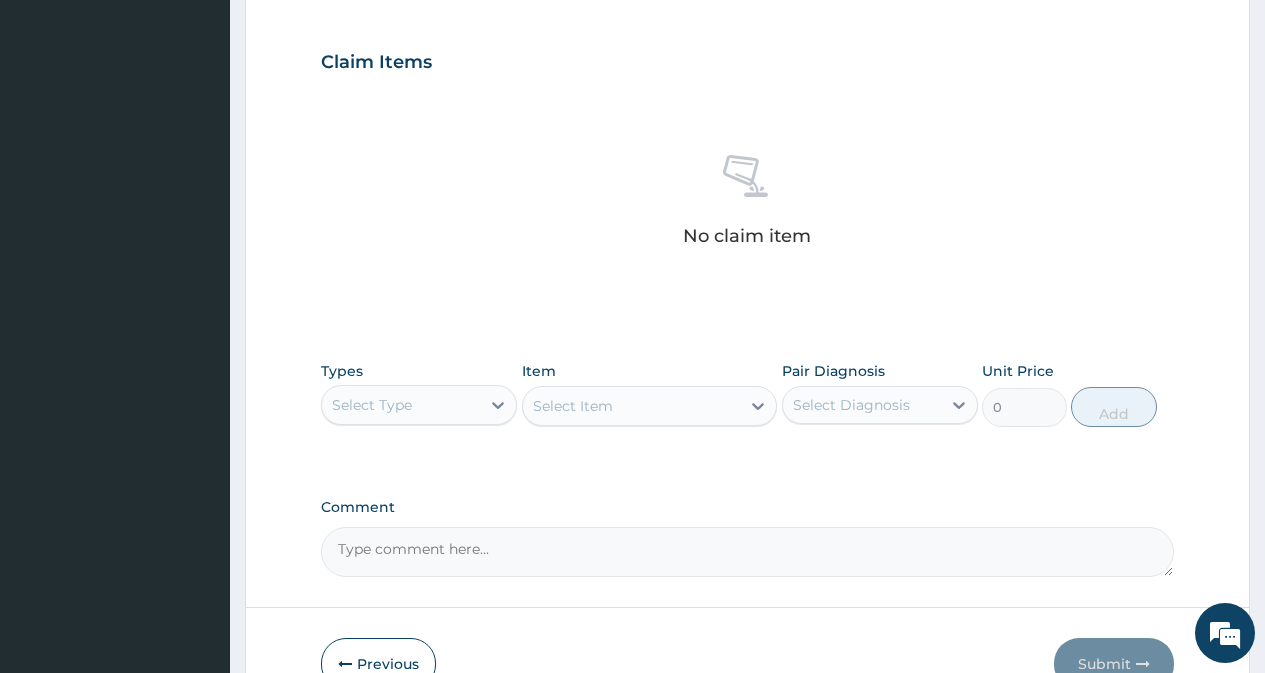 scroll, scrollTop: 679, scrollLeft: 0, axis: vertical 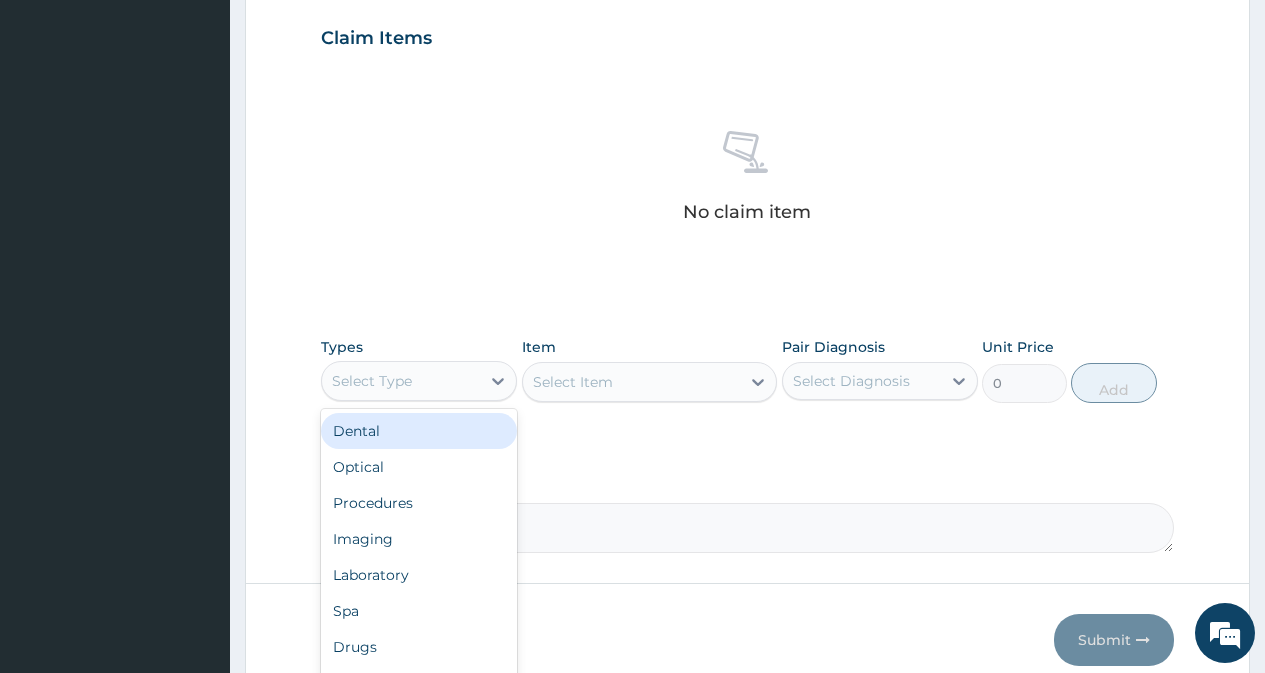 click on "Select Type" at bounding box center (401, 381) 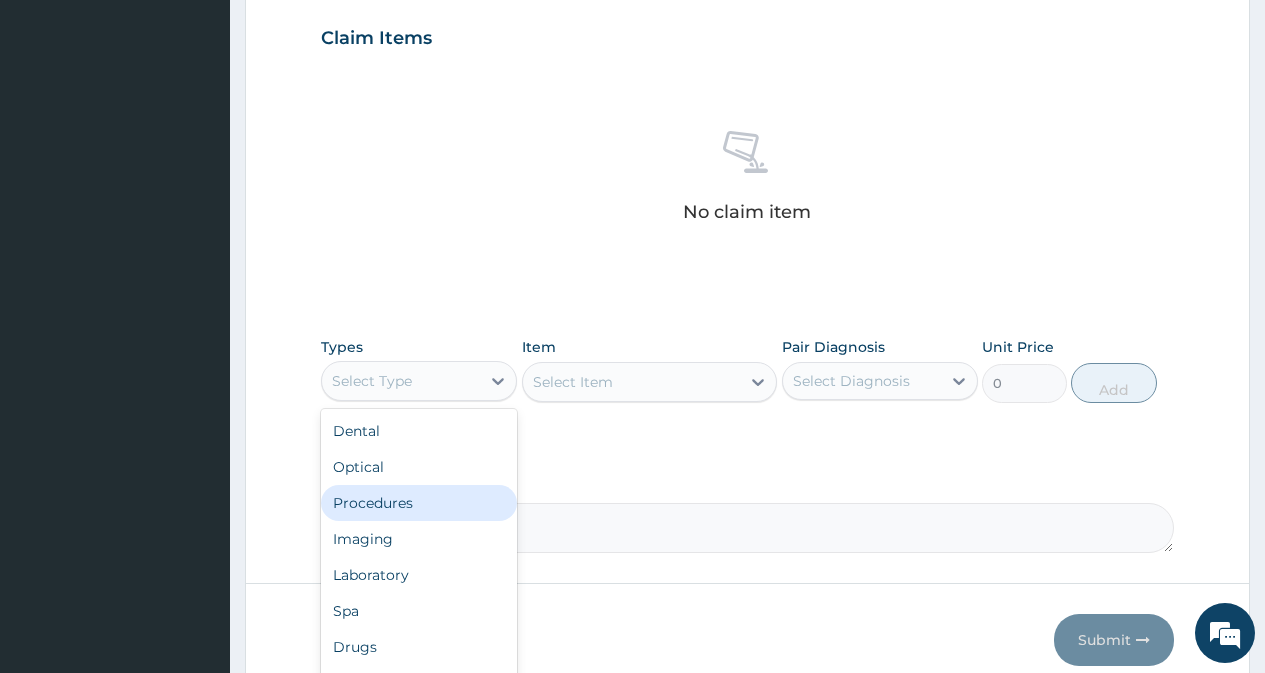click on "Procedures" at bounding box center [419, 503] 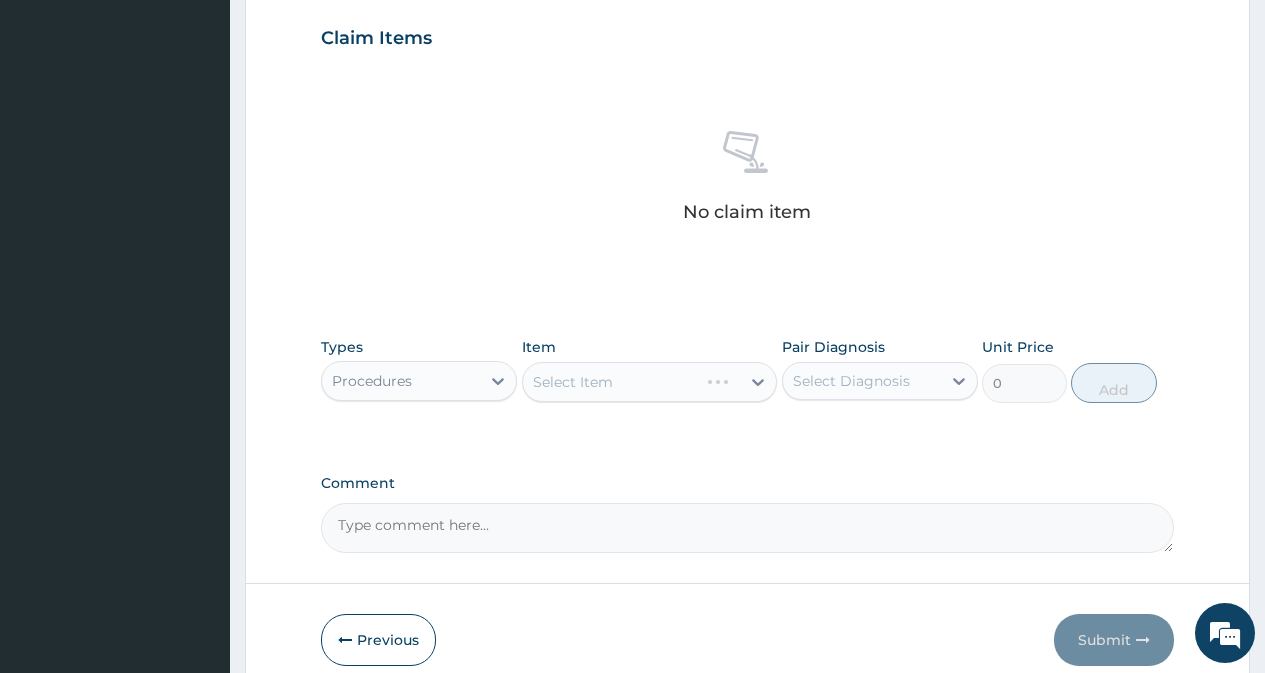 click on "Select Item" at bounding box center [650, 382] 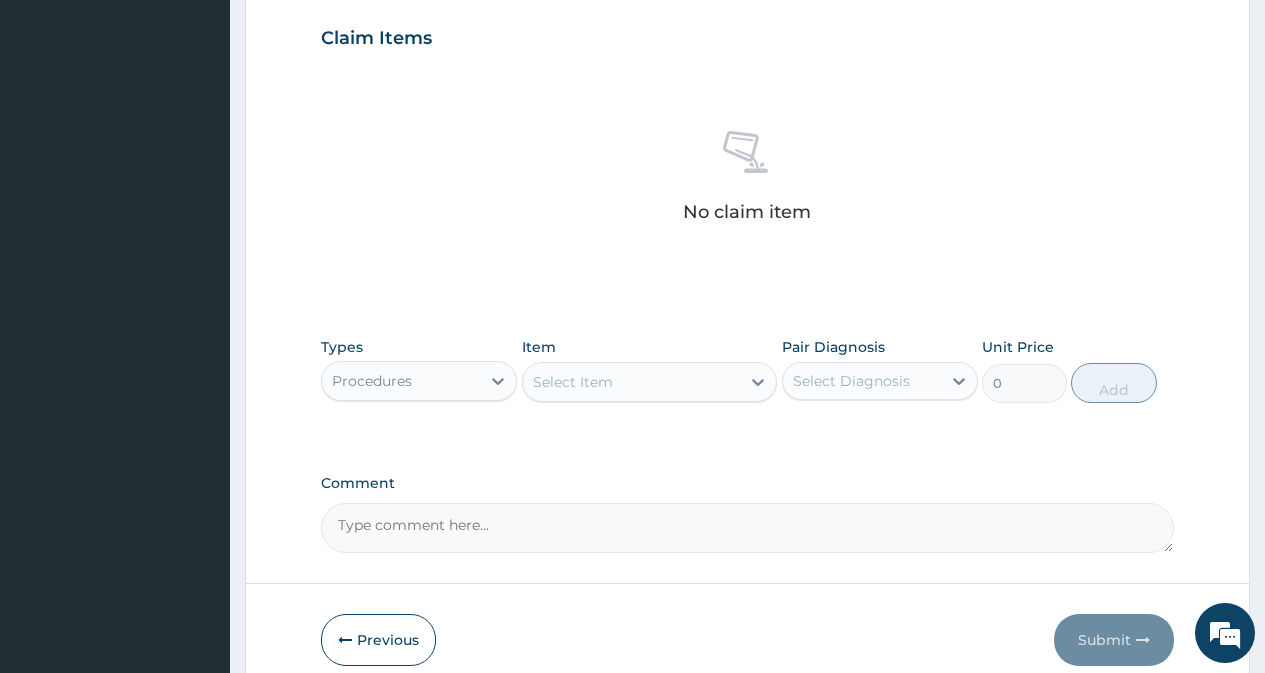 click on "Select Item" at bounding box center (650, 382) 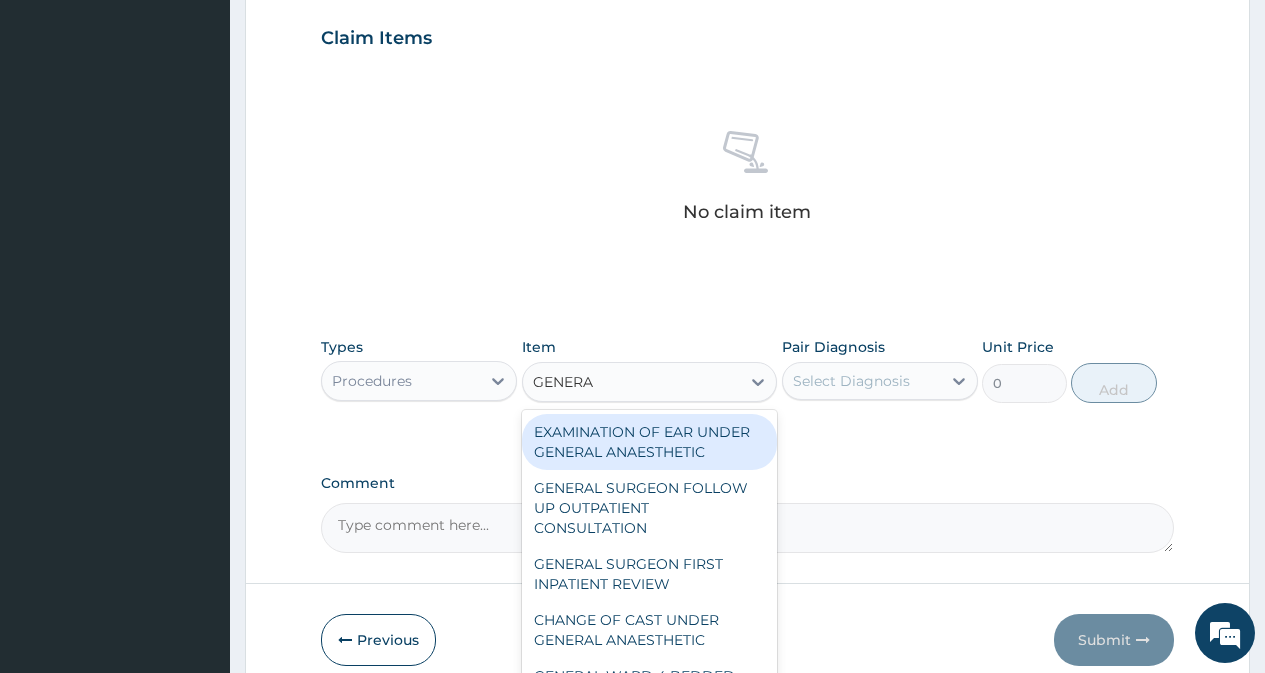 type on "GENERAL" 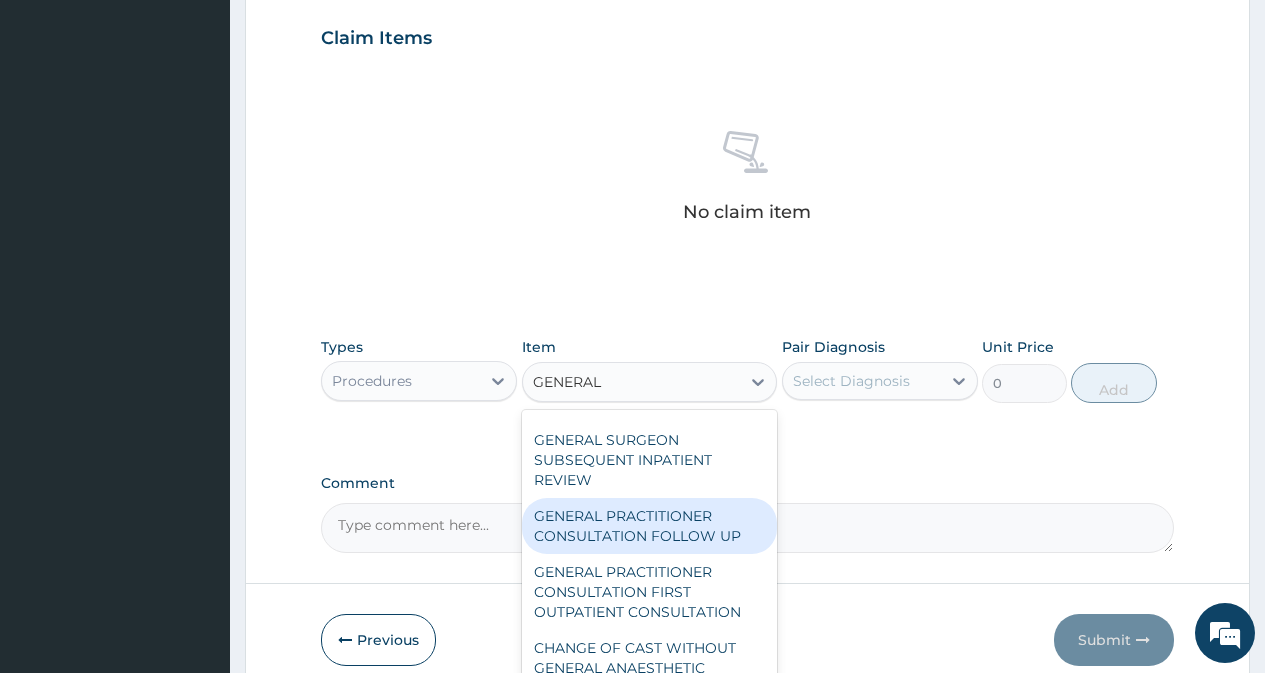scroll, scrollTop: 300, scrollLeft: 0, axis: vertical 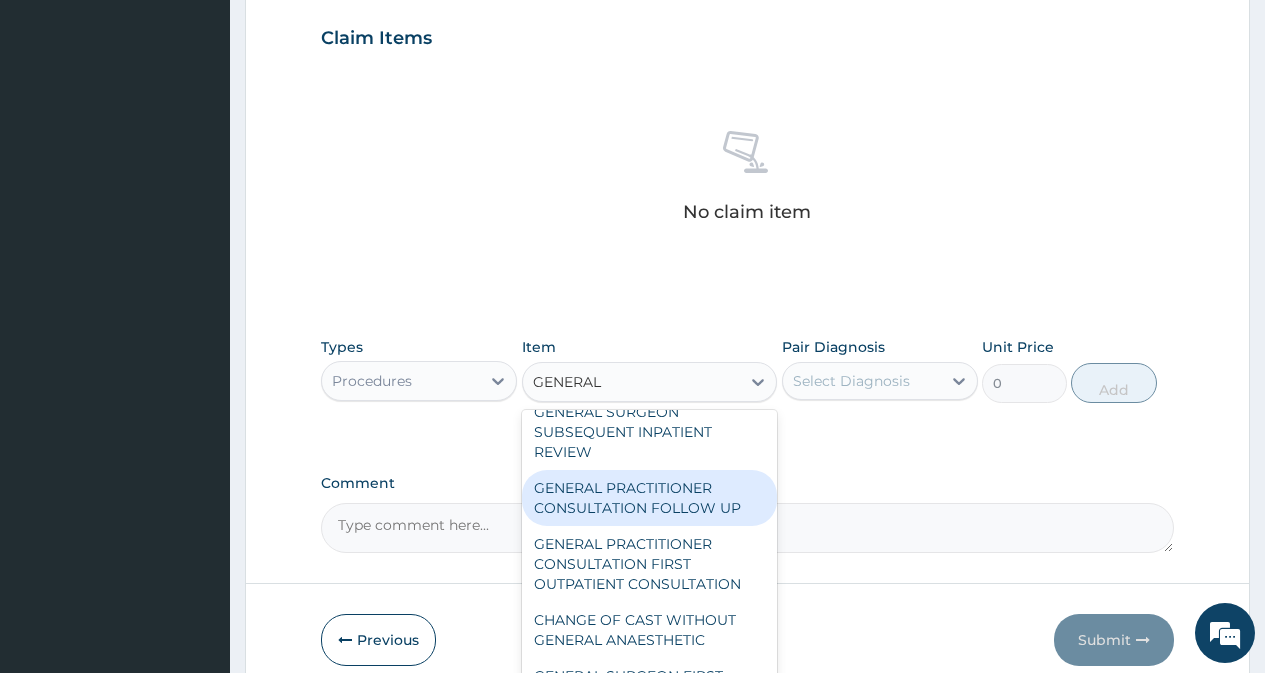 click on "GENERAL PRACTITIONER CONSULTATION FOLLOW UP" at bounding box center (650, 498) 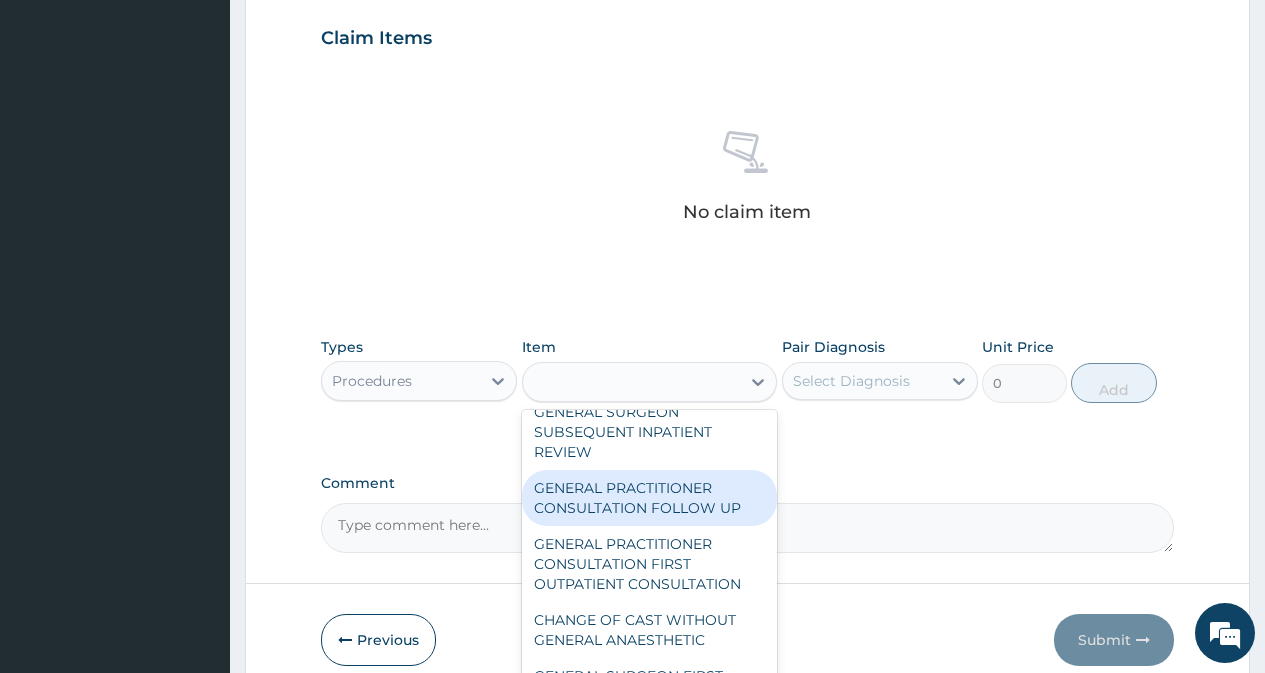 type on "2365" 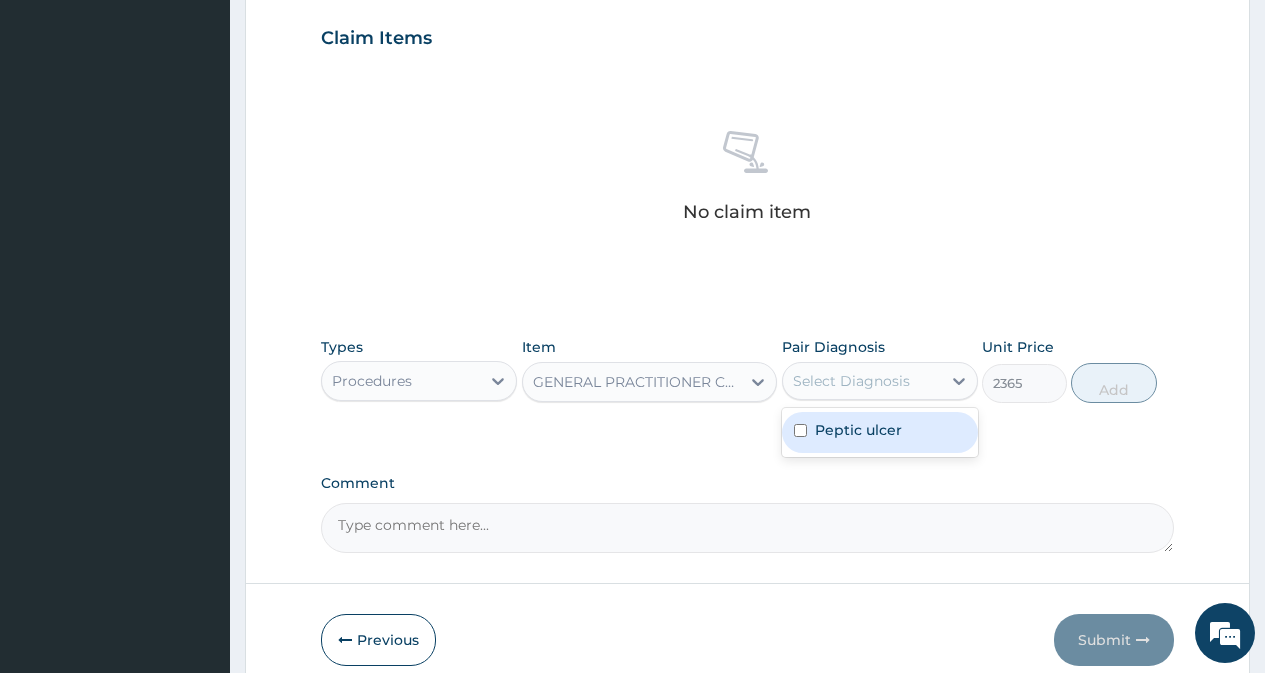 click on "Select Diagnosis" at bounding box center [851, 381] 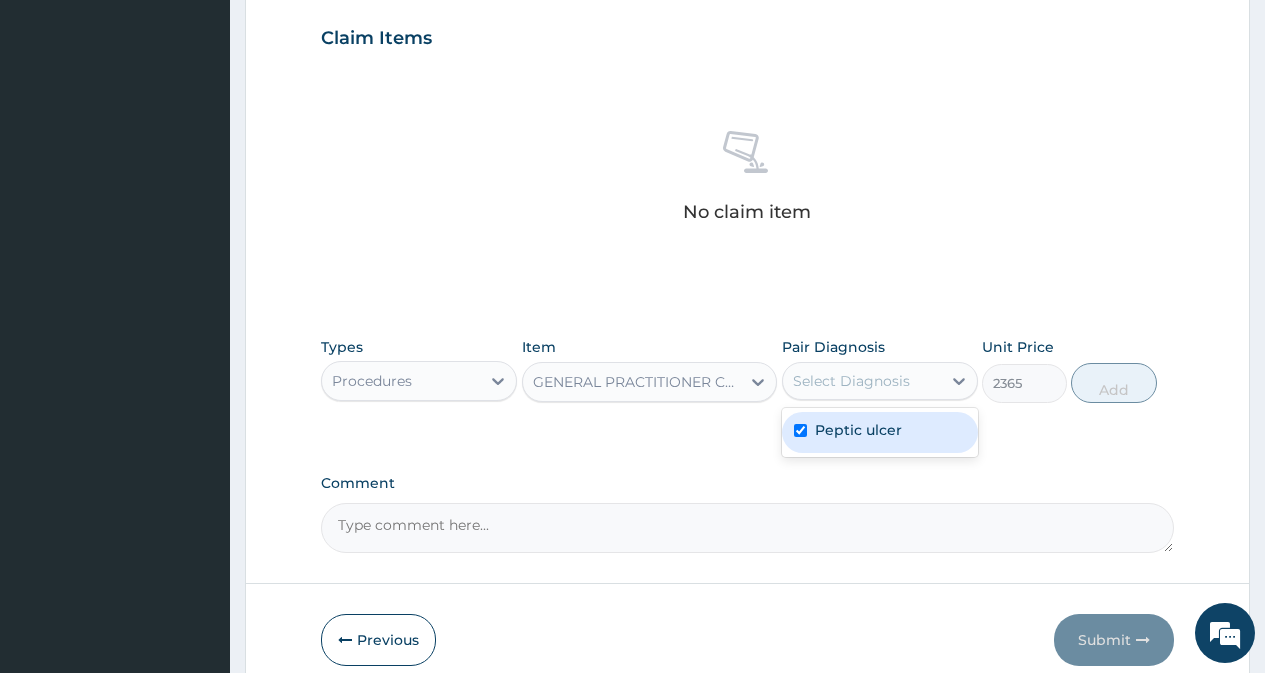checkbox on "true" 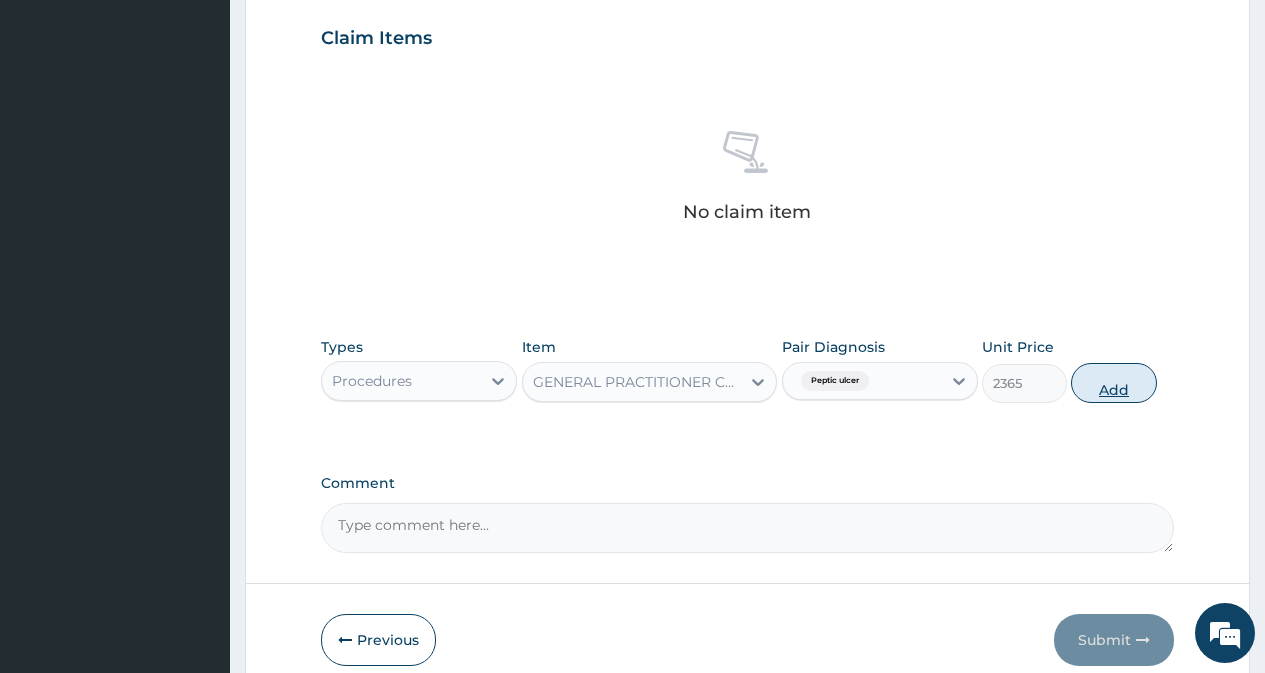 click on "Add" at bounding box center (1113, 383) 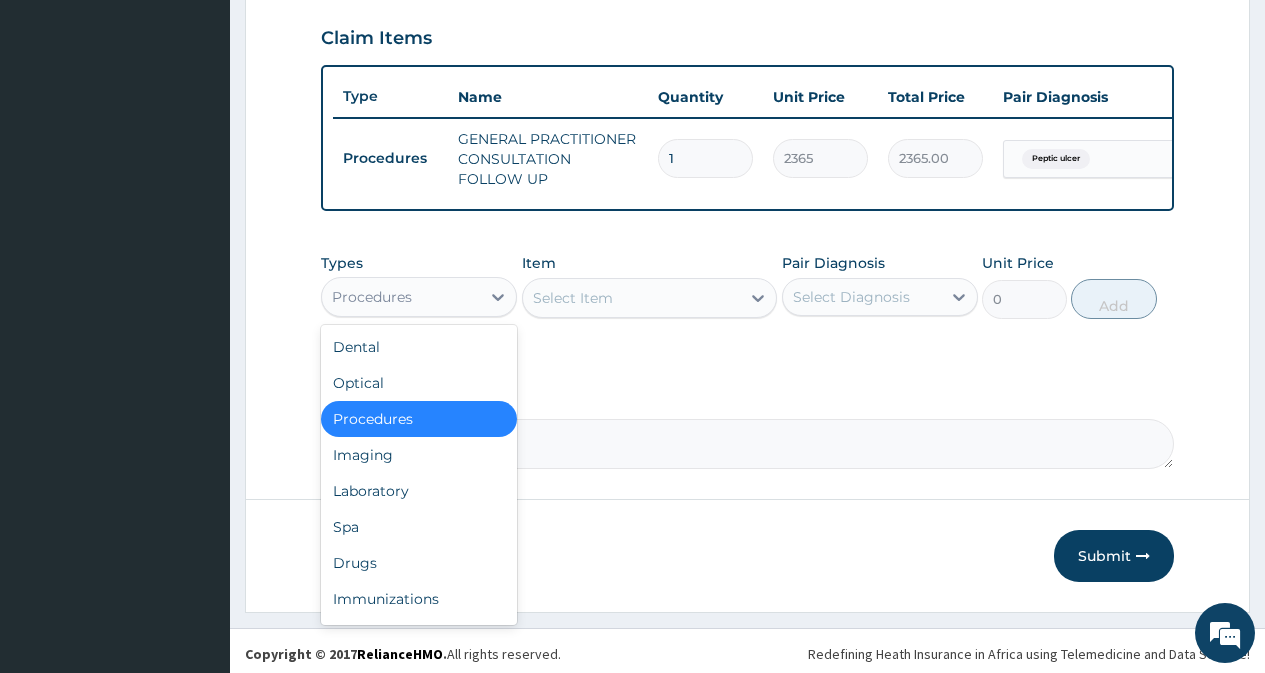 click on "Procedures" at bounding box center [401, 297] 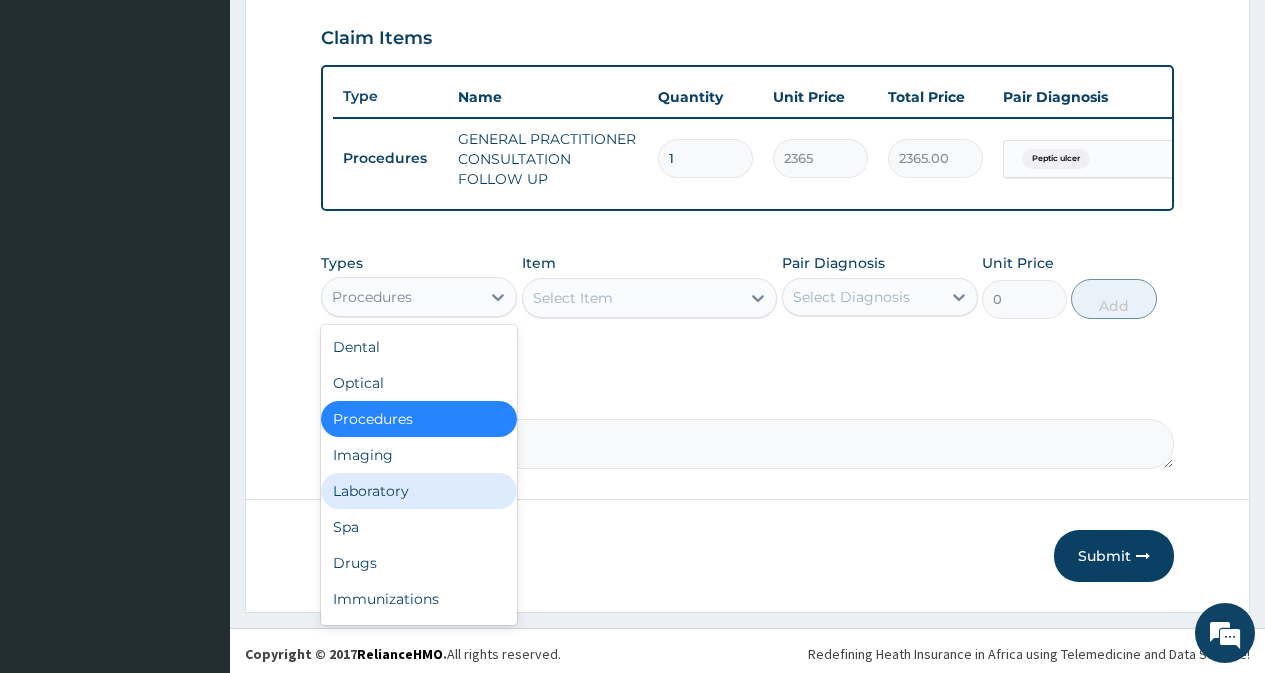 click on "Laboratory" at bounding box center (419, 491) 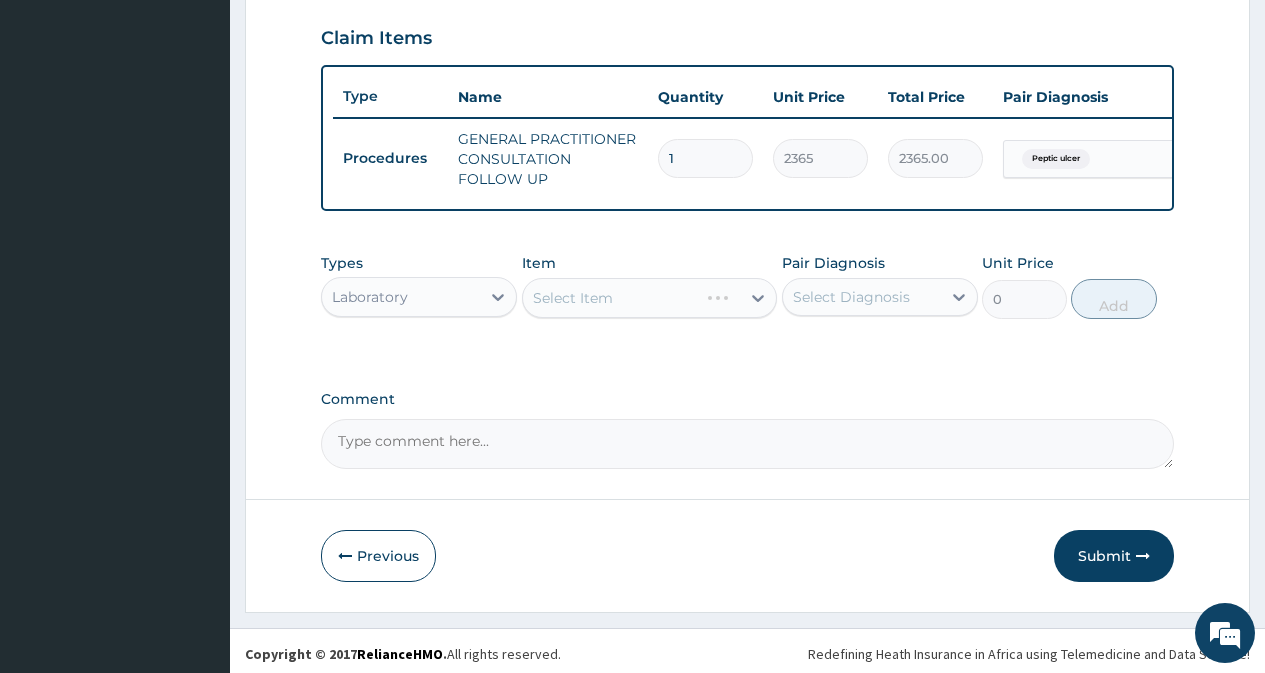 click on "Laboratory" at bounding box center (401, 297) 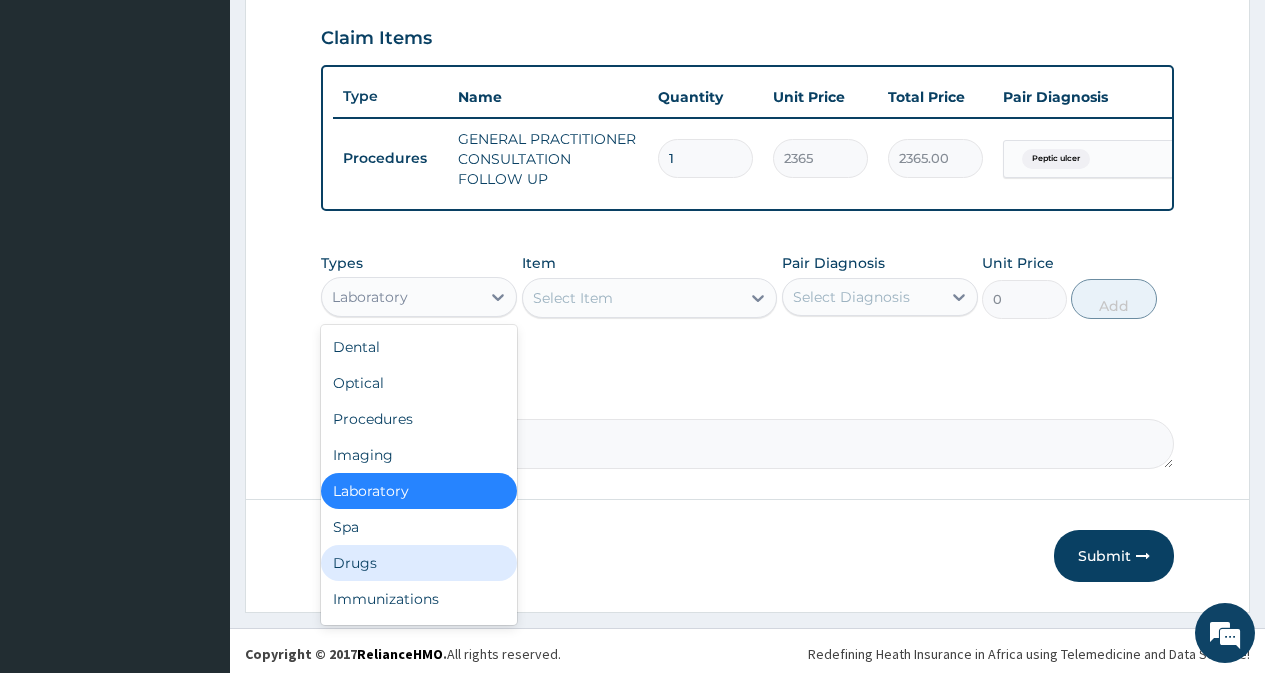 click on "Drugs" at bounding box center (419, 563) 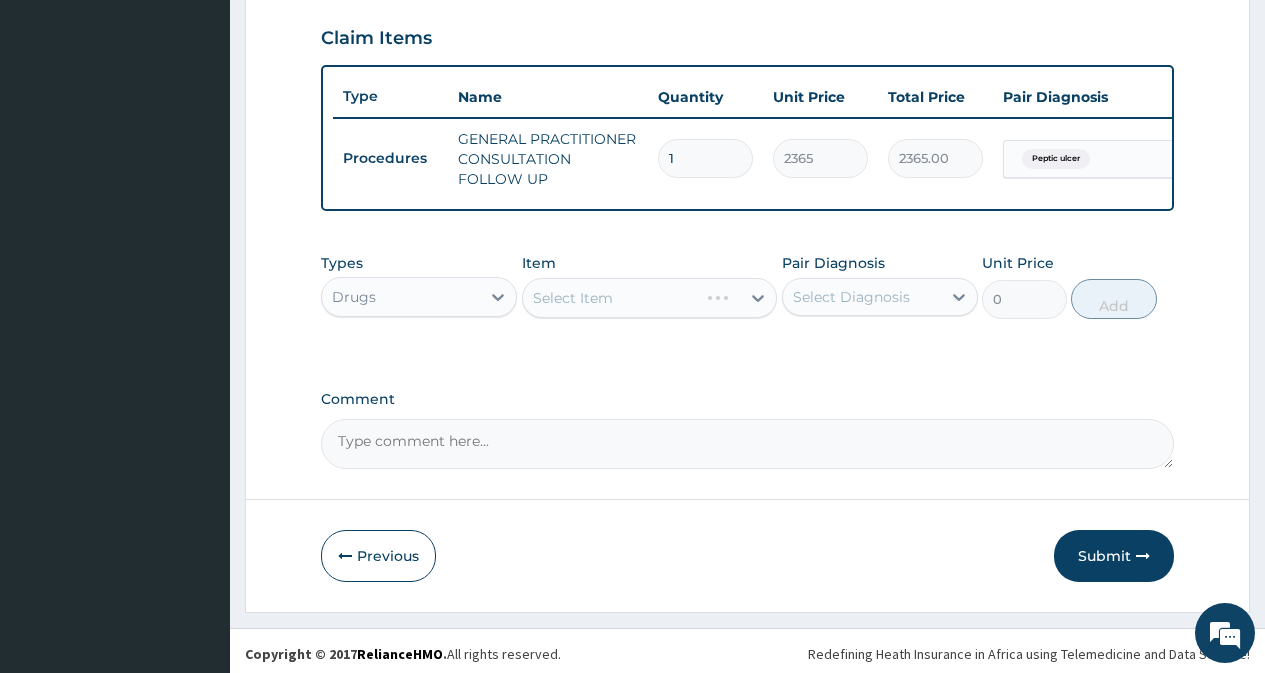 click on "Select Item" at bounding box center [650, 298] 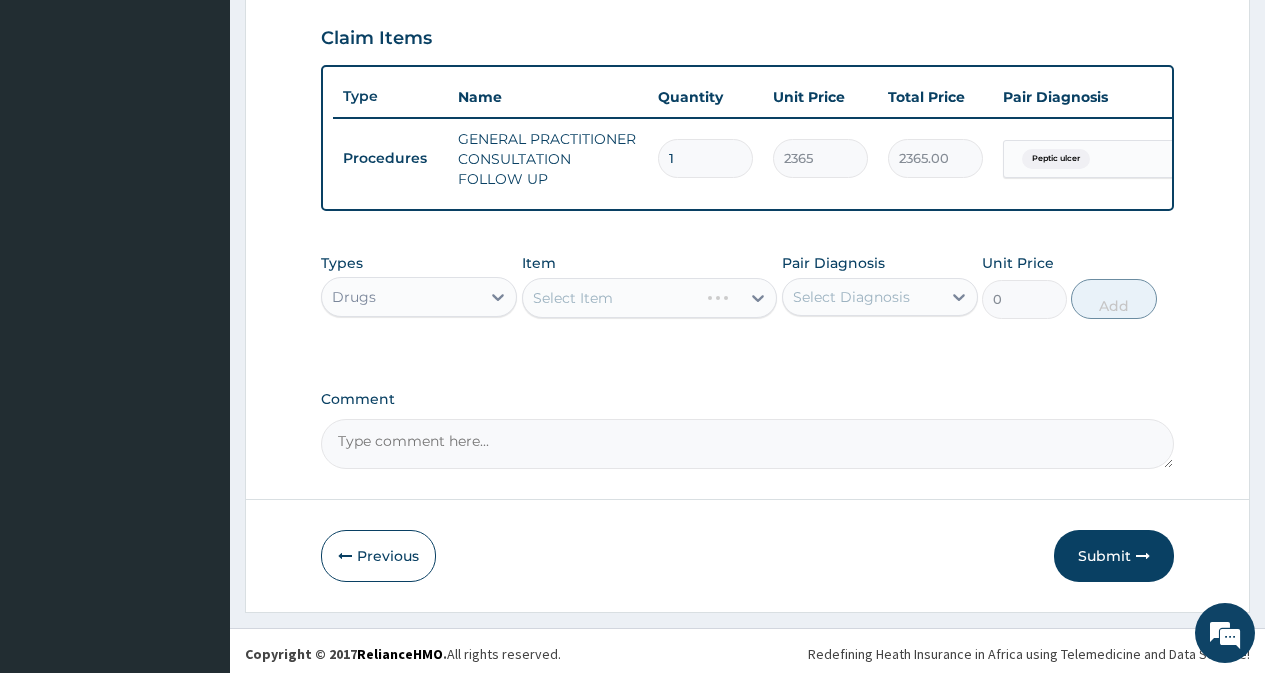 click on "Select Item" at bounding box center (650, 298) 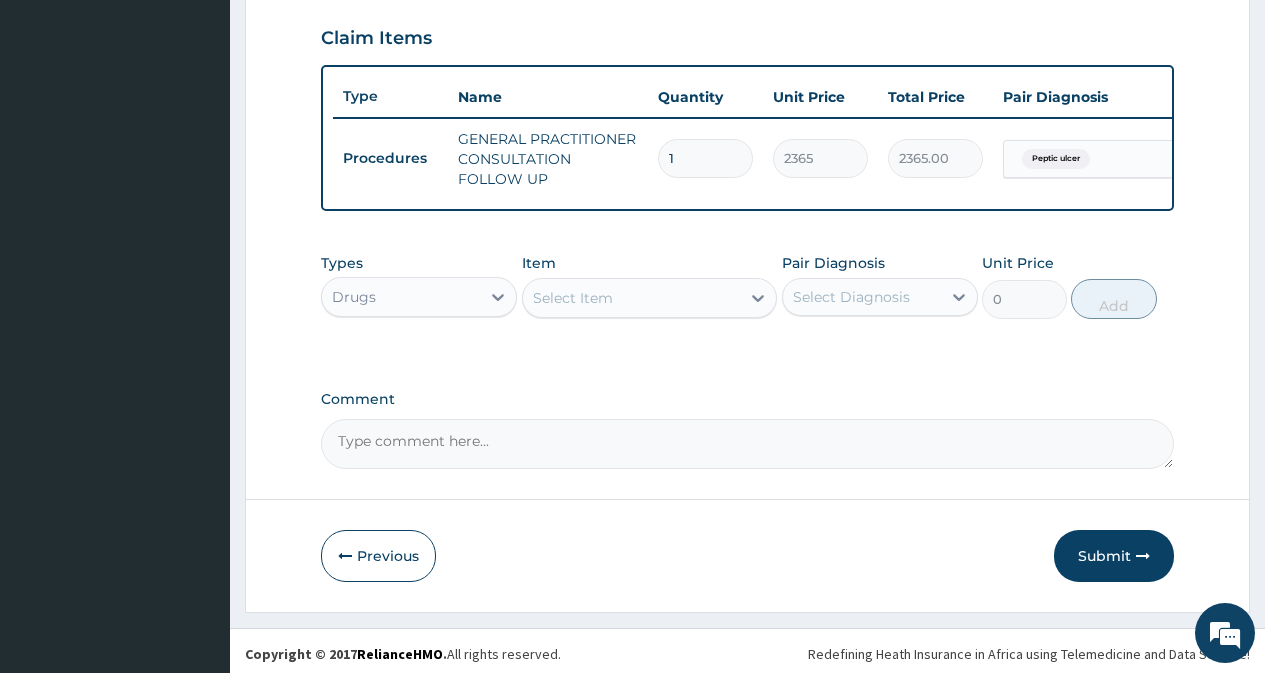 click on "Select Item" at bounding box center [632, 298] 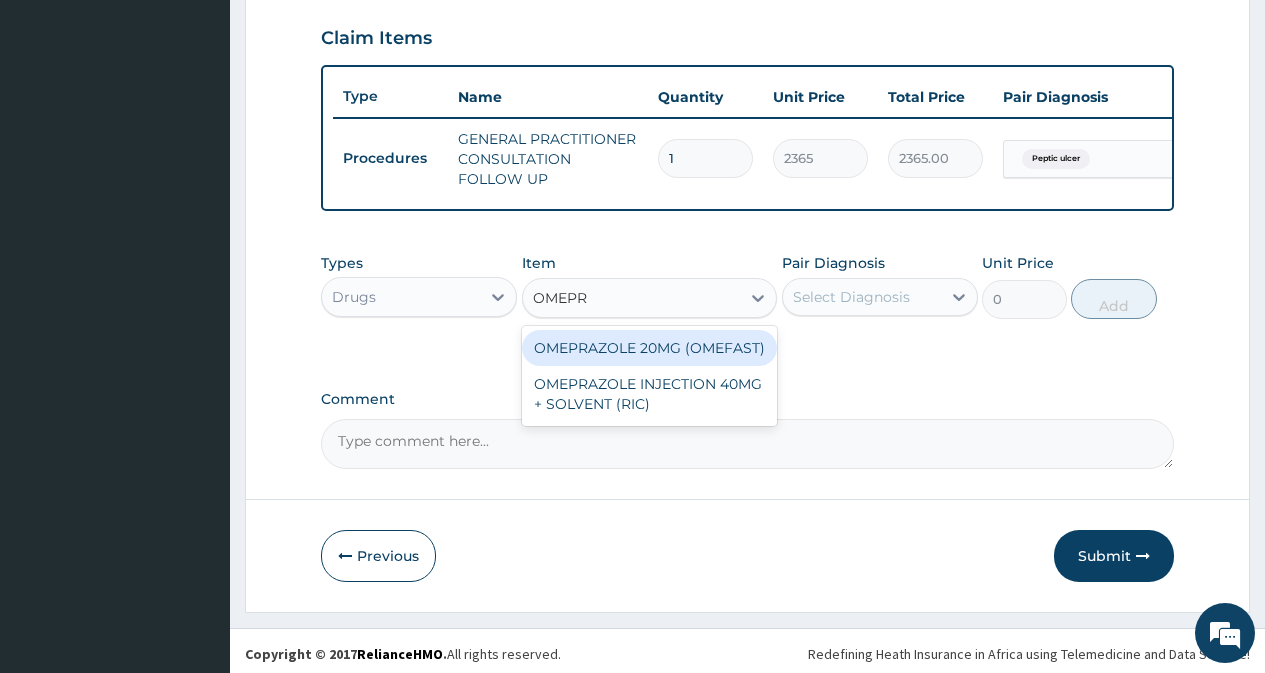 type on "OMEPRA" 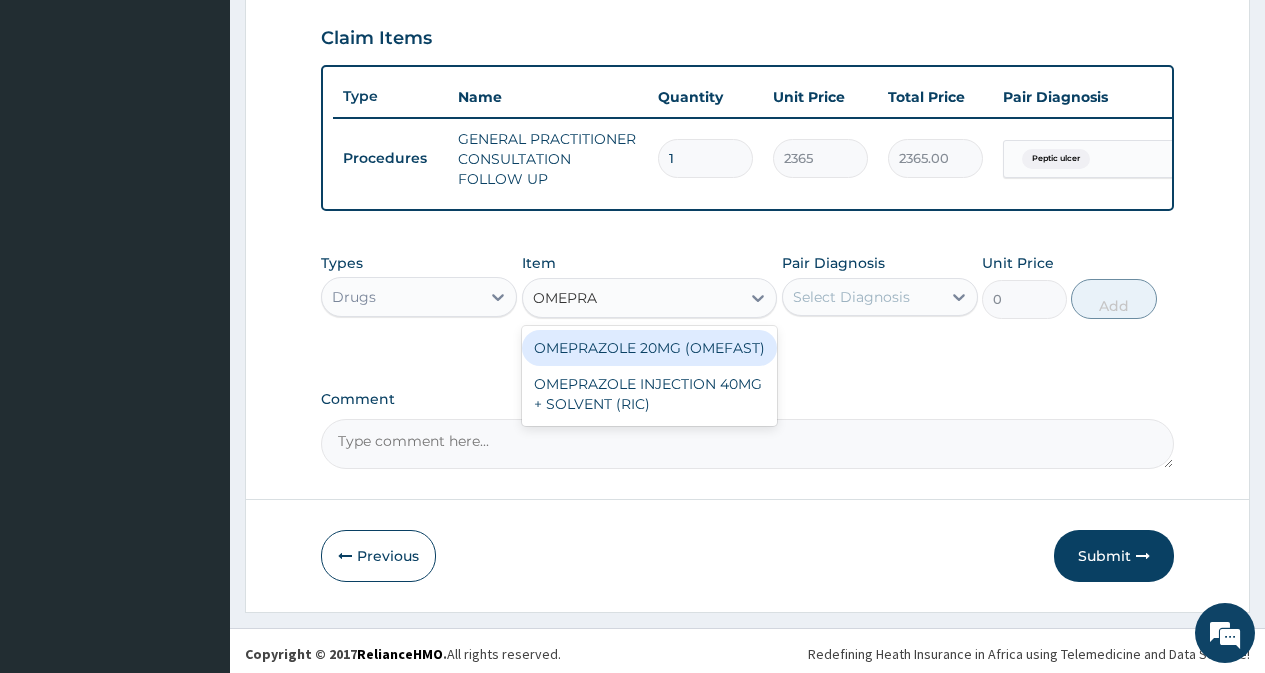 click on "OMEPRAZOLE 20MG (OMEFAST)" at bounding box center (650, 348) 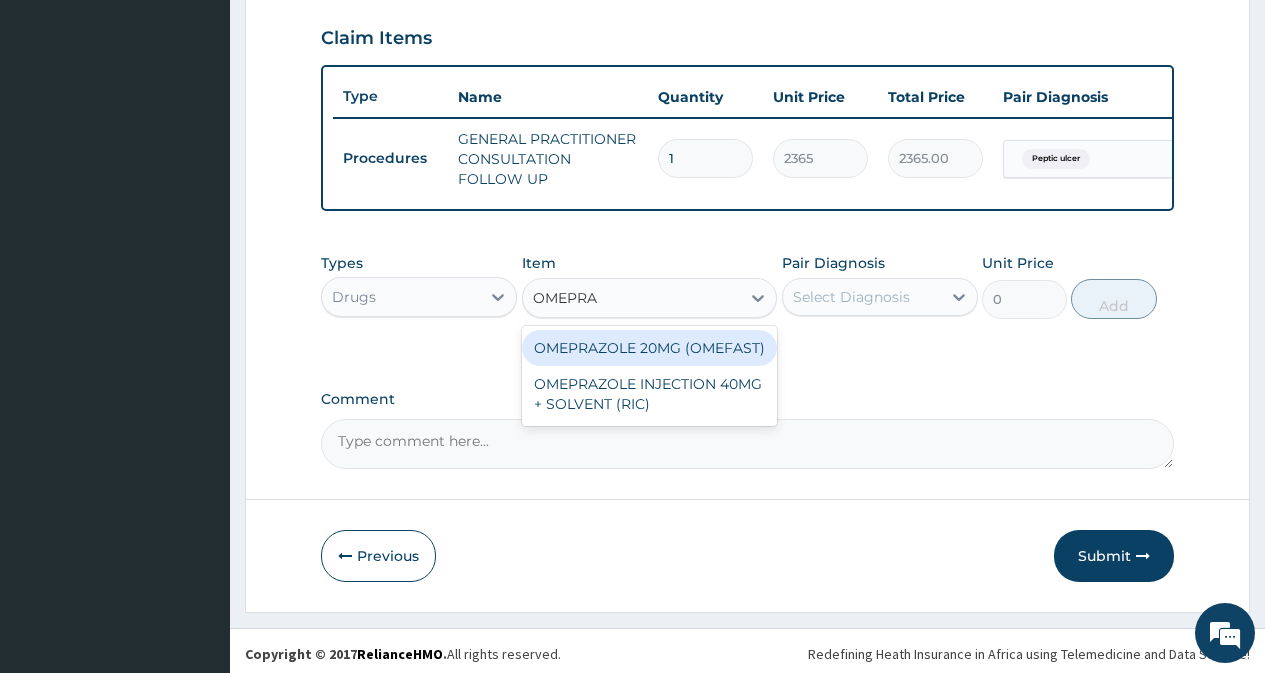 type 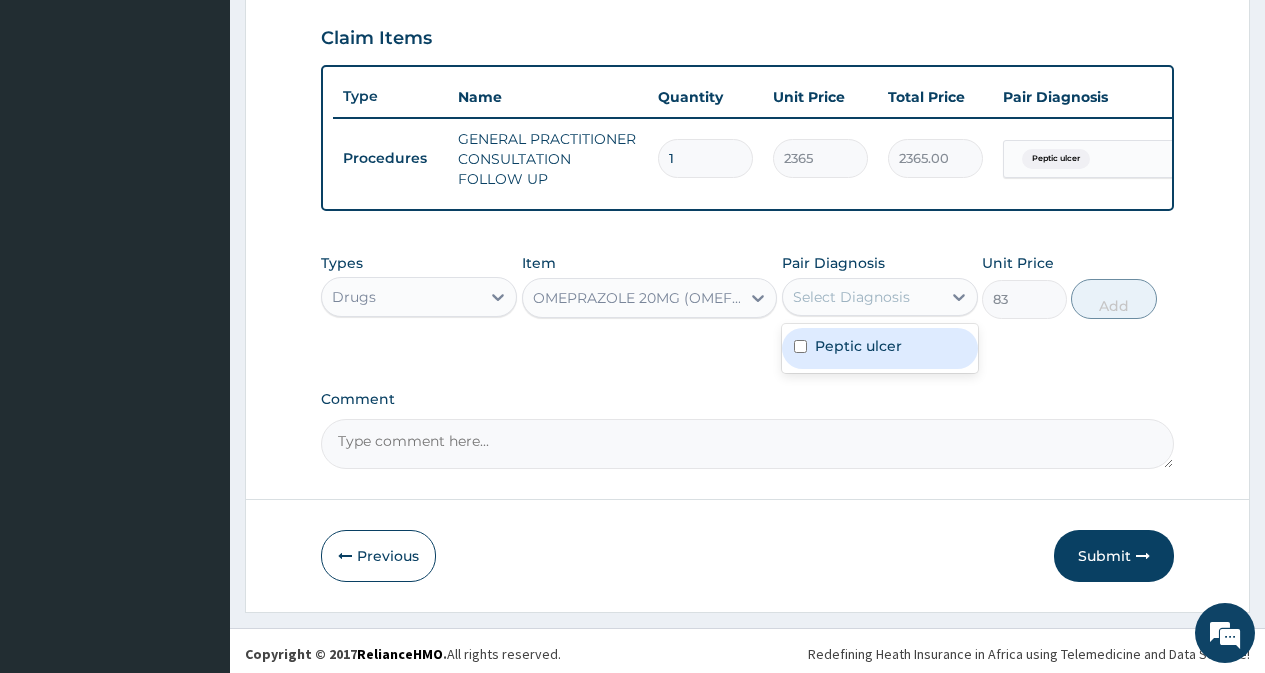 click on "Select Diagnosis" at bounding box center (851, 297) 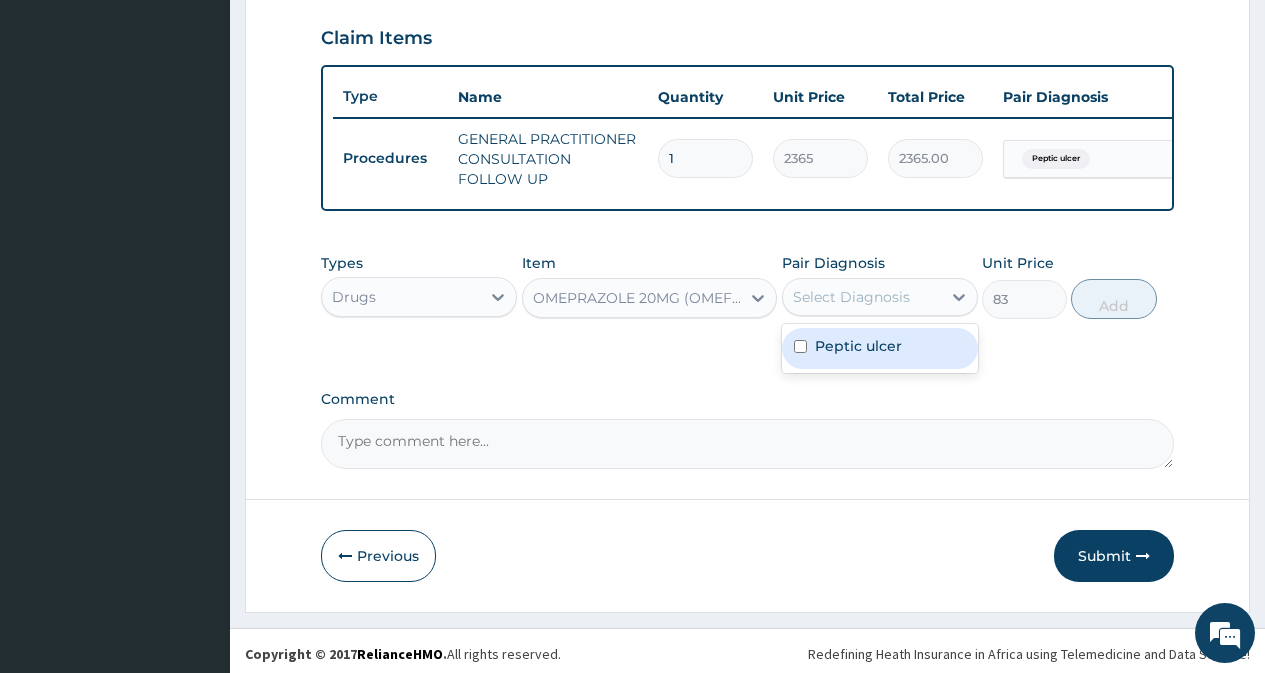 click at bounding box center [800, 346] 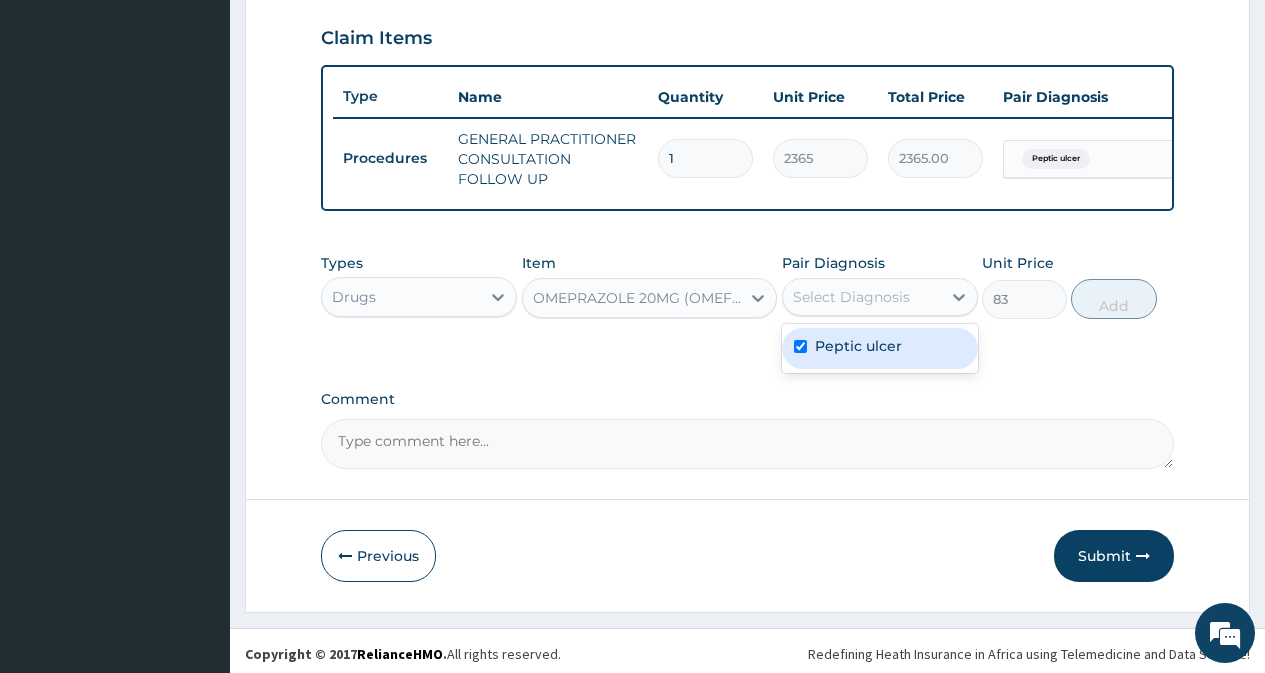 checkbox on "true" 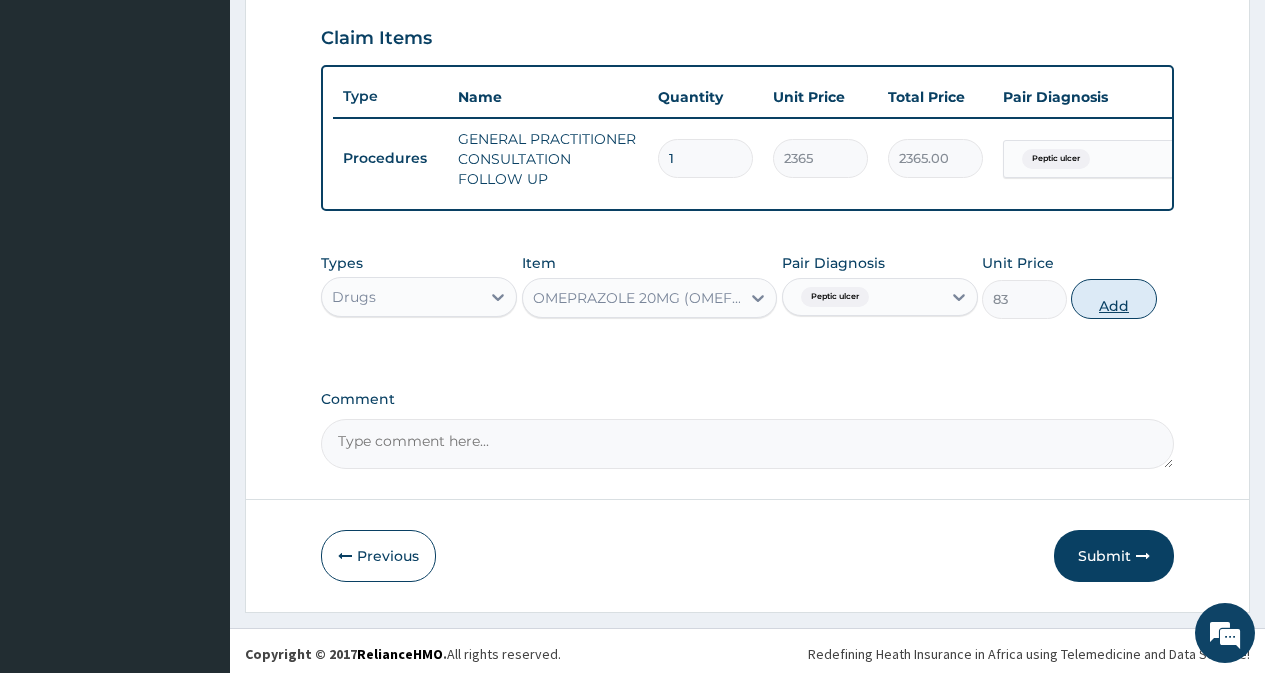 click on "Add" at bounding box center [1113, 299] 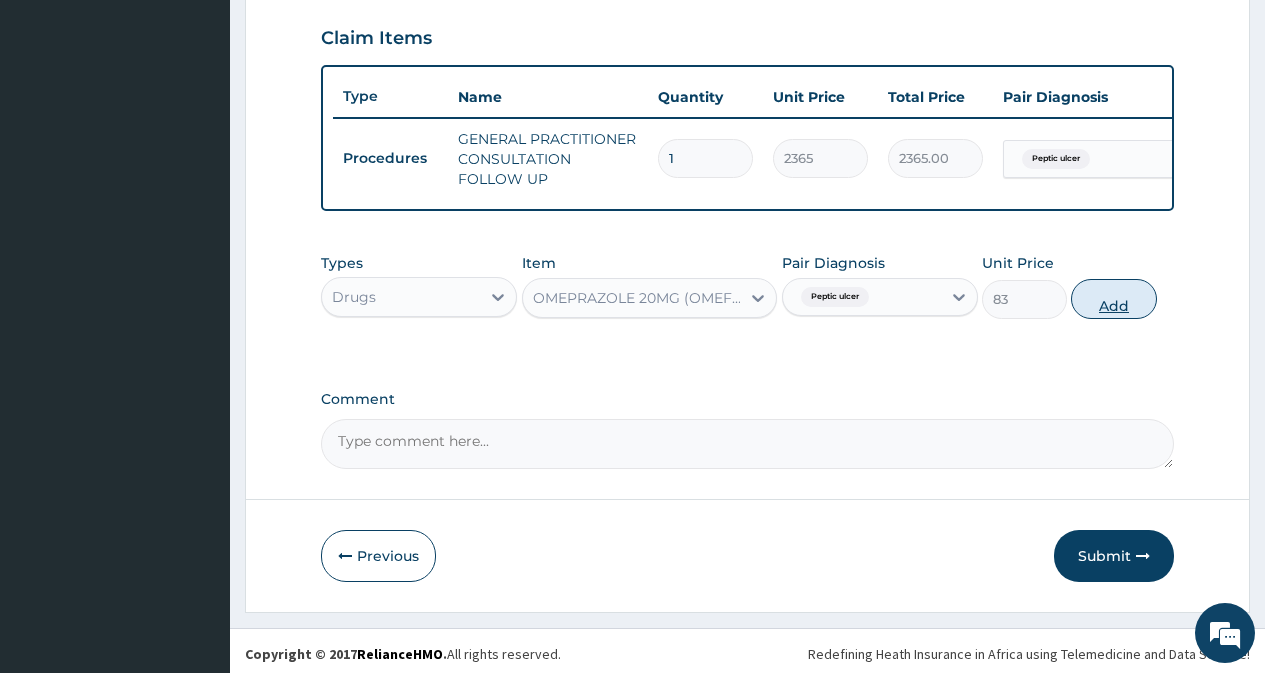 type on "0" 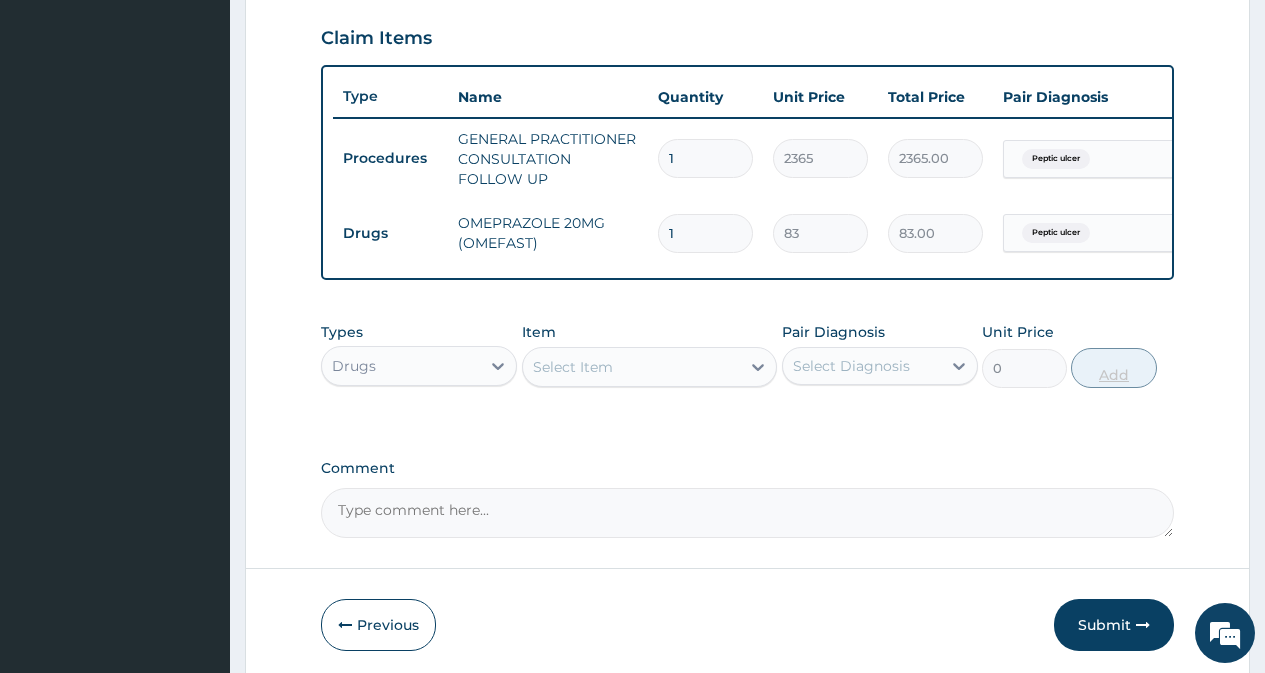 type on "14" 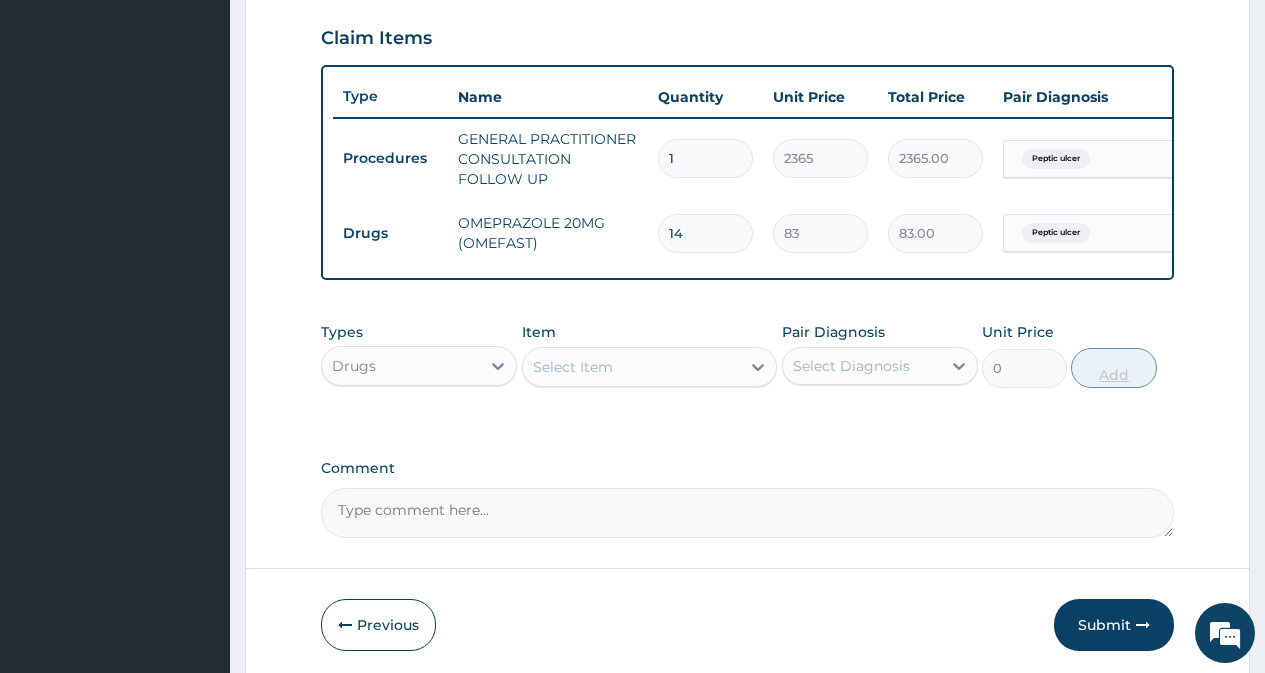 type on "1162.00" 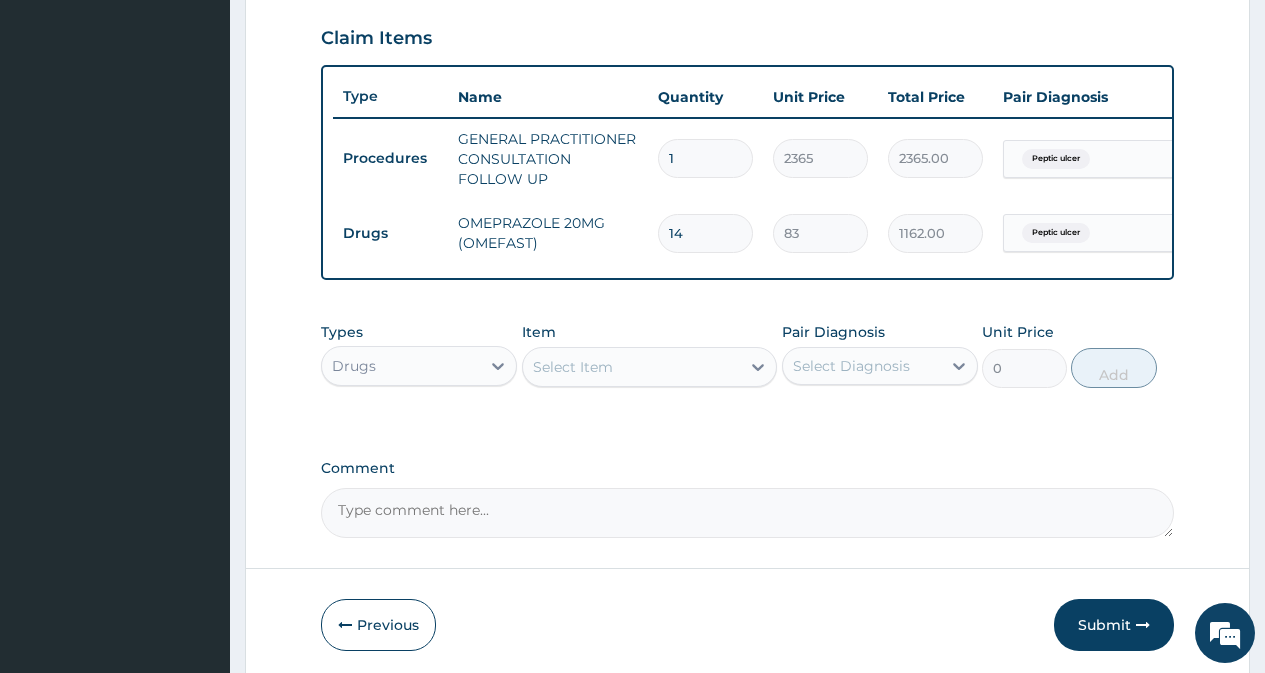 type on "14" 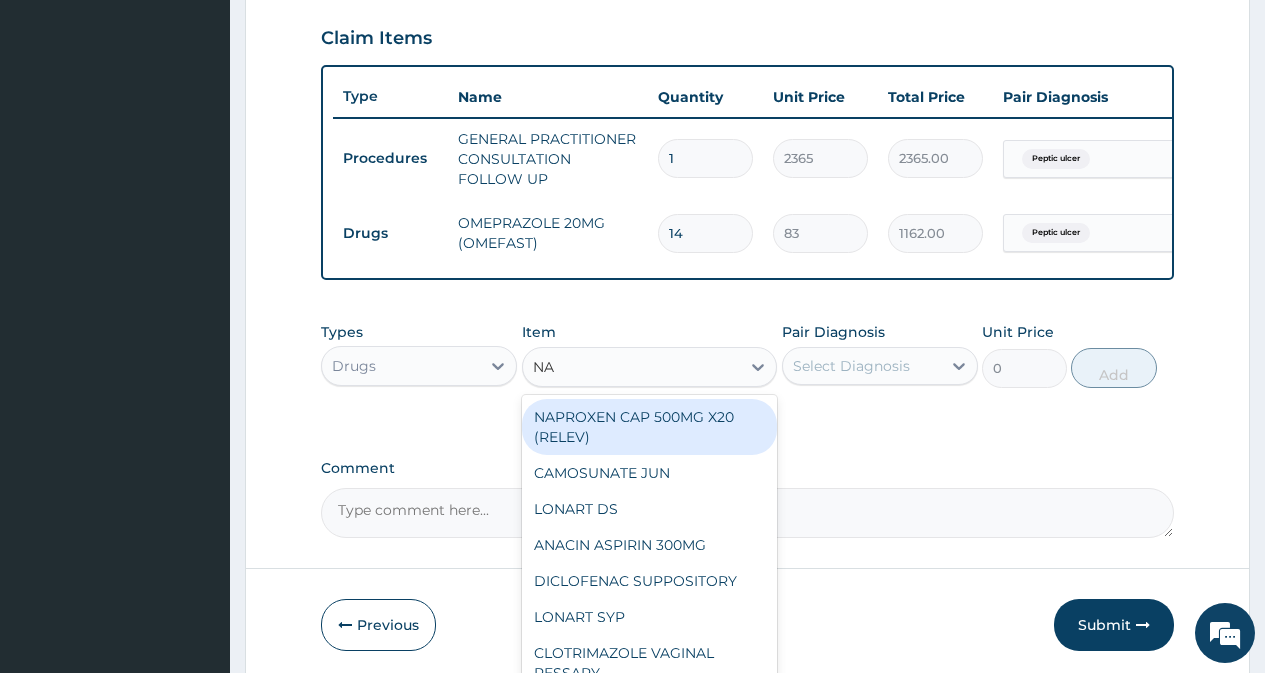type on "N" 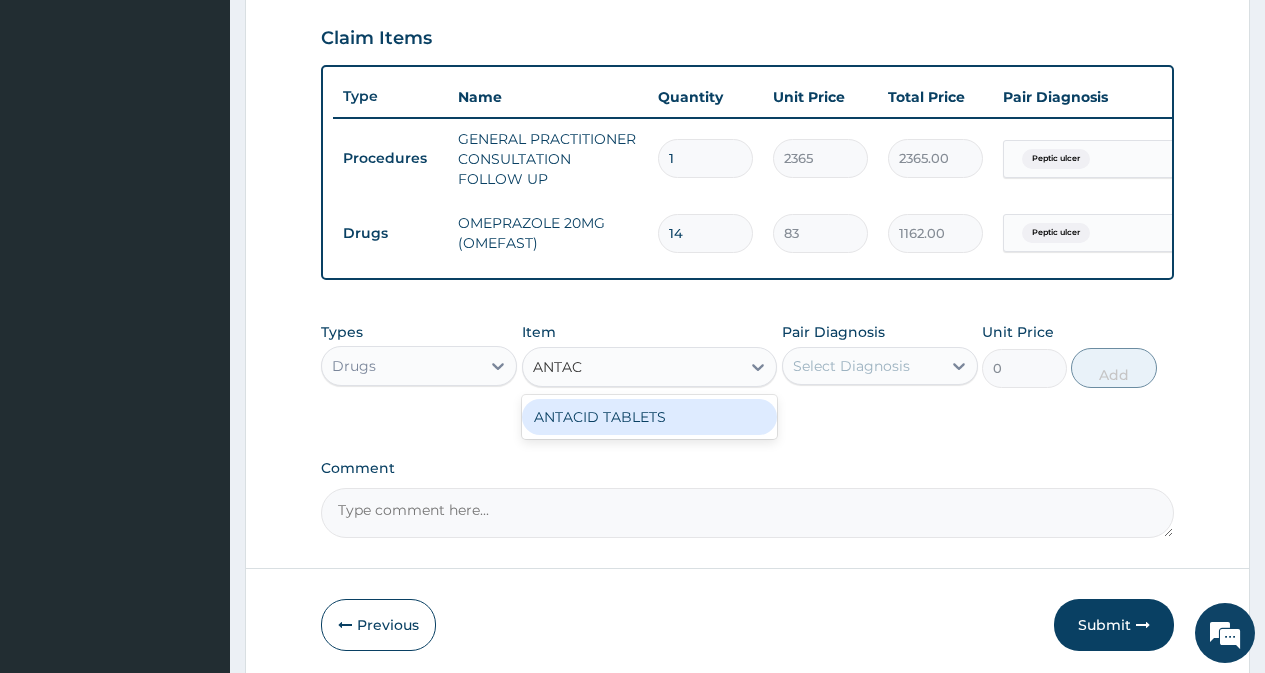 type on "ANTACI" 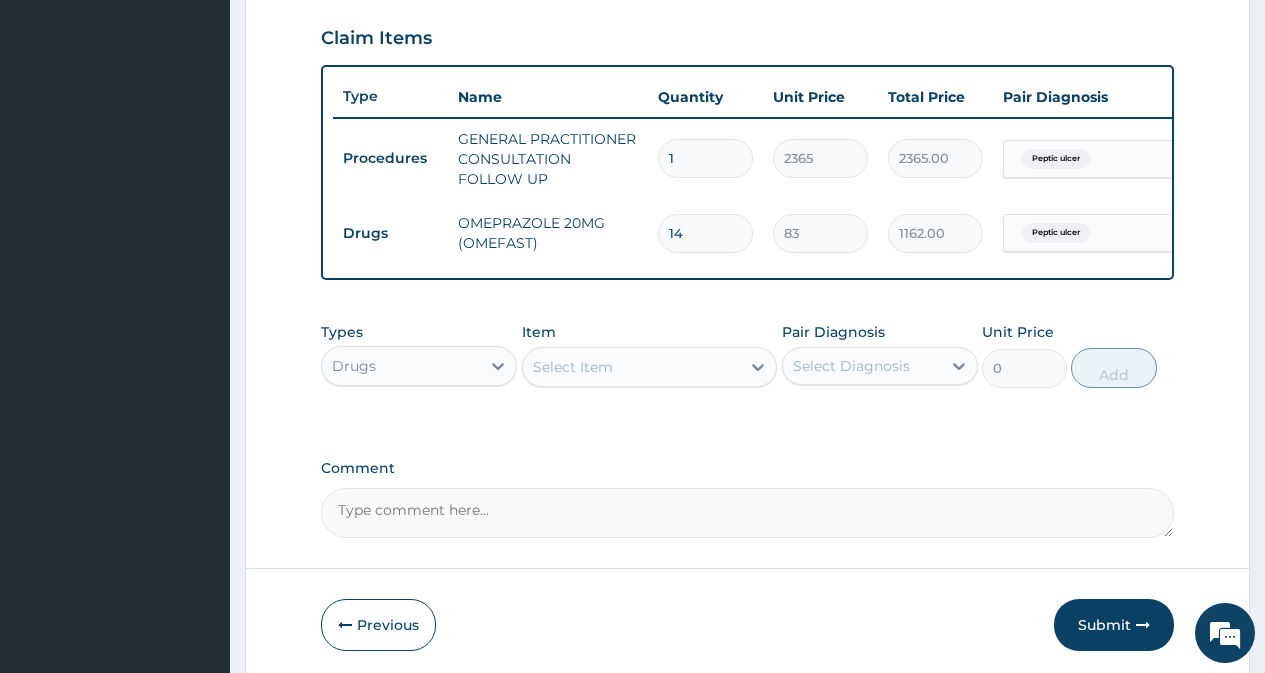 drag, startPoint x: 605, startPoint y: 376, endPoint x: 370, endPoint y: 471, distance: 253.47583 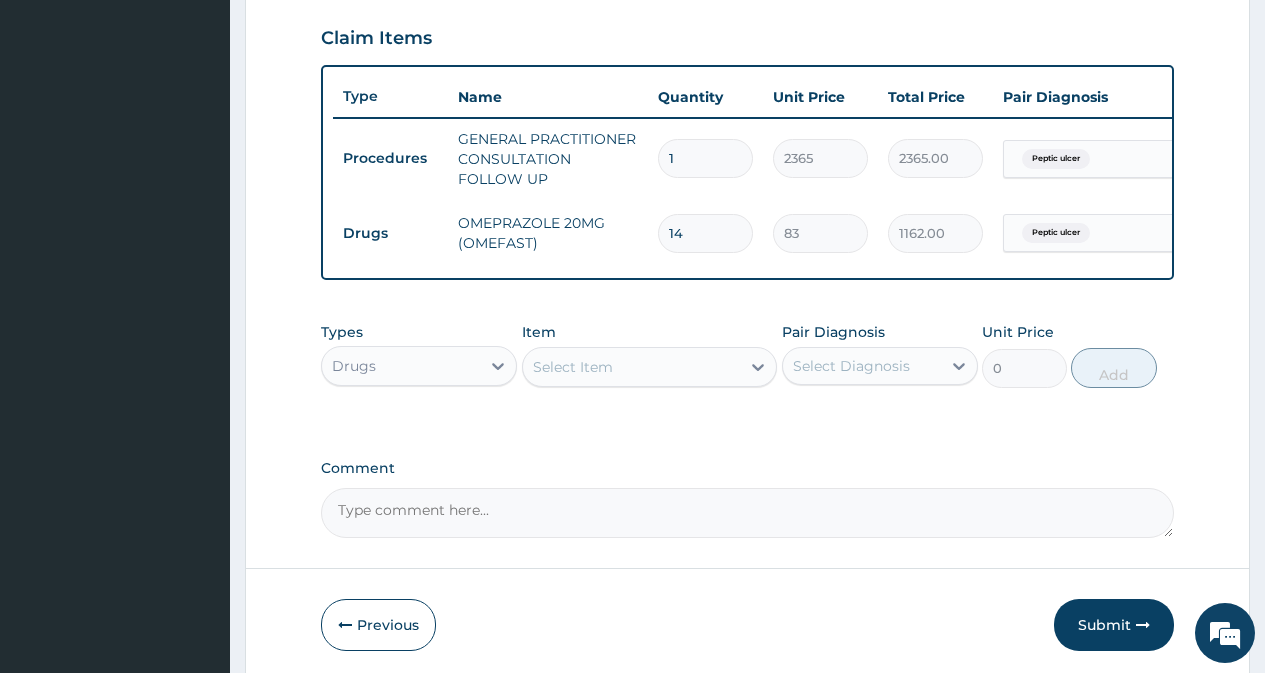 click on "PA Code / Prescription Code Enter Code(Secondary Care Only) Encounter Date 01-08-2025 Important Notice Please enter PA codes before entering items that are not attached to a PA code   All diagnoses entered must be linked to a claim item. Diagnosis & Claim Items that are visible but inactive cannot be edited because they were imported from an already approved PA code. Diagnosis Peptic ulcer Confirmed NB: All diagnosis must be linked to a claim item Claim Items Type Name Quantity Unit Price Total Price Pair Diagnosis Actions Procedures GENERAL PRACTITIONER CONSULTATION FOLLOW UP 1 2365 2365.00 Peptic ulcer Delete Drugs OMEPRAZOLE 20MG (OMEFAST) 14 83 1162.00 Peptic ulcer Delete Types Drugs Item option OMEPRAZOLE 20MG (OMEFAST), selected.   Select is focused ,type to refine list, press Down to open the menu,  Select Item Pair Diagnosis Select Diagnosis Unit Price 0 Add Comment" at bounding box center (747, 25) 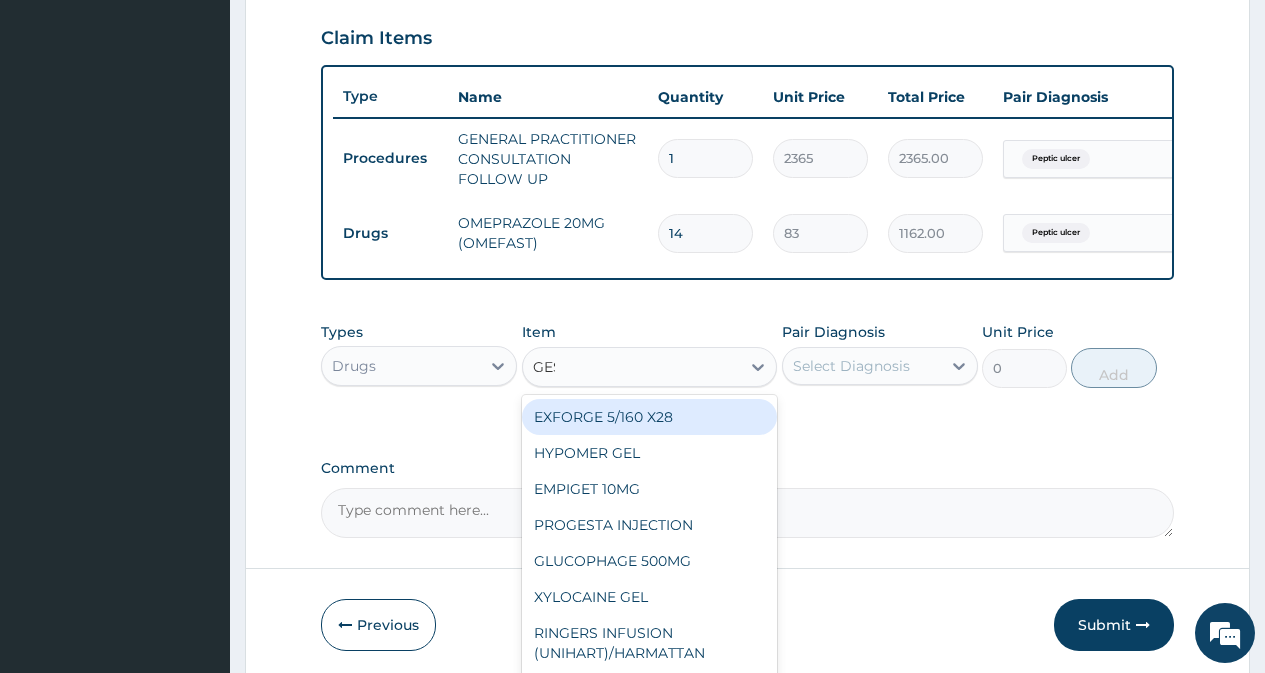type on "GEST" 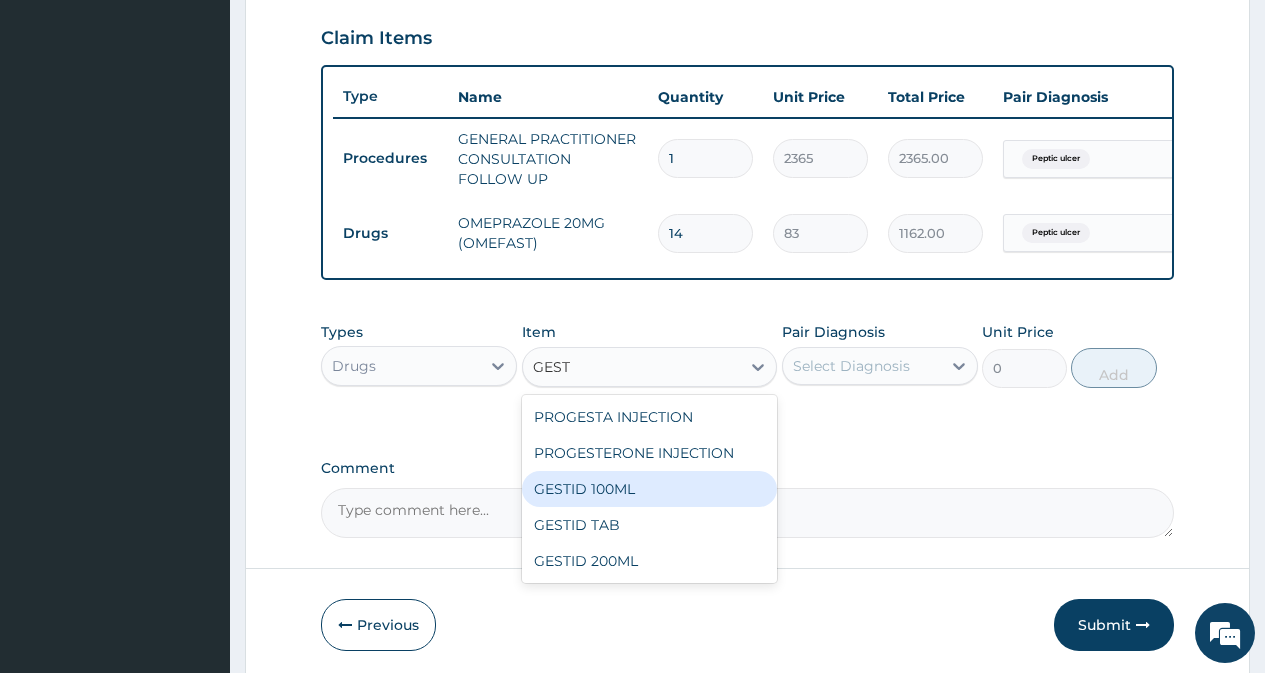 click on "GESTID 100ML" at bounding box center (650, 489) 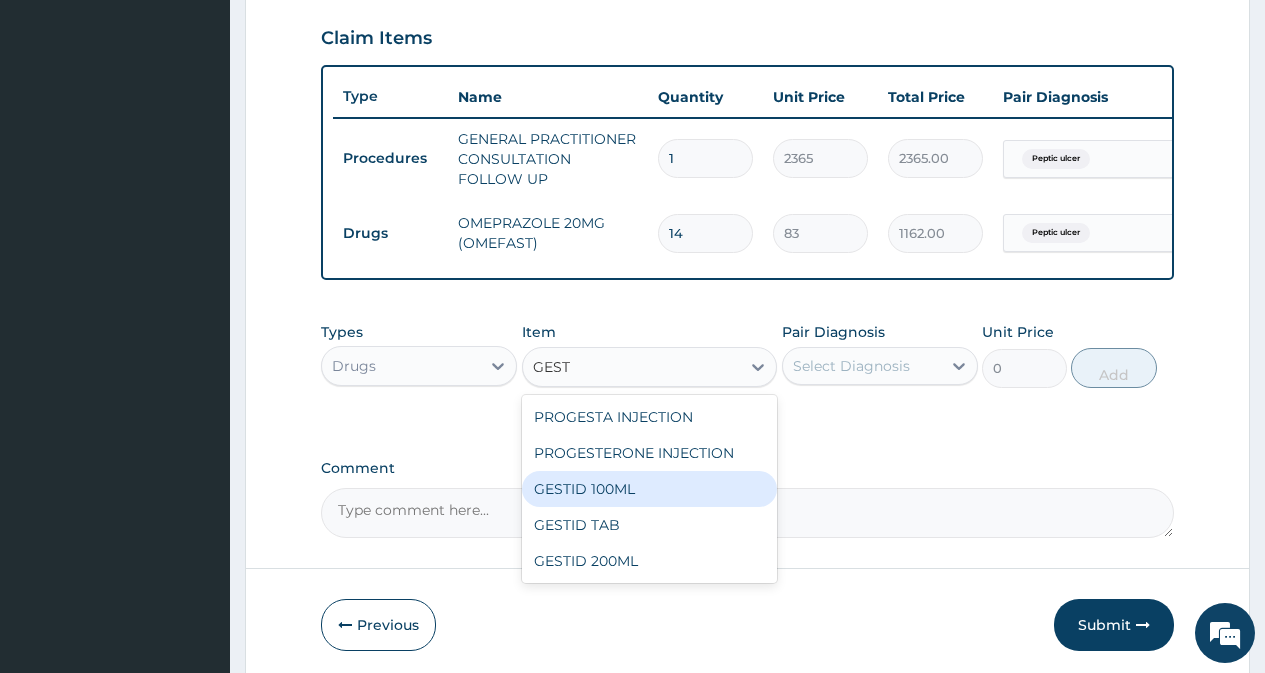 type 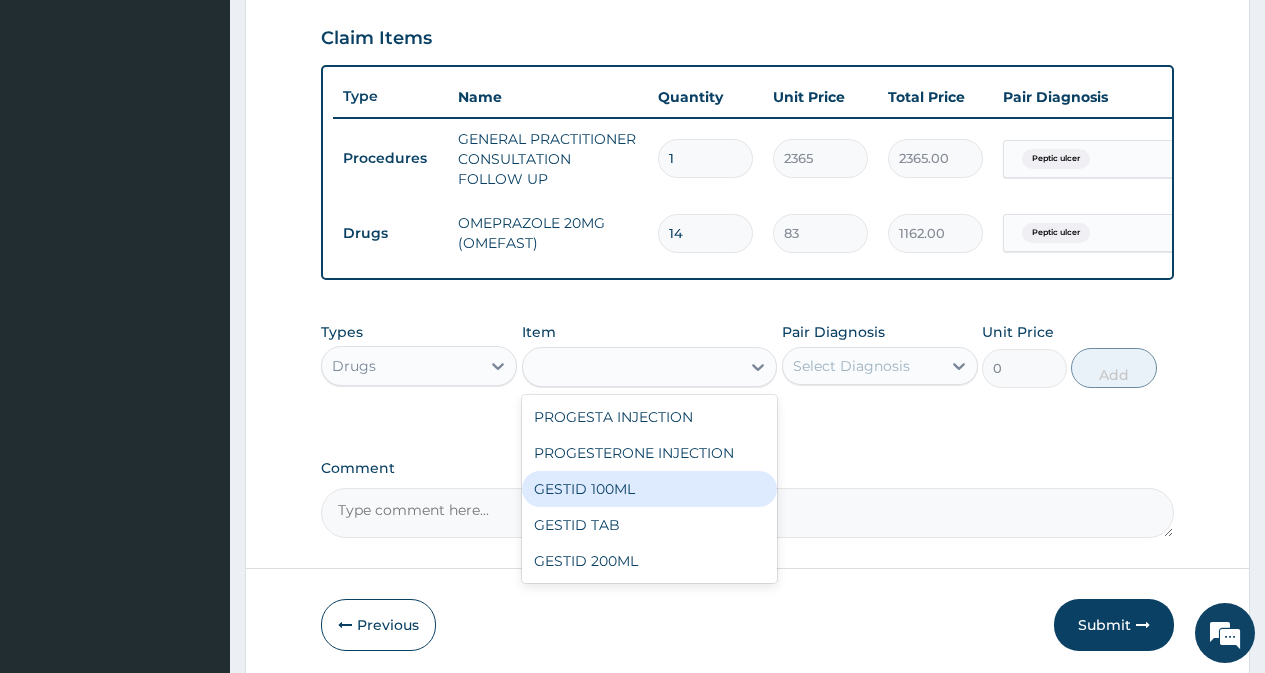 type on "828" 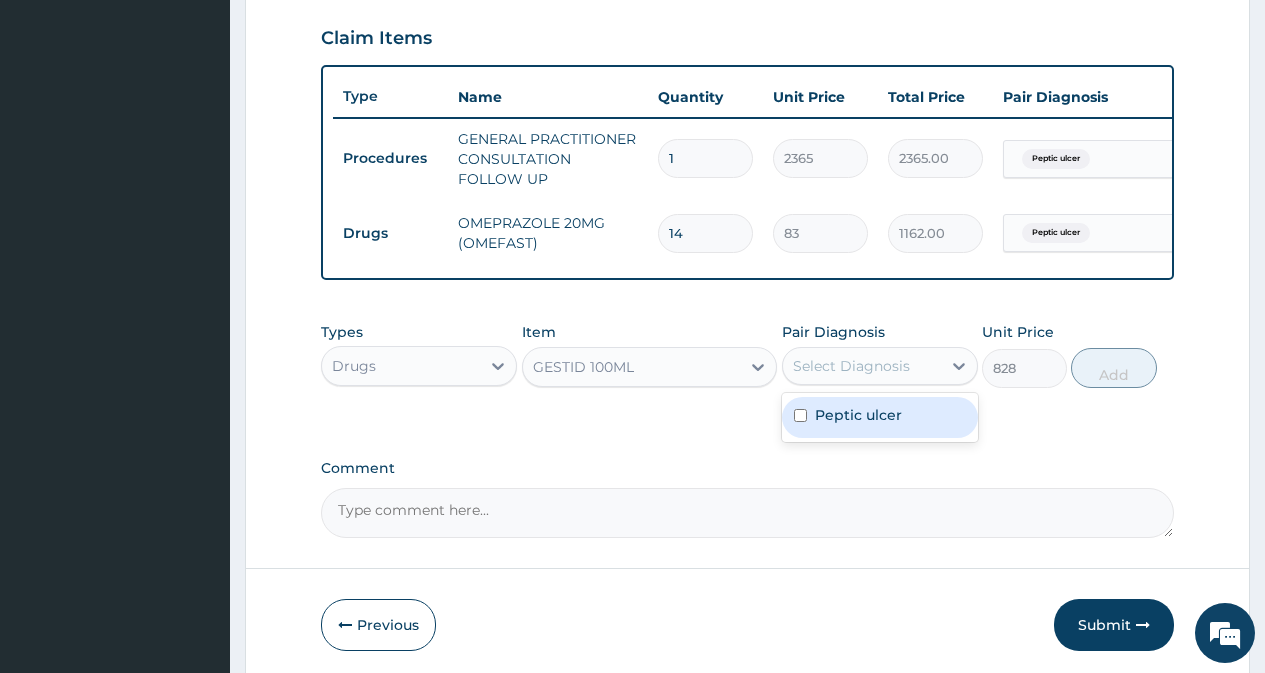 click on "Select Diagnosis" at bounding box center (851, 366) 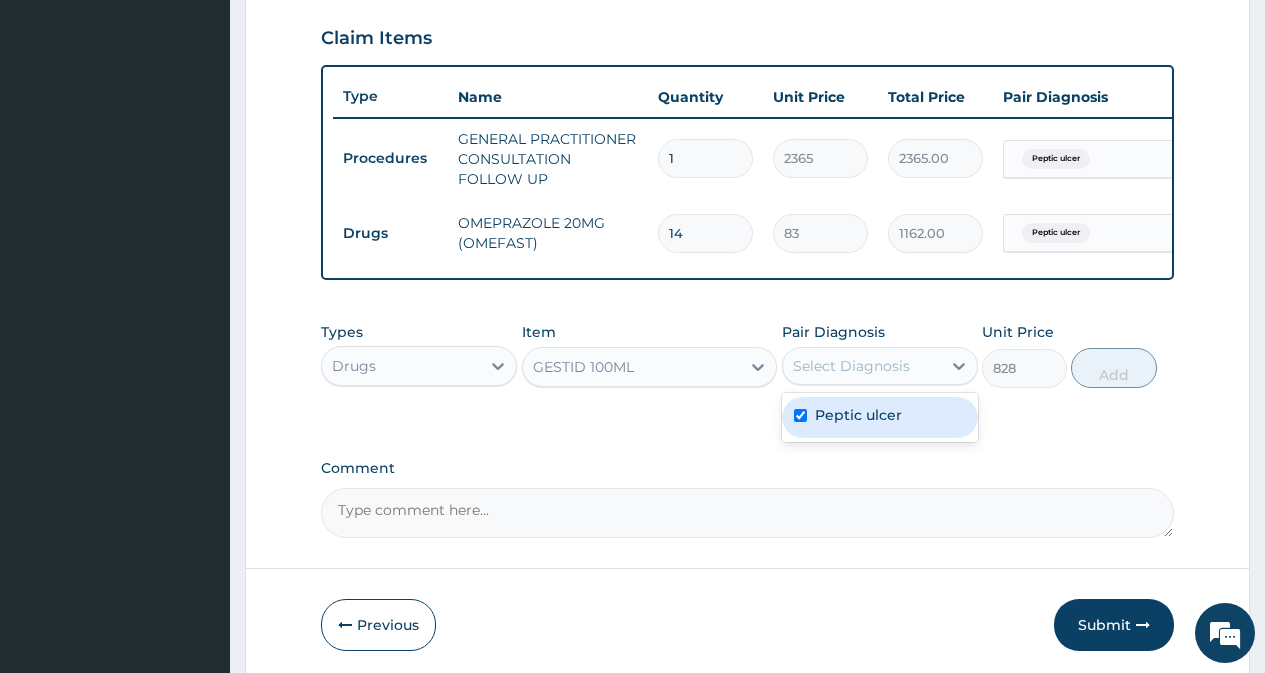 checkbox on "true" 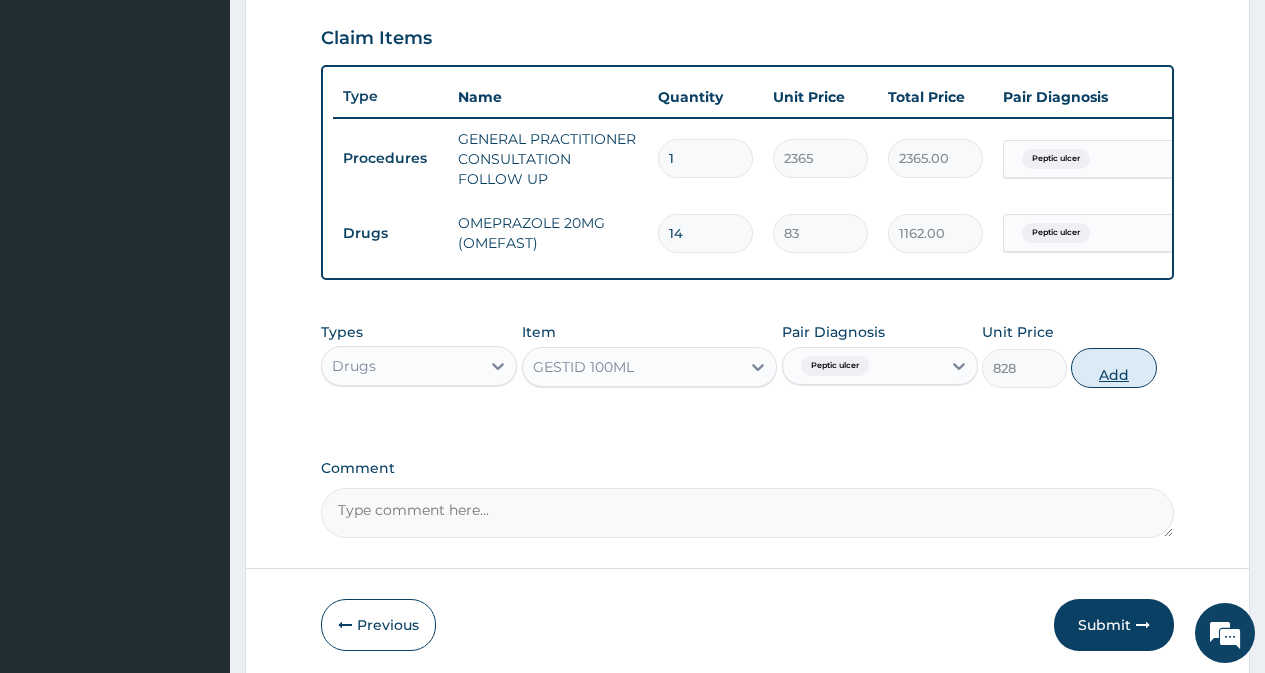 click on "Add" at bounding box center (1113, 368) 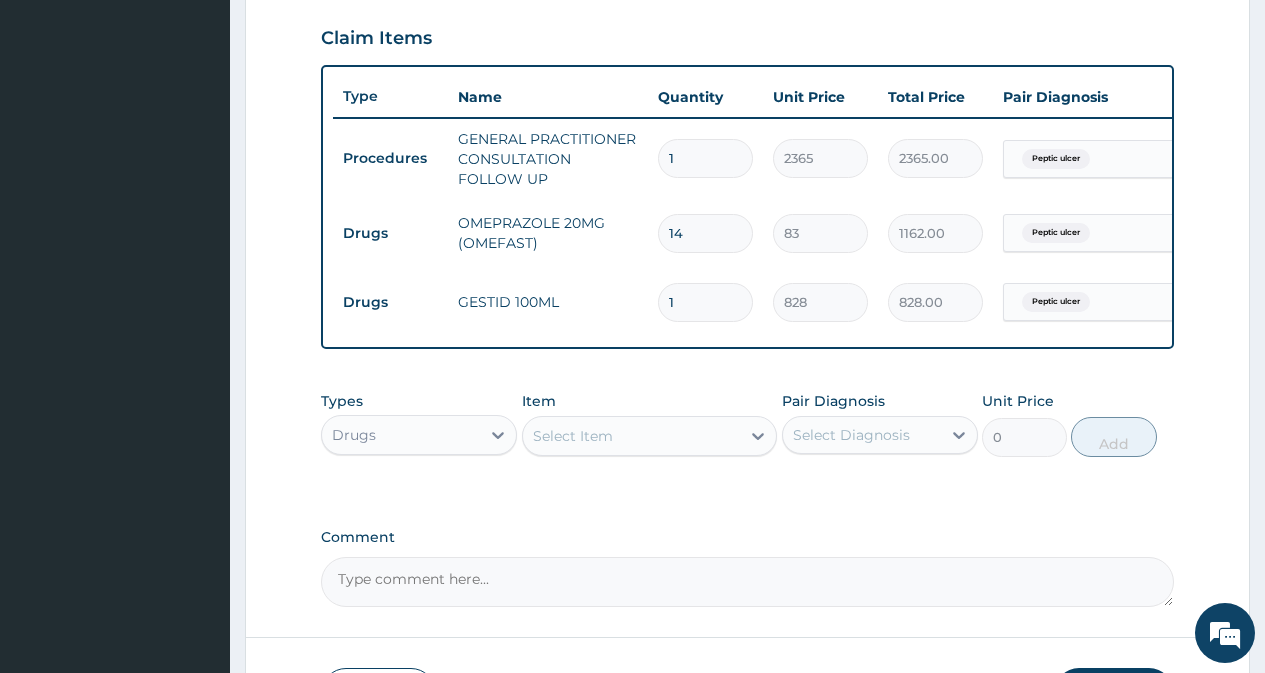 click on "Select Item" at bounding box center (632, 436) 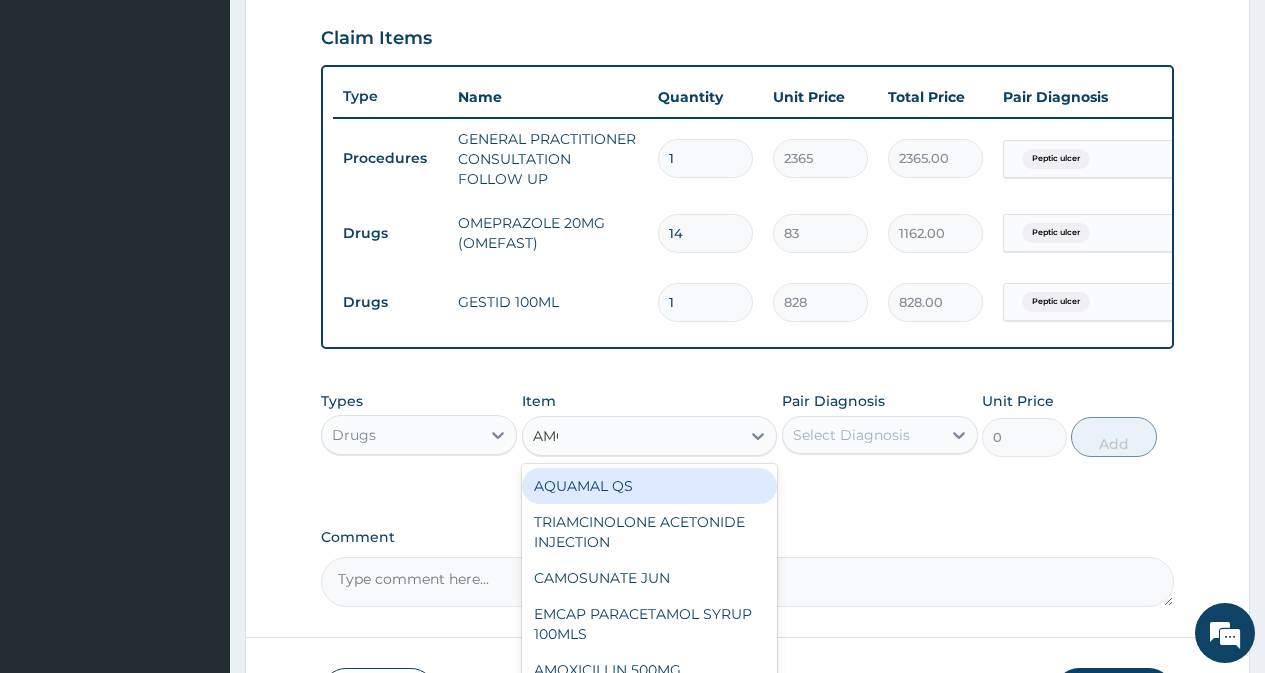 type on "AMOX" 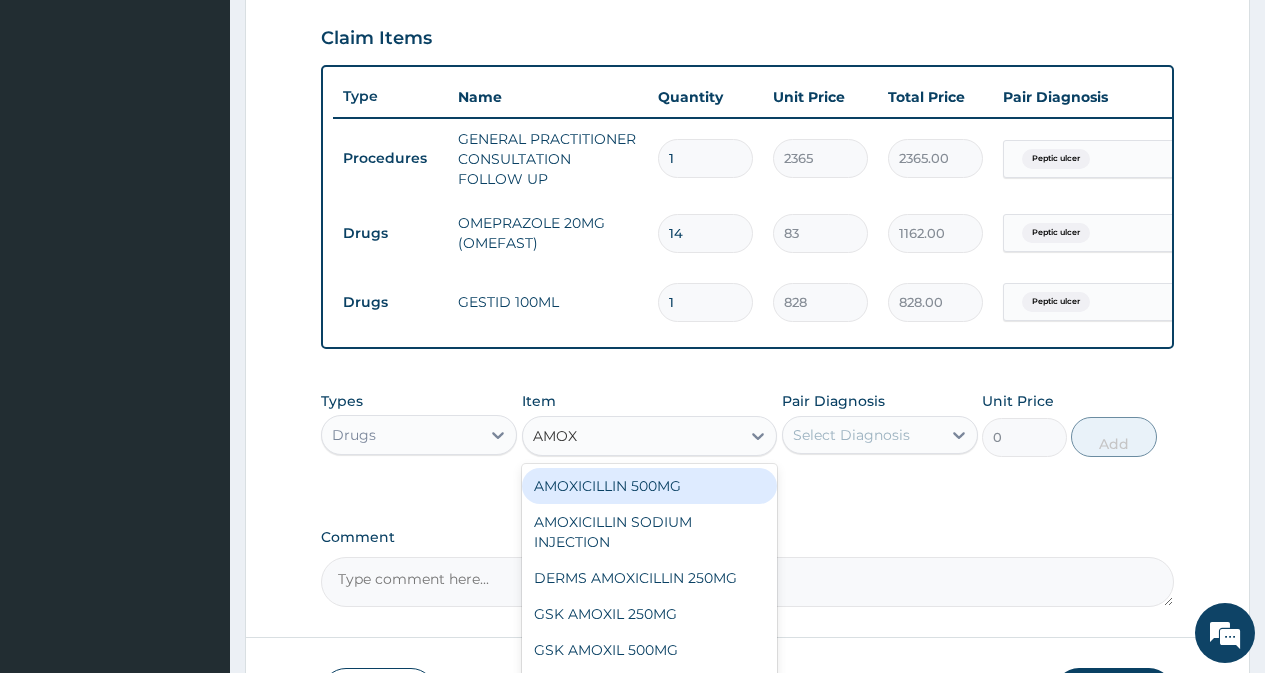 click on "AMOXICILLIN 500MG" at bounding box center [650, 486] 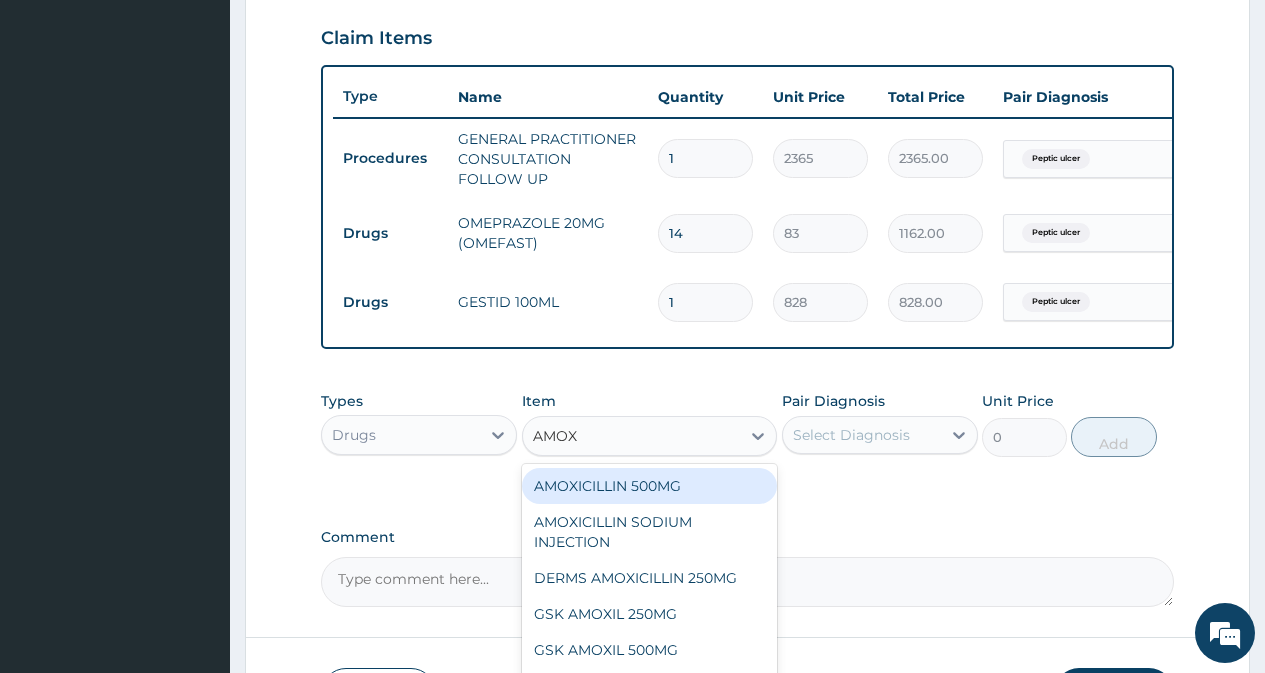 type 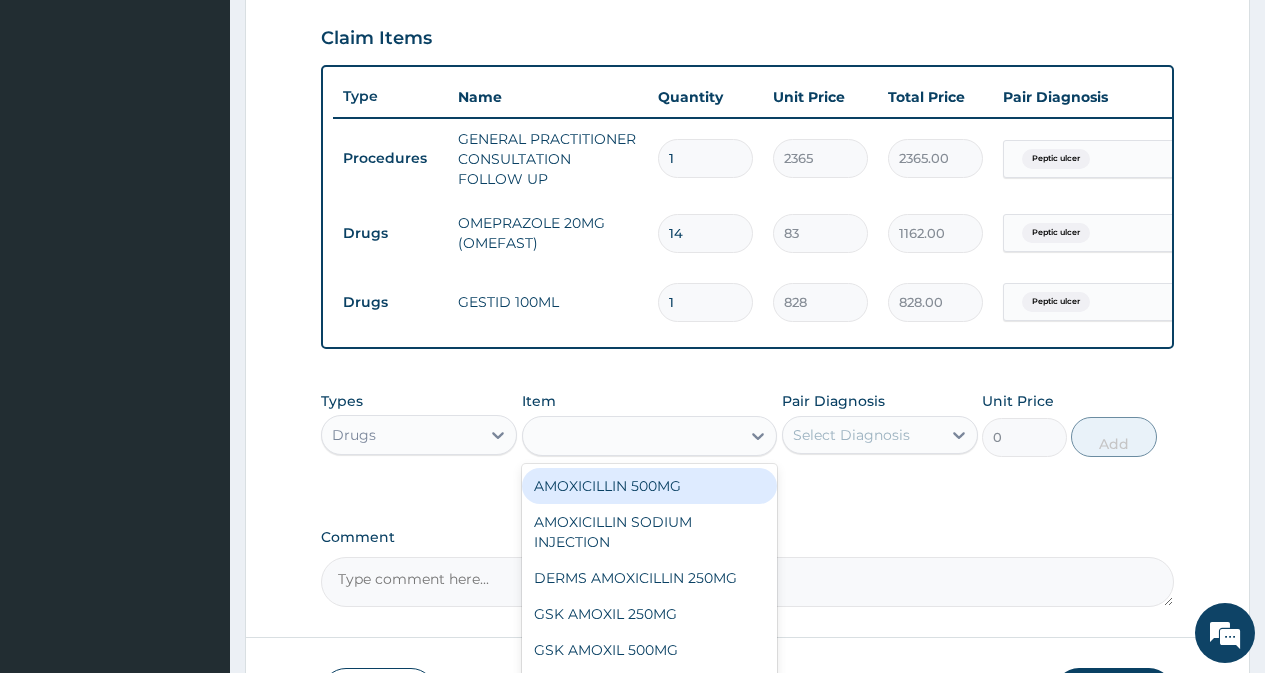 type on "71" 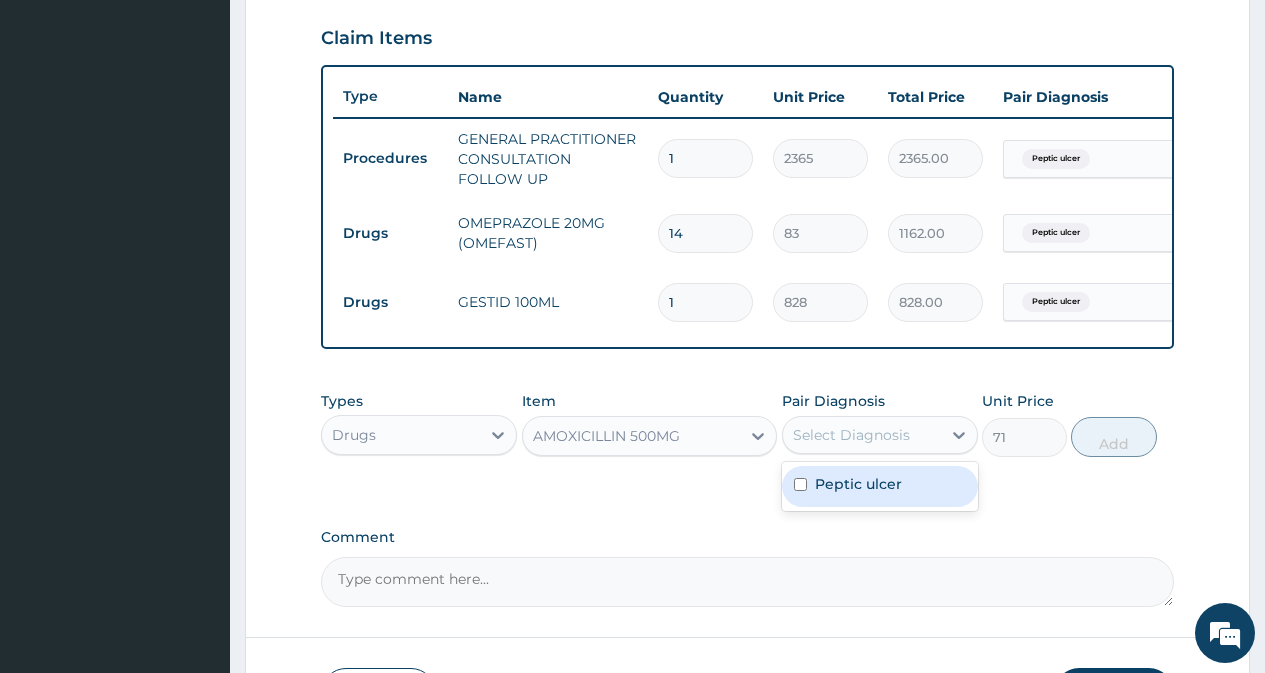 click on "Select Diagnosis" at bounding box center [862, 435] 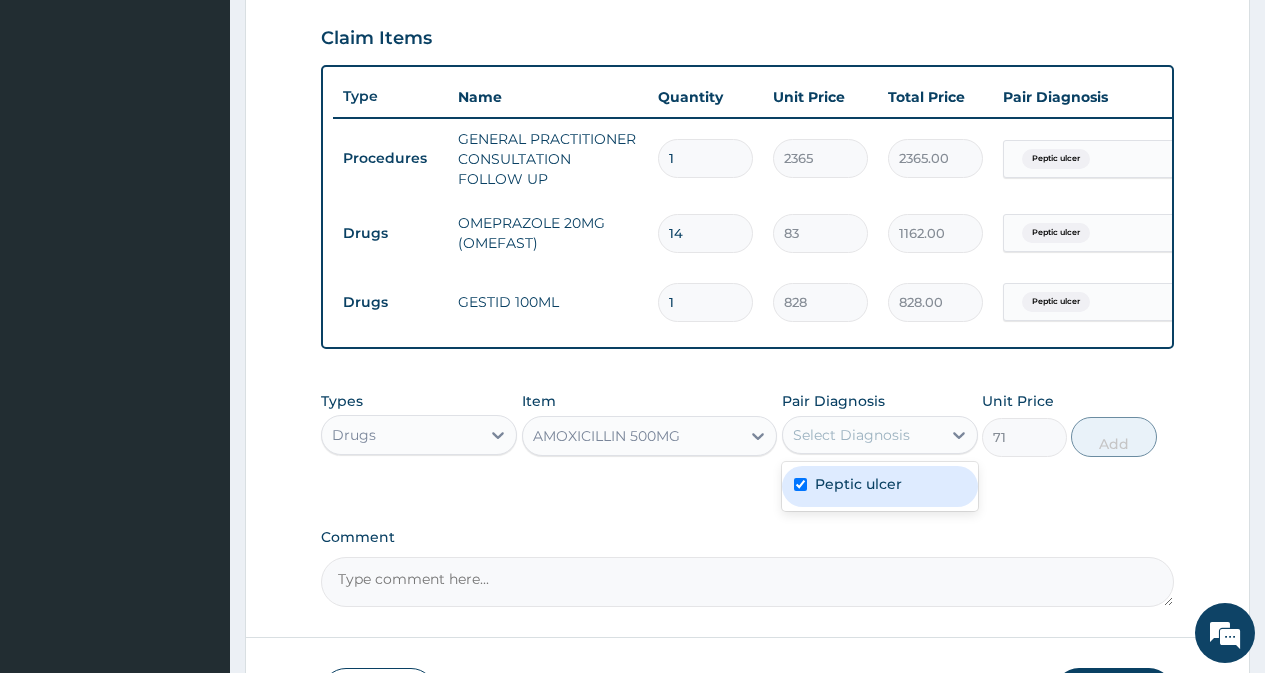 checkbox on "true" 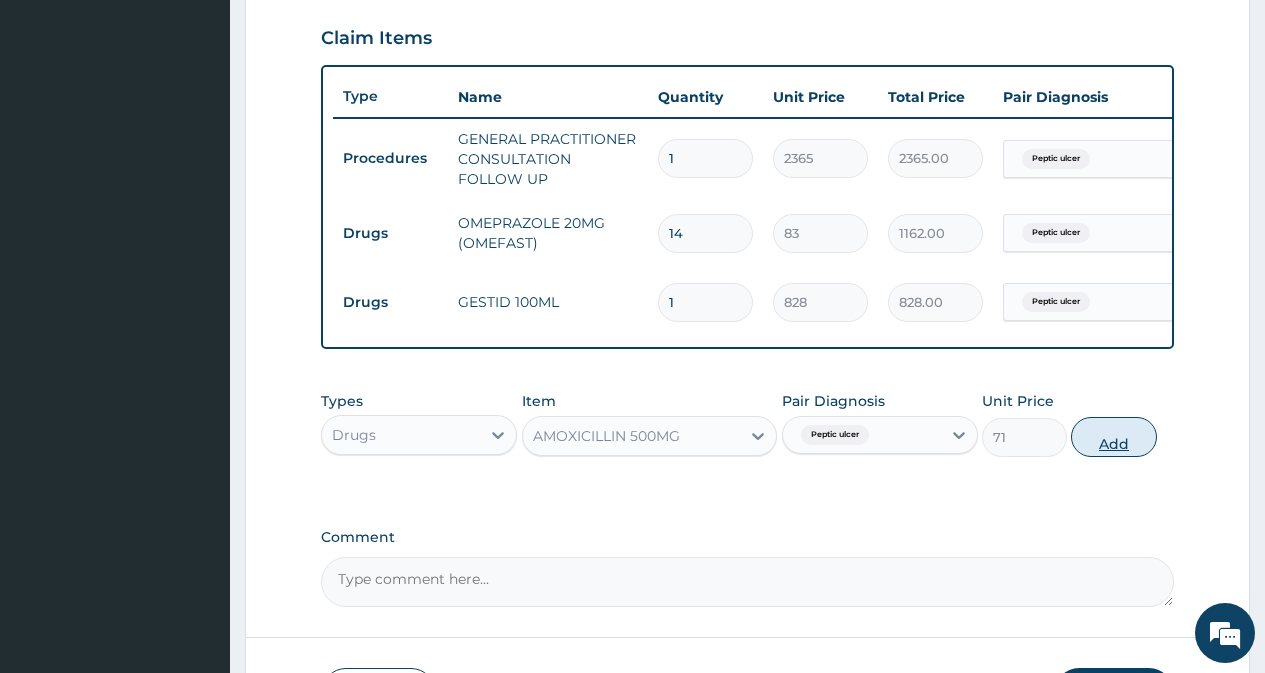 click on "Add" at bounding box center [1113, 437] 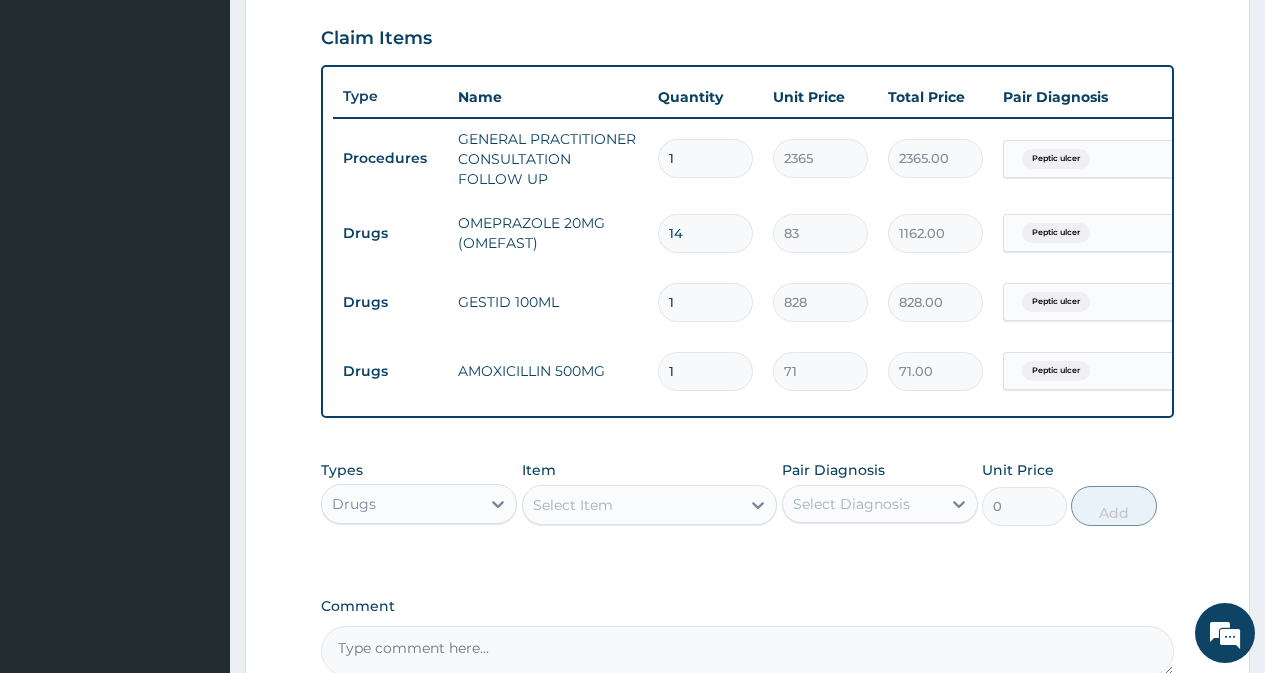 type on "15" 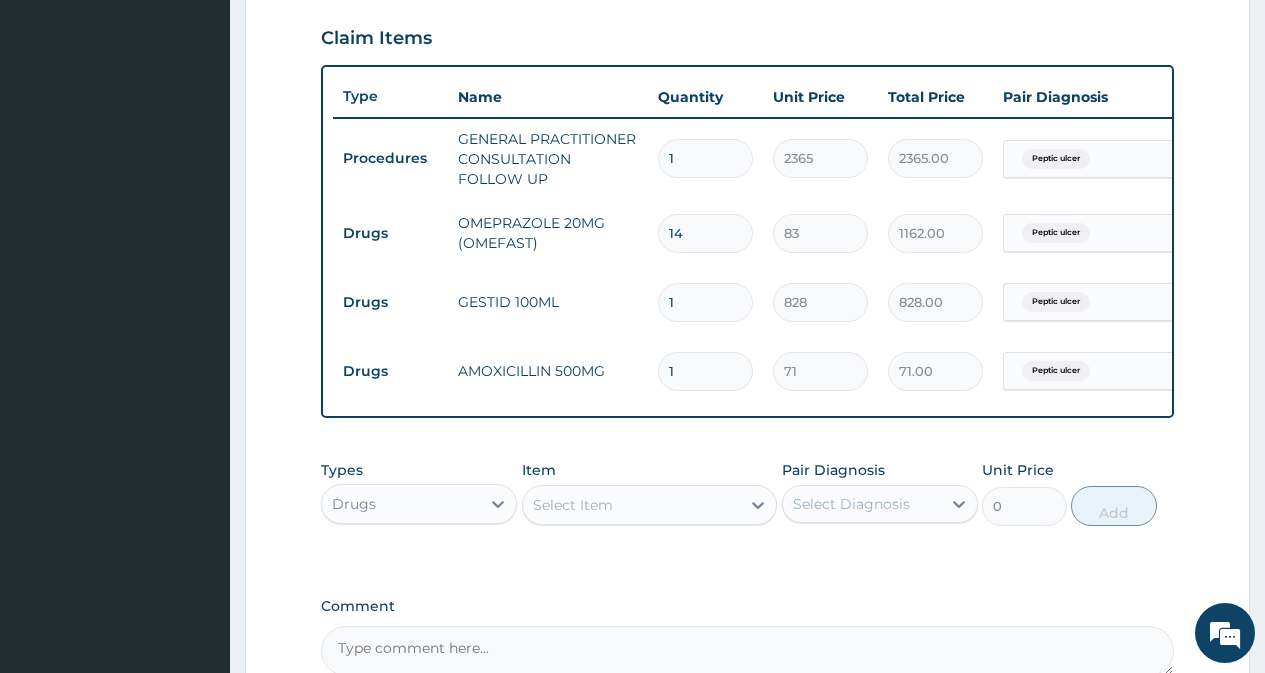 type on "1065.00" 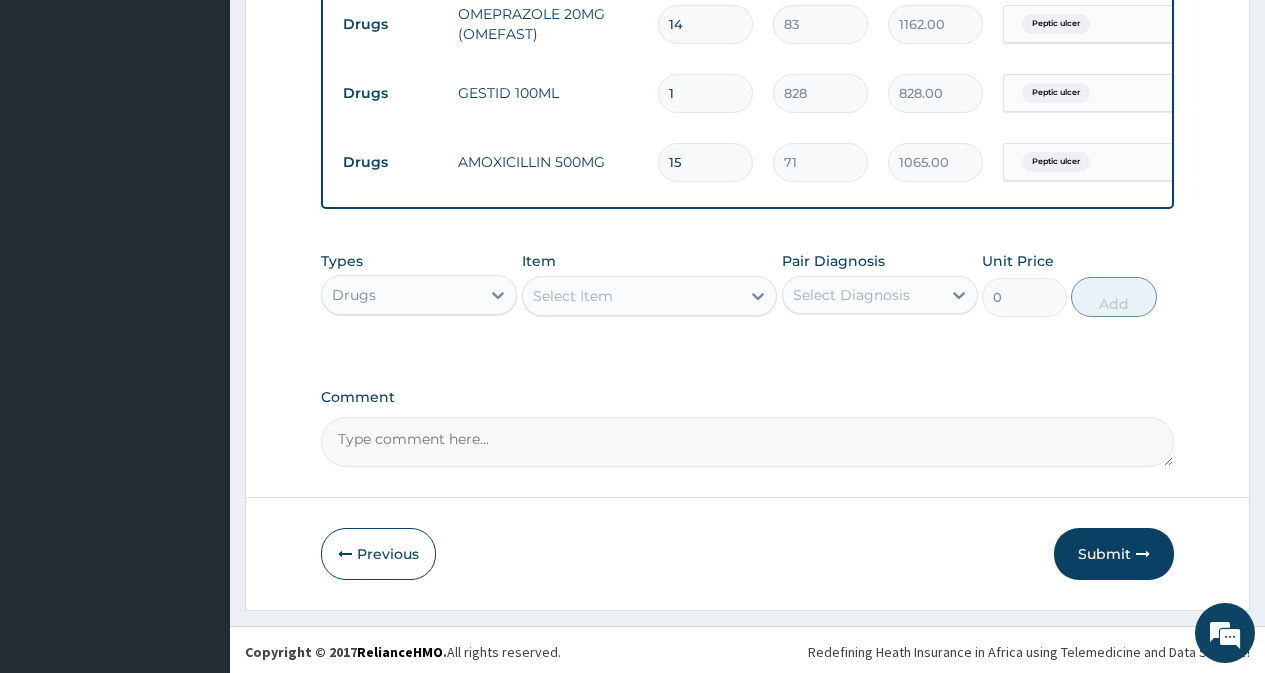 scroll, scrollTop: 907, scrollLeft: 0, axis: vertical 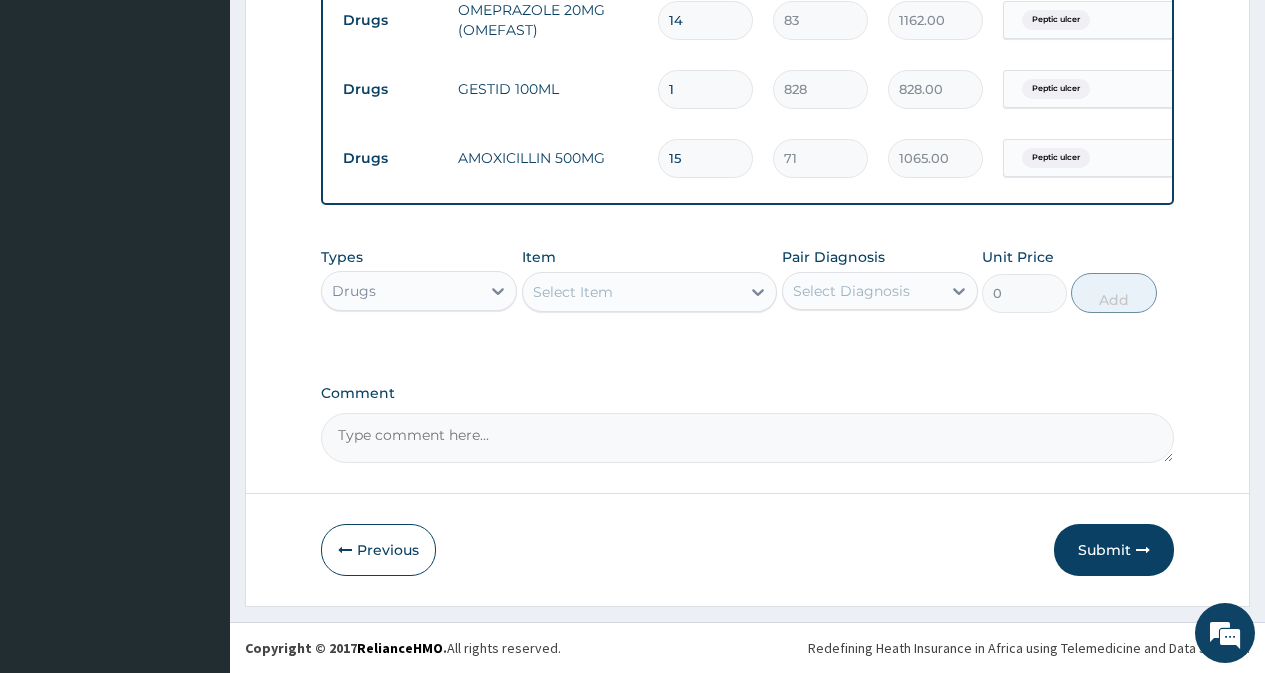 type on "15" 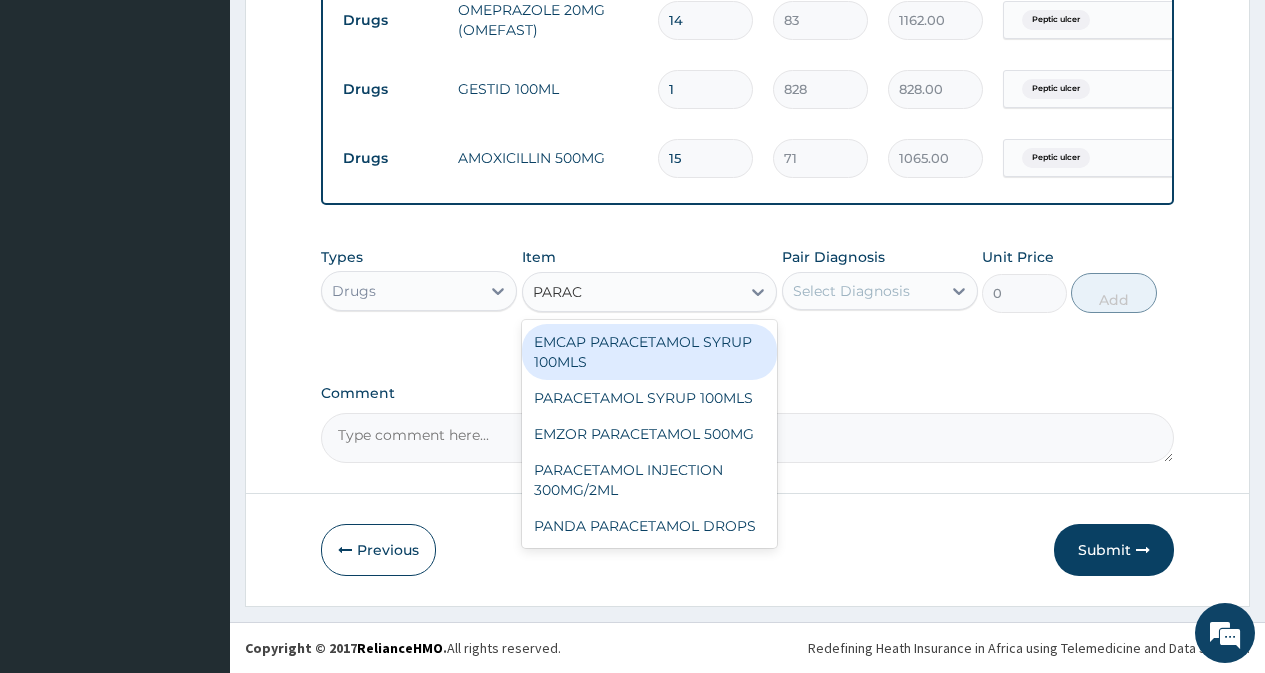 type on "PARACE" 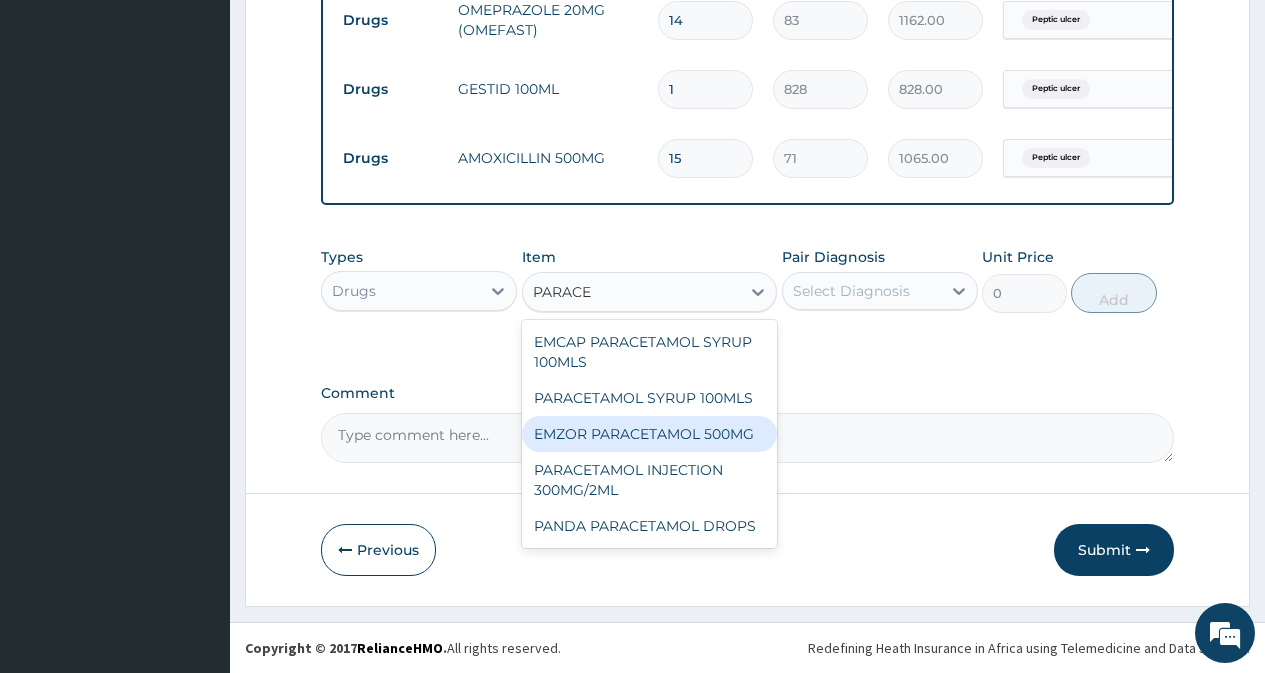 click on "EMZOR PARACETAMOL 500MG" at bounding box center [650, 434] 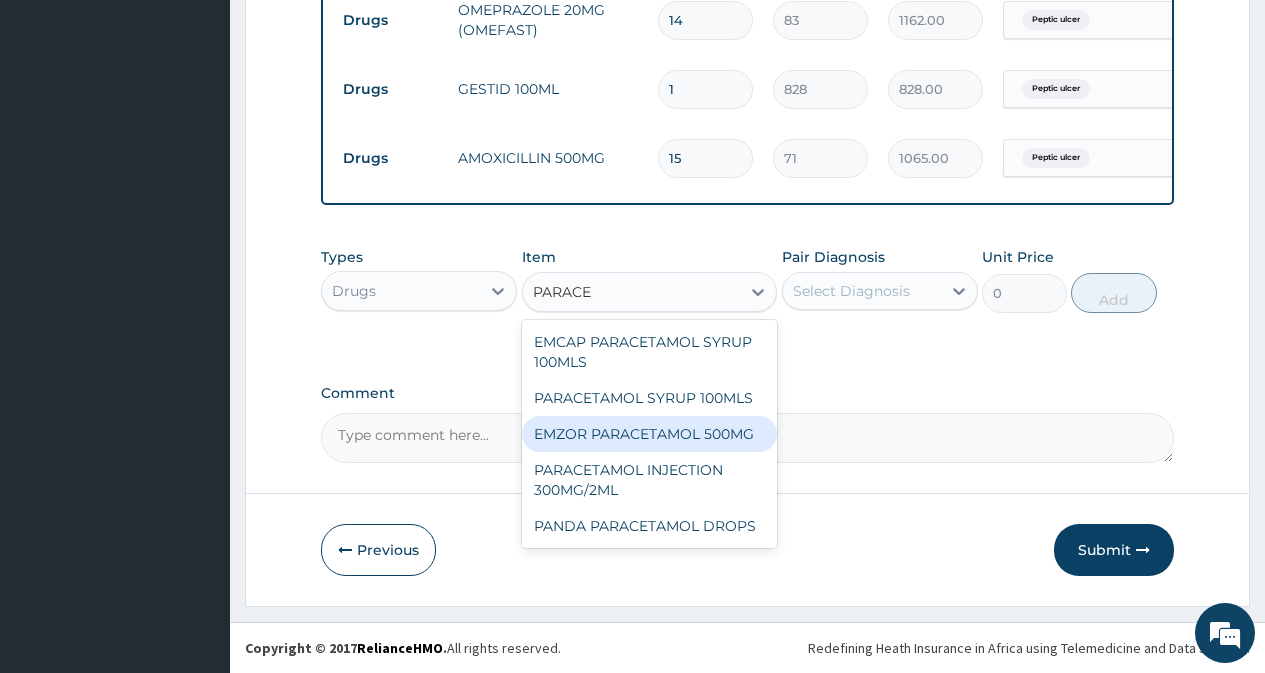 type 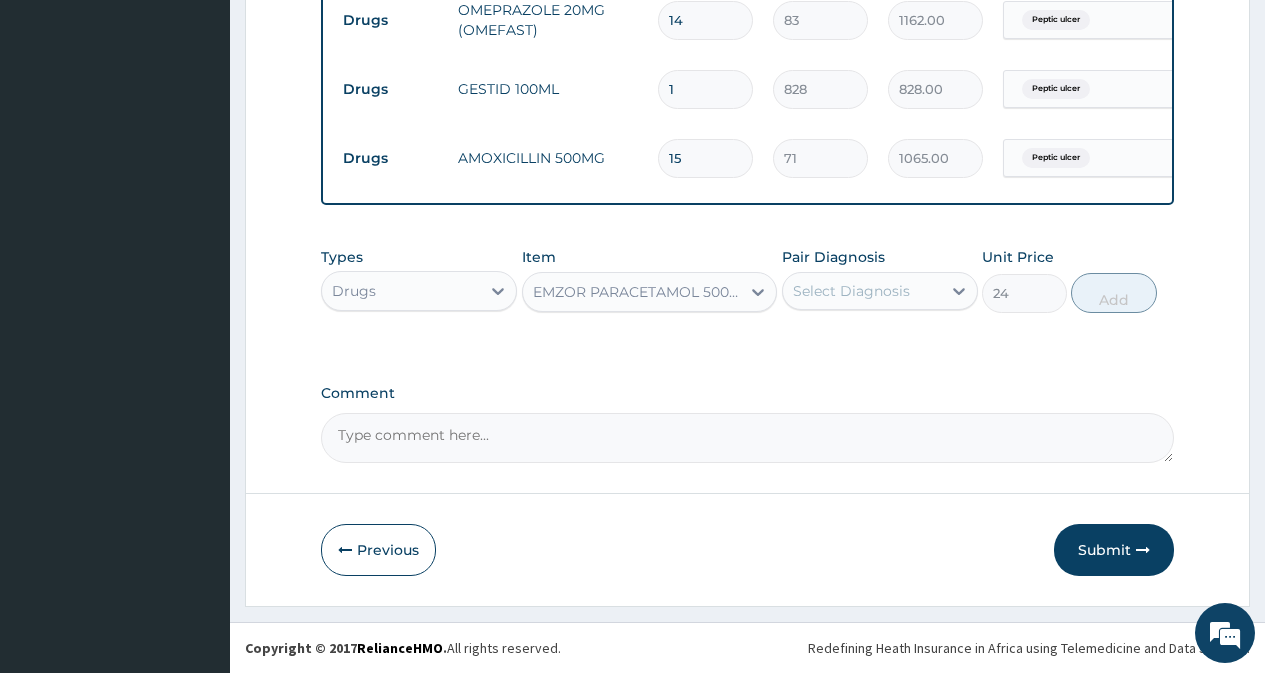 click on "Select Diagnosis" at bounding box center [851, 291] 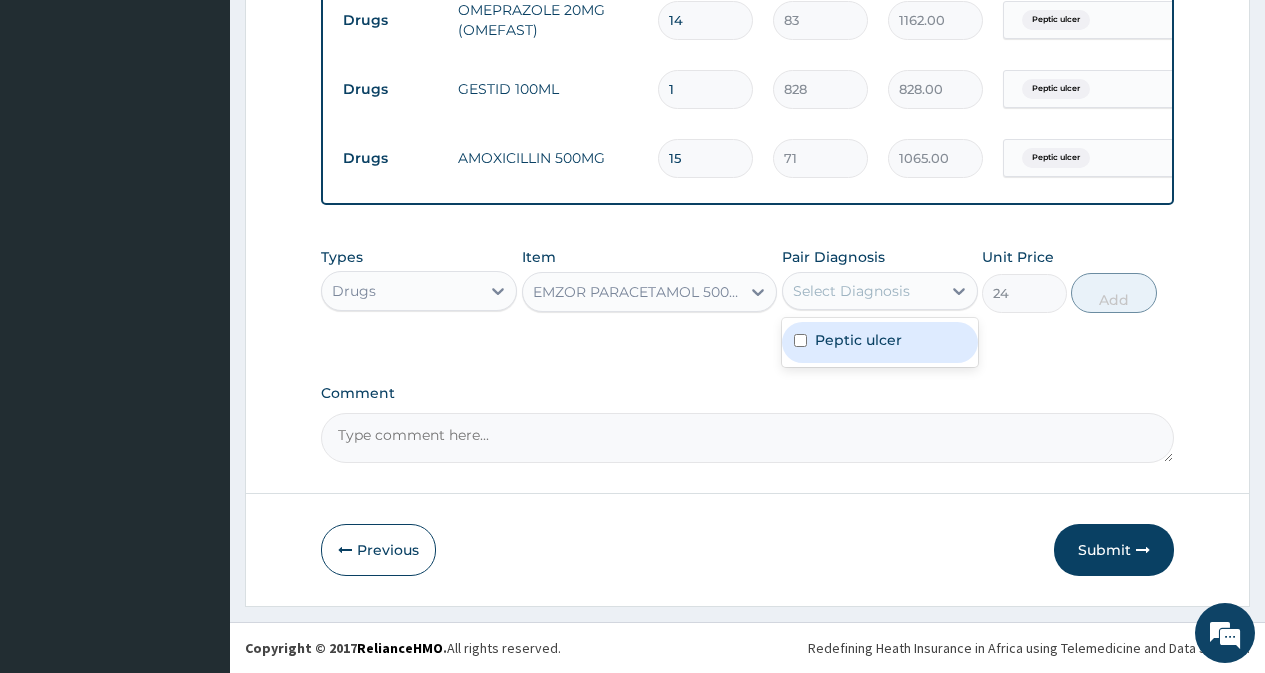 click on "Peptic ulcer" at bounding box center [880, 342] 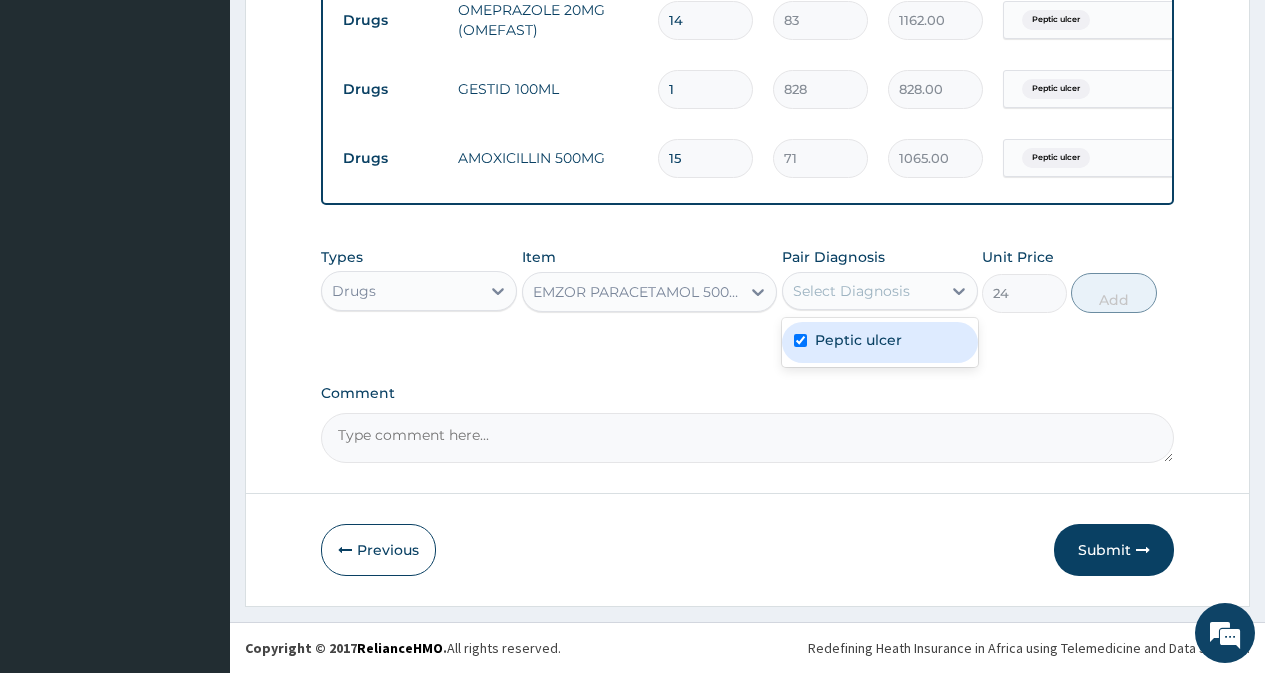 checkbox on "true" 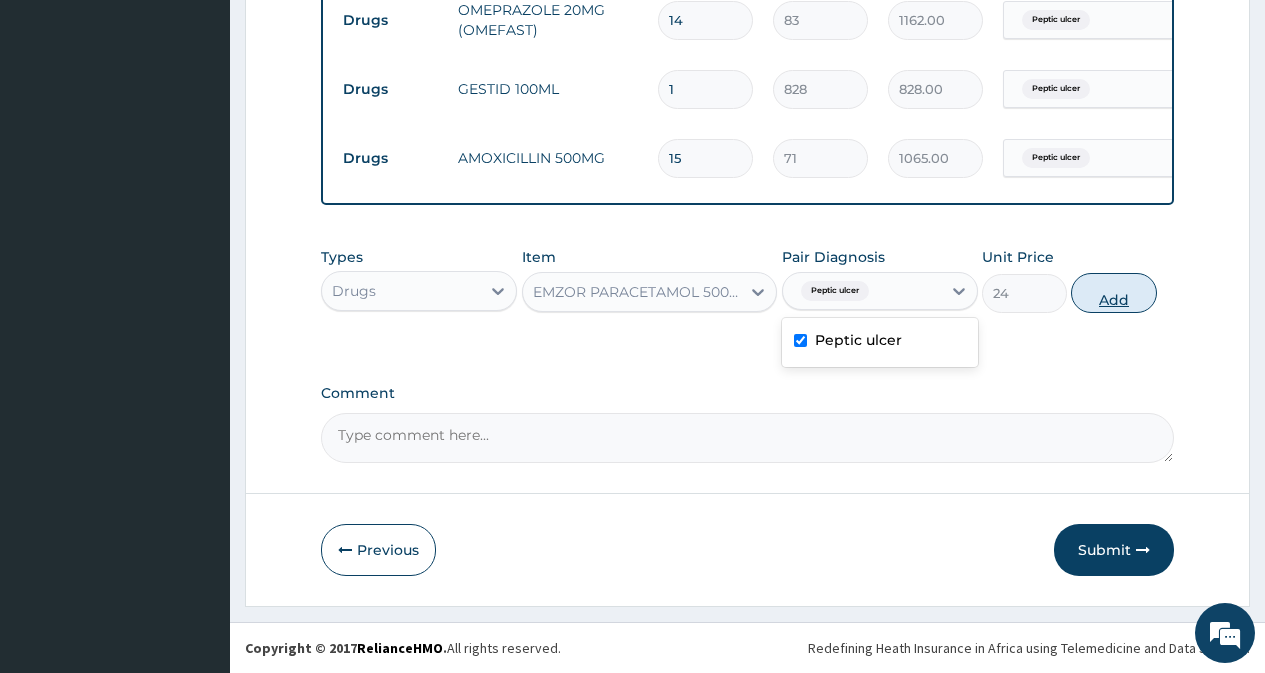 click on "Add" at bounding box center [1113, 293] 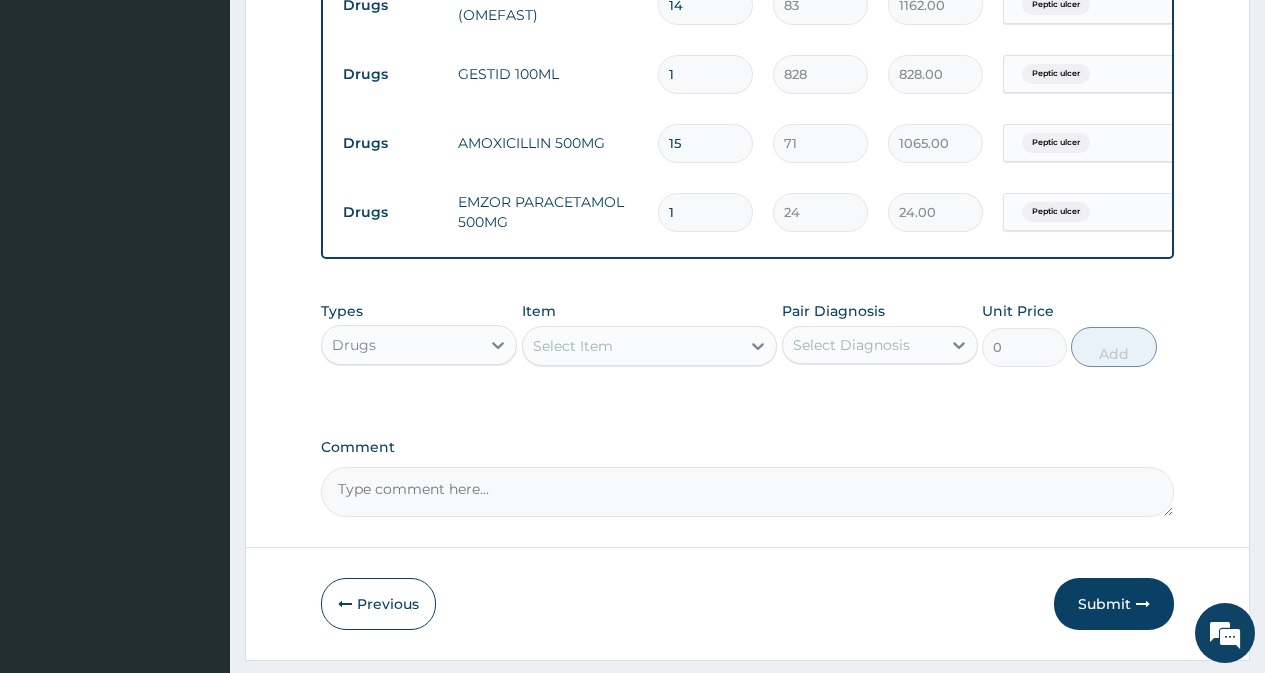 type on "18" 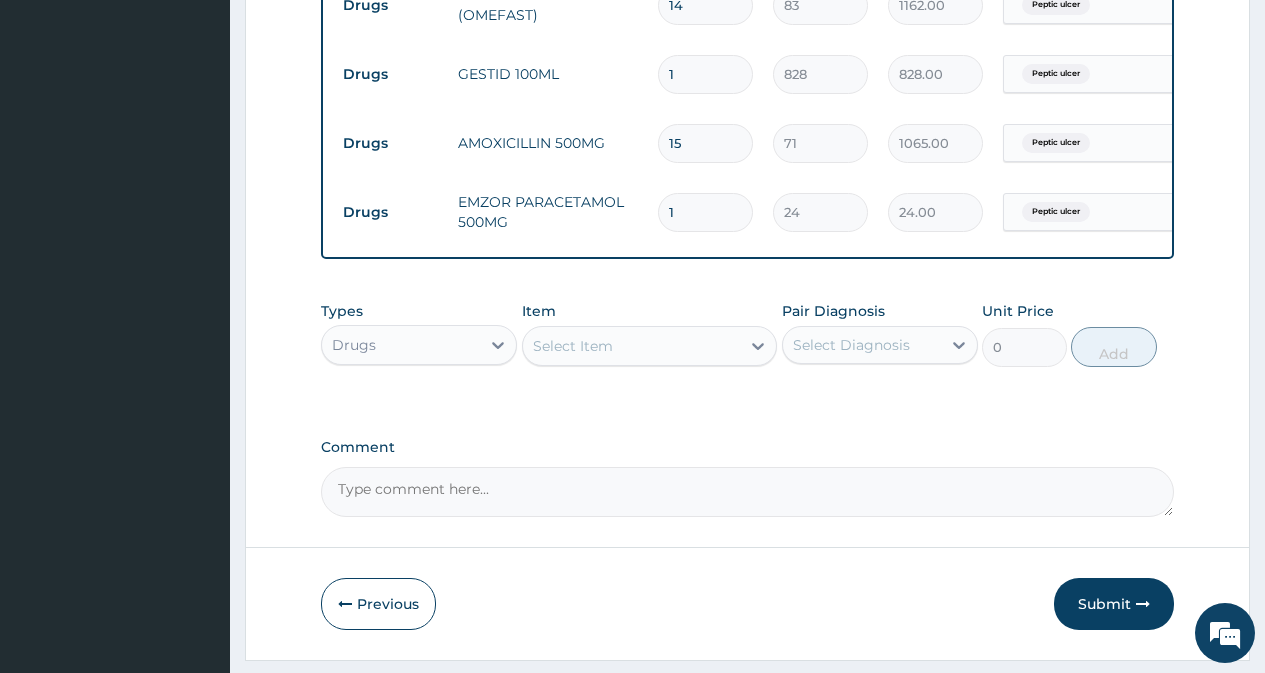 type on "432.00" 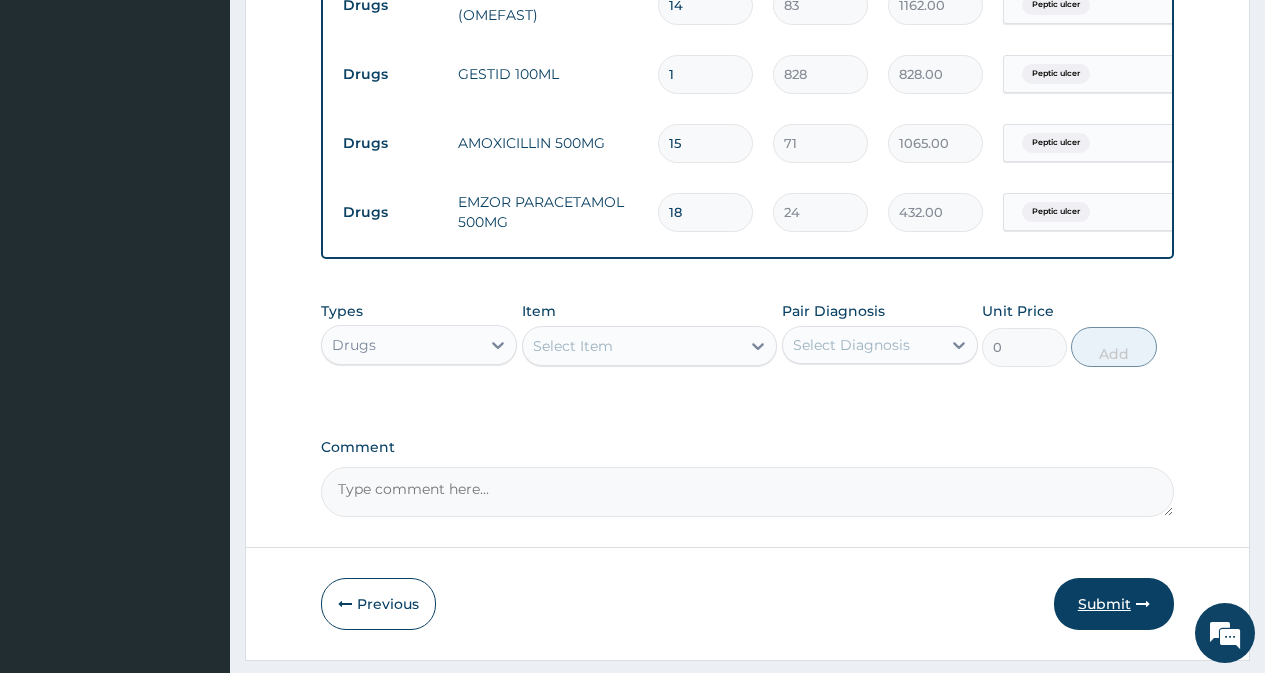 type on "18" 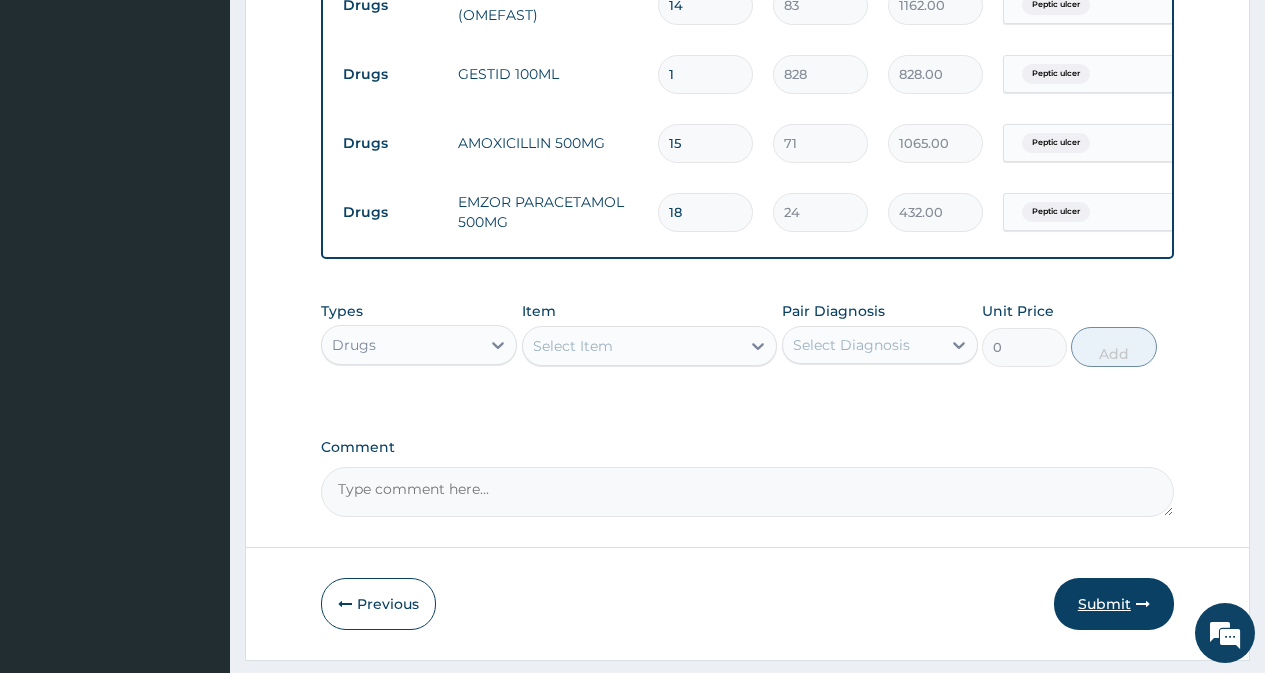 click on "Submit" at bounding box center (1114, 604) 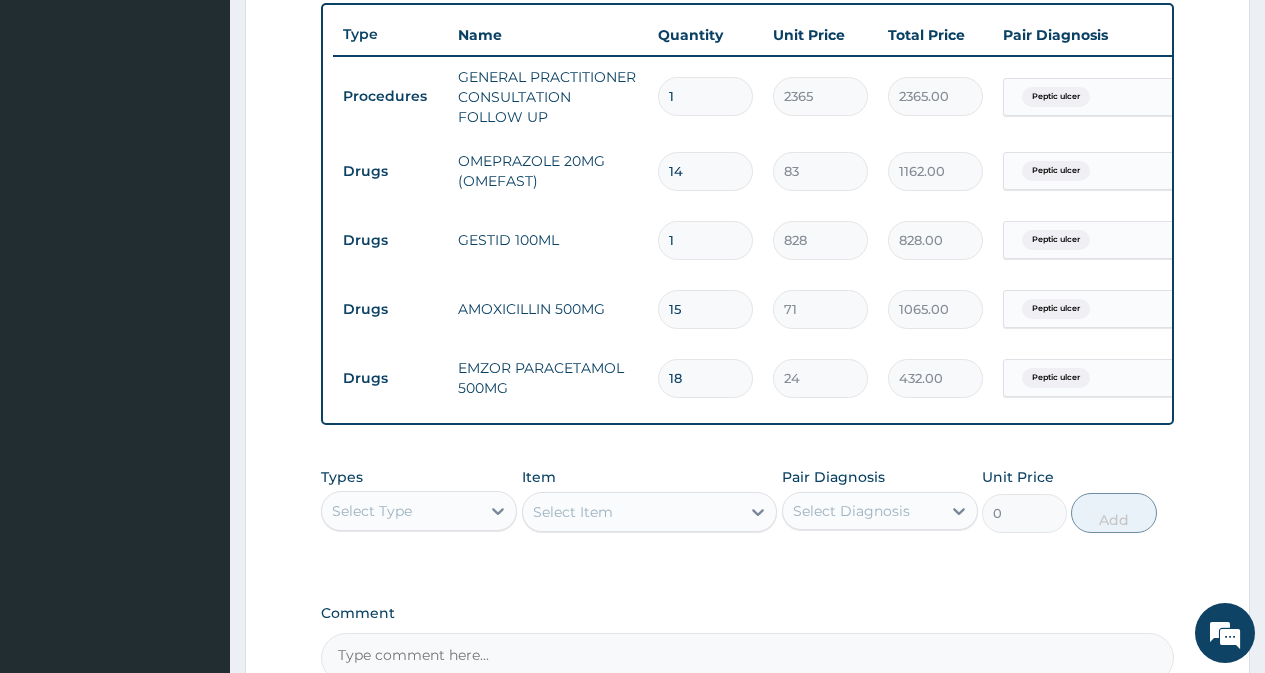 scroll, scrollTop: 976, scrollLeft: 0, axis: vertical 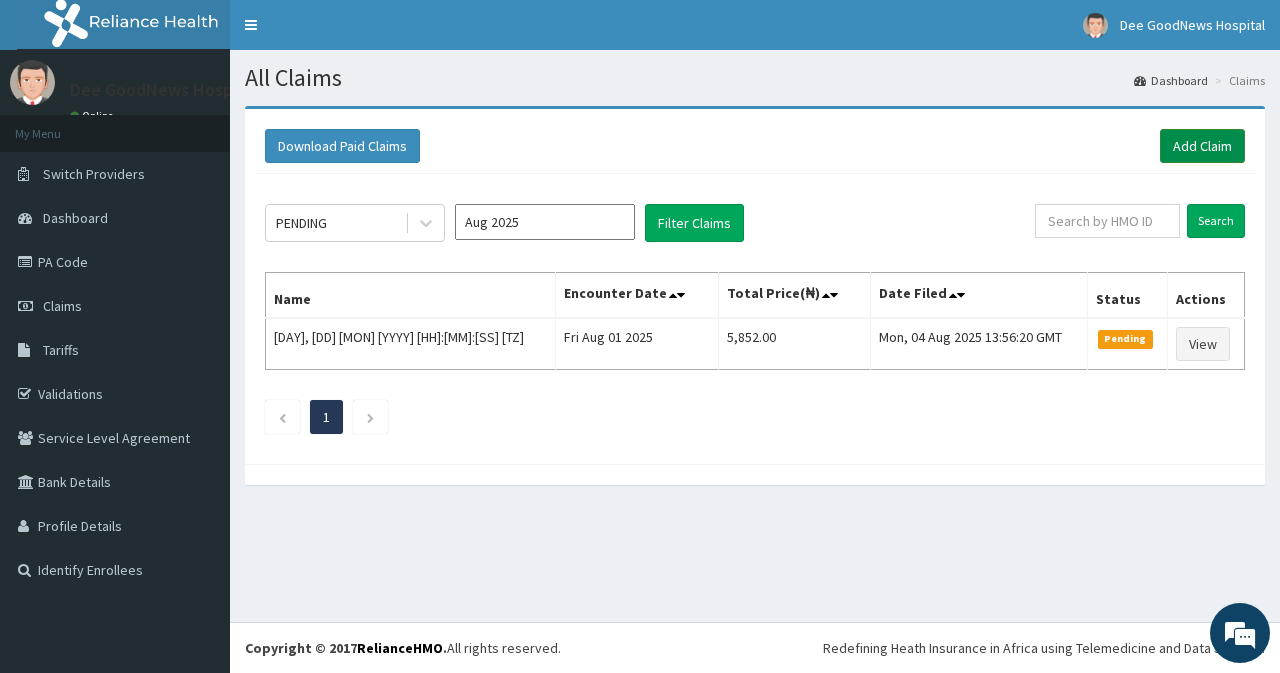 click on "Add Claim" at bounding box center [1202, 146] 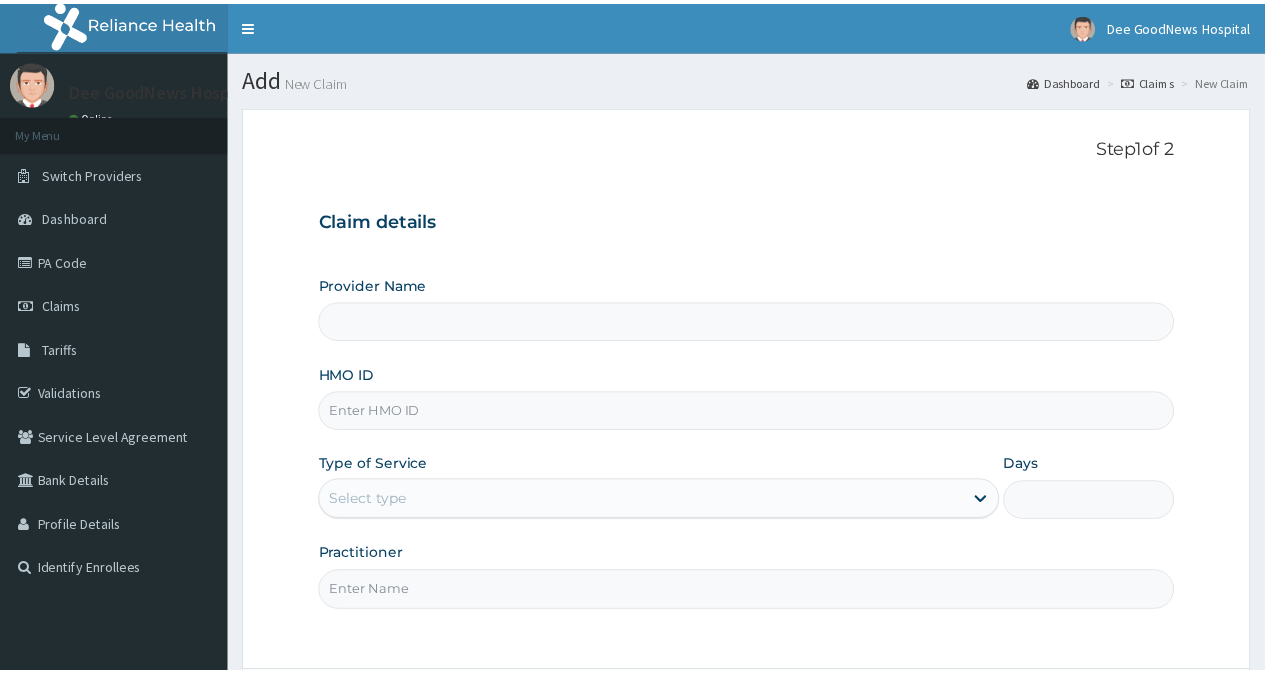 scroll, scrollTop: 0, scrollLeft: 0, axis: both 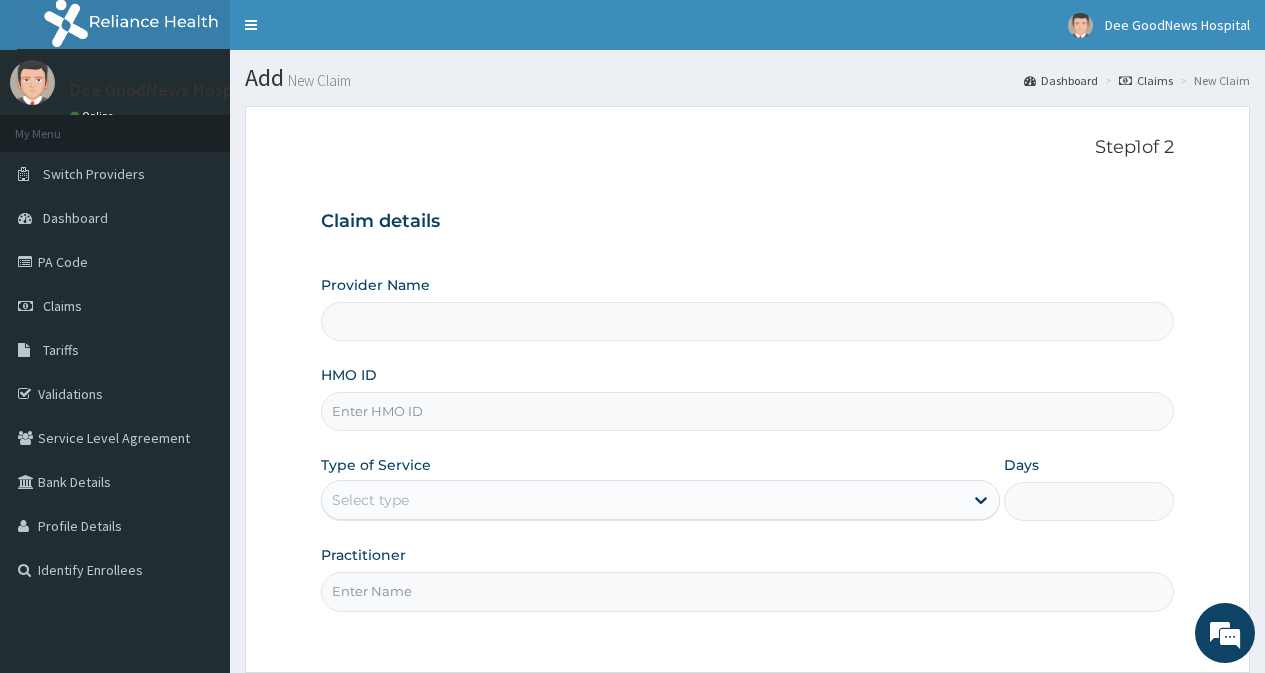 type on "Dee Goodnews Hospital" 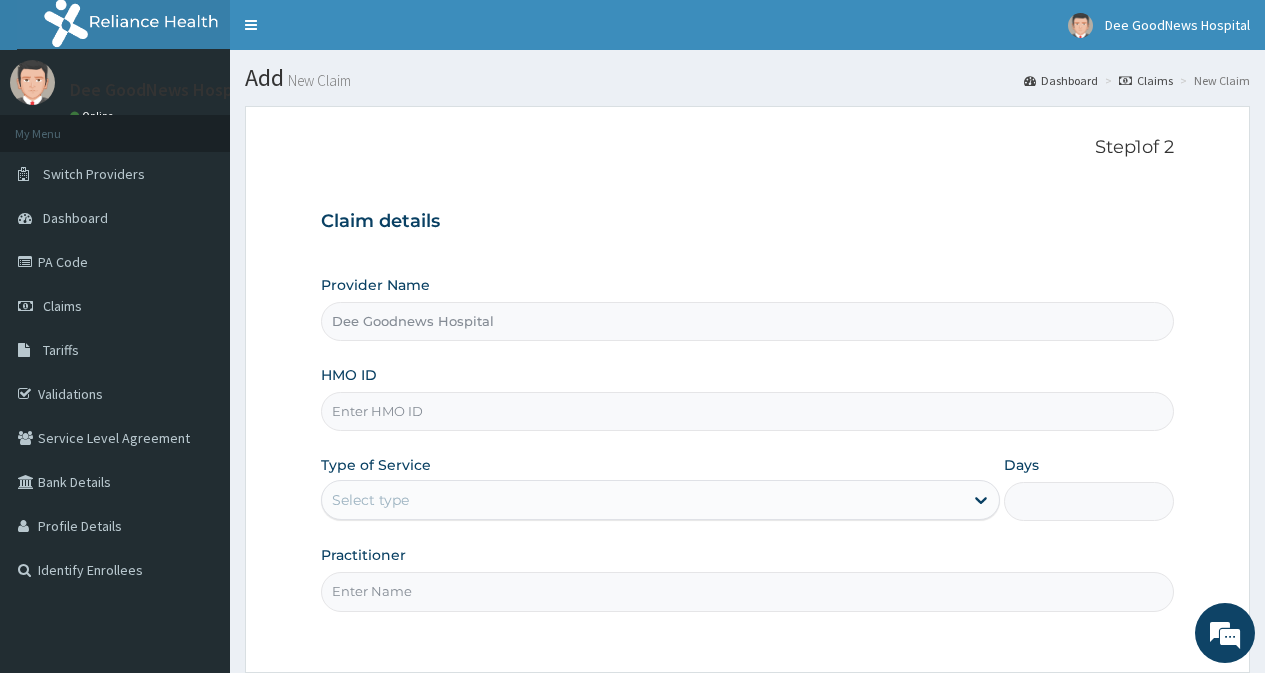 click on "HMO ID" at bounding box center (747, 411) 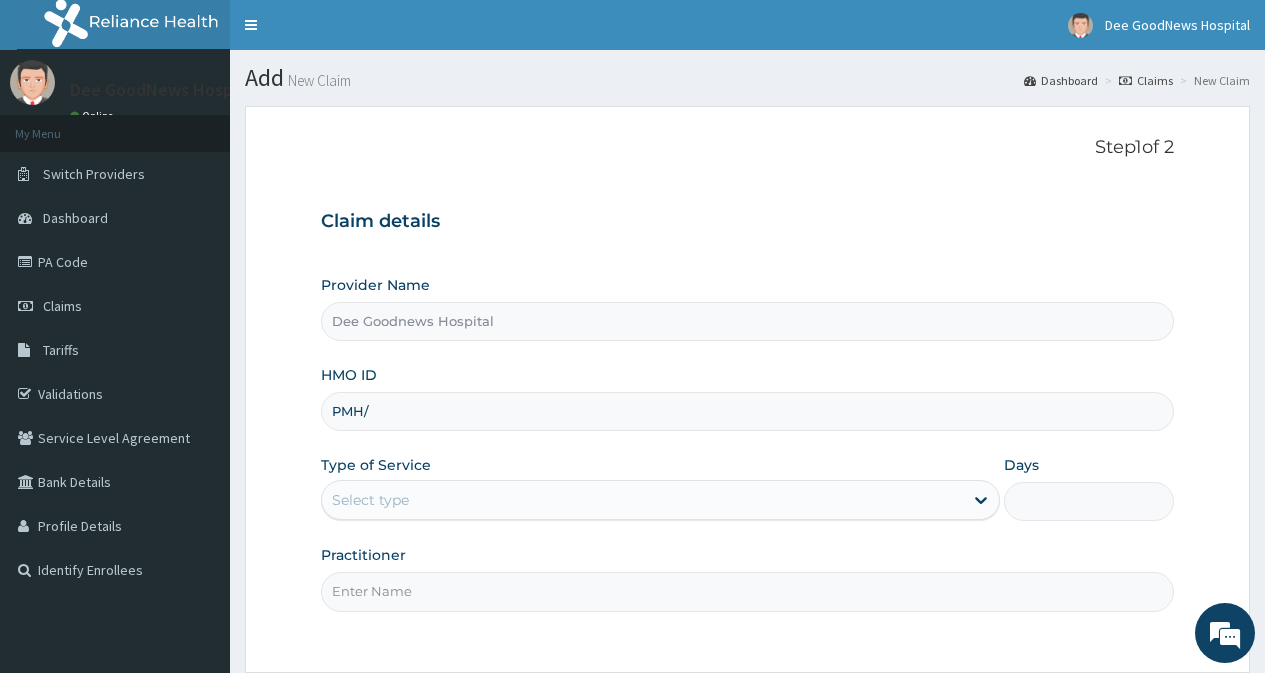 scroll, scrollTop: 0, scrollLeft: 0, axis: both 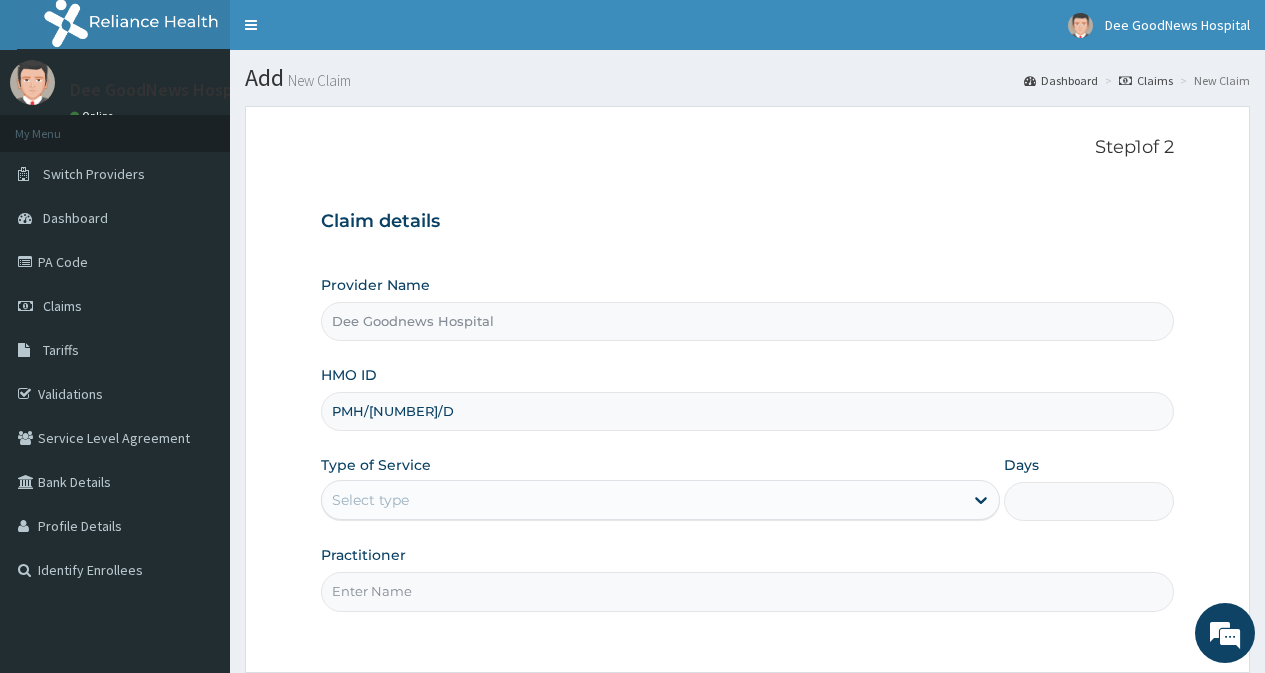 type on "PMH/10306/D" 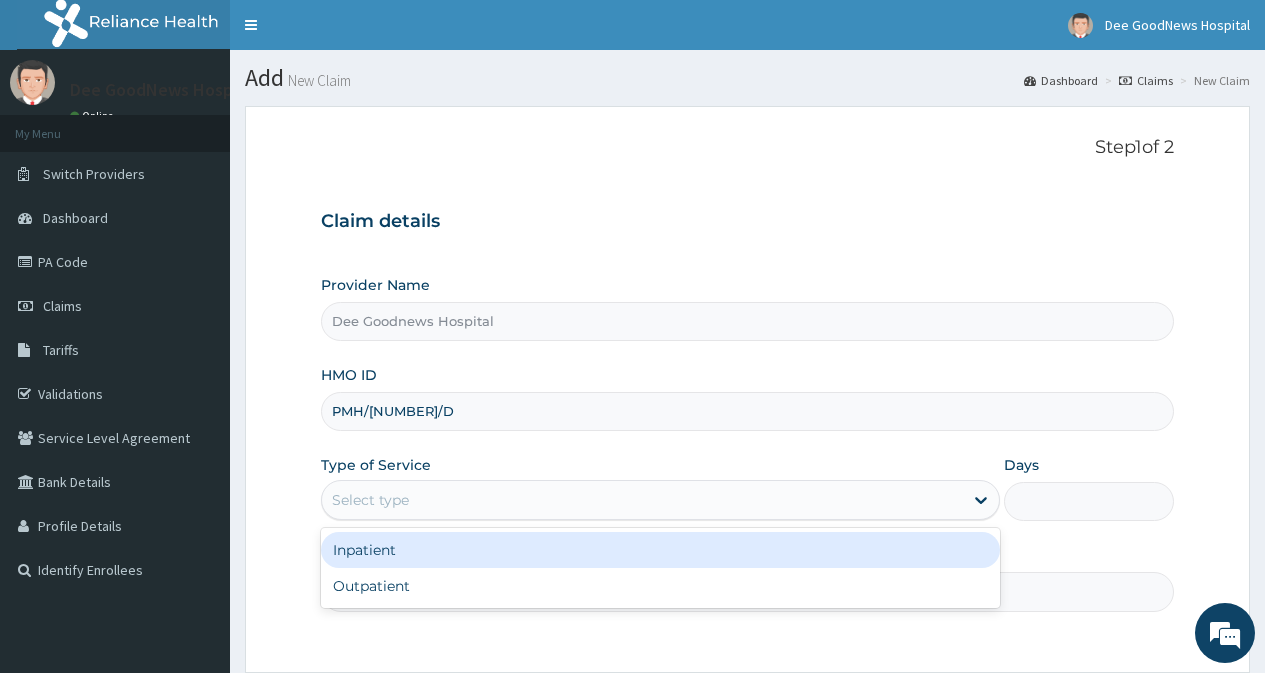 click on "Select type" at bounding box center (370, 500) 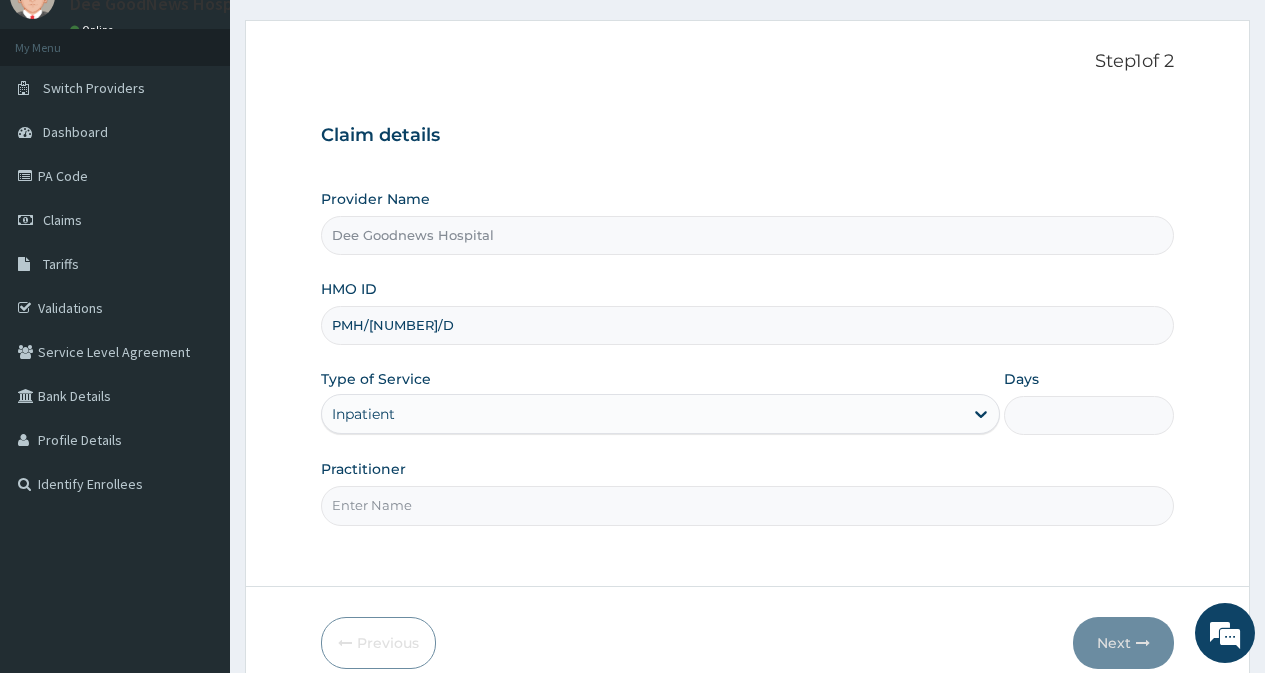 scroll, scrollTop: 179, scrollLeft: 0, axis: vertical 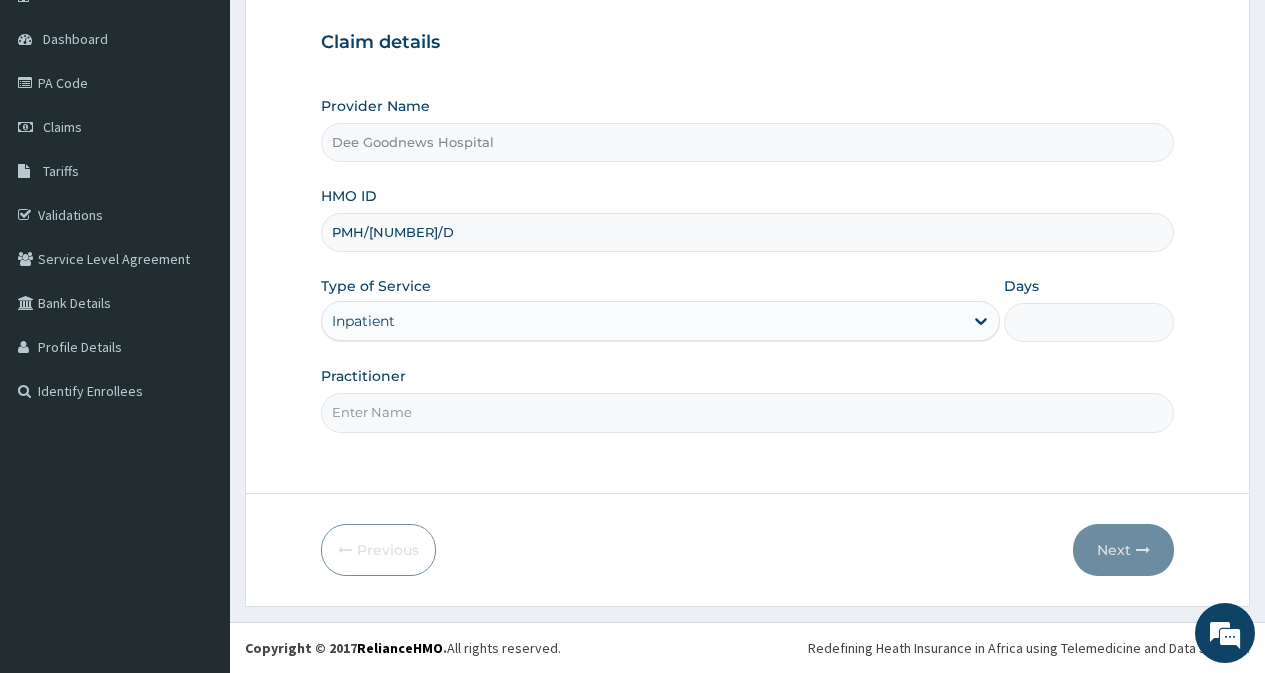 click on "Days" at bounding box center [1089, 322] 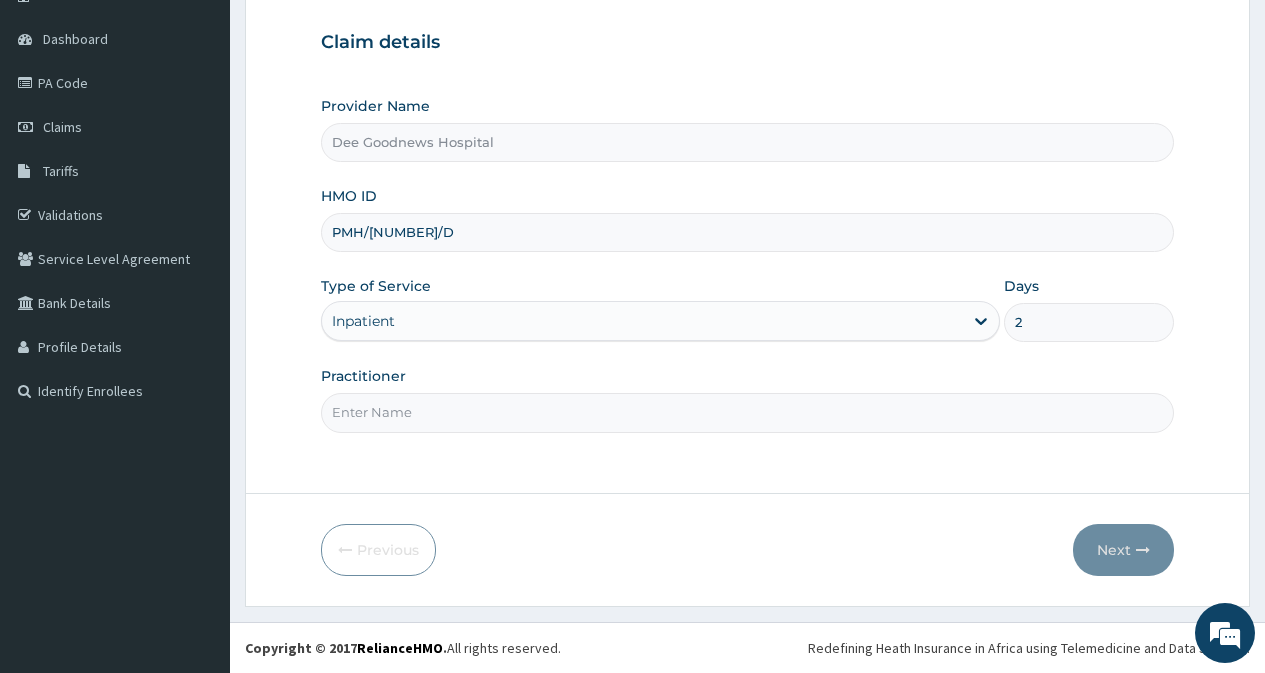type on "2" 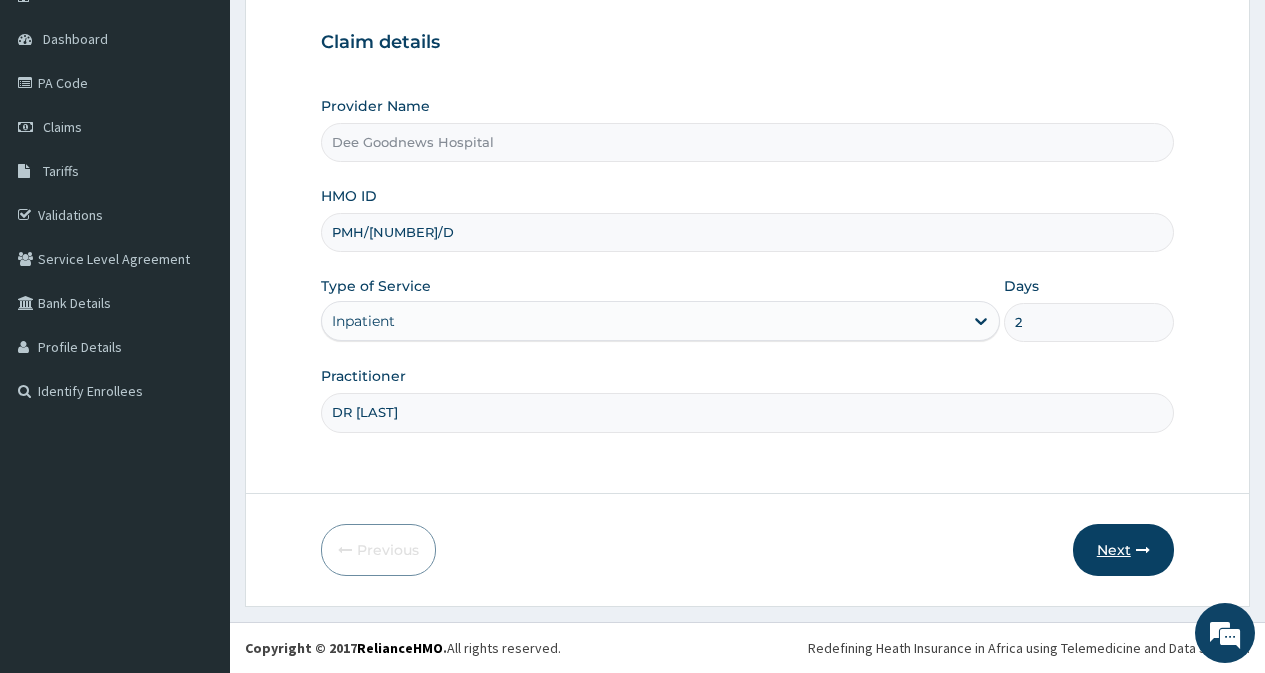 click on "Next" at bounding box center (1123, 550) 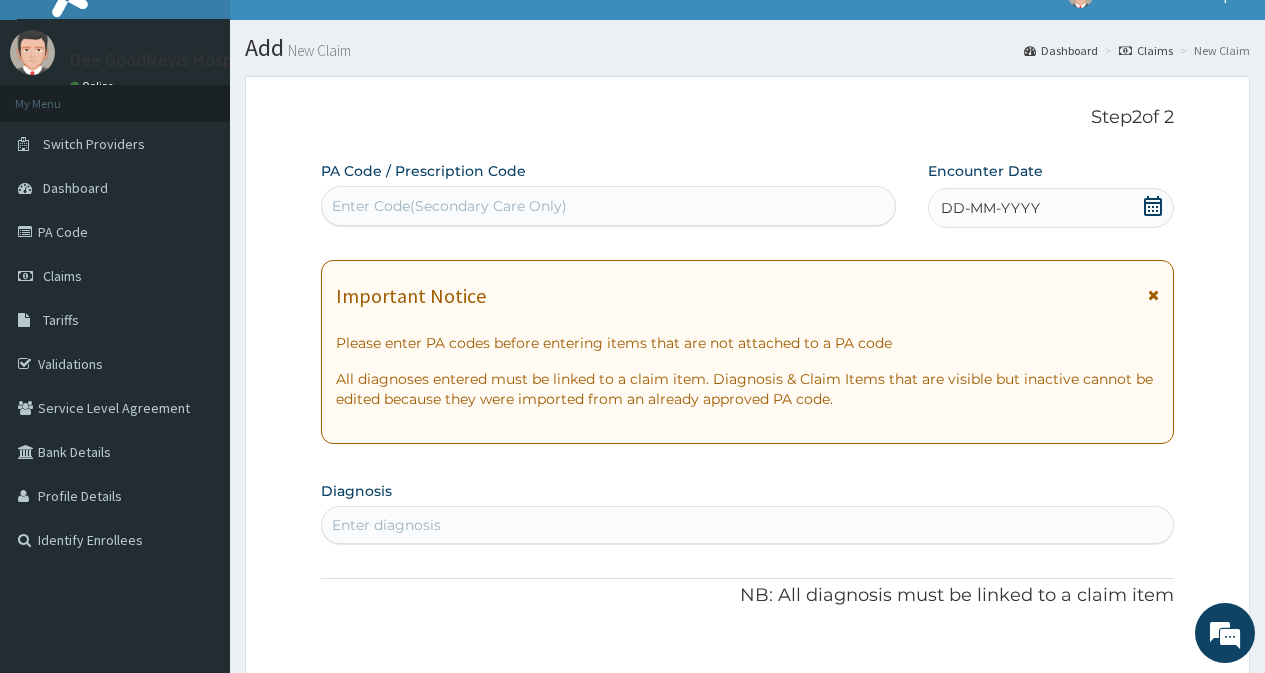 scroll, scrollTop: 0, scrollLeft: 0, axis: both 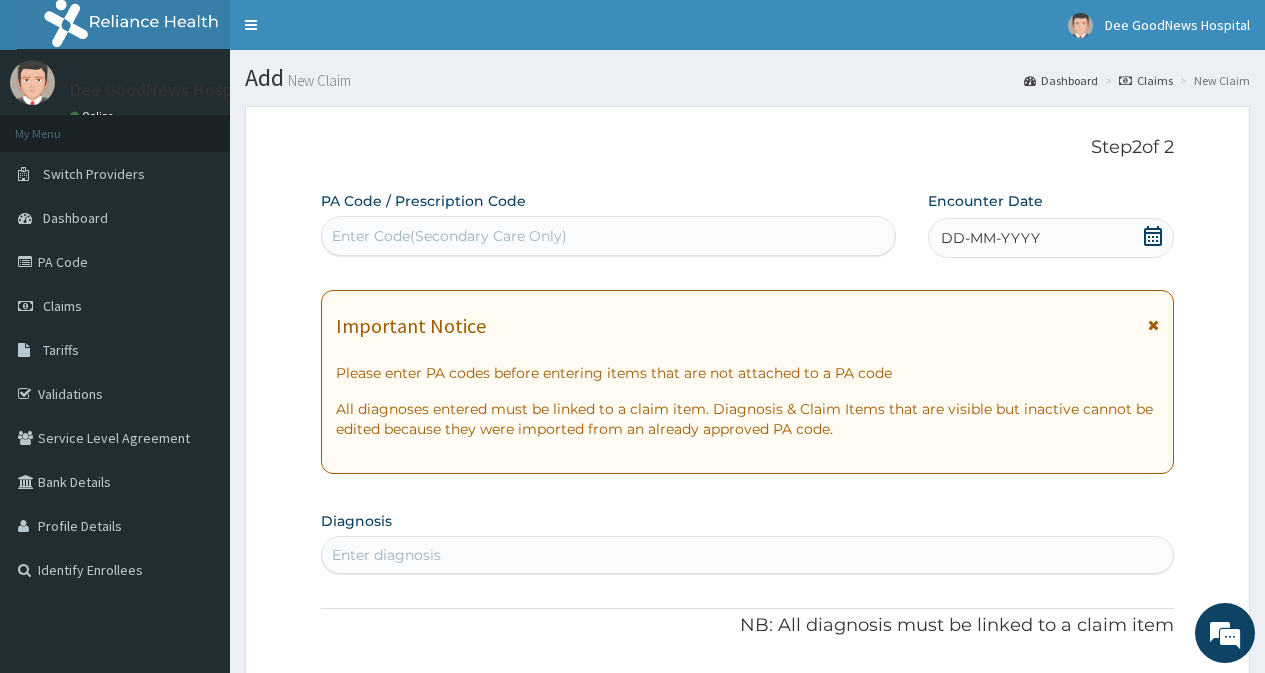 click on "Enter Code(Secondary Care Only)" at bounding box center [608, 236] 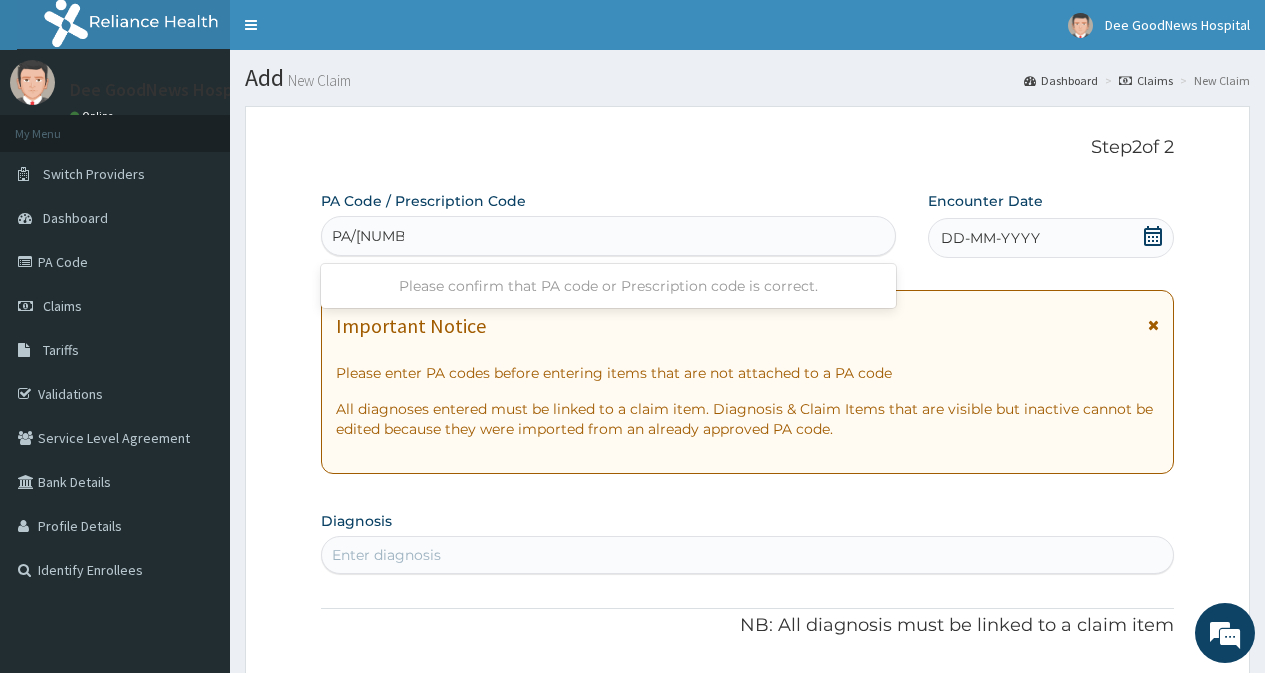 type on "PA/6BB232" 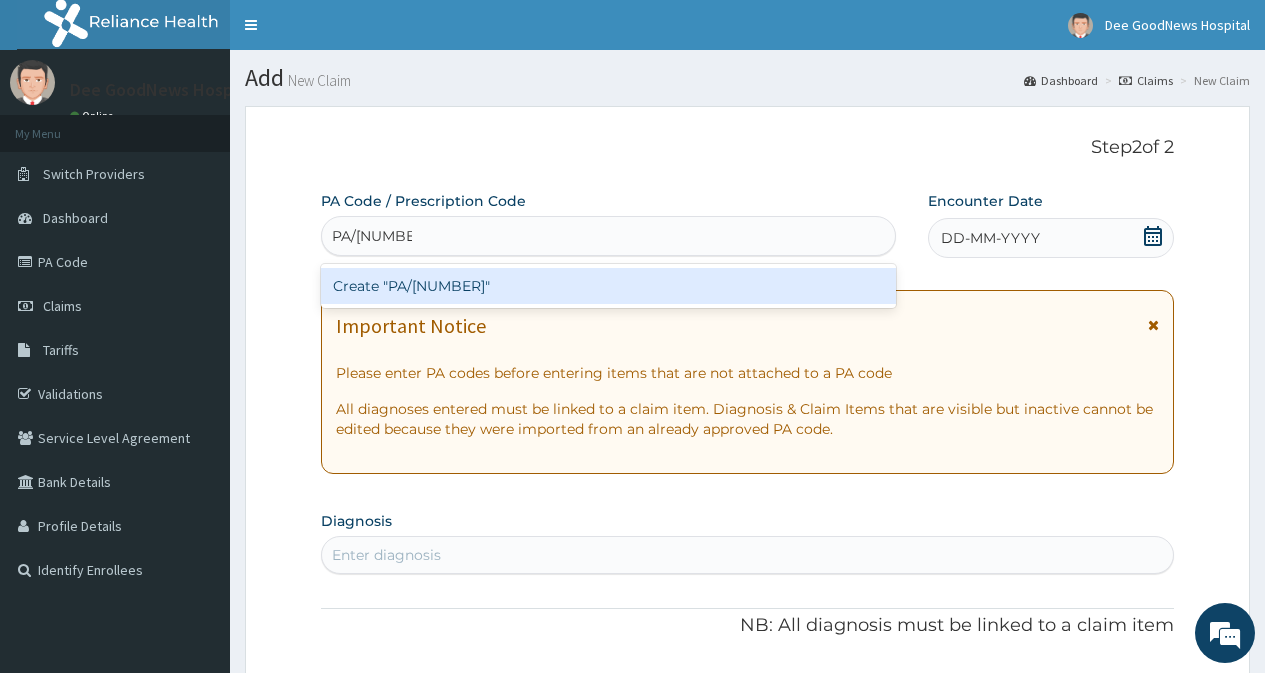 click on "Create "PA/6BB232"" at bounding box center (608, 286) 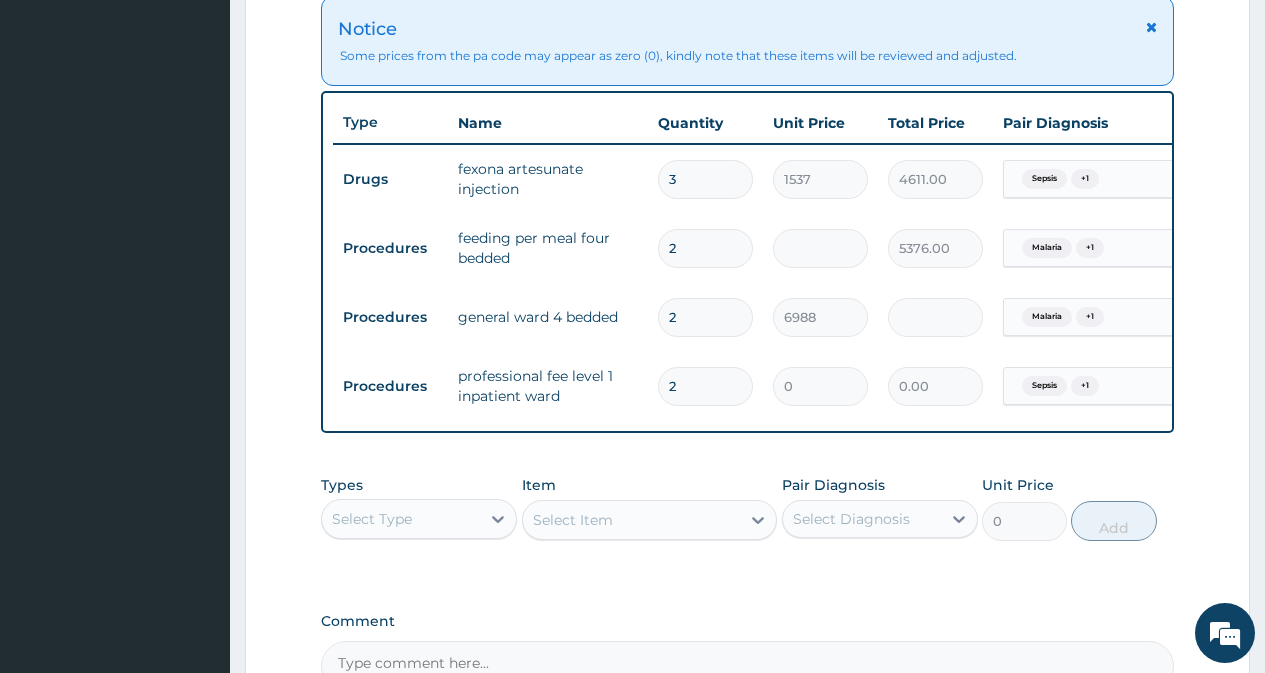 scroll, scrollTop: 803, scrollLeft: 0, axis: vertical 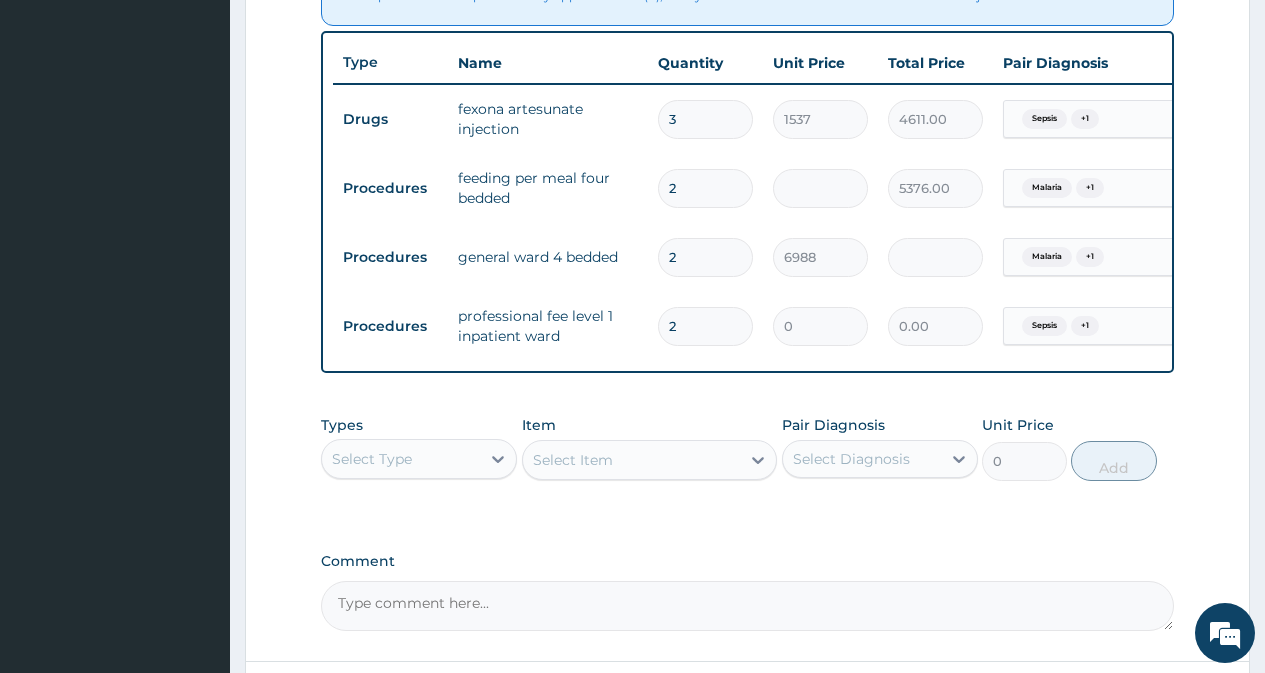 click on "Select Type" at bounding box center (401, 459) 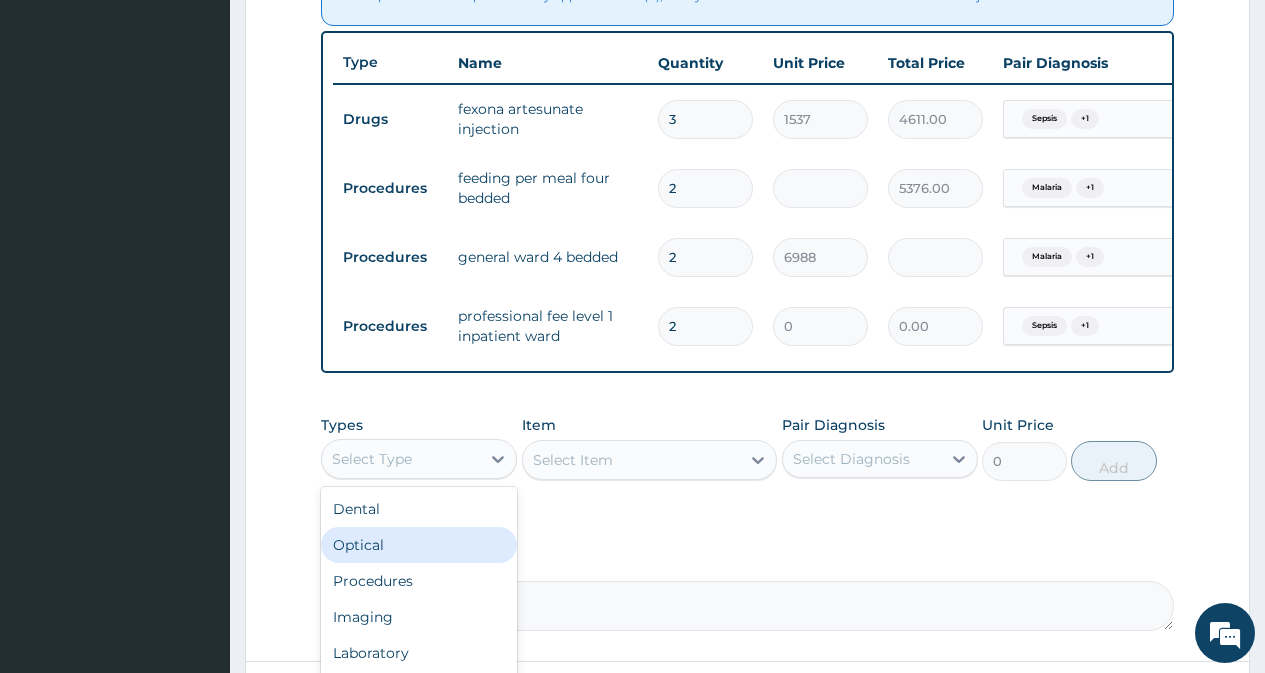 scroll, scrollTop: 68, scrollLeft: 0, axis: vertical 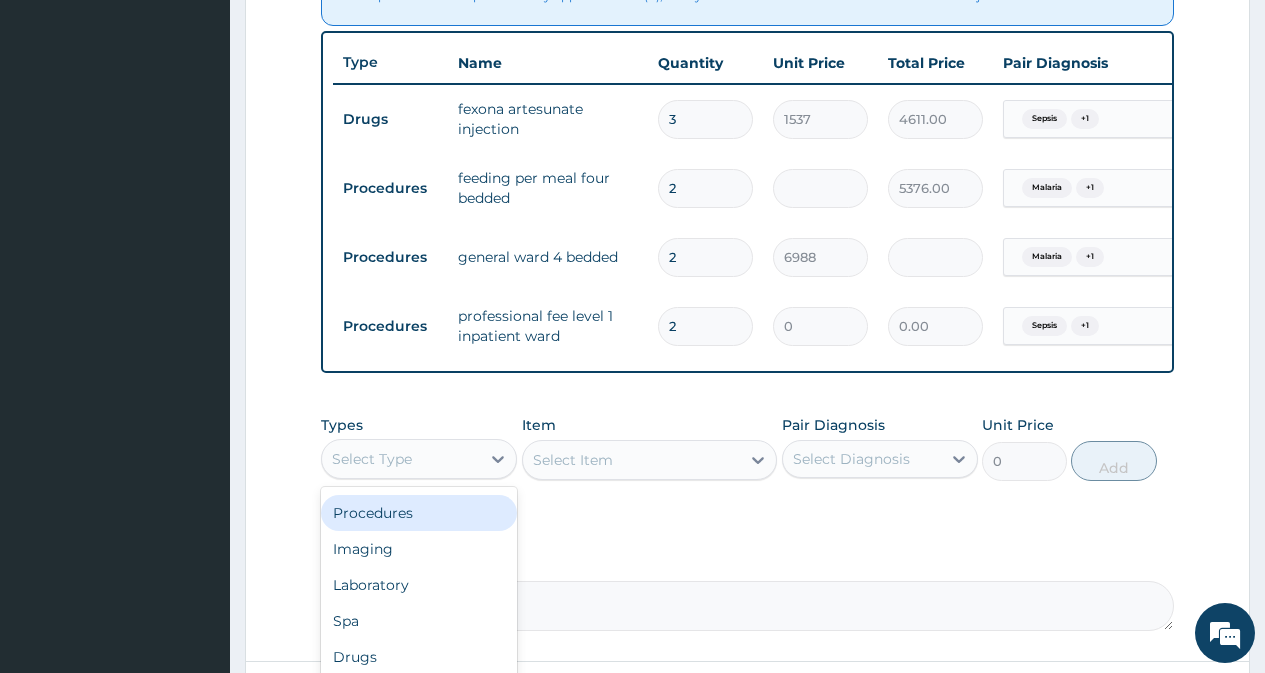 click on "Procedures" at bounding box center [419, 513] 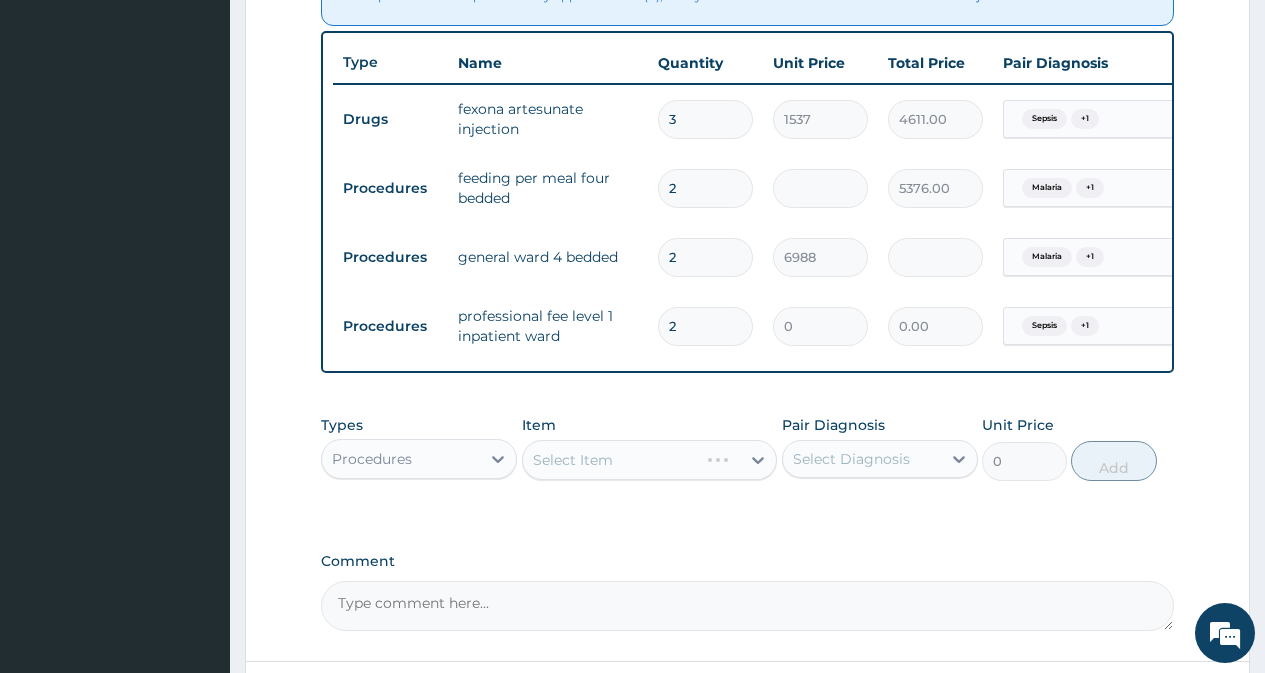 click on "Select Item" at bounding box center [650, 460] 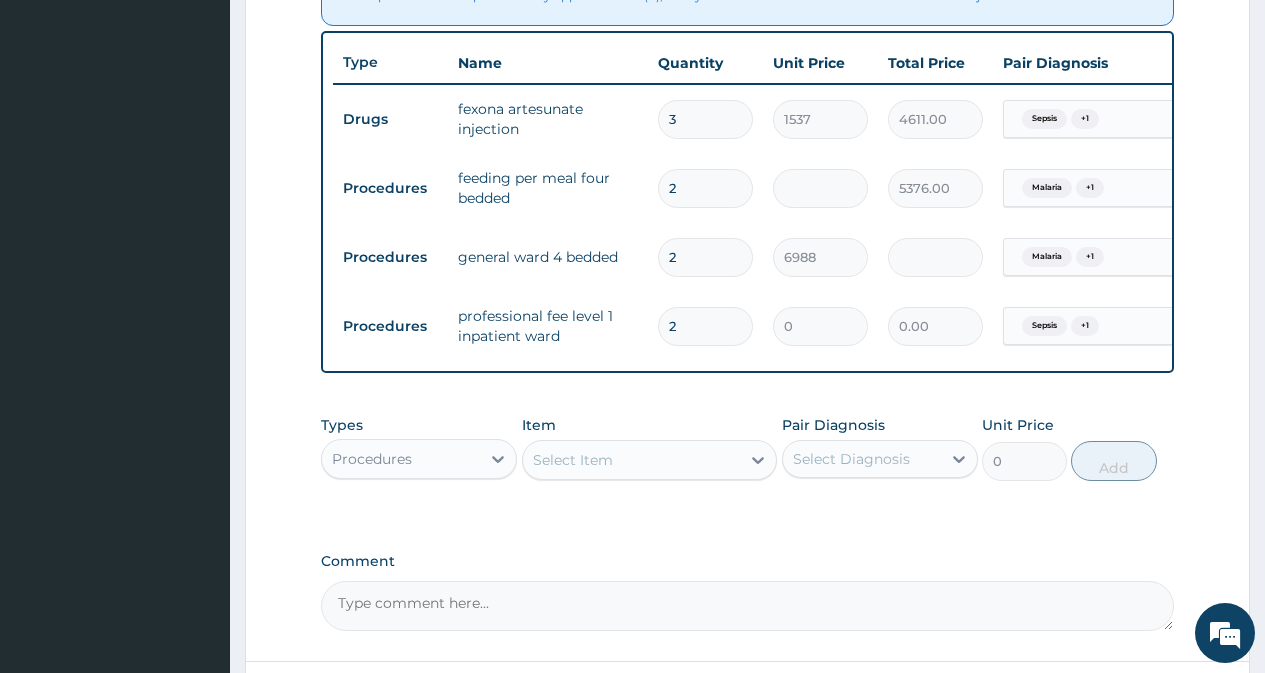 click on "Select Item" at bounding box center (632, 460) 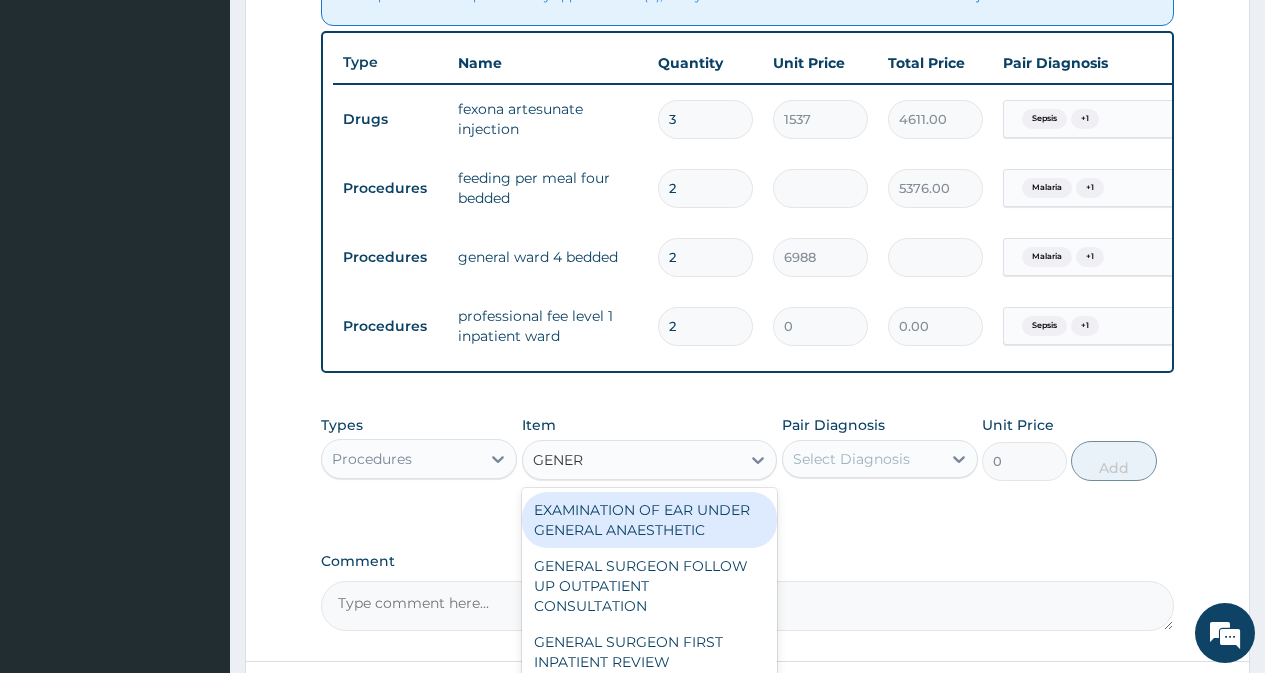type on "GENERA" 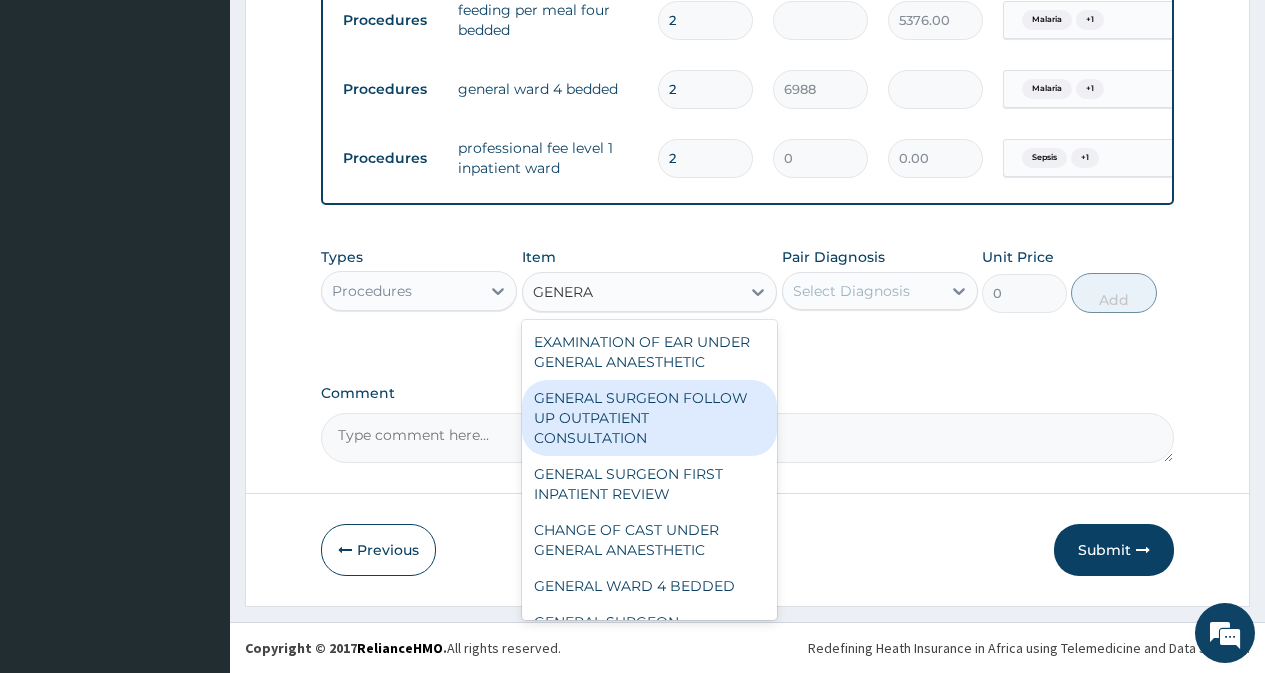 scroll, scrollTop: 986, scrollLeft: 0, axis: vertical 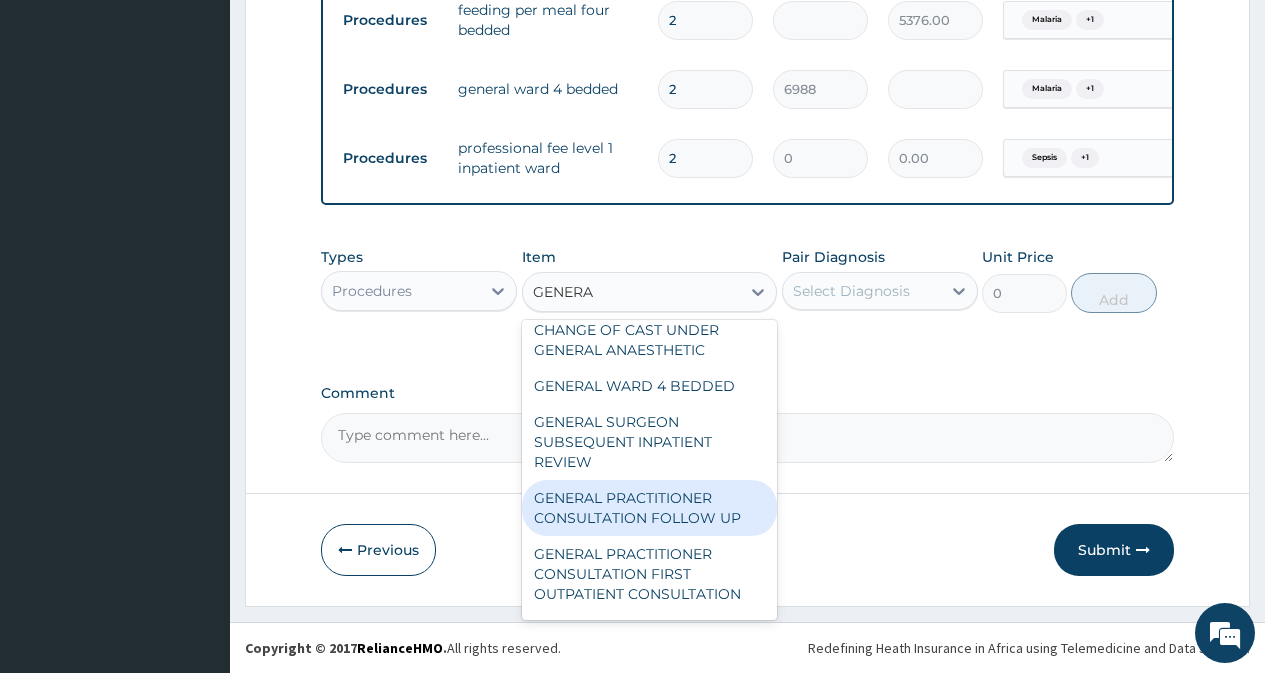 click on "GENERAL PRACTITIONER CONSULTATION FOLLOW UP" at bounding box center (650, 508) 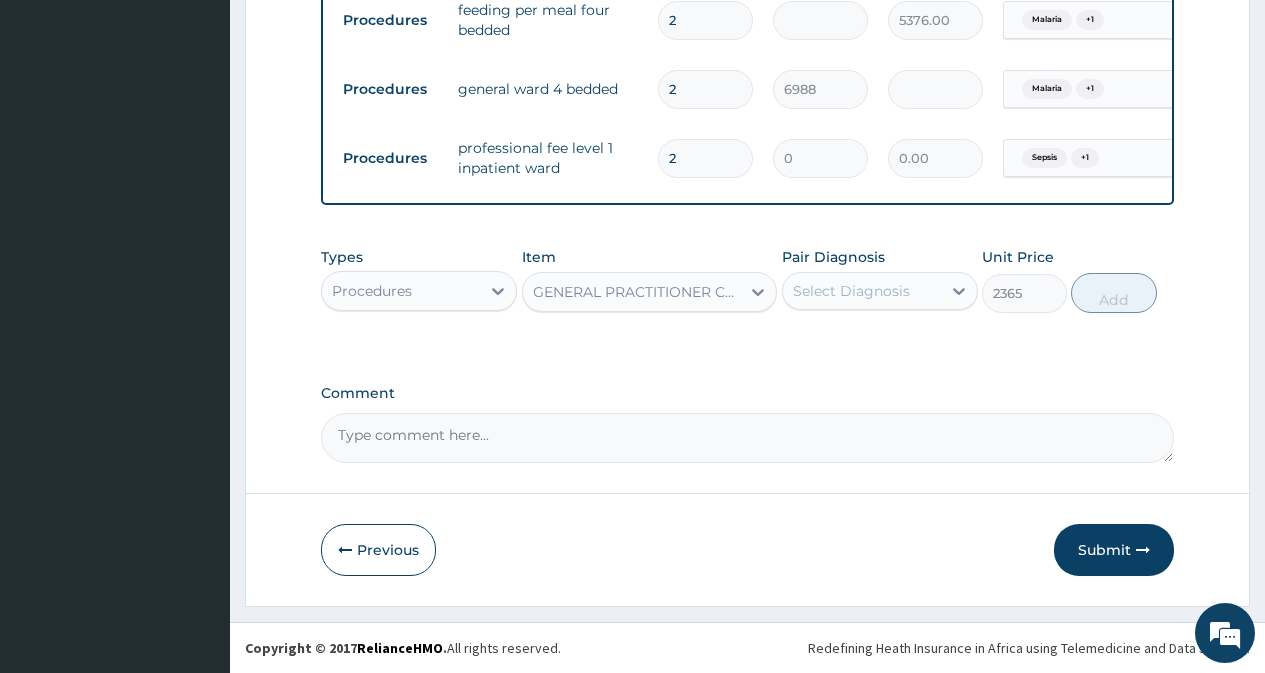 click on "Select Diagnosis" at bounding box center (862, 291) 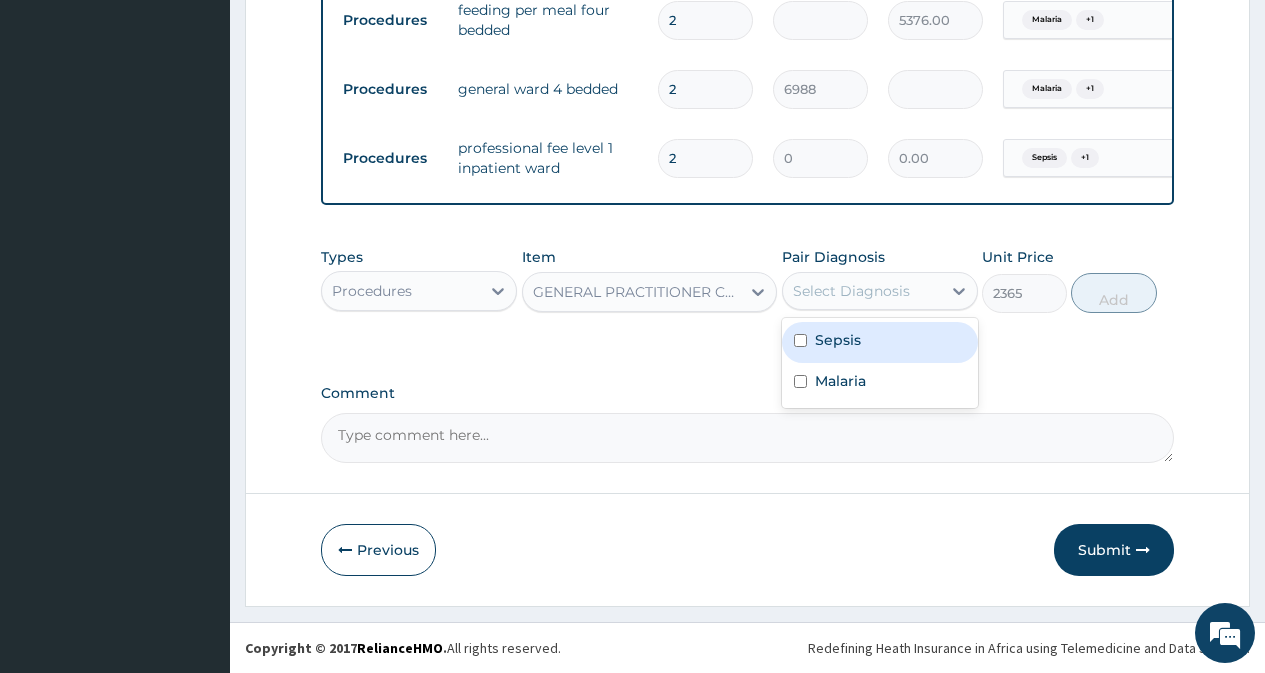 drag, startPoint x: 793, startPoint y: 338, endPoint x: 795, endPoint y: 376, distance: 38.052597 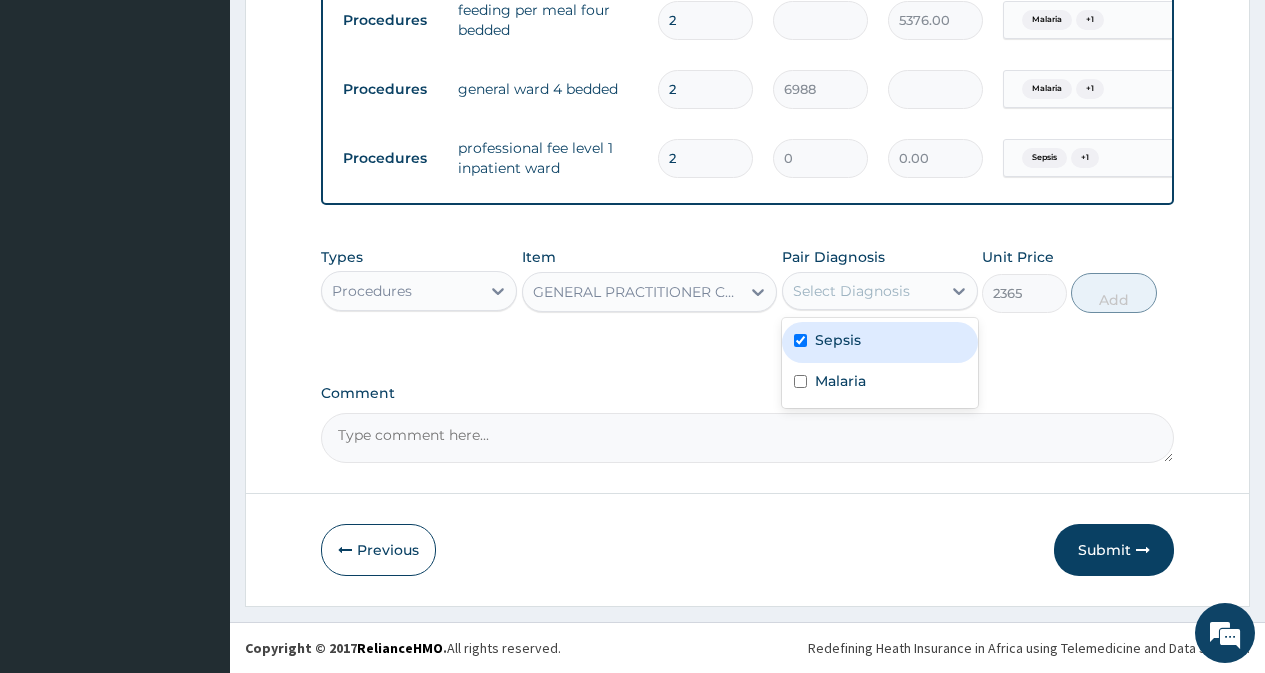 checkbox on "true" 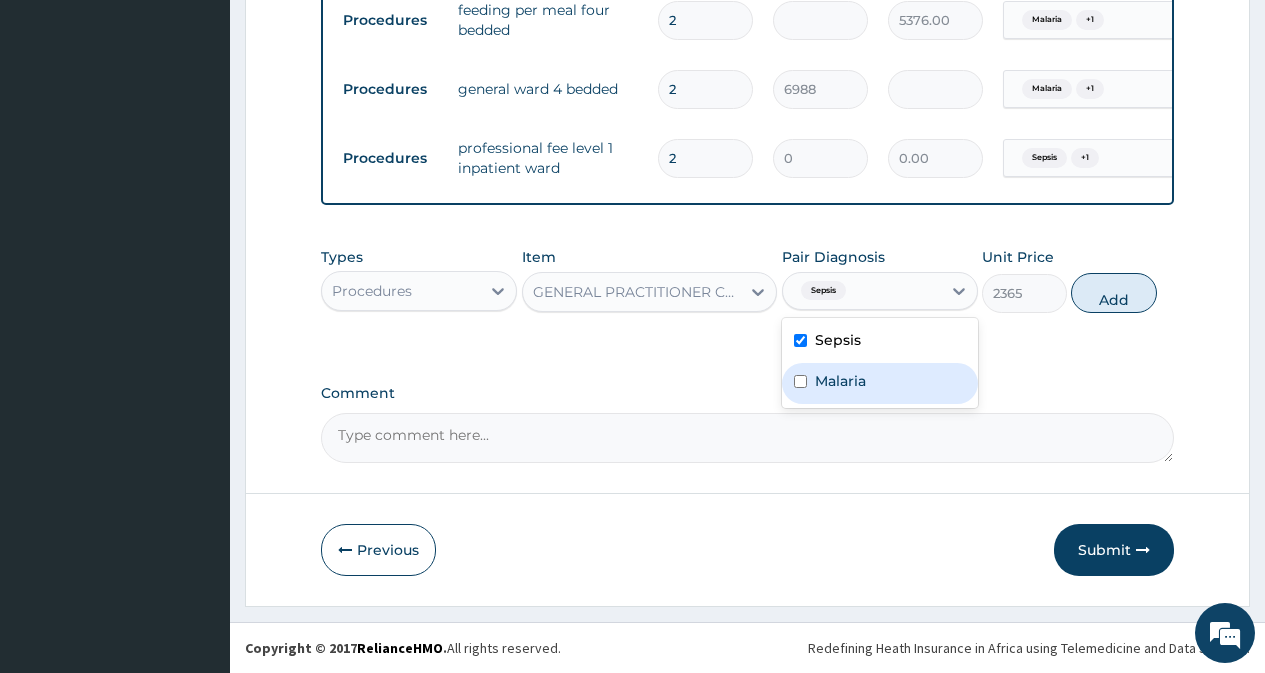 click at bounding box center [800, 381] 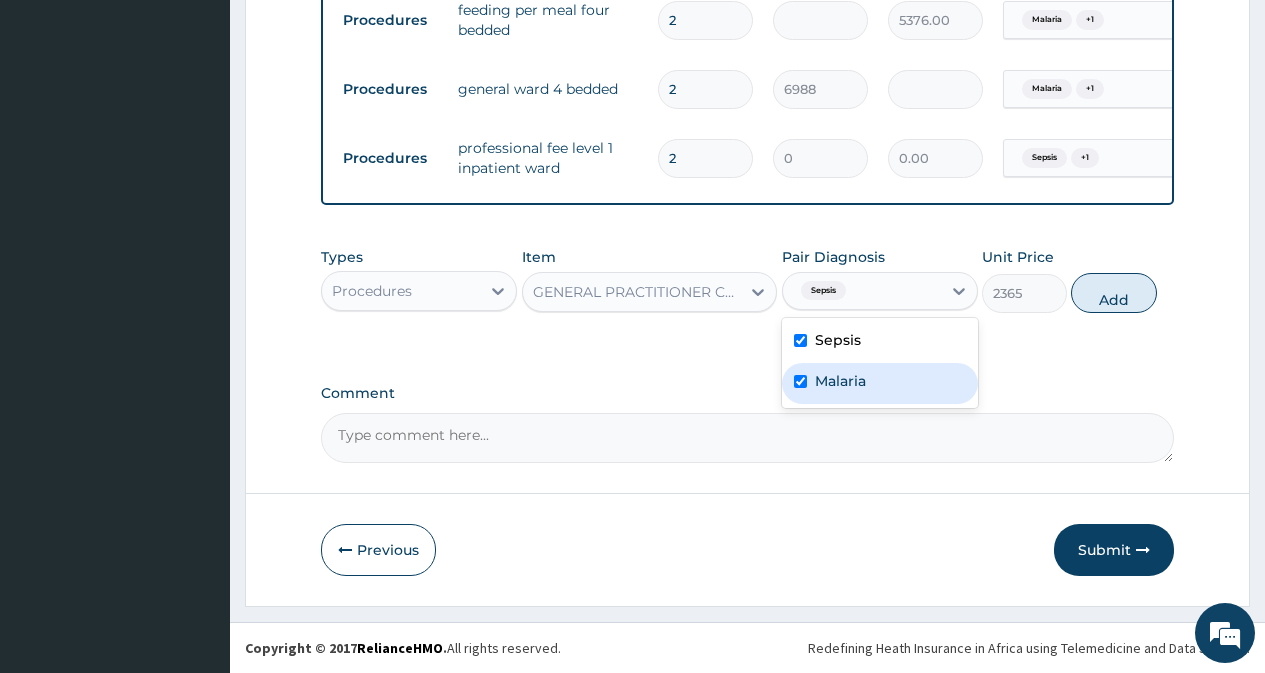 checkbox on "true" 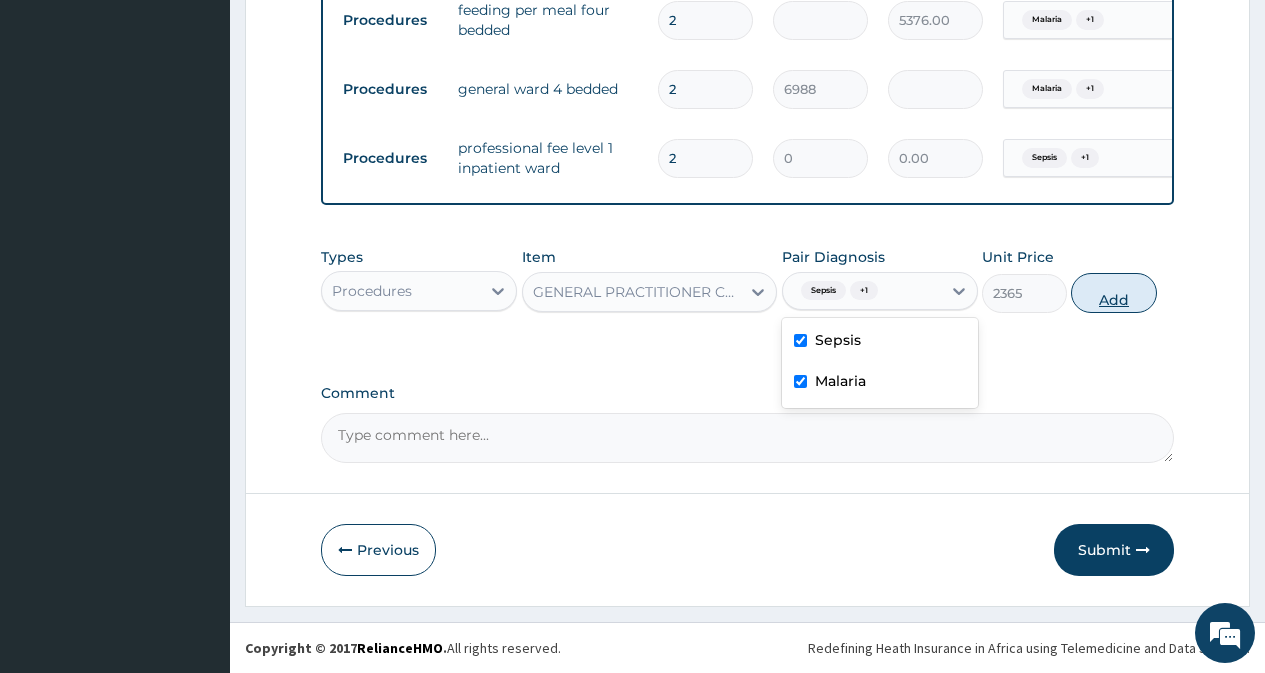 click on "Add" at bounding box center [1113, 293] 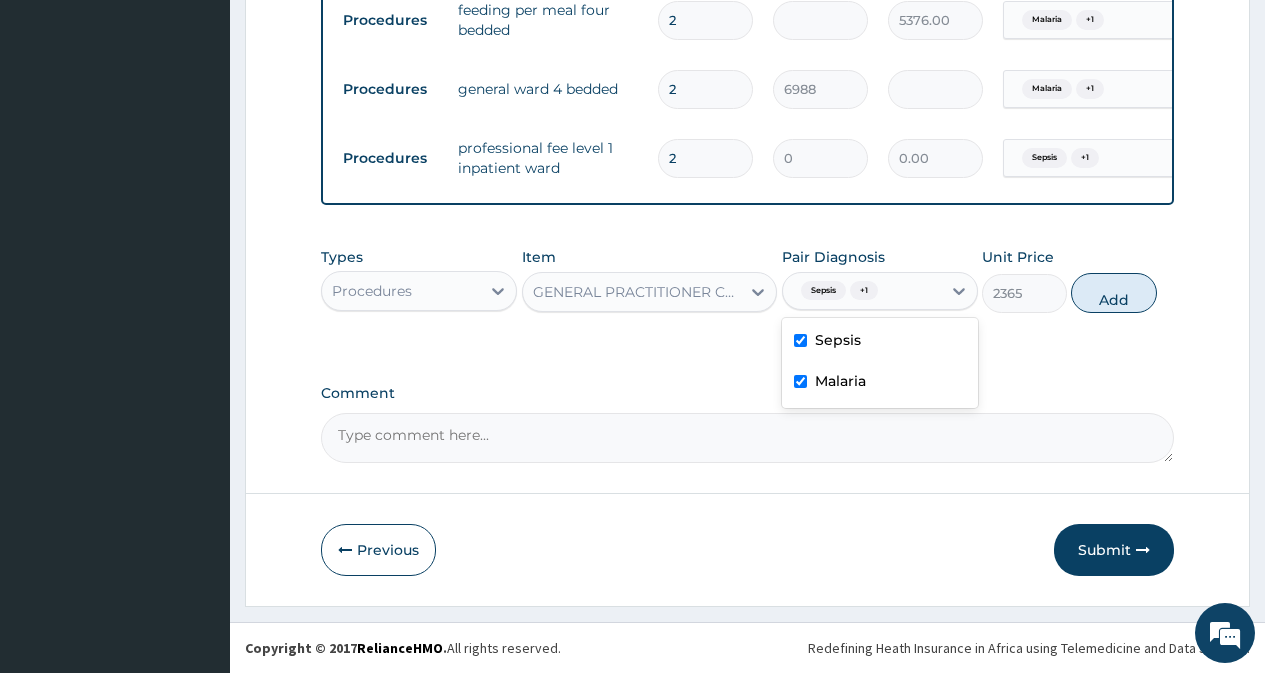 type on "0" 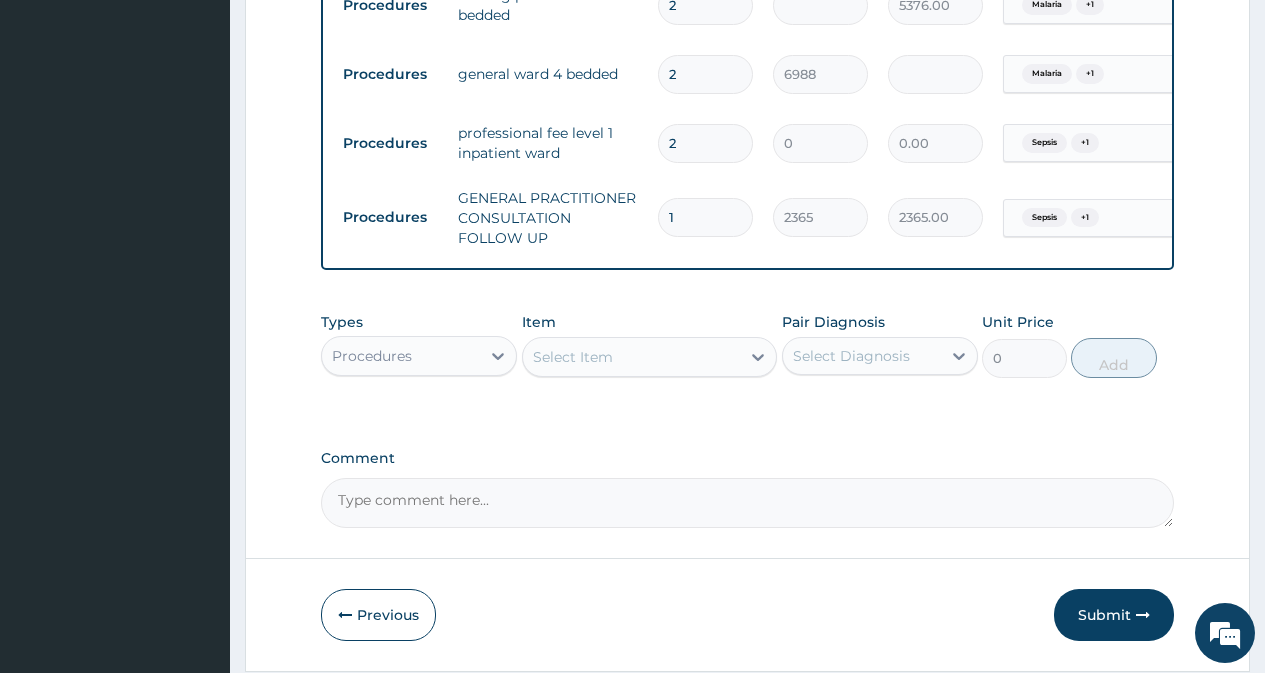 click on "Procedures" at bounding box center [401, 356] 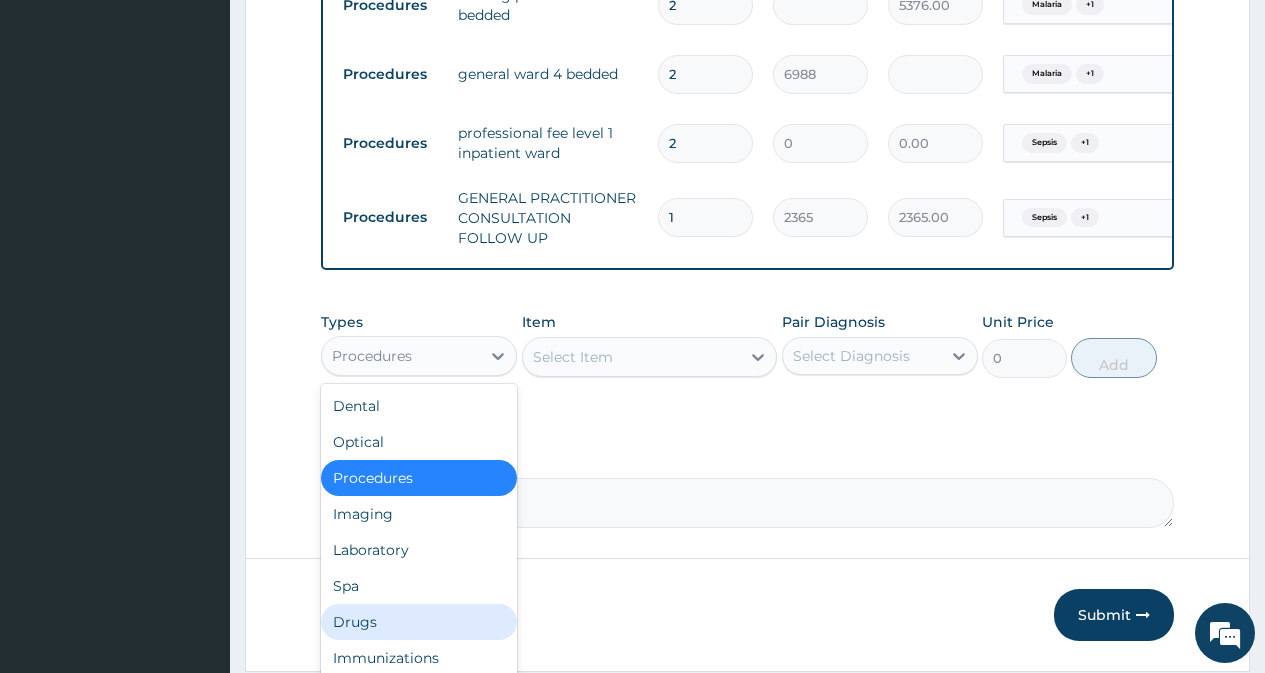 click on "Drugs" at bounding box center (419, 622) 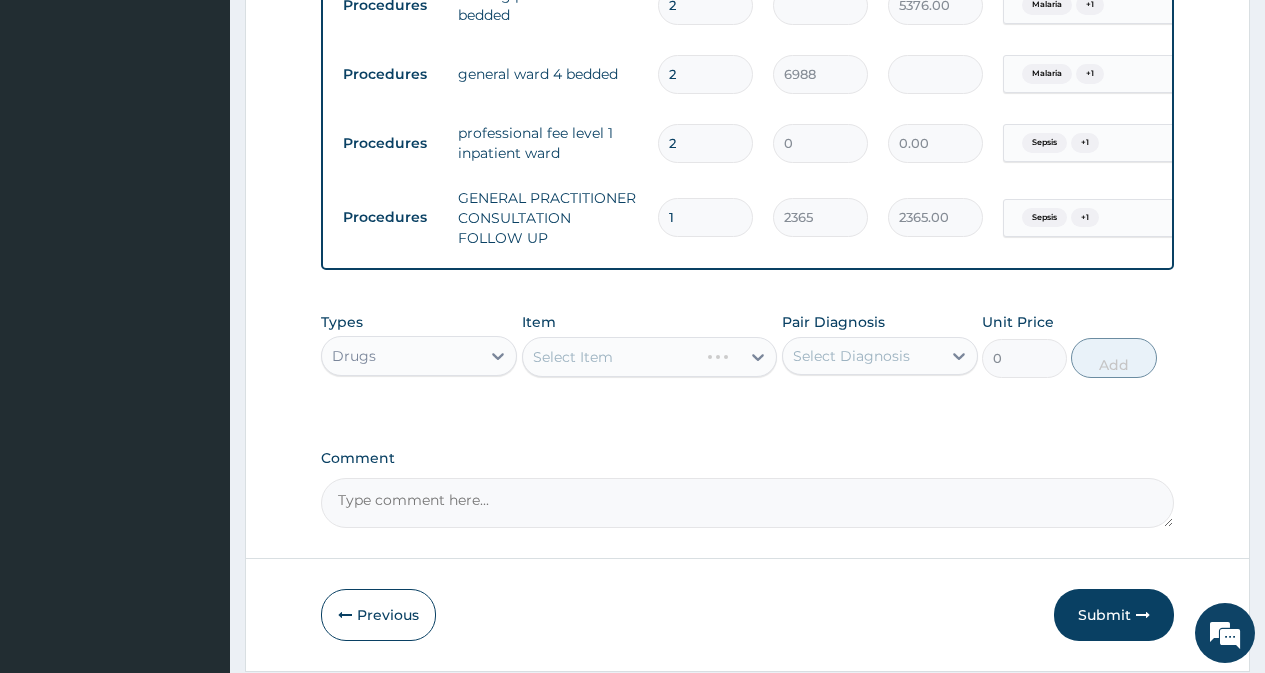 click on "Select Item" at bounding box center (650, 357) 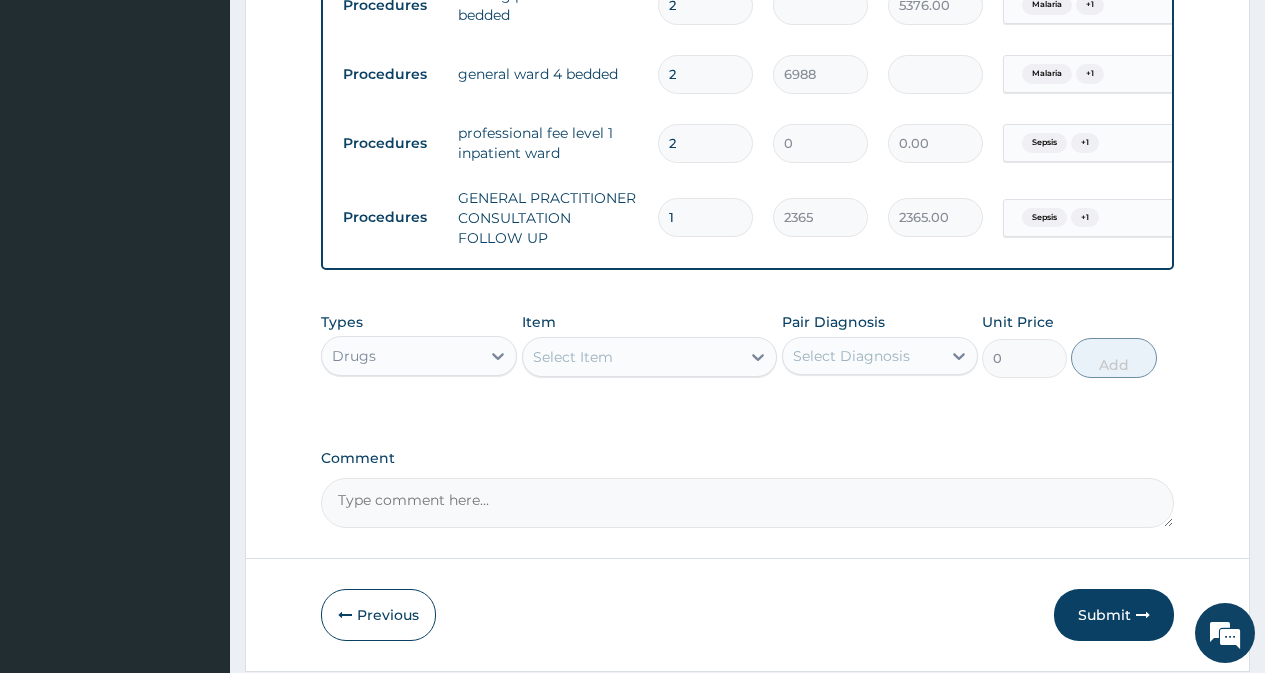 click on "Select Item" at bounding box center (632, 357) 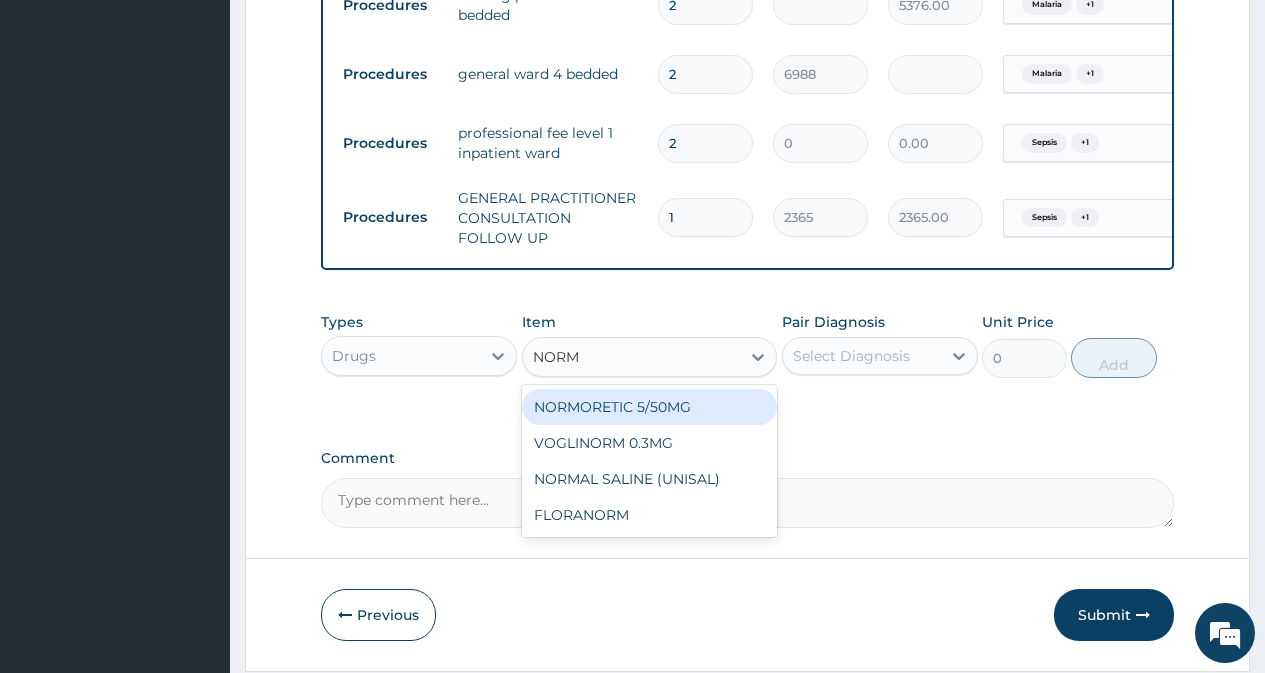 type on "NORMA" 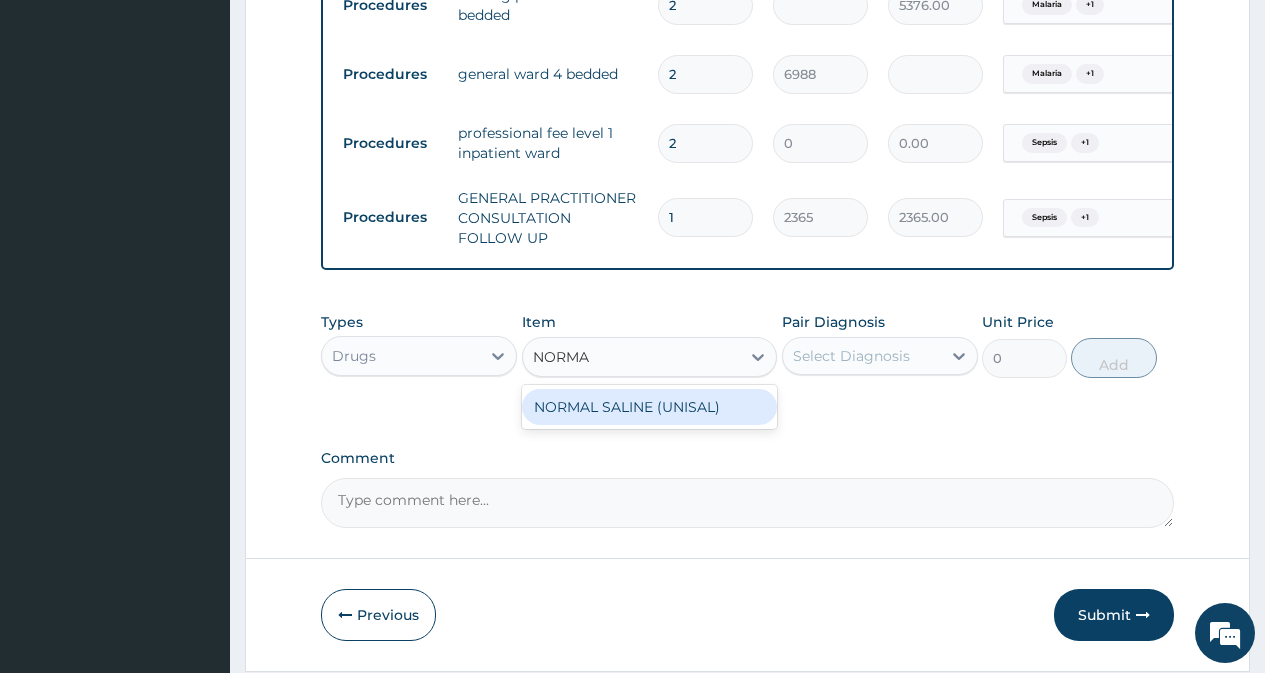 click on "NORMAL SALINE (UNISAL)" at bounding box center [650, 407] 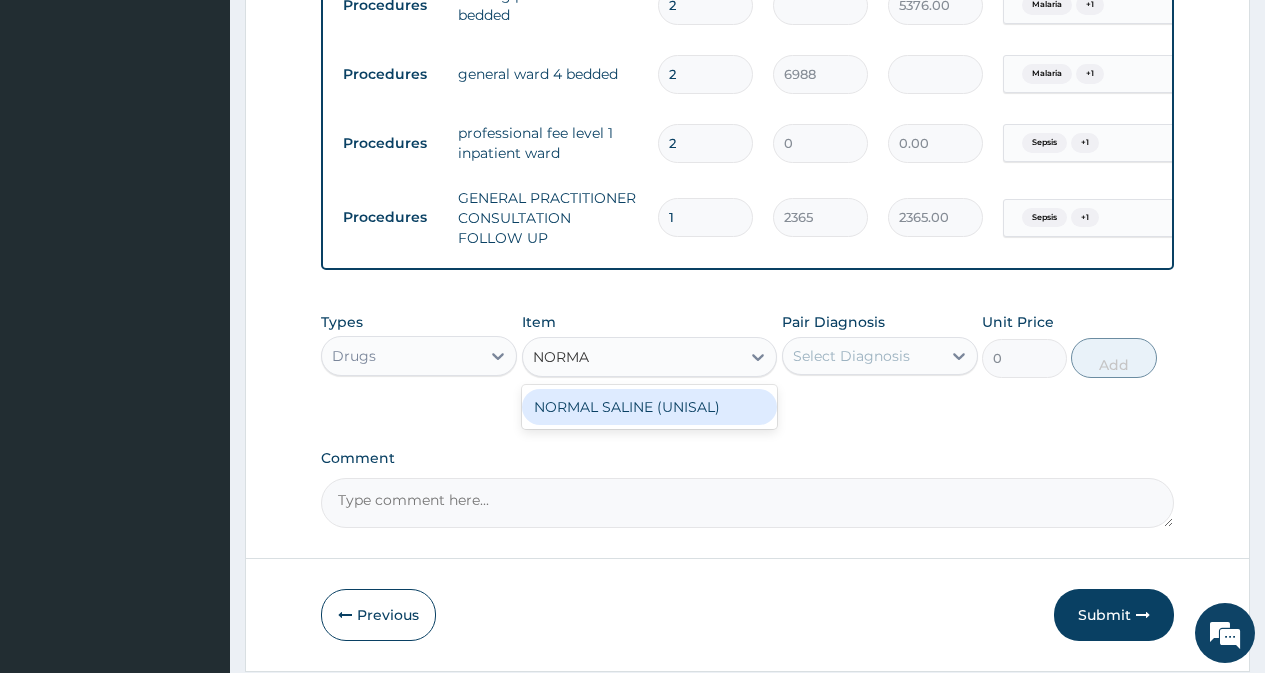 type 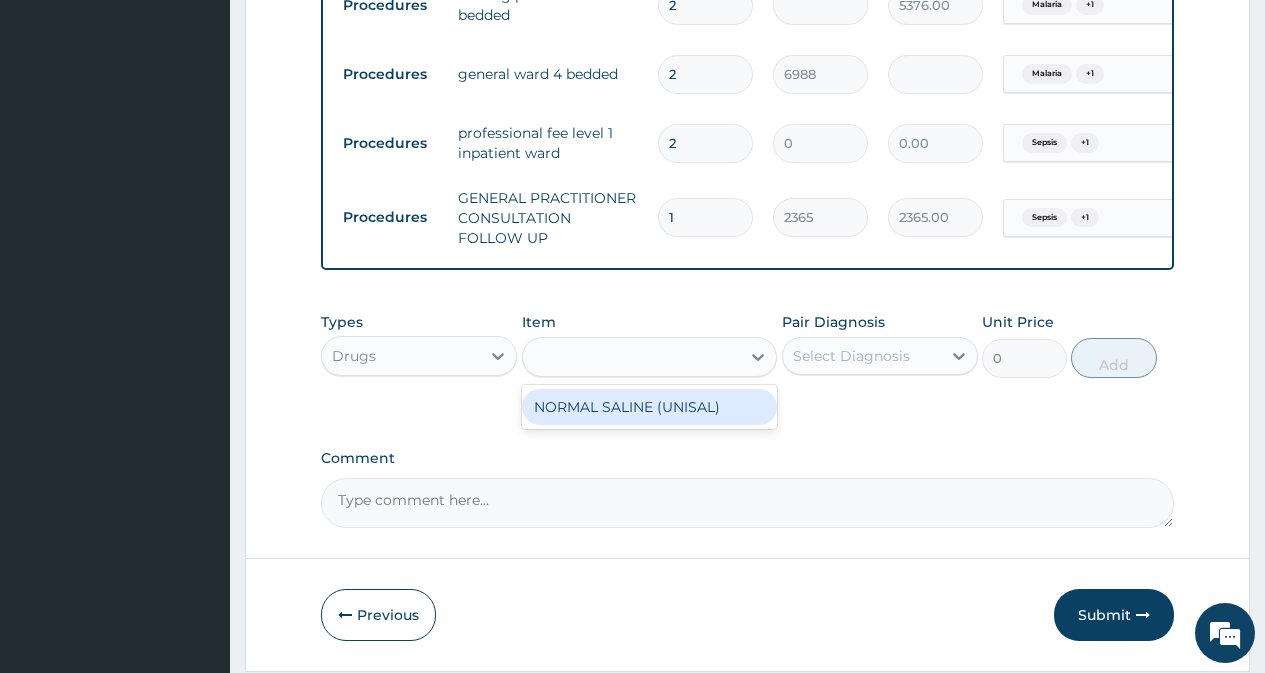 type on "1774" 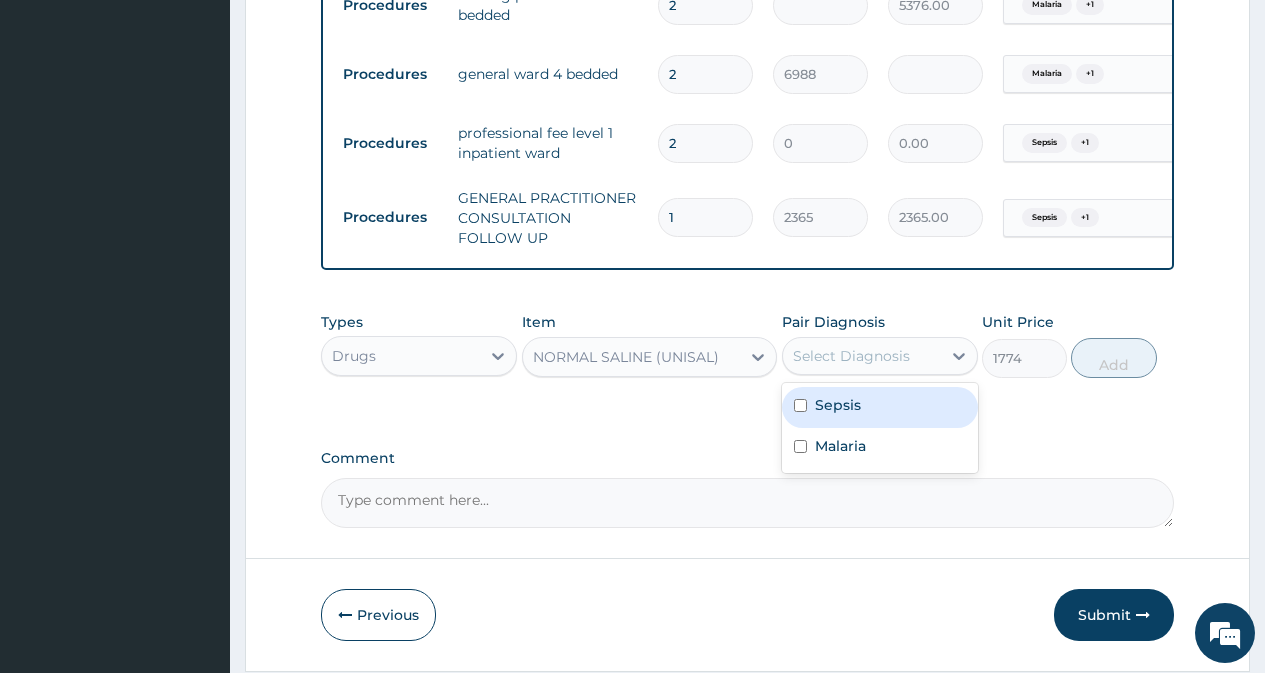 click on "Select Diagnosis" at bounding box center (851, 356) 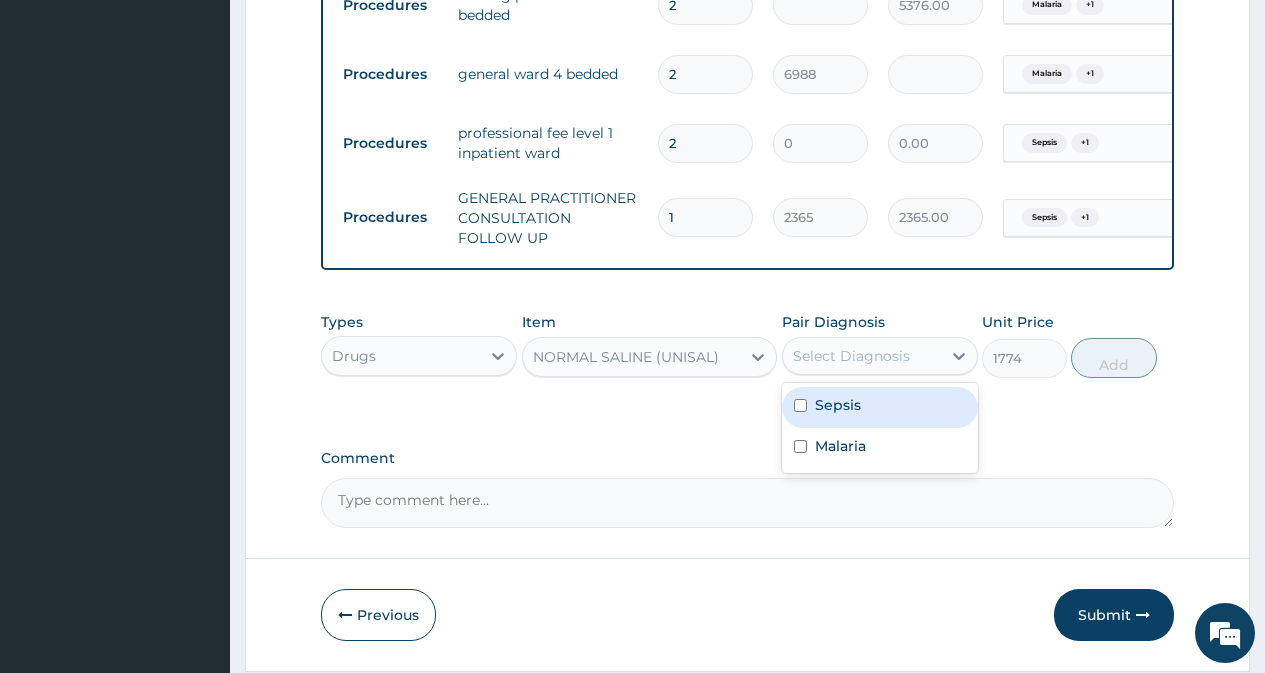 click on "Sepsis" at bounding box center [880, 407] 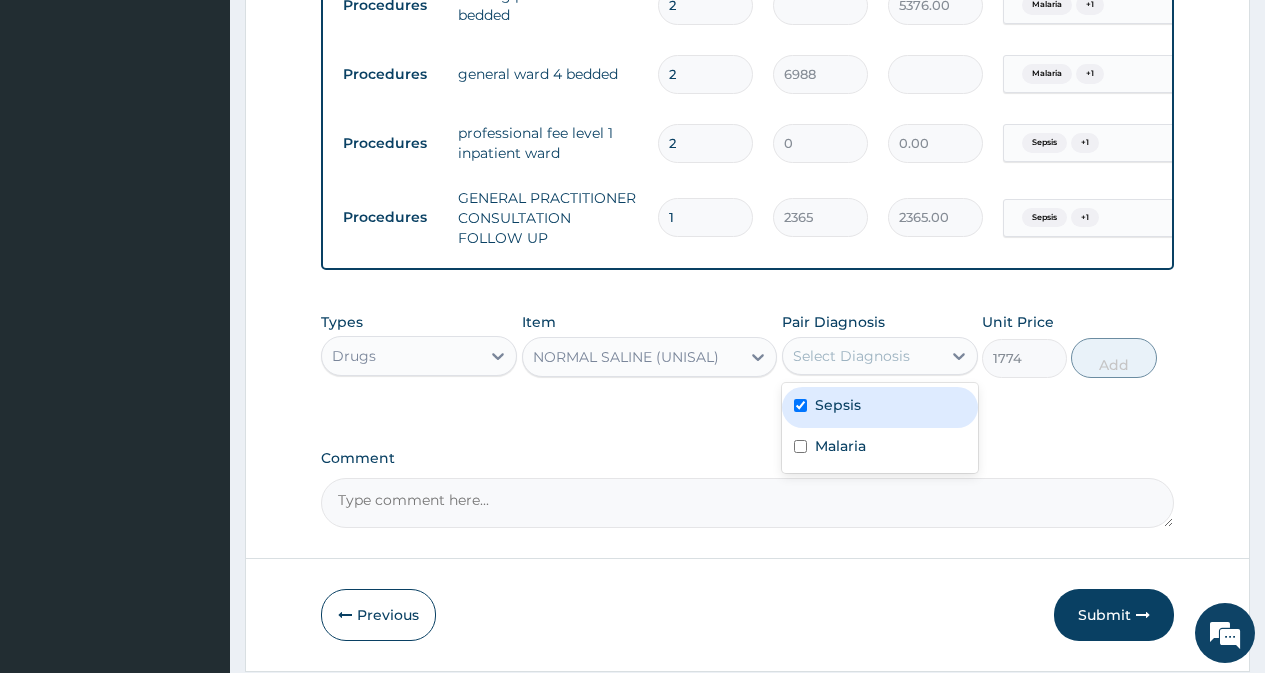 checkbox on "true" 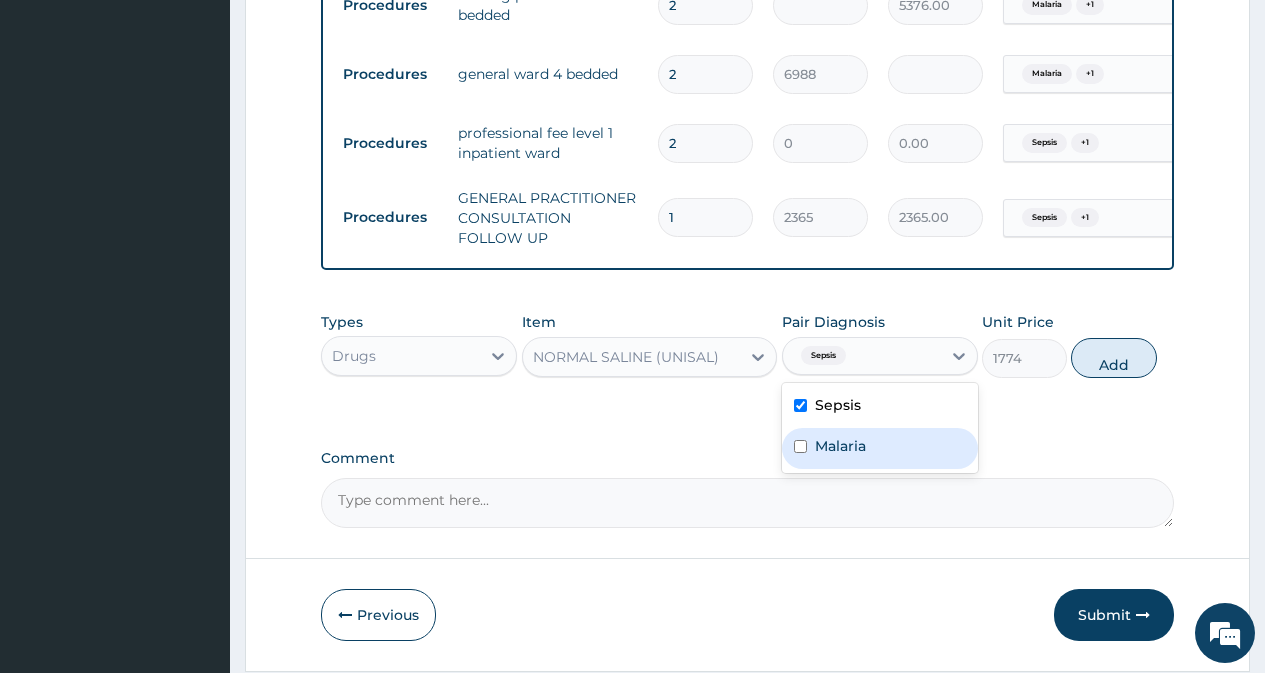 click on "Malaria" at bounding box center [880, 448] 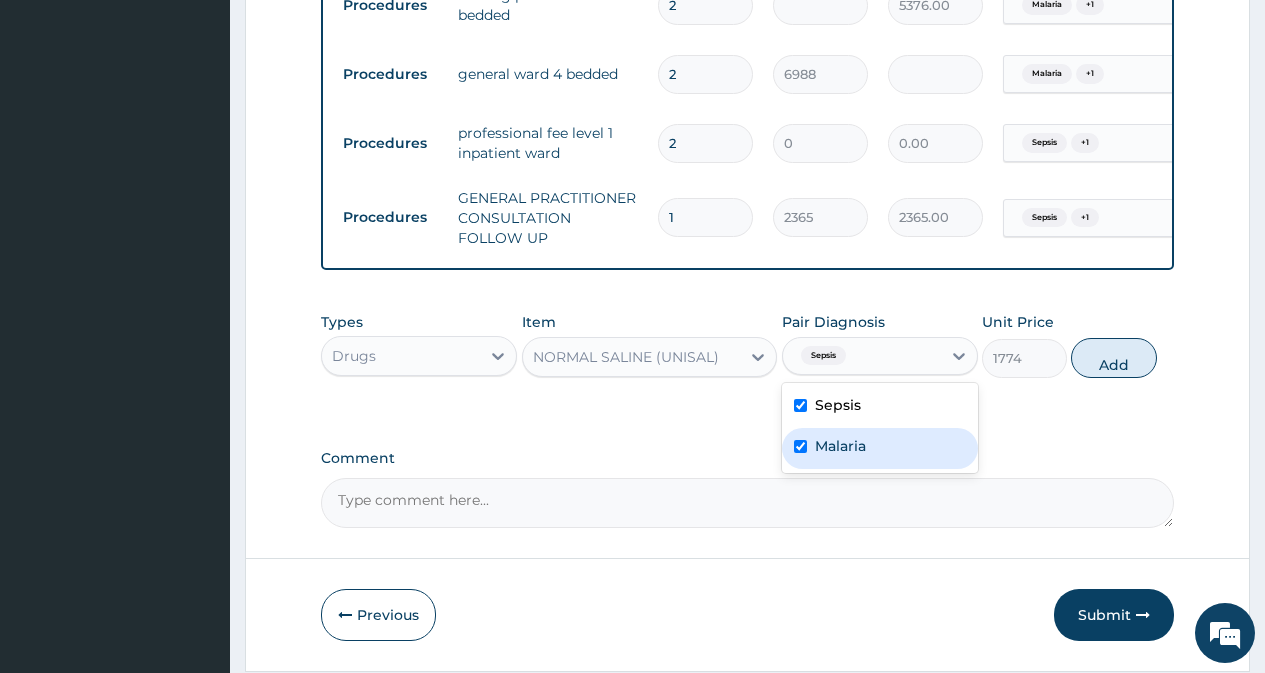 checkbox on "true" 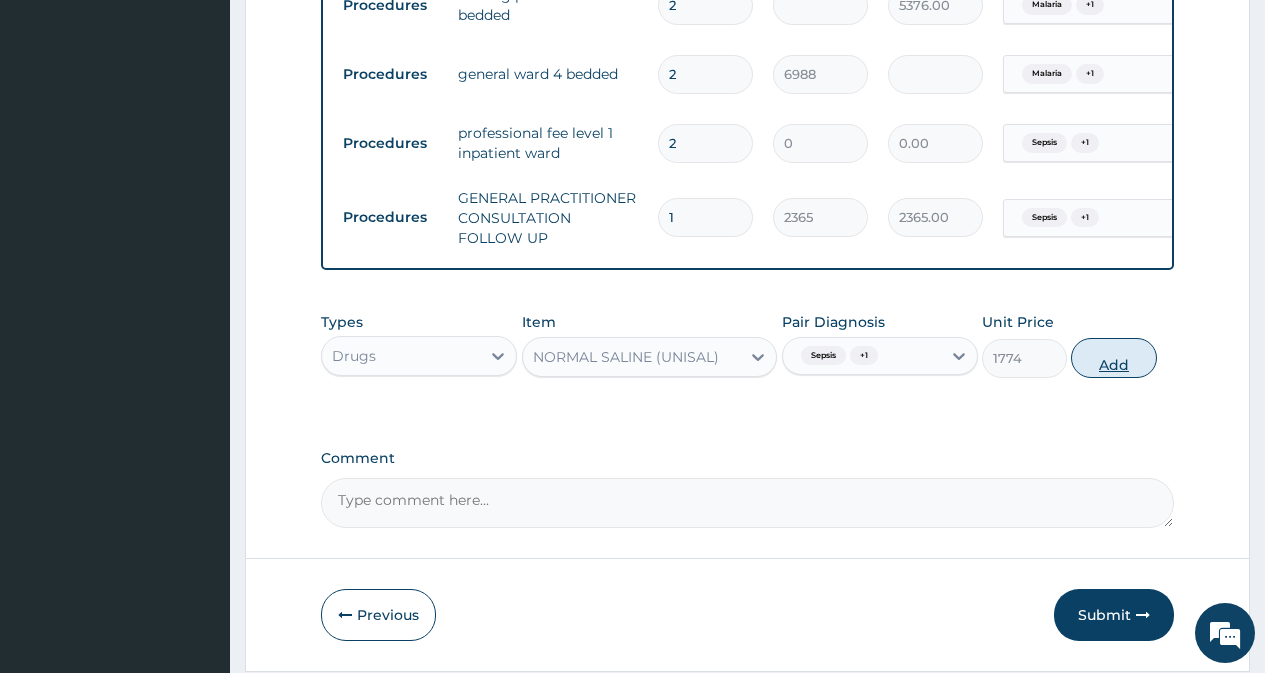 click on "Add" at bounding box center [1113, 358] 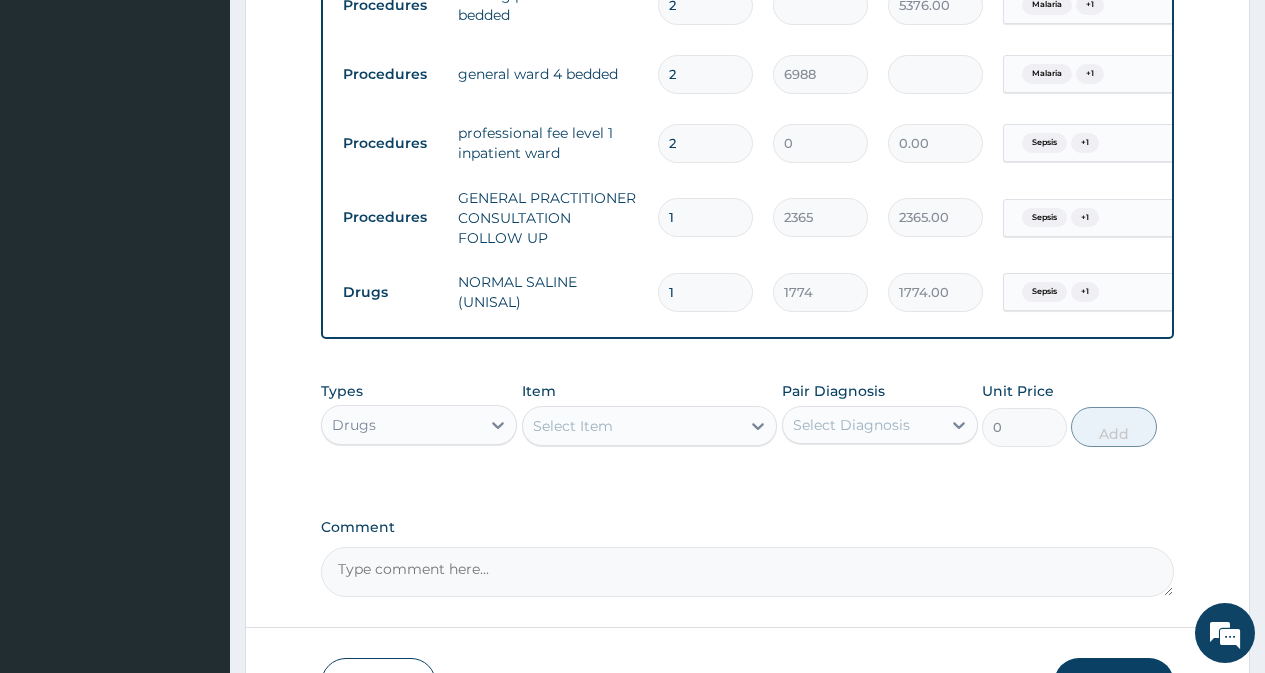 drag, startPoint x: 681, startPoint y: 290, endPoint x: 641, endPoint y: 303, distance: 42.059483 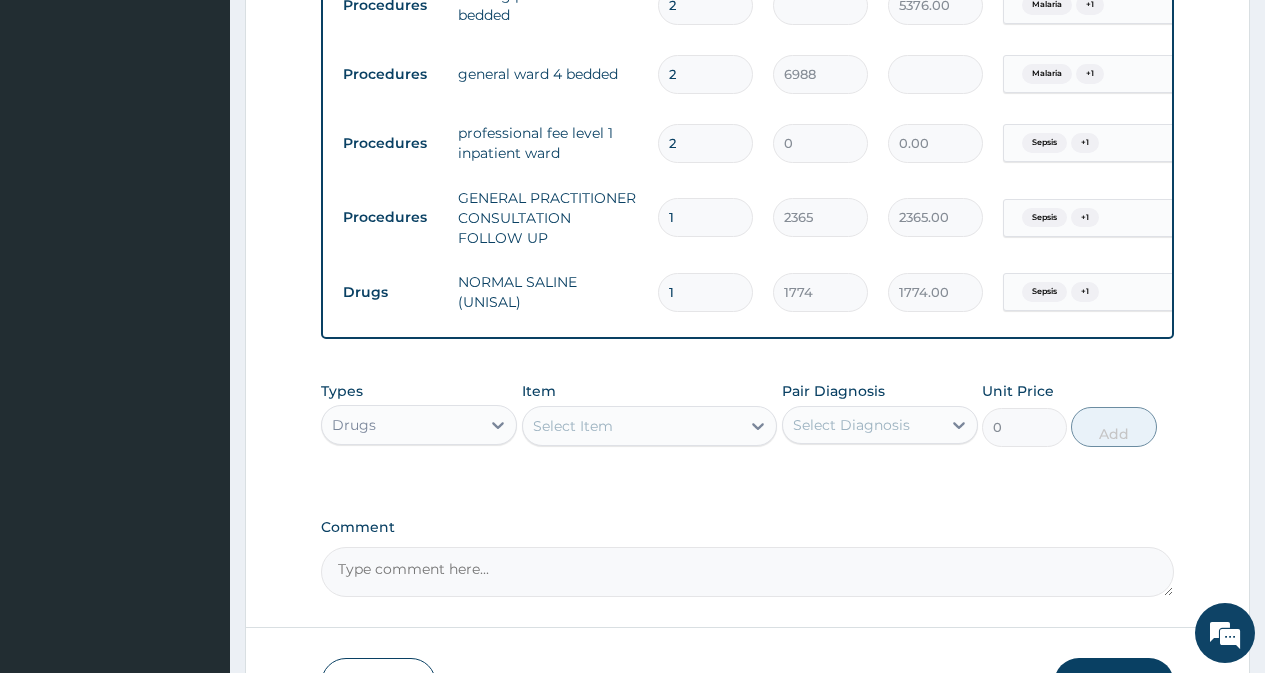 click on "Drugs NORMAL SALINE (UNISAL) 1 1774 1774.00 Sepsis  + 1 Delete" at bounding box center [823, 292] 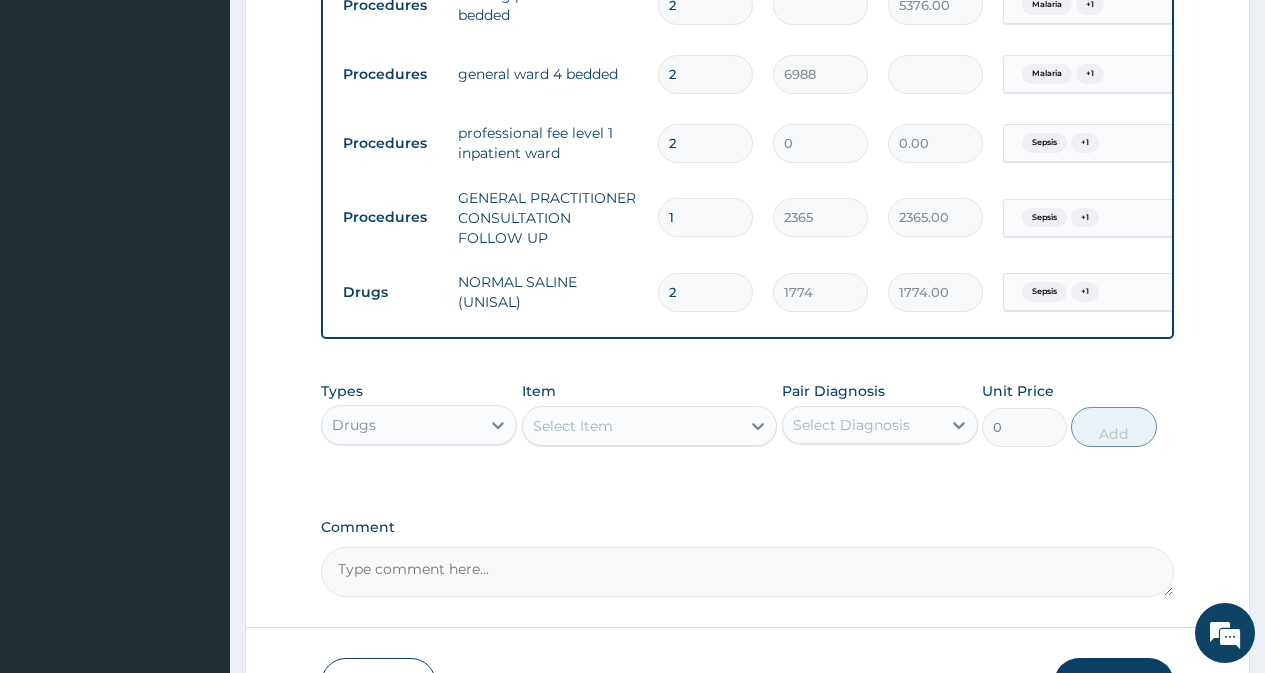 type on "3548.00" 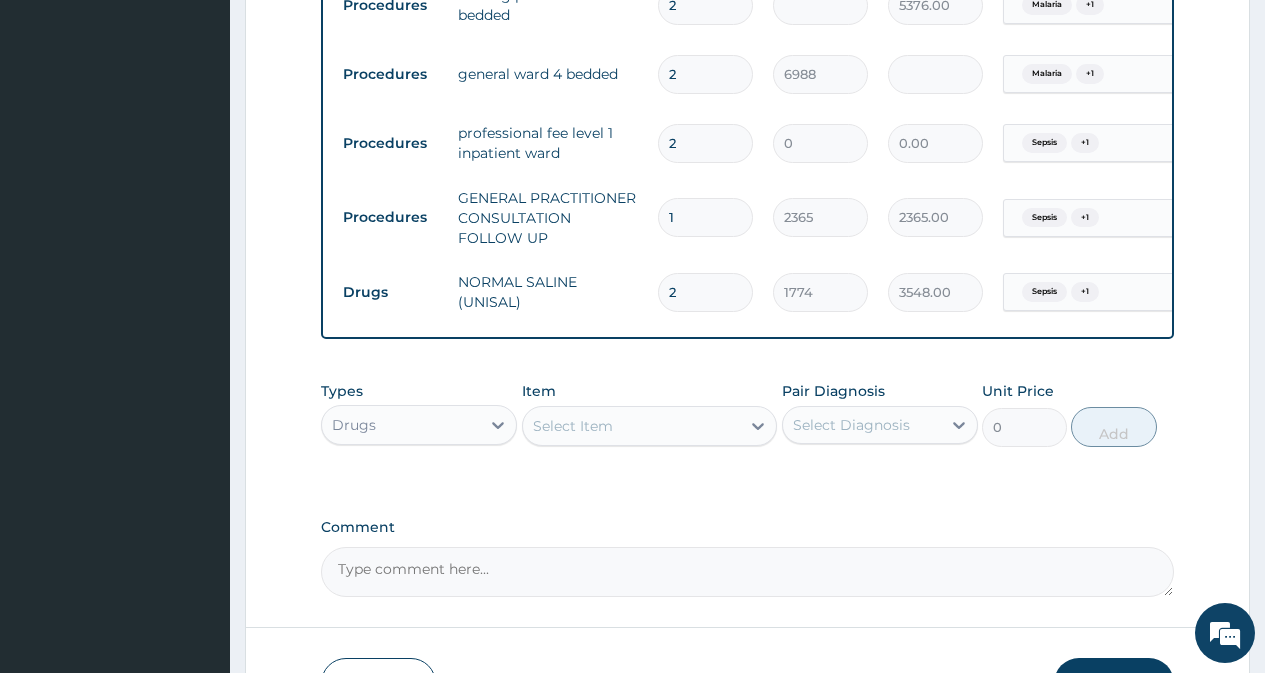 type on "2" 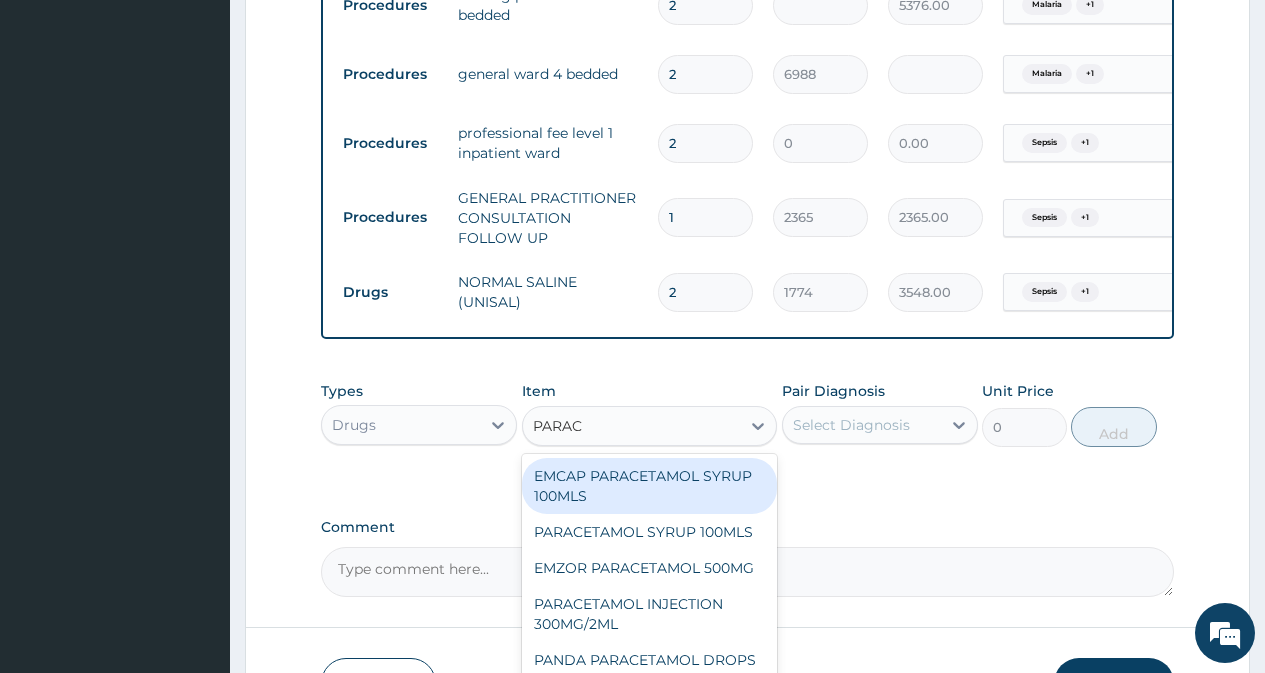 type on "PARACE" 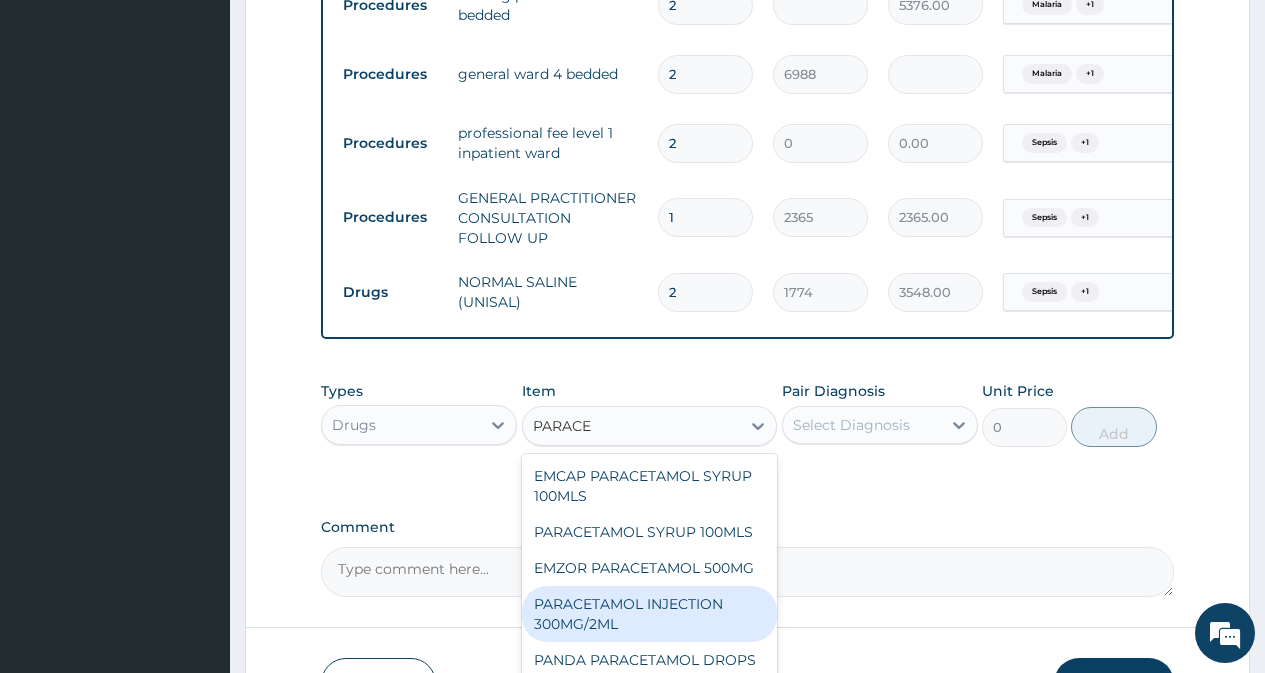 click on "PARACETAMOL INJECTION 300MG/2ML" at bounding box center [650, 614] 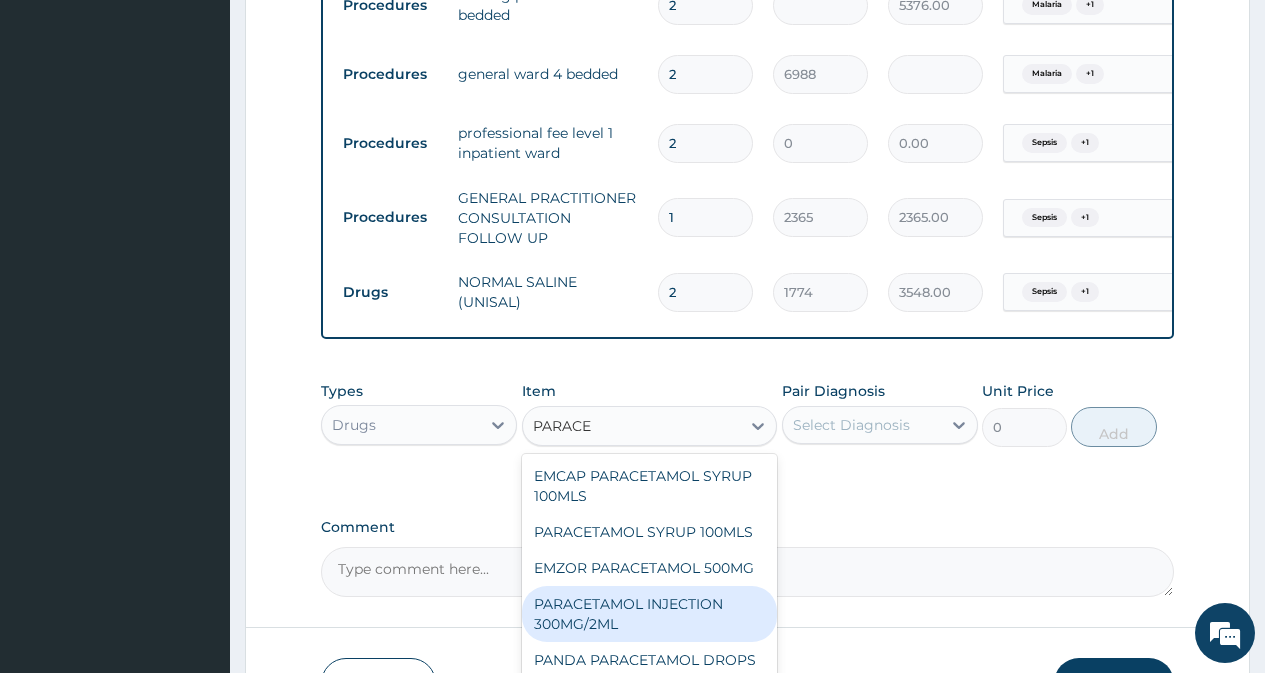 type 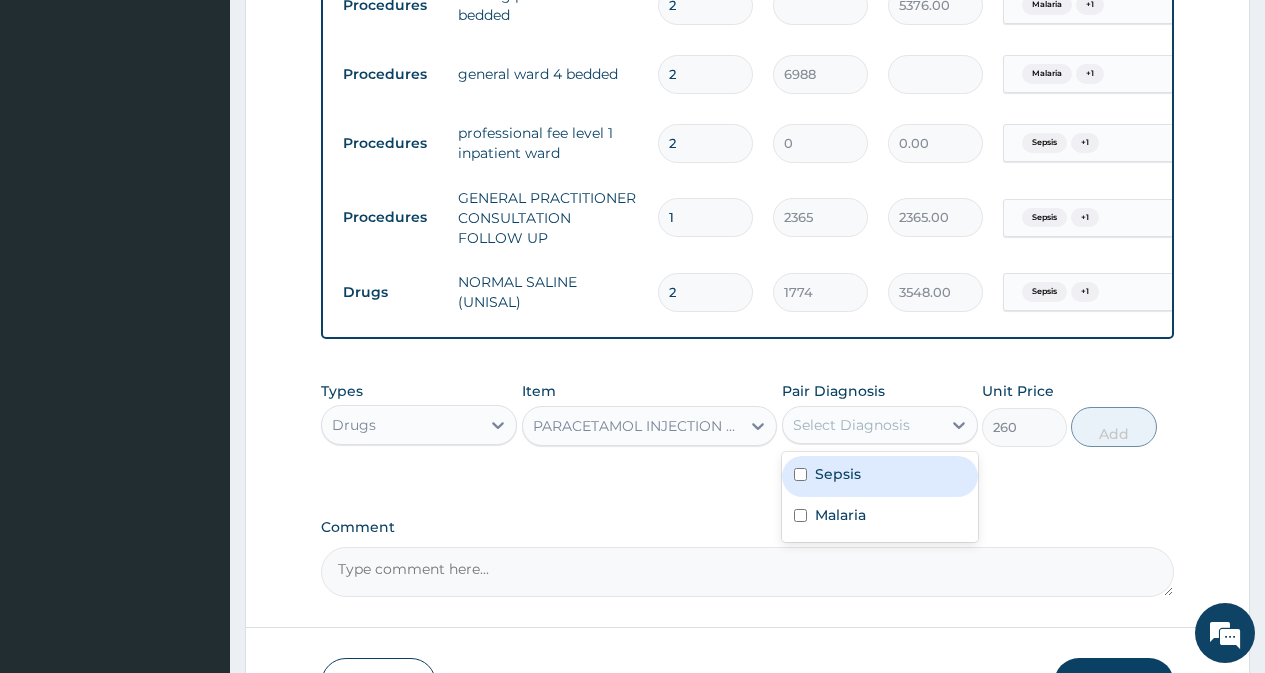click on "Select Diagnosis" at bounding box center [851, 425] 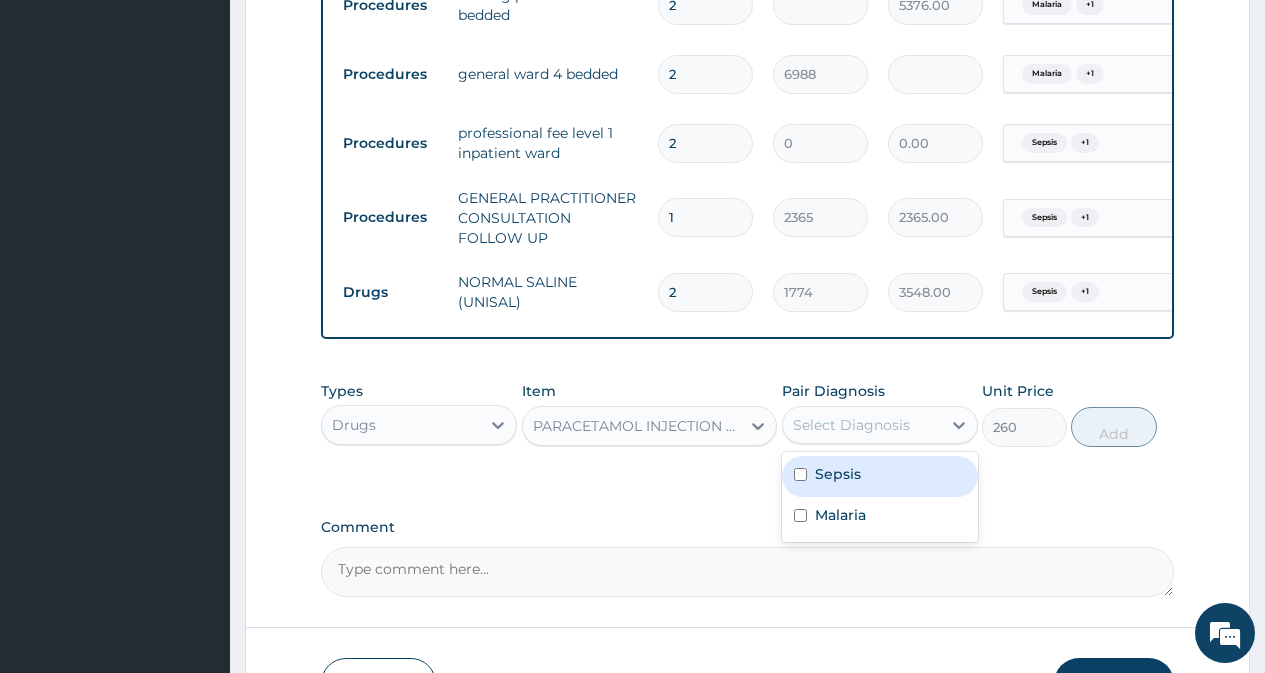 click on "Sepsis" at bounding box center [880, 476] 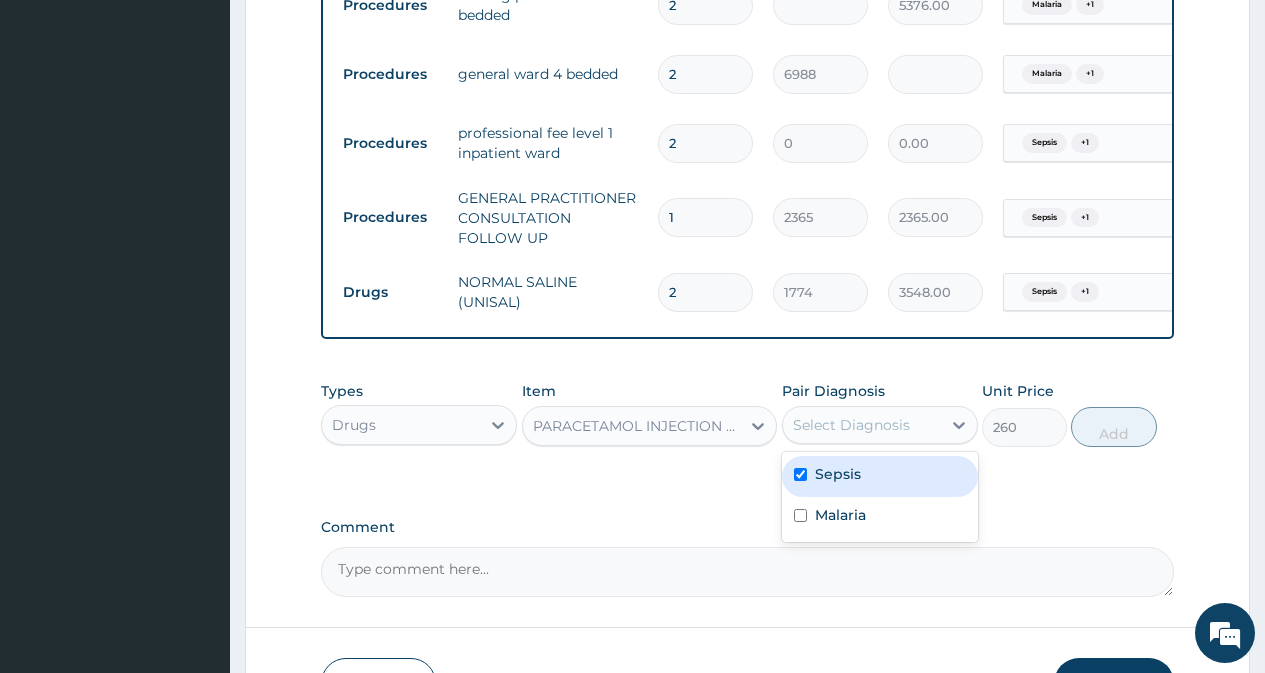 checkbox on "true" 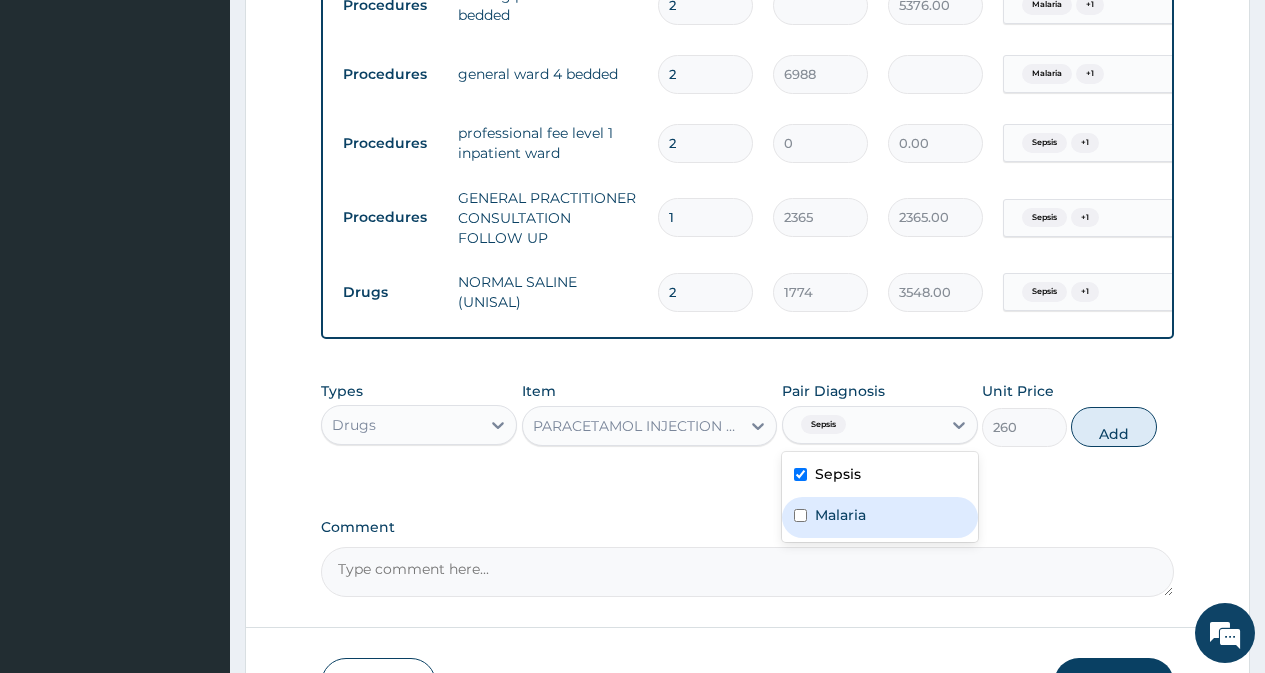 click on "Malaria" at bounding box center [880, 517] 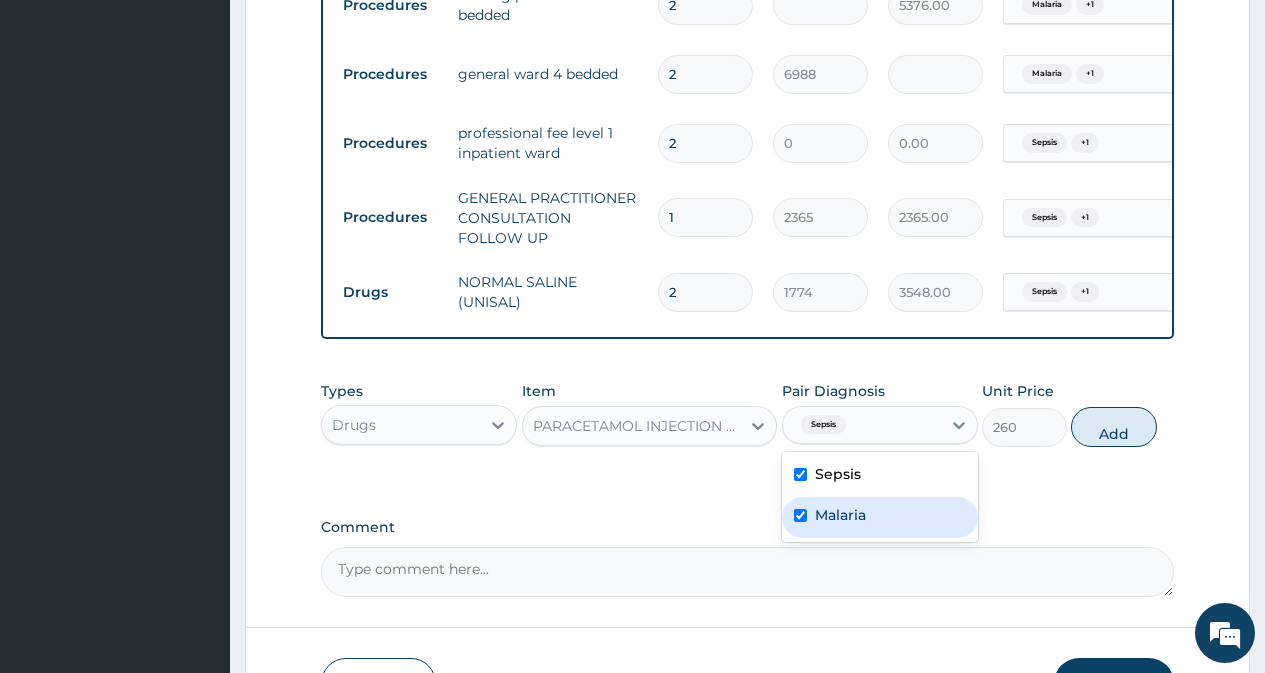 checkbox on "true" 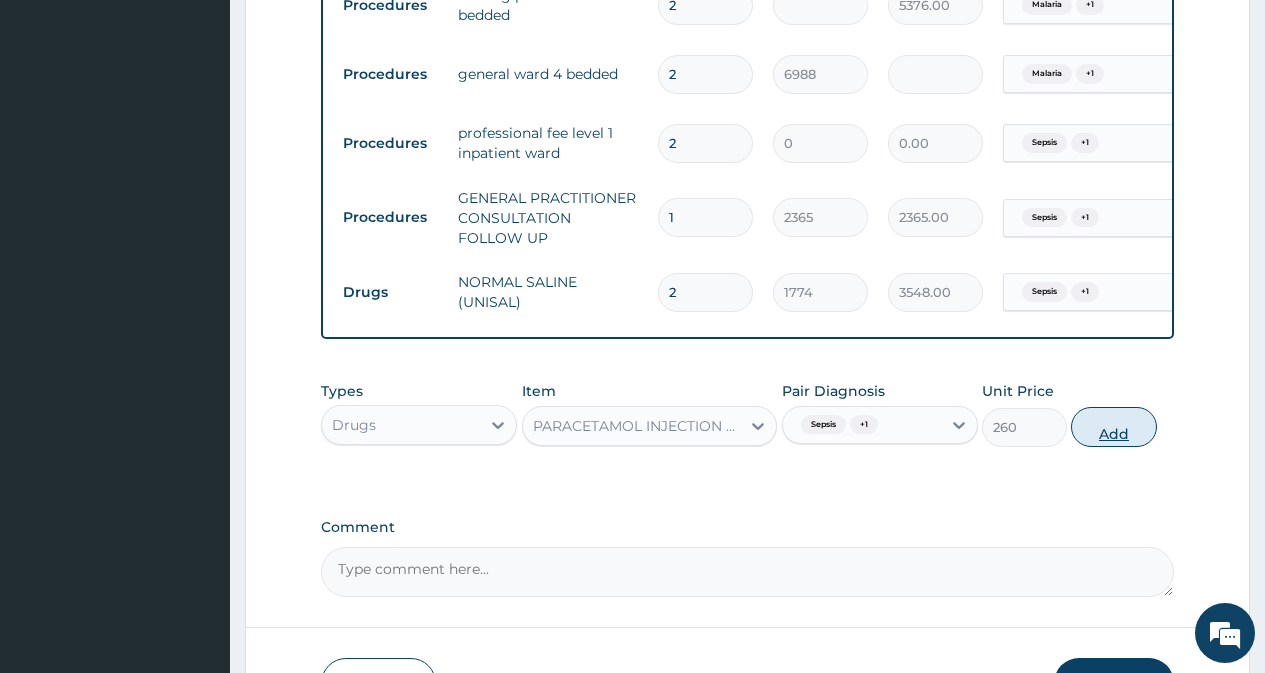 click on "Add" at bounding box center (1113, 427) 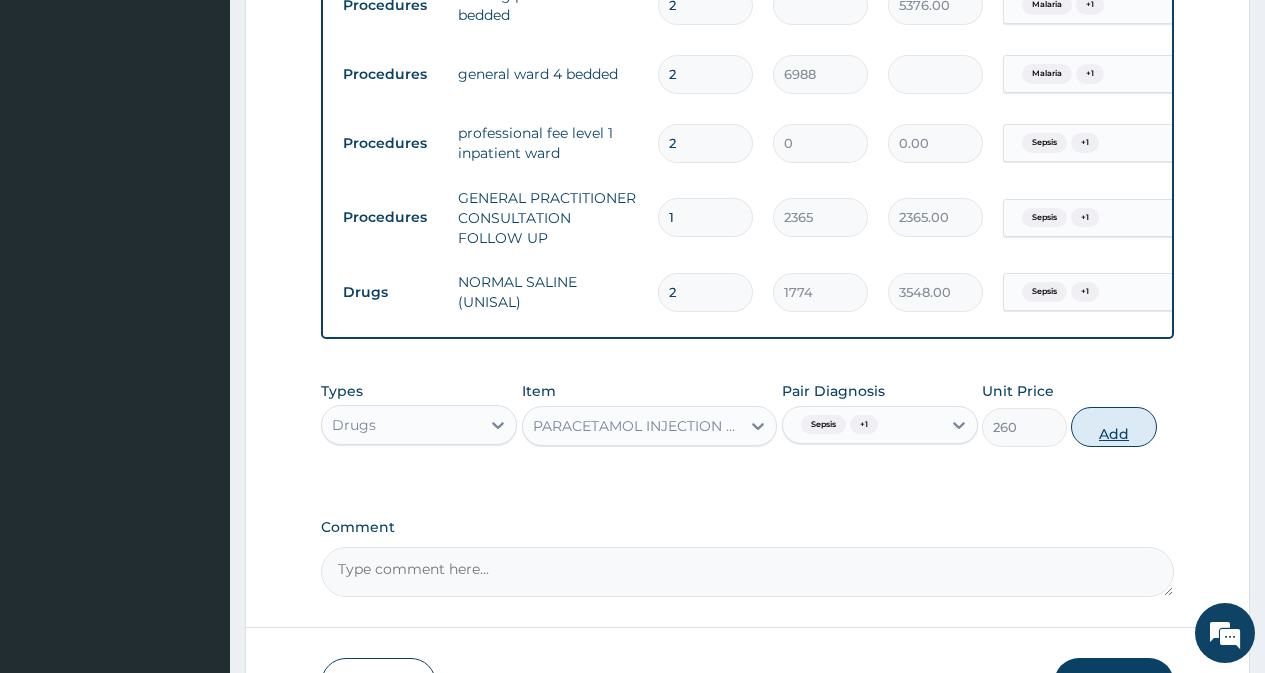 type on "0" 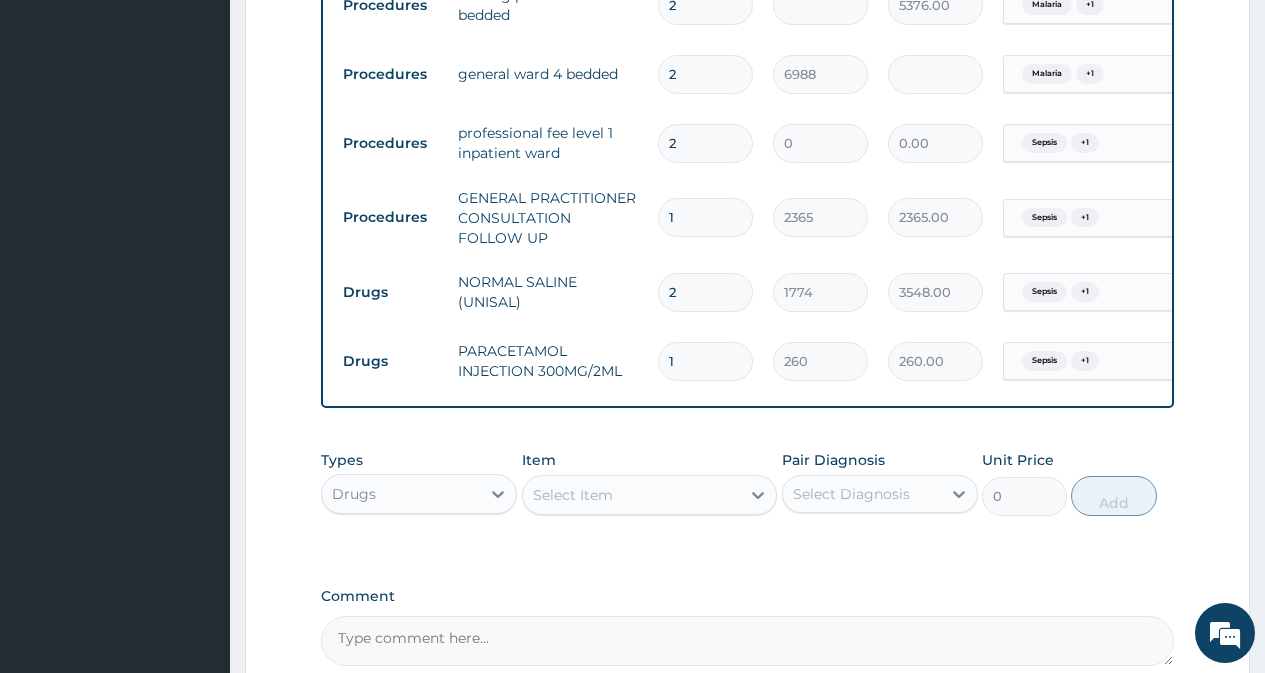 type 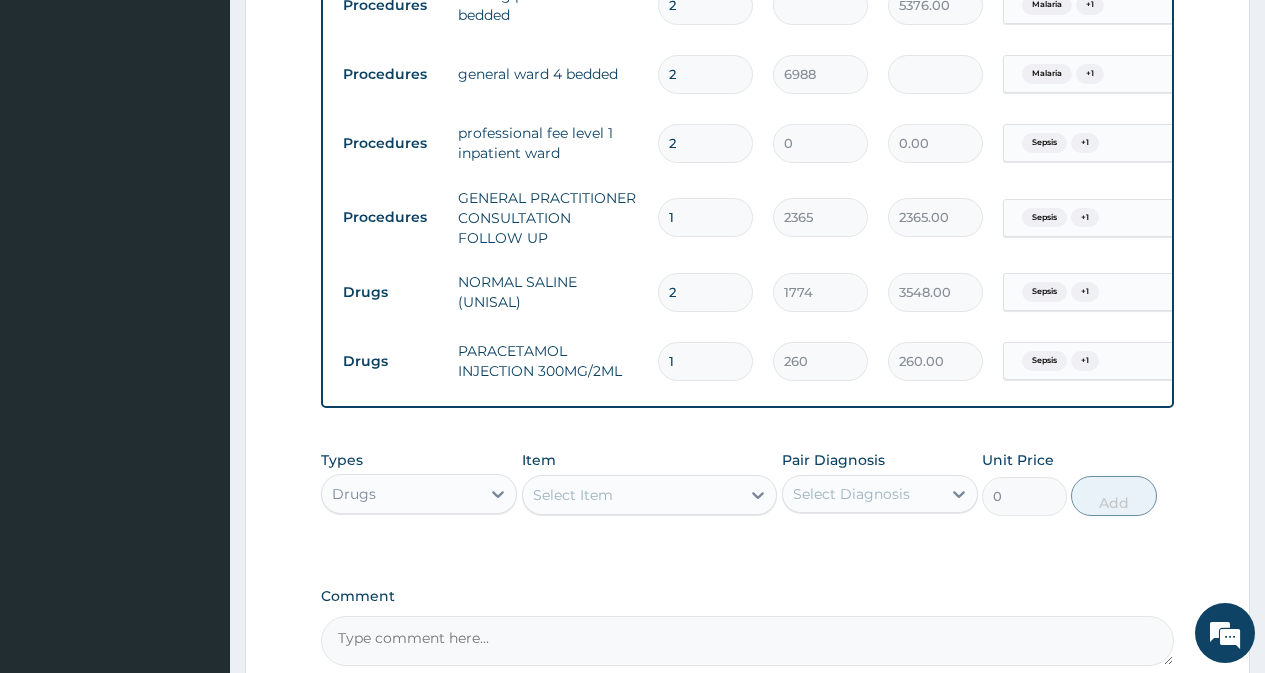 type on "0.00" 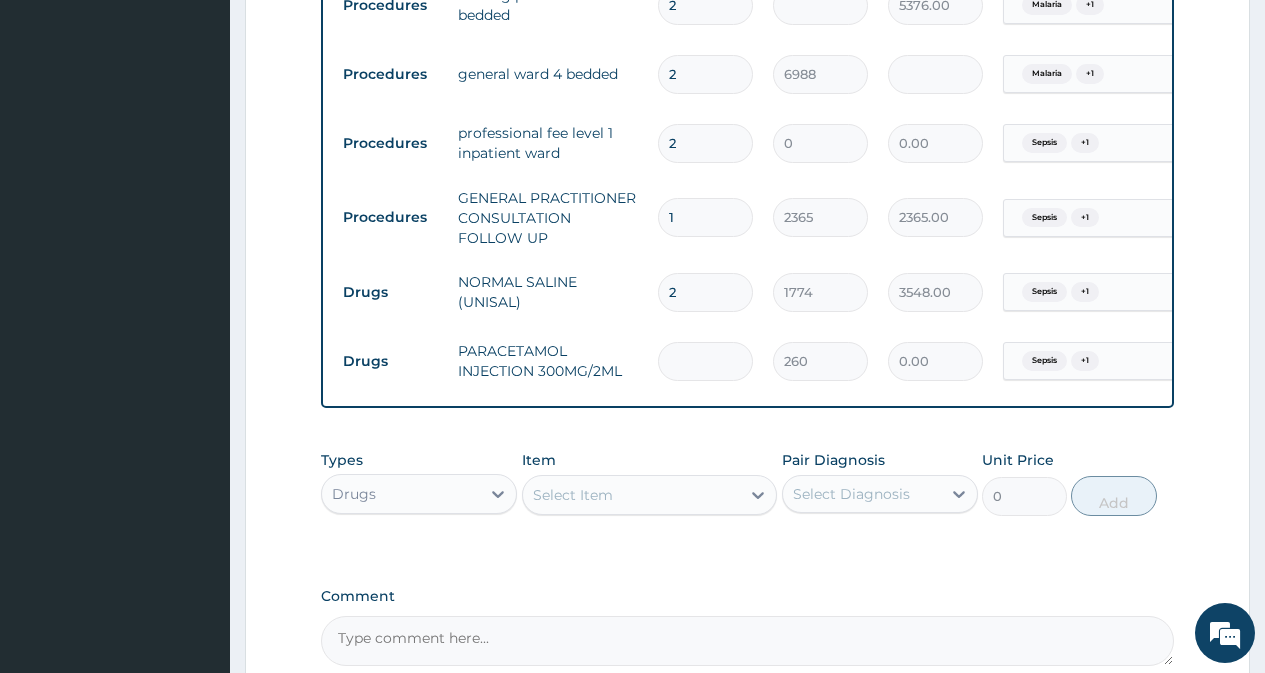 type on "4" 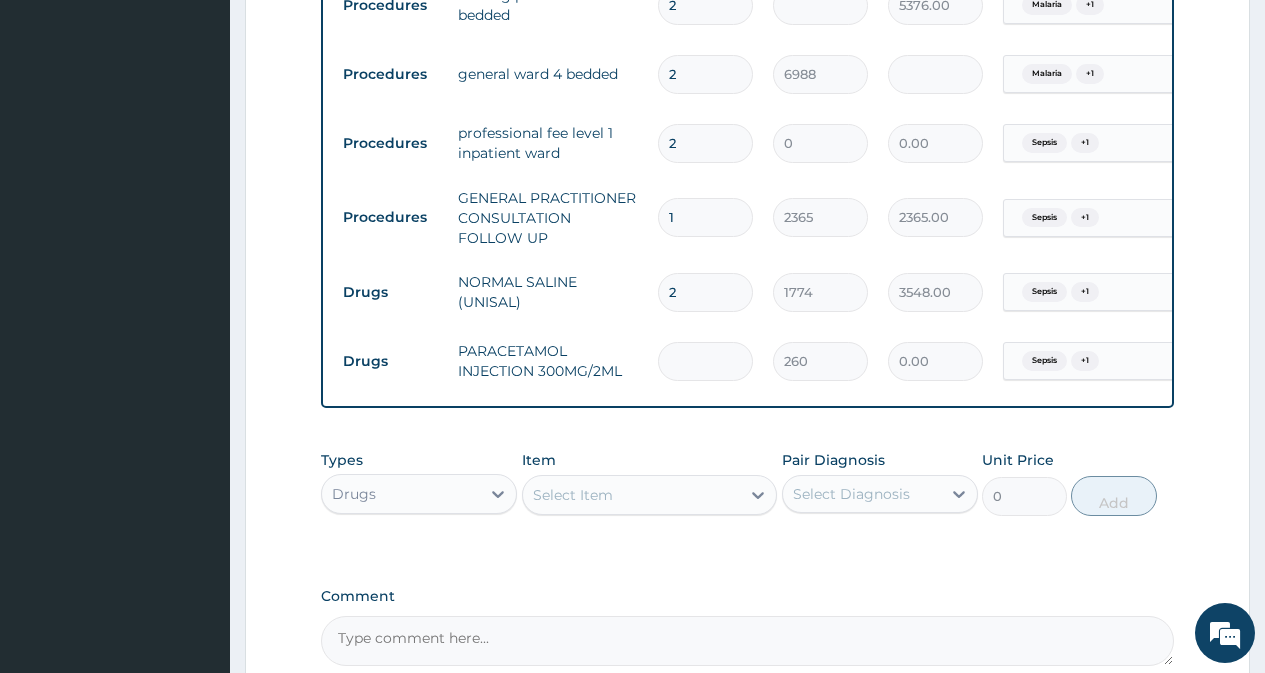 type on "1040.00" 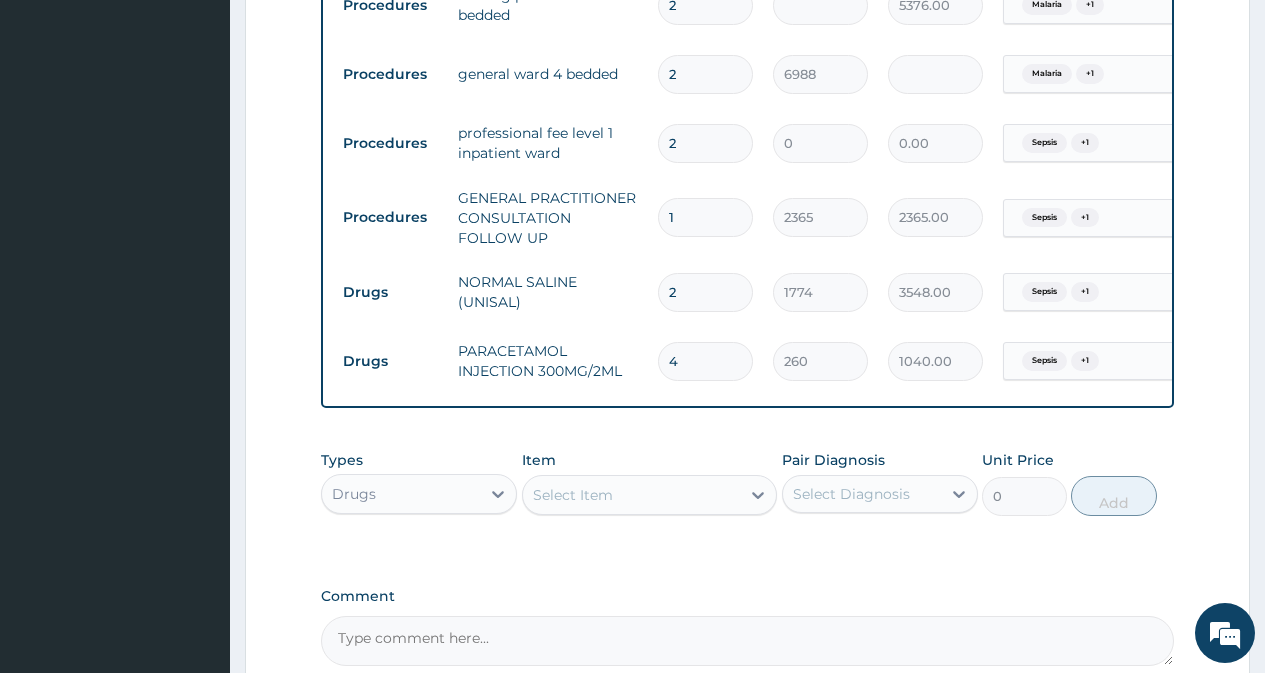 type on "4" 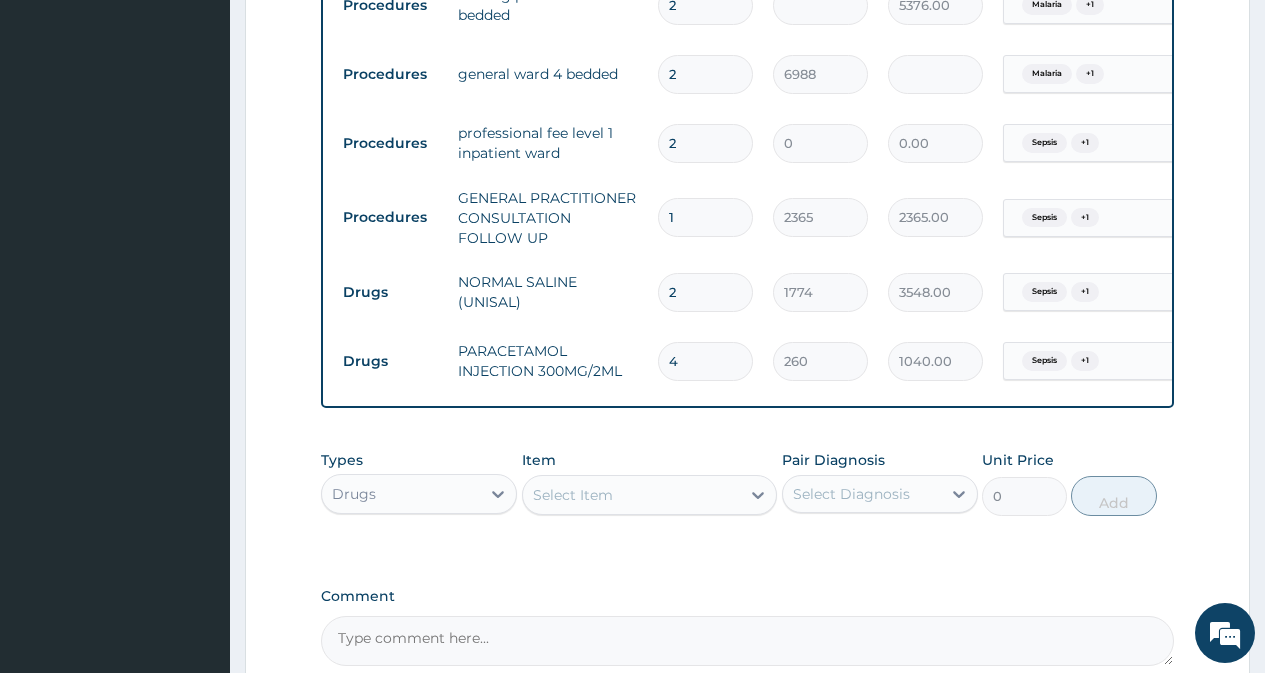 click on "Select Item" at bounding box center [632, 495] 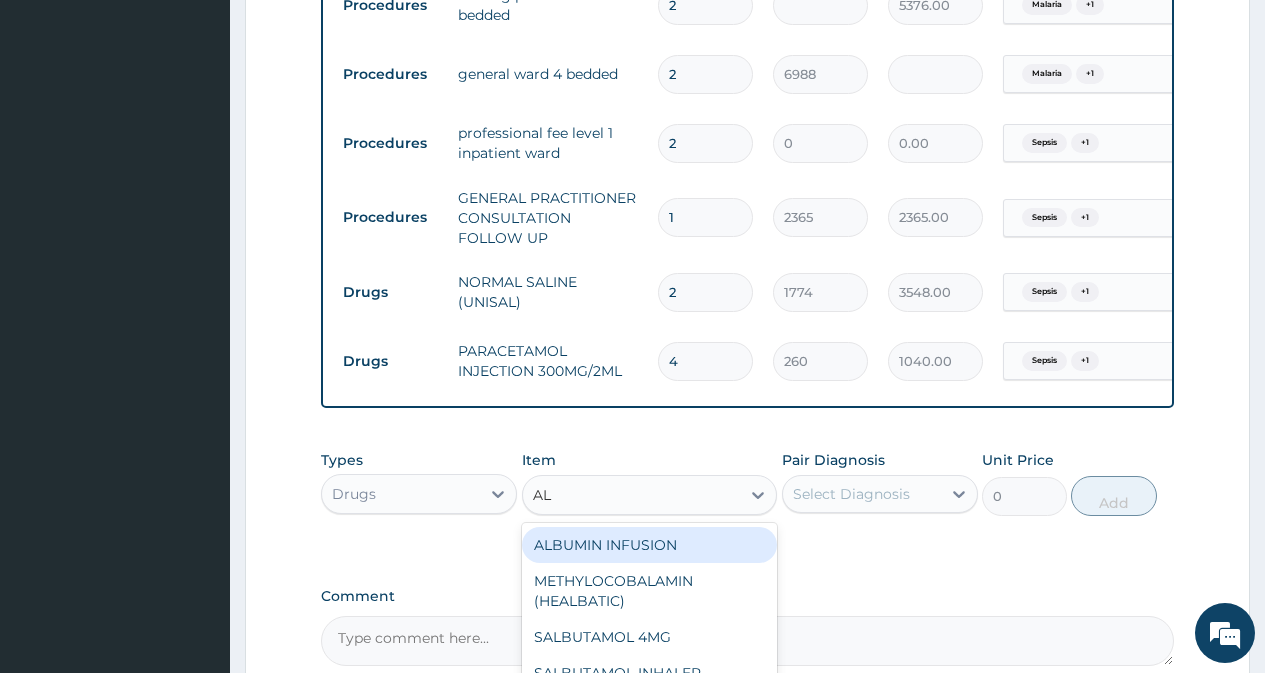 type on "A" 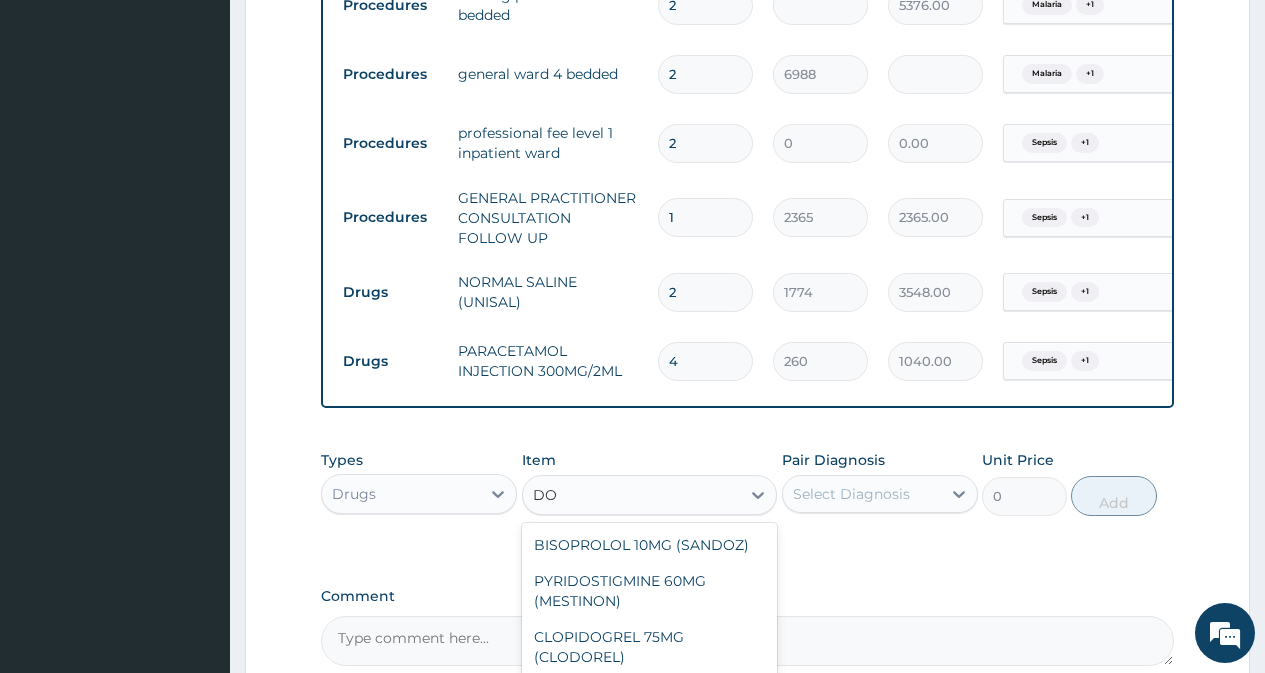type on "D" 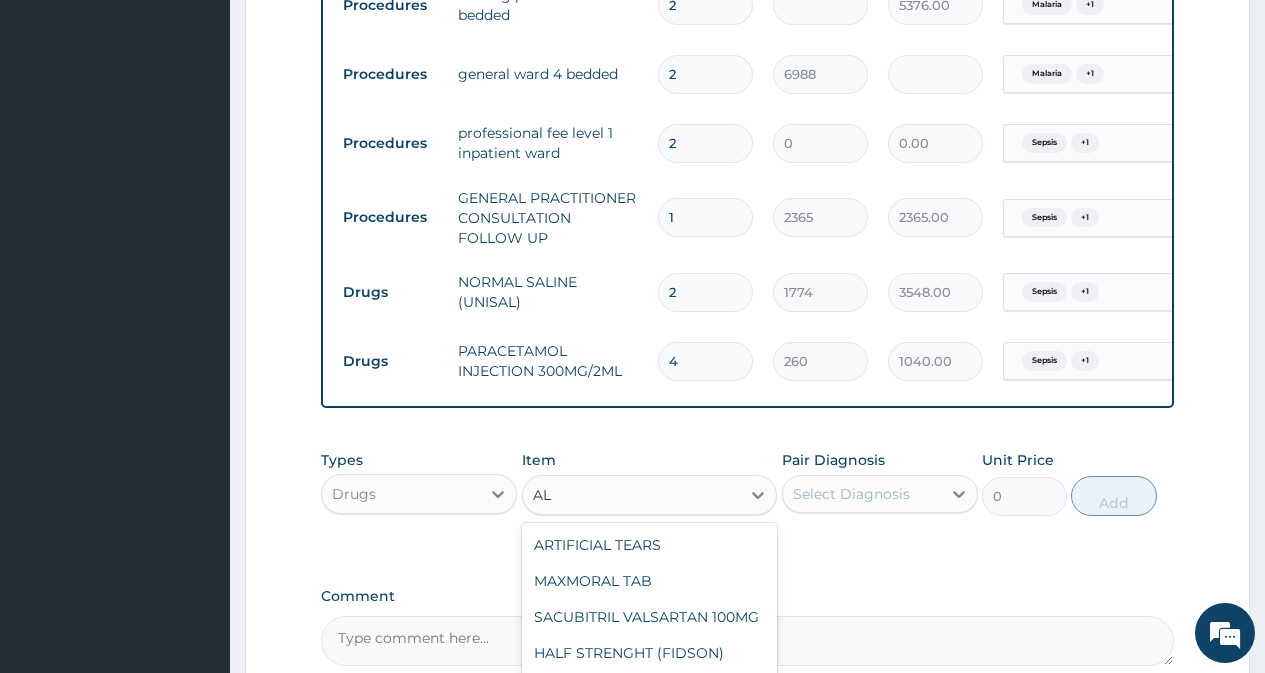 type on "A" 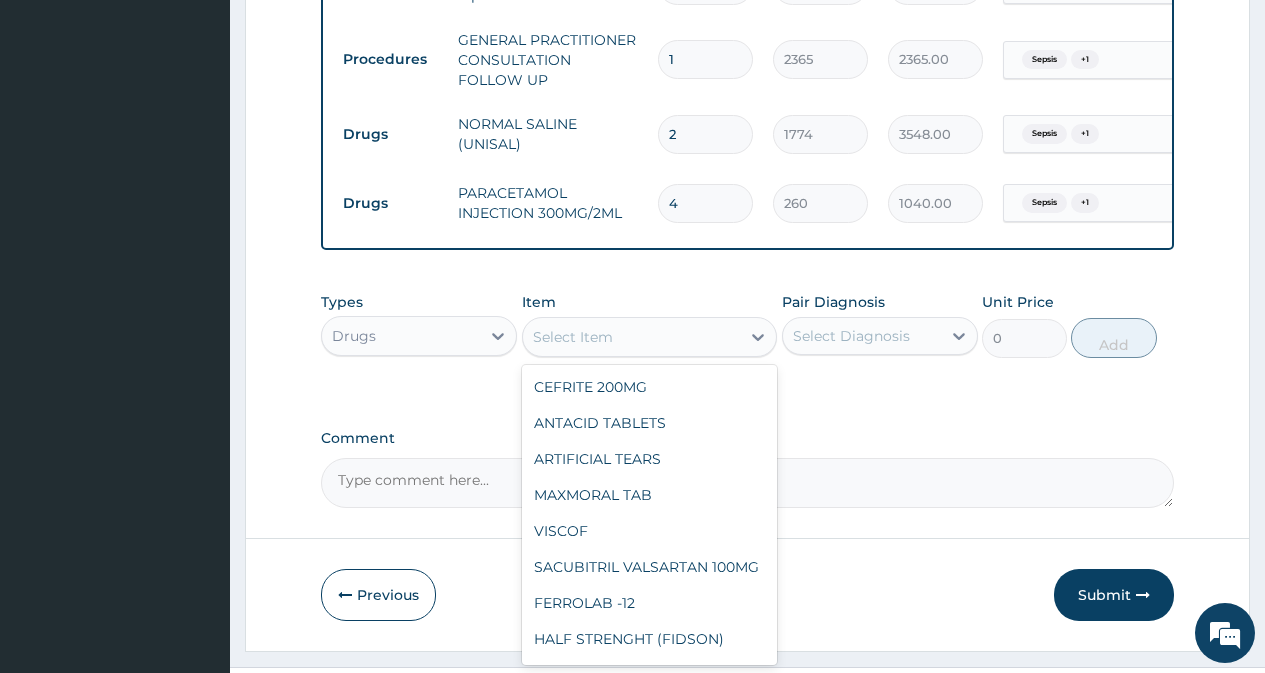 scroll, scrollTop: 1204, scrollLeft: 0, axis: vertical 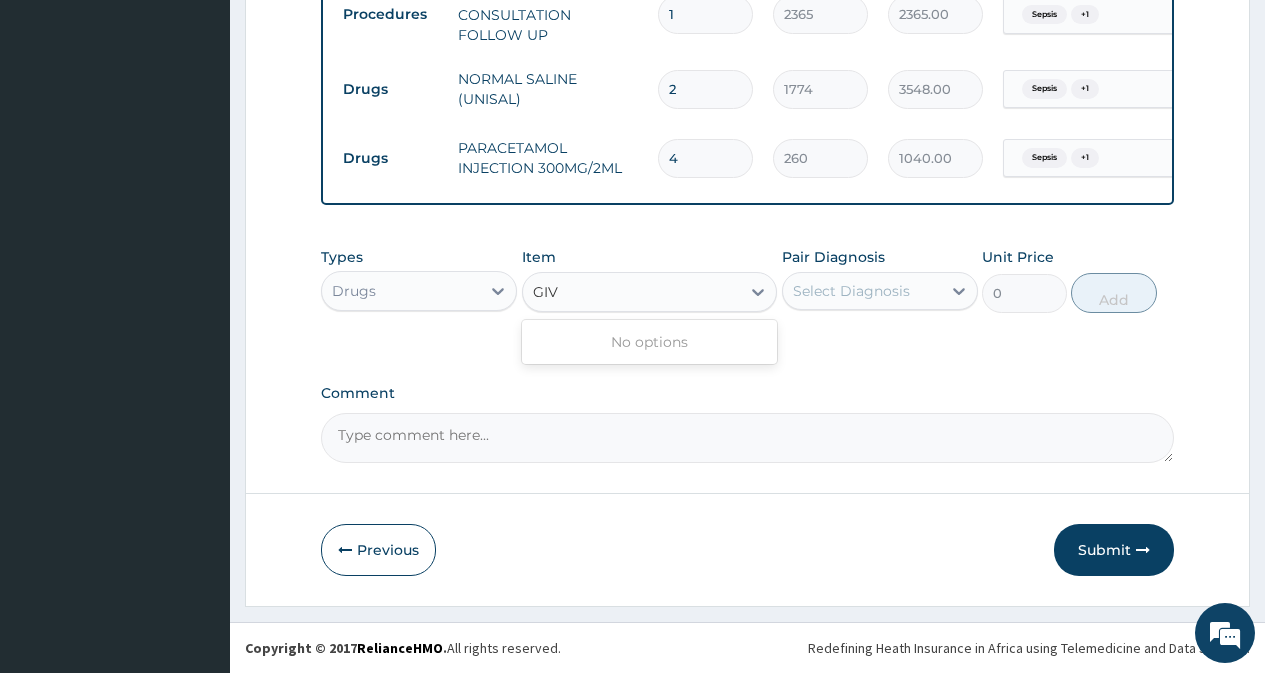 drag, startPoint x: 558, startPoint y: 288, endPoint x: 457, endPoint y: 334, distance: 110.98198 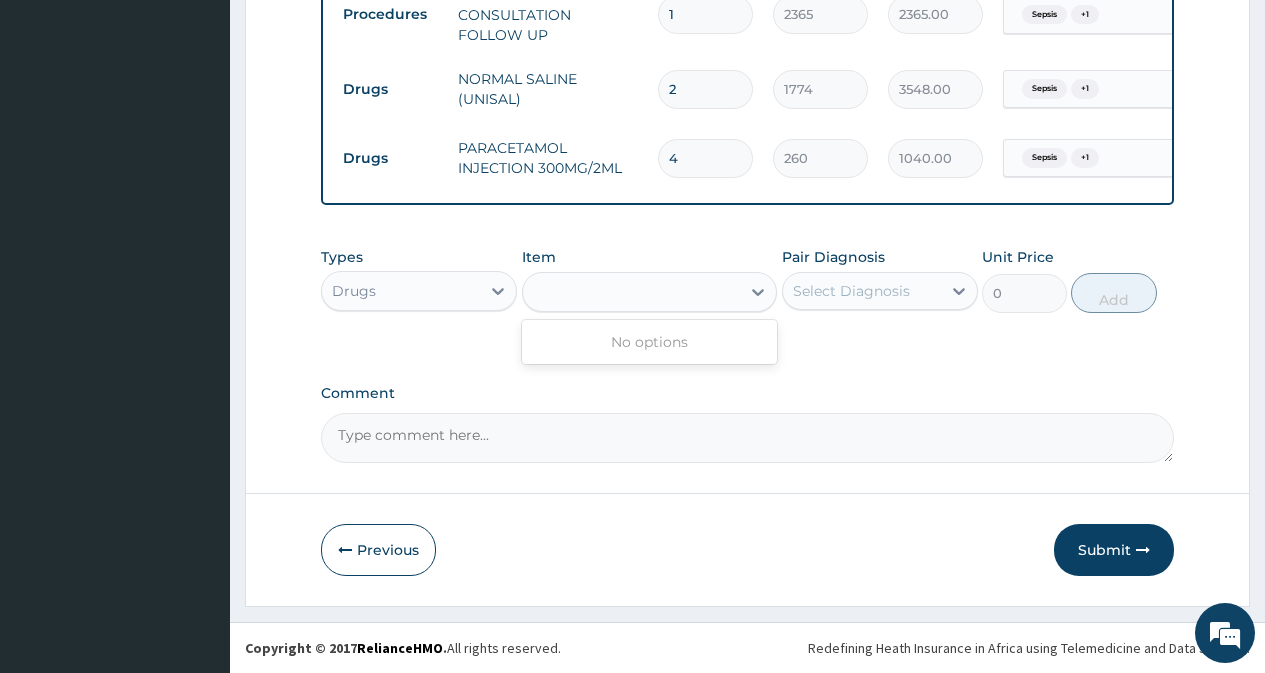 click on "Drugs" at bounding box center (401, 291) 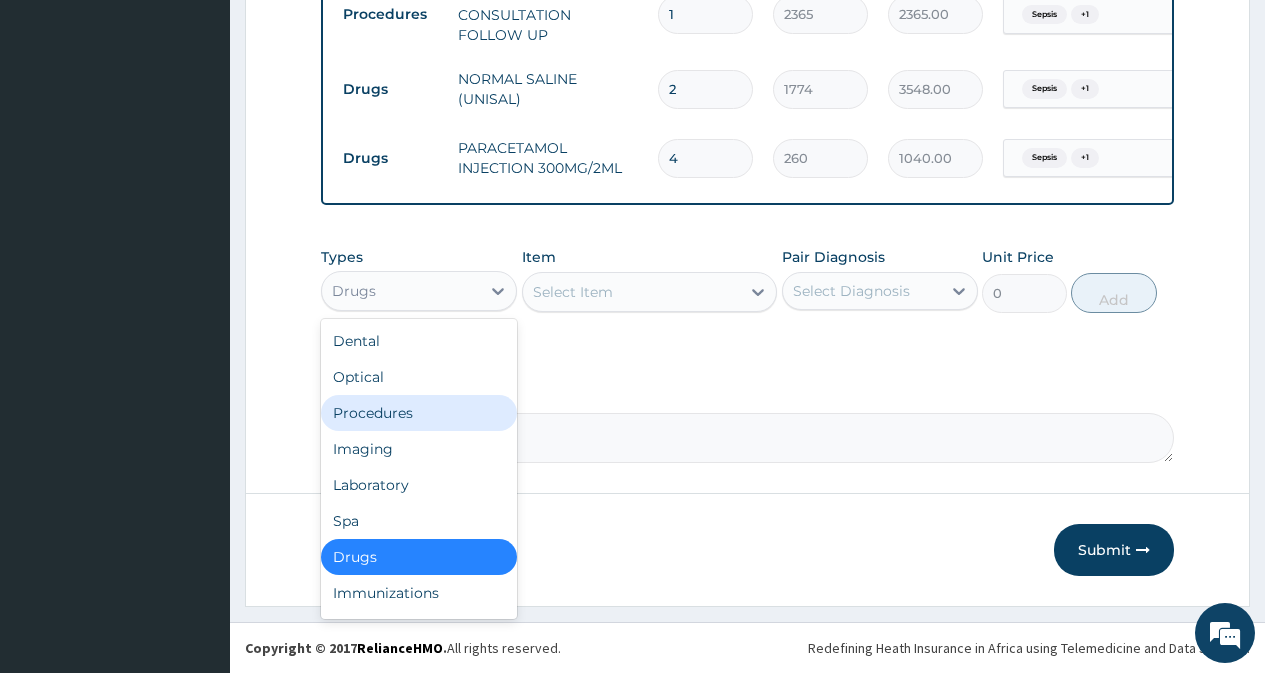 scroll, scrollTop: 68, scrollLeft: 0, axis: vertical 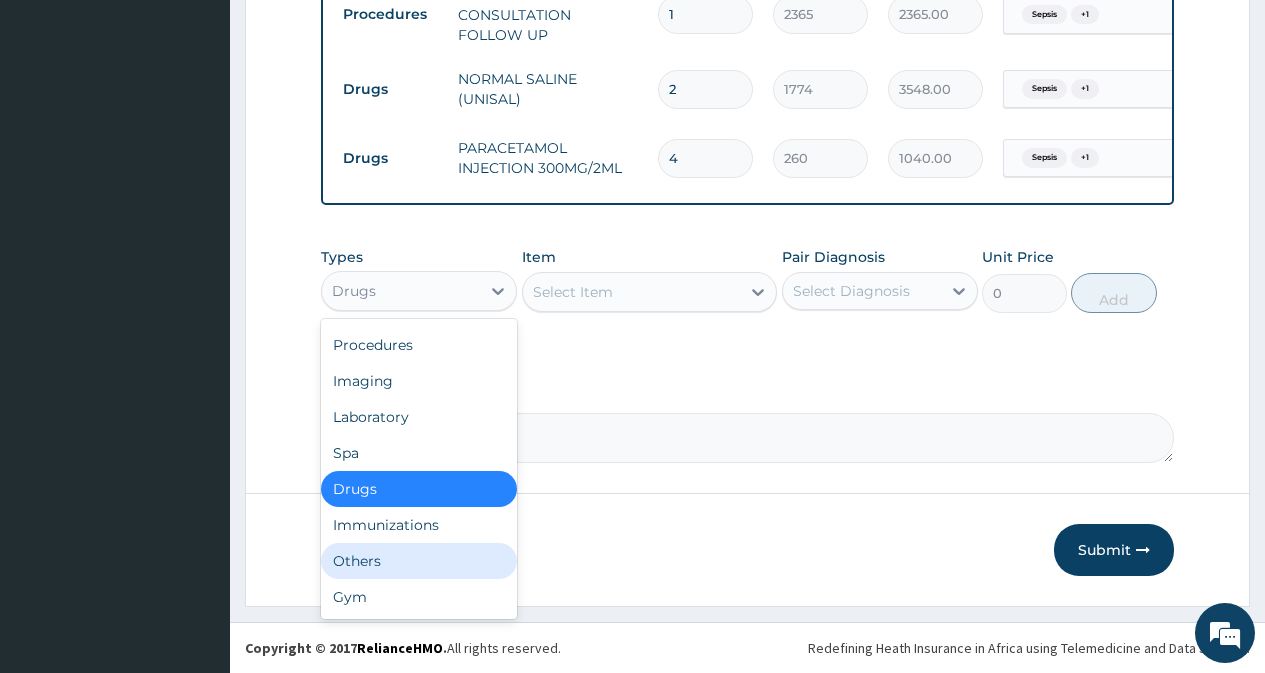 click on "Others" at bounding box center [419, 561] 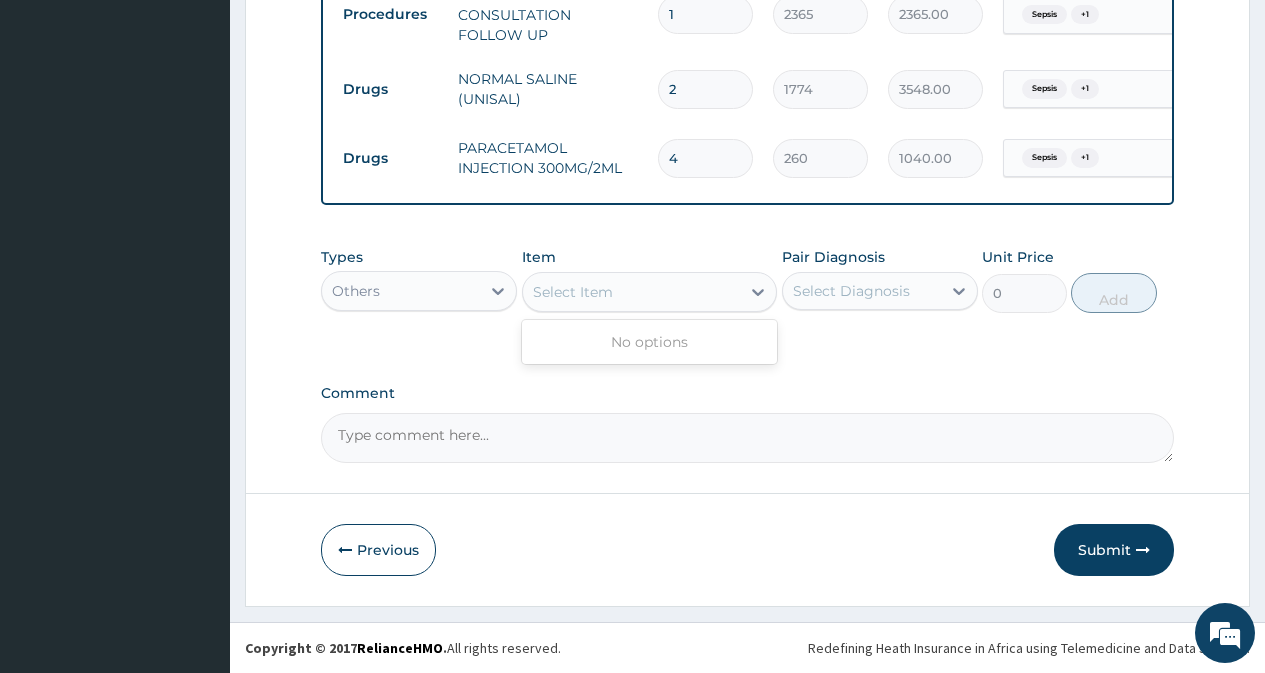 click on "Select Item" at bounding box center (632, 292) 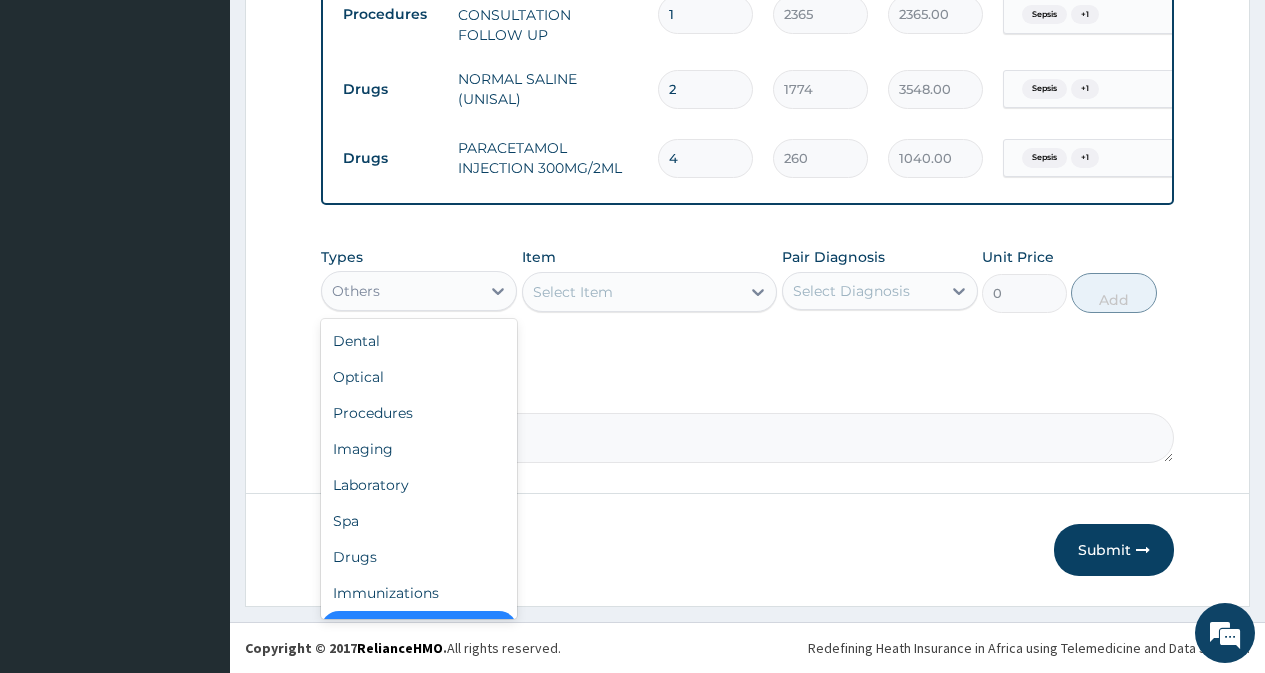 click on "Others" at bounding box center [401, 291] 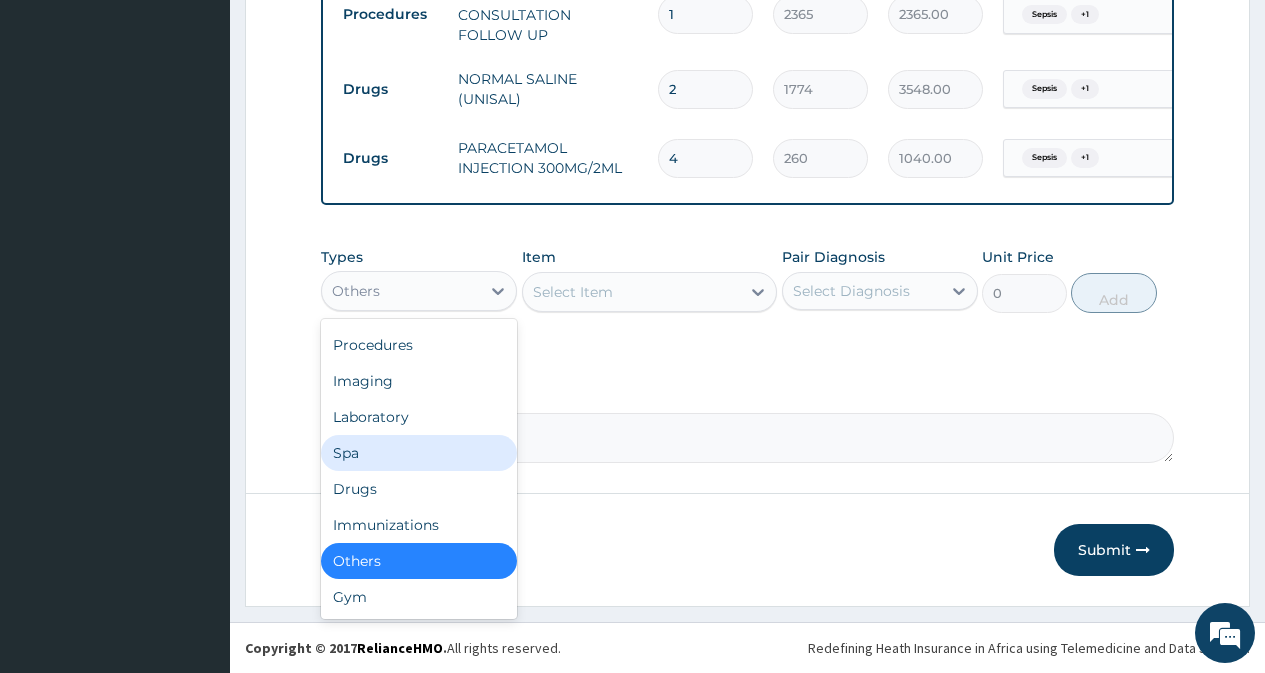 scroll, scrollTop: 0, scrollLeft: 0, axis: both 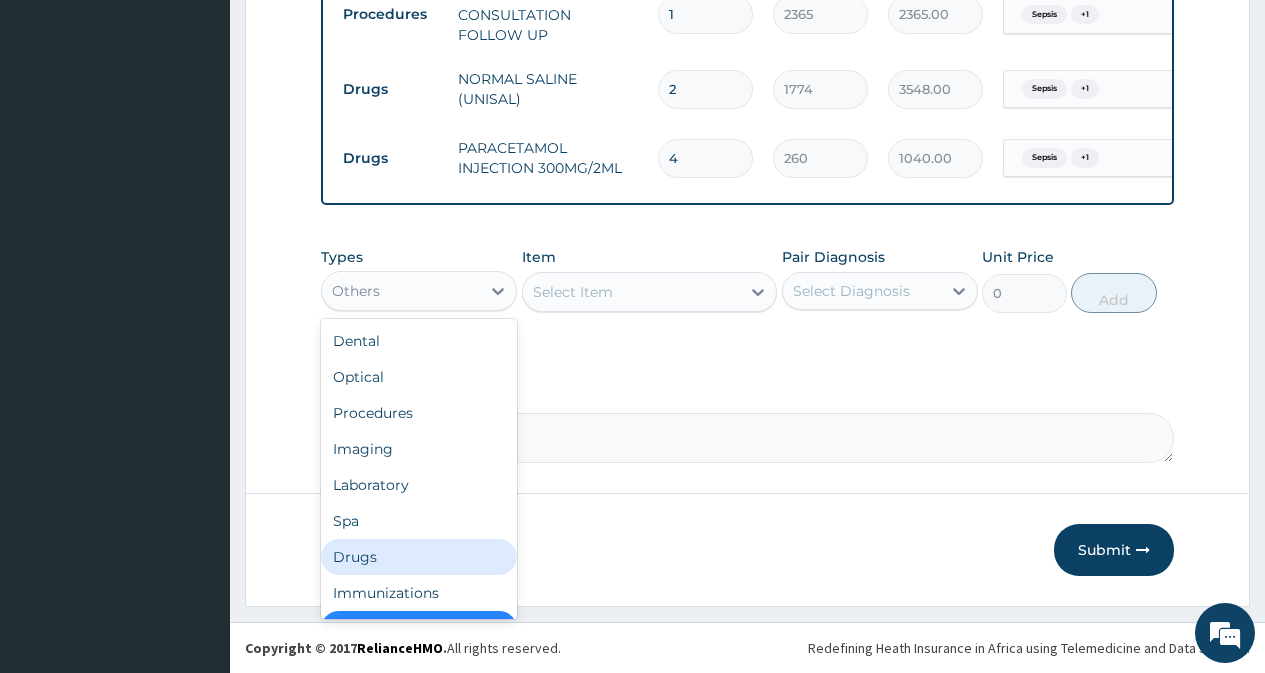 click on "Drugs" at bounding box center (419, 557) 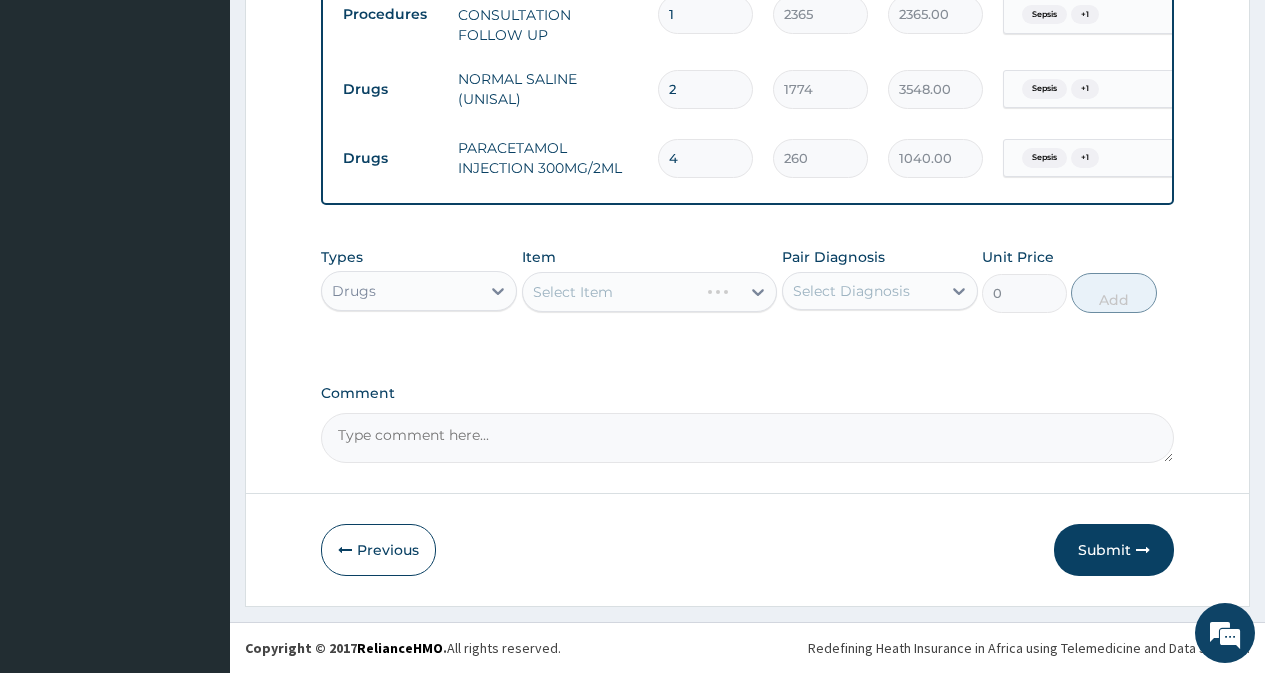 click on "Select Item" at bounding box center [650, 292] 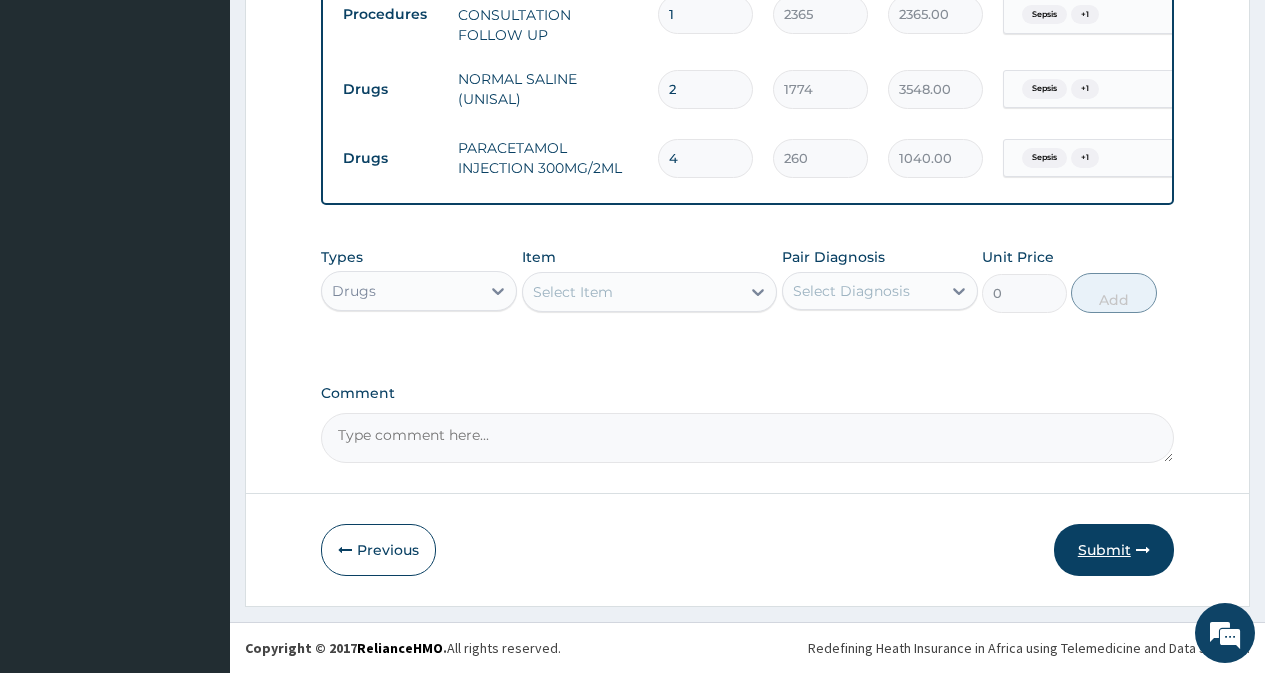 click on "Submit" at bounding box center (1114, 550) 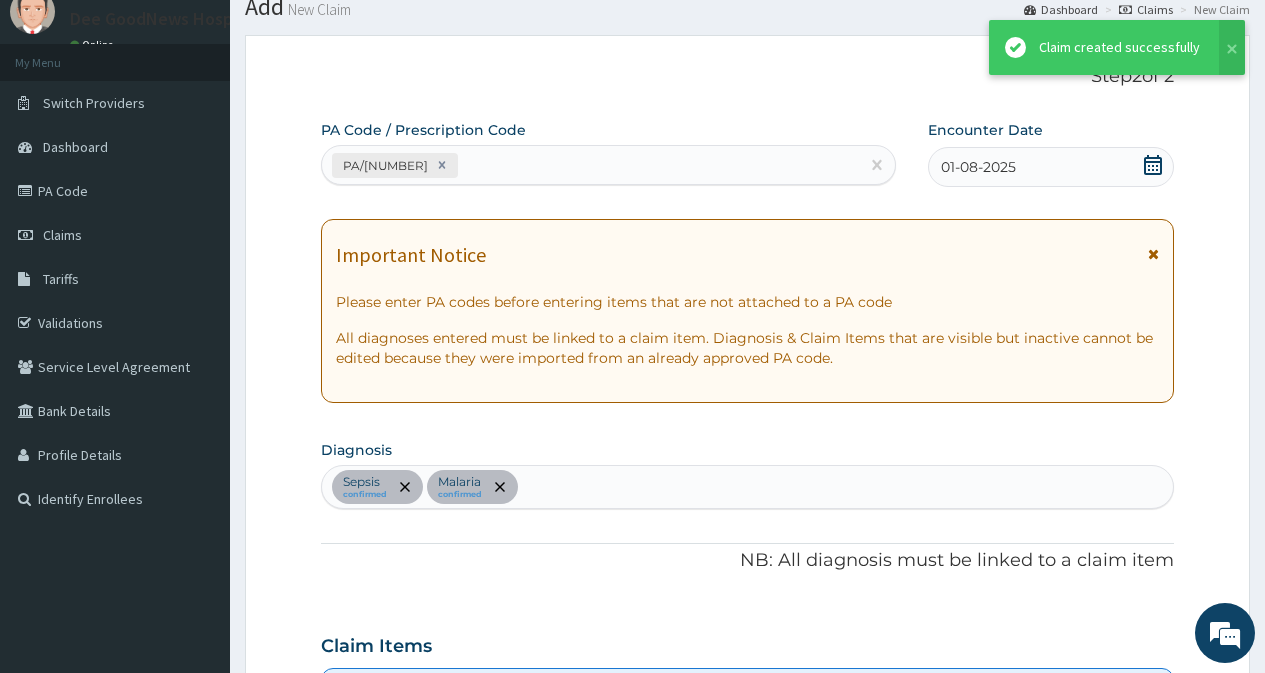 scroll, scrollTop: 1204, scrollLeft: 0, axis: vertical 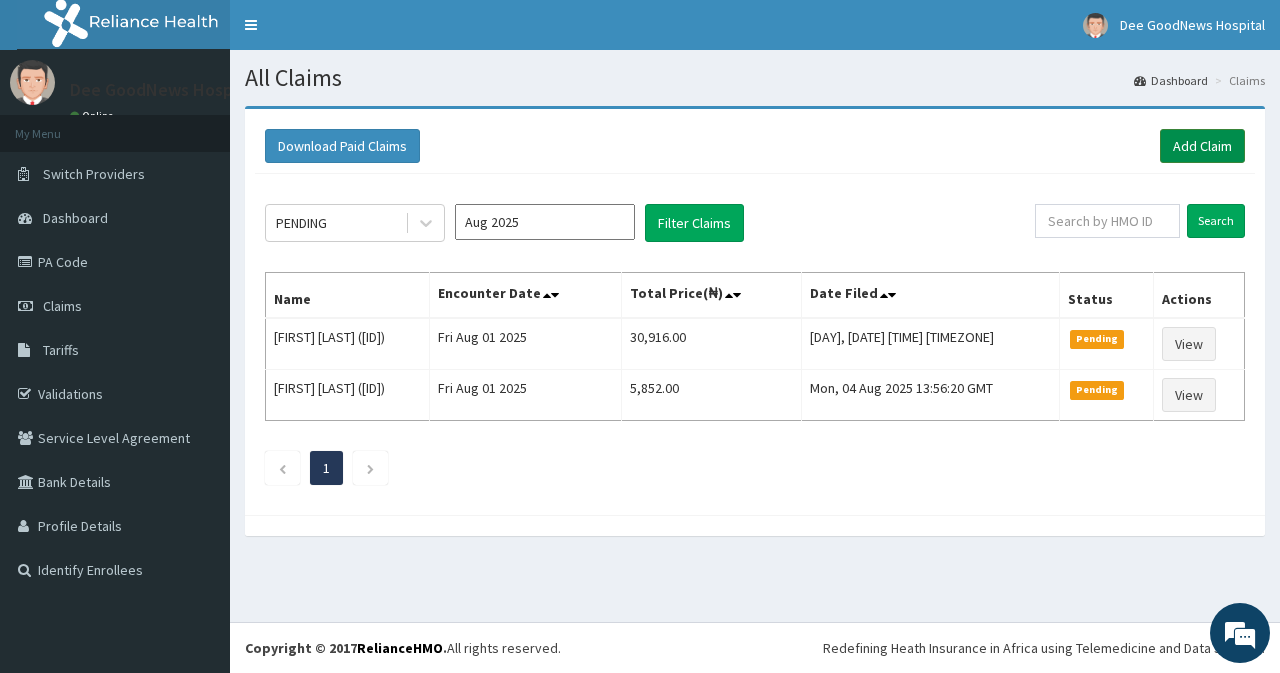 click on "Add Claim" at bounding box center (1202, 146) 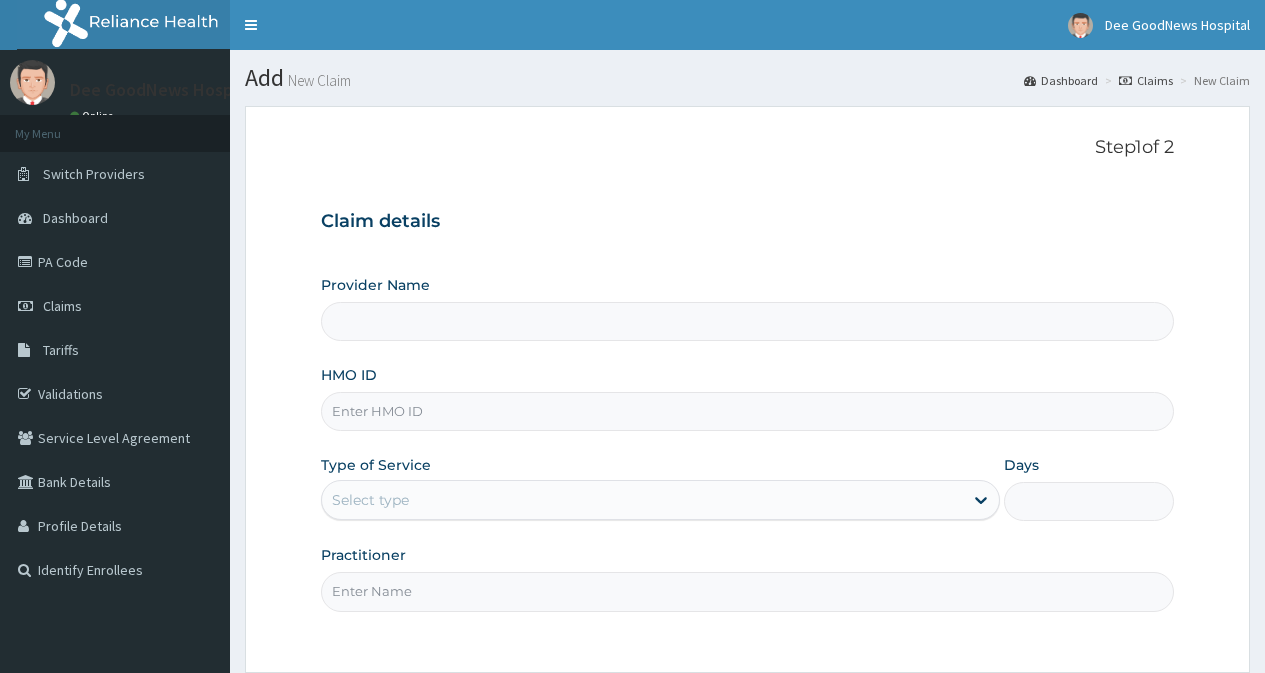 scroll, scrollTop: 0, scrollLeft: 0, axis: both 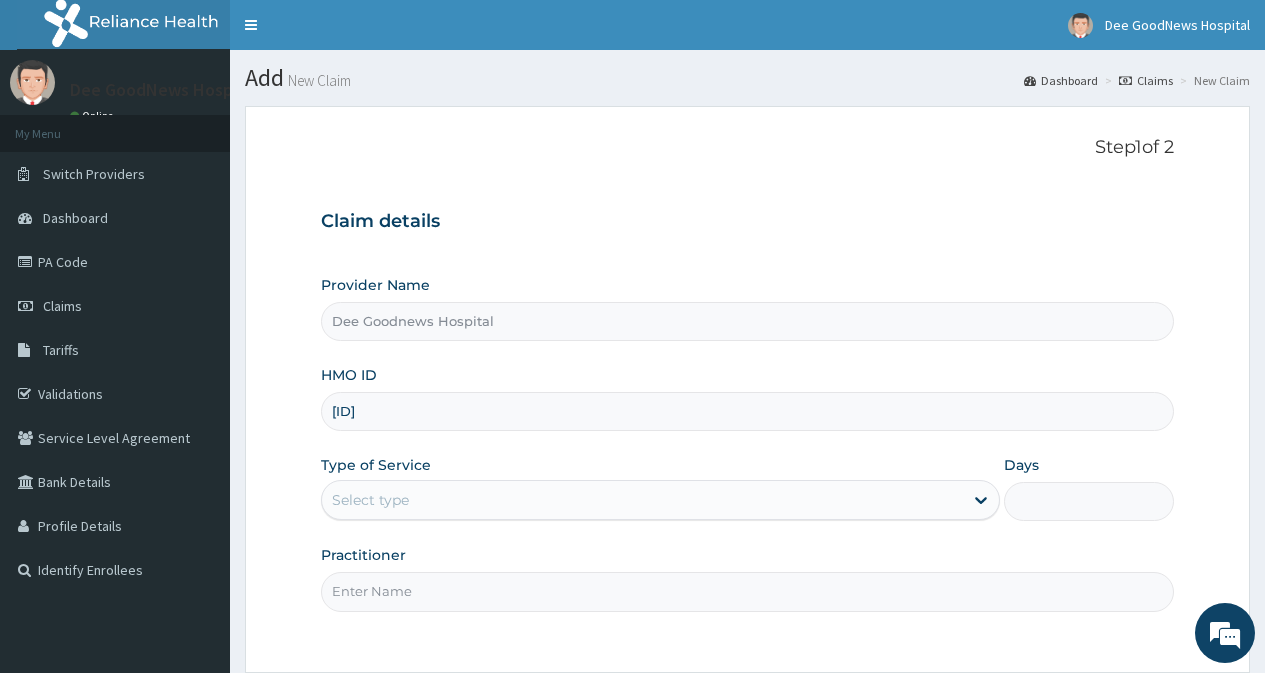 type on "[ID]" 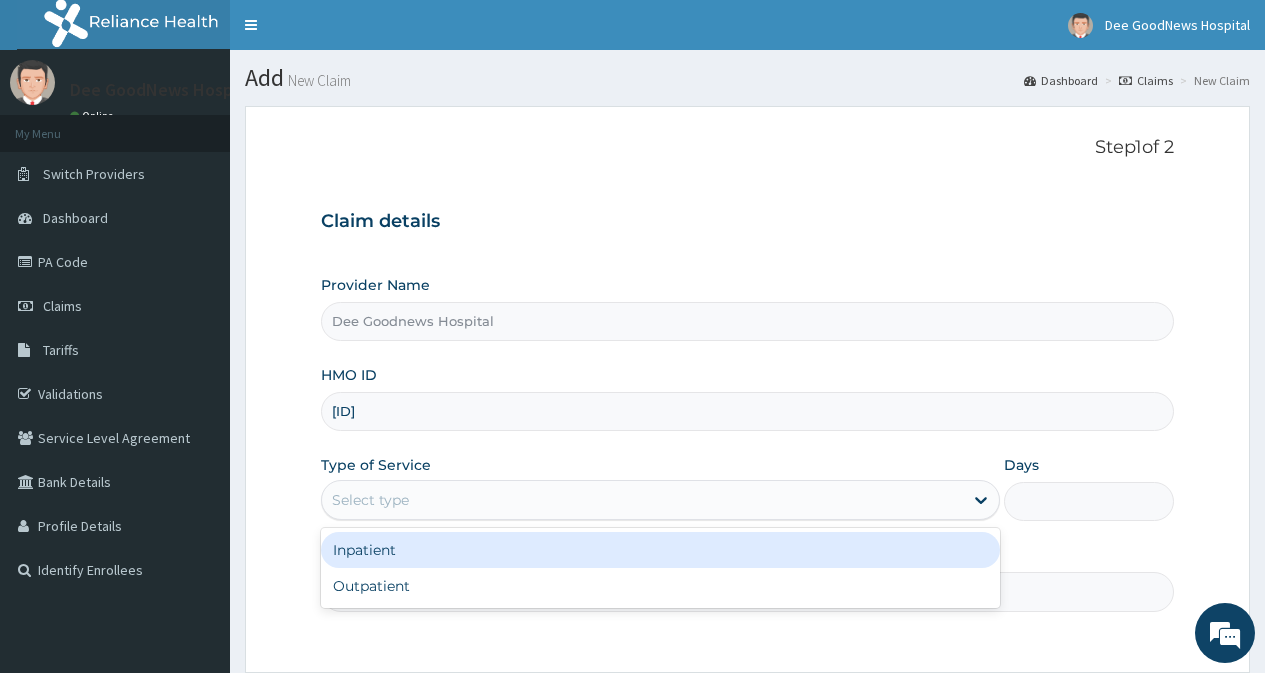 click on "Select type" at bounding box center [370, 500] 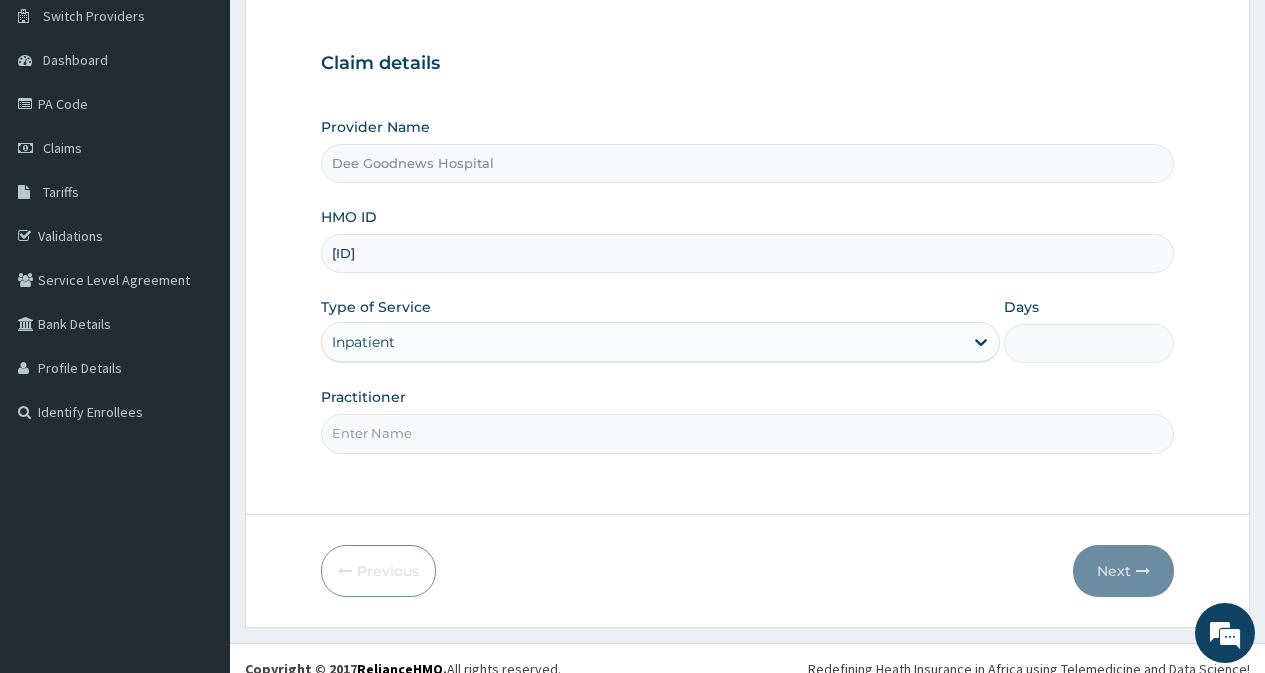scroll, scrollTop: 179, scrollLeft: 0, axis: vertical 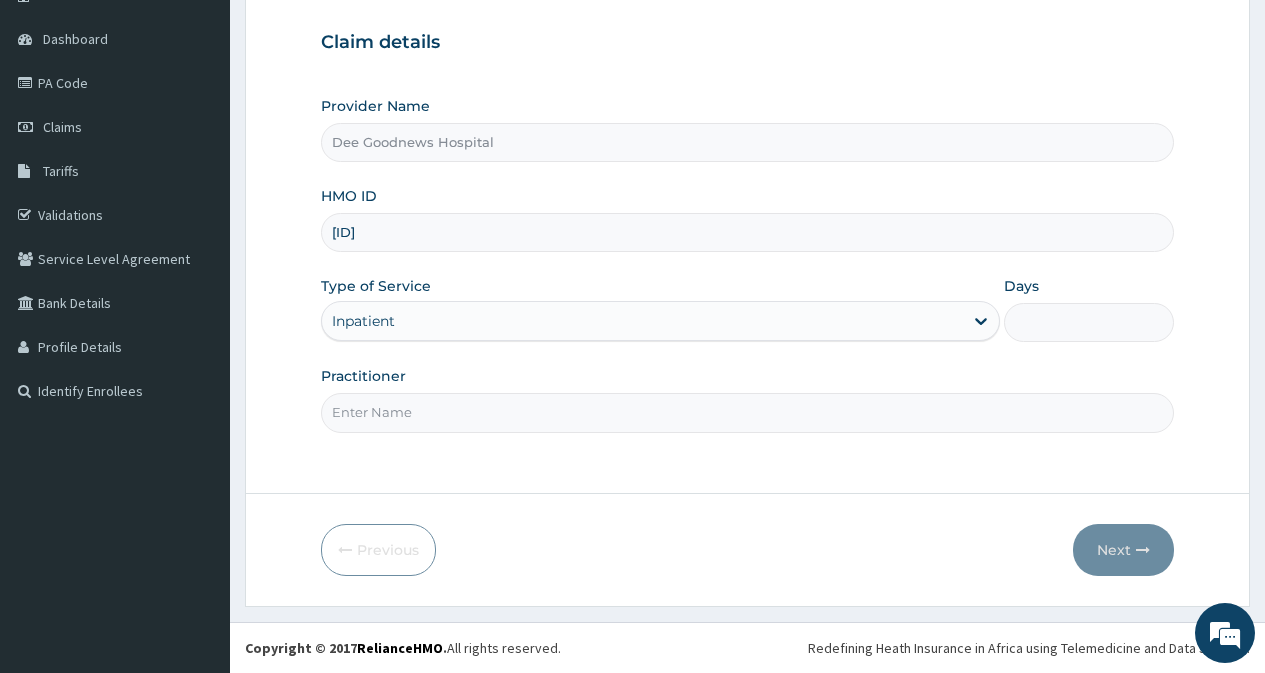 click on "Practitioner" at bounding box center [747, 412] 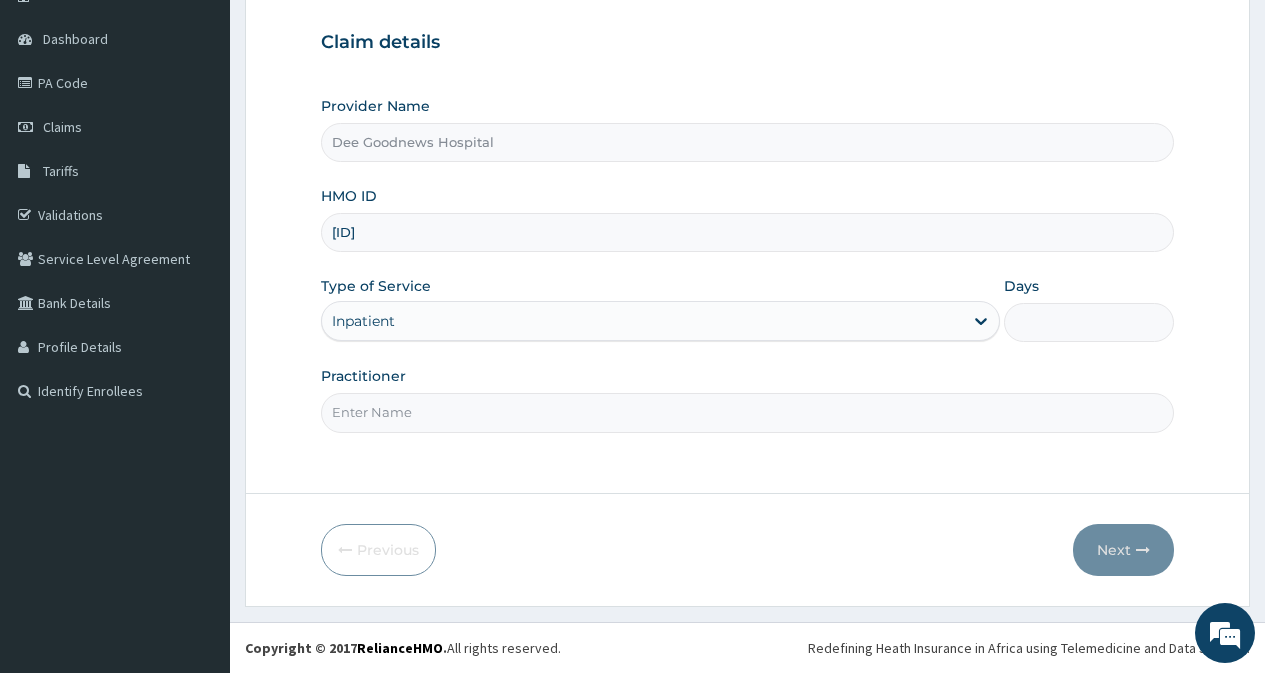 type on "2" 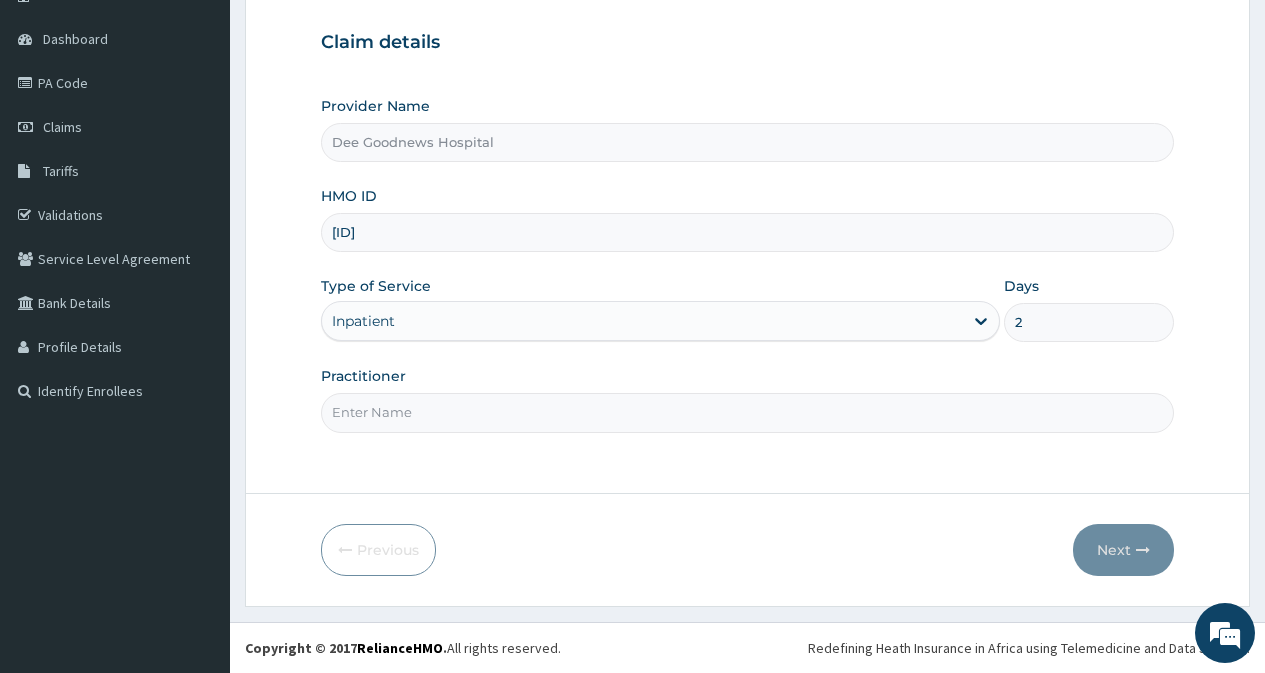 click on "Practitioner" at bounding box center [747, 412] 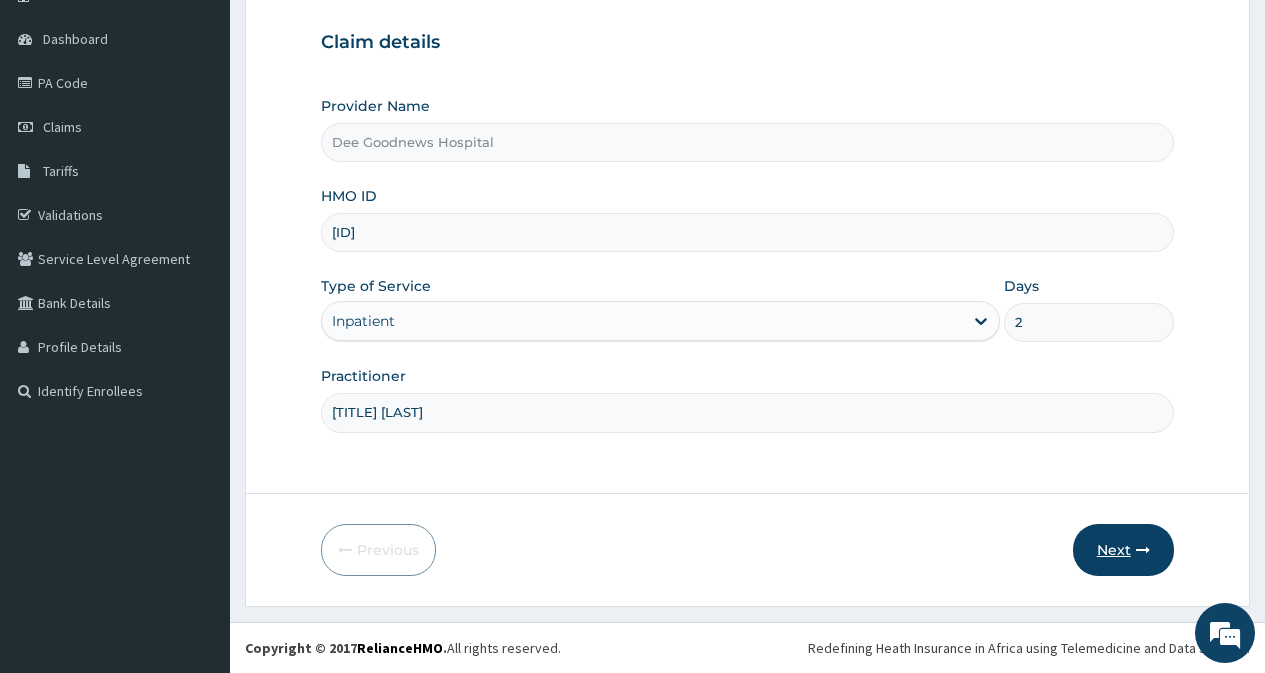 click on "Next" at bounding box center [1123, 550] 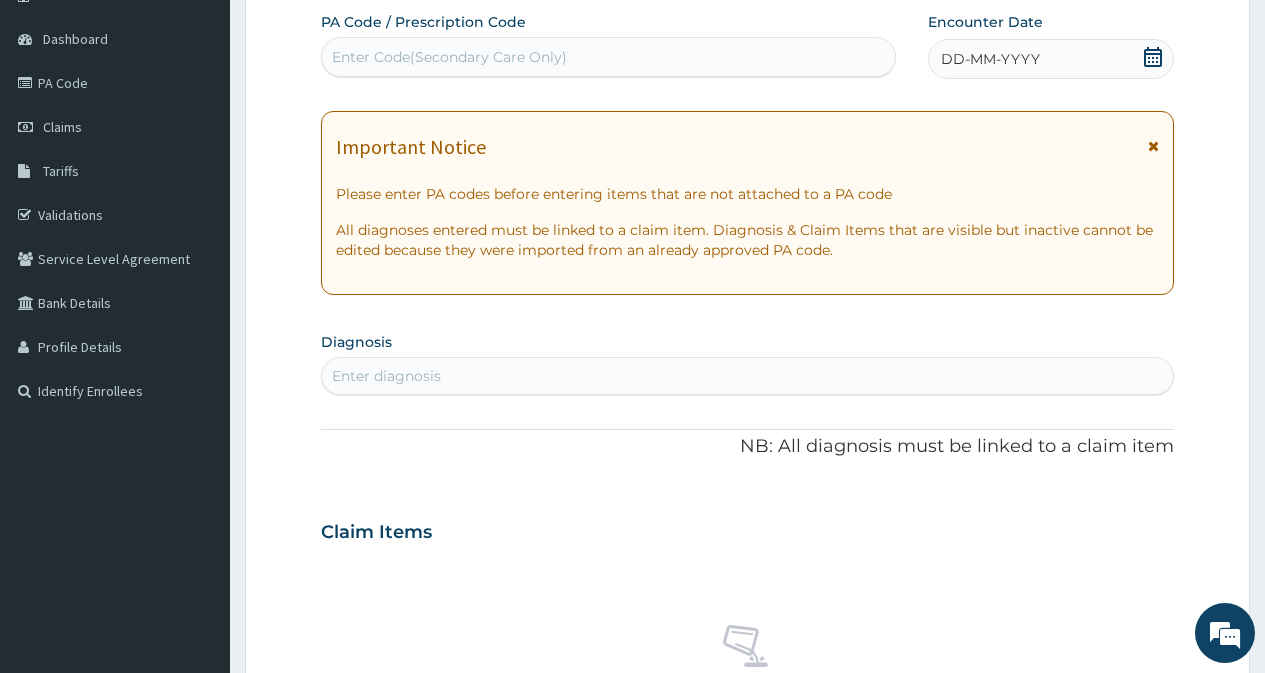 click on "Enter Code(Secondary Care Only)" at bounding box center [449, 57] 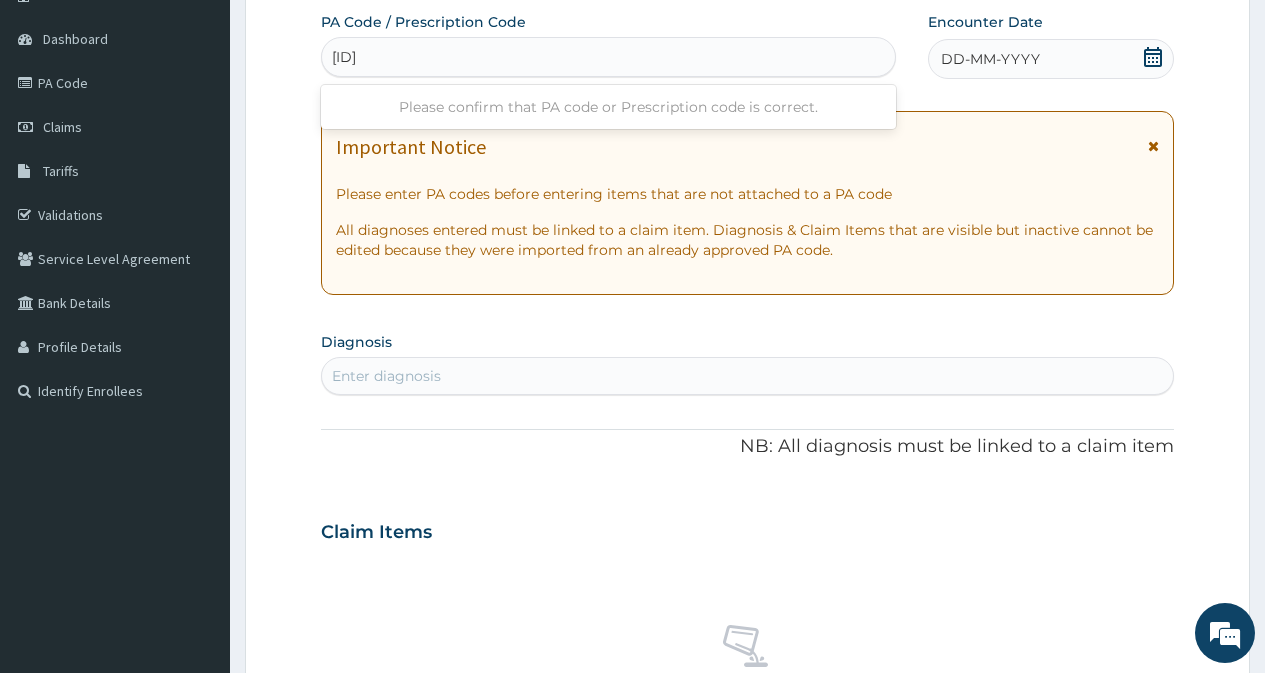 type on "[ID]" 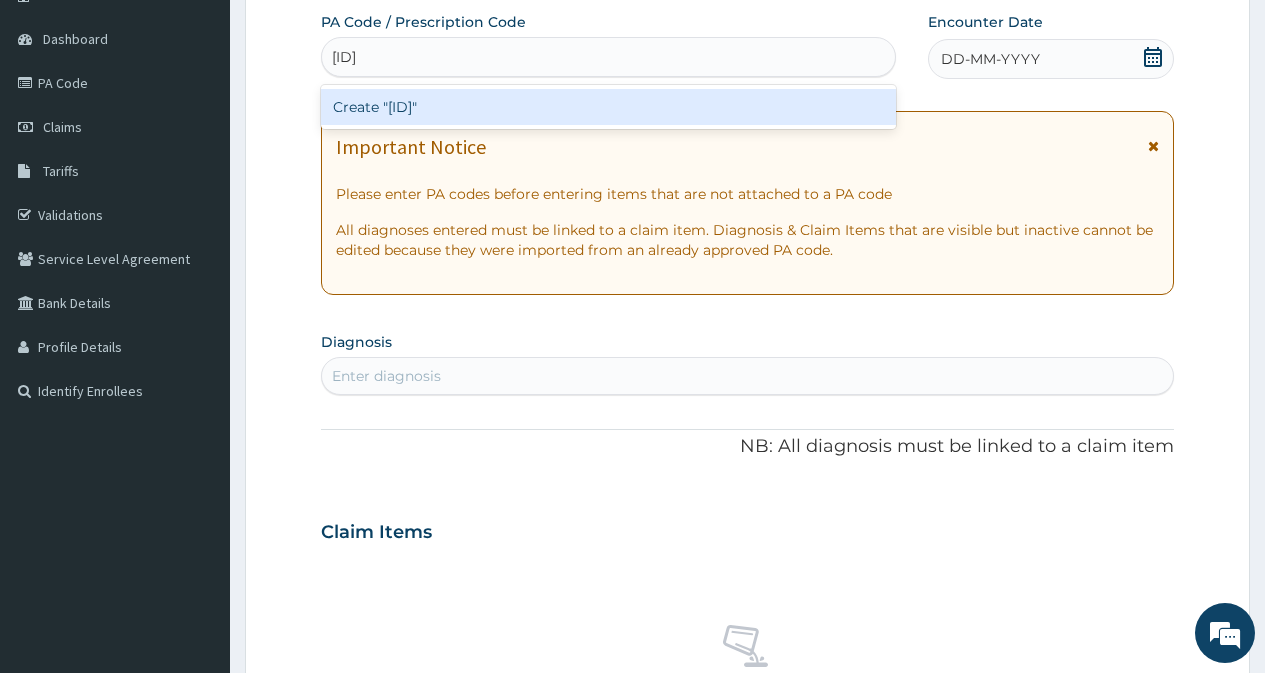 click on "Create "[ID]"" at bounding box center (608, 107) 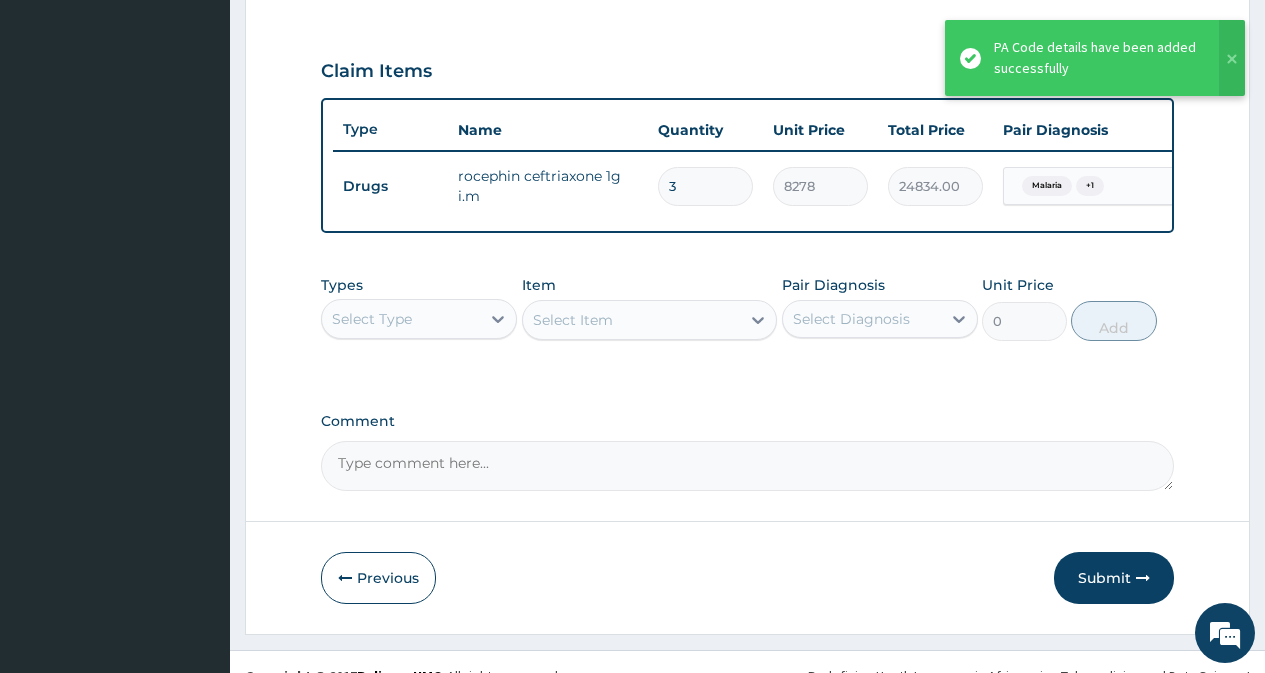 scroll, scrollTop: 679, scrollLeft: 0, axis: vertical 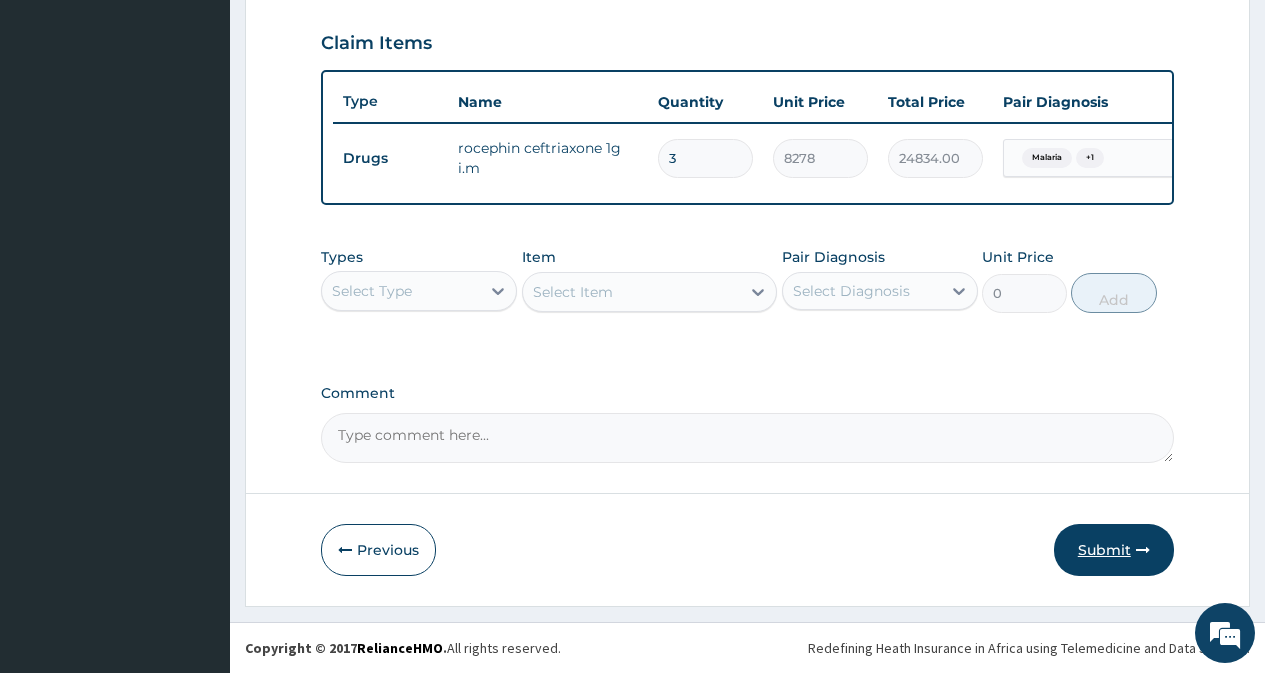 click on "Submit" at bounding box center [1114, 550] 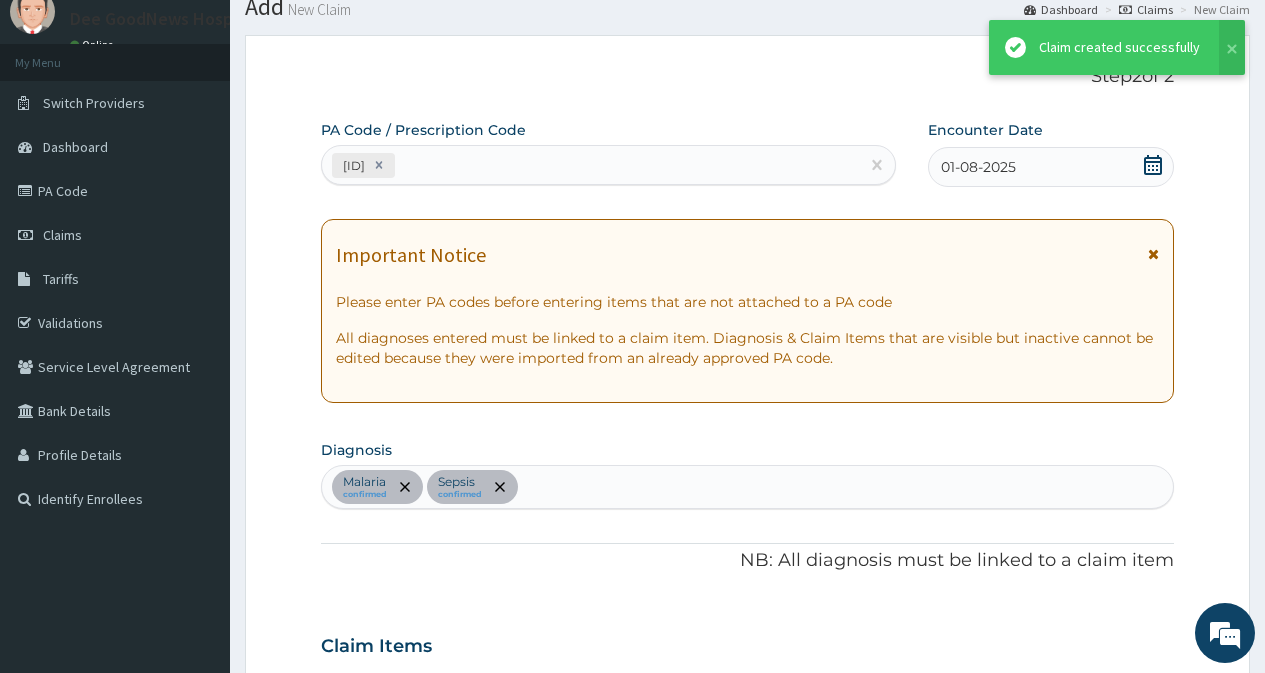 scroll, scrollTop: 679, scrollLeft: 0, axis: vertical 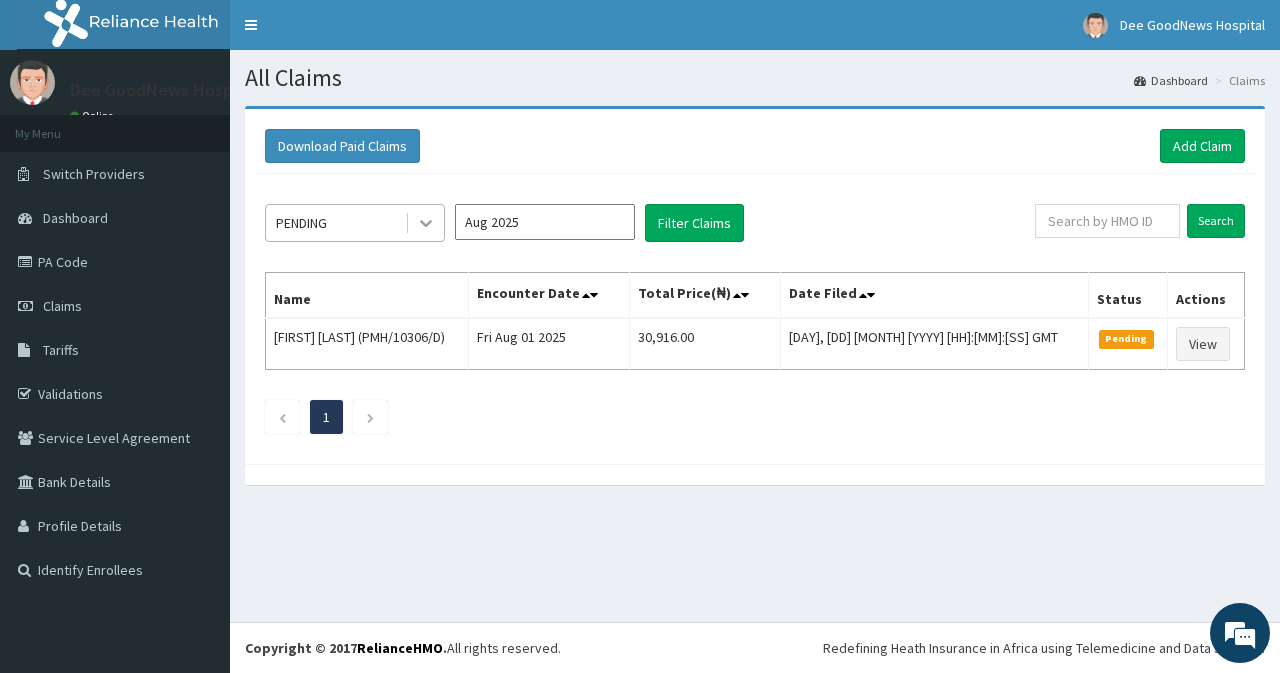 click 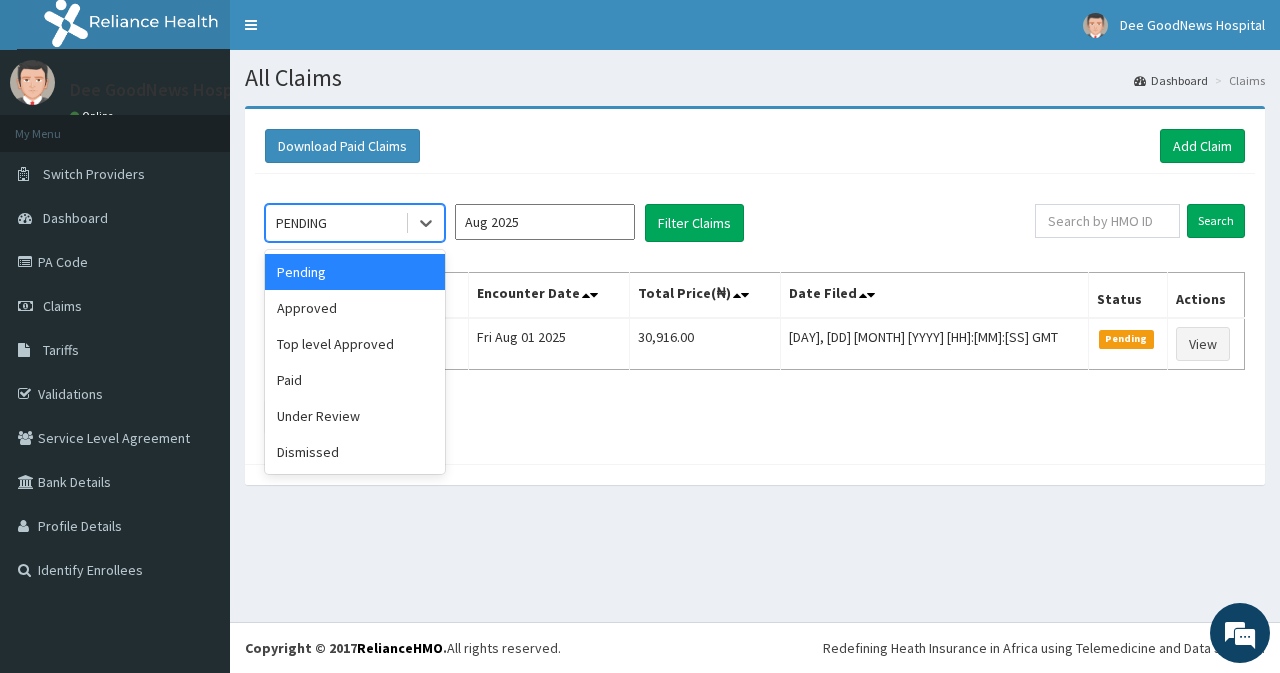 scroll, scrollTop: 0, scrollLeft: 0, axis: both 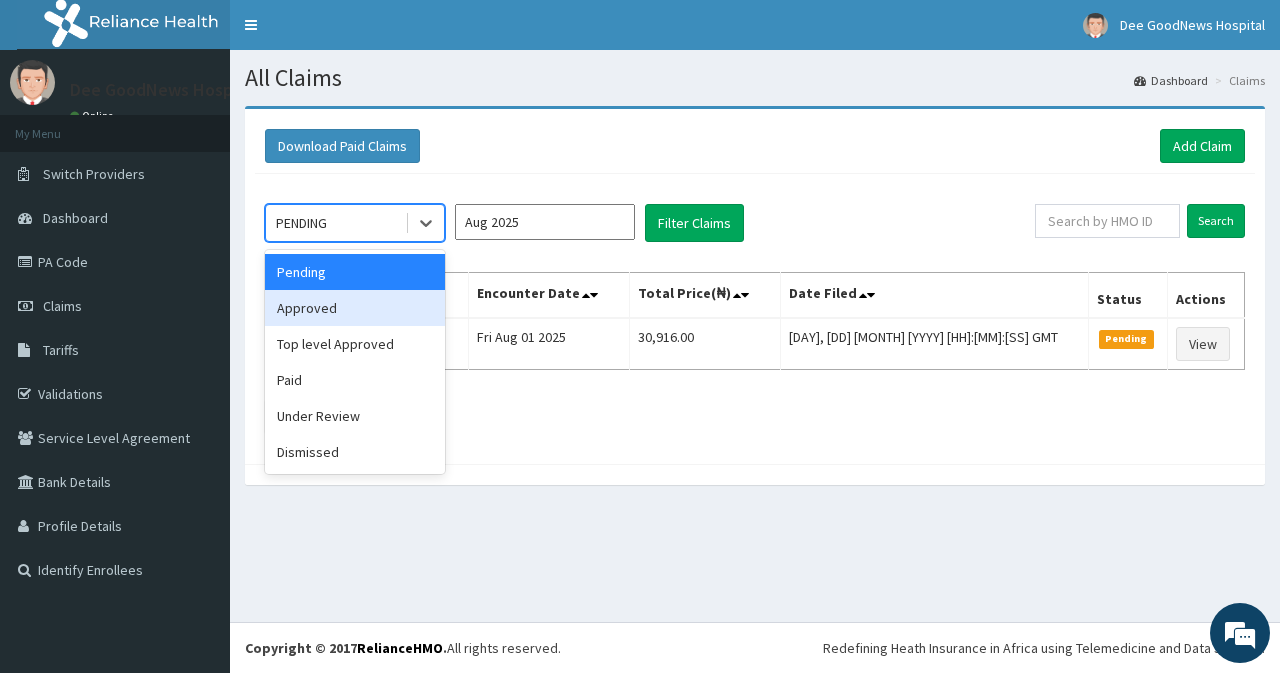 click on "Approved" at bounding box center [355, 308] 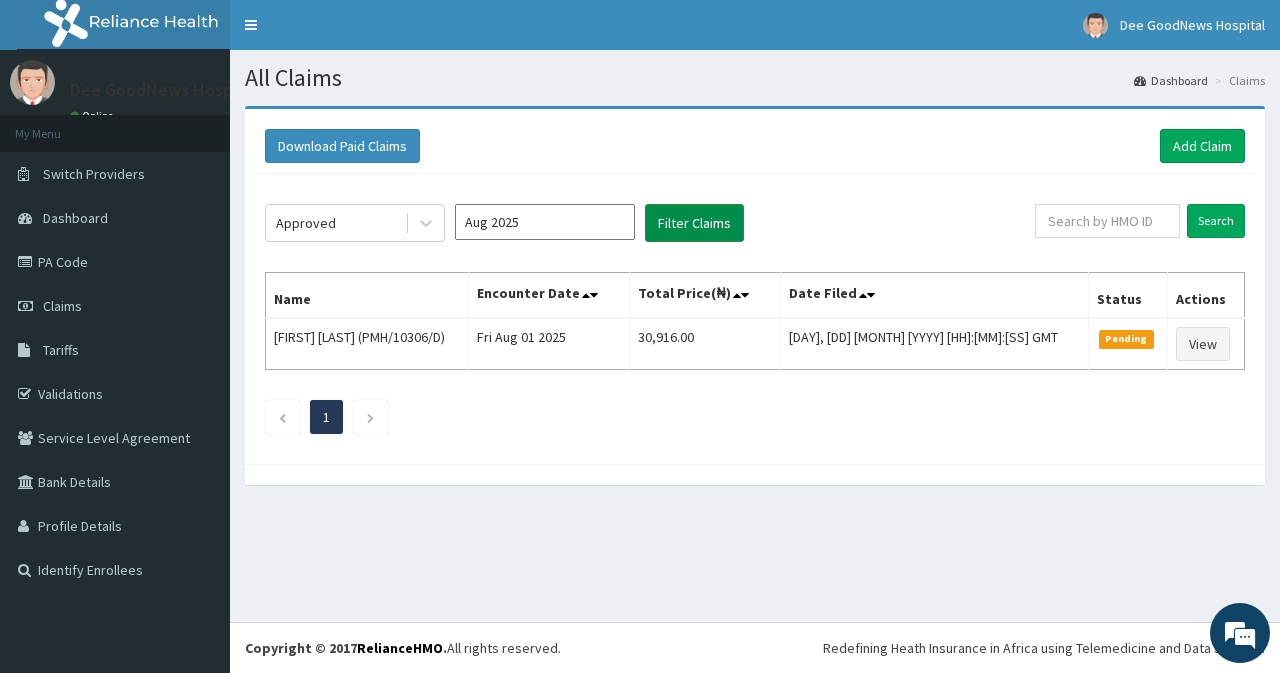 click on "Filter Claims" at bounding box center (694, 223) 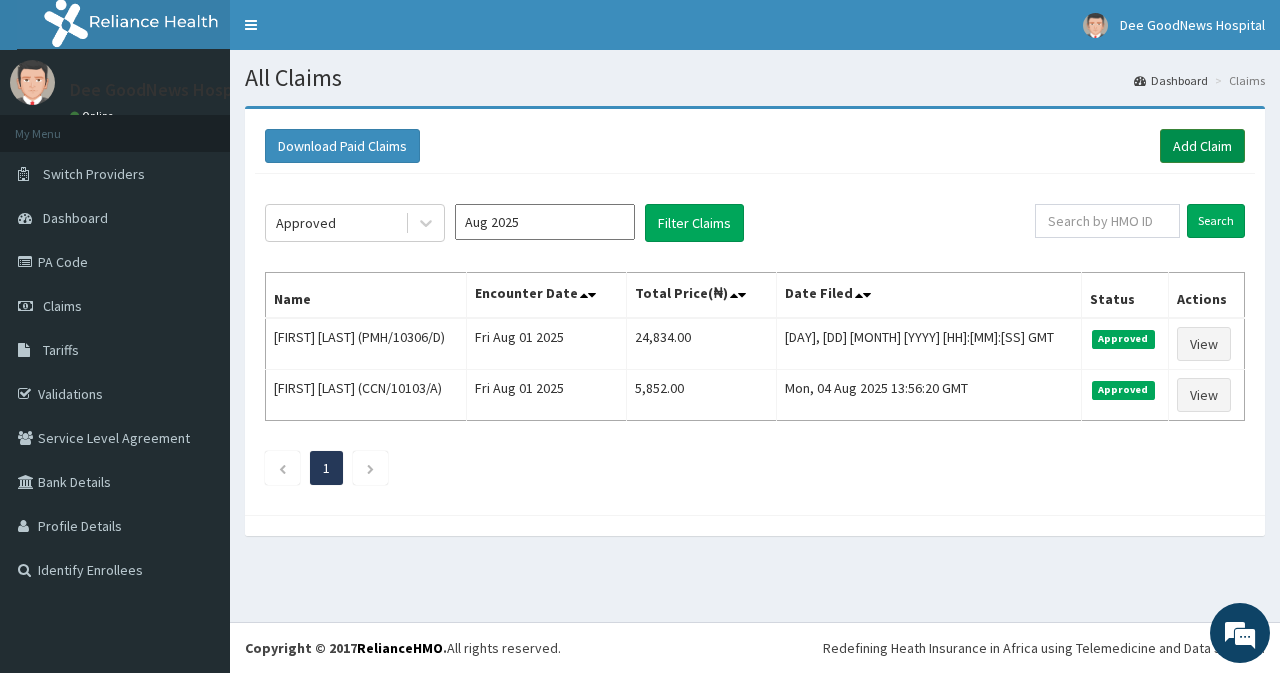 click on "Add Claim" at bounding box center [1202, 146] 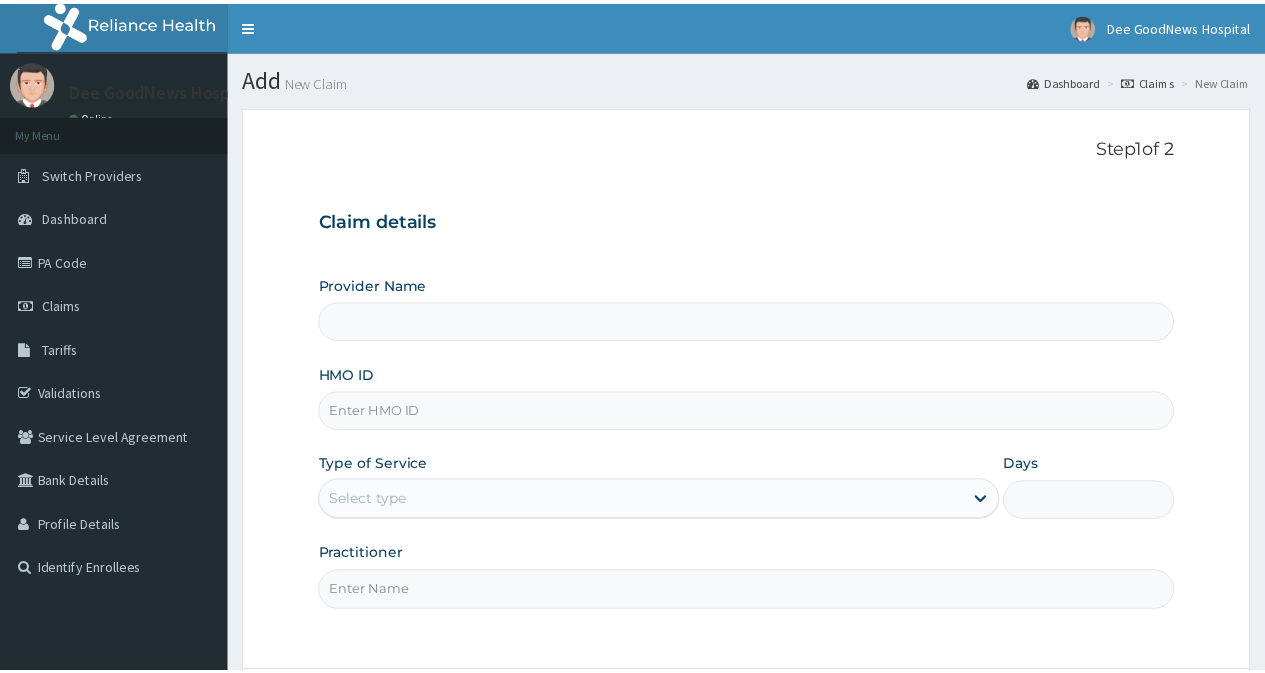 scroll, scrollTop: 0, scrollLeft: 0, axis: both 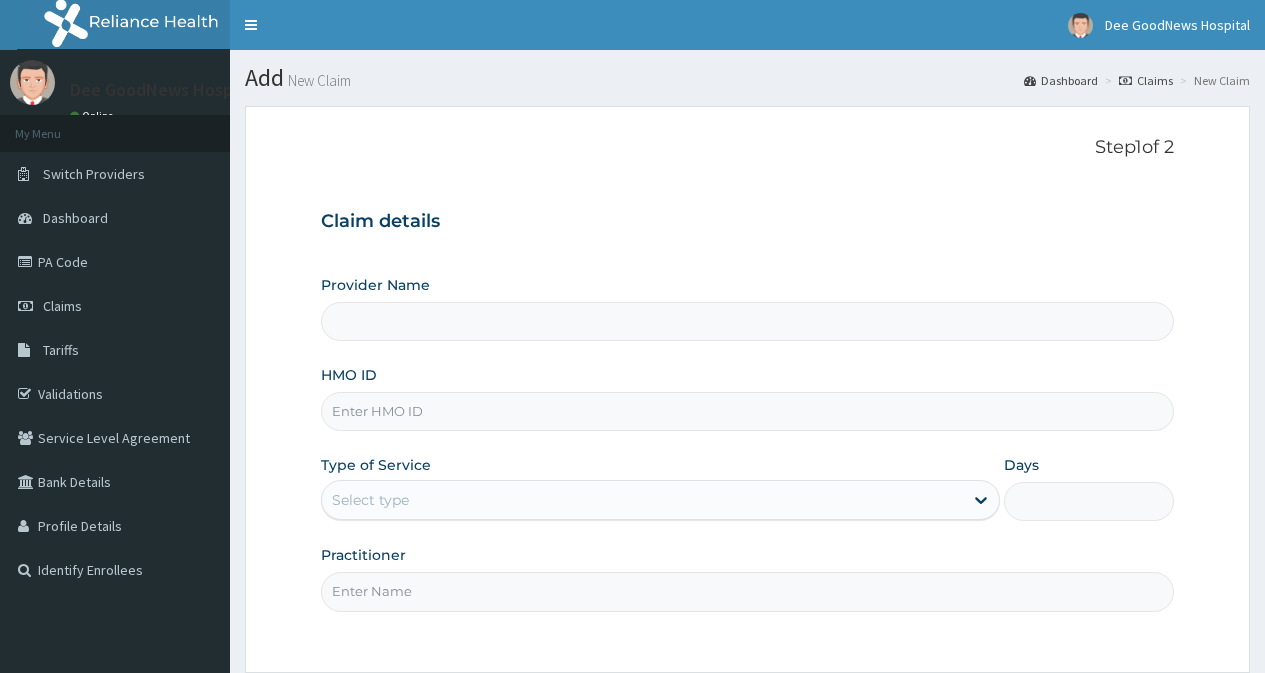type on "Dee Goodnews Hospital" 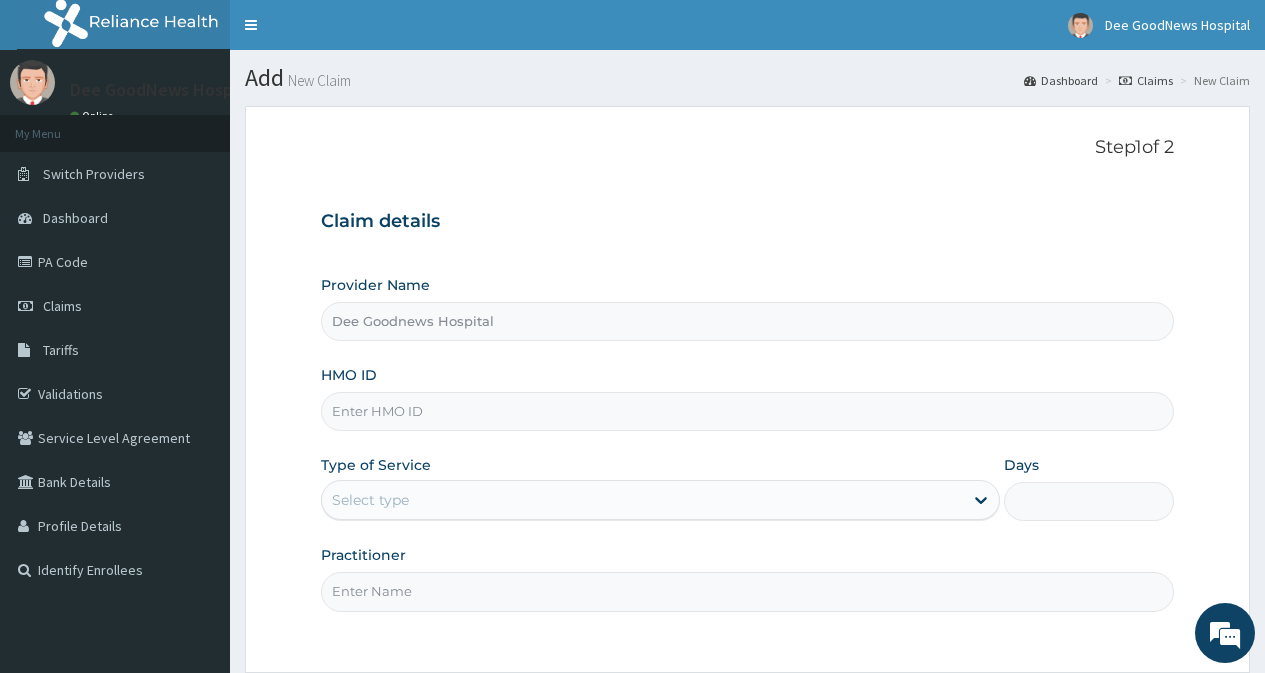 scroll, scrollTop: 0, scrollLeft: 0, axis: both 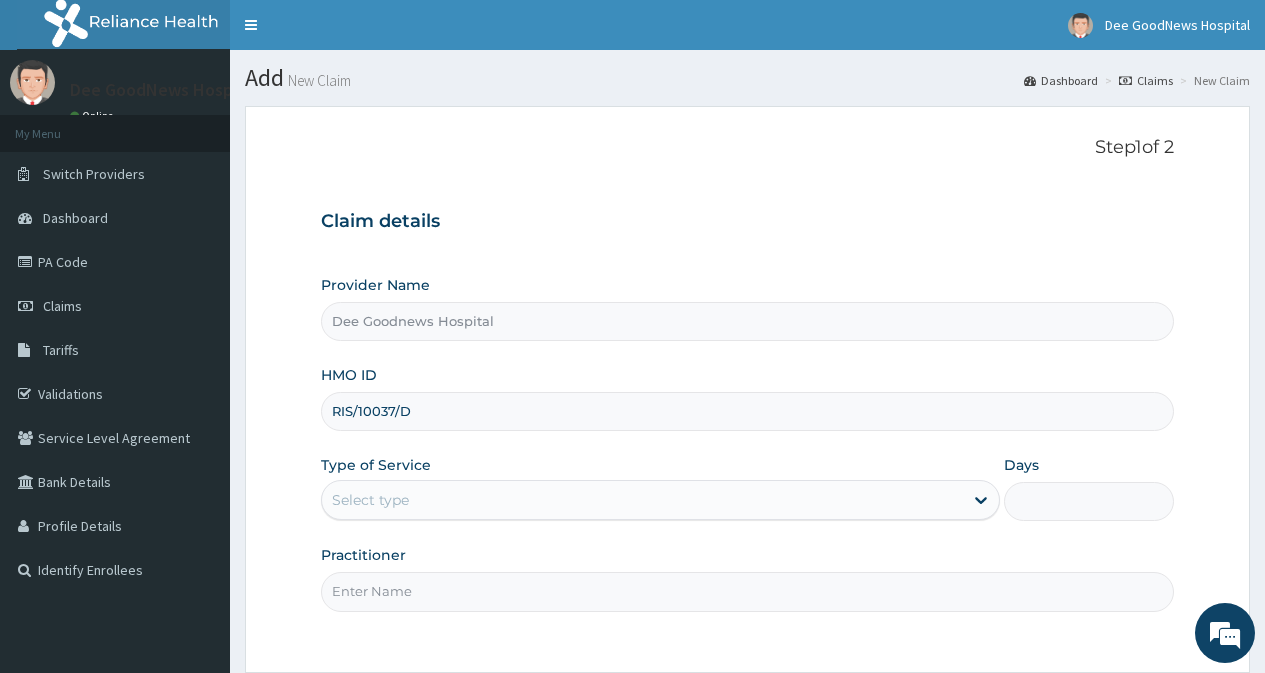 type on "RIS/10037/D" 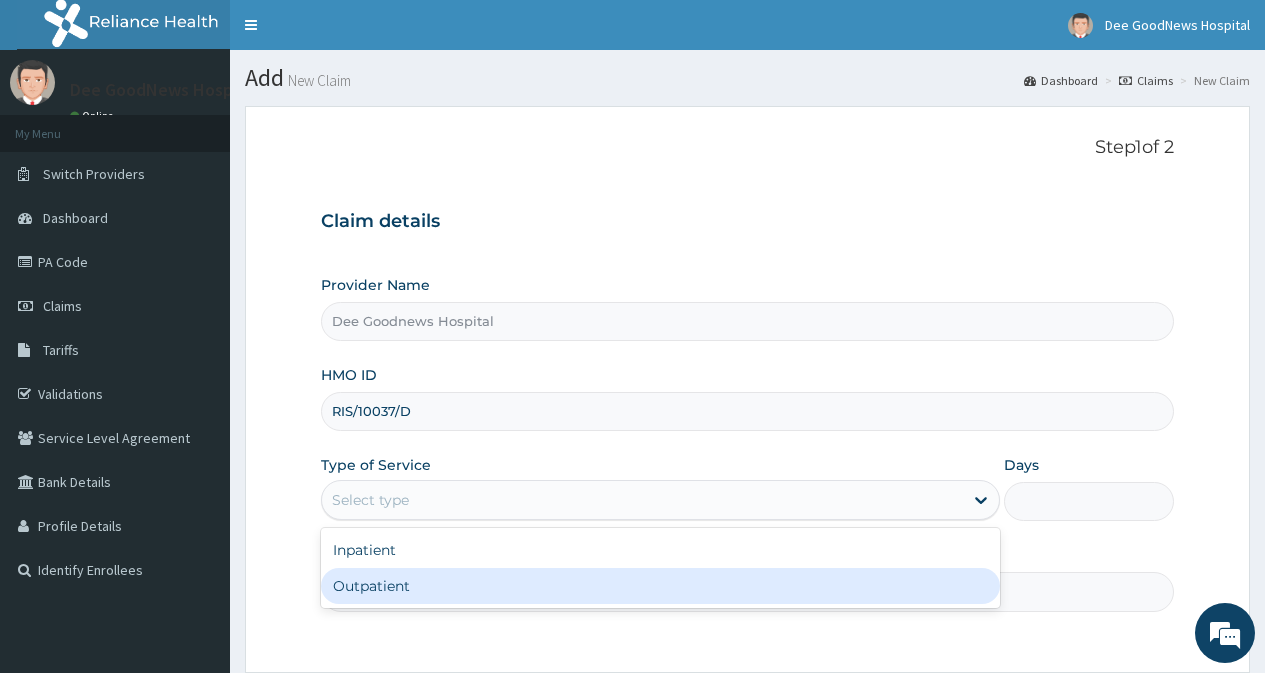 click on "Outpatient" at bounding box center [660, 586] 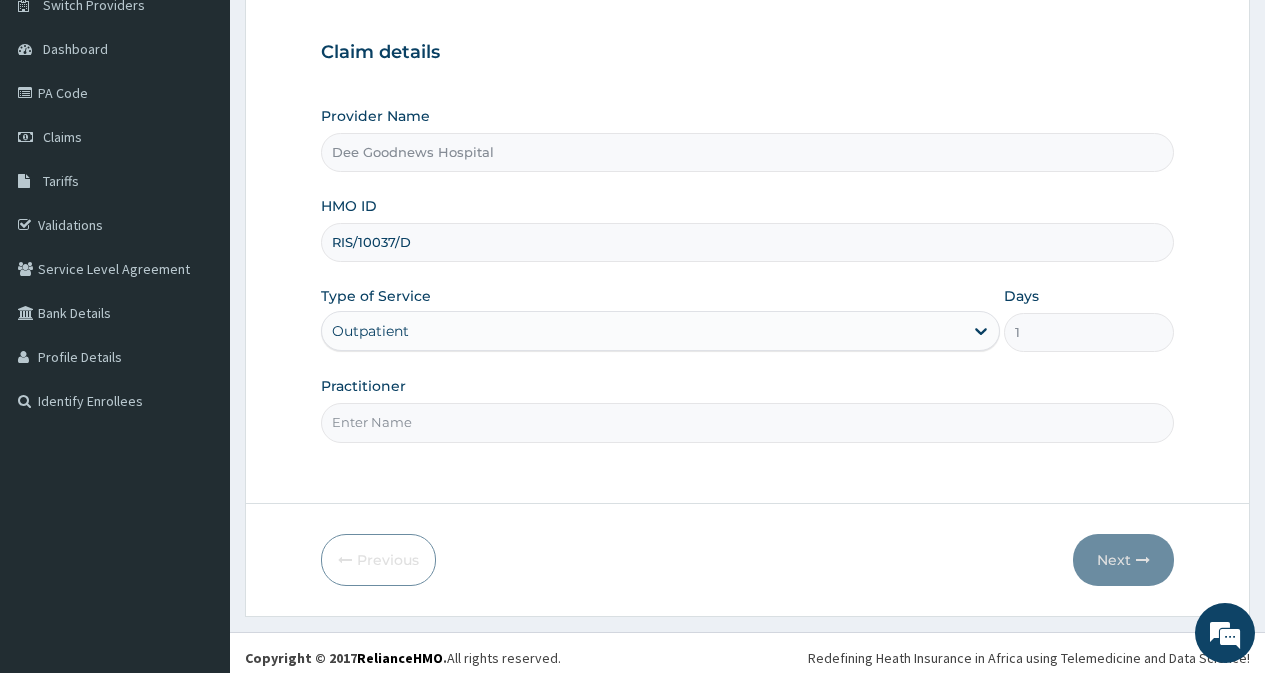 scroll, scrollTop: 179, scrollLeft: 0, axis: vertical 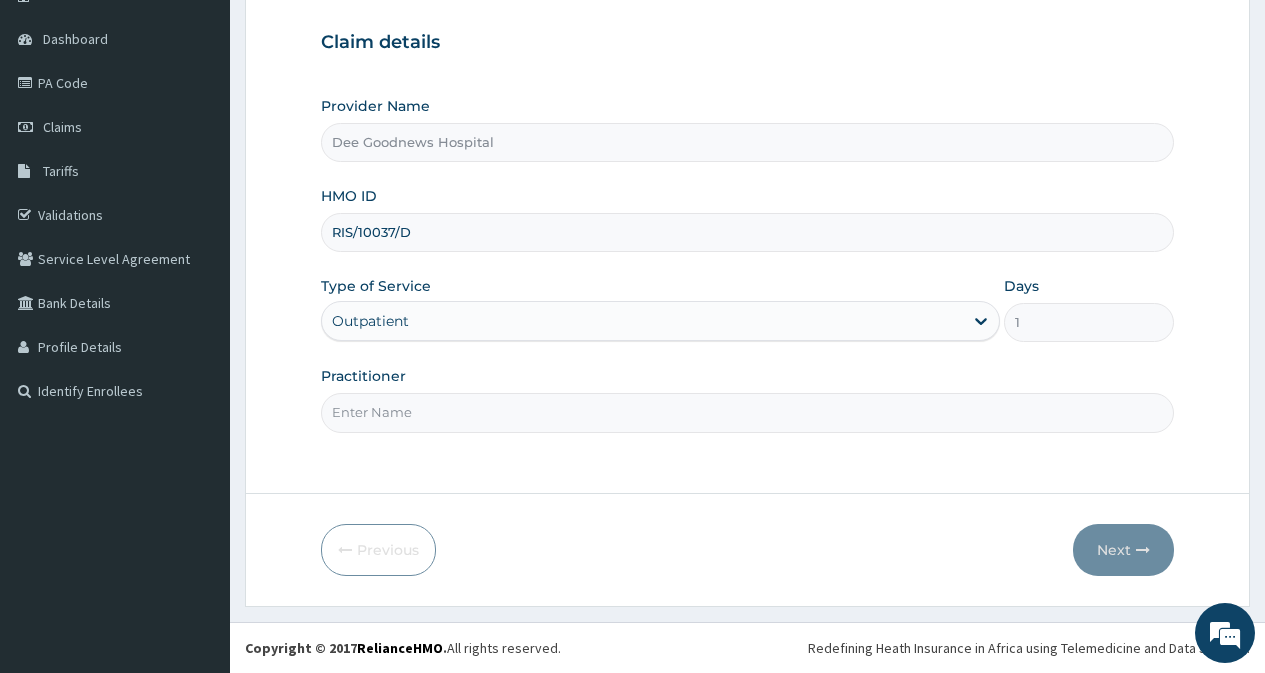 click on "Practitioner" at bounding box center (747, 412) 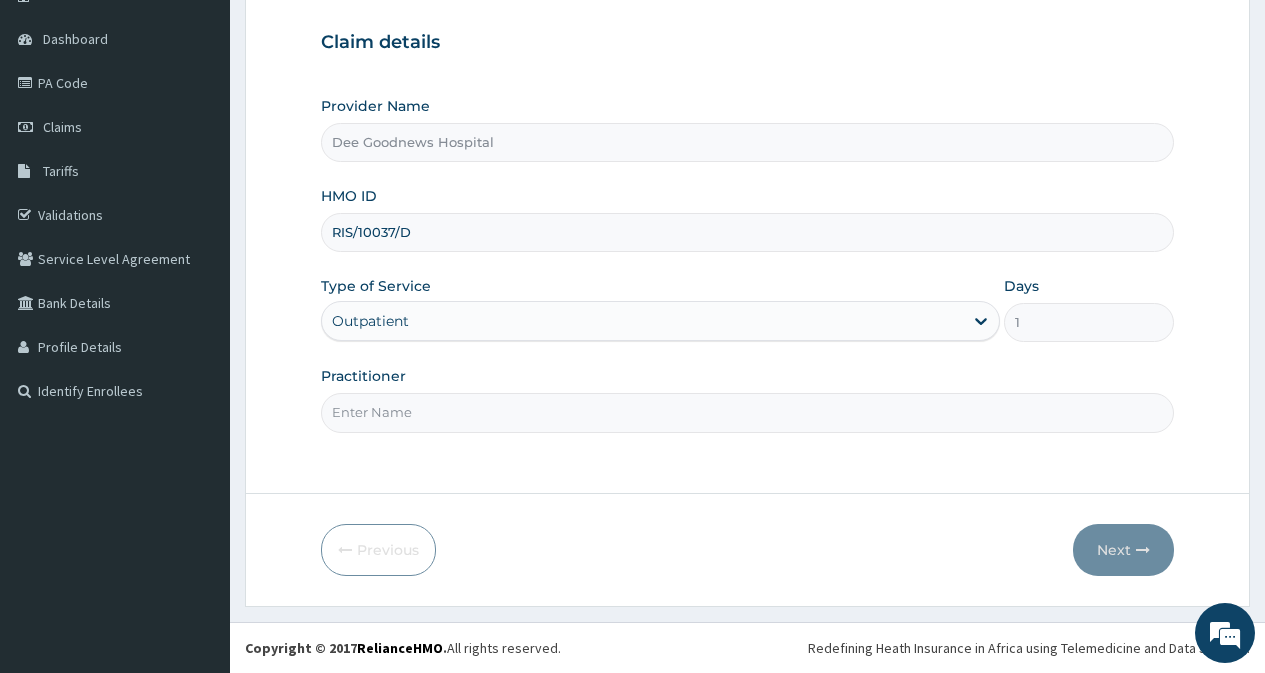 type on "DR [LAST]" 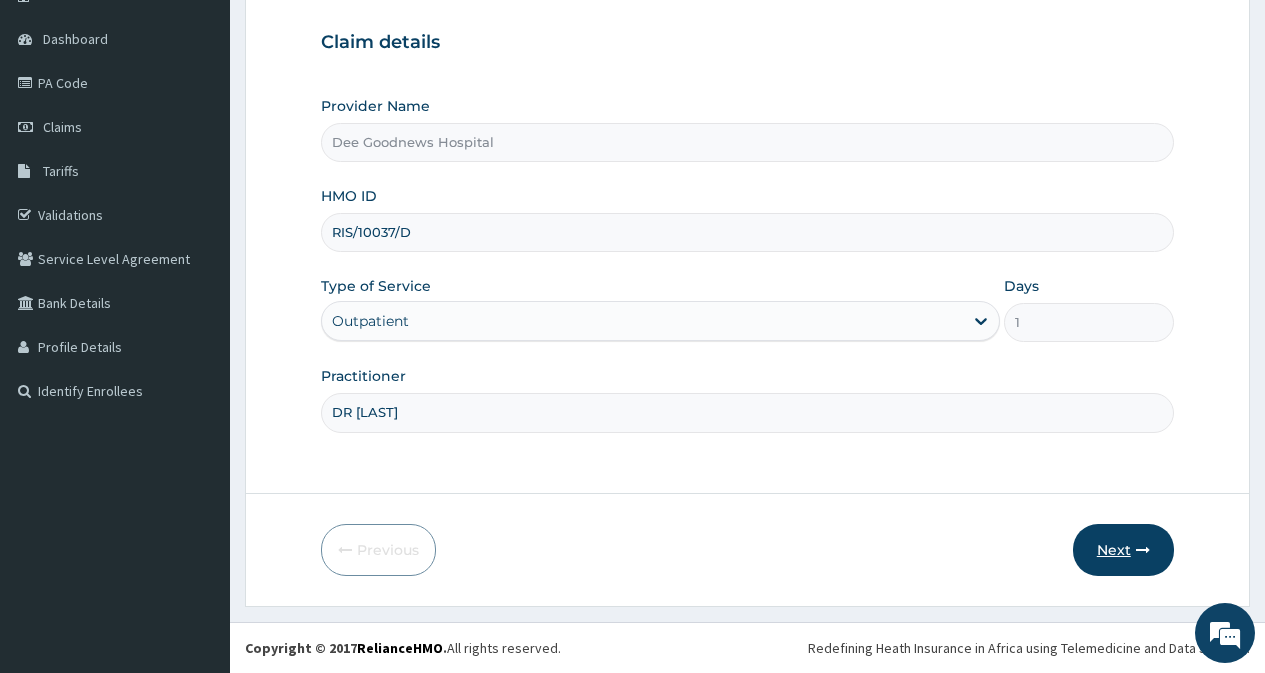 click on "Next" at bounding box center [1123, 550] 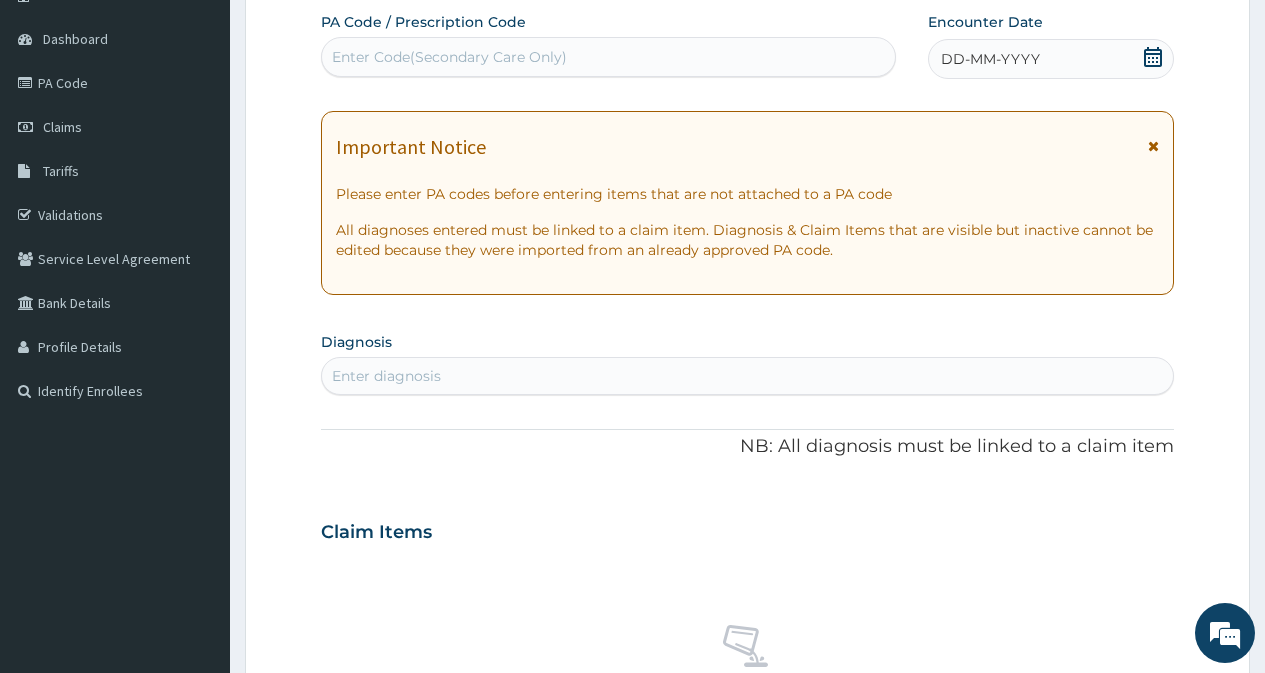 click on "Enter Code(Secondary Care Only)" at bounding box center (608, 57) 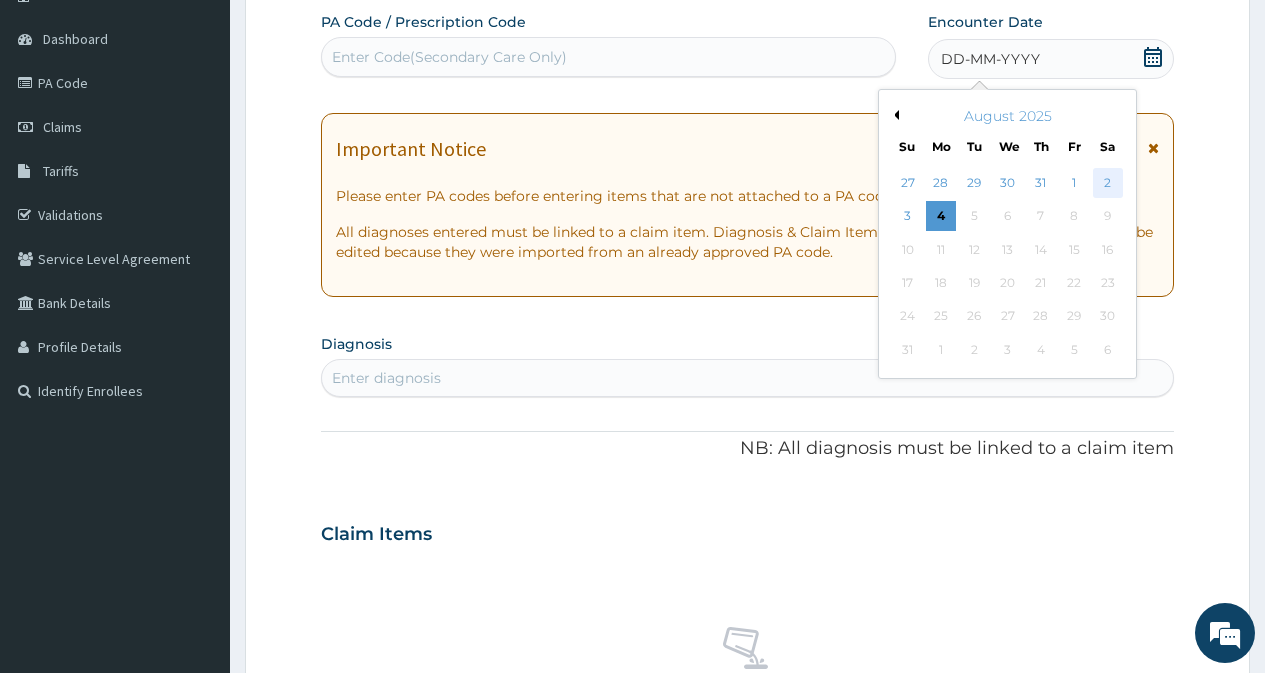 click on "2" at bounding box center [1107, 183] 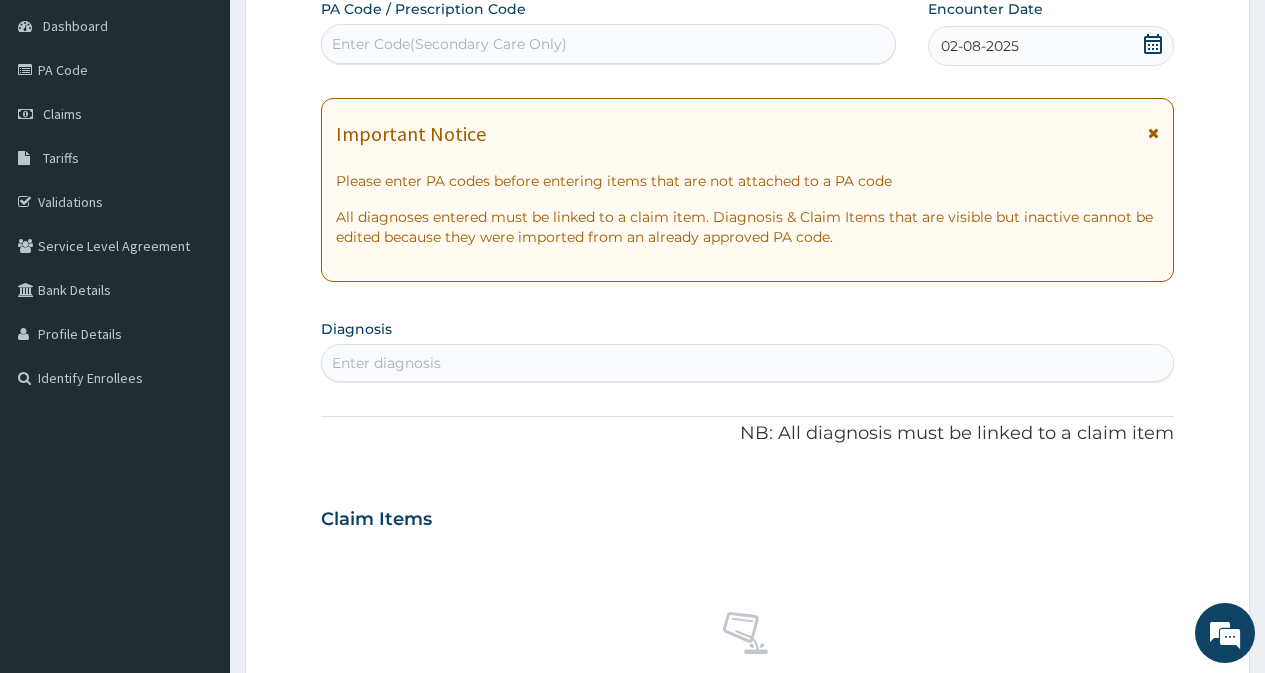 scroll, scrollTop: 279, scrollLeft: 0, axis: vertical 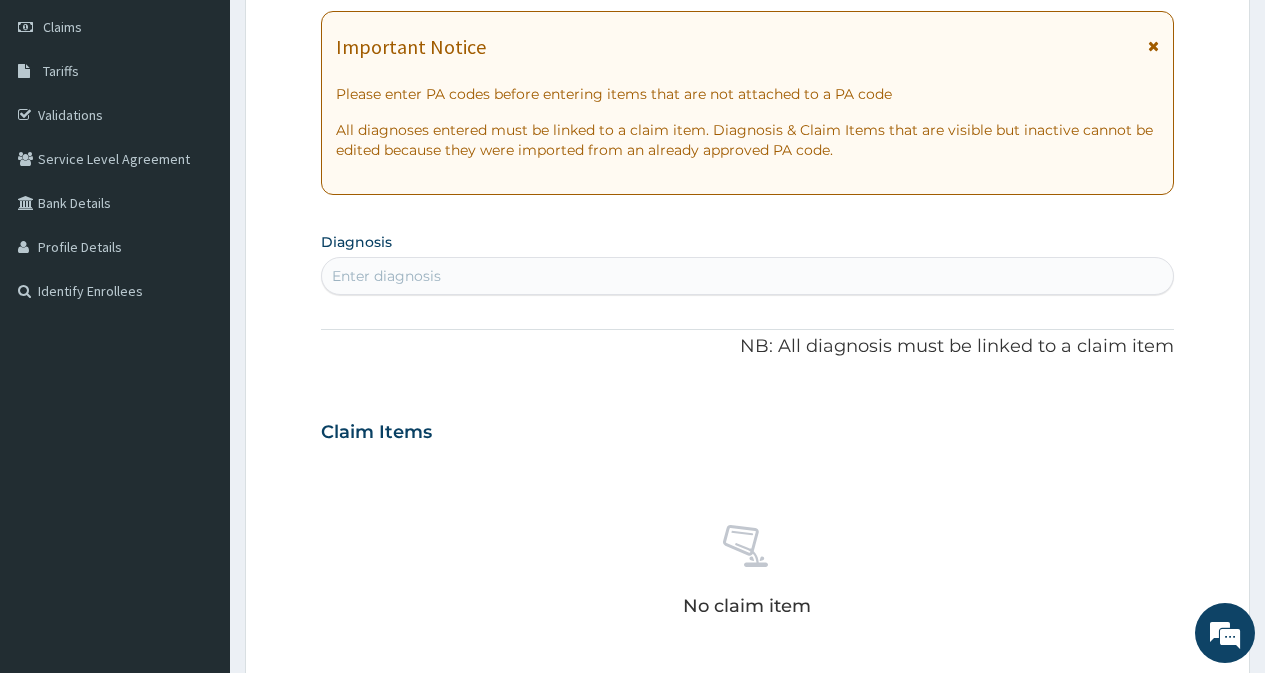 click on "Enter diagnosis" at bounding box center (386, 276) 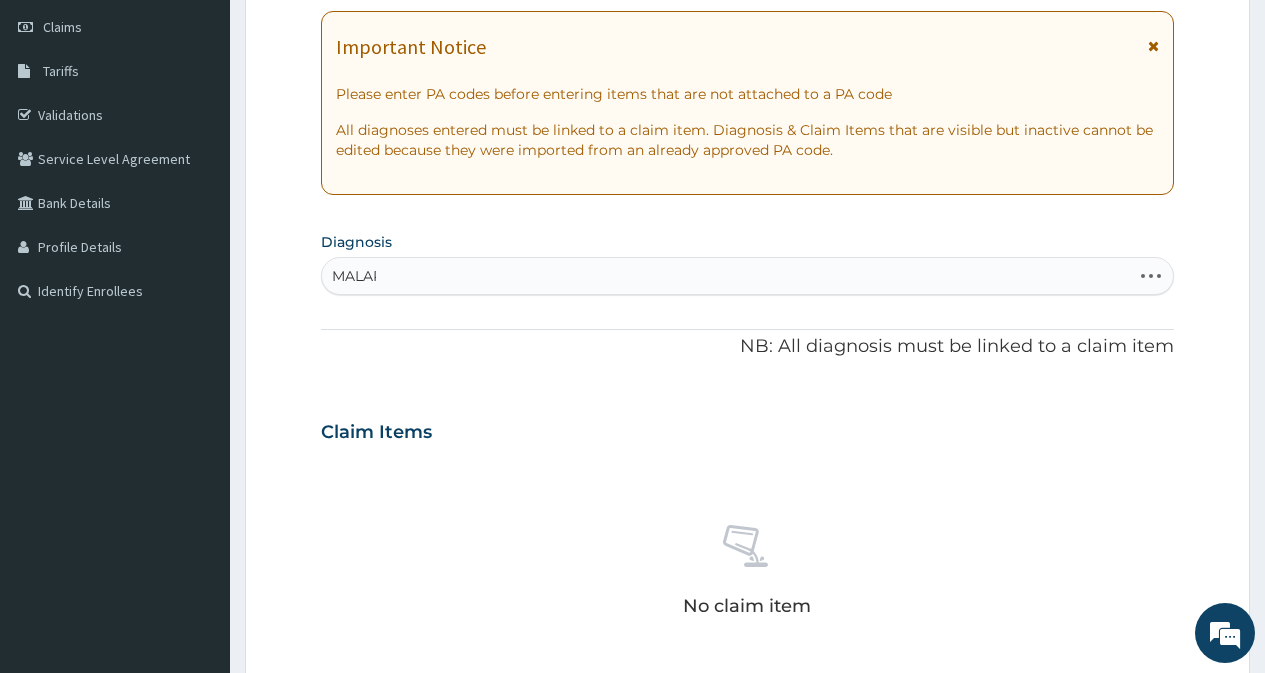 type on "MALARI" 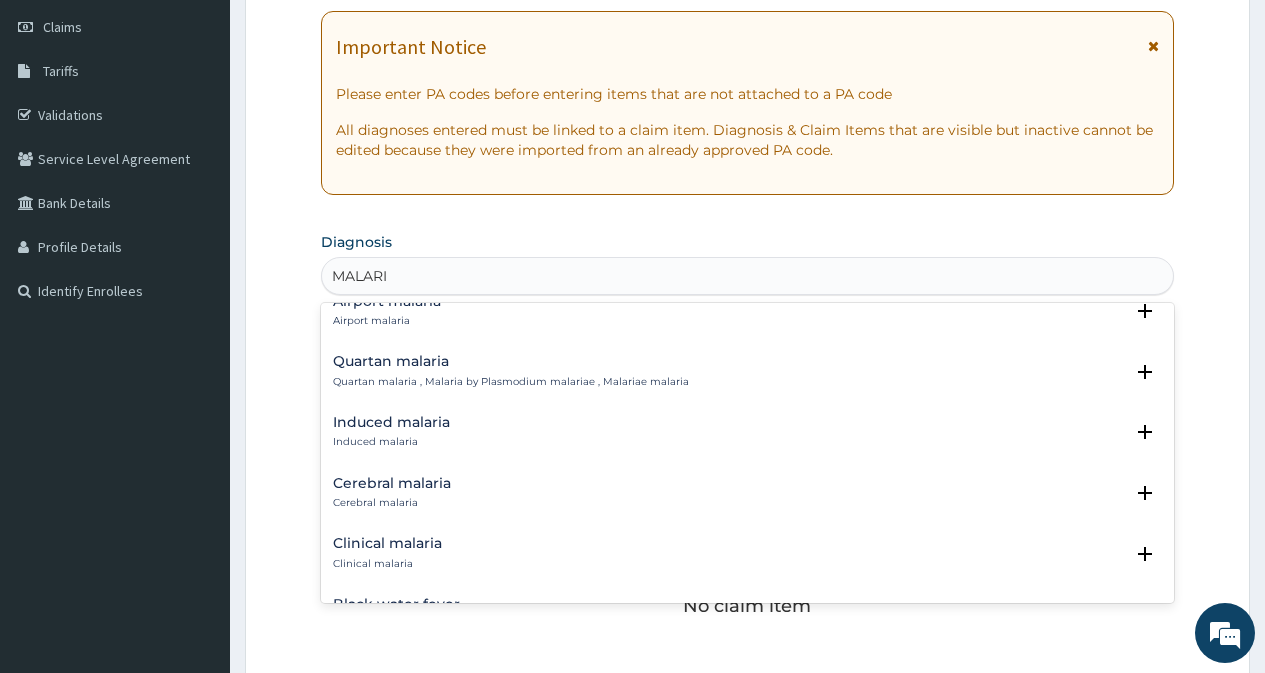 scroll, scrollTop: 600, scrollLeft: 0, axis: vertical 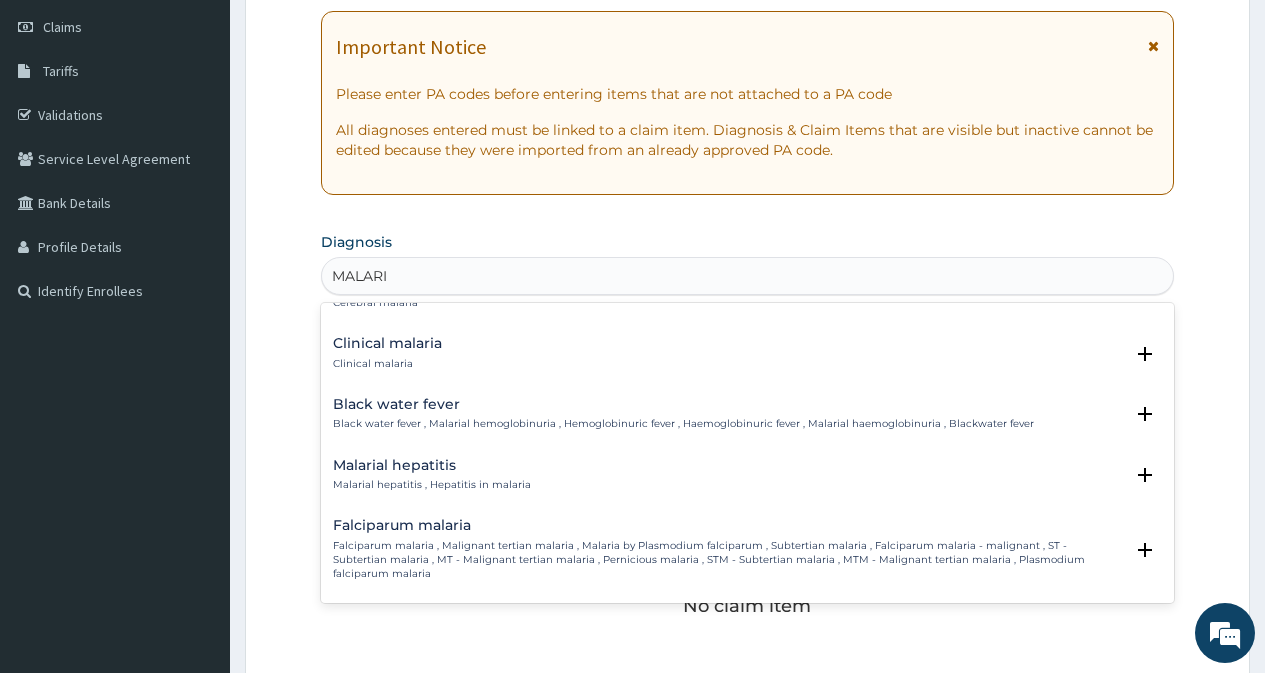 click on "Falciparum malaria , Malignant tertian malaria , Malaria by Plasmodium falciparum , Subtertian malaria , Falciparum malaria - malignant , ST - Subtertian malaria , MT - Malignant tertian malaria , Pernicious malaria , STM - Subtertian malaria , MTM - Malignant tertian malaria , Plasmodium falciparum malaria" at bounding box center (728, 560) 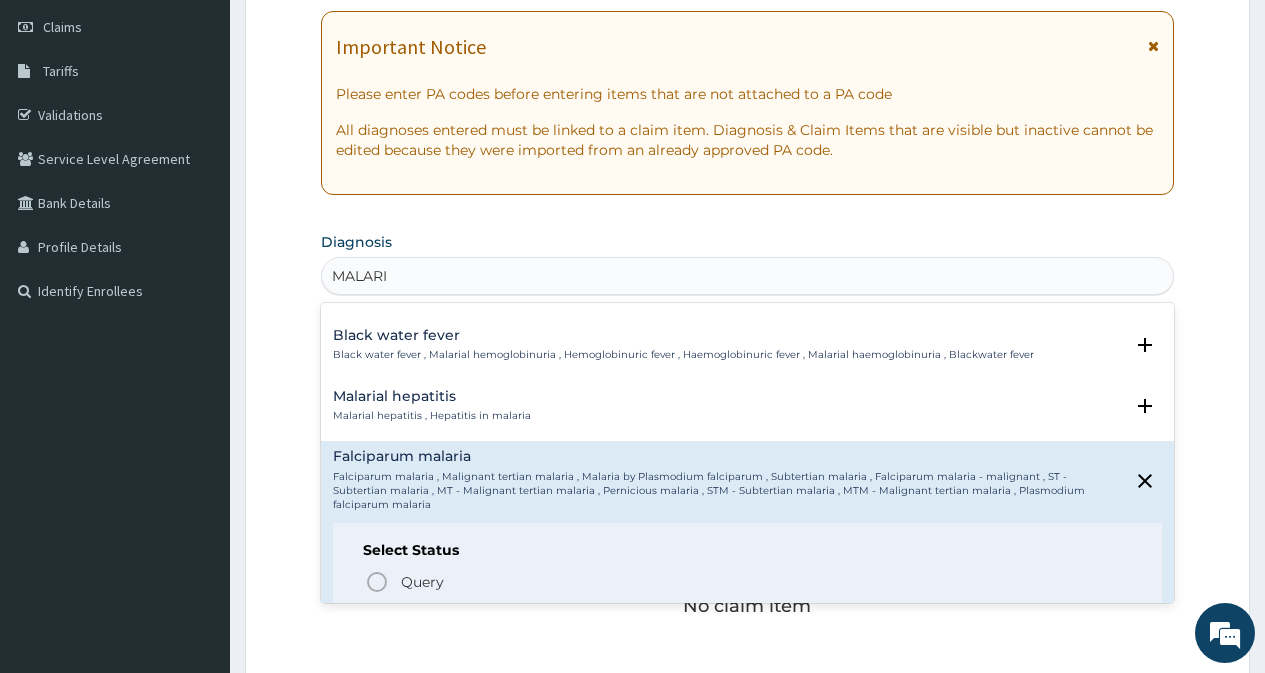 scroll, scrollTop: 700, scrollLeft: 0, axis: vertical 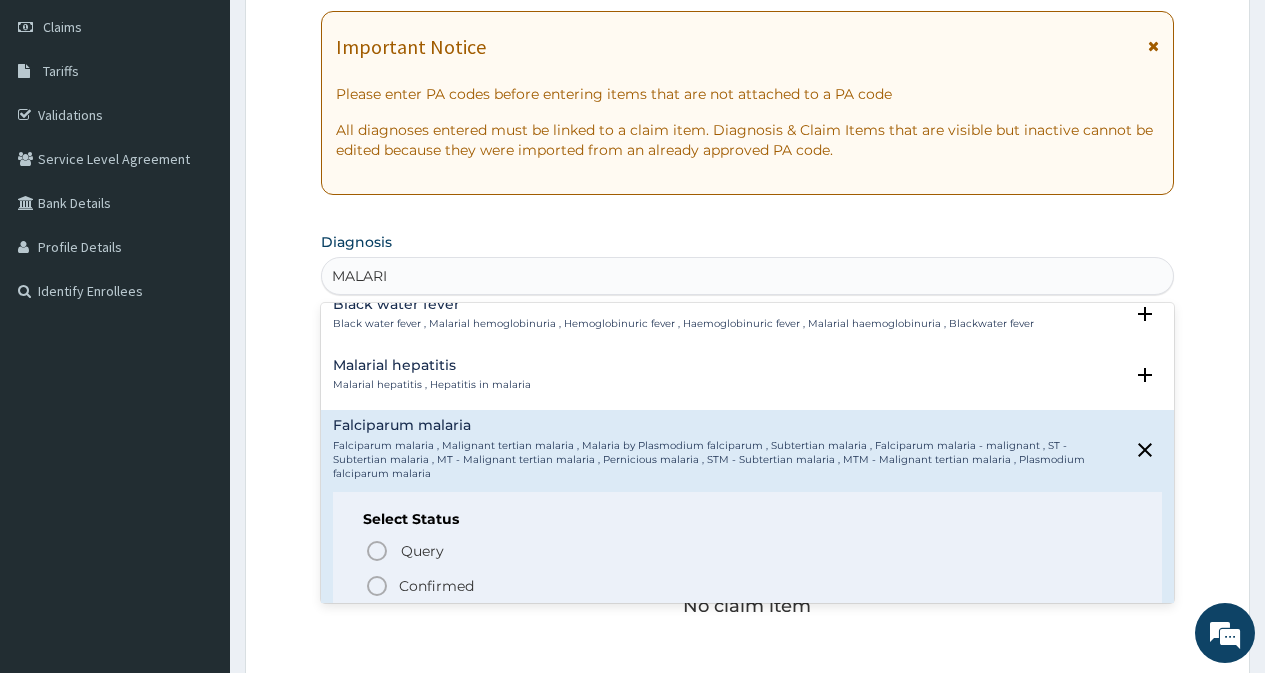 click 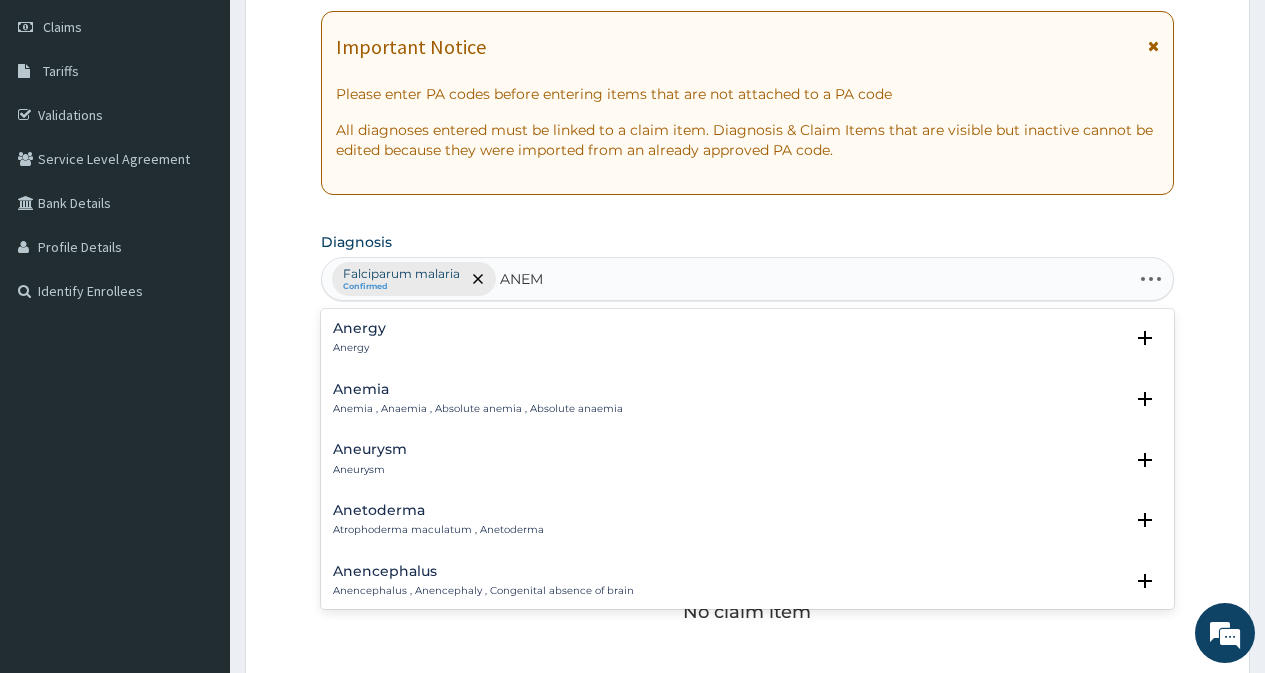 type on "ANEMI" 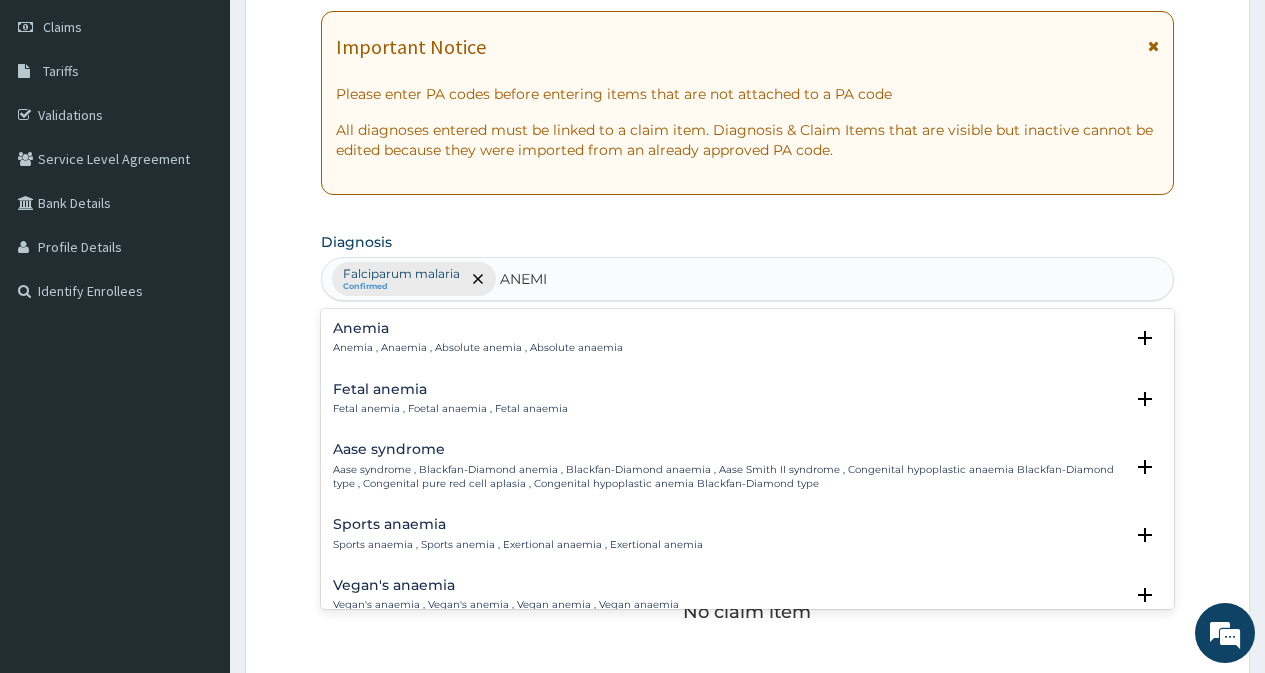 click on "Anemia" at bounding box center [478, 328] 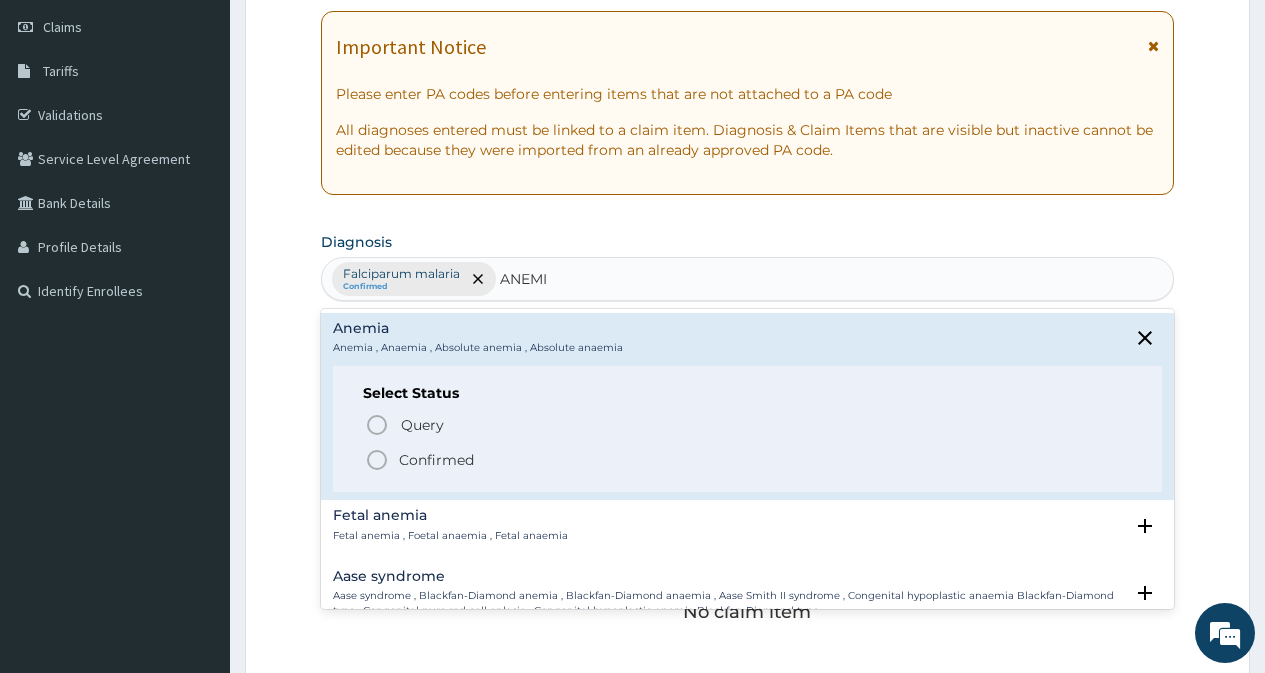 click 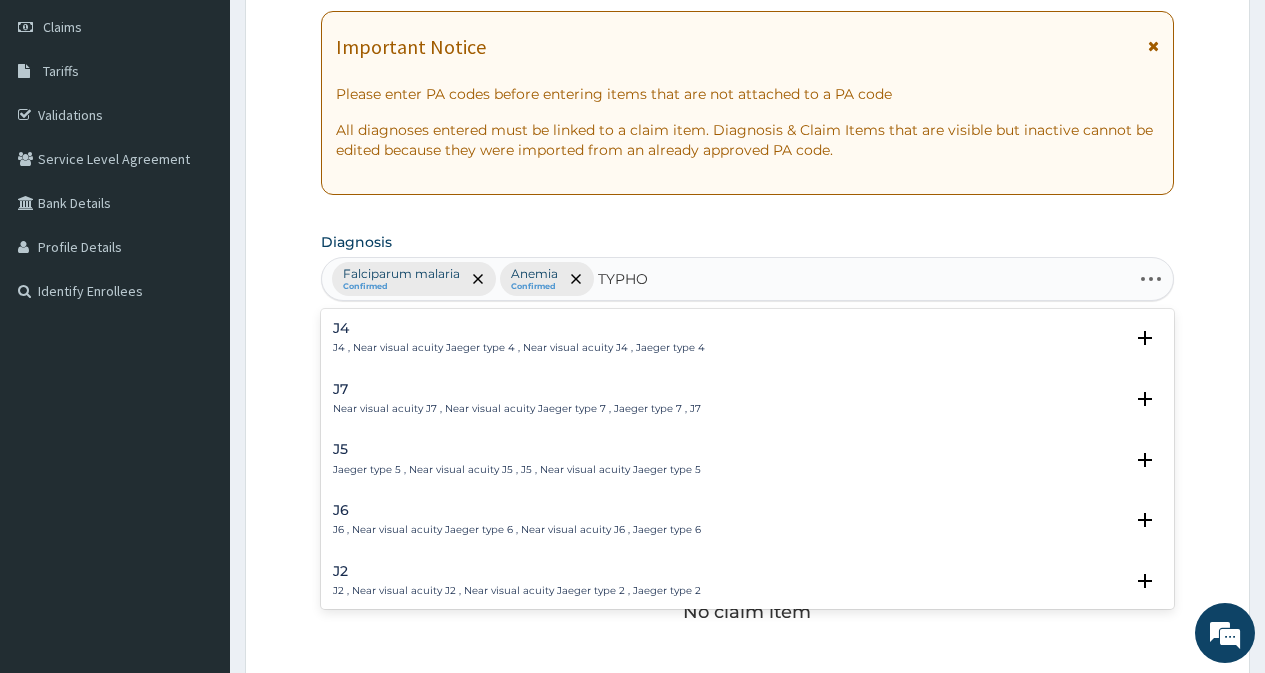 type on "TYPHOI" 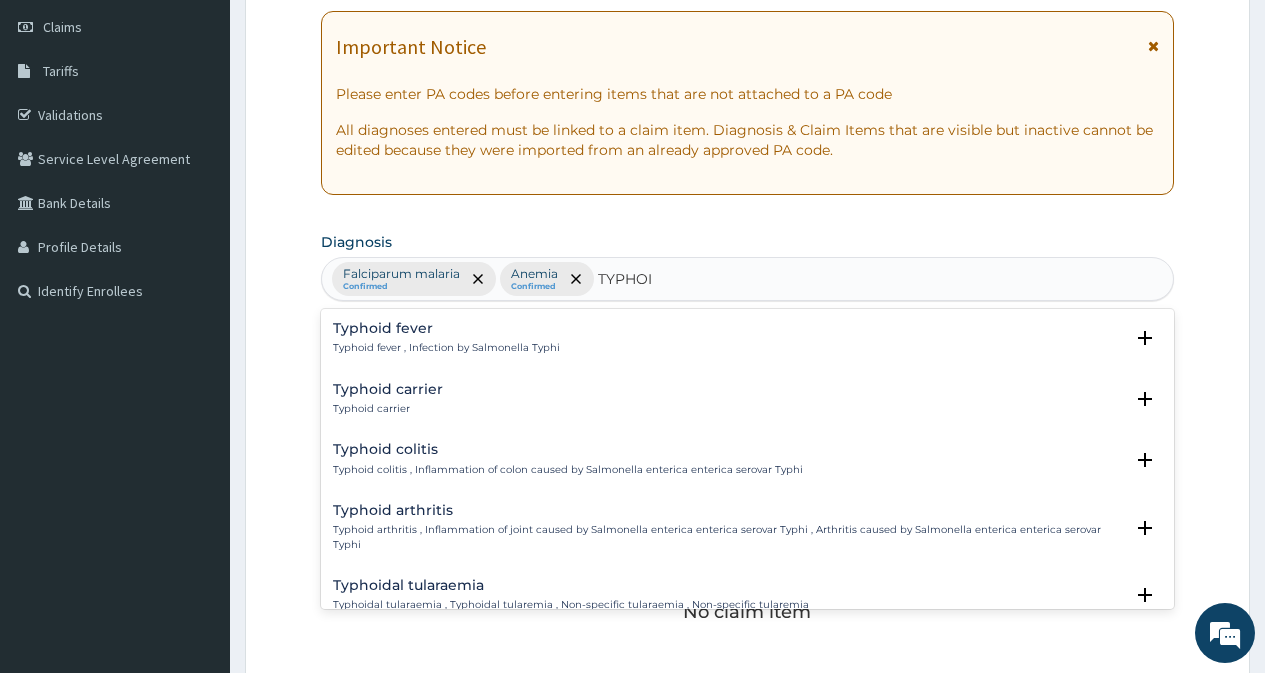 click on "Typhoid fever" at bounding box center [446, 328] 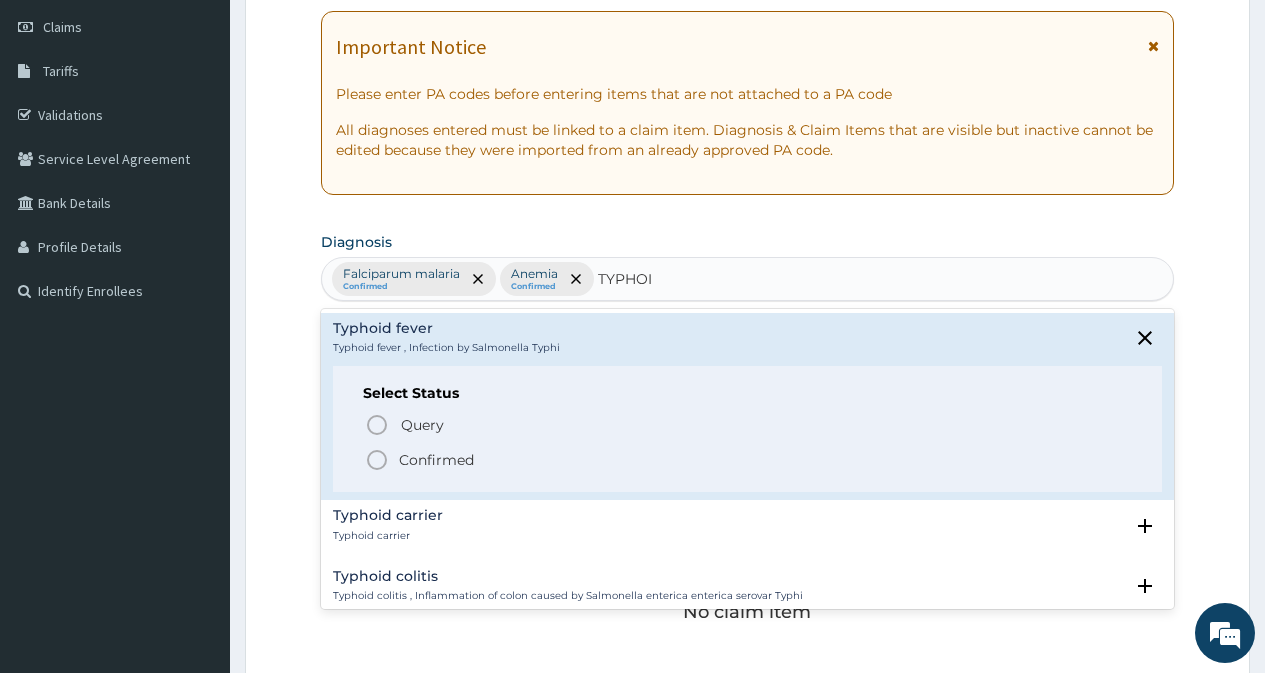 click 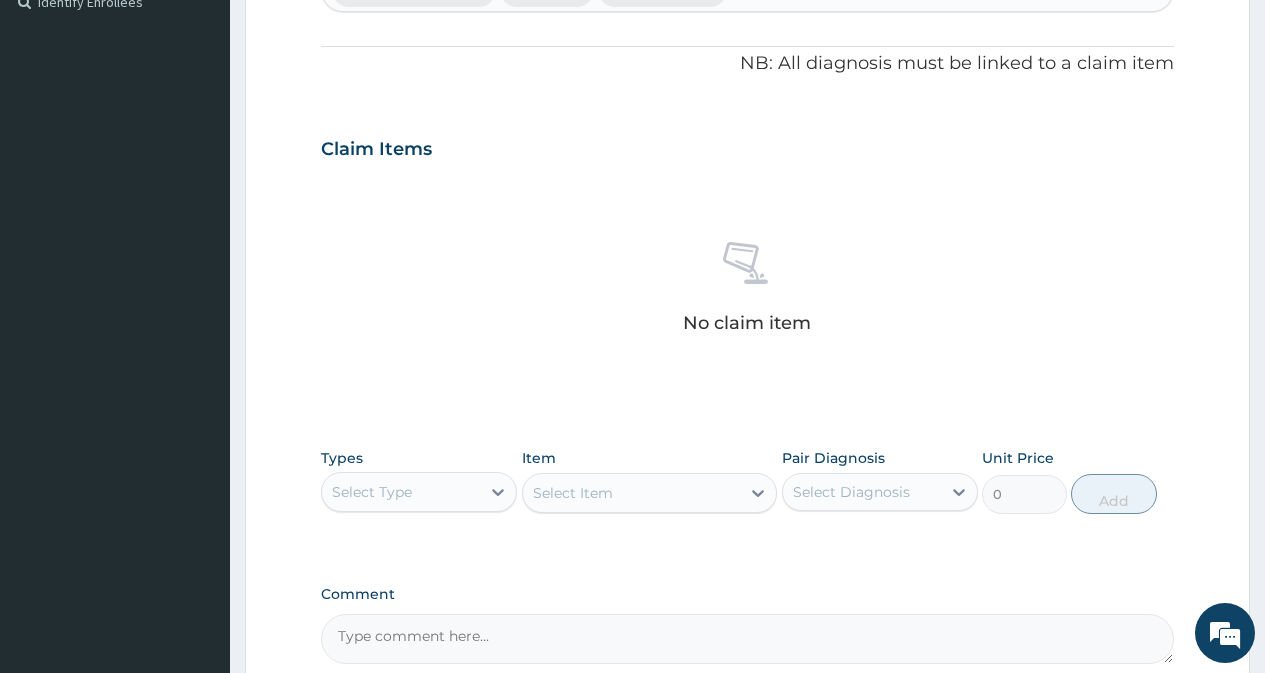 scroll, scrollTop: 579, scrollLeft: 0, axis: vertical 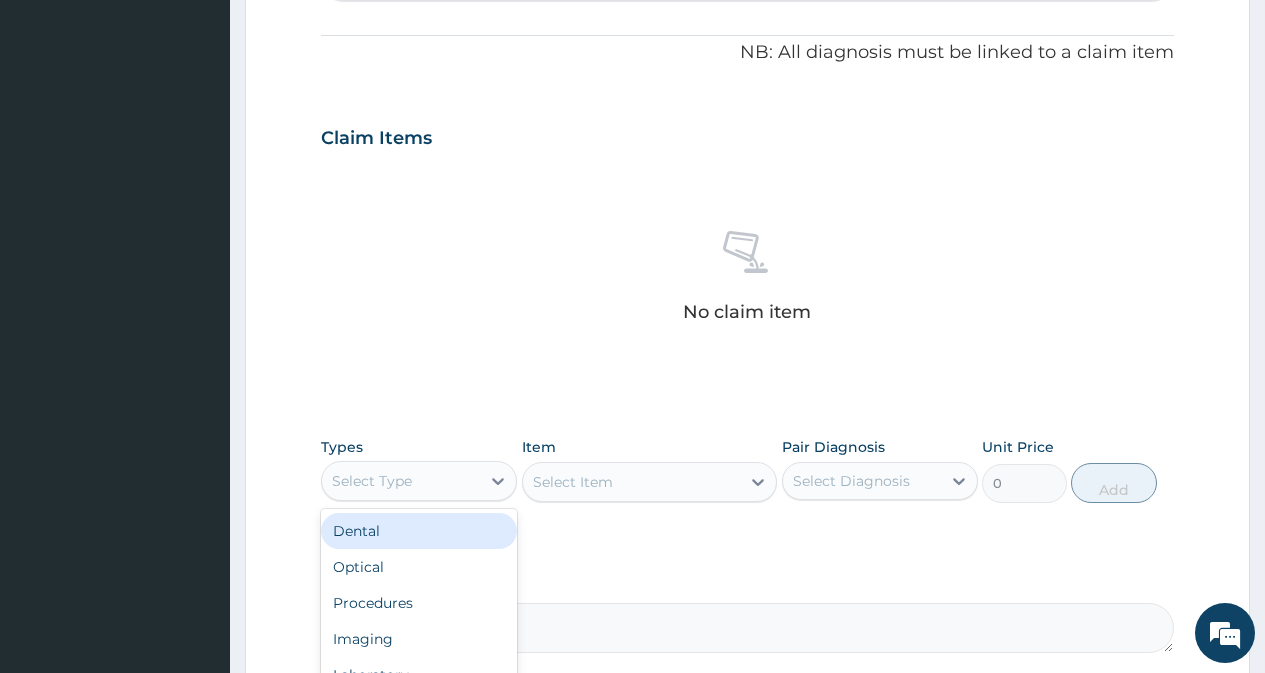 click on "Select Type" at bounding box center [401, 481] 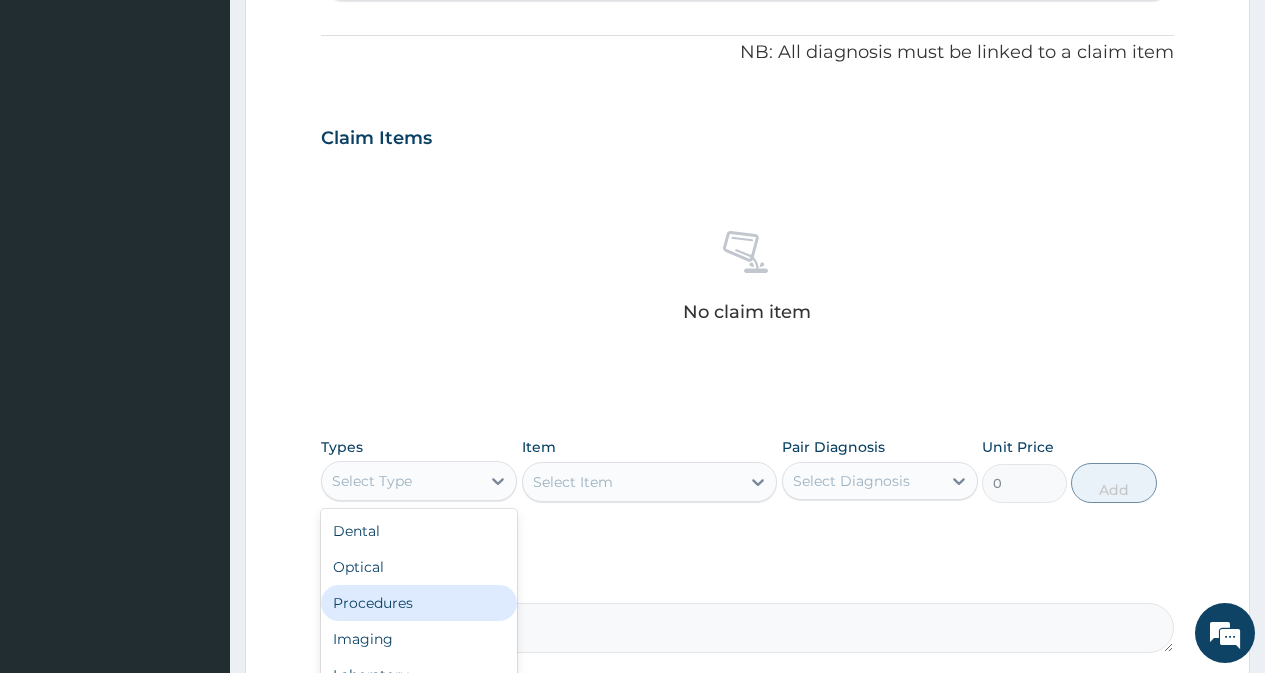 click on "Procedures" at bounding box center [419, 603] 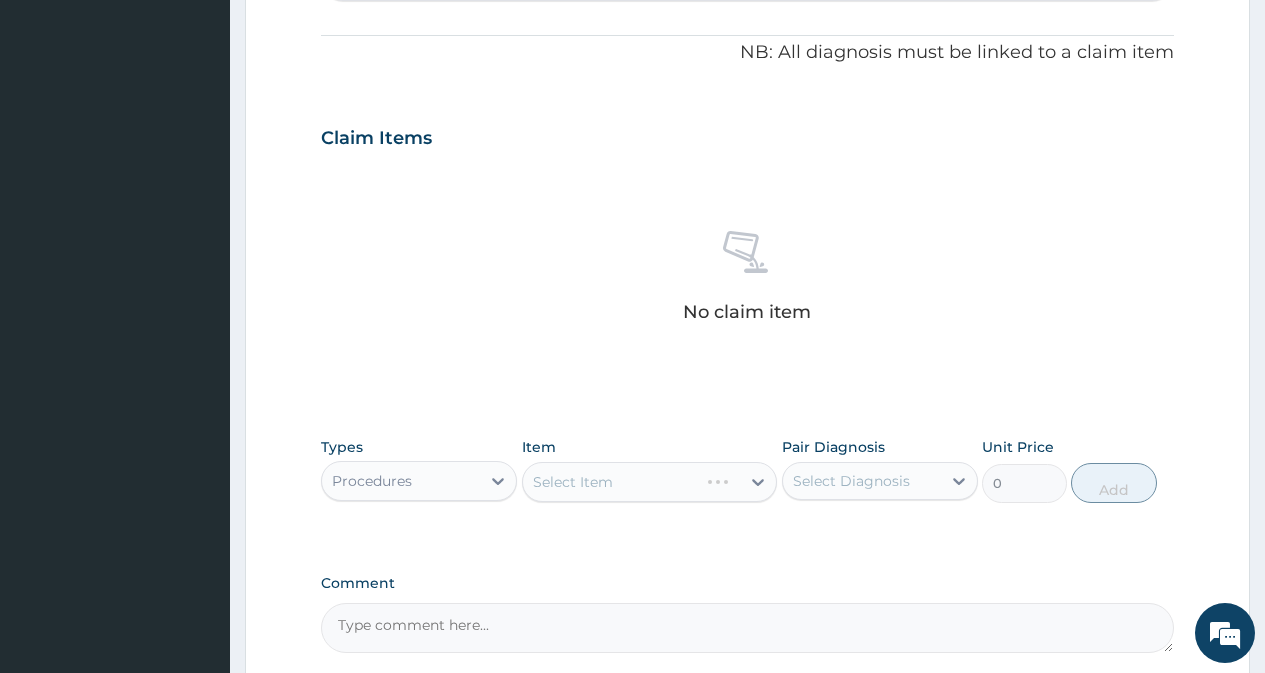 click on "Select Item" at bounding box center [650, 482] 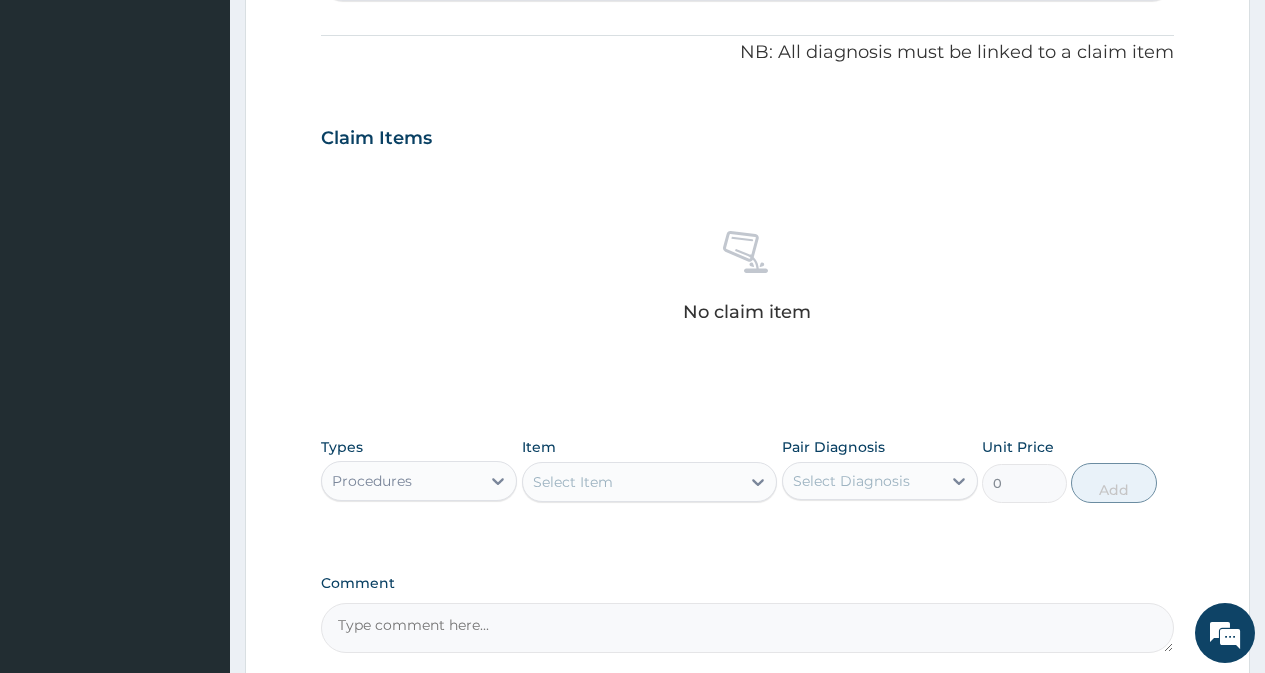click on "Select Item" at bounding box center (632, 482) 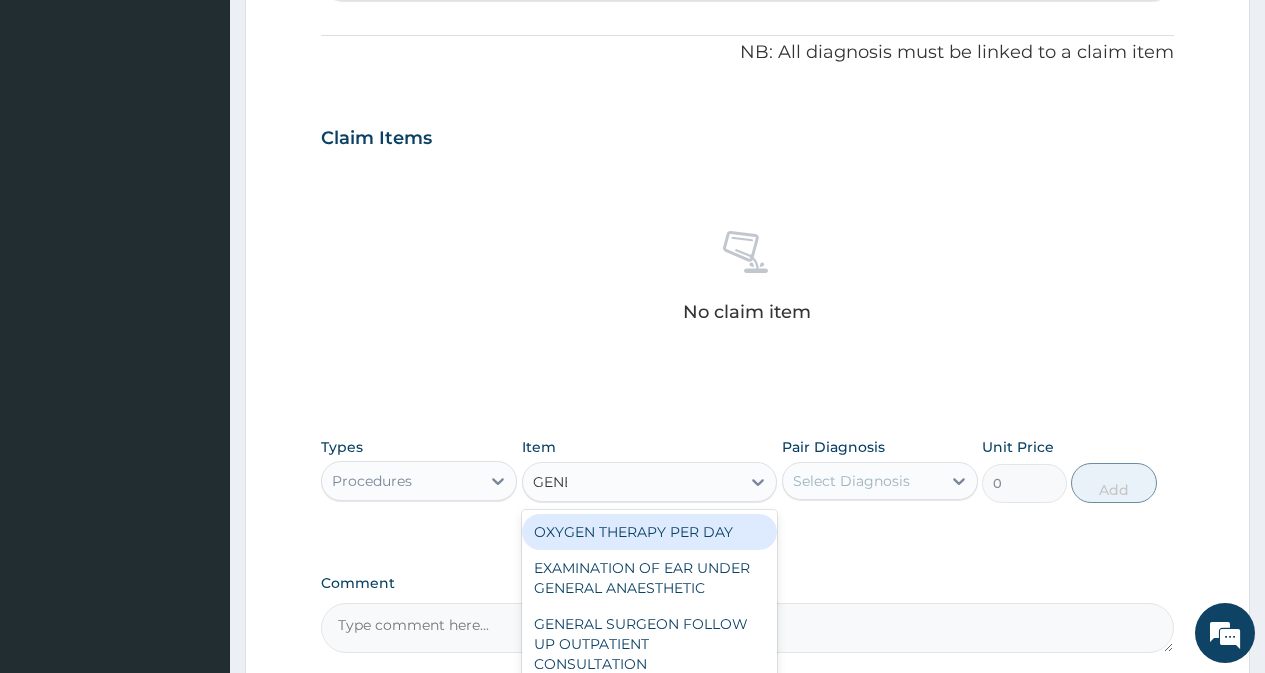 type on "GENER" 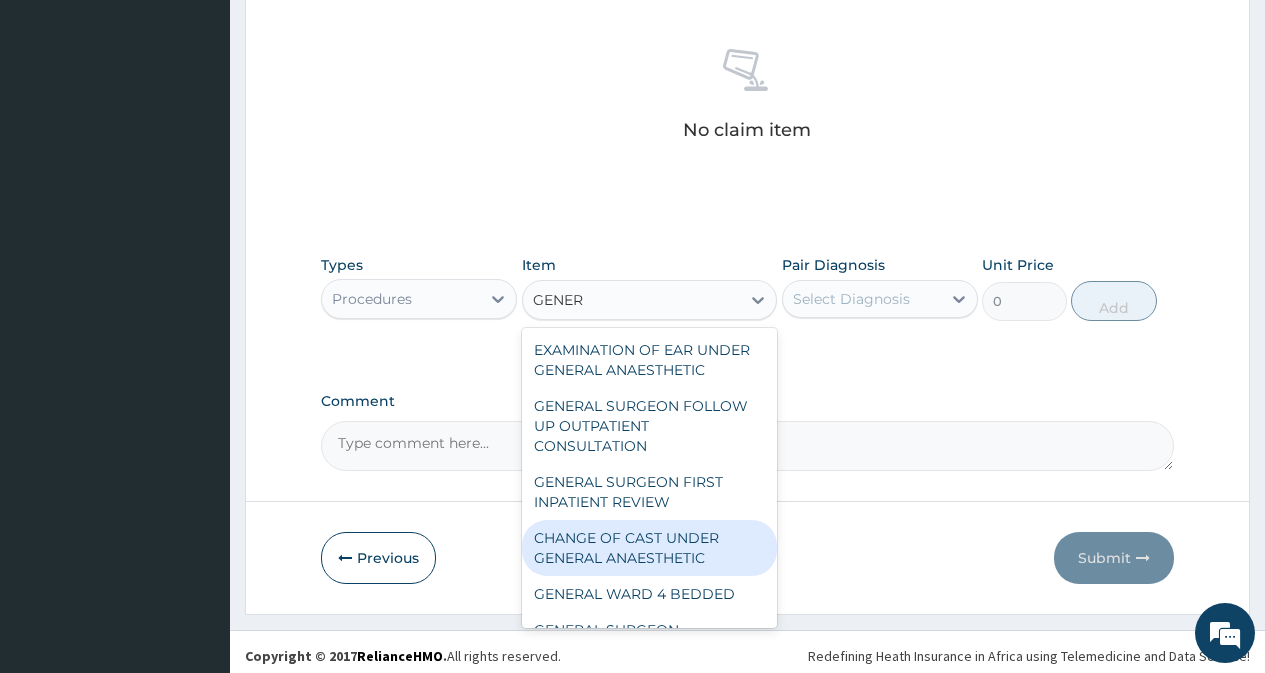 scroll, scrollTop: 769, scrollLeft: 0, axis: vertical 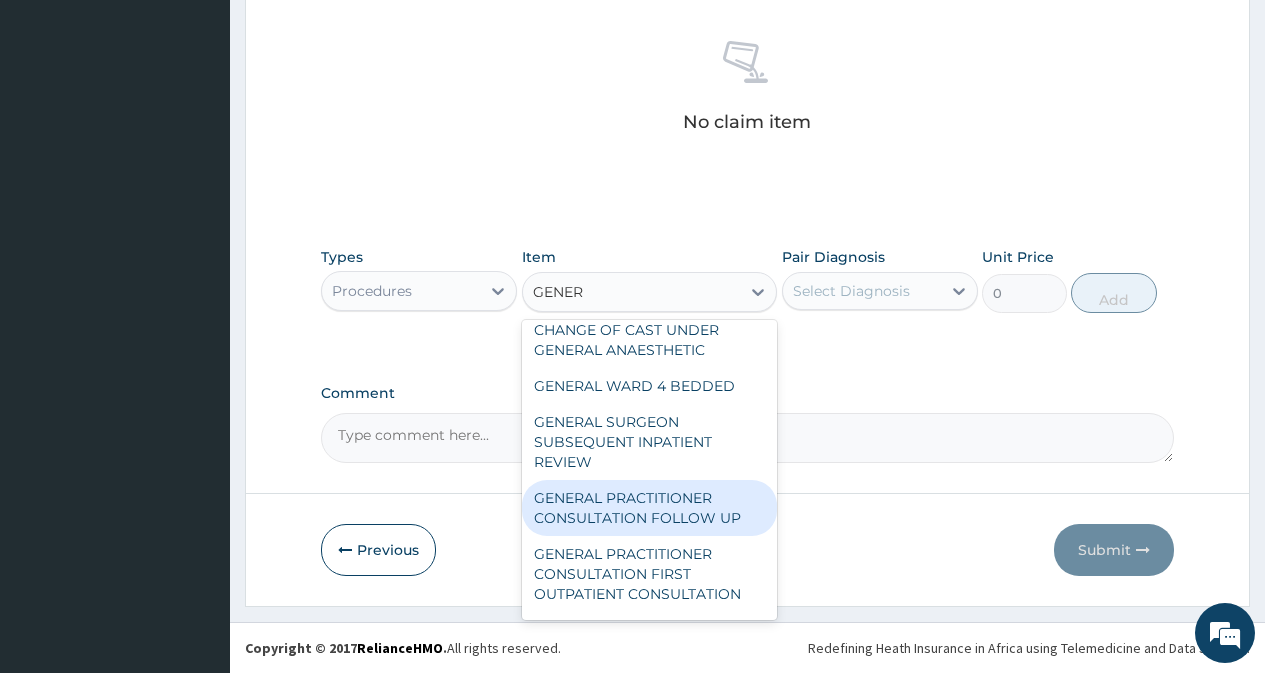 click on "GENERAL PRACTITIONER CONSULTATION FOLLOW UP" at bounding box center (650, 508) 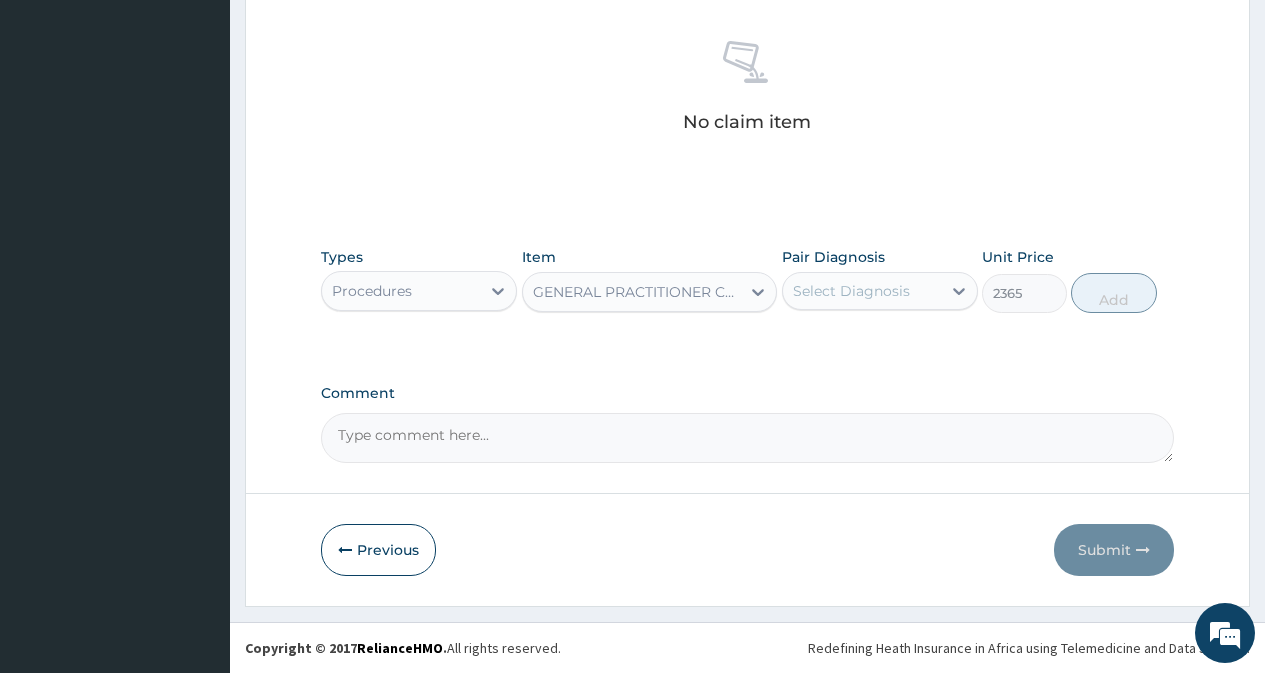 click on "Select Diagnosis" at bounding box center [851, 291] 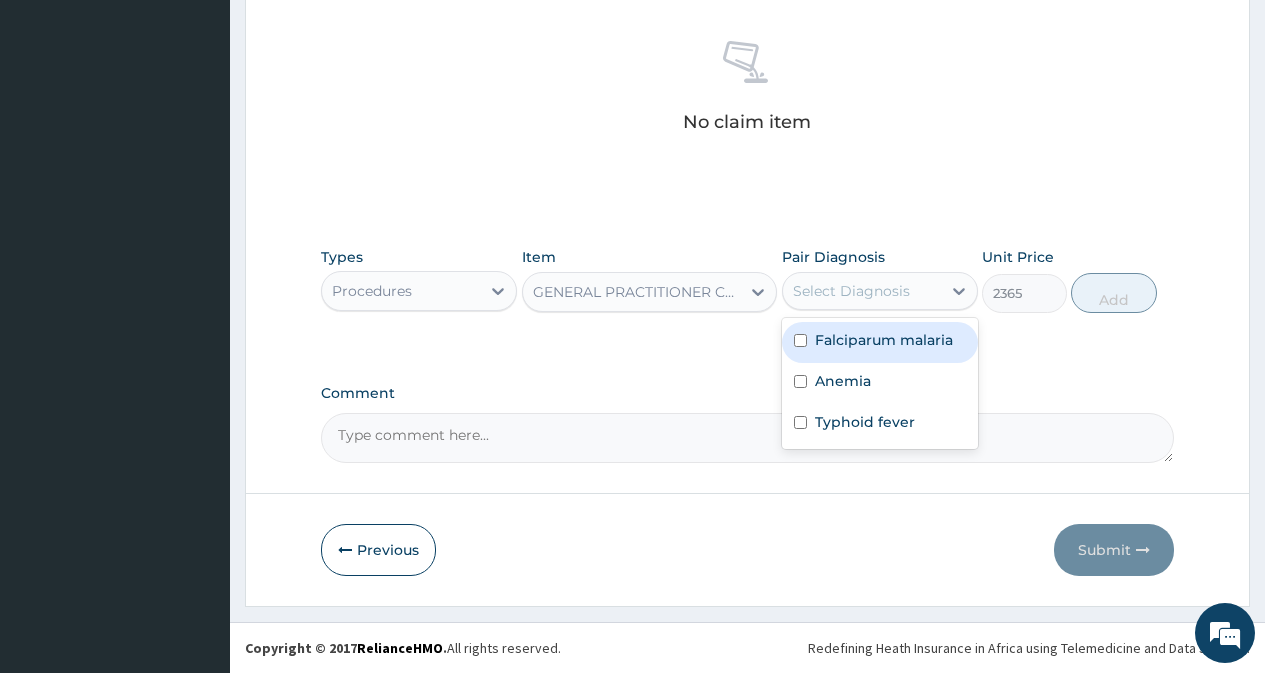 click at bounding box center (800, 340) 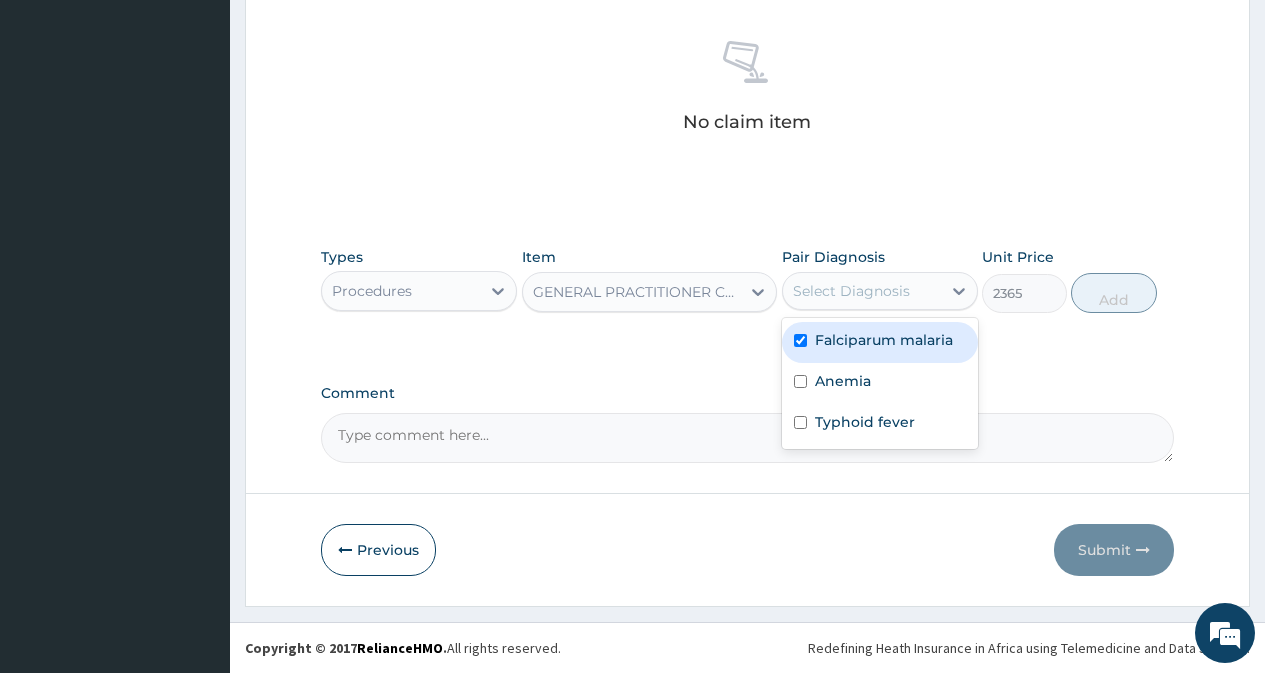 checkbox on "true" 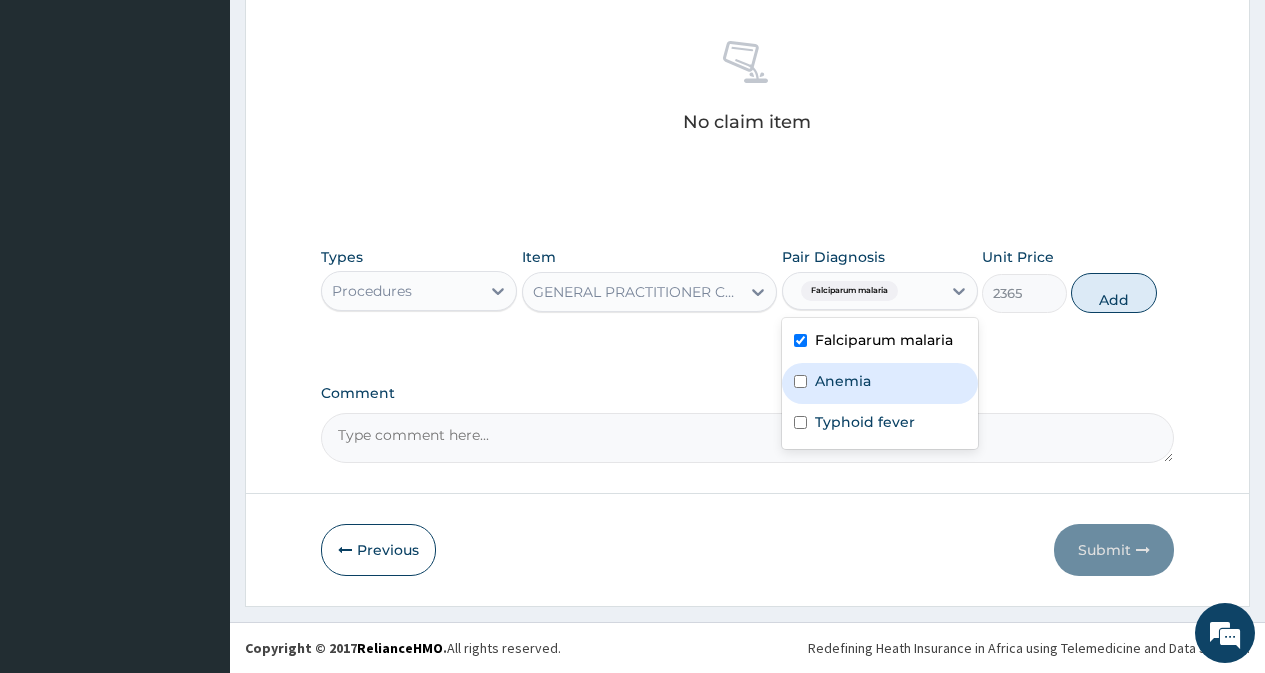 click on "Anemia" at bounding box center (880, 383) 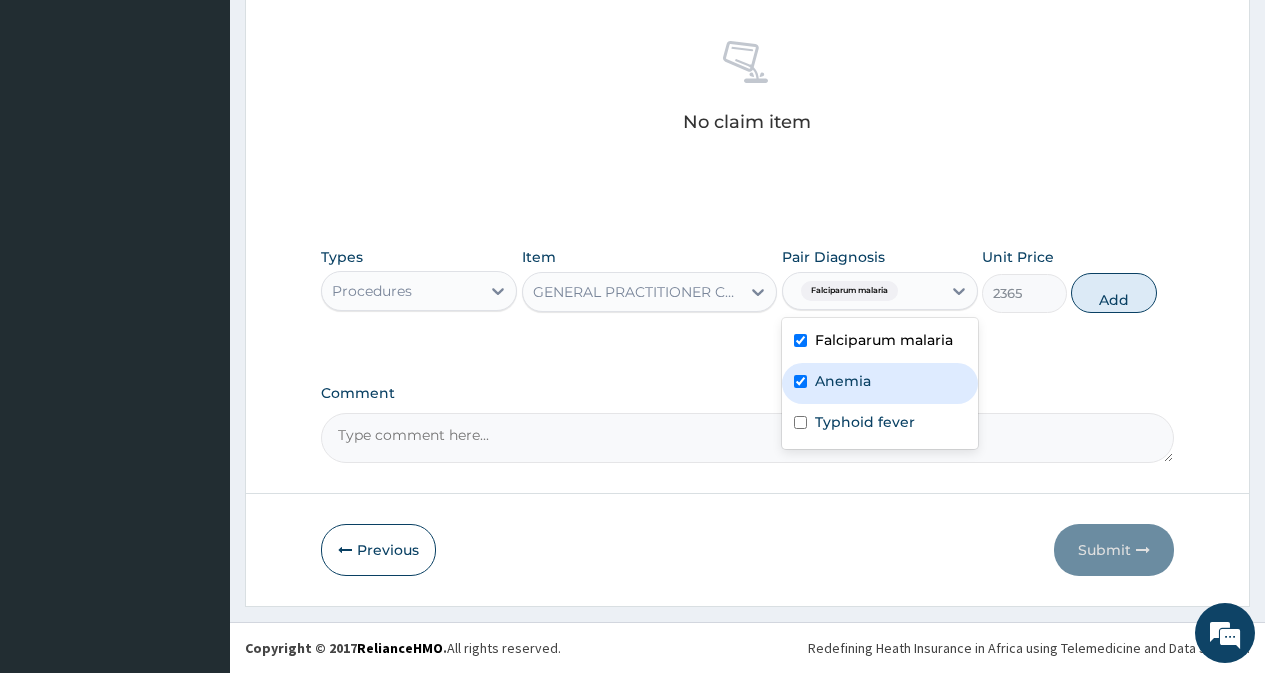 checkbox on "true" 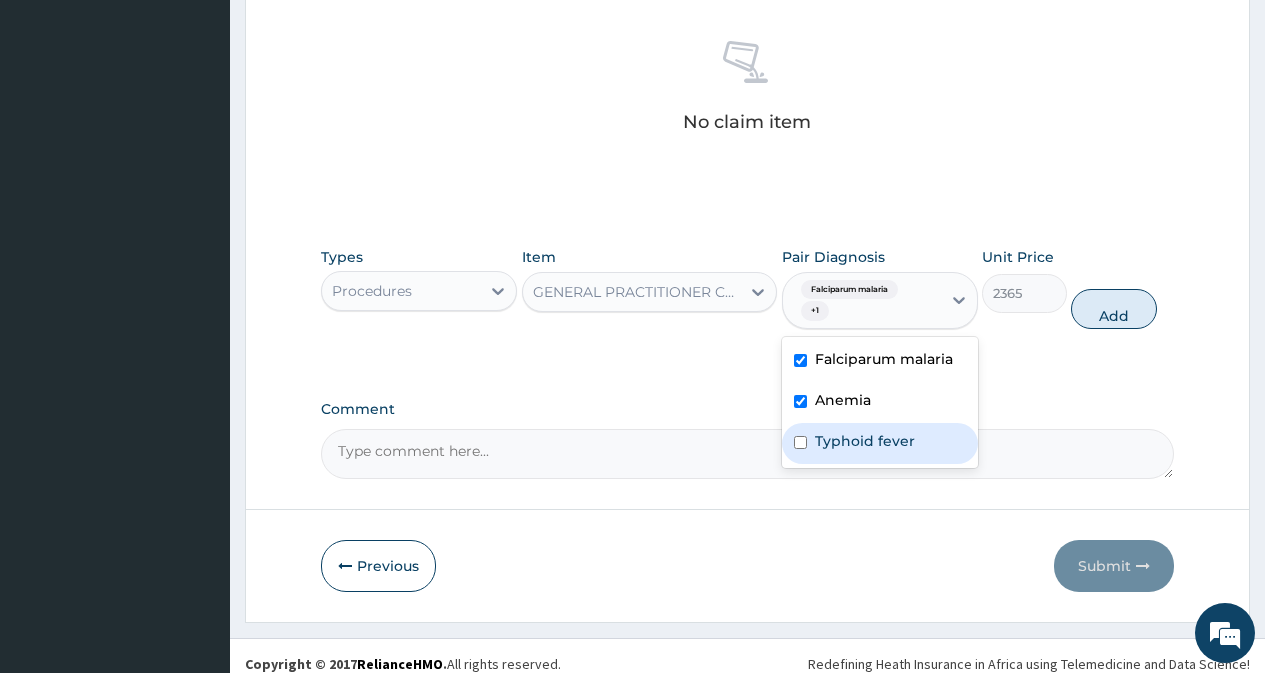 click at bounding box center [800, 442] 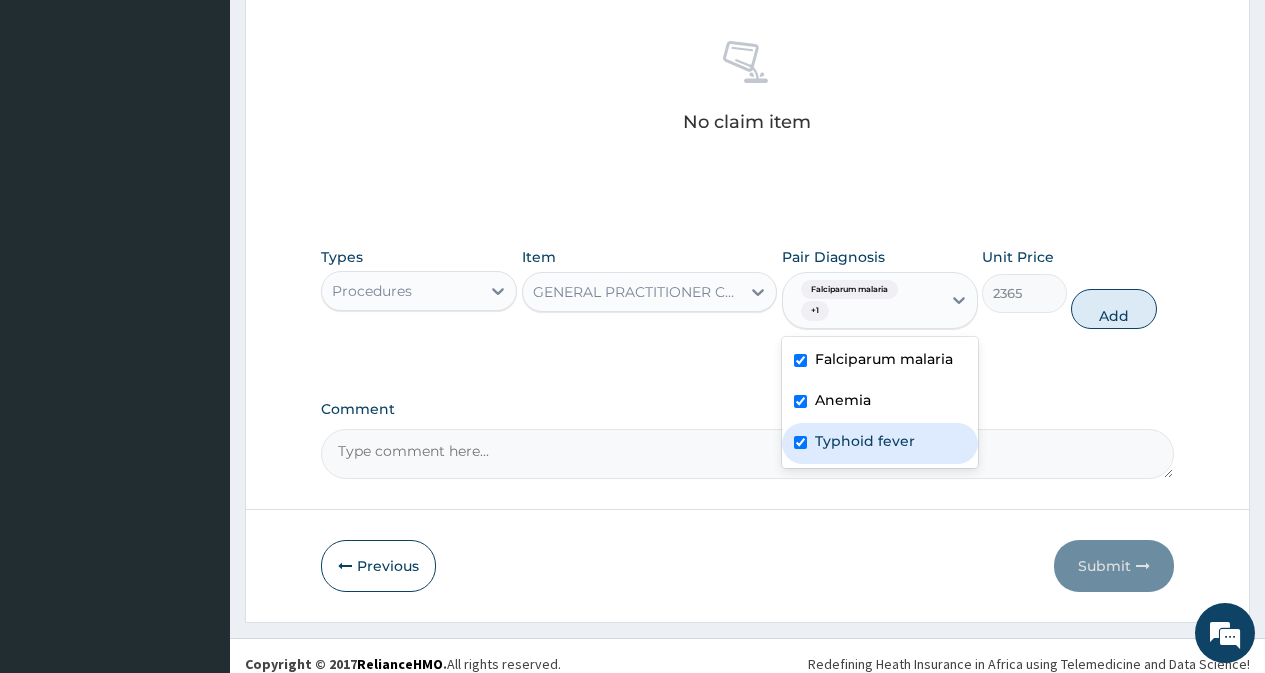 checkbox on "true" 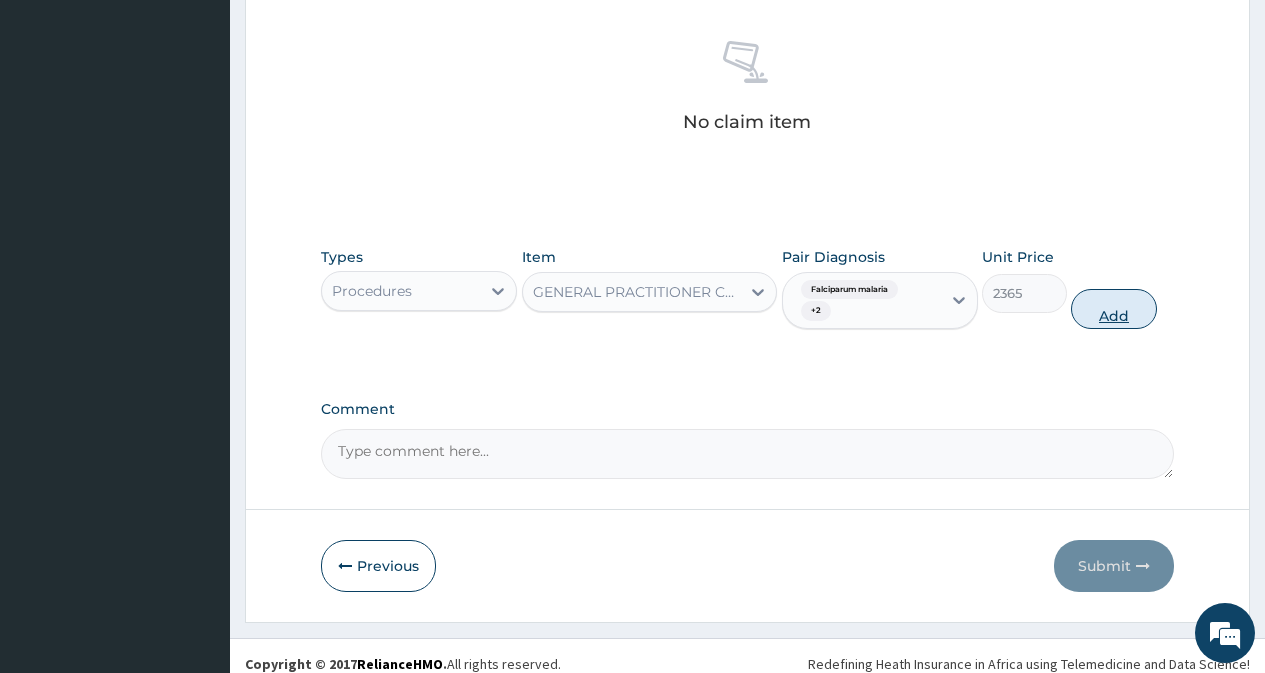click on "Add" at bounding box center (1113, 309) 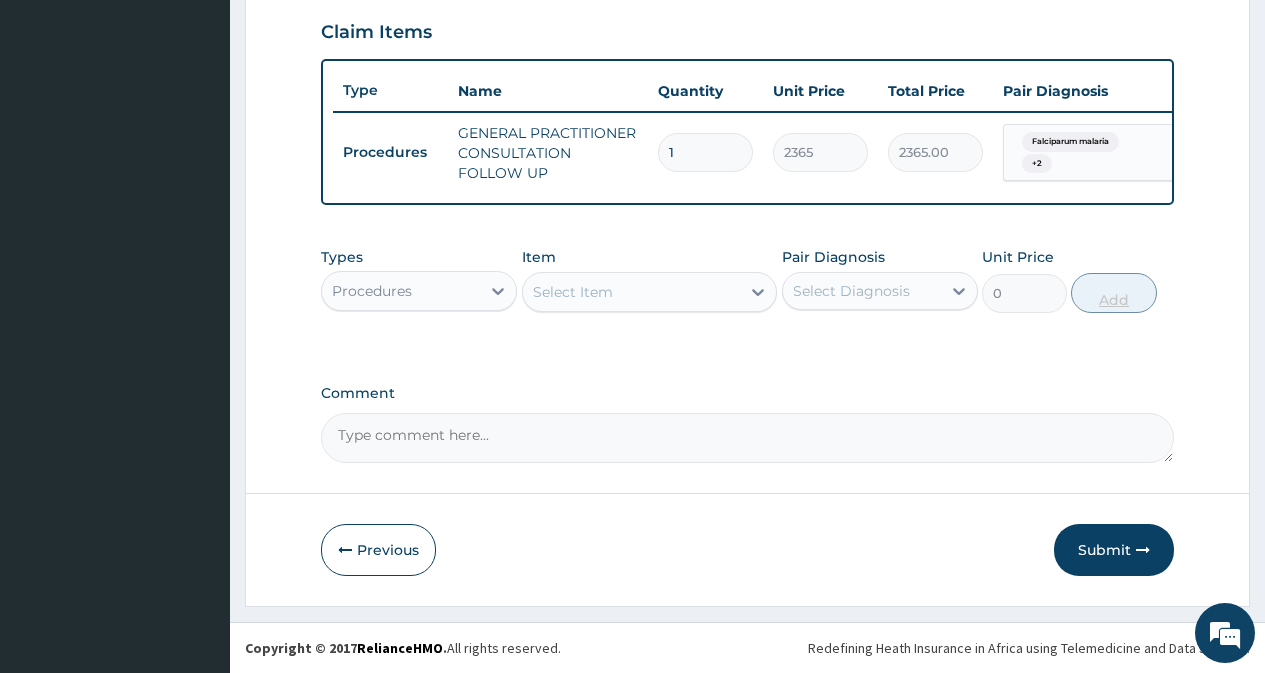 scroll, scrollTop: 700, scrollLeft: 0, axis: vertical 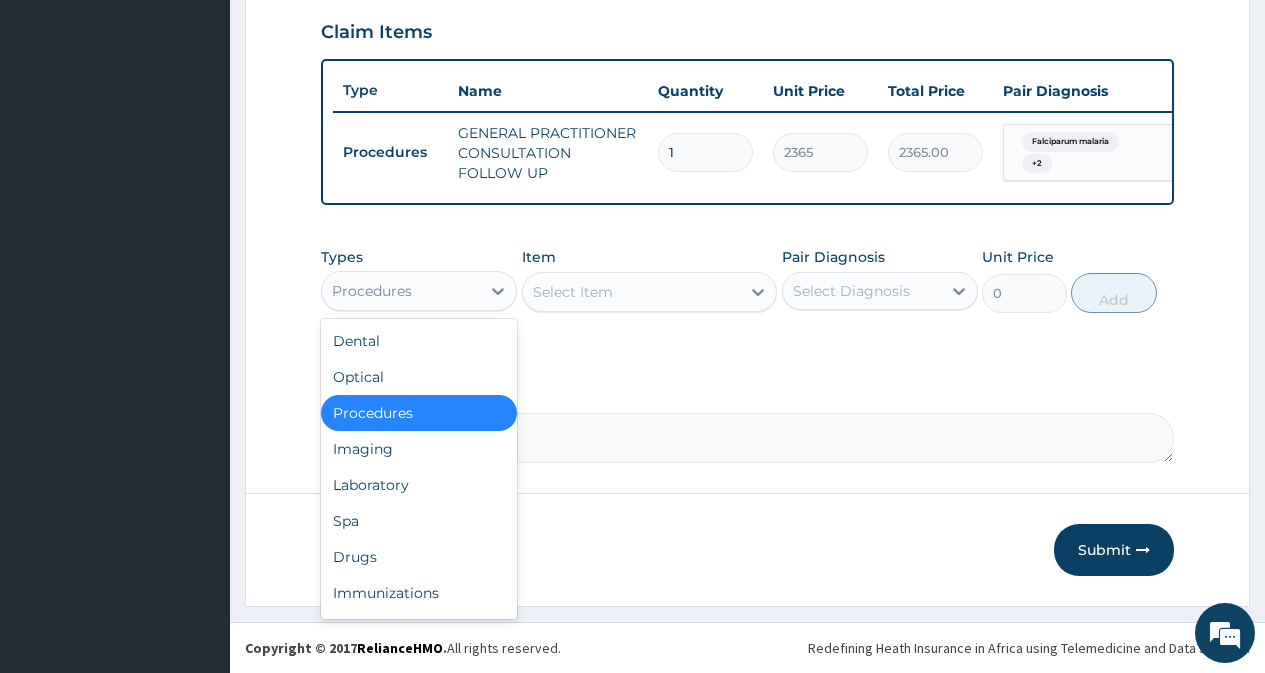 click on "Procedures" at bounding box center [401, 291] 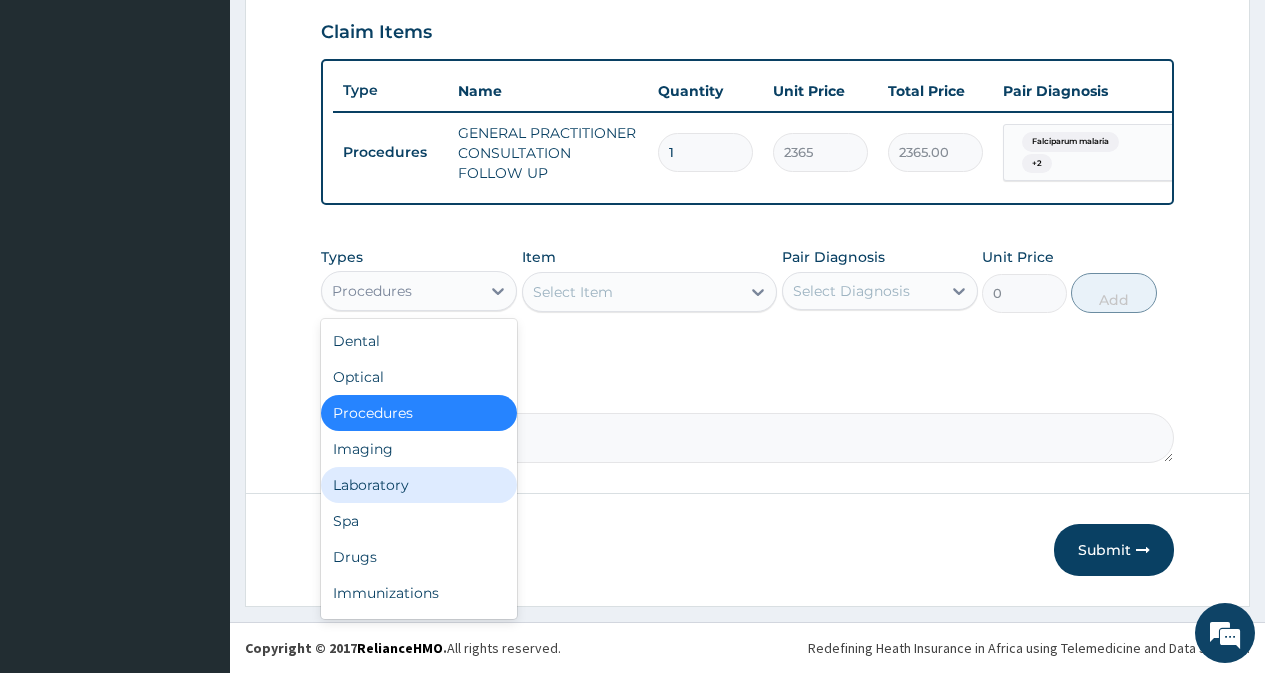 click on "Laboratory" at bounding box center [419, 485] 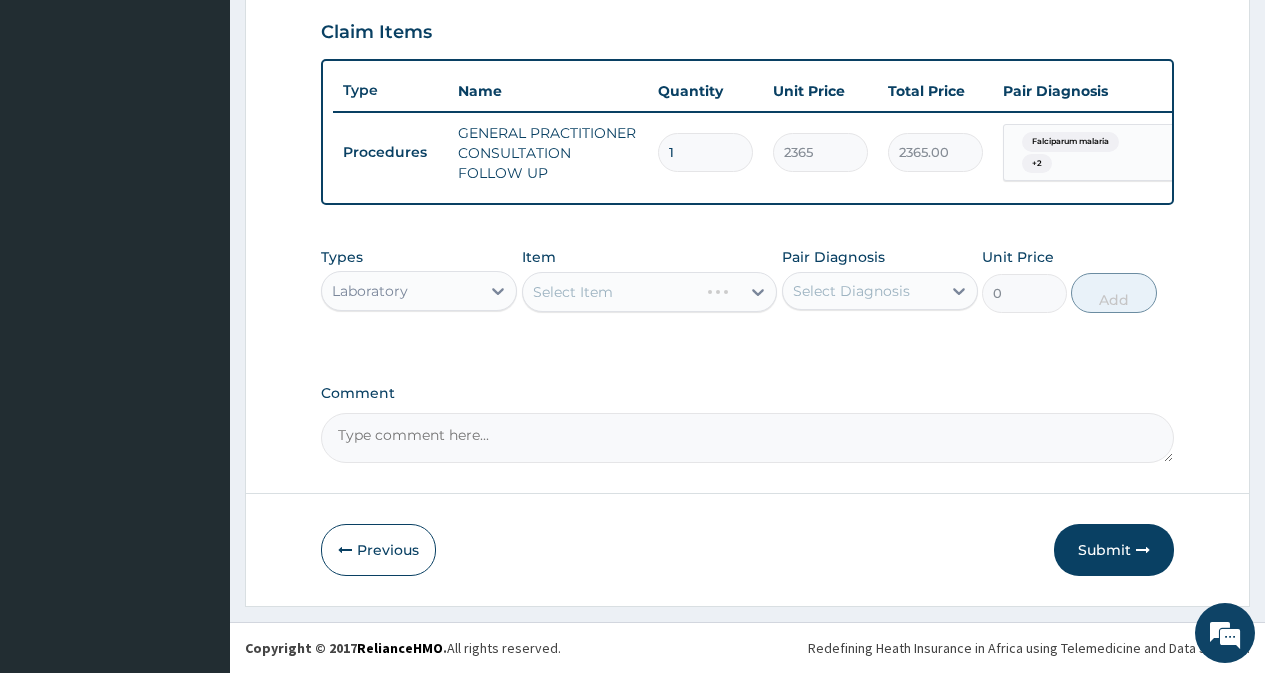 click on "Select Item" at bounding box center [650, 292] 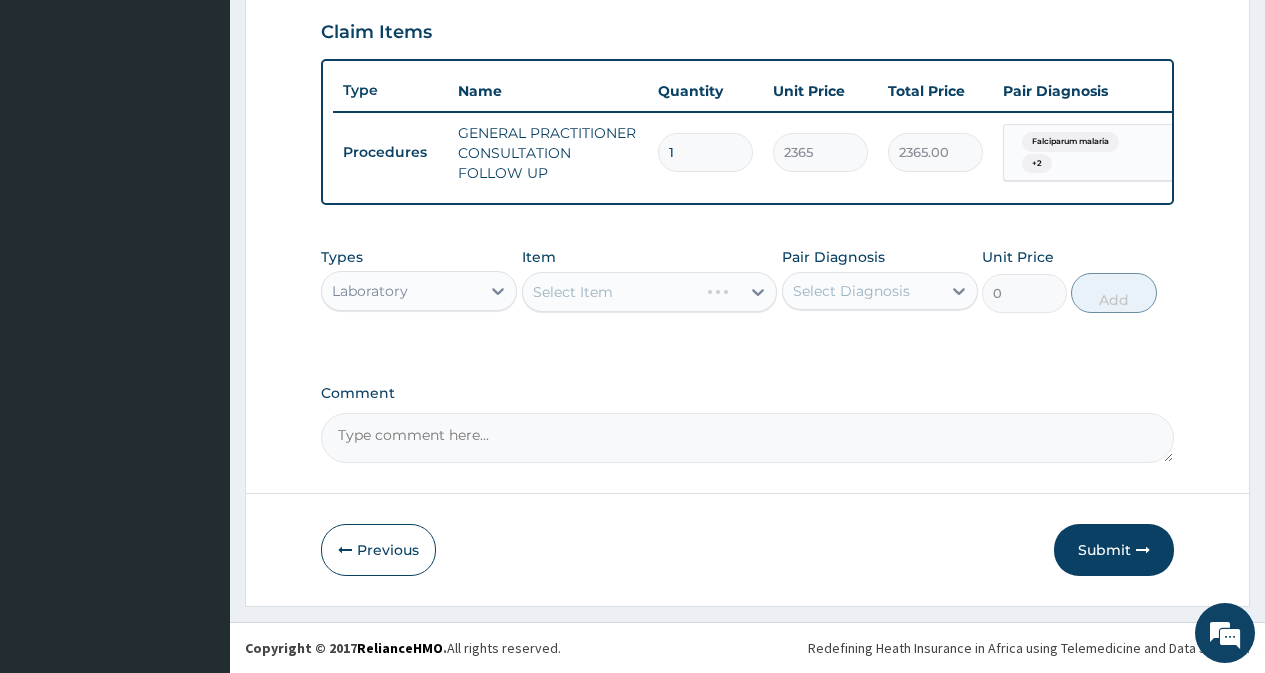 click on "Select Item" at bounding box center (650, 292) 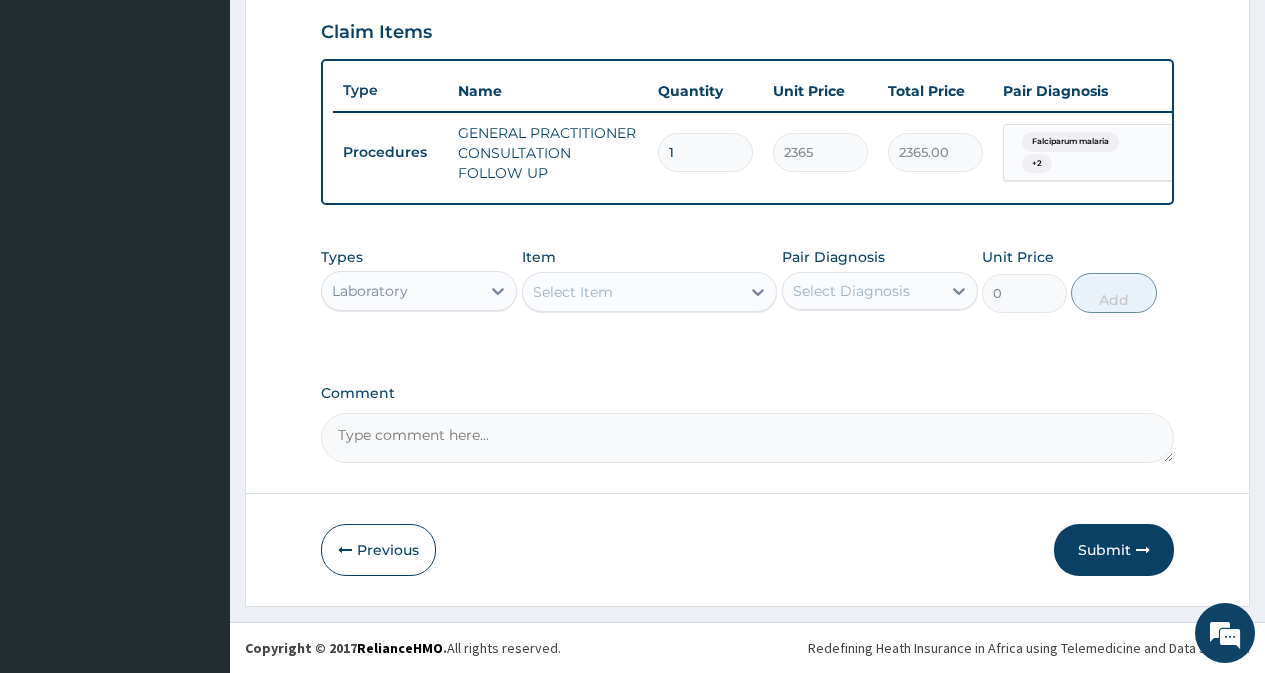 click on "Select Item" at bounding box center (632, 292) 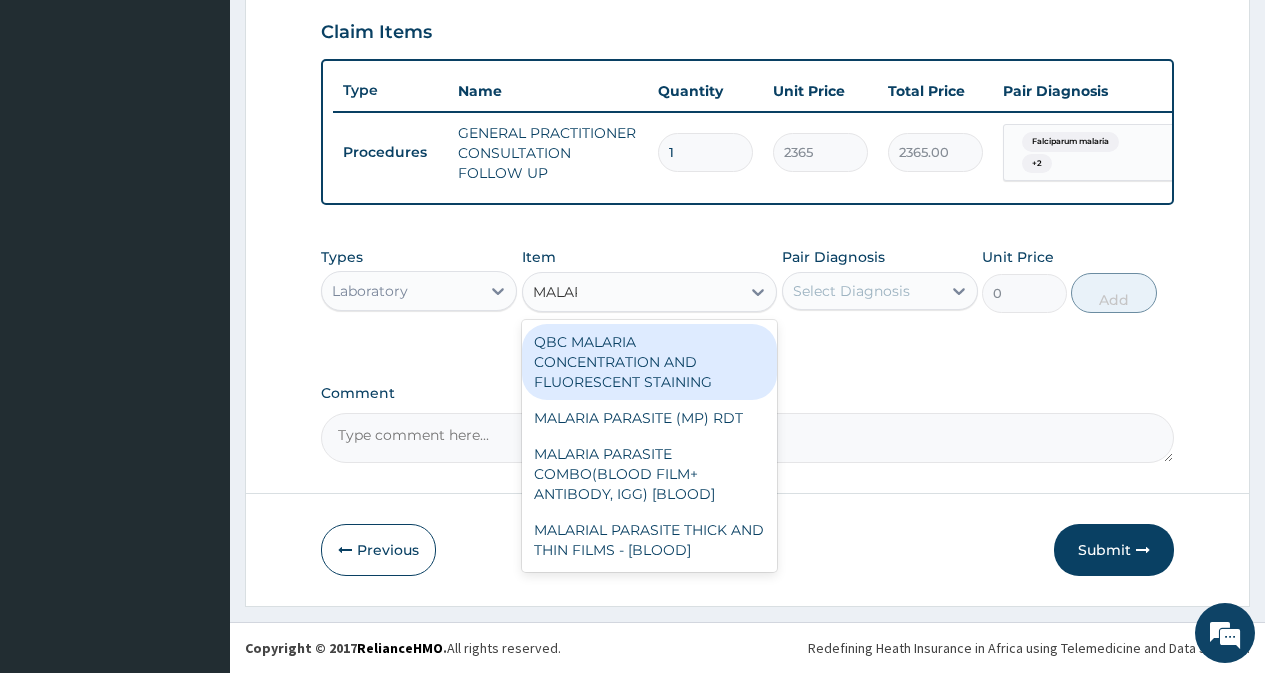 type on "MALARI" 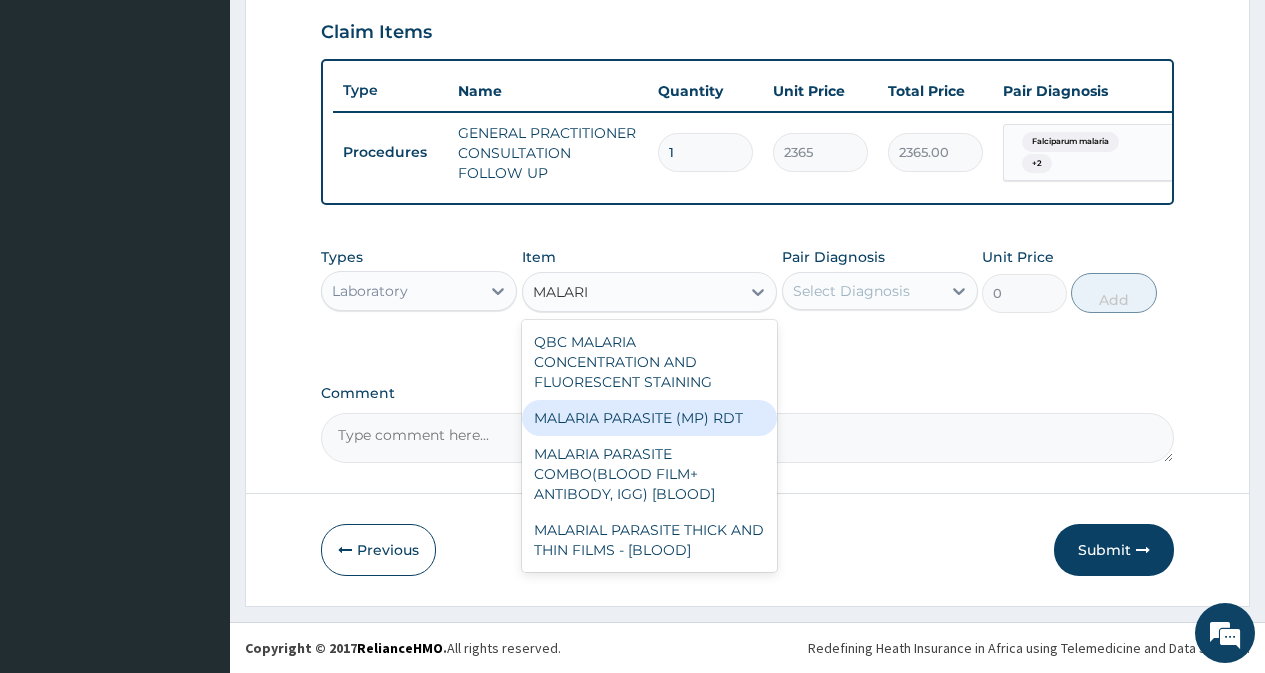 click on "MALARIA PARASITE (MP) RDT" at bounding box center (650, 418) 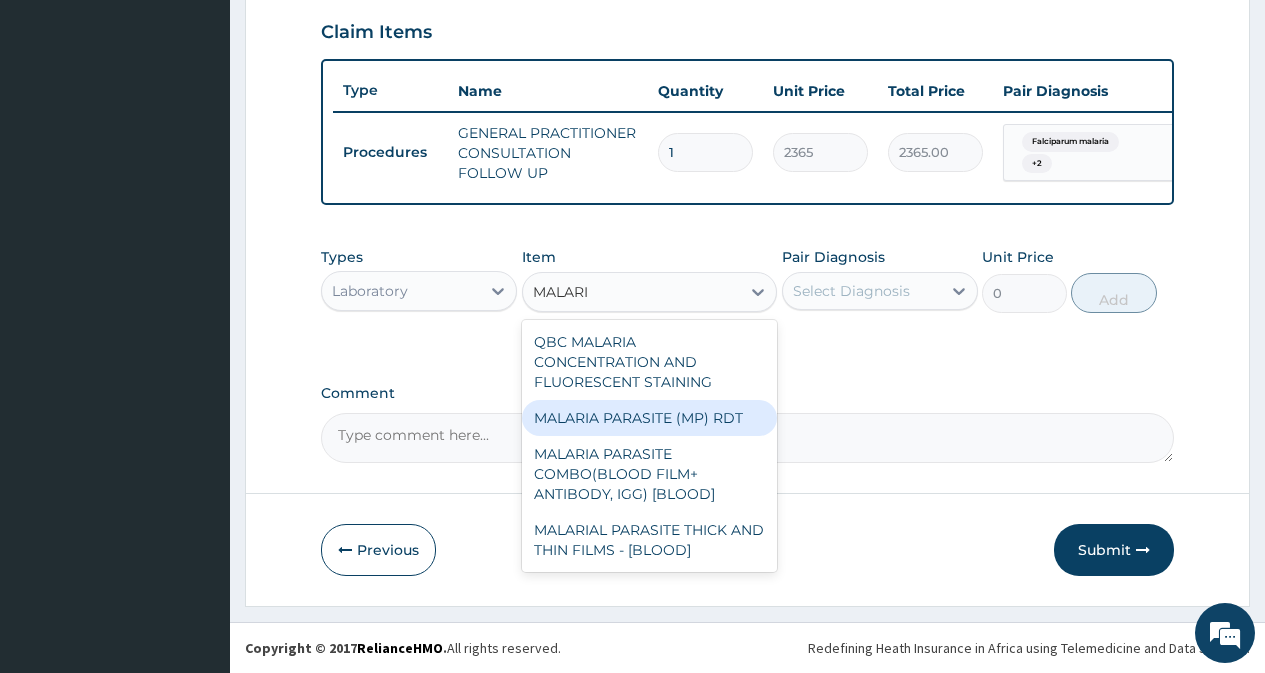 type 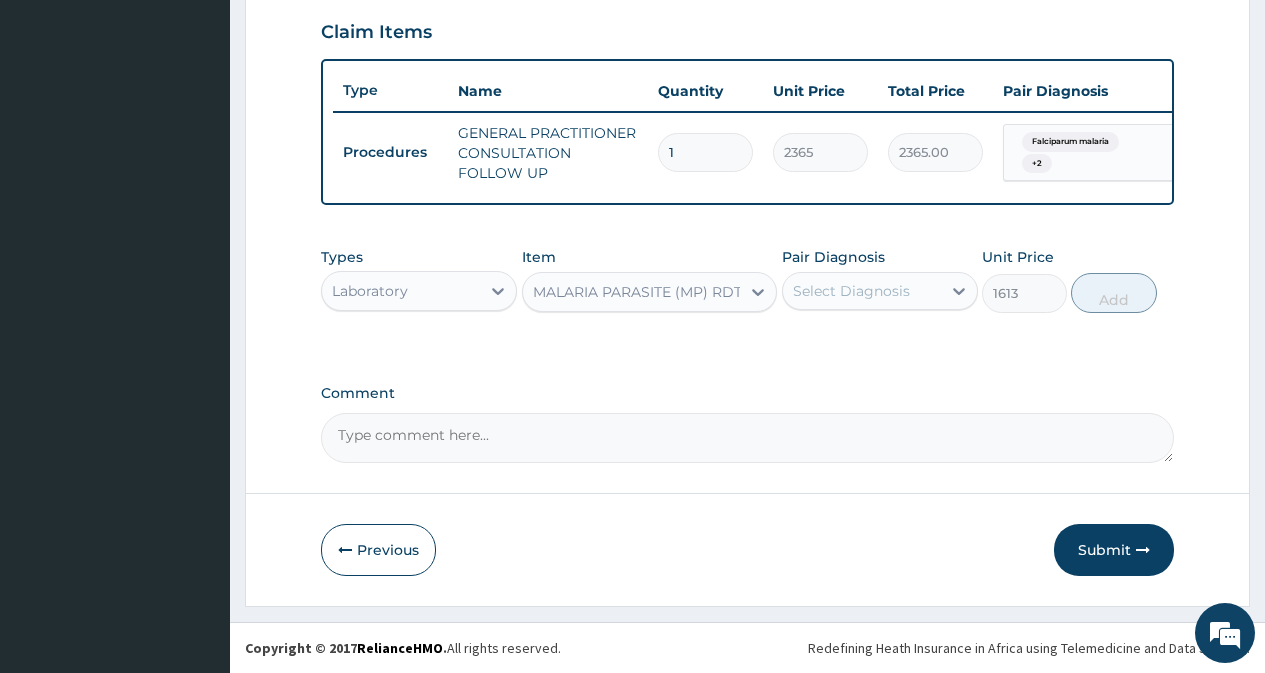 click on "Select Diagnosis" at bounding box center [851, 291] 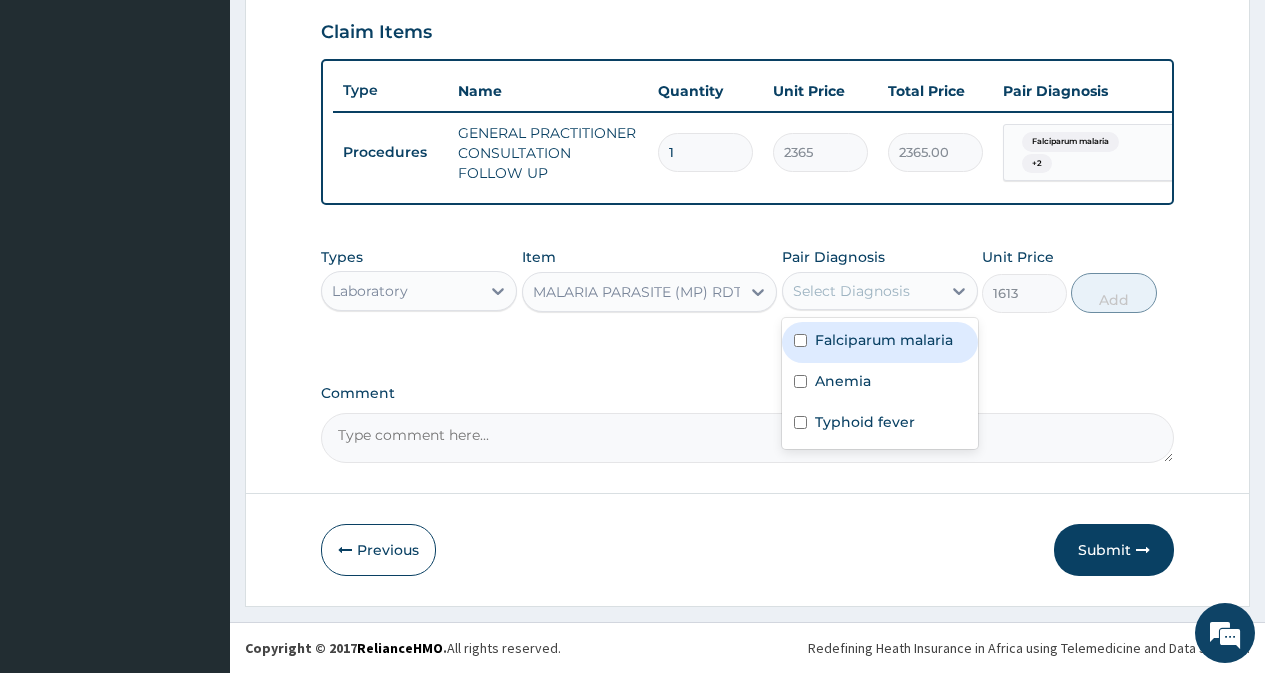 click on "Falciparum malaria" at bounding box center (880, 342) 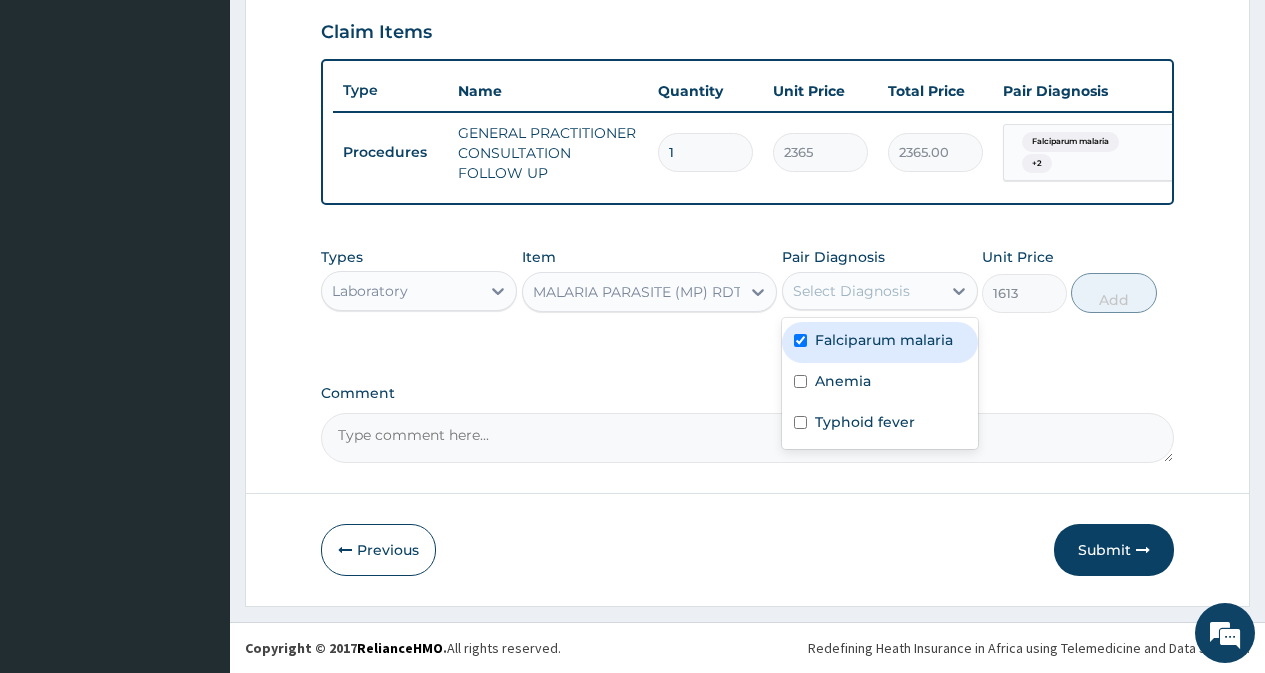 checkbox on "true" 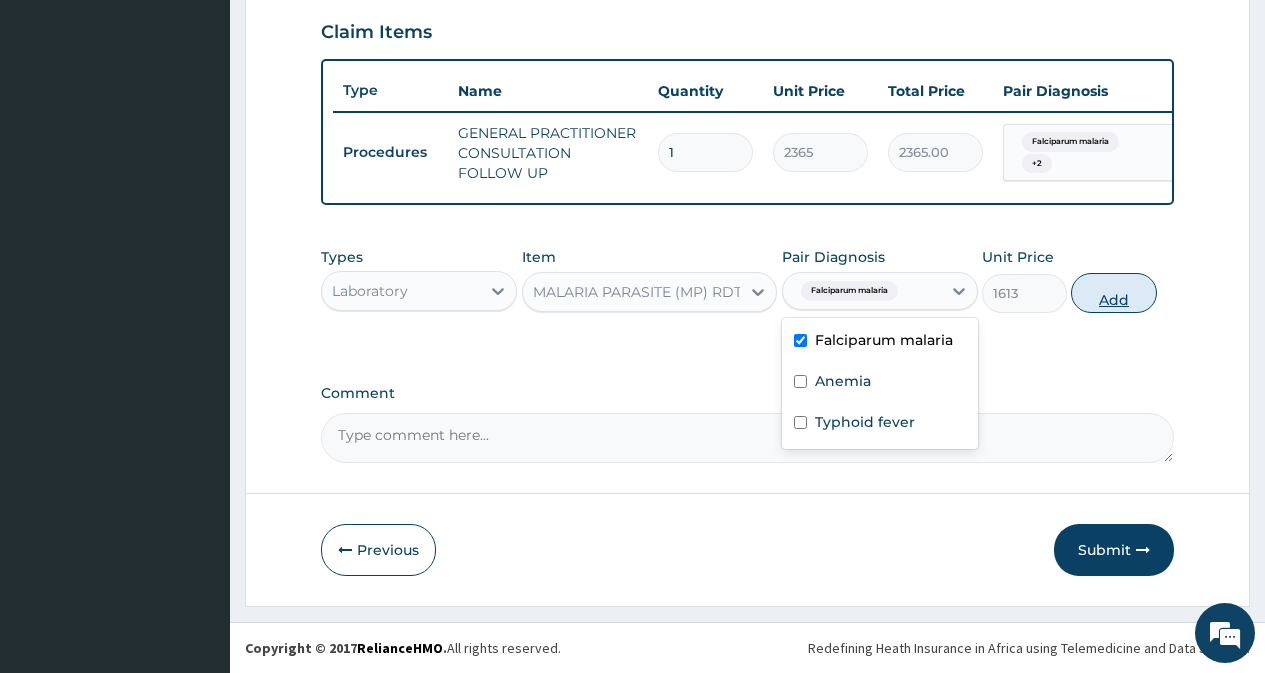 click on "Add" at bounding box center [1113, 293] 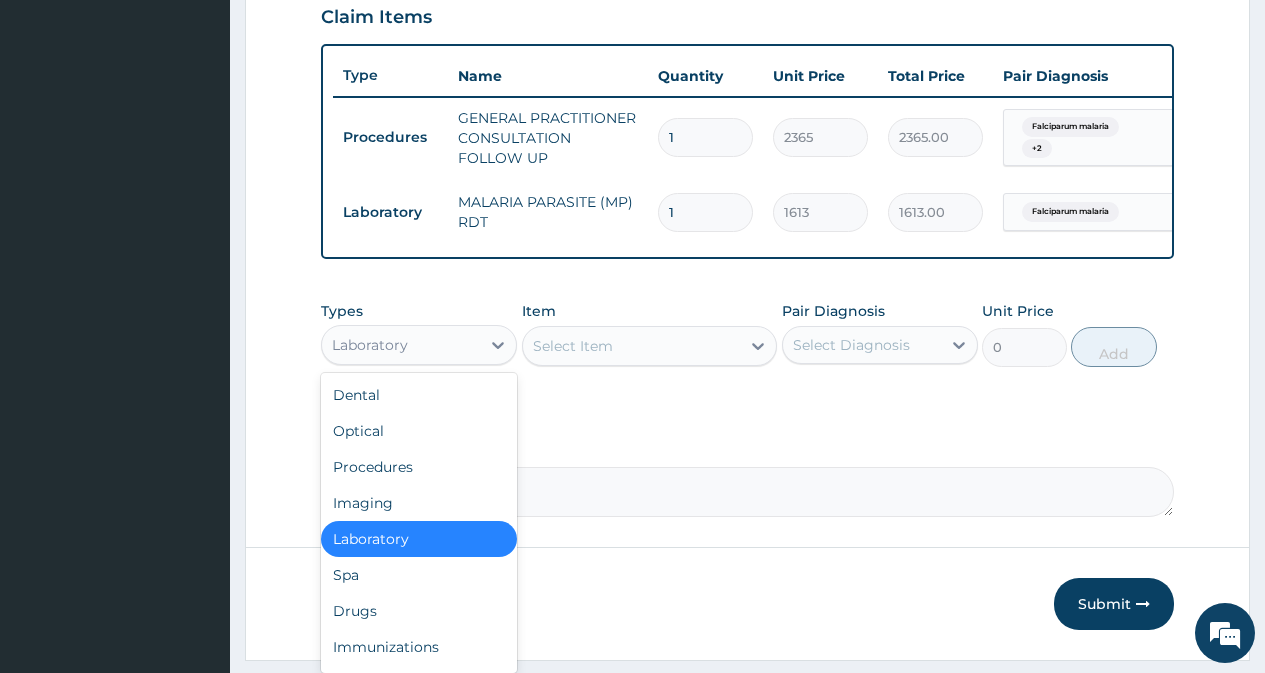 click on "Laboratory" at bounding box center (401, 345) 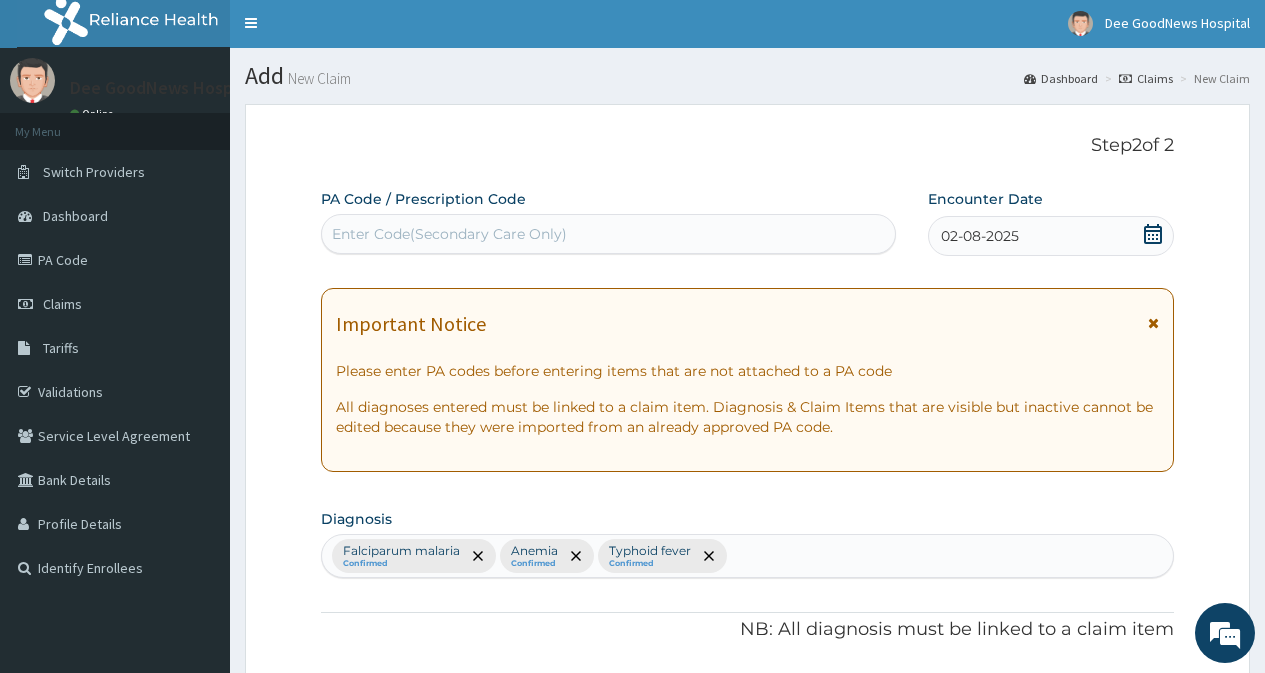 scroll, scrollTop: 0, scrollLeft: 0, axis: both 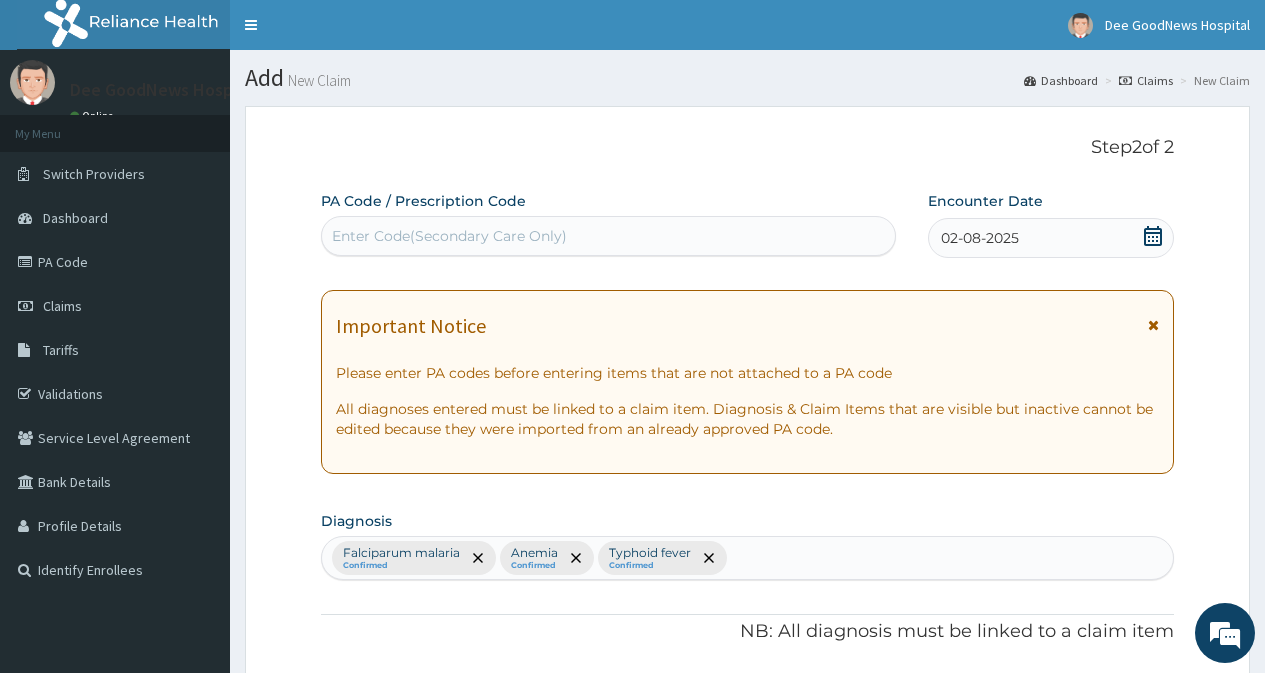click on "Enter Code(Secondary Care Only)" at bounding box center [449, 236] 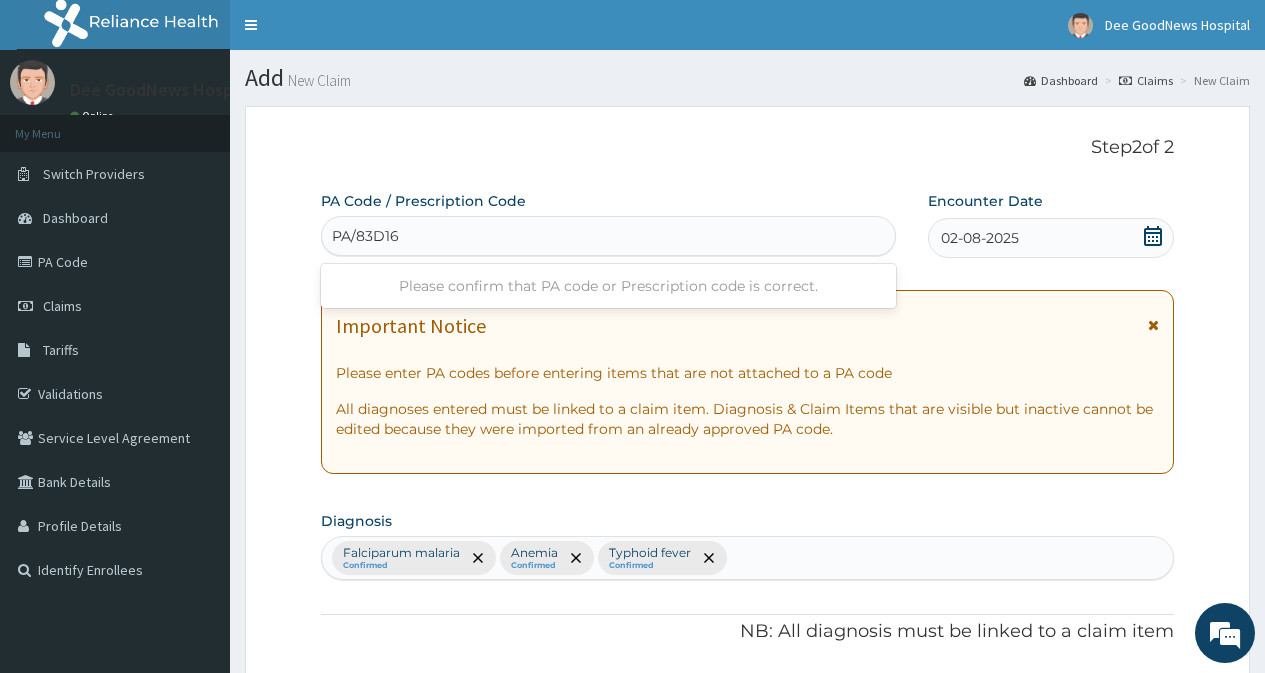 type on "PA/83D166" 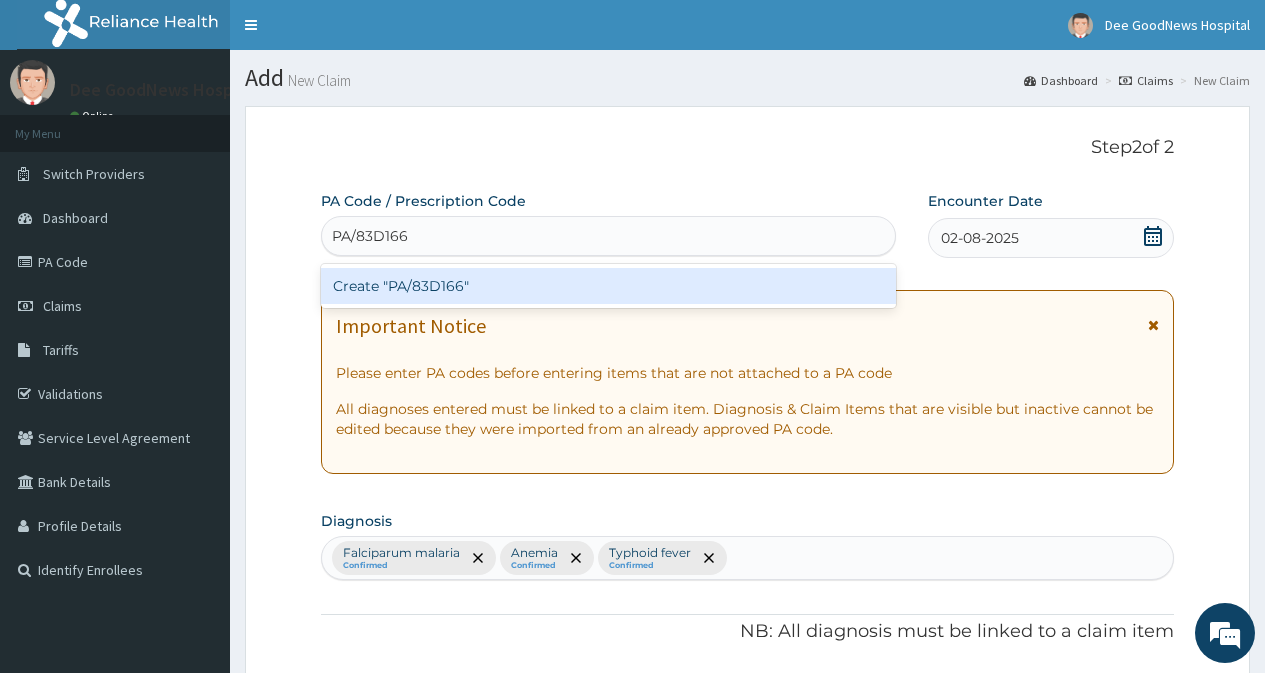 click on "Create "PA/83D166"" at bounding box center (608, 286) 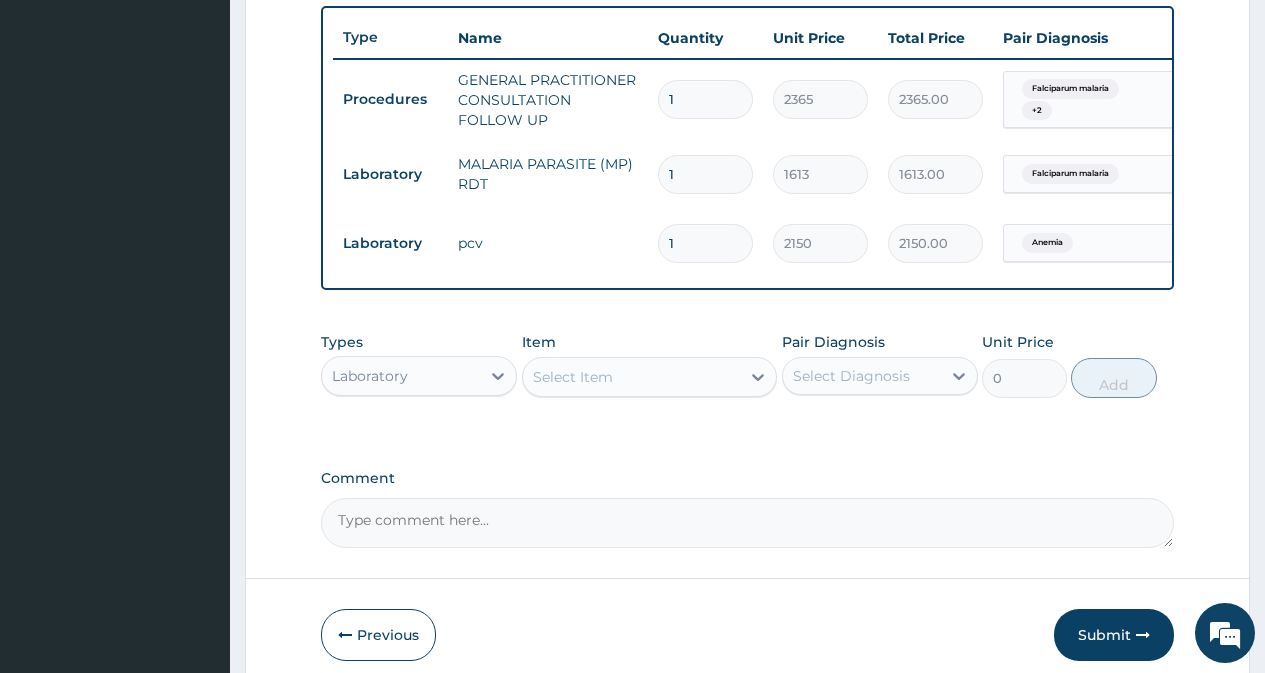 scroll, scrollTop: 838, scrollLeft: 0, axis: vertical 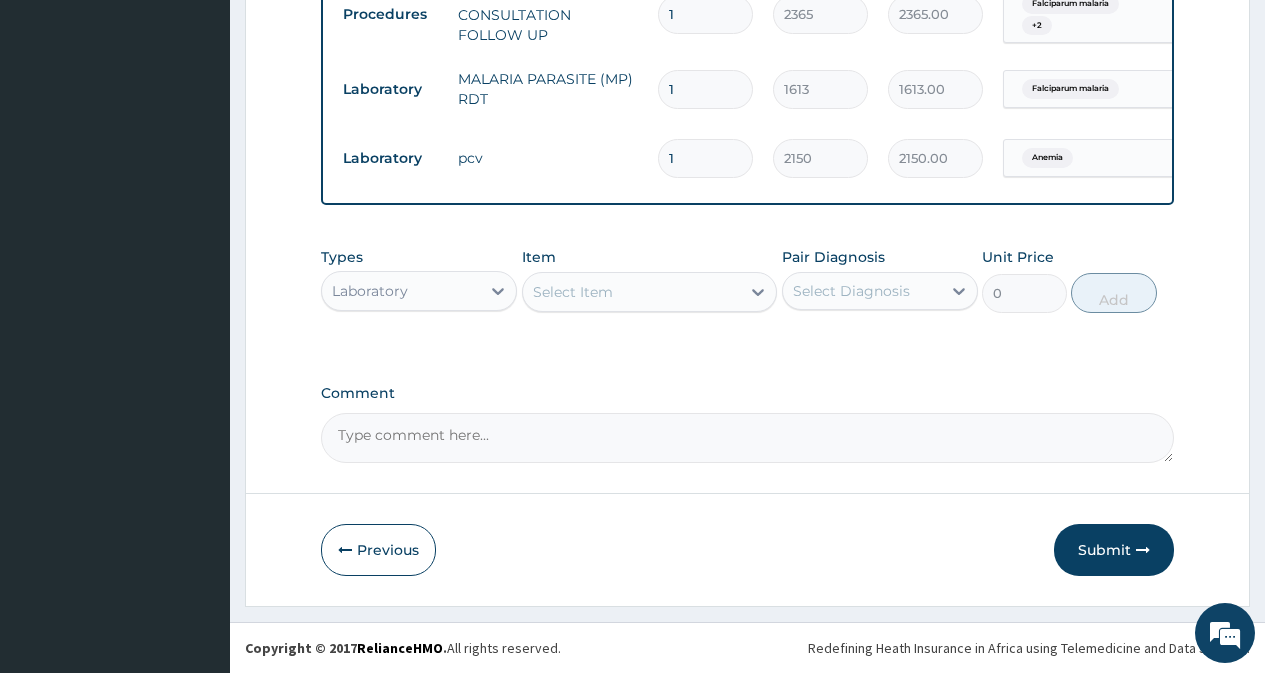 click on "Laboratory" at bounding box center (401, 291) 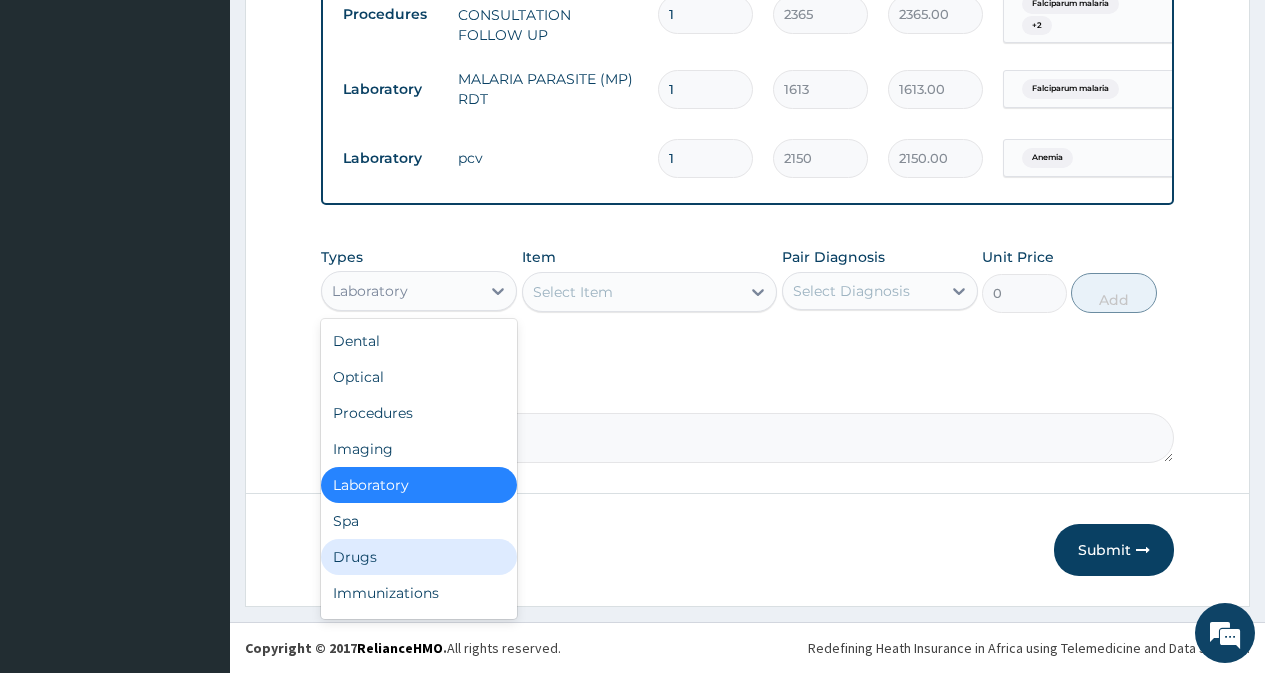 click on "Drugs" at bounding box center [419, 557] 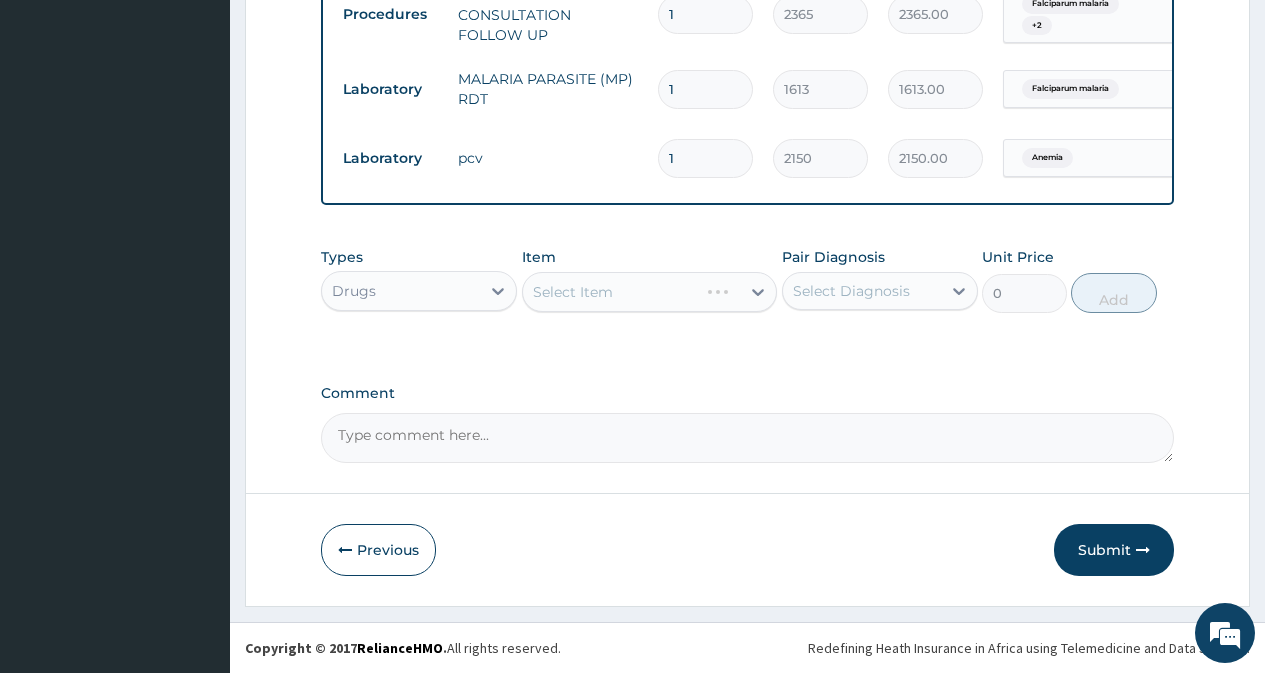 click on "Select Item" at bounding box center [650, 292] 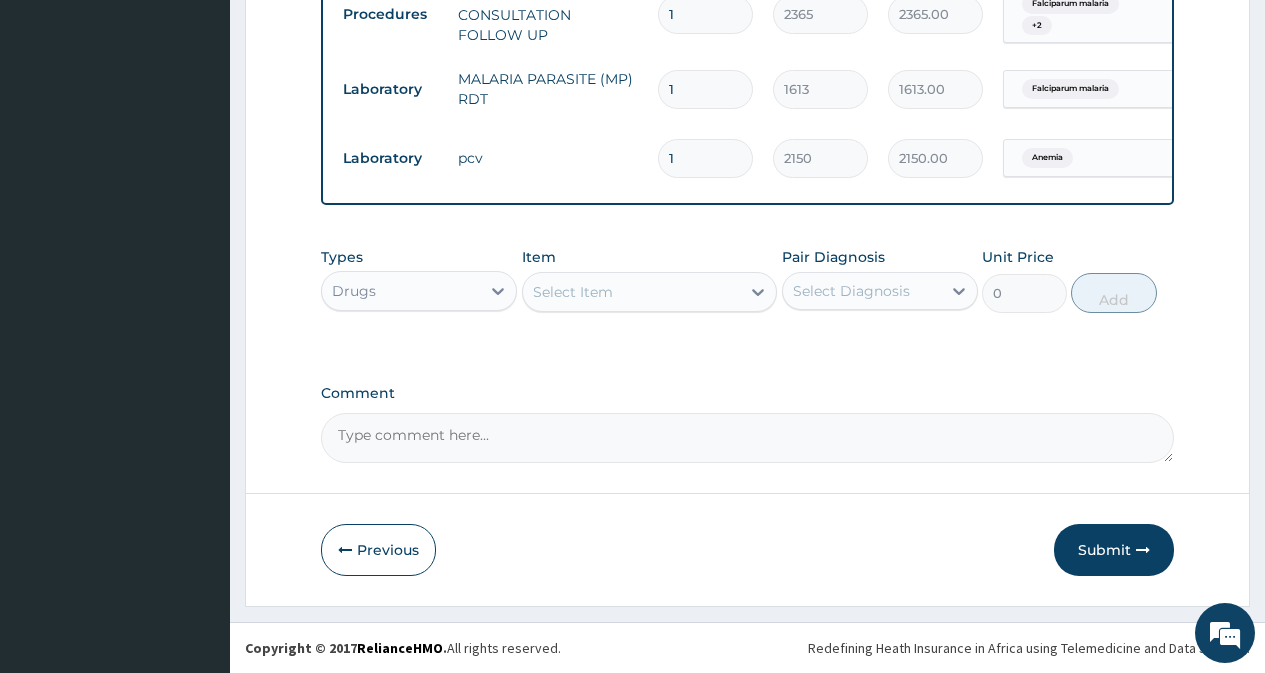 click on "Select Item" at bounding box center (632, 292) 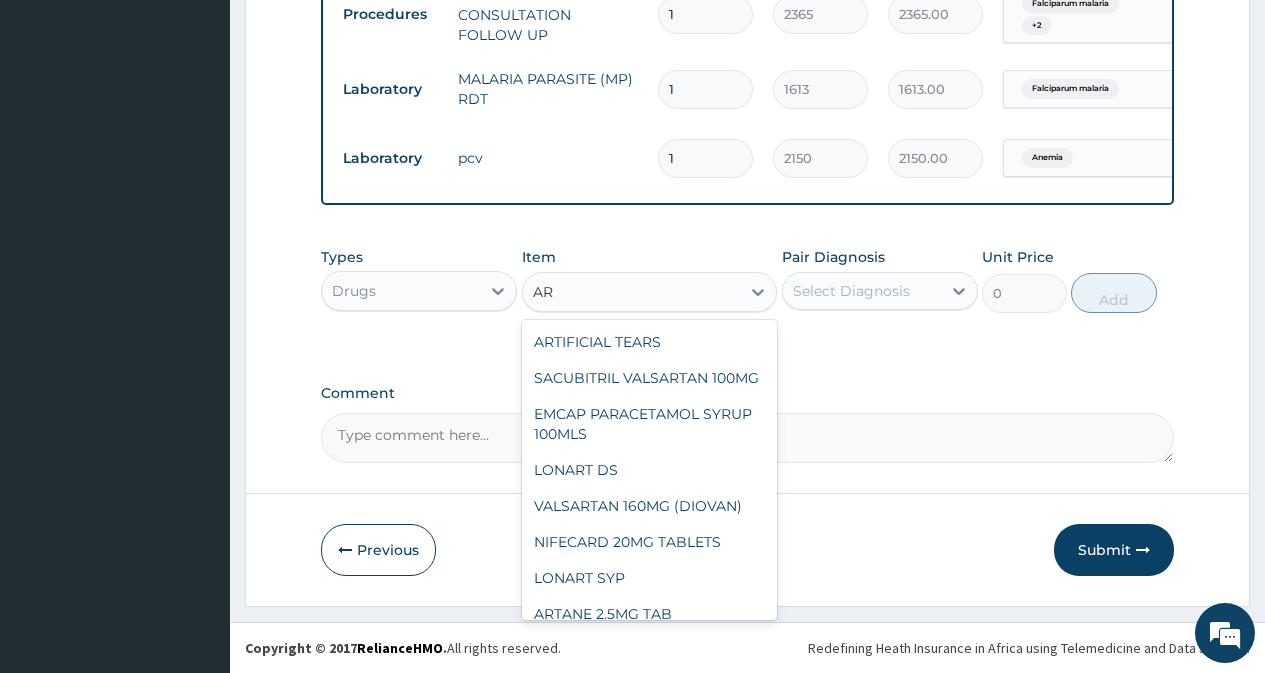 type on "A" 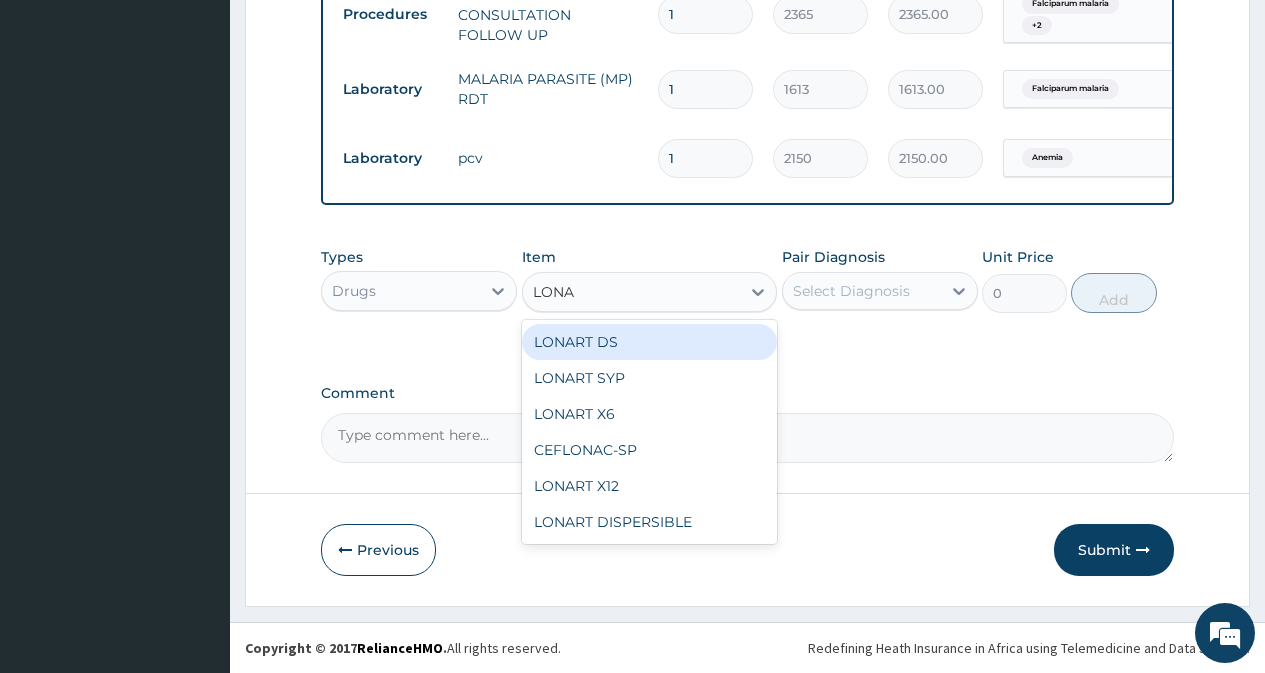type on "LONAR" 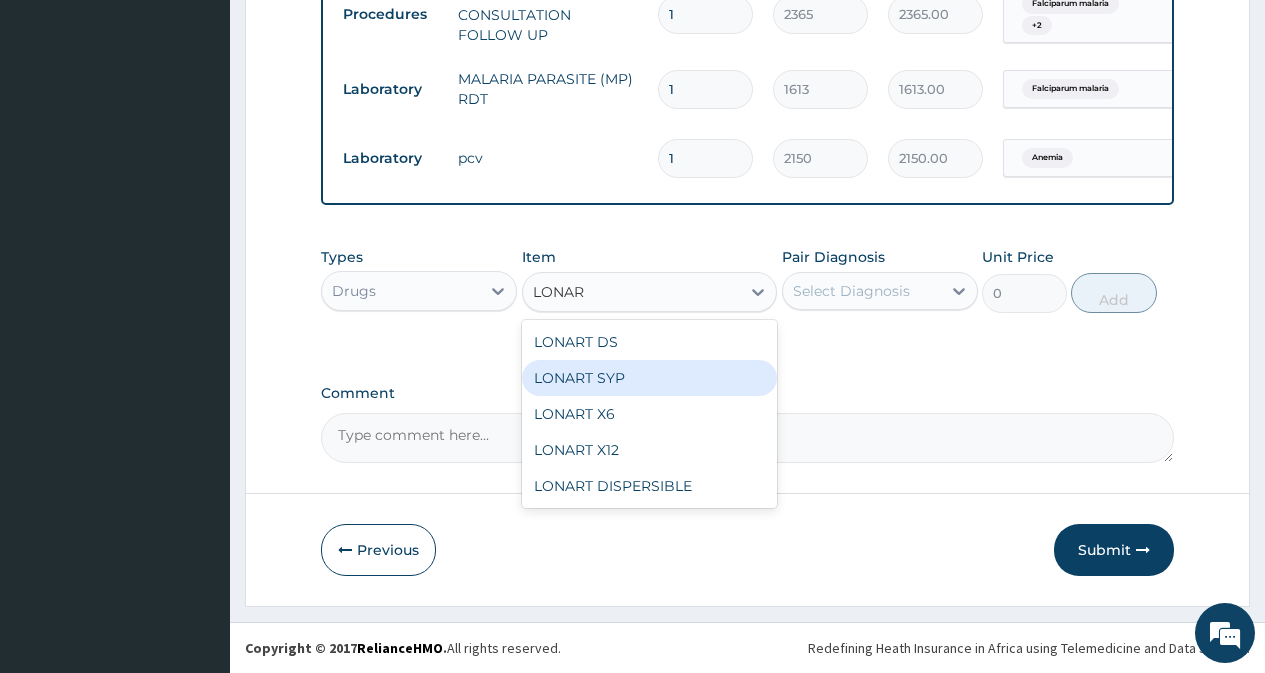 click on "LONART SYP" at bounding box center (650, 378) 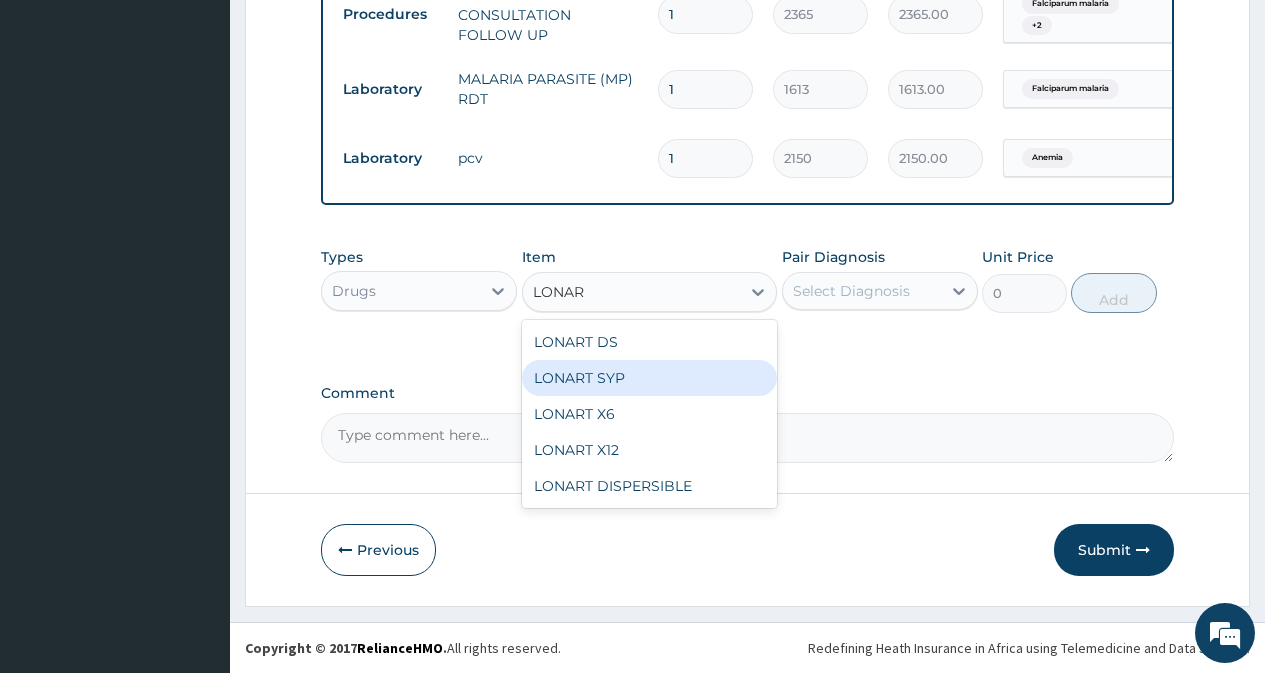 type 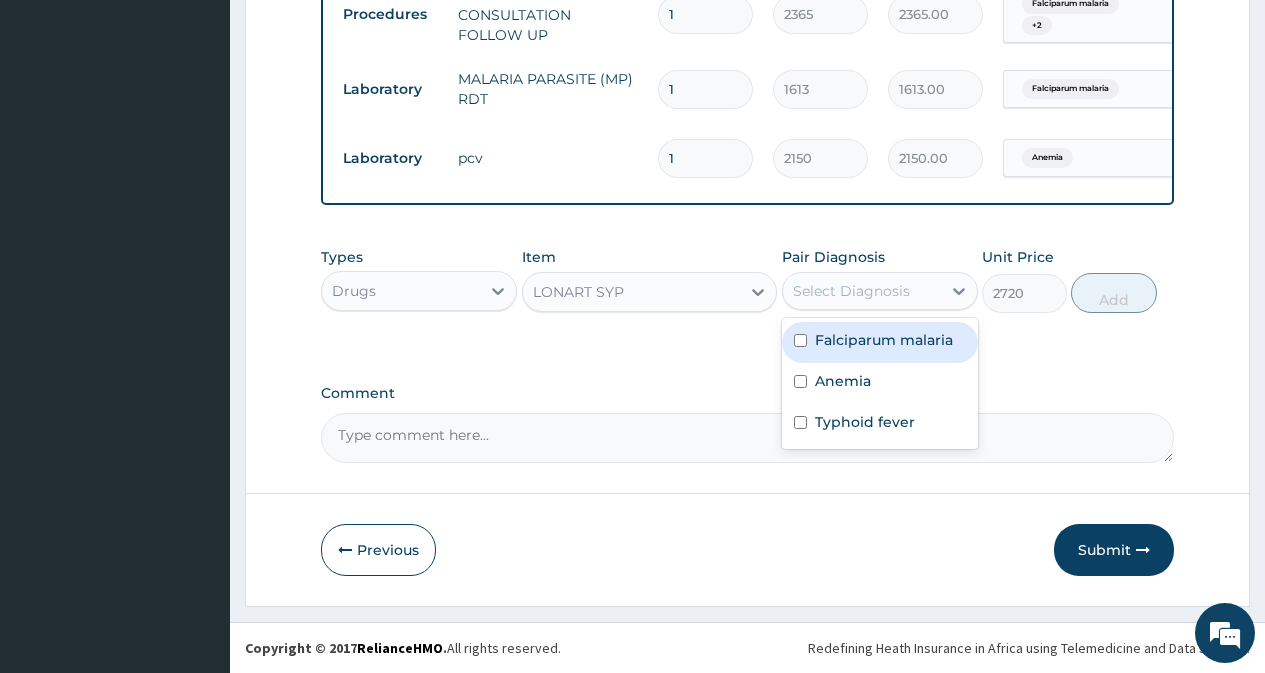 click on "Select Diagnosis" at bounding box center (851, 291) 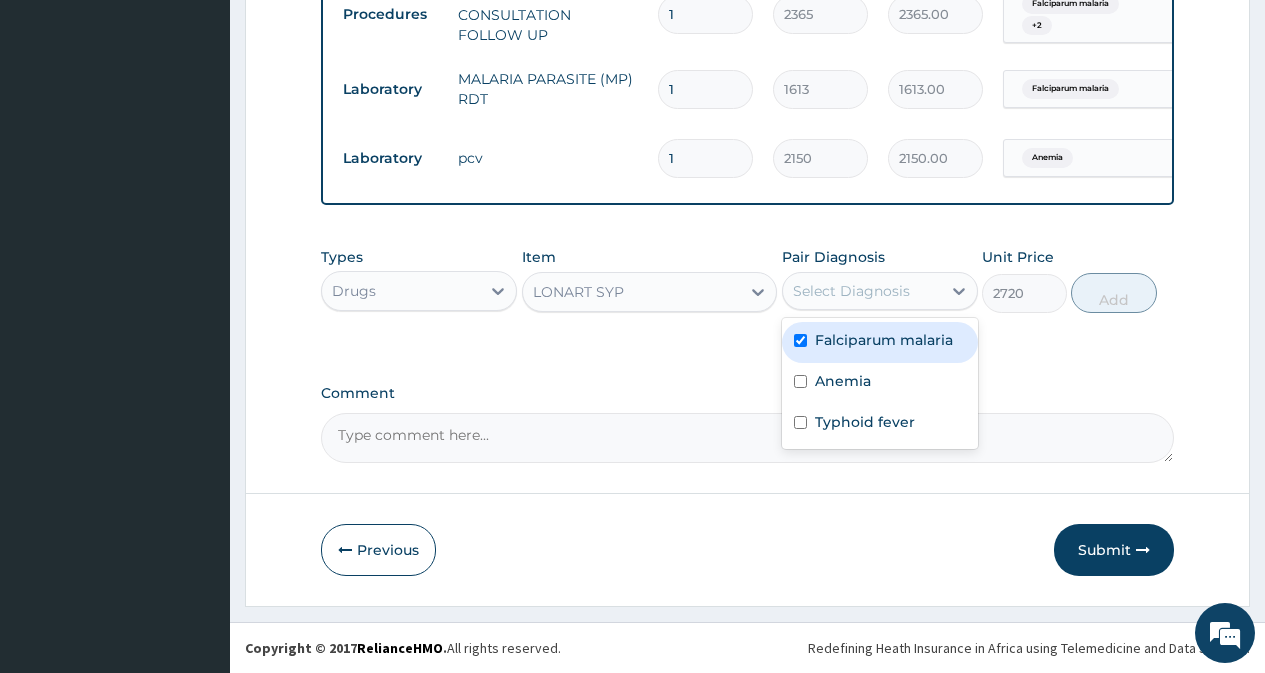 checkbox on "true" 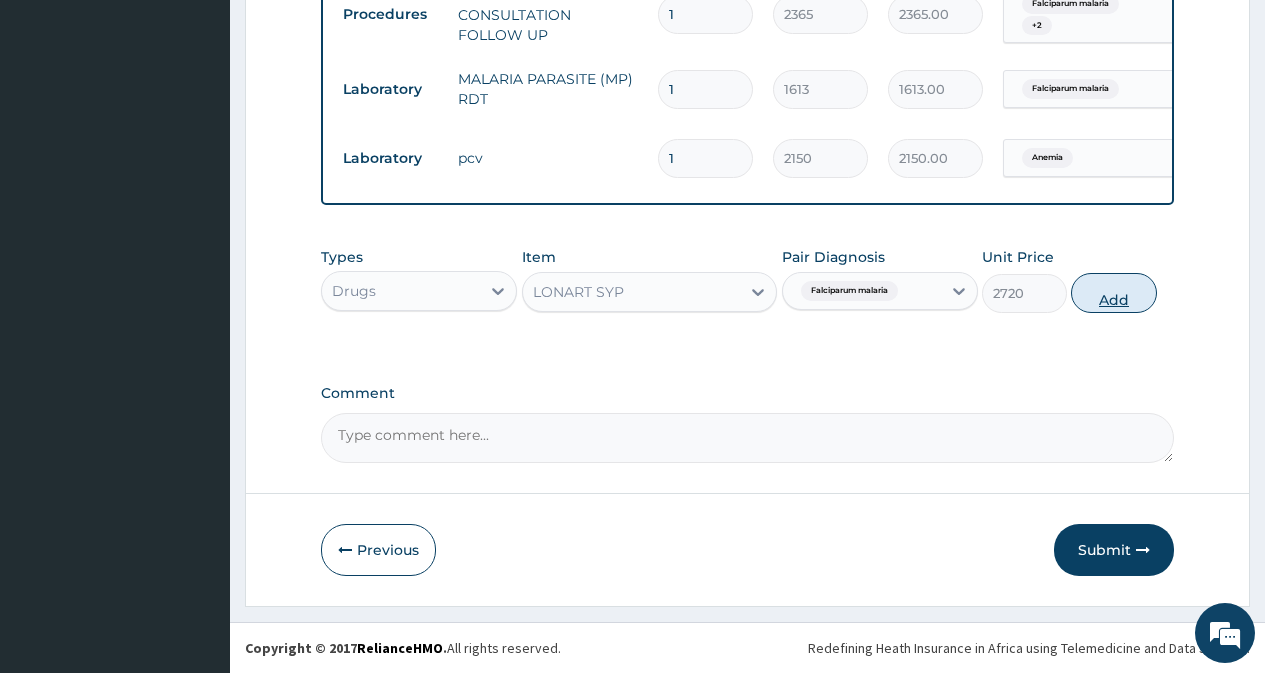 click on "Add" at bounding box center [1113, 293] 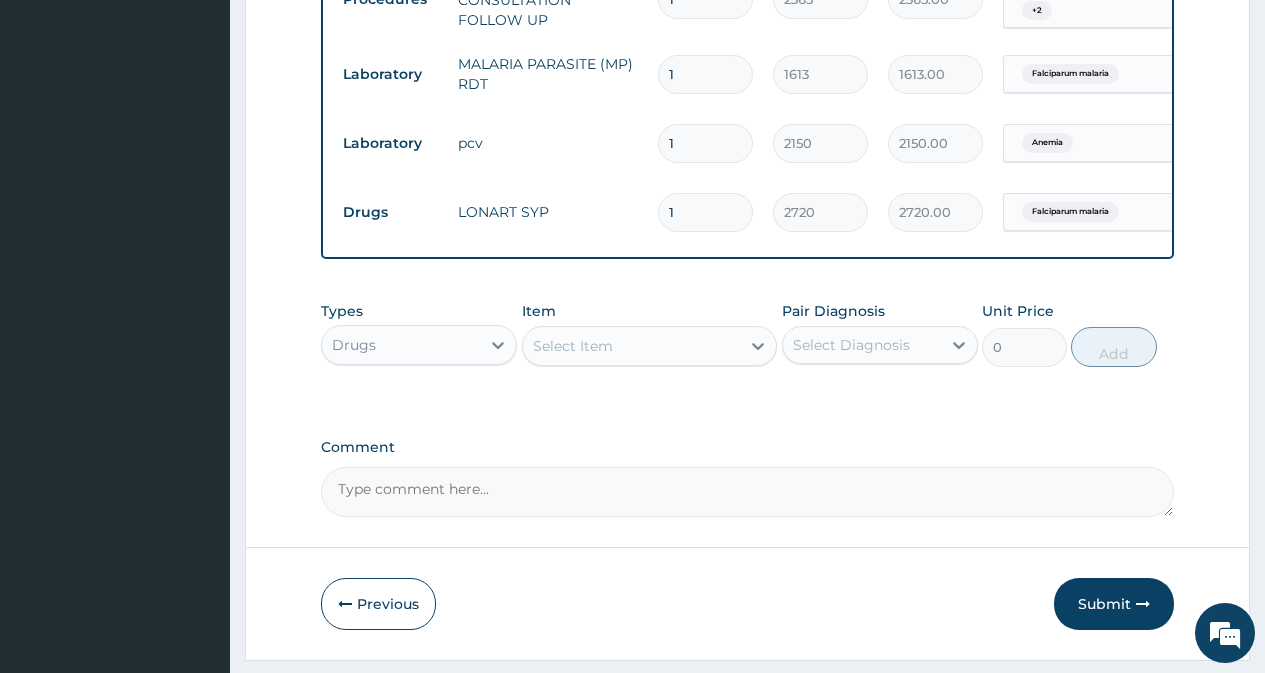 click on "Select Item" at bounding box center (573, 346) 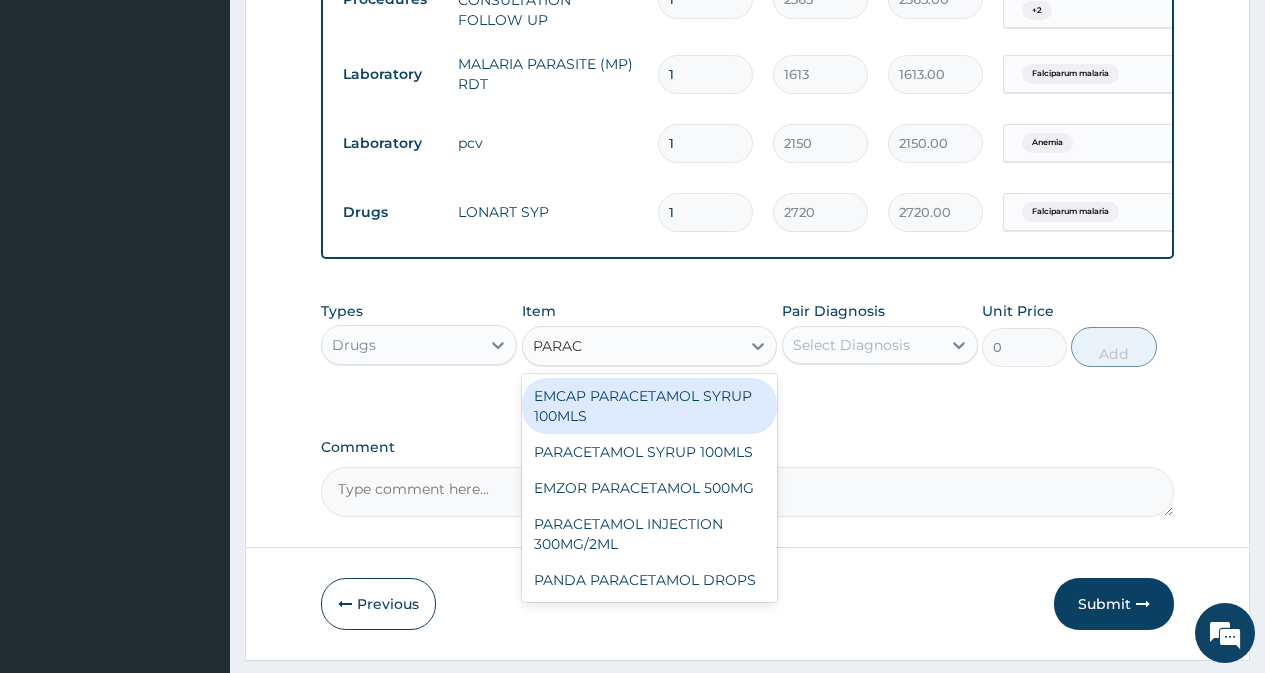 type on "PARACE" 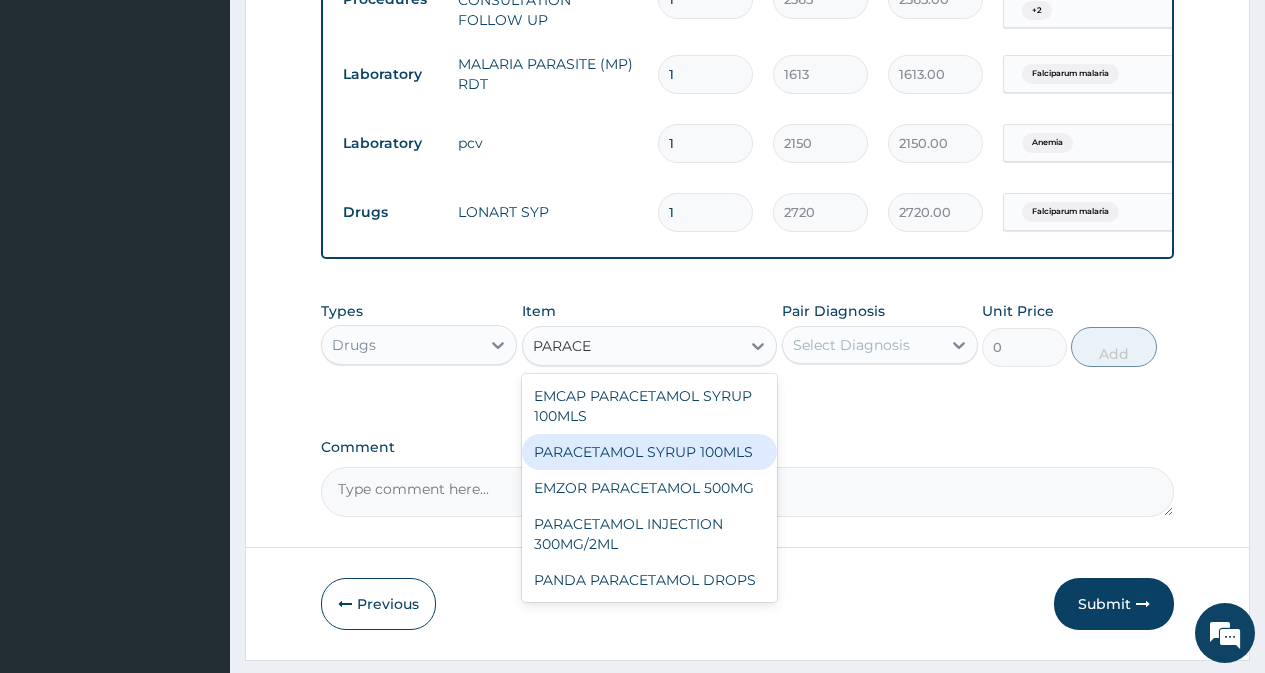 click on "PARACETAMOL SYRUP 100MLS" at bounding box center (650, 452) 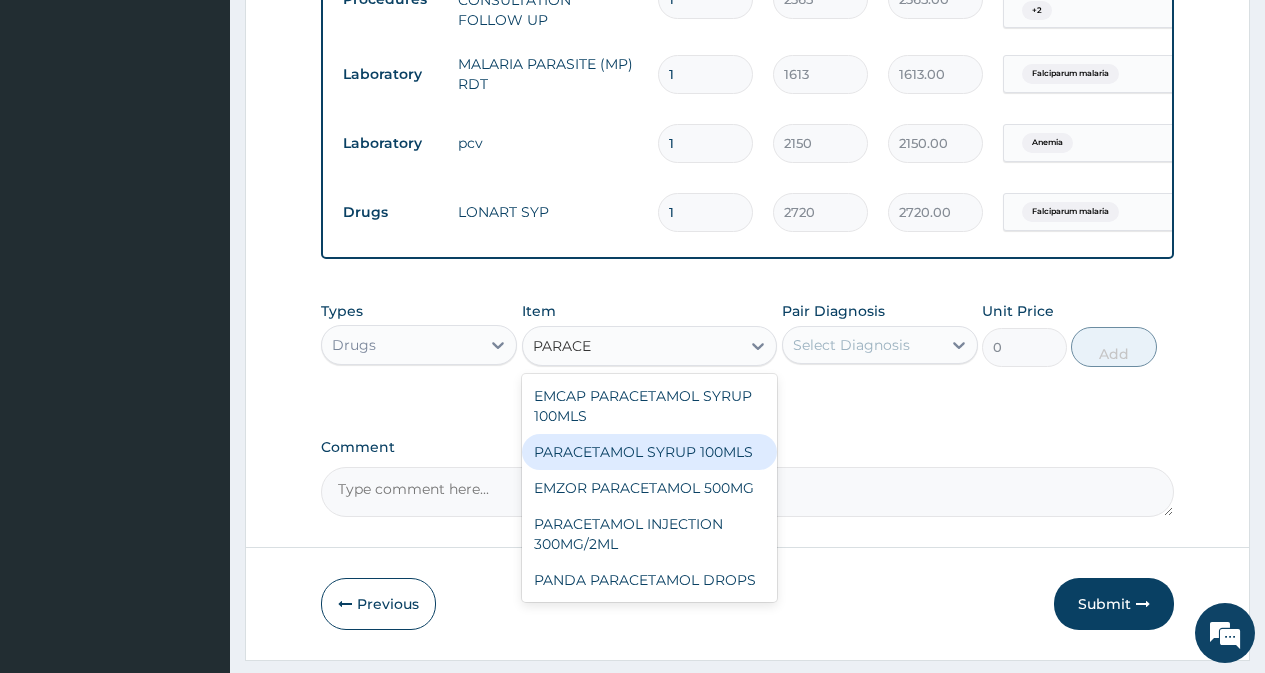 type 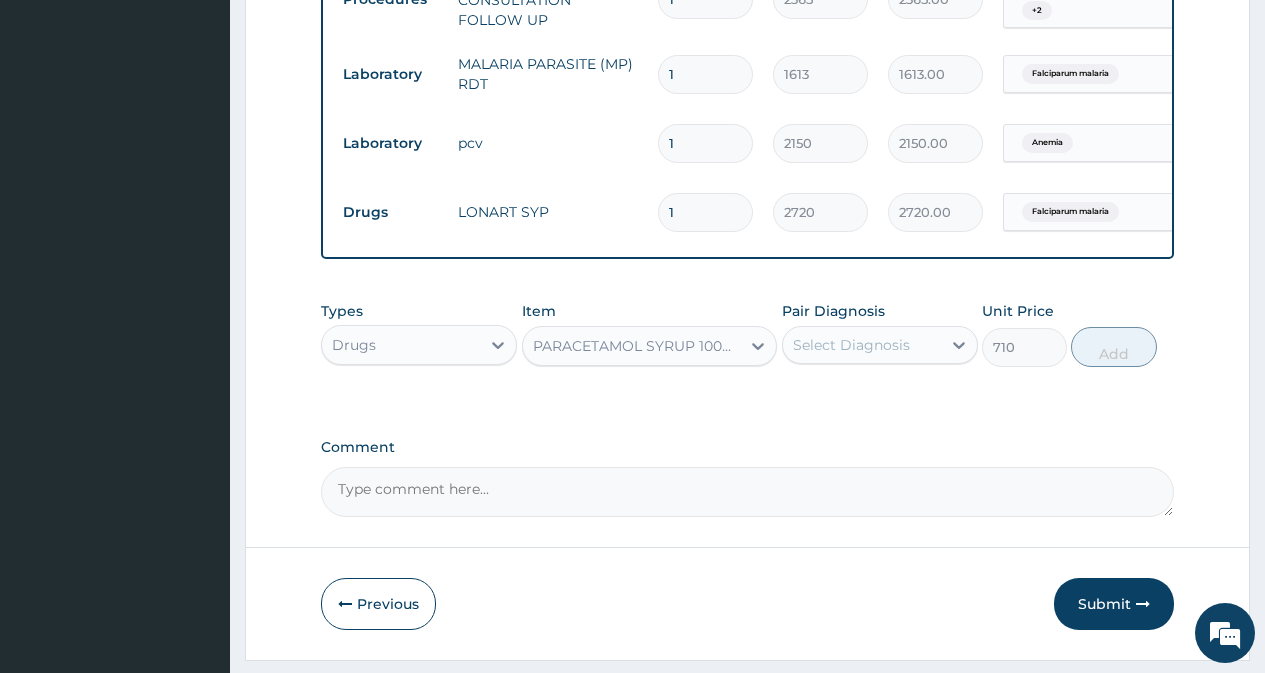 click on "Select Diagnosis" at bounding box center [862, 345] 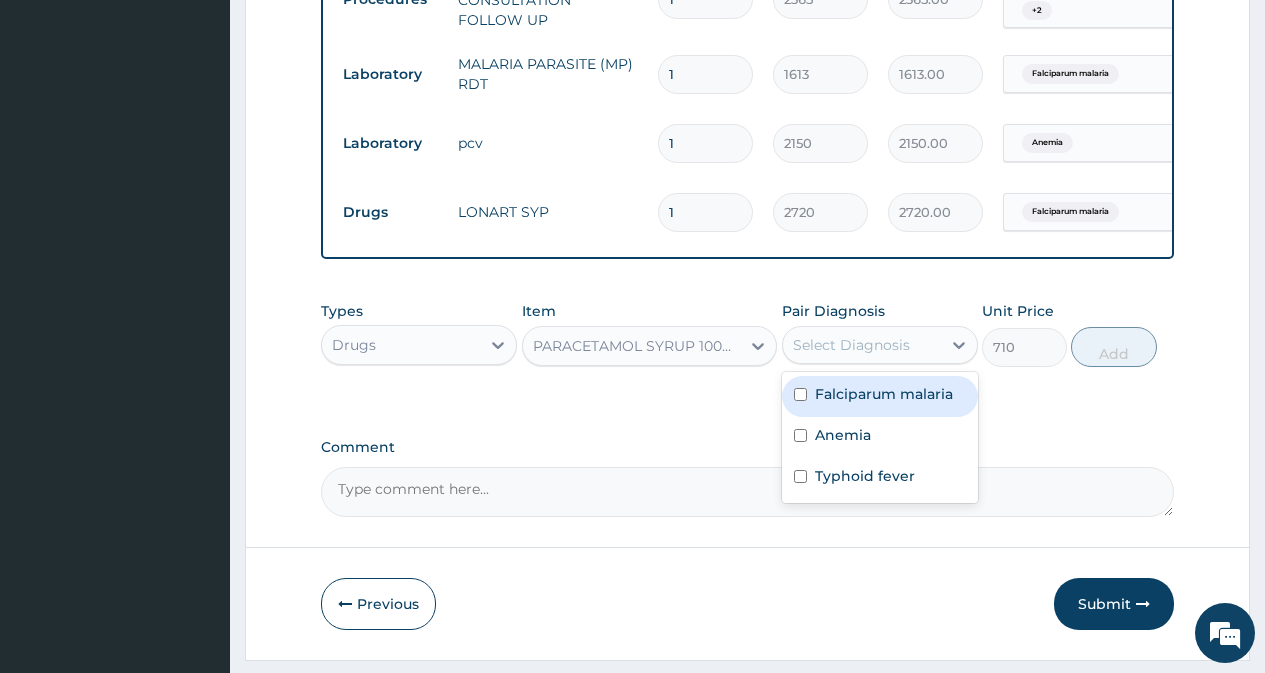 click on "Falciparum malaria" at bounding box center (880, 396) 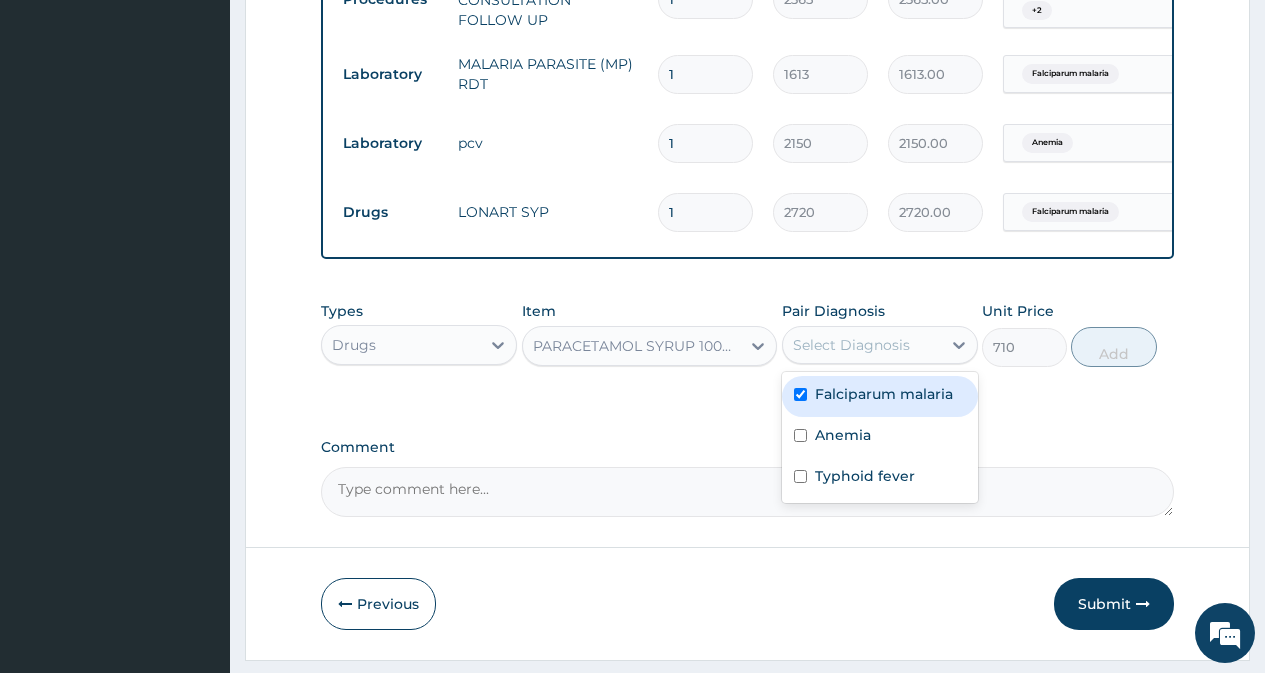 checkbox on "true" 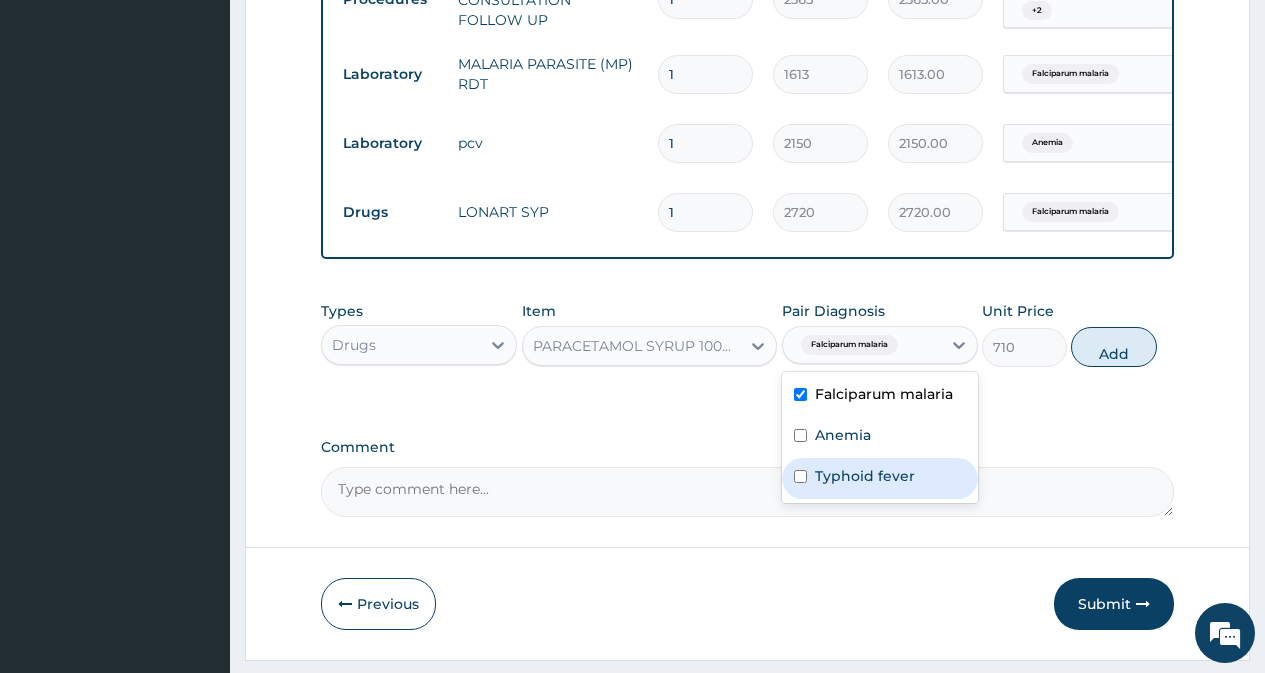 click at bounding box center [800, 476] 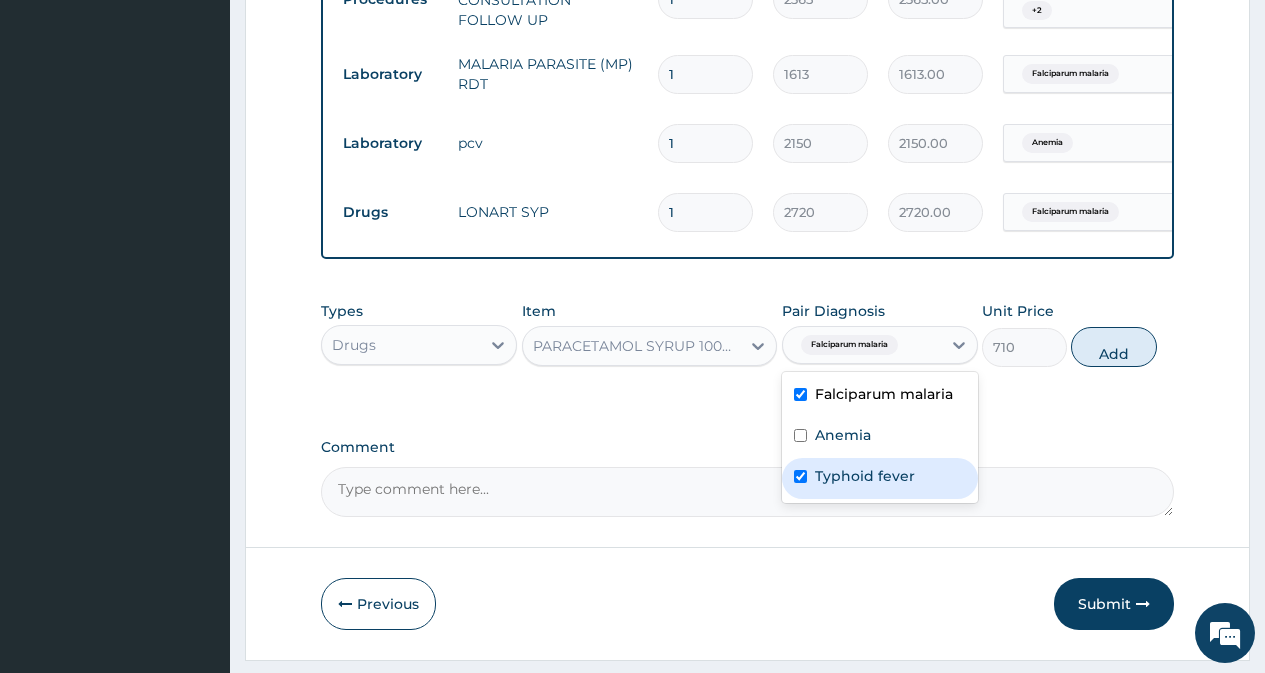 checkbox on "true" 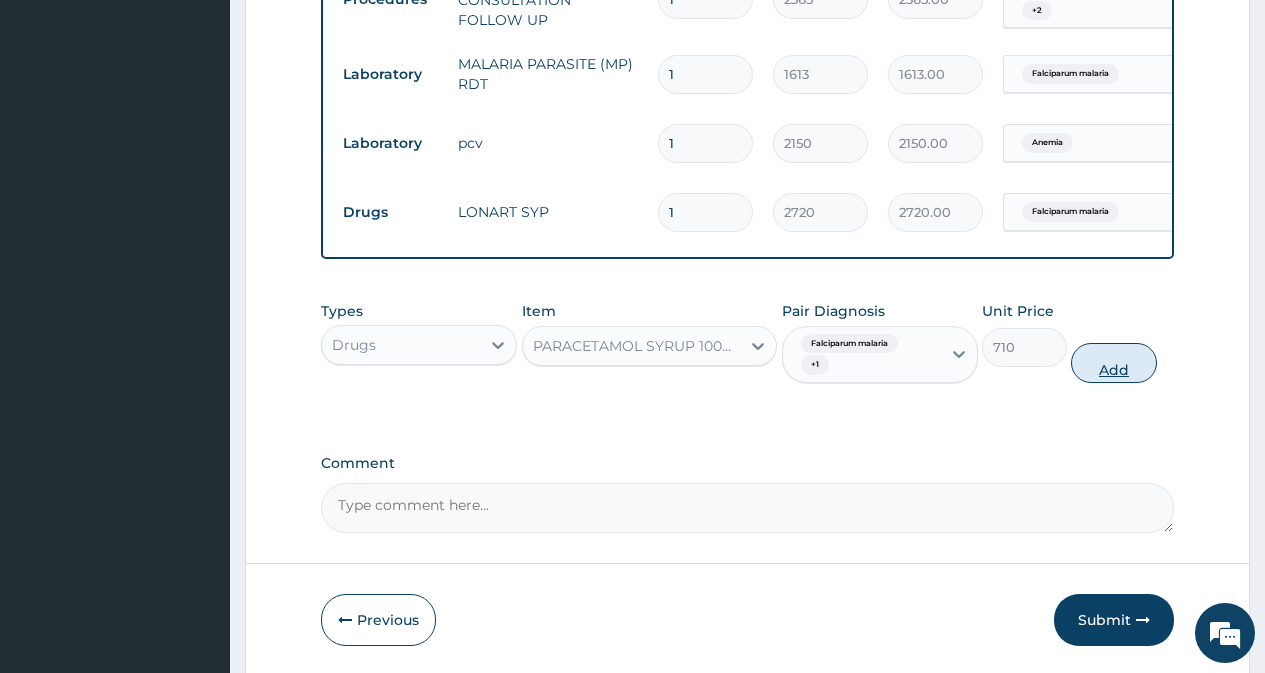 click on "Add" at bounding box center (1113, 363) 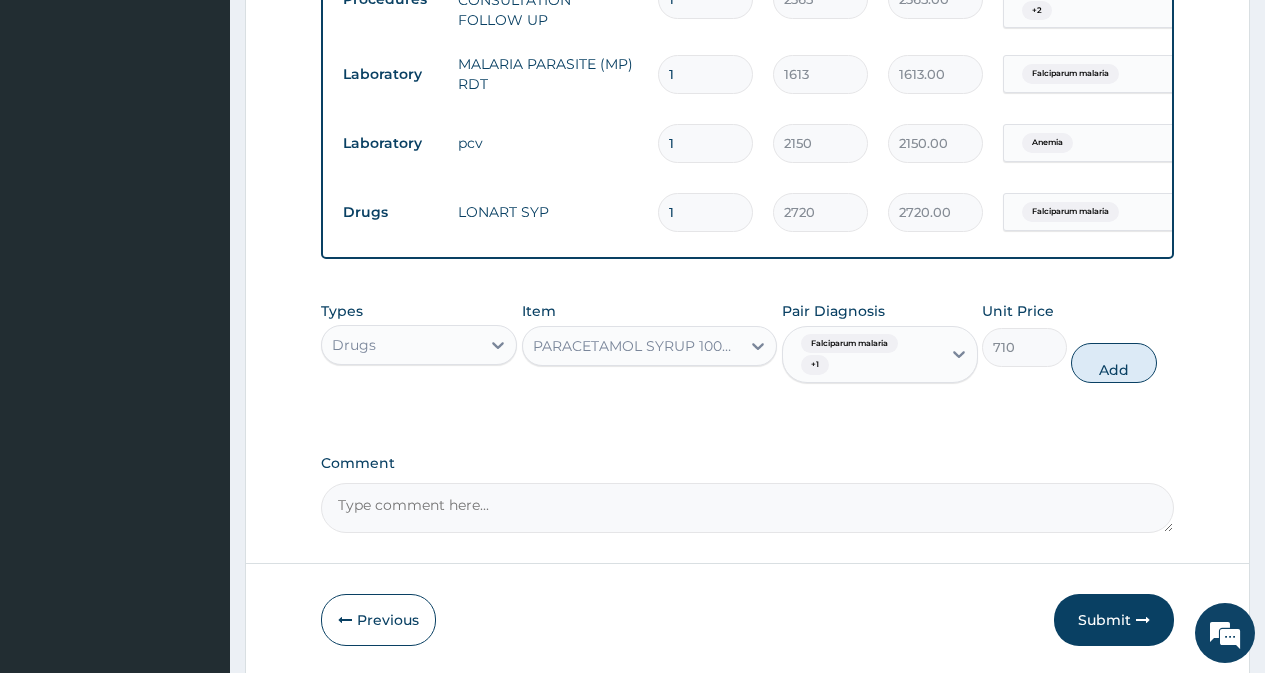 type on "0" 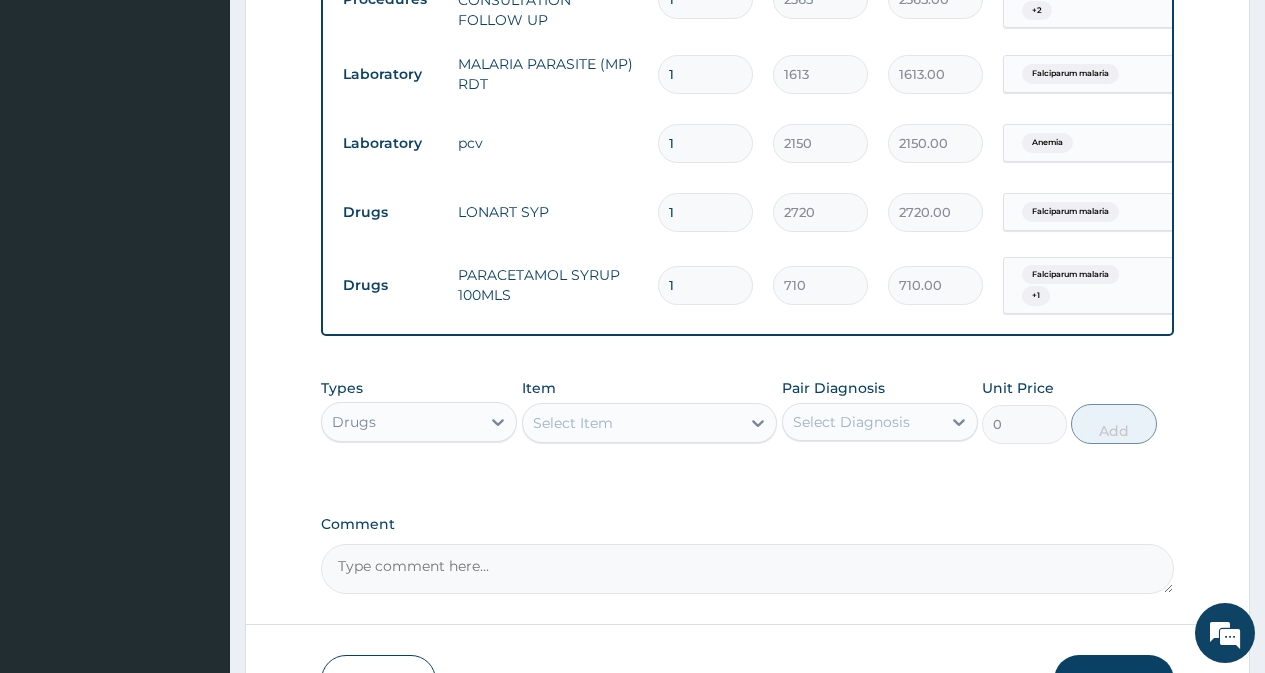 click on "Select Item" at bounding box center [573, 423] 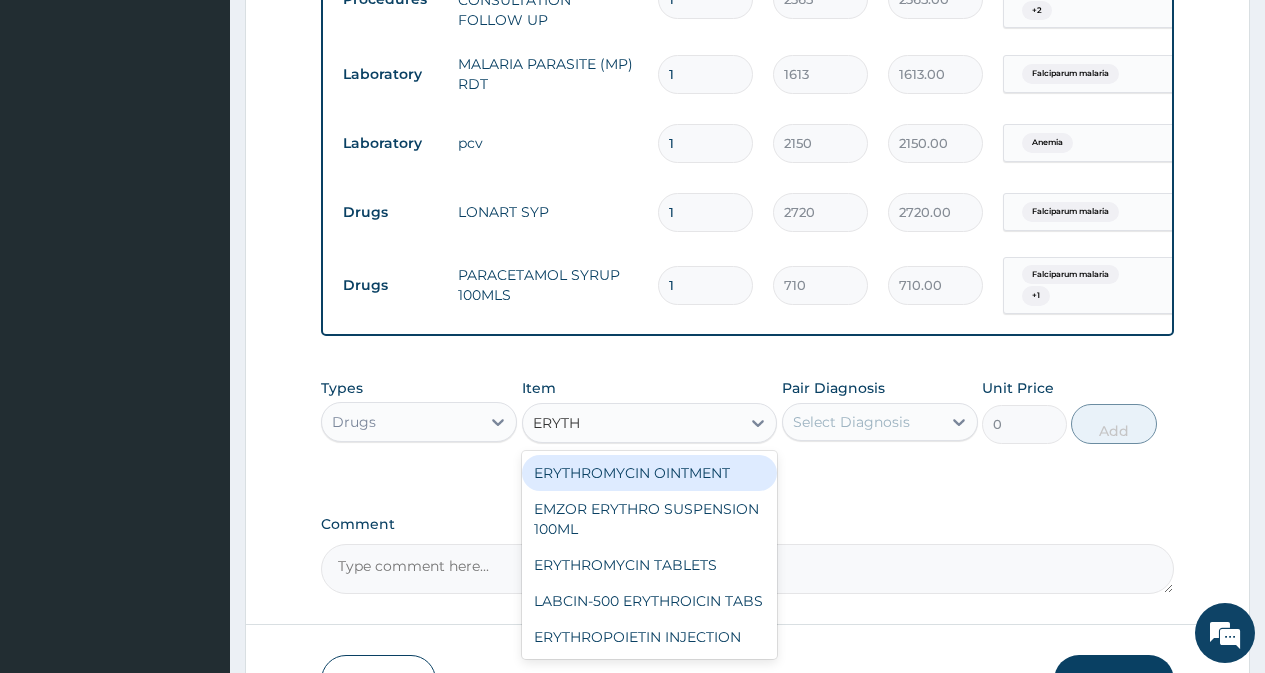 type on "ERYTHR" 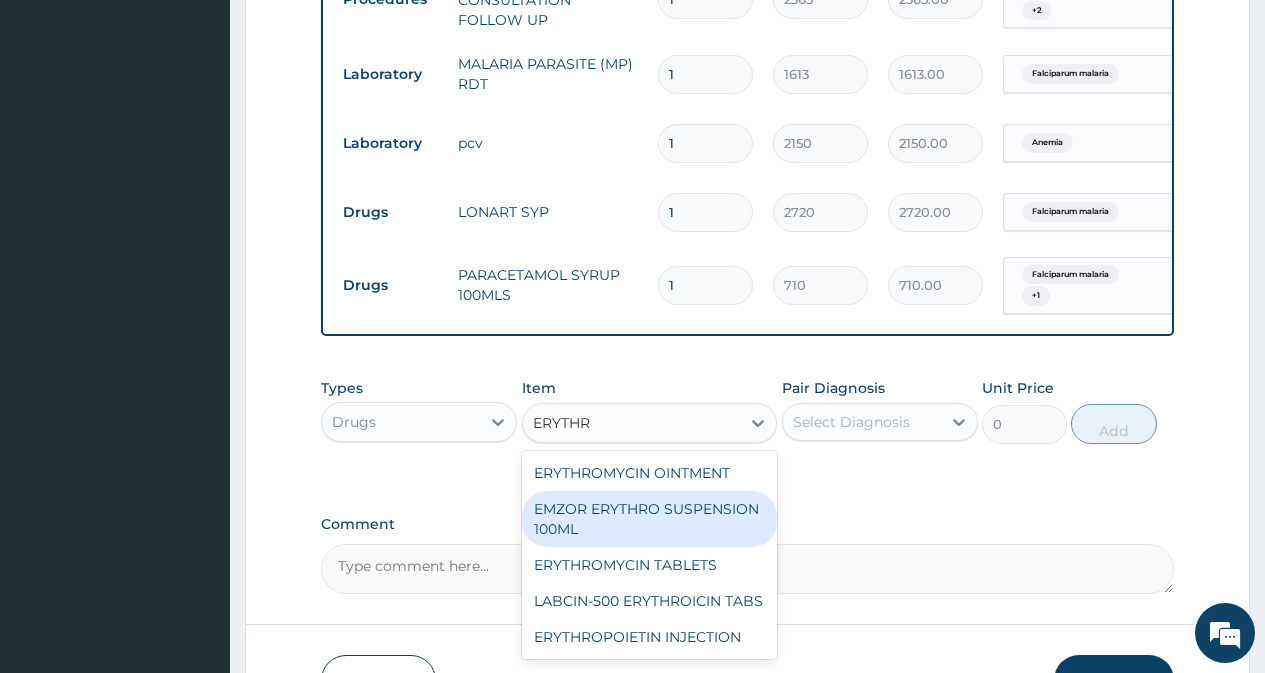 click on "EMZOR ERYTHRO SUSPENSION 100ML" at bounding box center (650, 519) 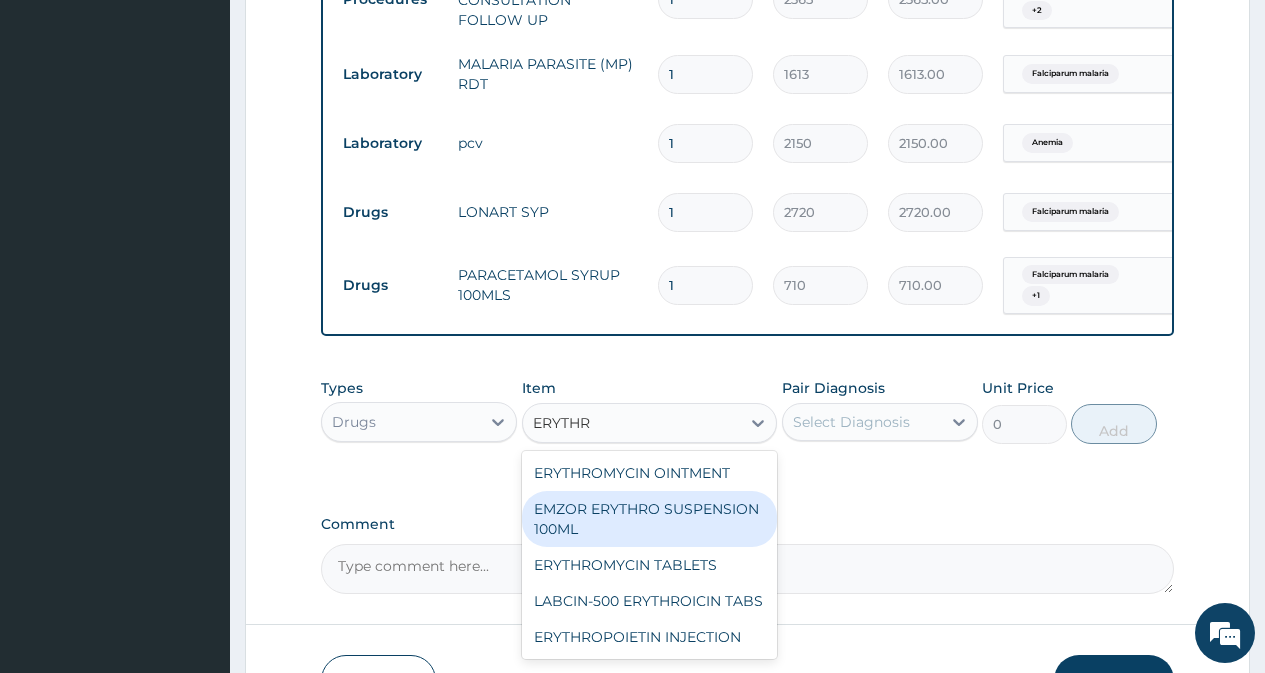 type 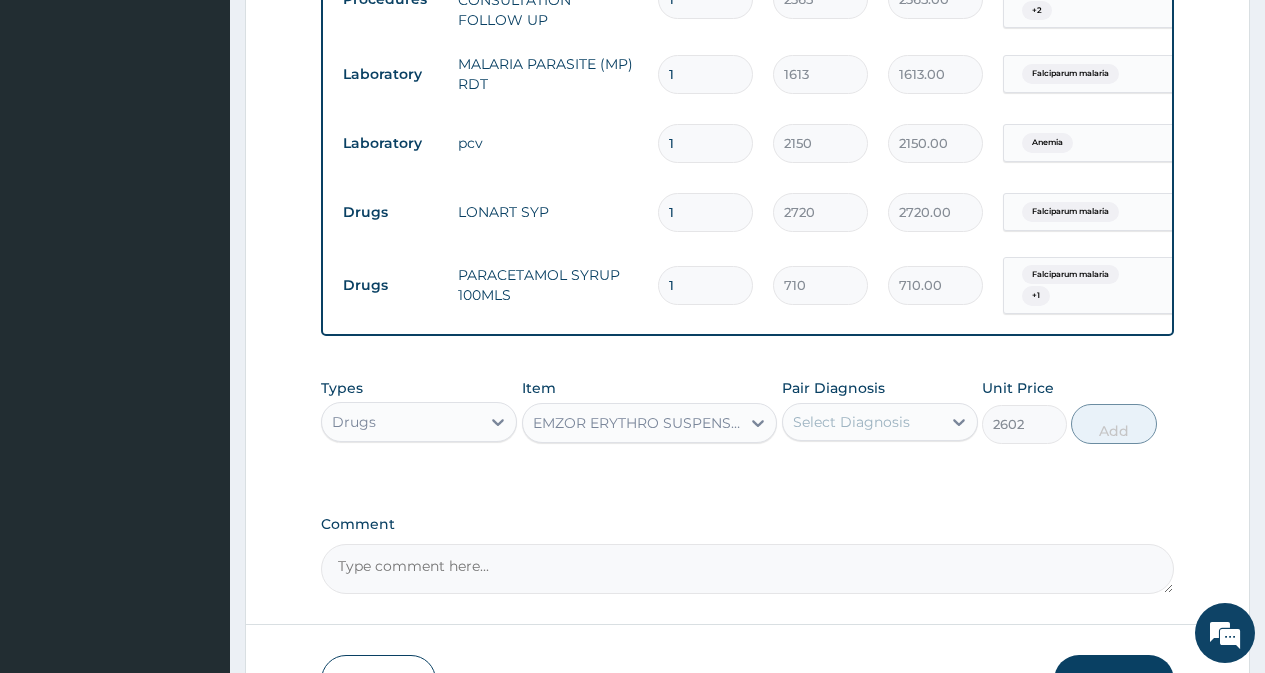 click on "Select Diagnosis" at bounding box center (862, 422) 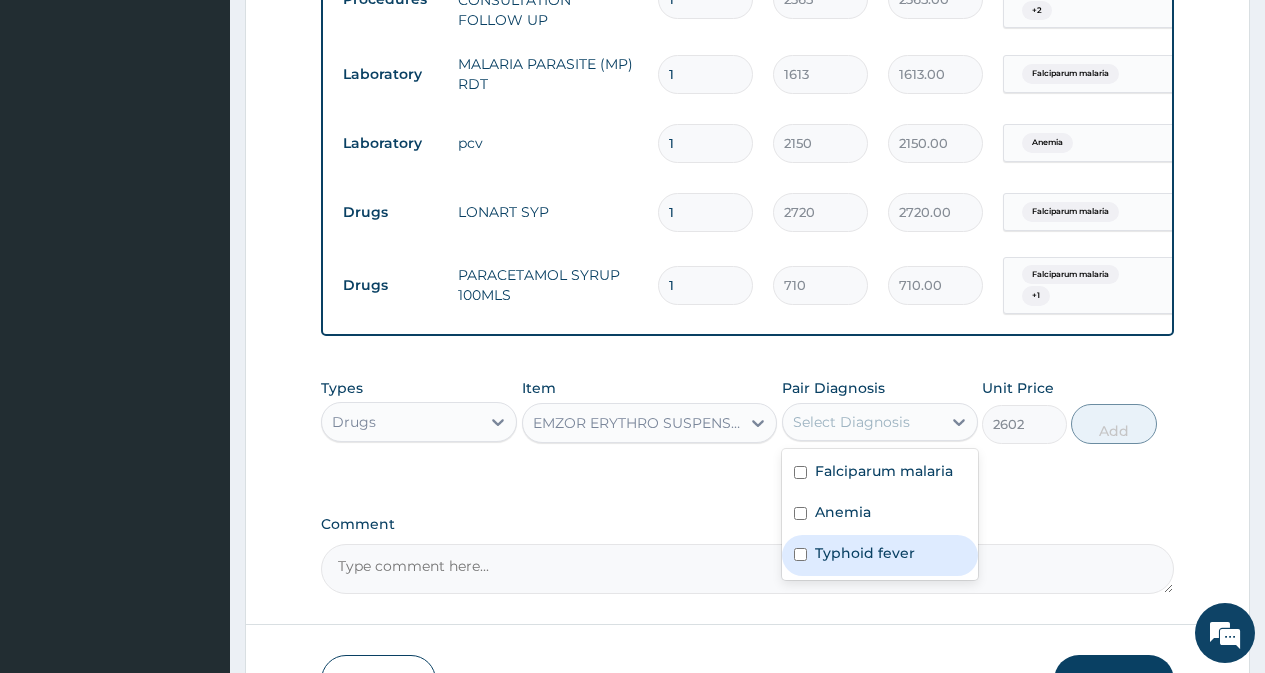 click at bounding box center (800, 554) 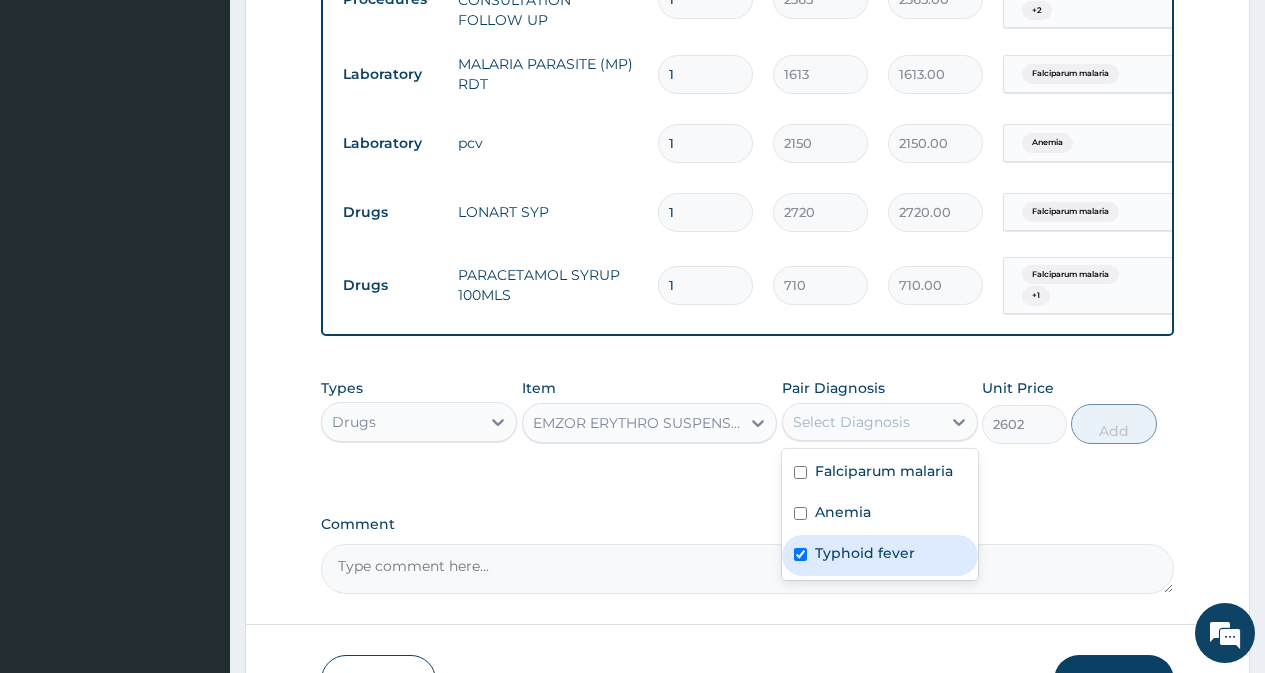checkbox on "true" 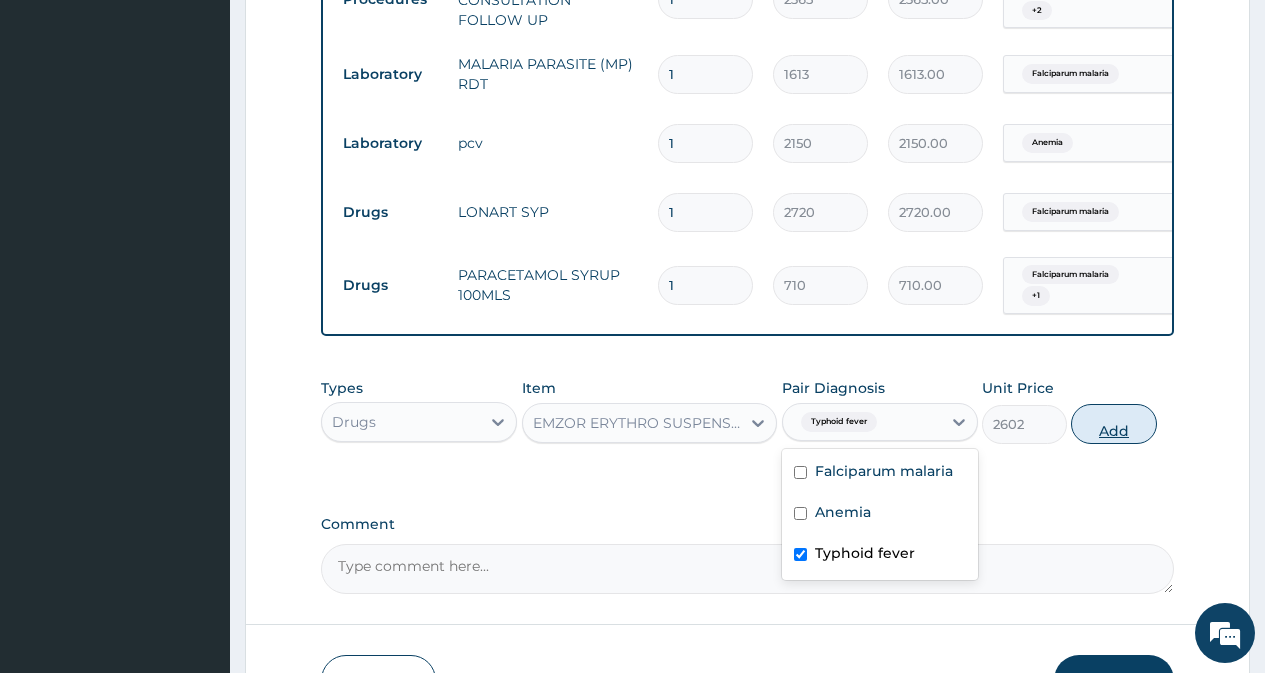 click on "Add" at bounding box center [1113, 424] 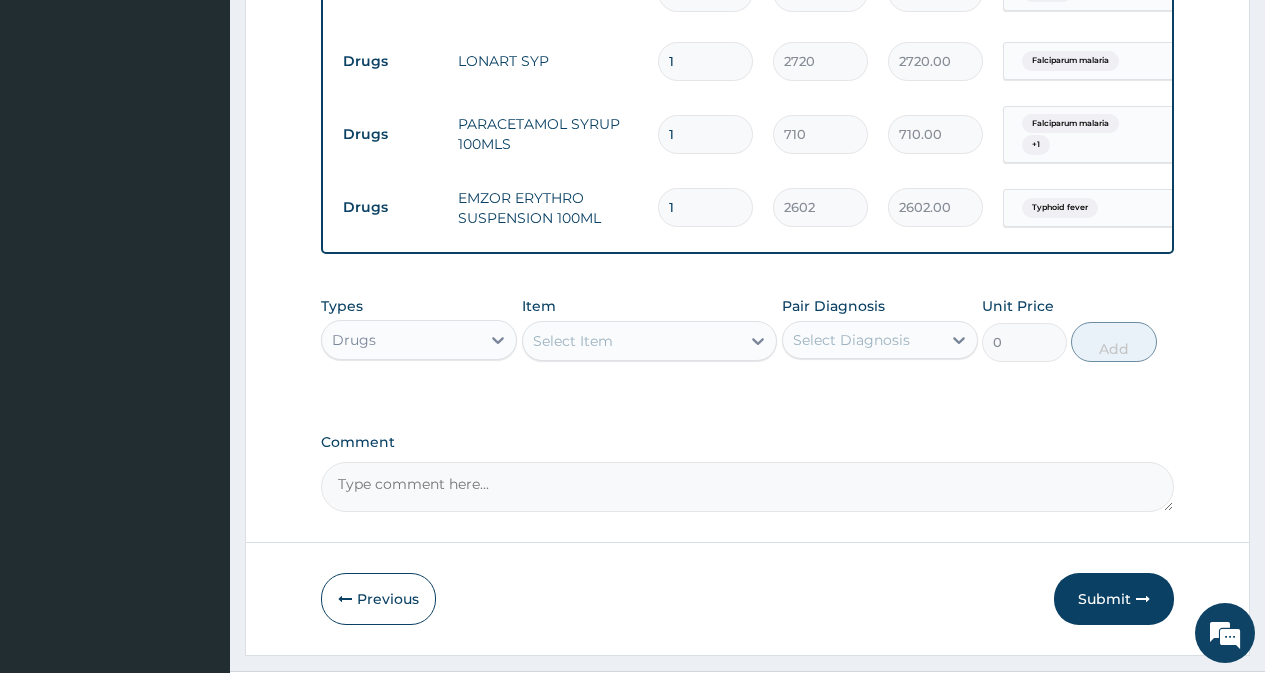 scroll, scrollTop: 1053, scrollLeft: 0, axis: vertical 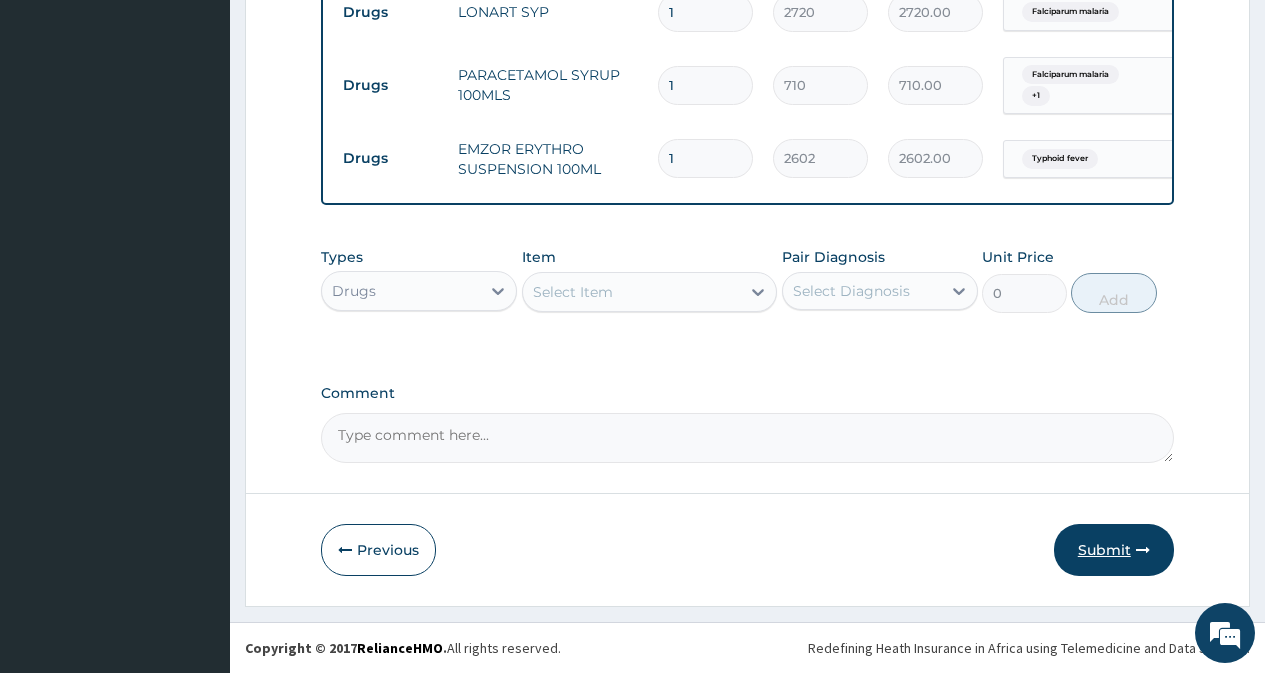 click on "Submit" at bounding box center [1114, 550] 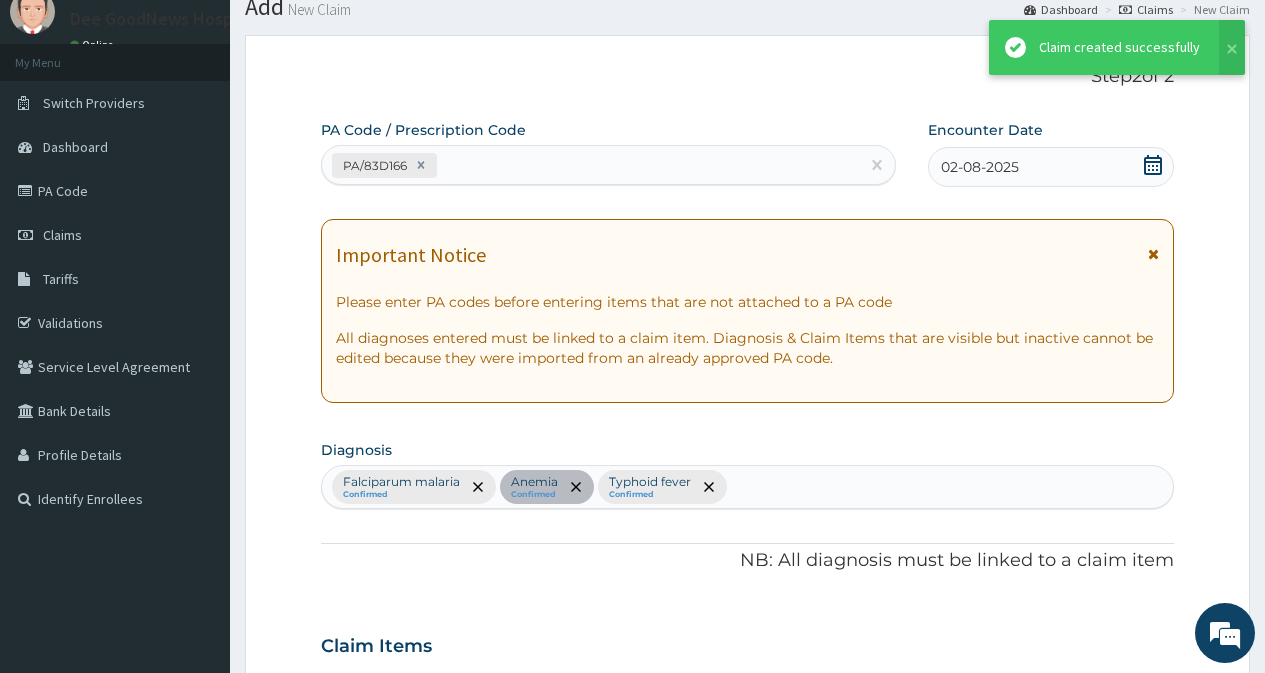scroll, scrollTop: 1053, scrollLeft: 0, axis: vertical 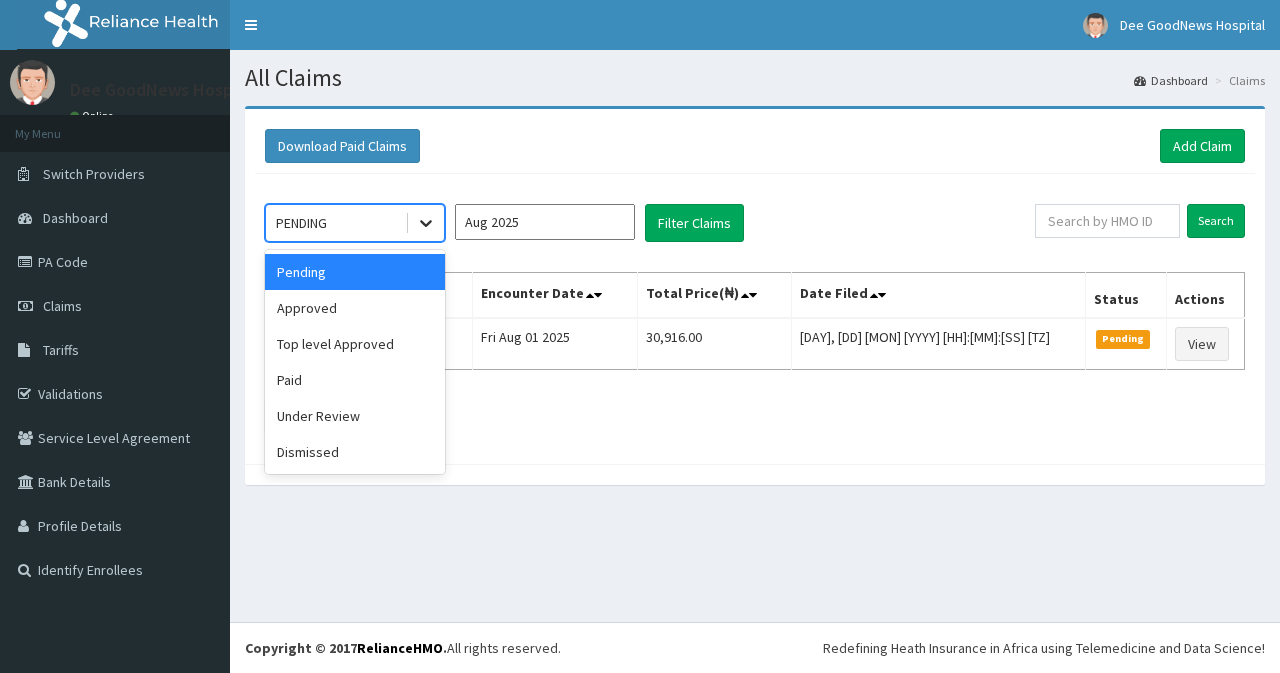 click 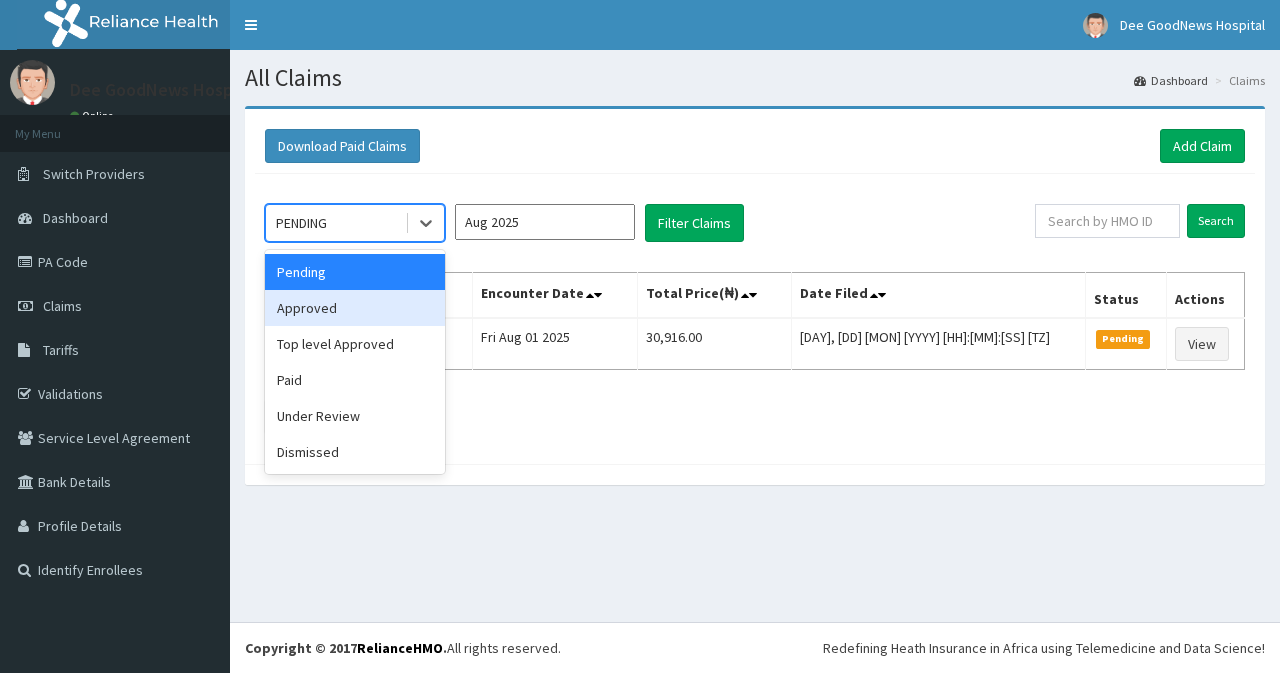 click on "Approved" at bounding box center (355, 308) 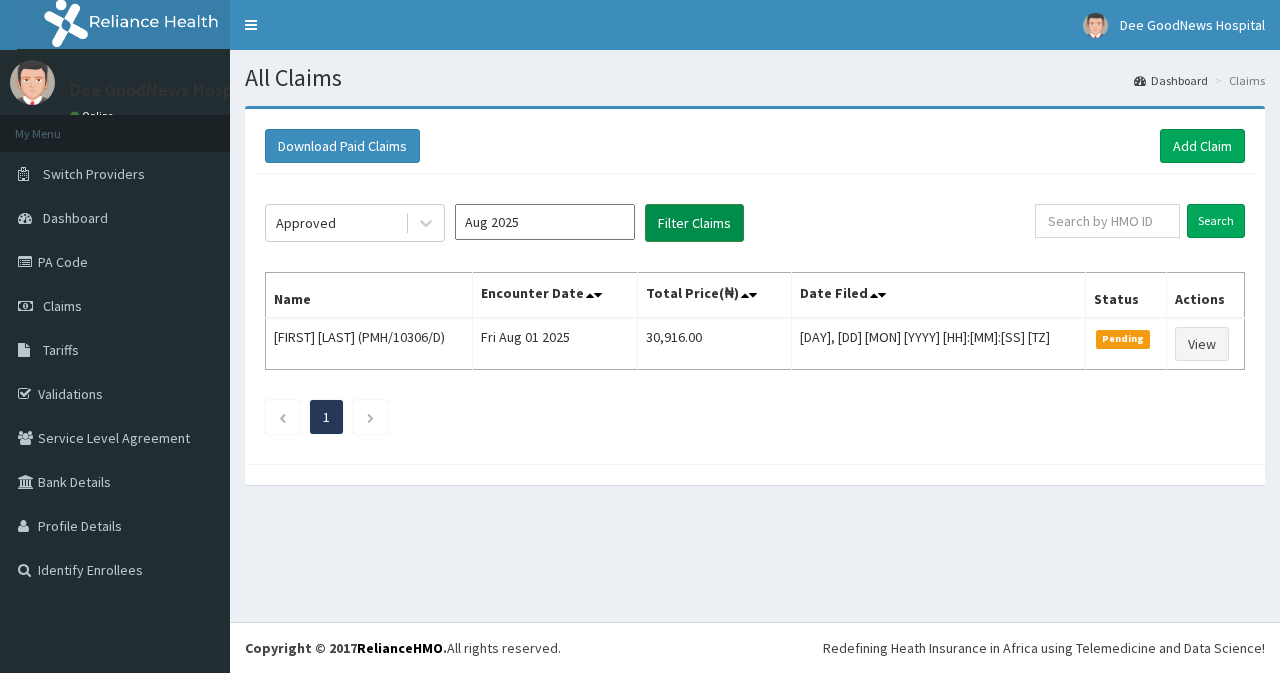 click on "Filter Claims" at bounding box center (694, 223) 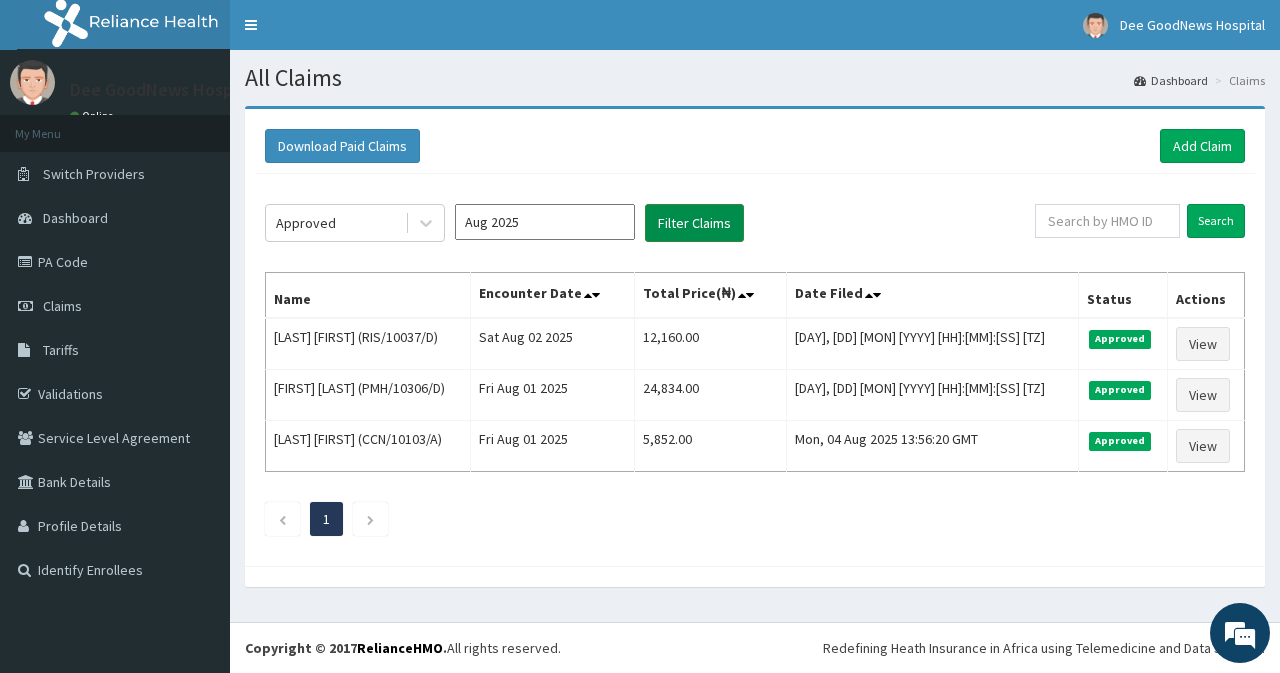 scroll, scrollTop: 0, scrollLeft: 0, axis: both 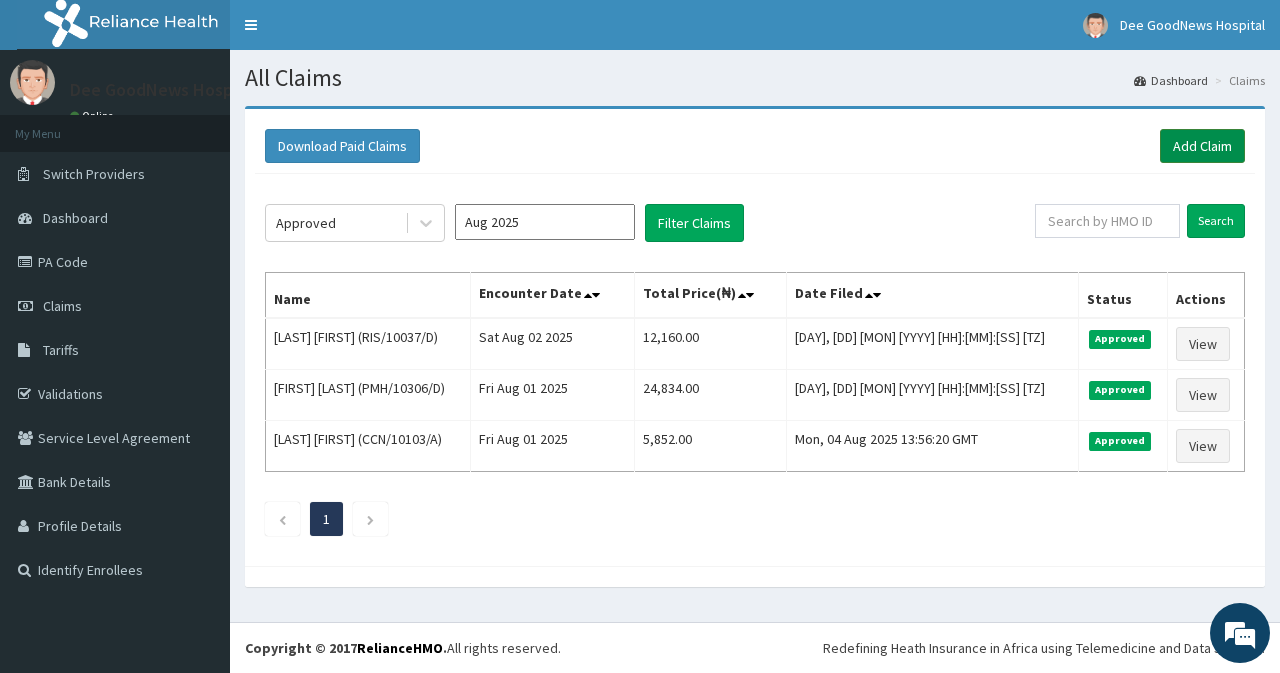 click on "Add Claim" at bounding box center (1202, 146) 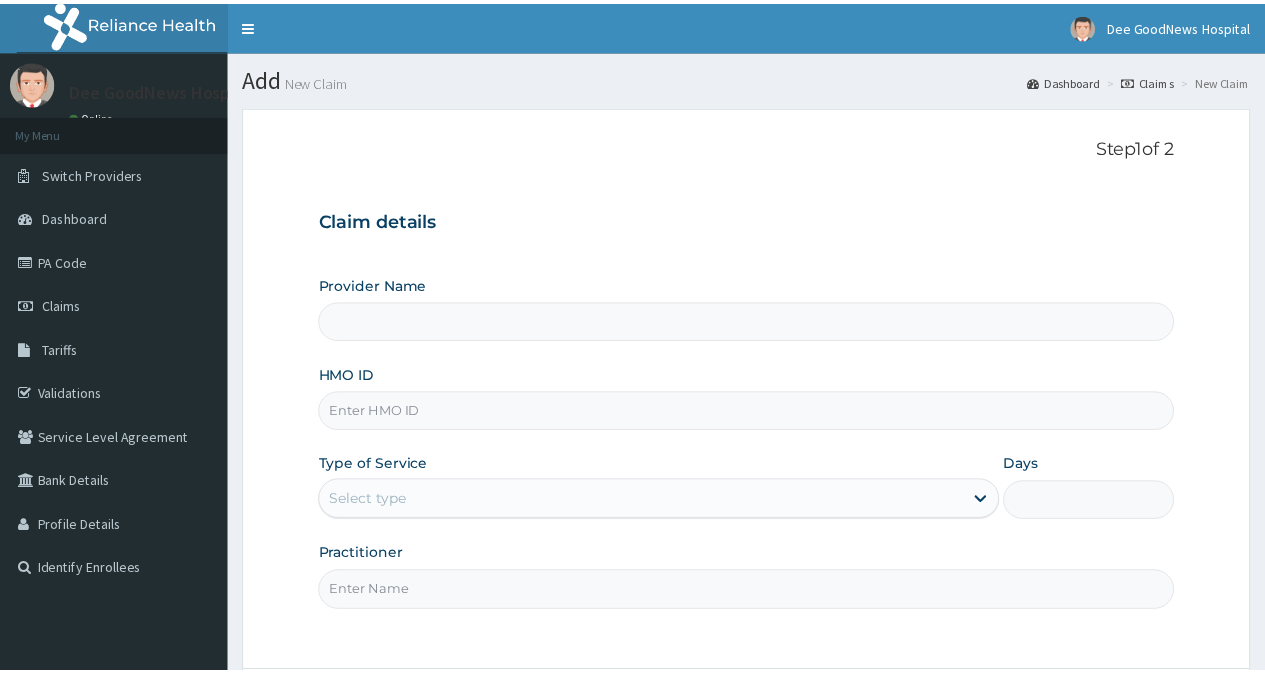 scroll, scrollTop: 0, scrollLeft: 0, axis: both 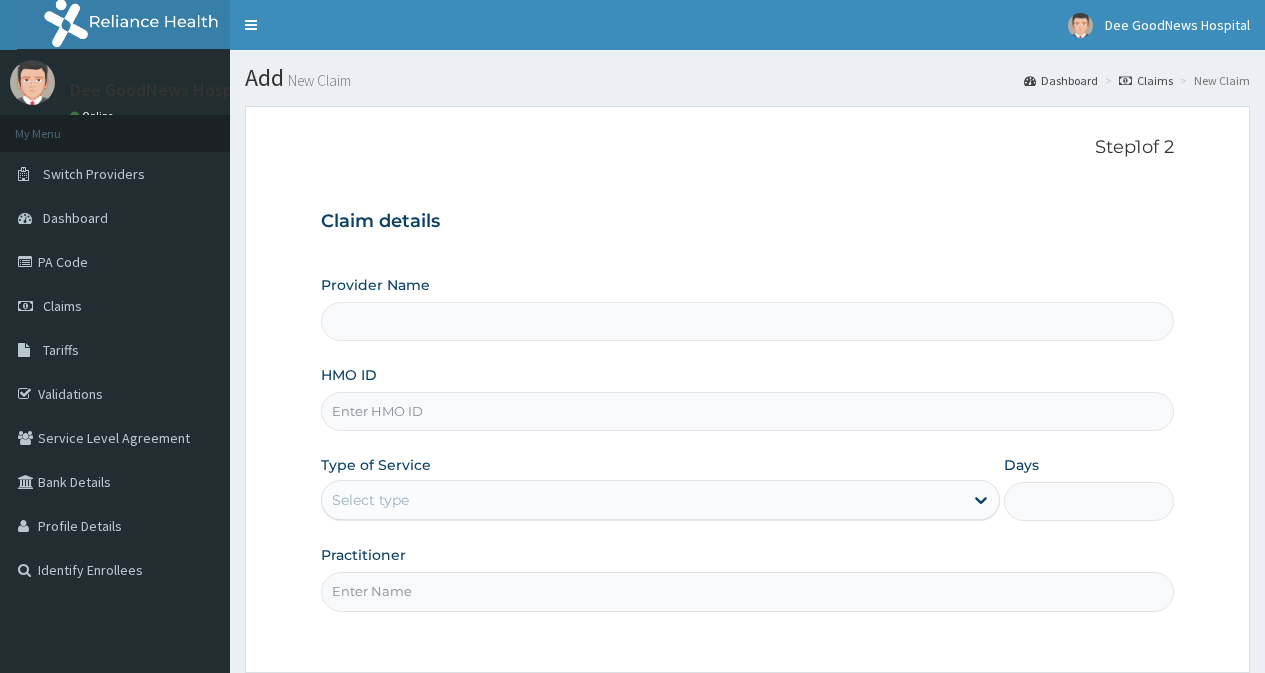 drag, startPoint x: 0, startPoint y: 0, endPoint x: 416, endPoint y: 402, distance: 578.49805 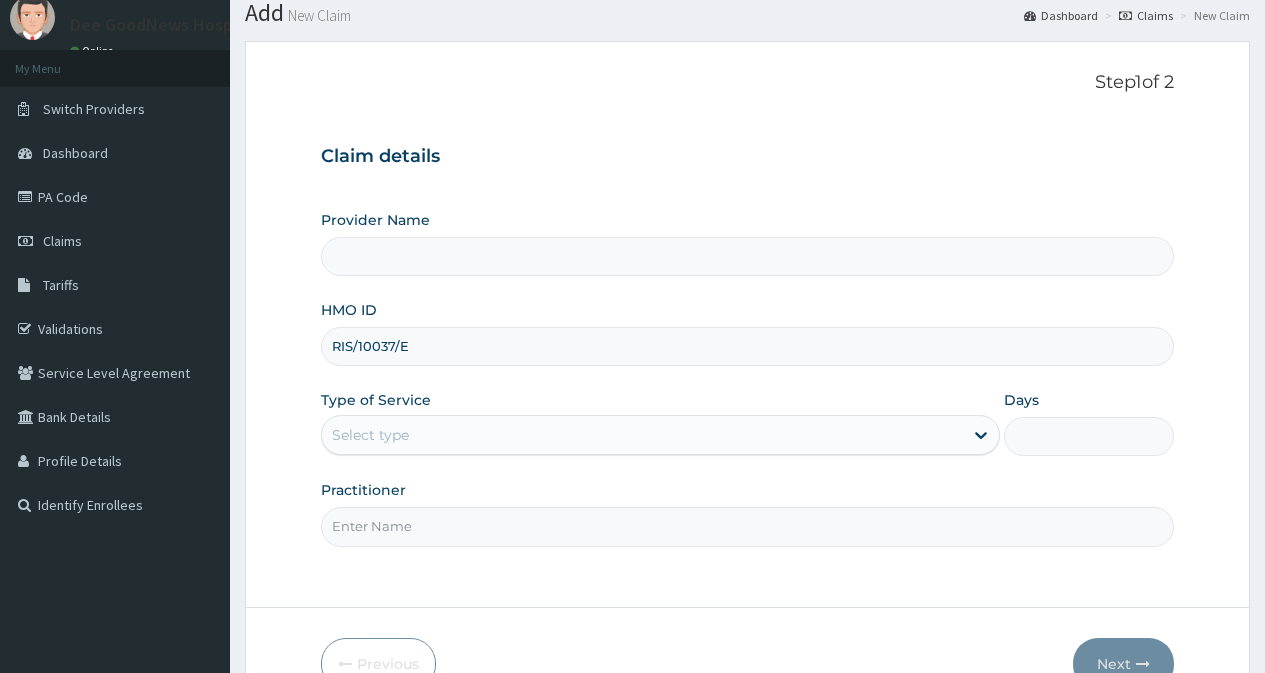 scroll, scrollTop: 100, scrollLeft: 0, axis: vertical 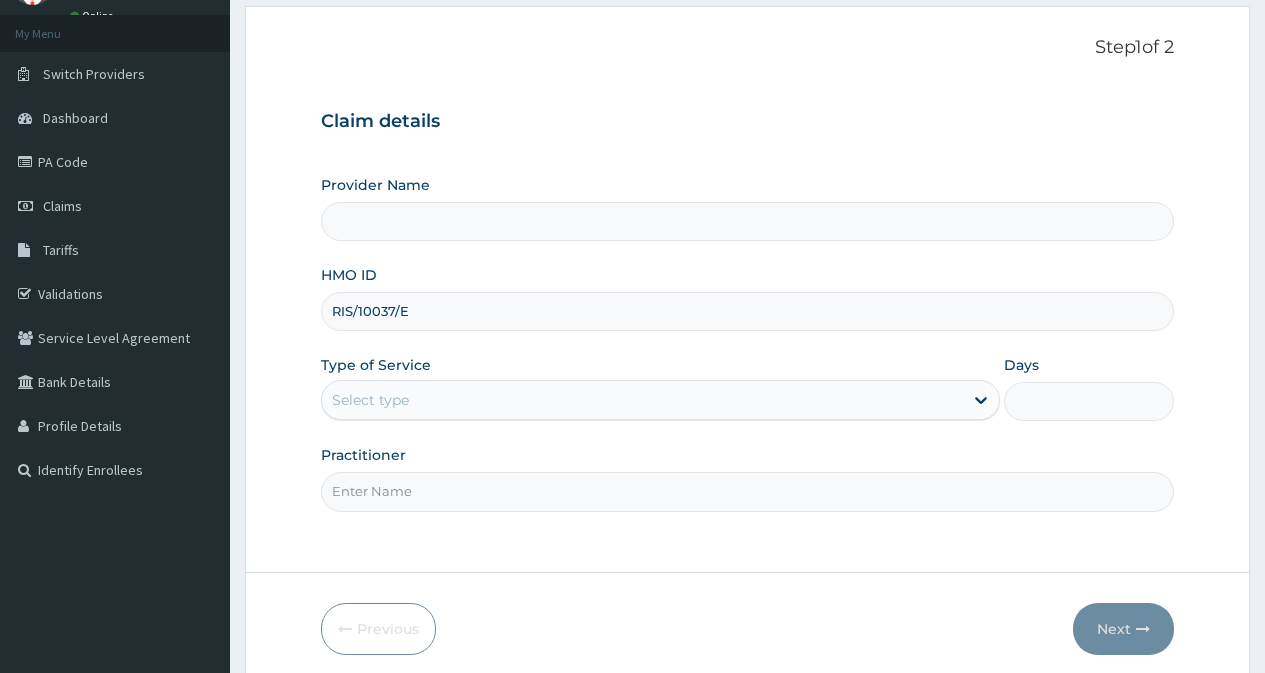 type on "RIS/10037/E" 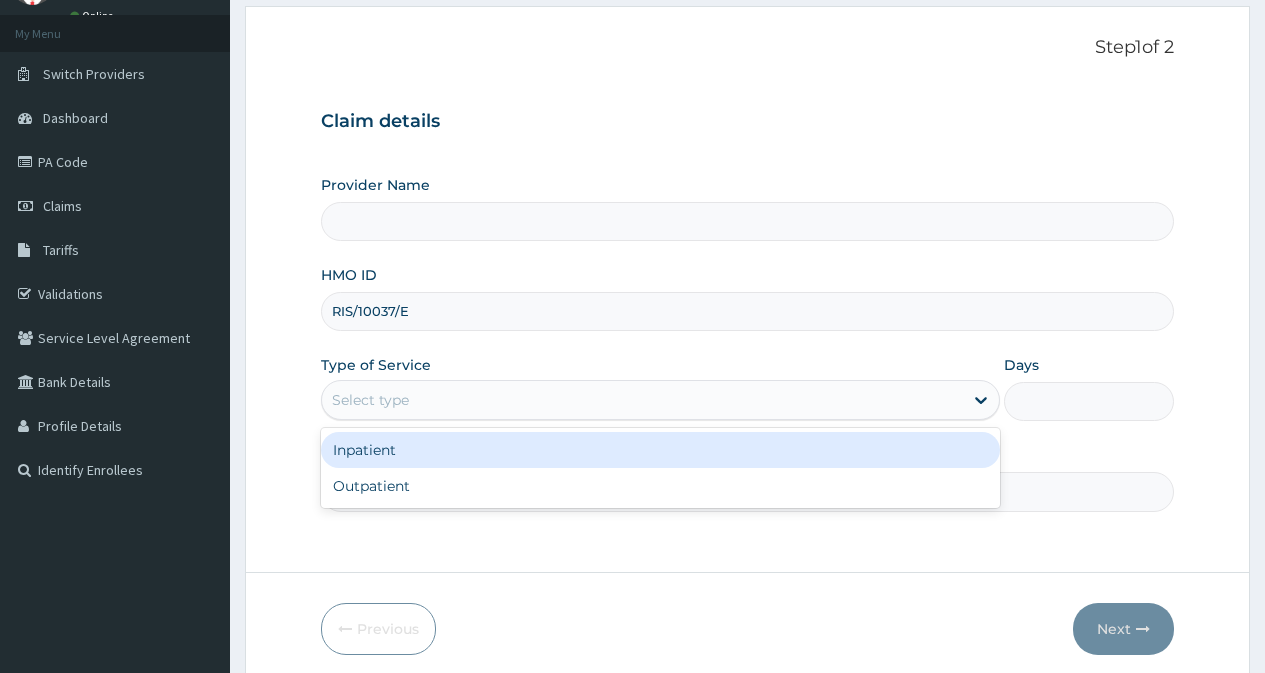 click on "Select type" at bounding box center [370, 400] 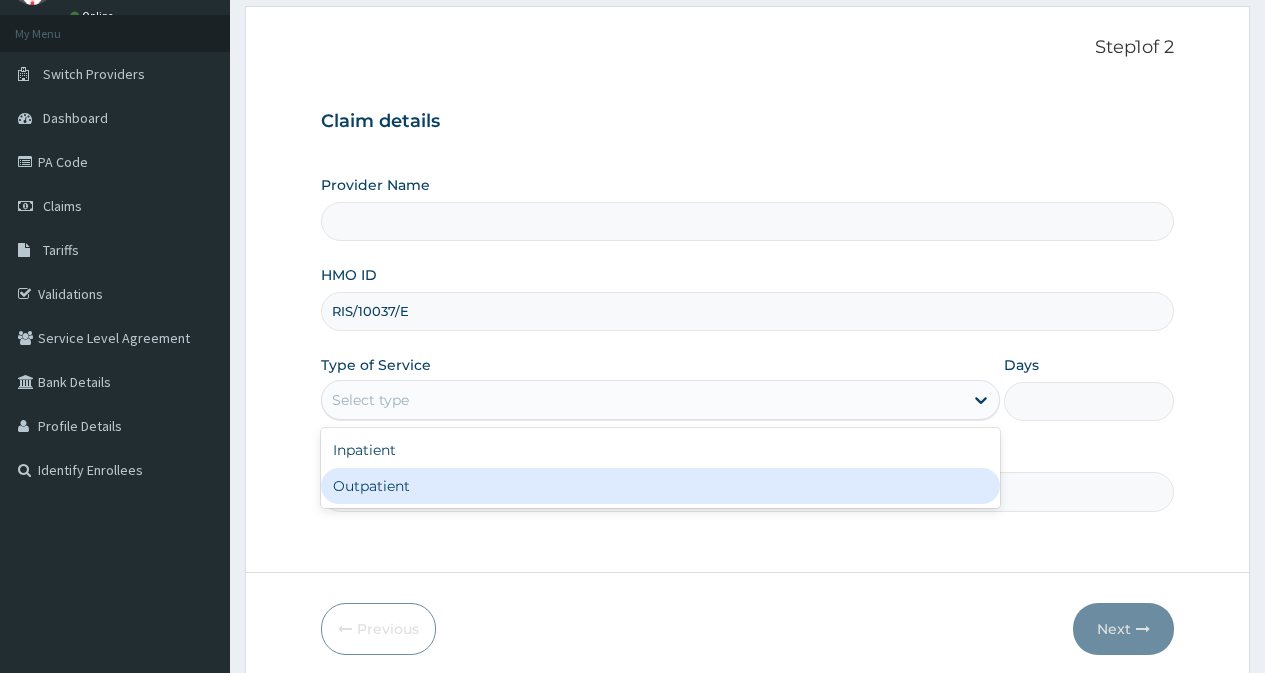 click on "Outpatient" at bounding box center [660, 486] 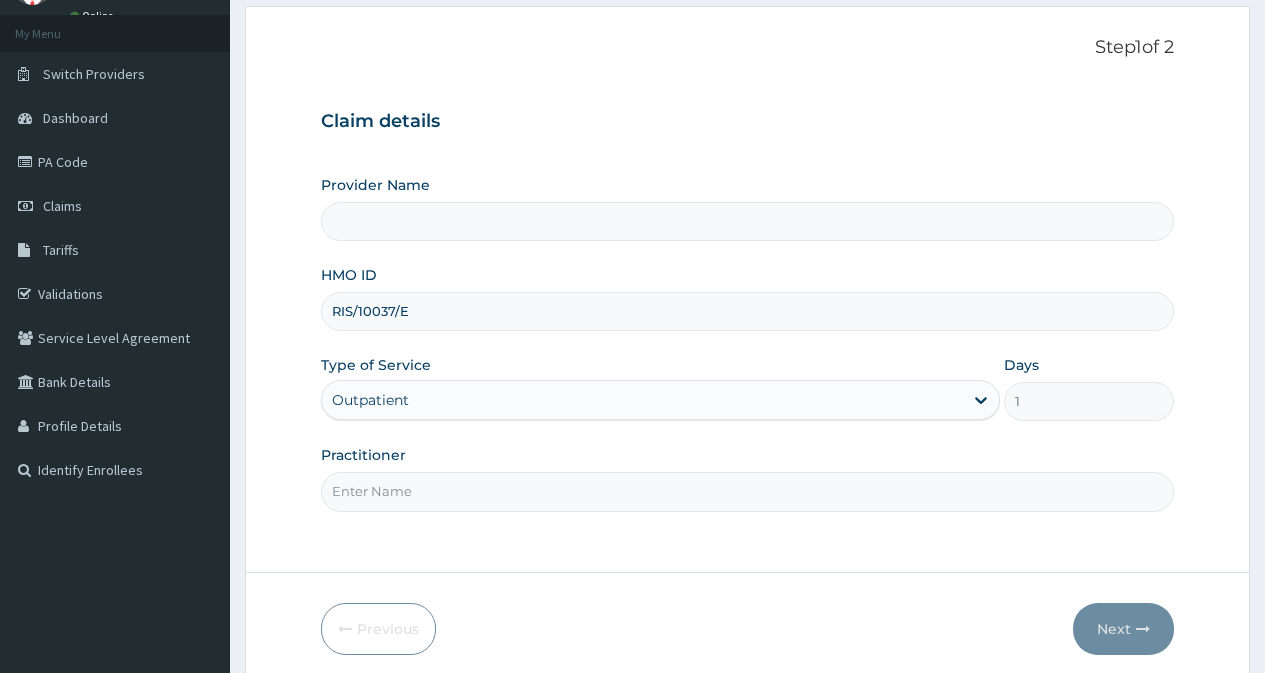 click on "Practitioner" at bounding box center [747, 491] 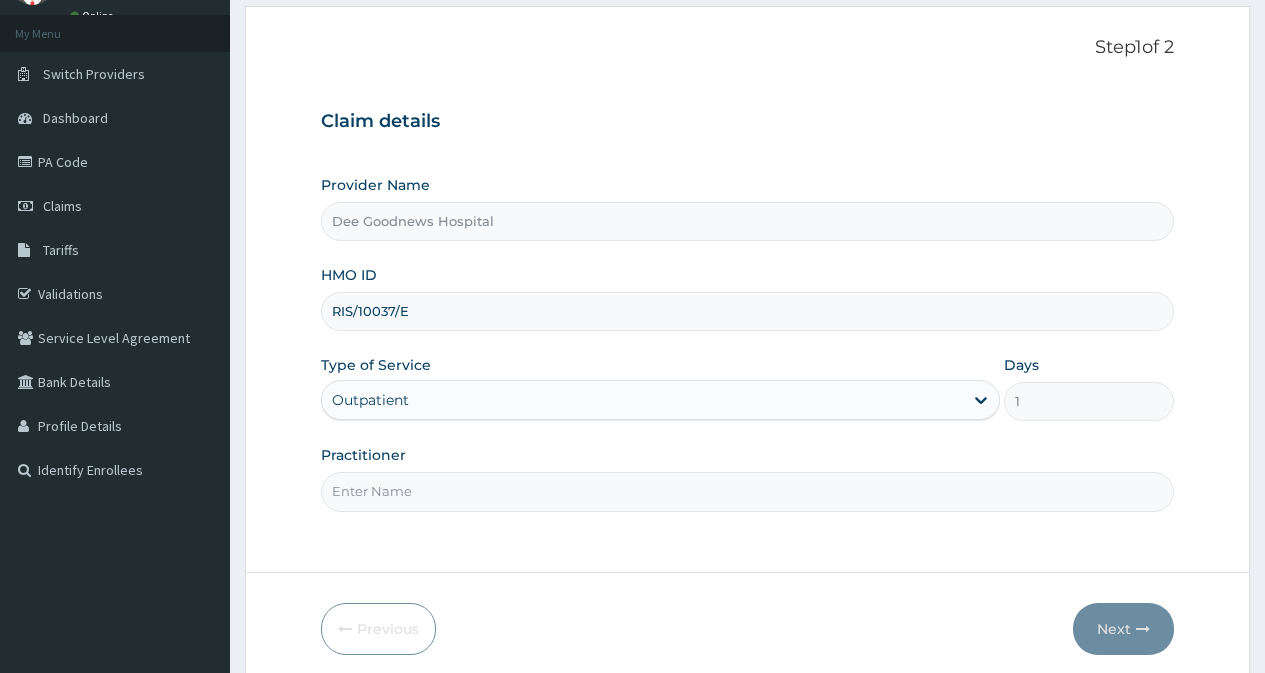 type on "DR [LAST]" 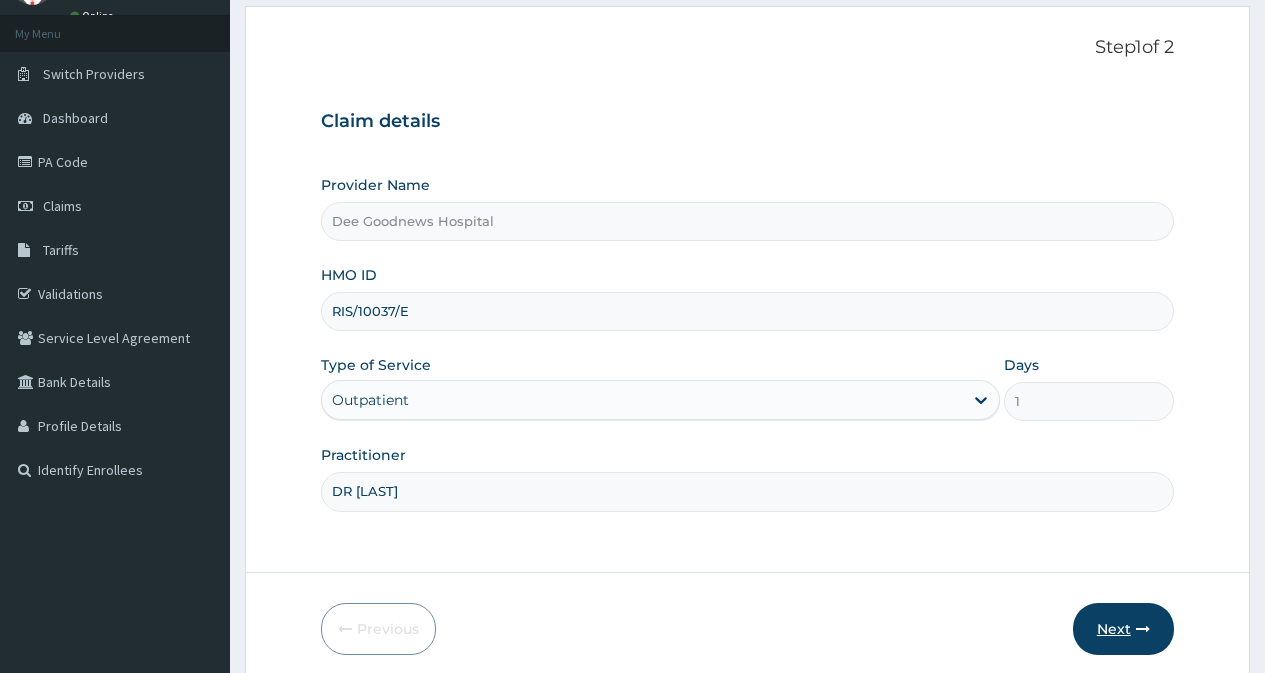 click on "Next" at bounding box center [1123, 629] 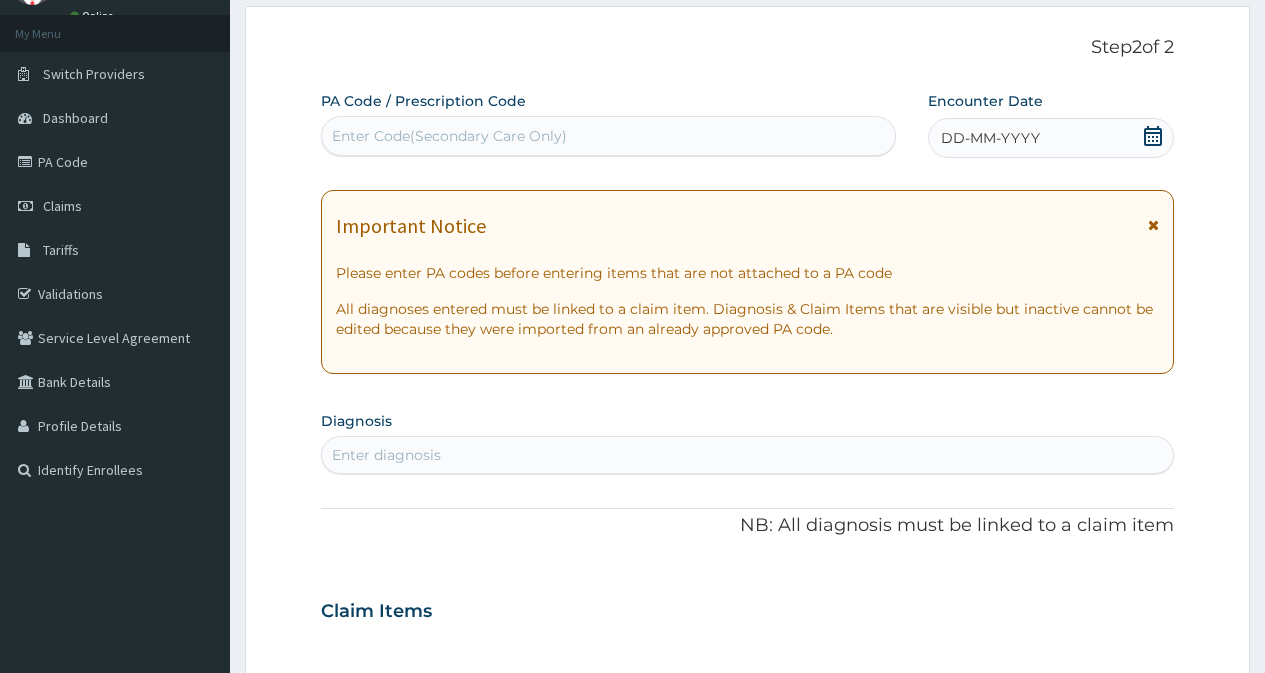 click 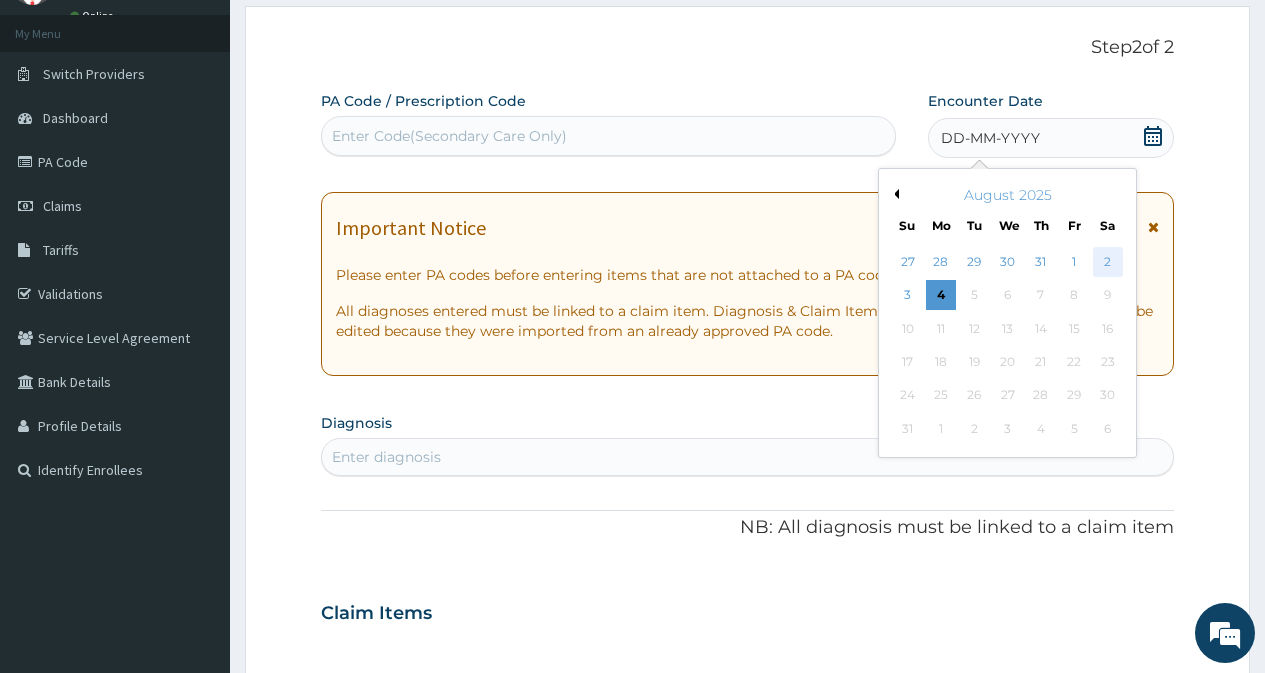 click on "2" at bounding box center [1107, 262] 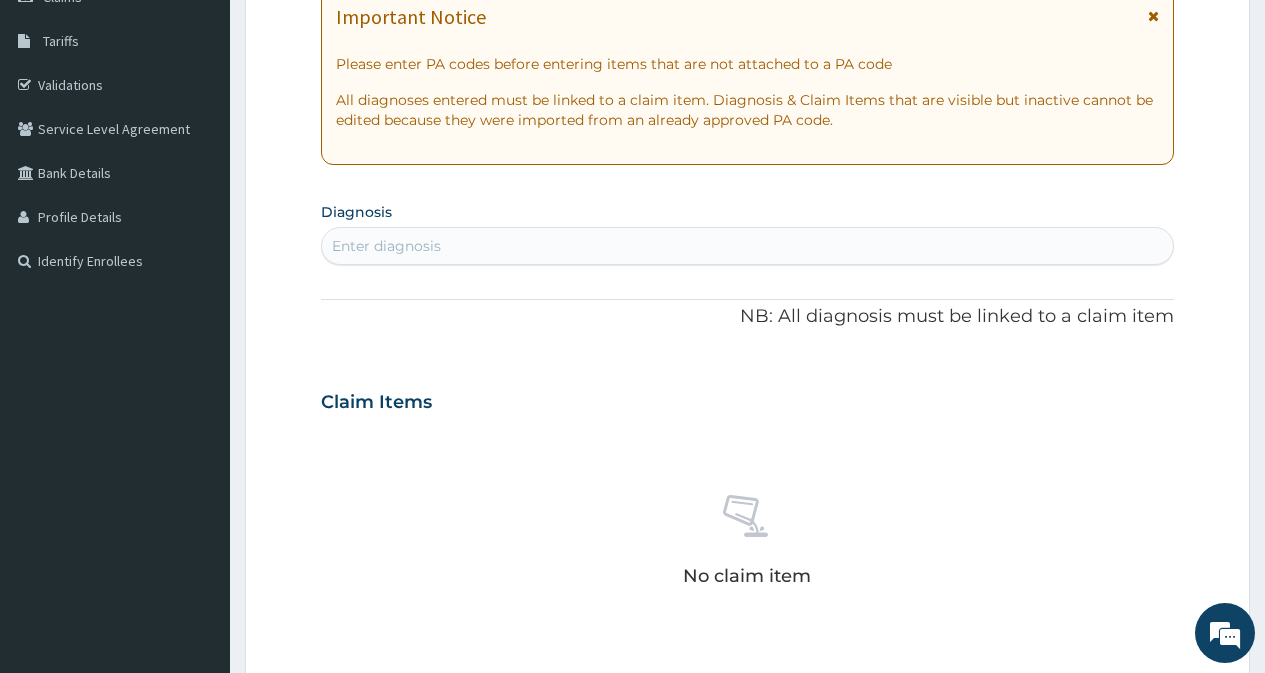 scroll, scrollTop: 400, scrollLeft: 0, axis: vertical 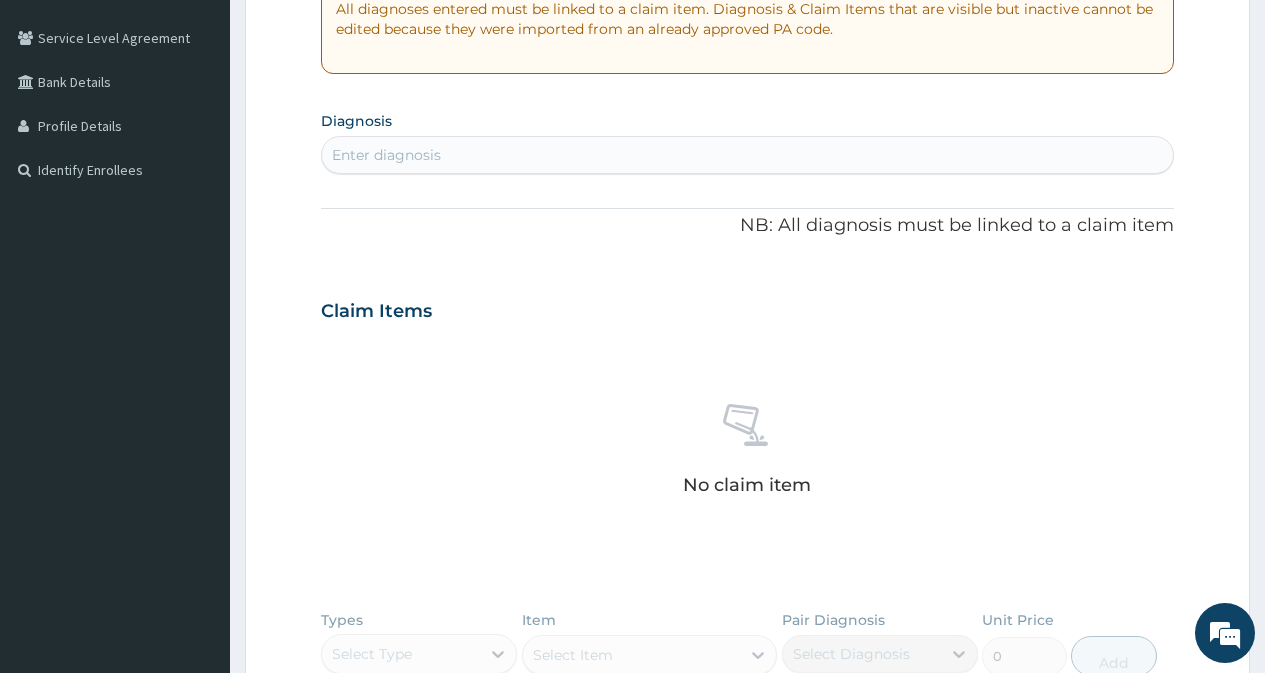 click on "Enter diagnosis" at bounding box center [386, 155] 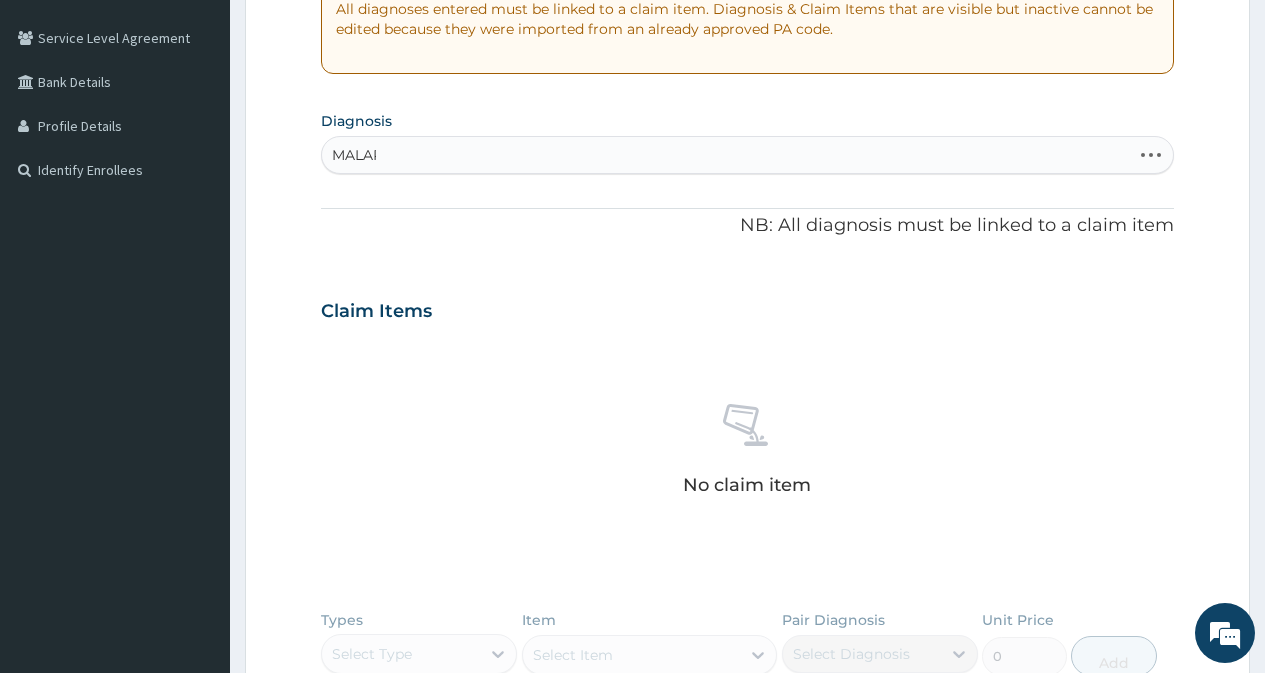 type on "MALARI" 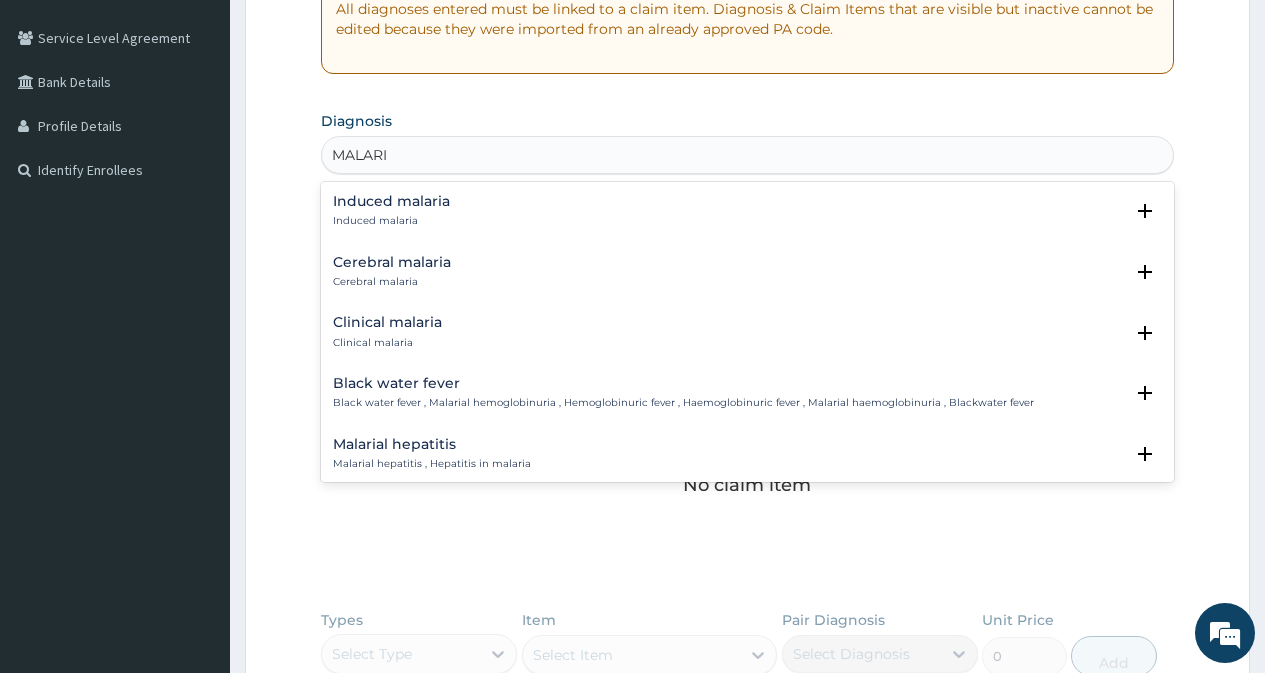 scroll, scrollTop: 700, scrollLeft: 0, axis: vertical 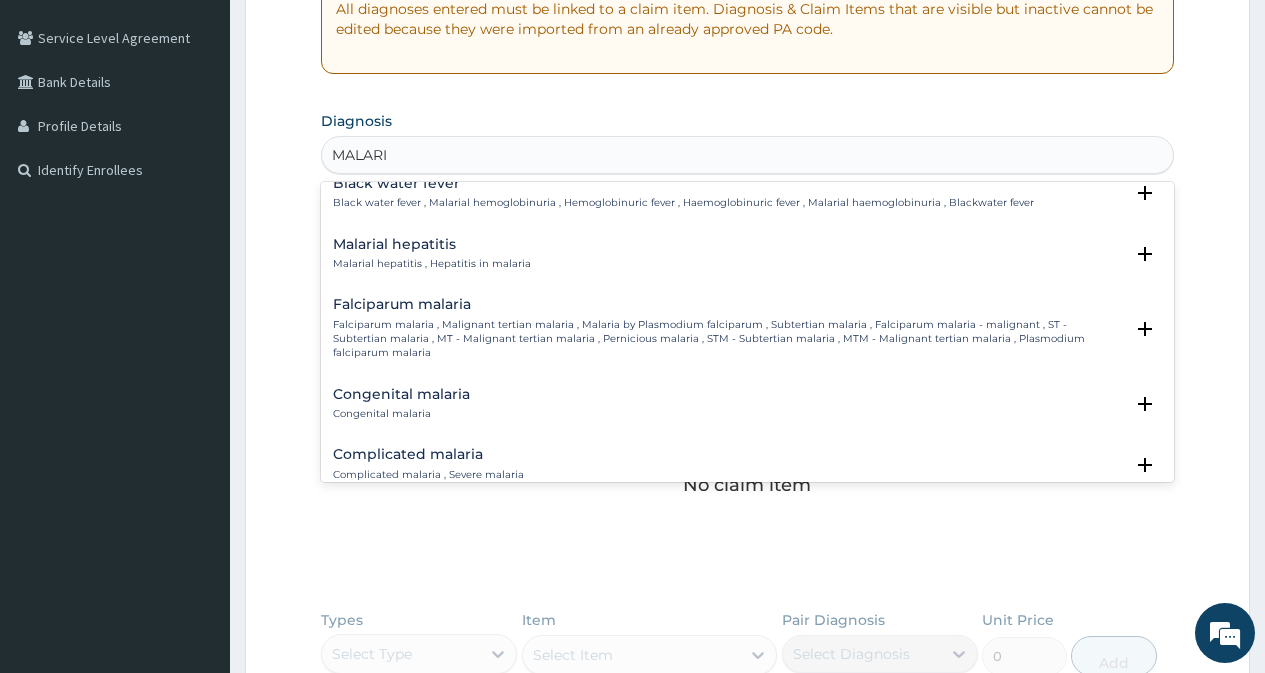click on "Falciparum malaria , Malignant tertian malaria , Malaria by Plasmodium falciparum , Subtertian malaria , Falciparum malaria - malignant , ST - Subtertian malaria , MT - Malignant tertian malaria , Pernicious malaria , STM - Subtertian malaria , MTM - Malignant tertian malaria , Plasmodium falciparum malaria" at bounding box center [728, 339] 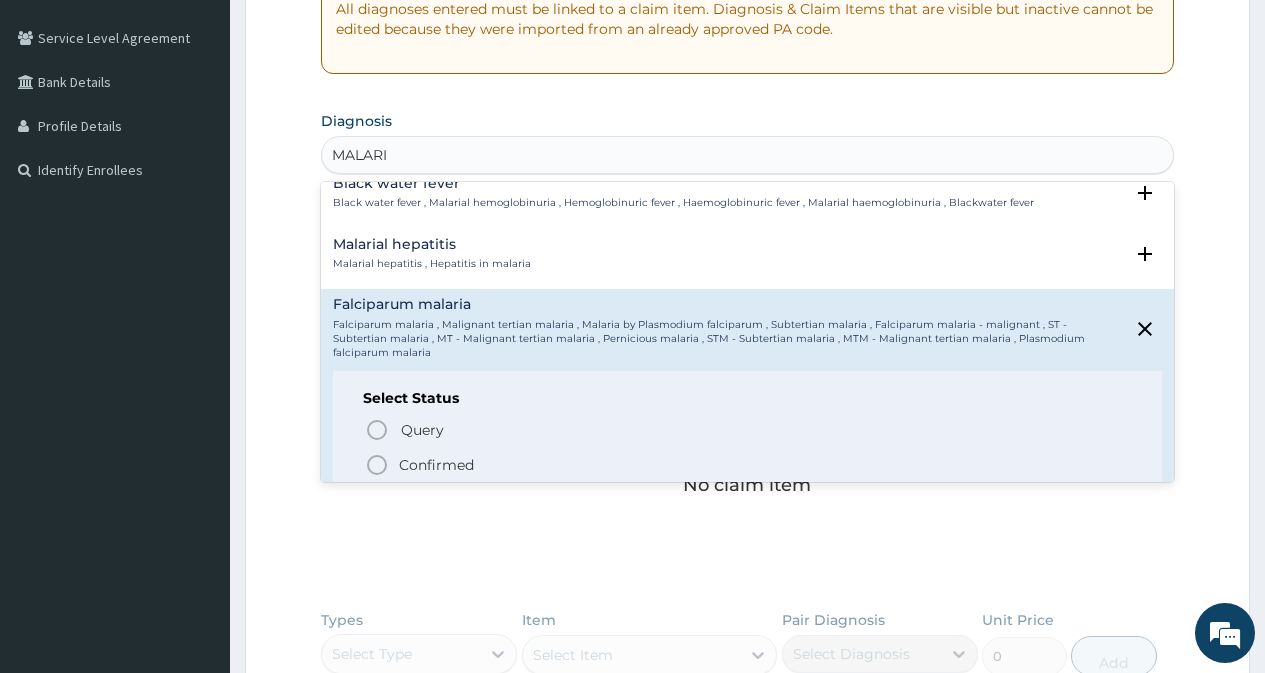 scroll, scrollTop: 0, scrollLeft: 0, axis: both 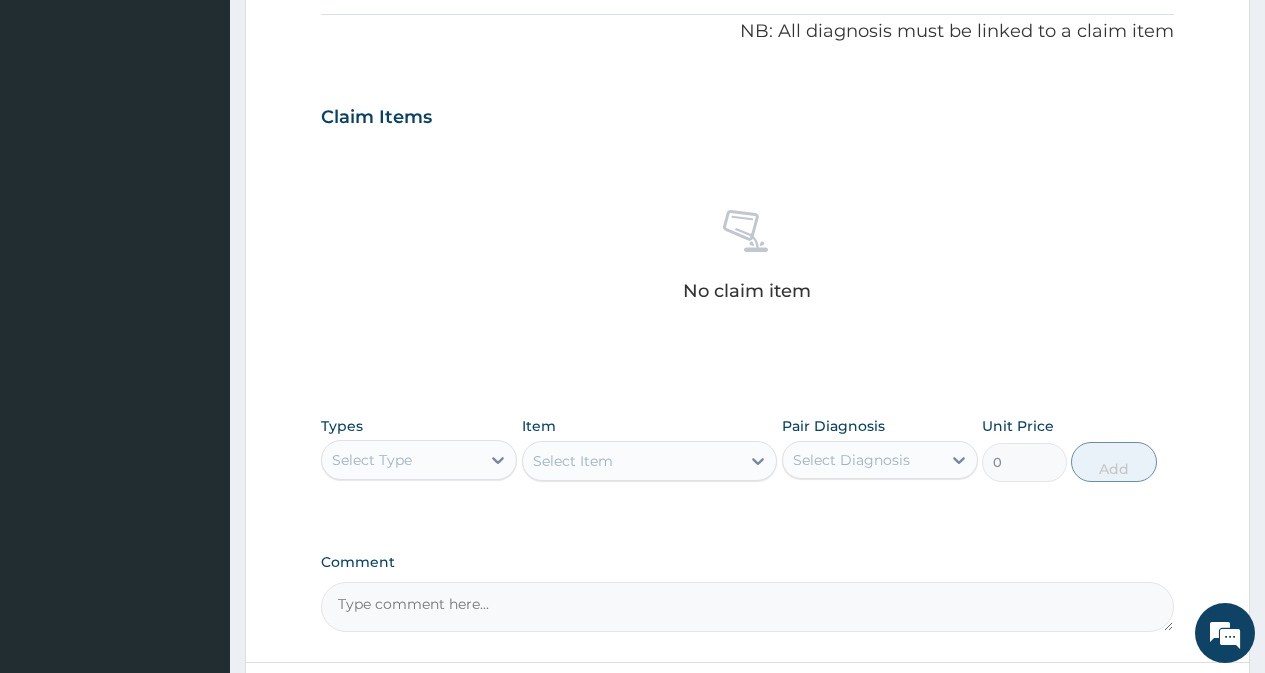 click on "Select Type" at bounding box center (401, 460) 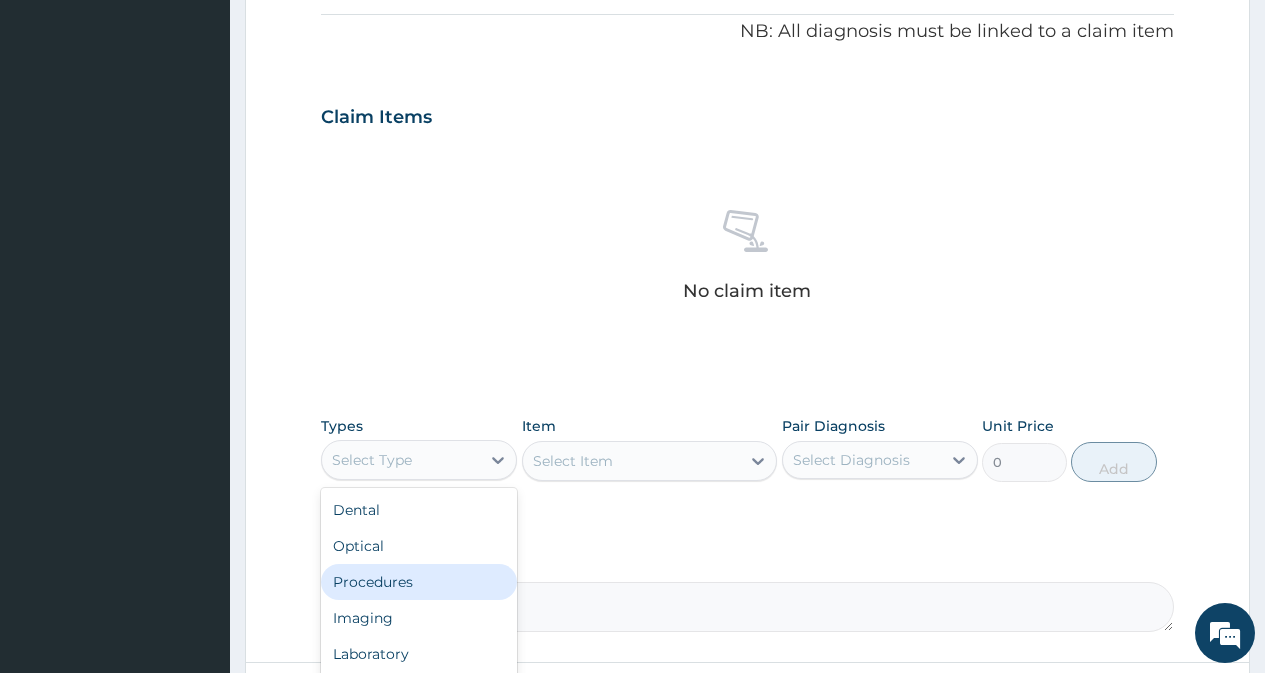 click on "Procedures" at bounding box center (419, 582) 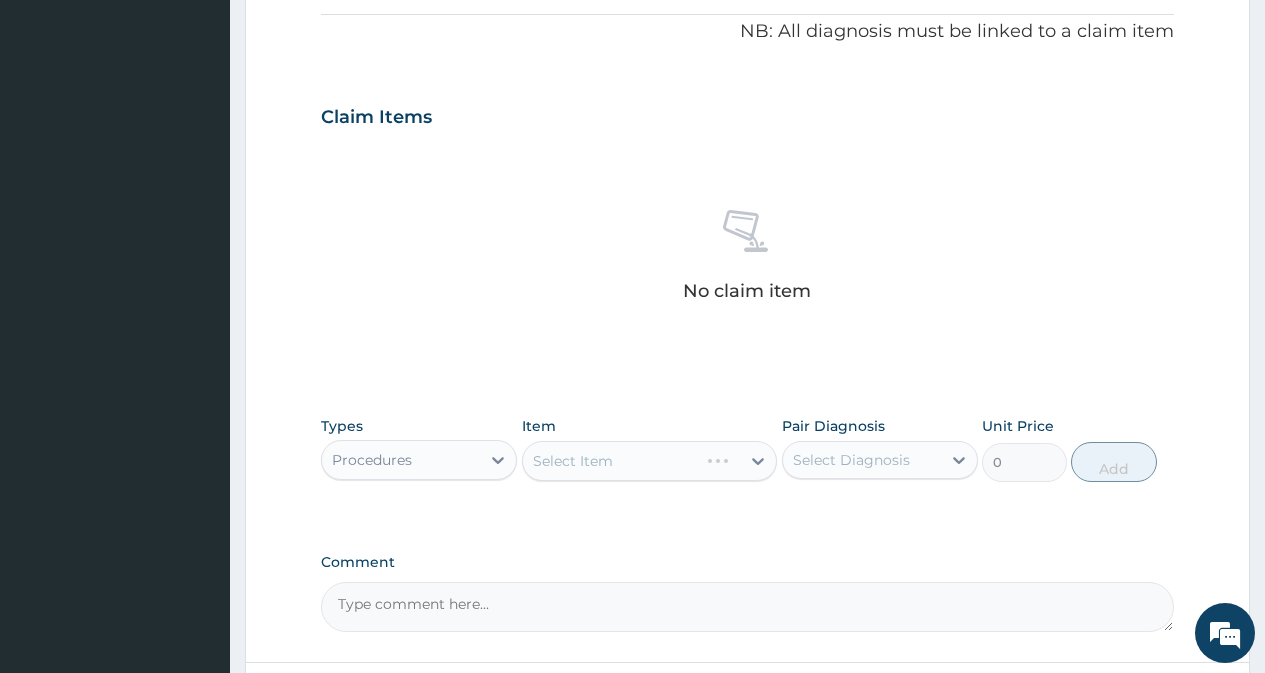 click on "Select Item" at bounding box center (650, 461) 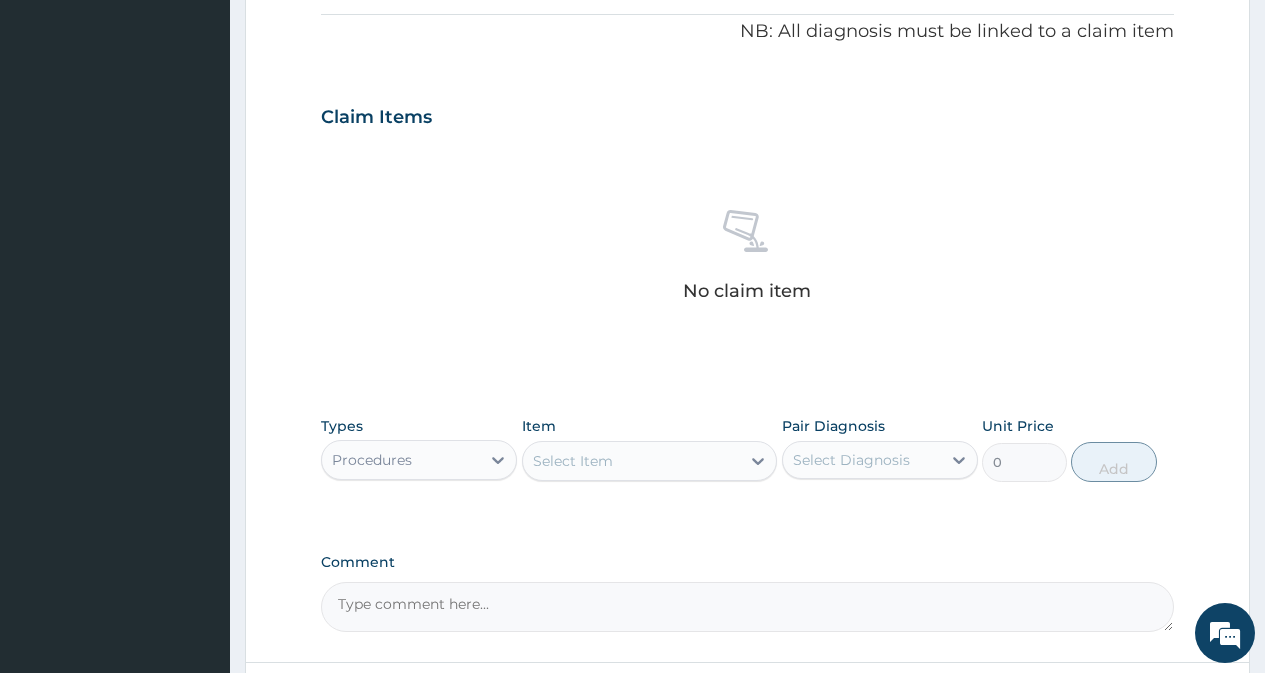 click on "Select Item" at bounding box center (632, 461) 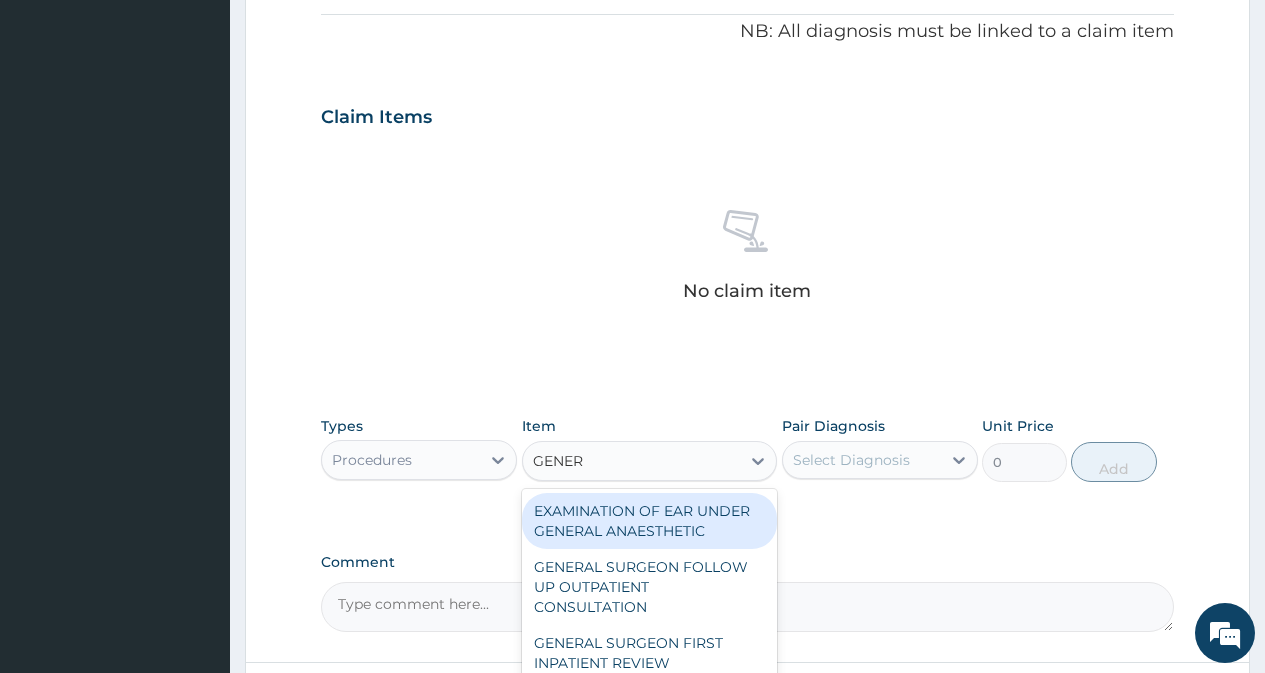 type on "GENERA" 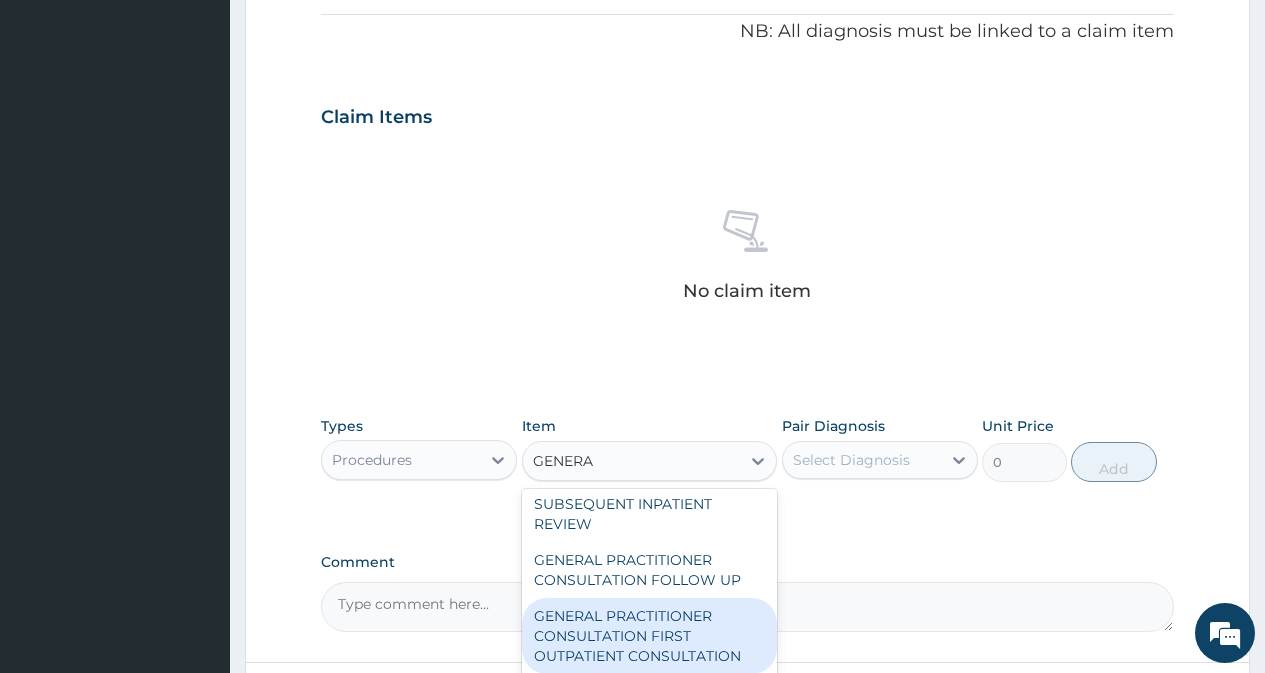 scroll, scrollTop: 308, scrollLeft: 0, axis: vertical 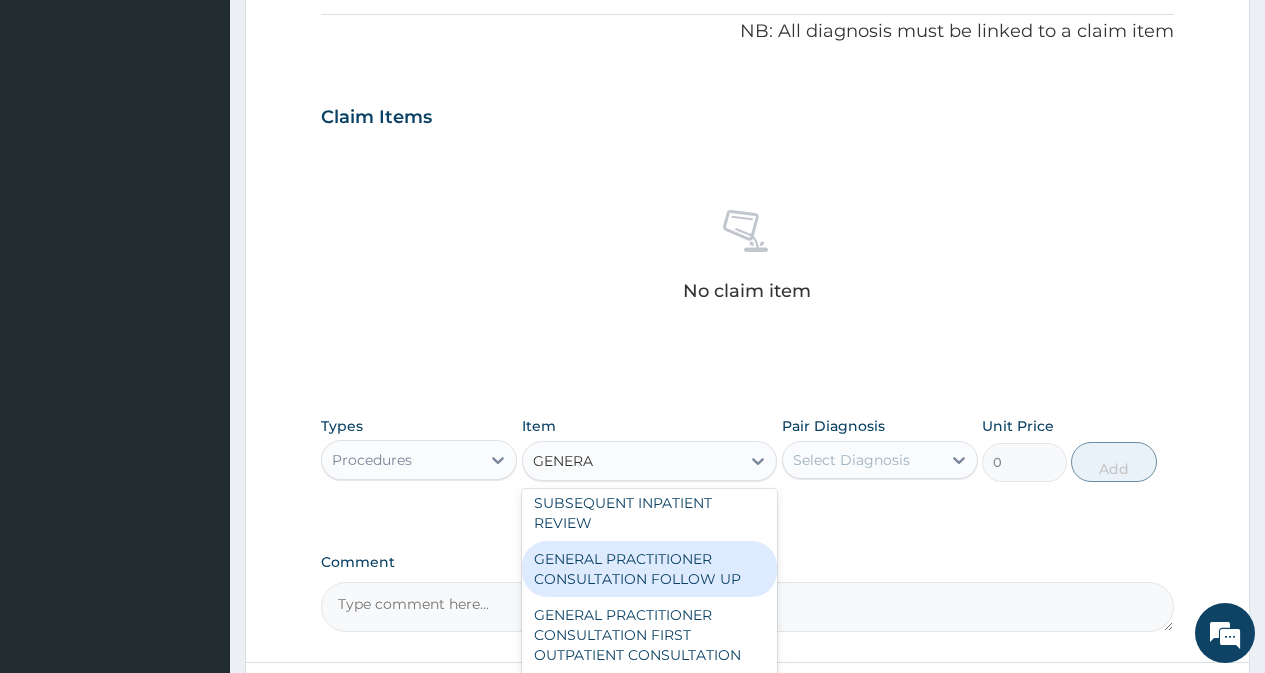 click on "GENERAL PRACTITIONER CONSULTATION FOLLOW UP" at bounding box center [650, 569] 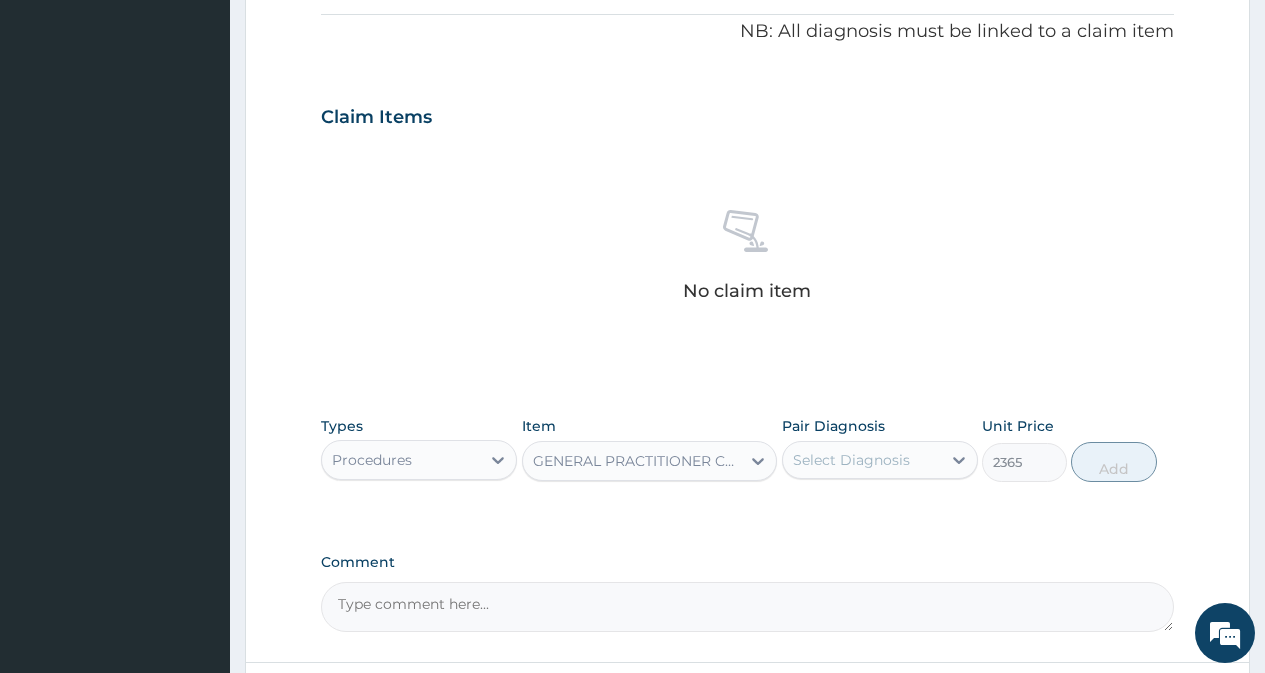 click on "Select Diagnosis" at bounding box center [851, 460] 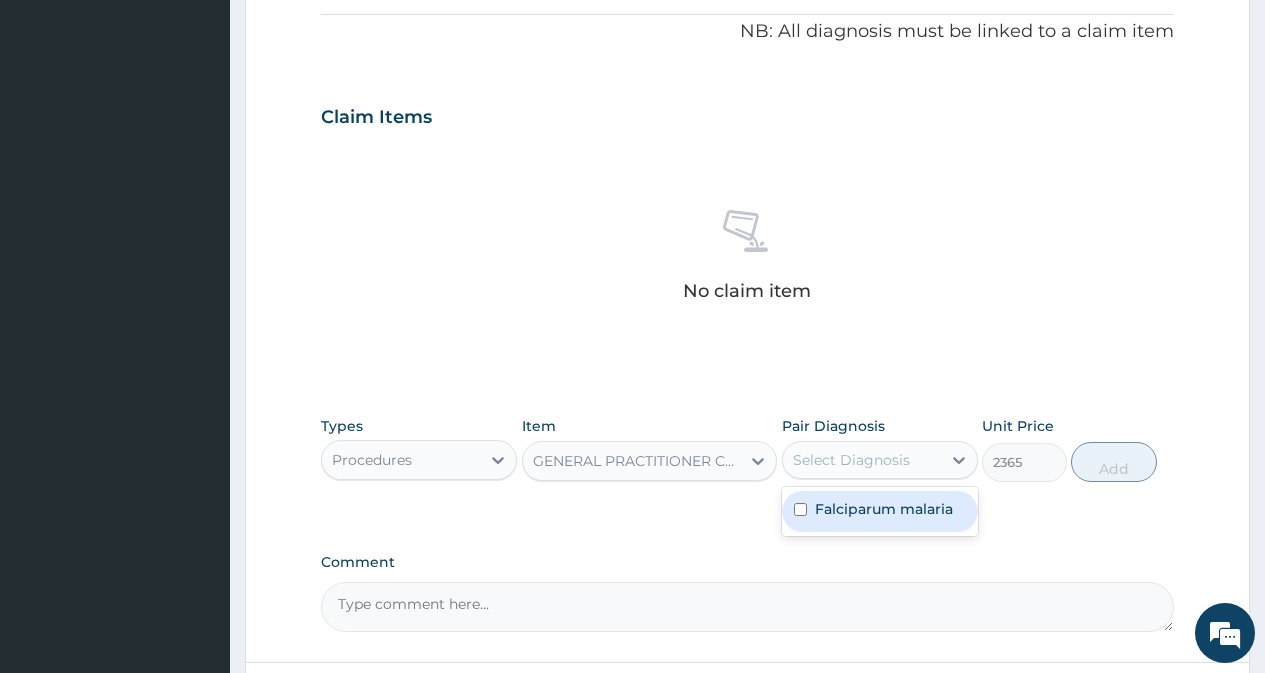 click at bounding box center (800, 509) 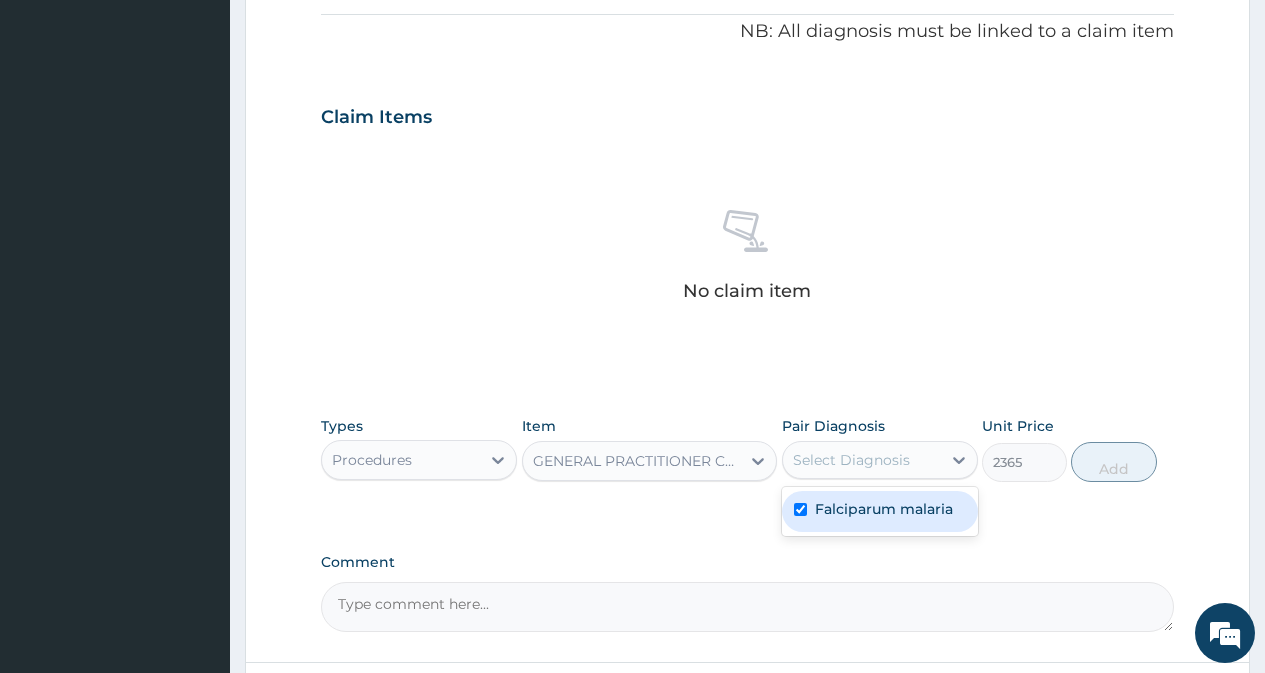 checkbox on "true" 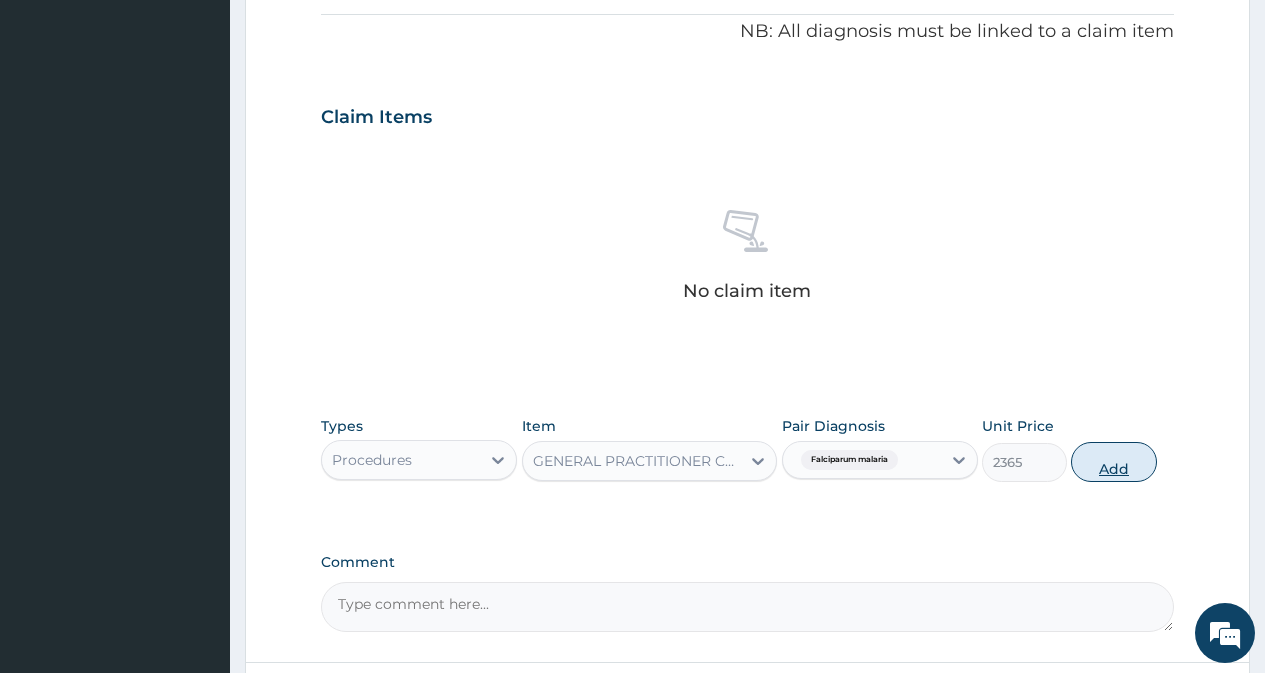 click on "Add" at bounding box center [1113, 462] 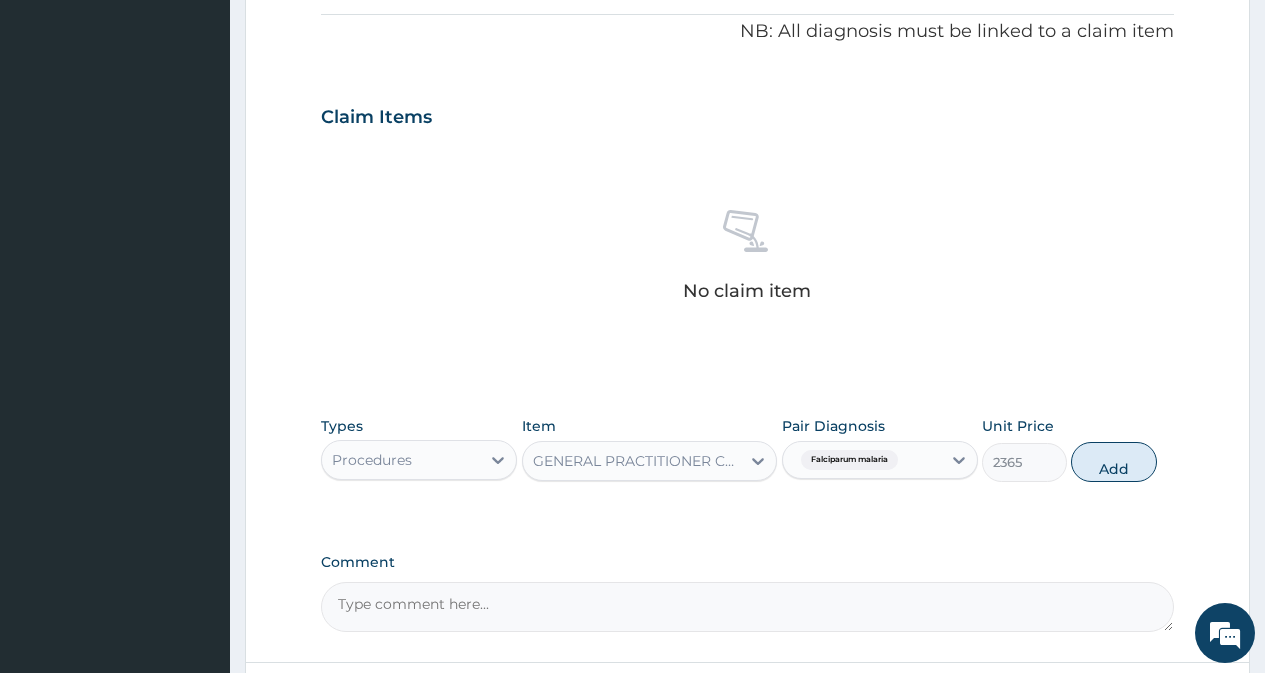 type on "0" 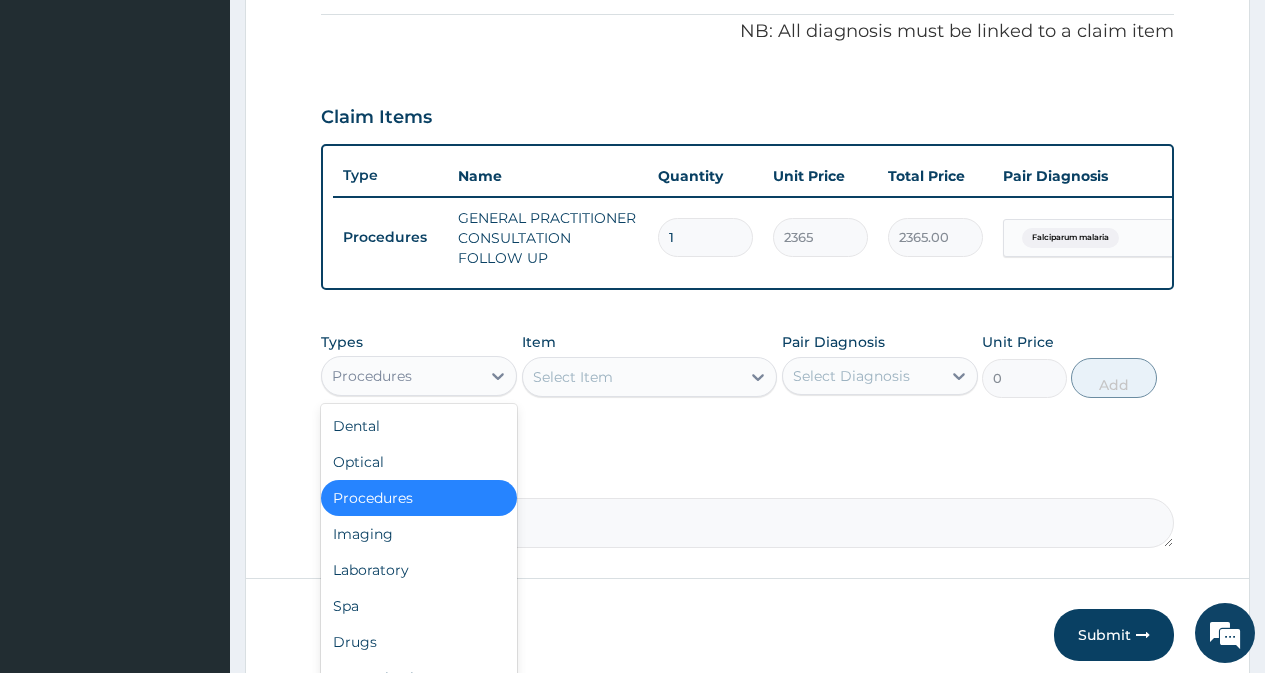 click on "Procedures" at bounding box center [401, 376] 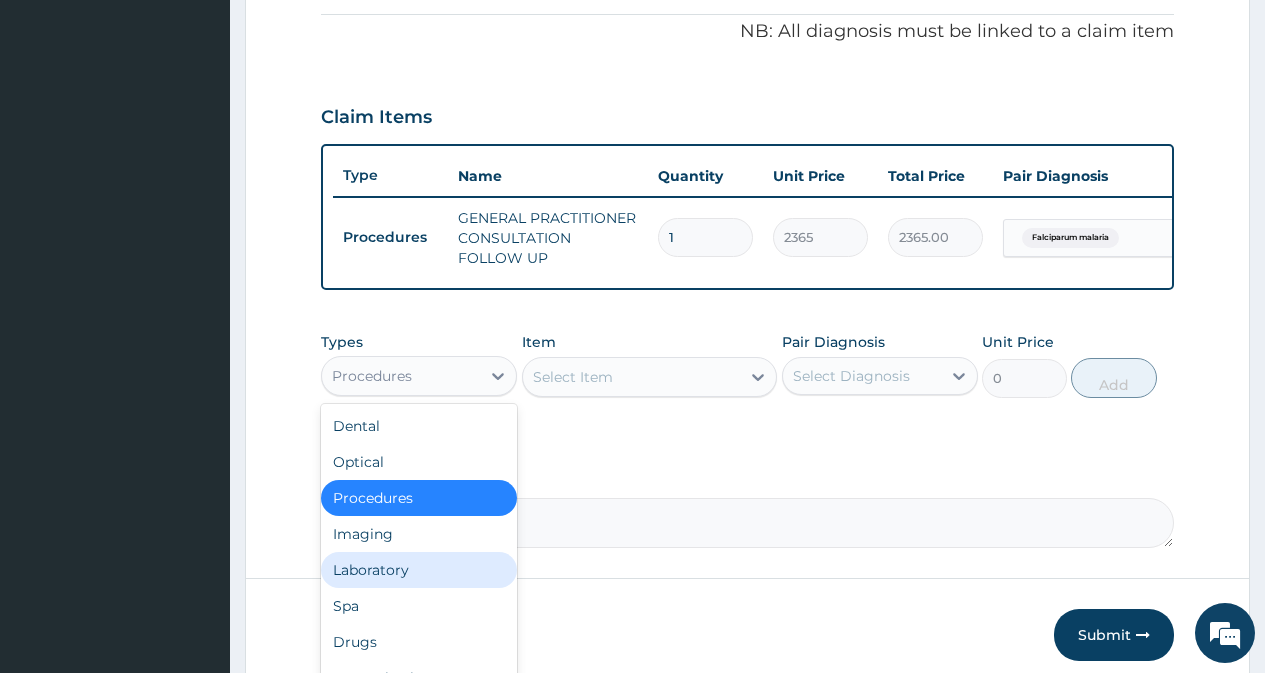 click on "Laboratory" at bounding box center [419, 570] 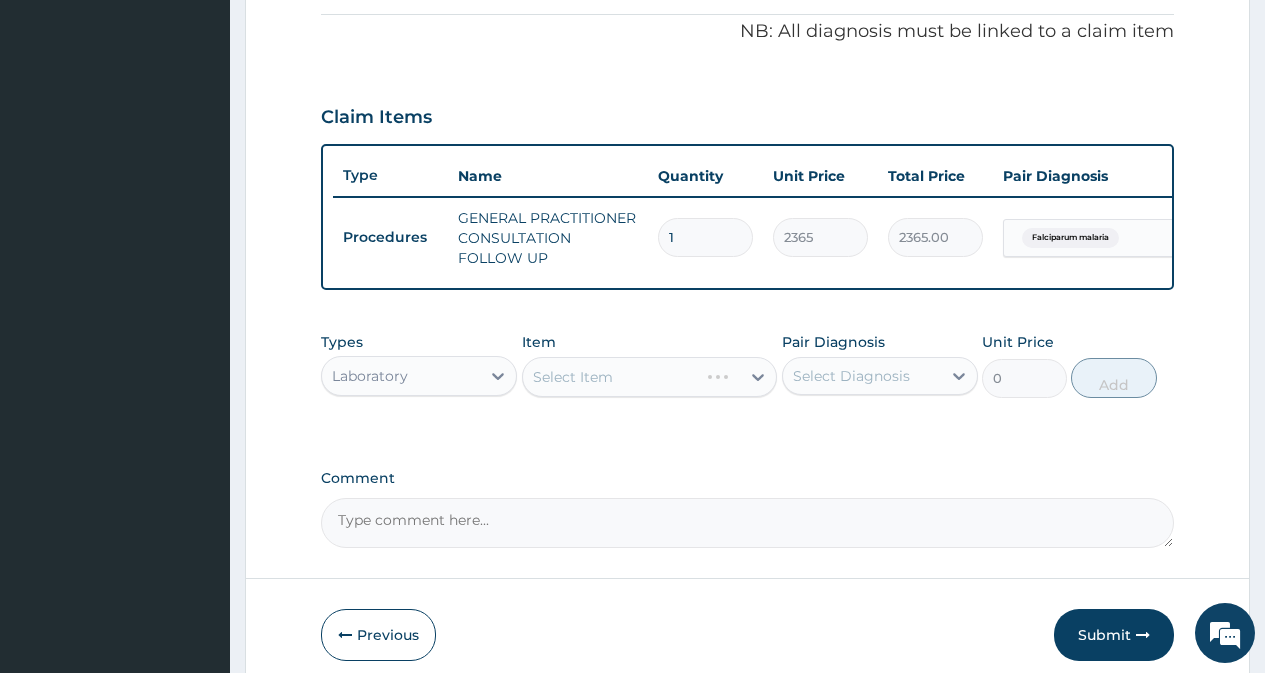 click on "Select Item" at bounding box center (650, 377) 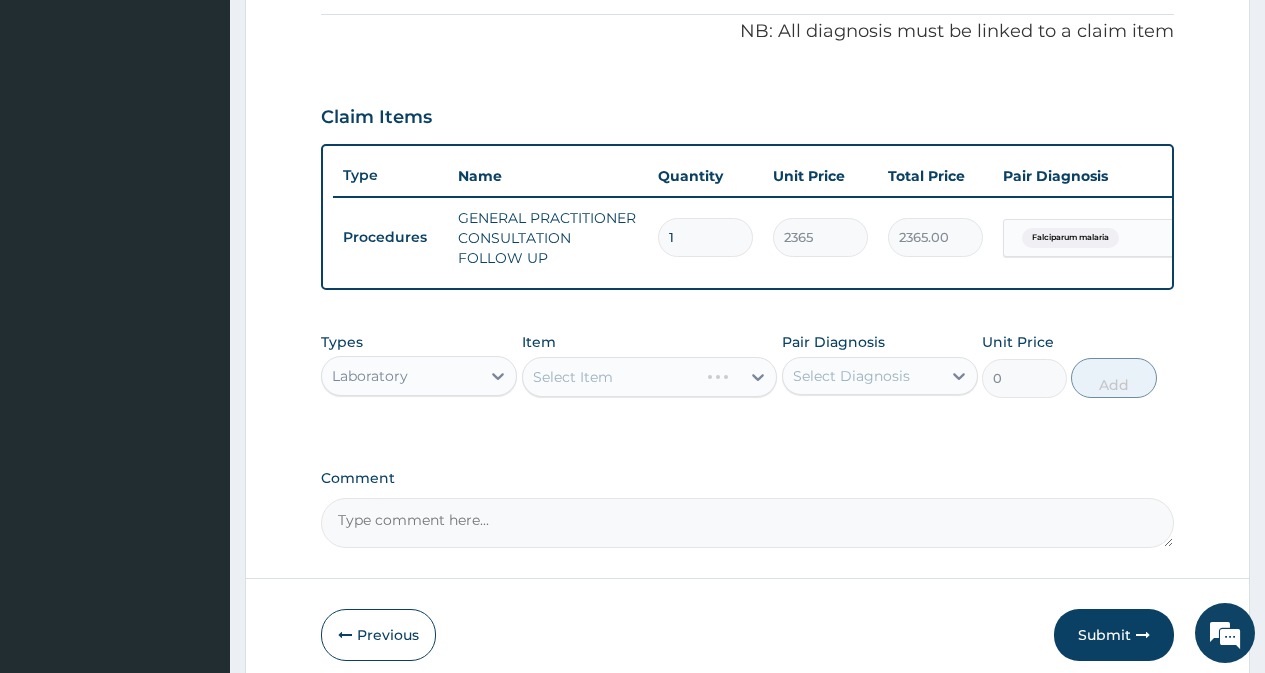 click on "Select Item" at bounding box center (650, 377) 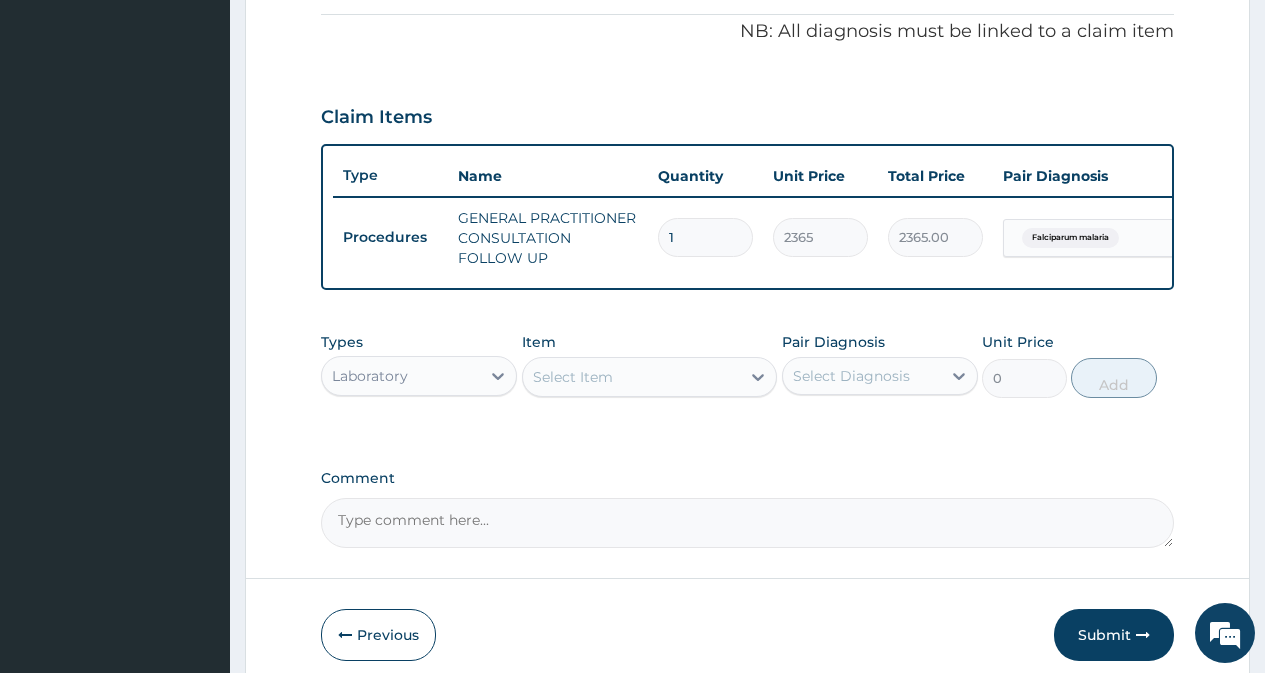 click on "Select Item" at bounding box center (632, 377) 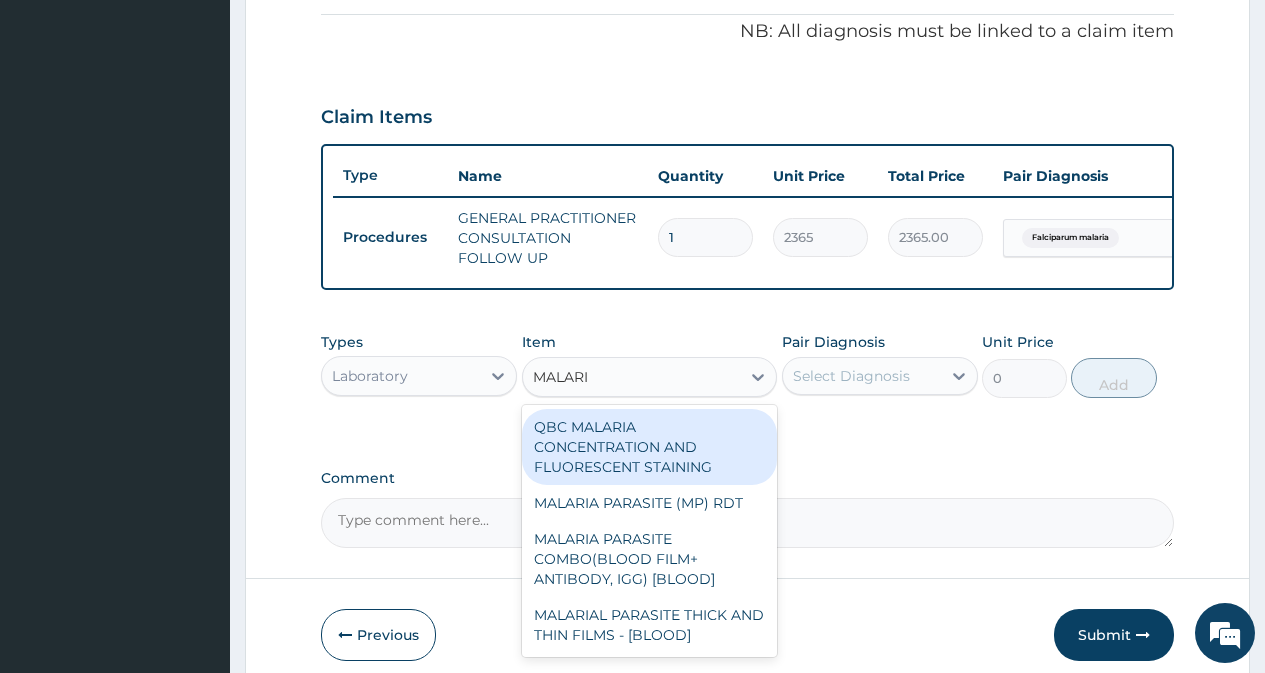 type on "MALARIA" 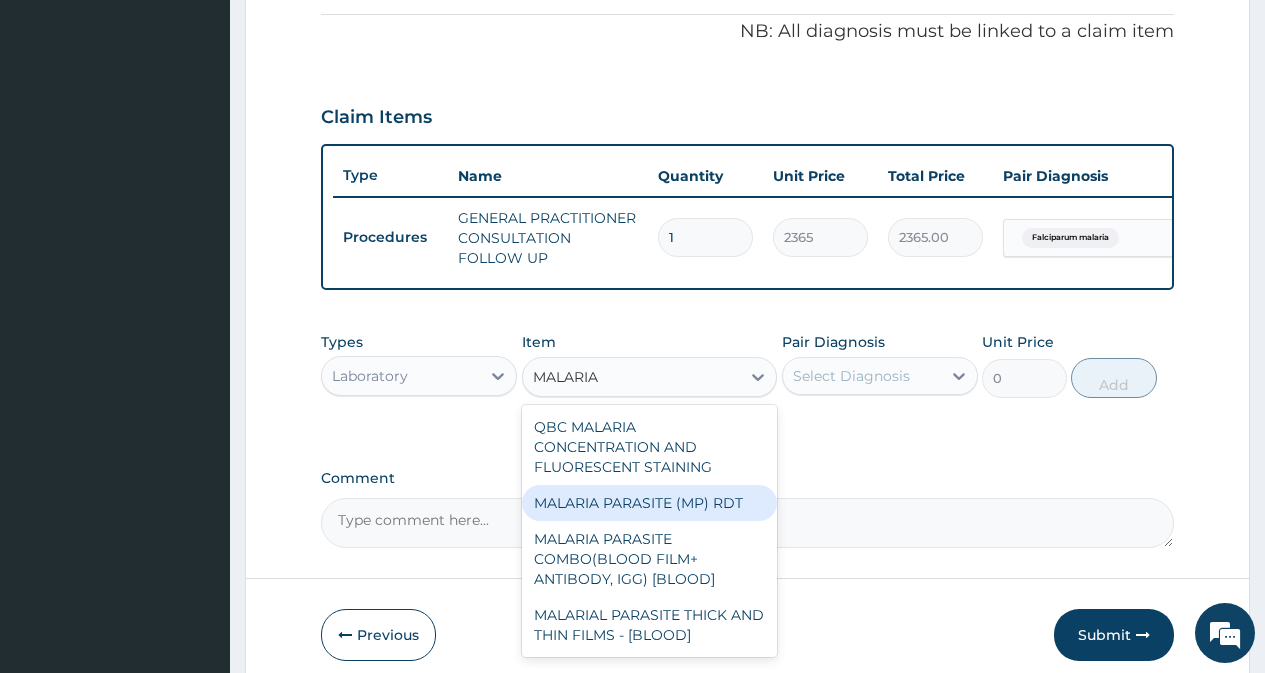 click on "MALARIA PARASITE (MP) RDT" at bounding box center [650, 503] 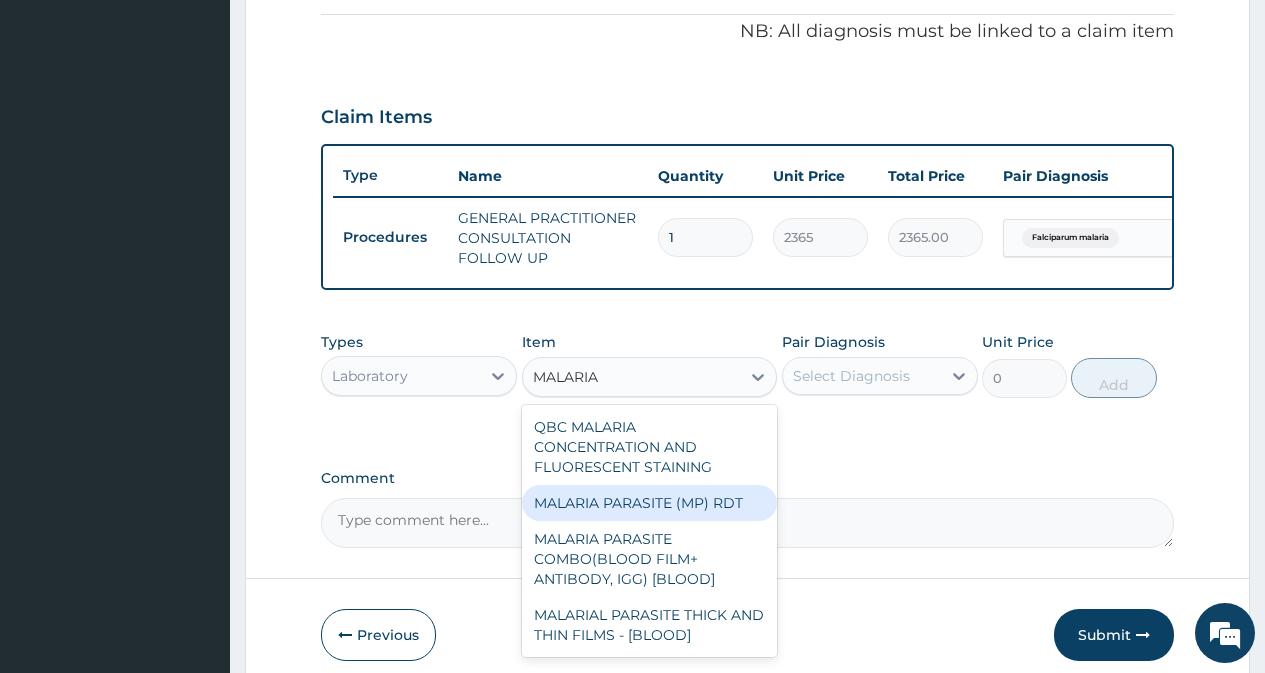 type 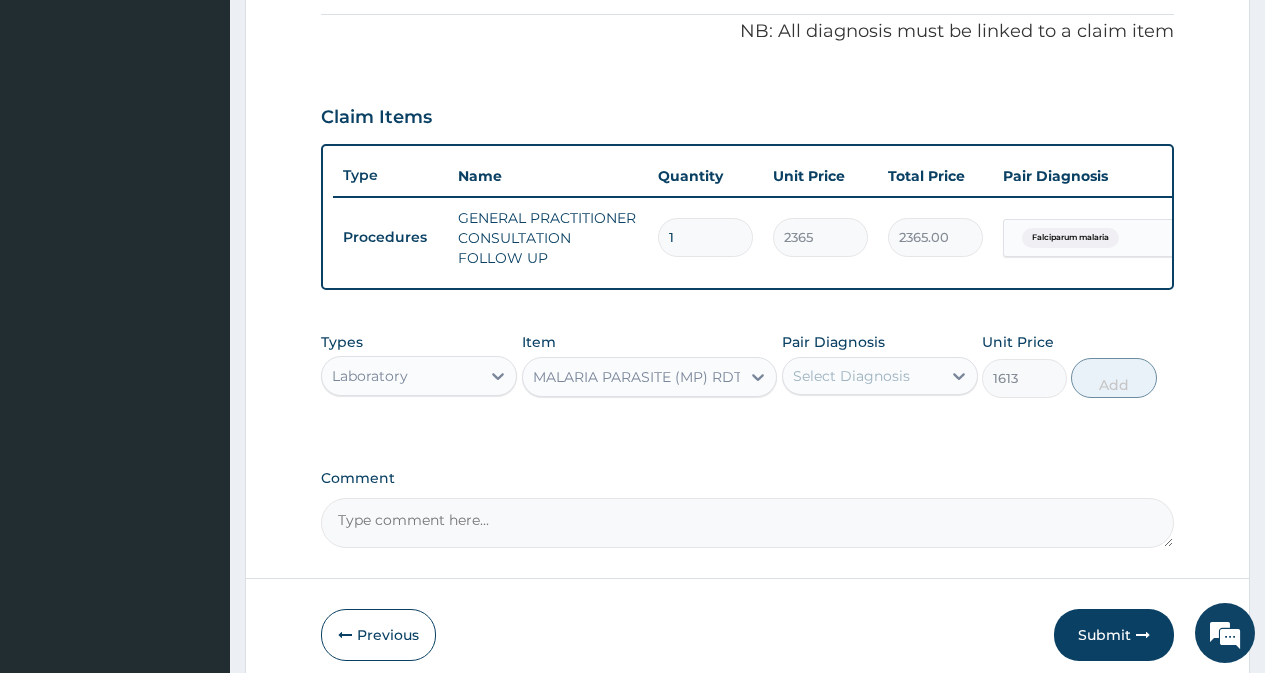 click on "Select Diagnosis" at bounding box center [851, 376] 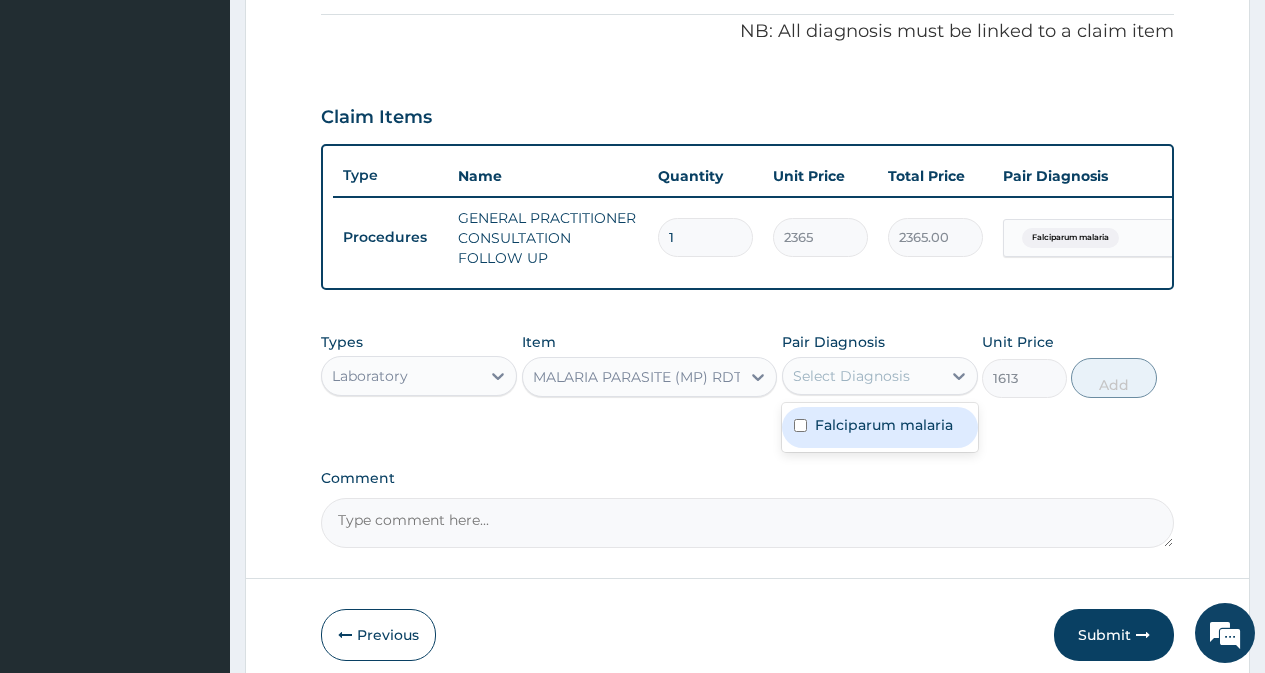 click at bounding box center (800, 425) 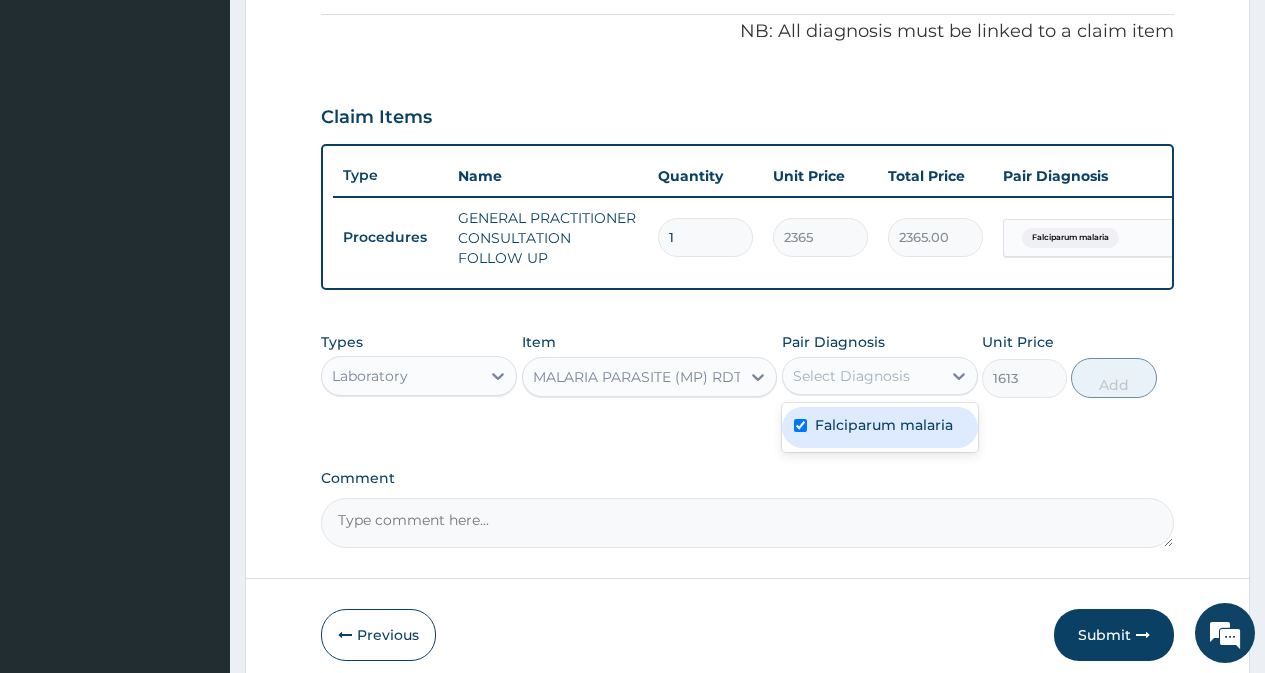 checkbox on "true" 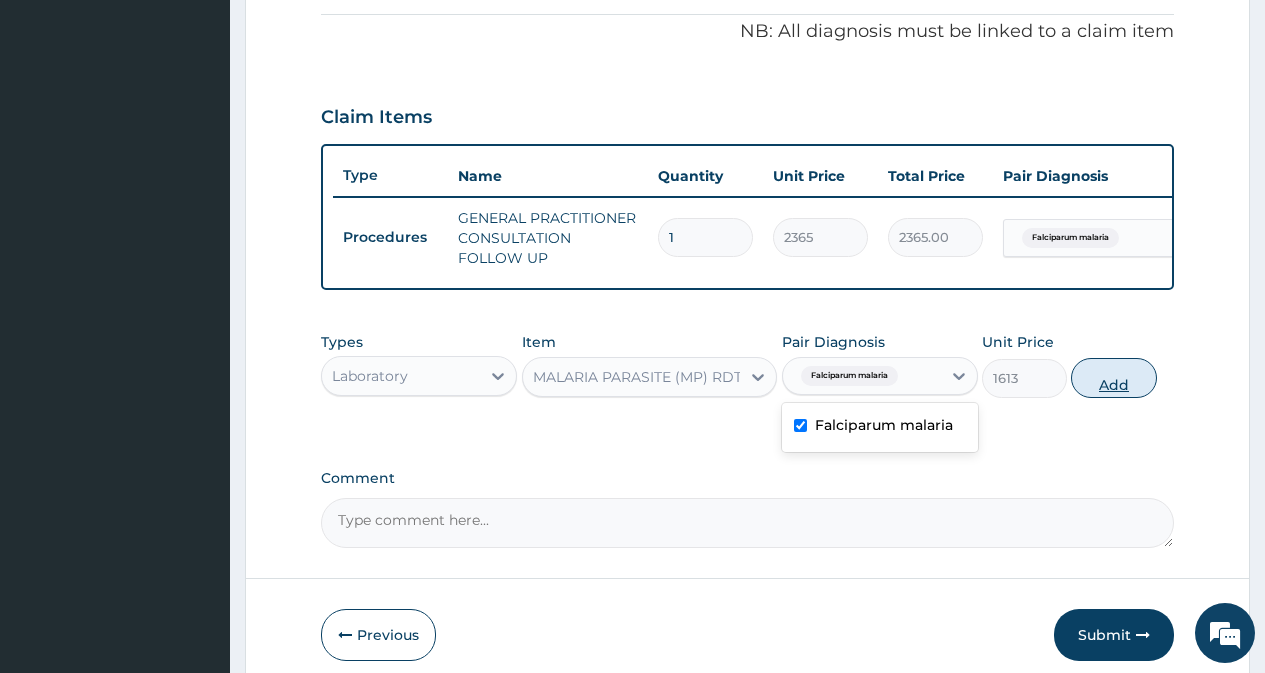 click on "Add" at bounding box center (1113, 378) 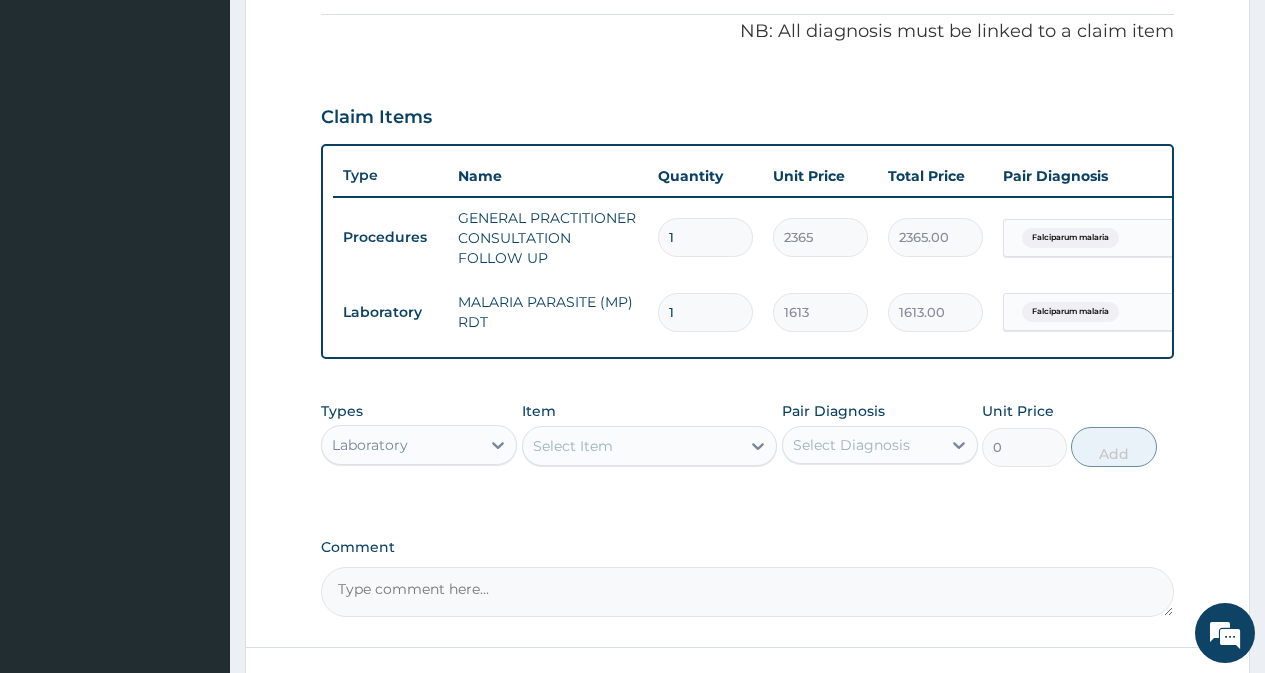 click on "Laboratory" at bounding box center [401, 445] 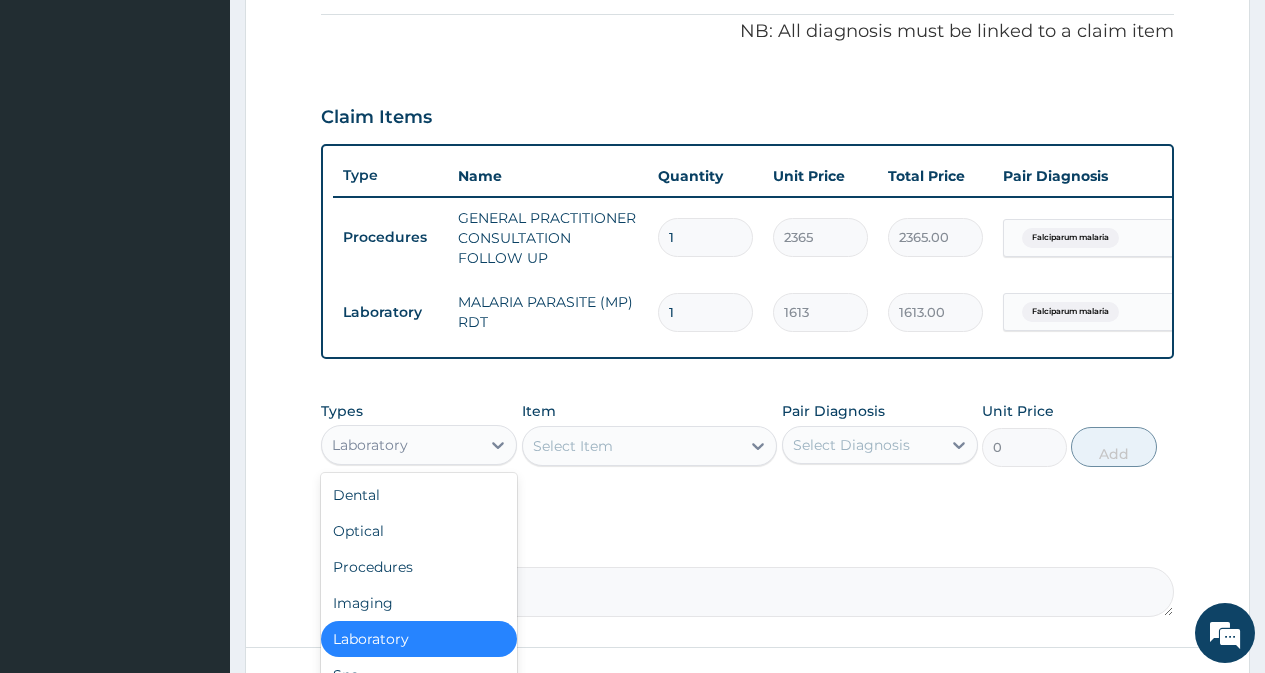 scroll, scrollTop: 68, scrollLeft: 0, axis: vertical 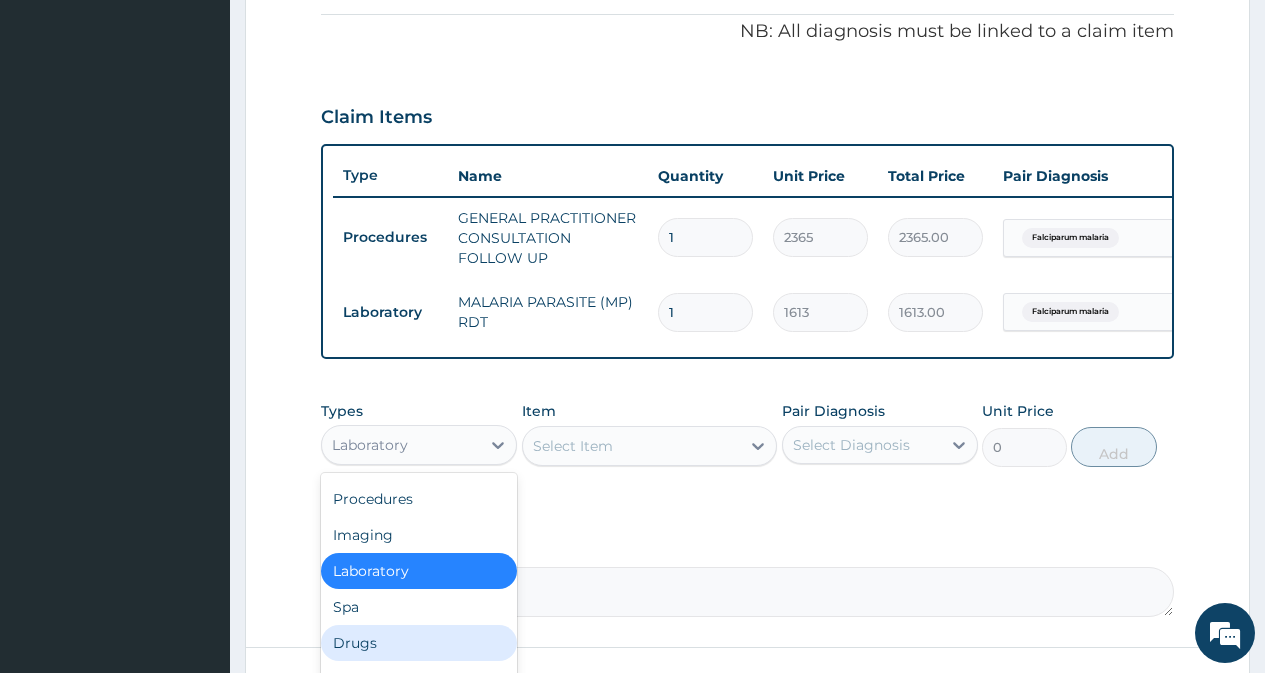 click on "Drugs" at bounding box center (419, 643) 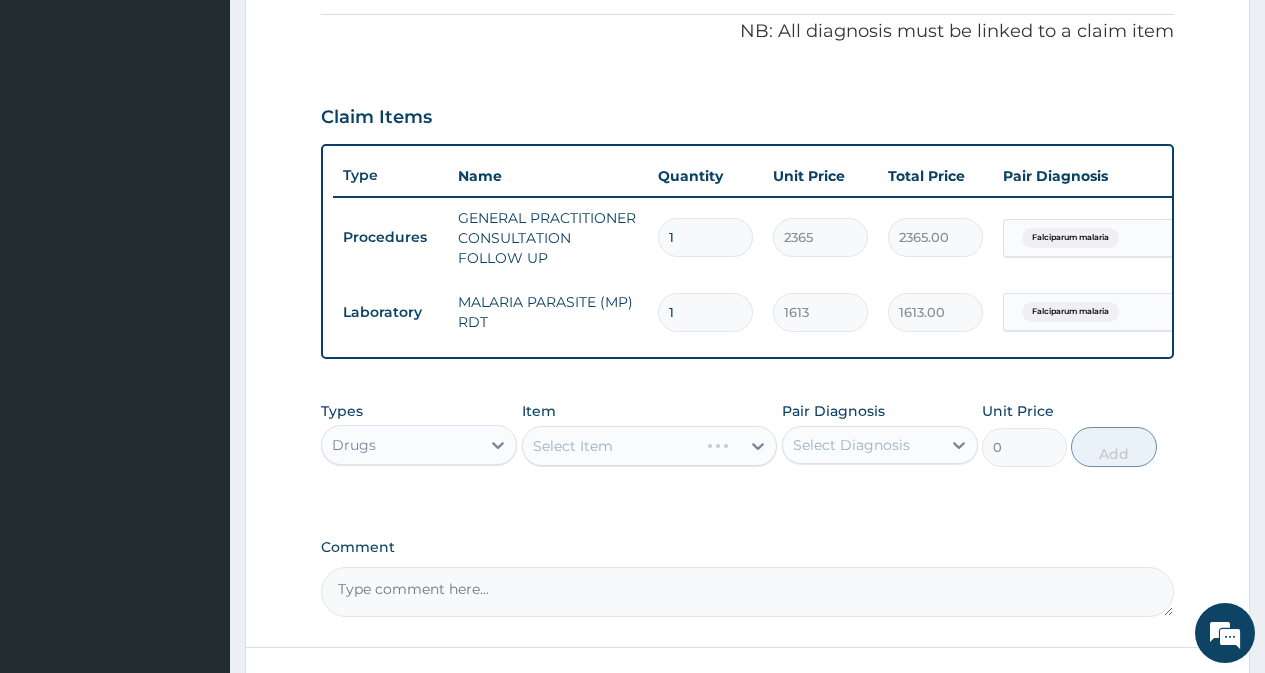 click on "Select Item" at bounding box center (650, 446) 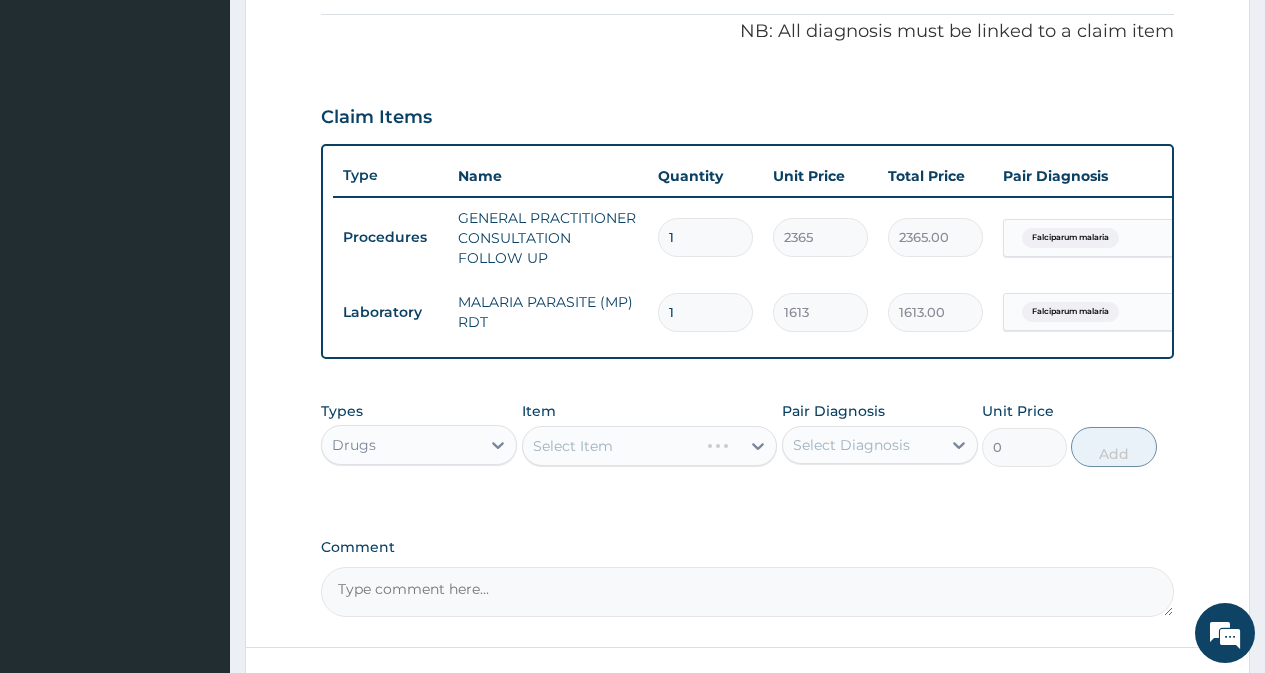 click on "Select Item" at bounding box center [650, 446] 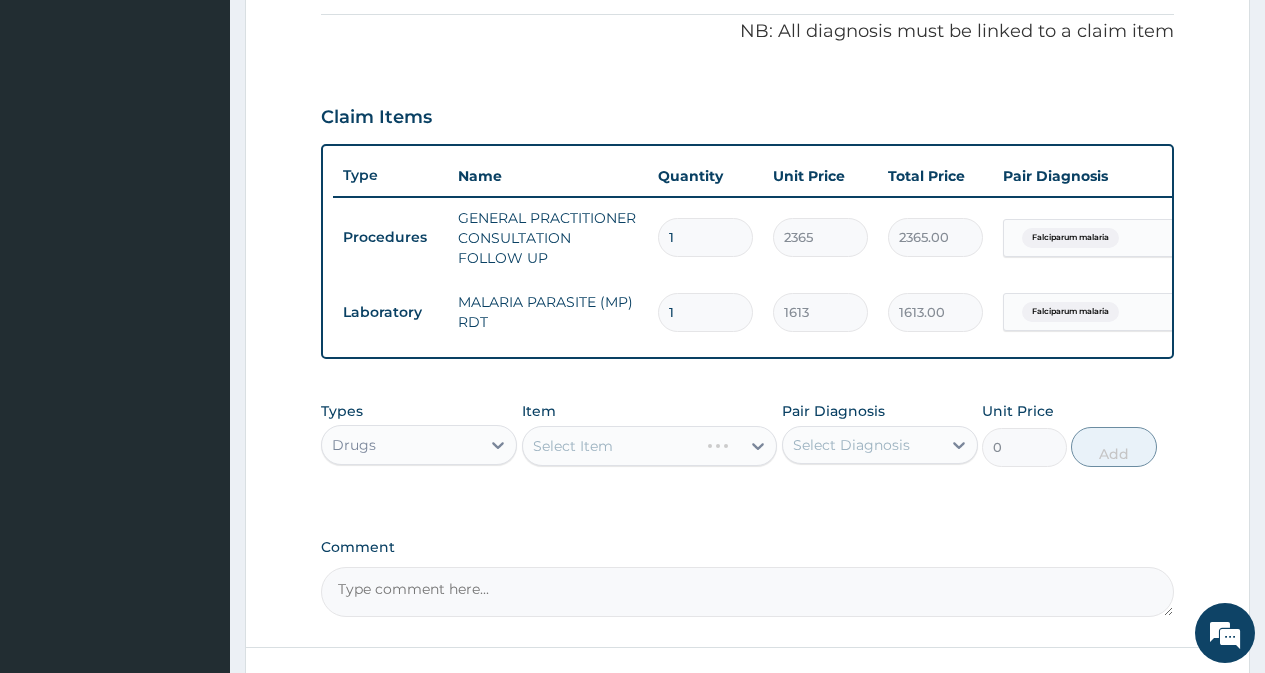 click on "Select Item" at bounding box center [650, 446] 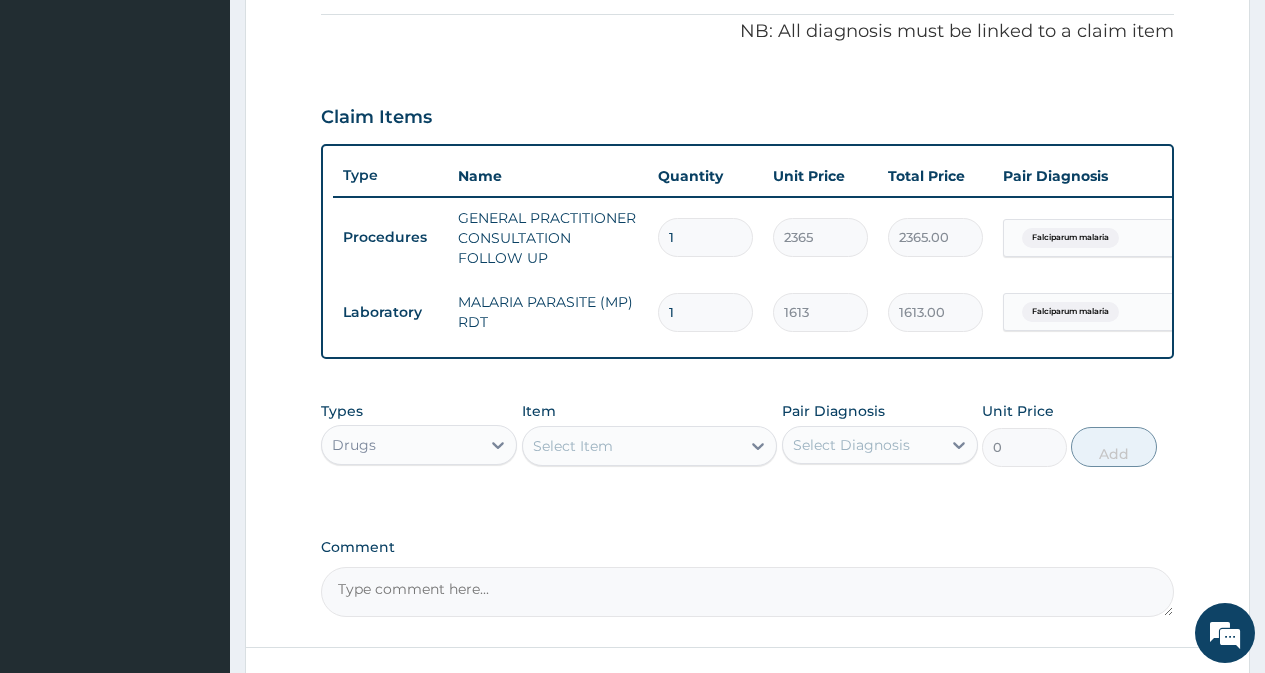 click on "Select Item" at bounding box center (650, 446) 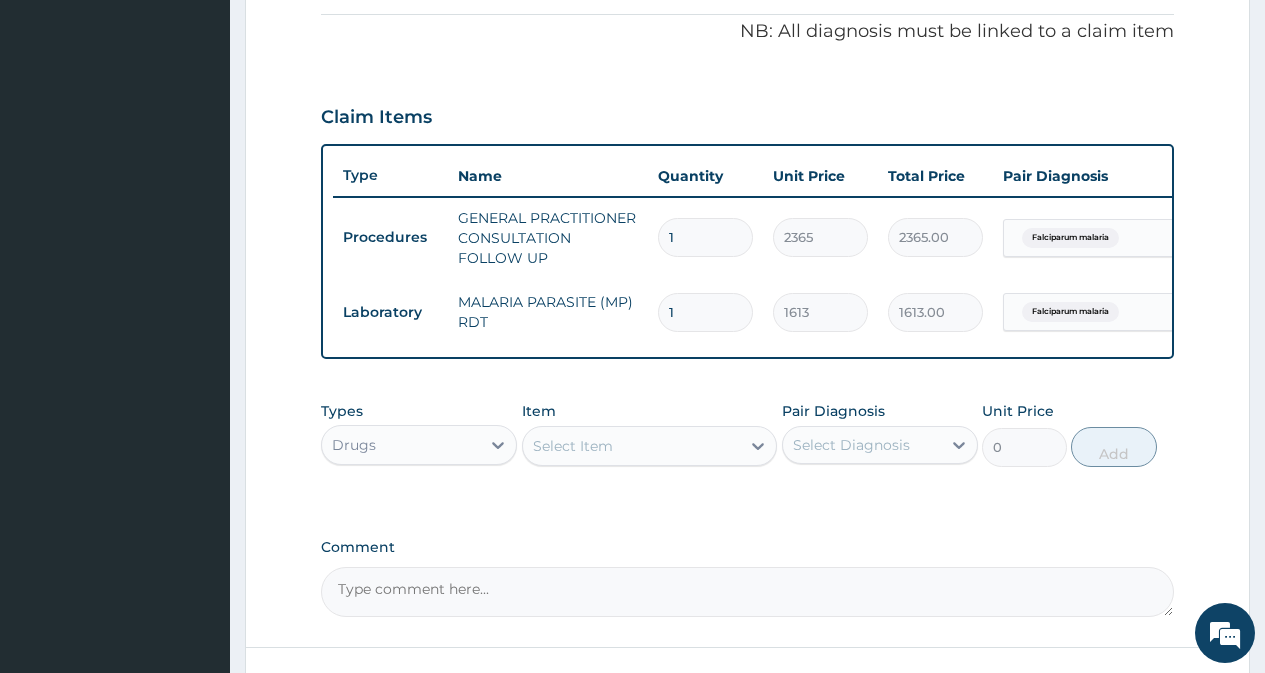 click on "Select Item" at bounding box center [573, 446] 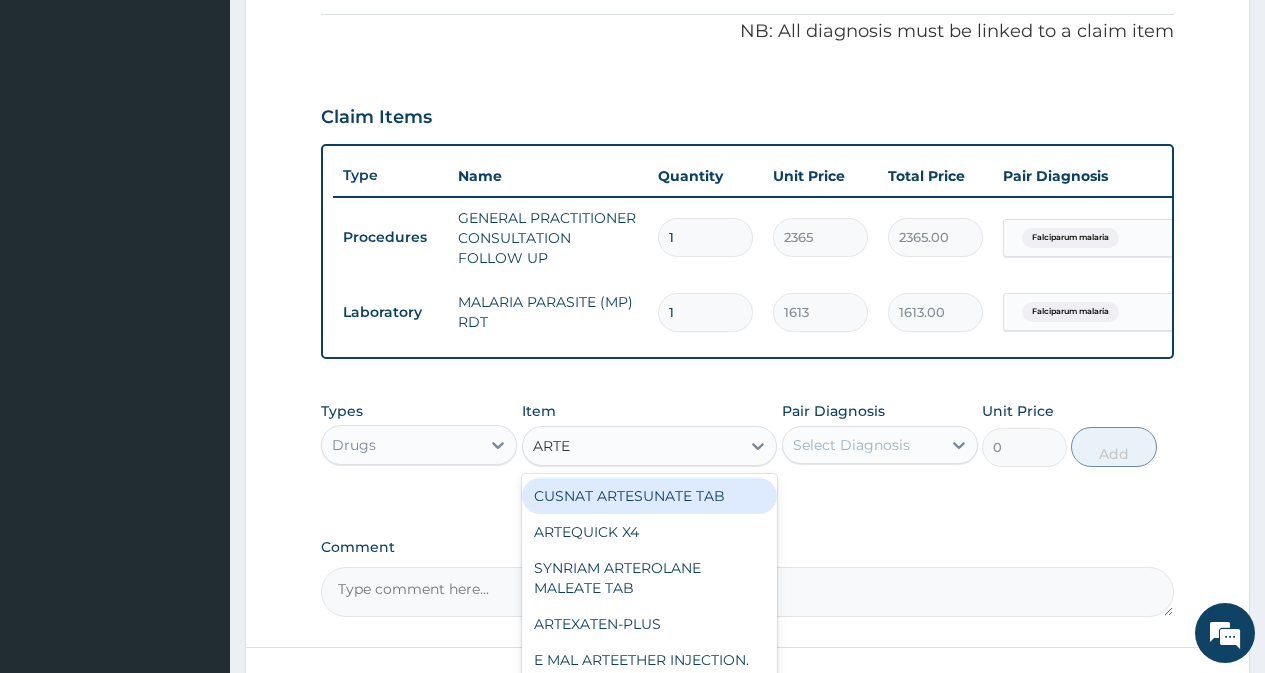 type on "ARTEM" 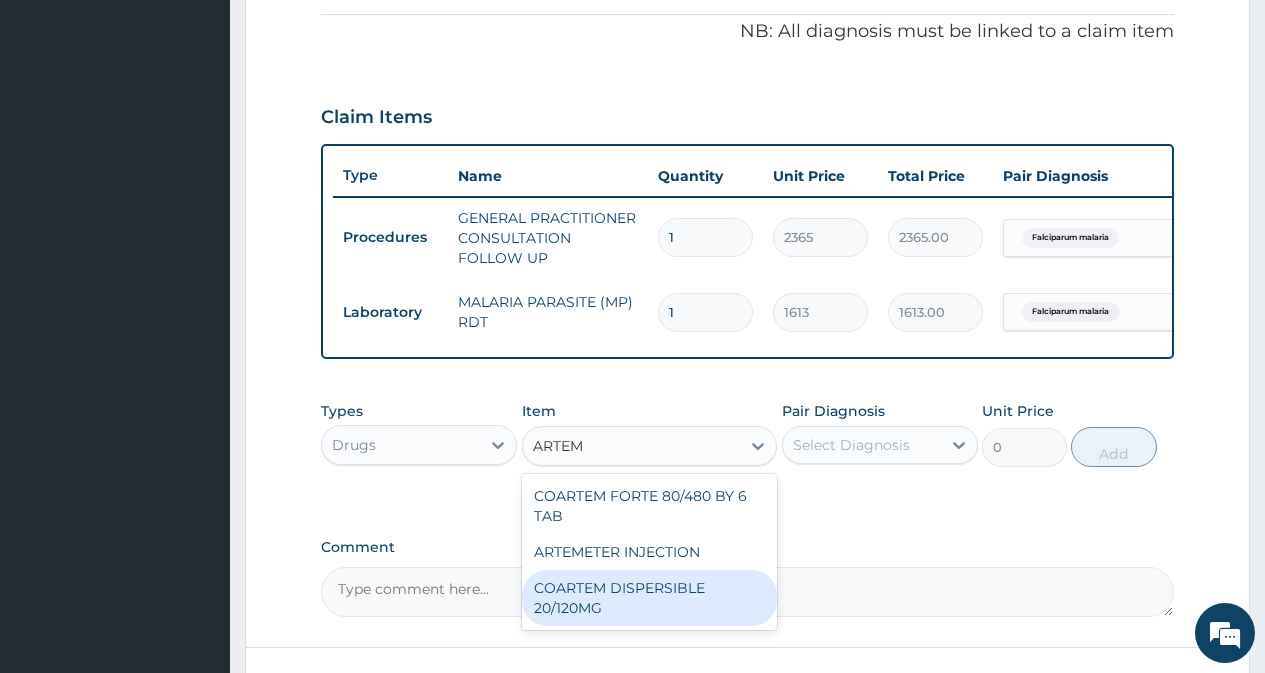 click on "COARTEM DISPERSIBLE 20/120MG" at bounding box center [650, 598] 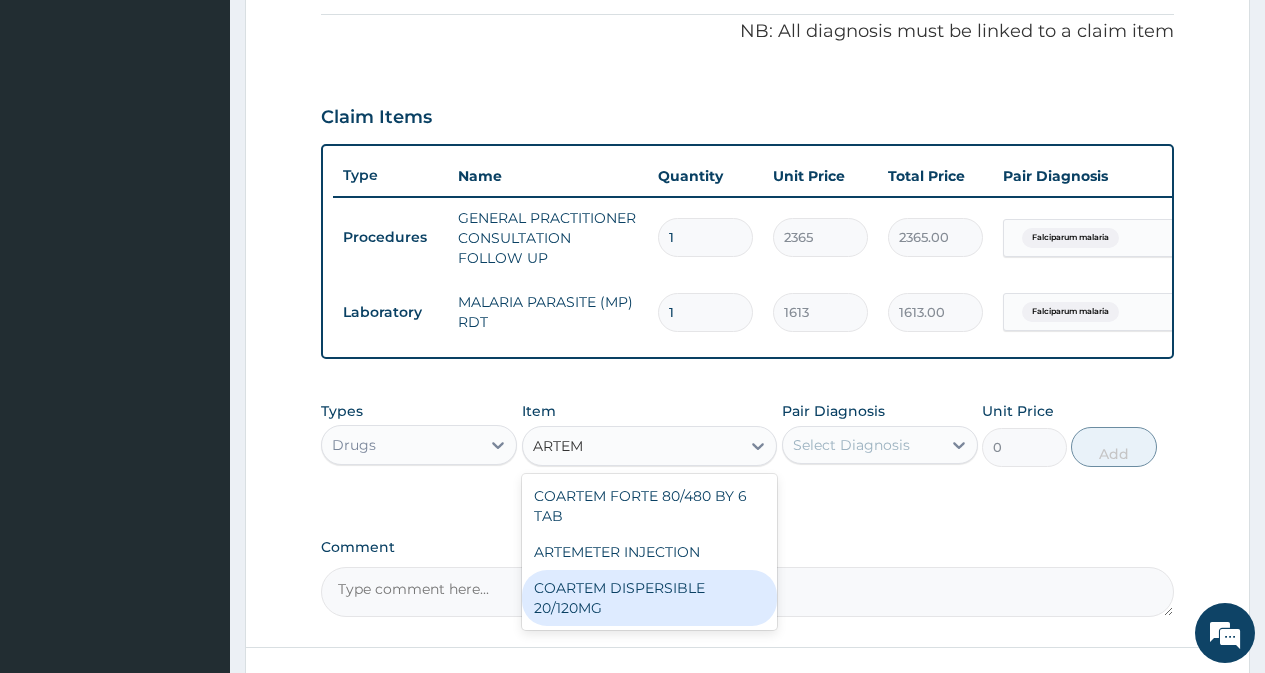 type 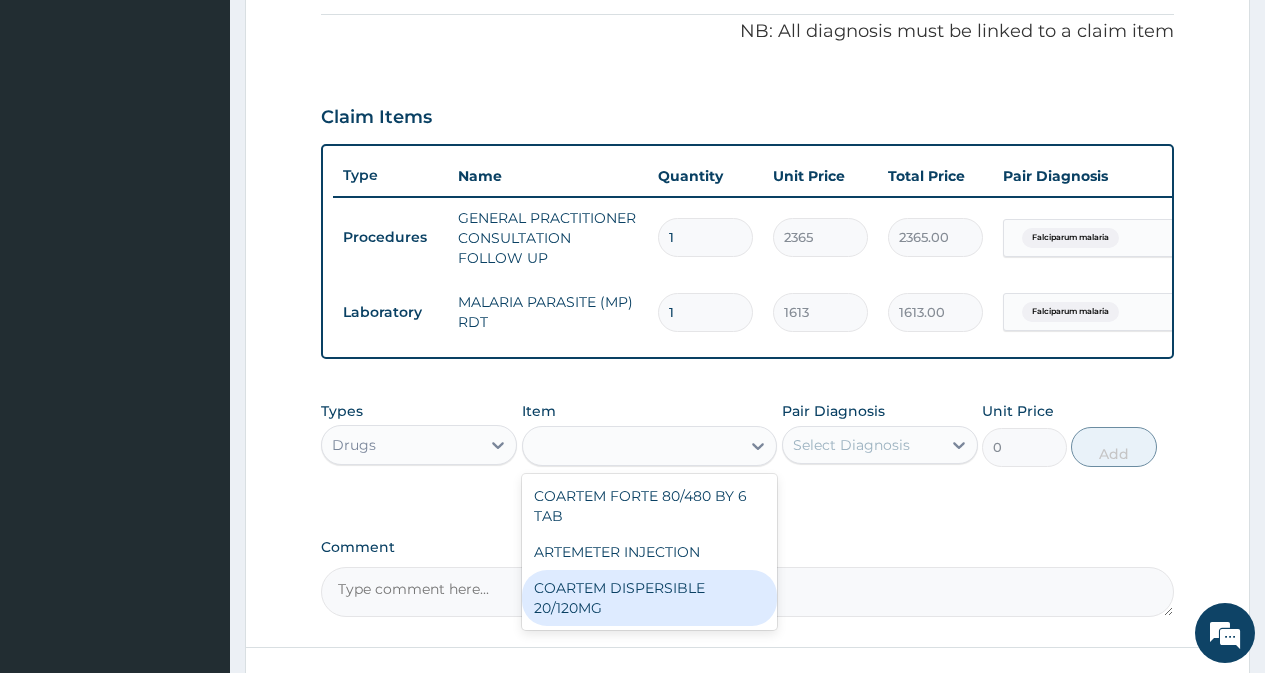 type on "112" 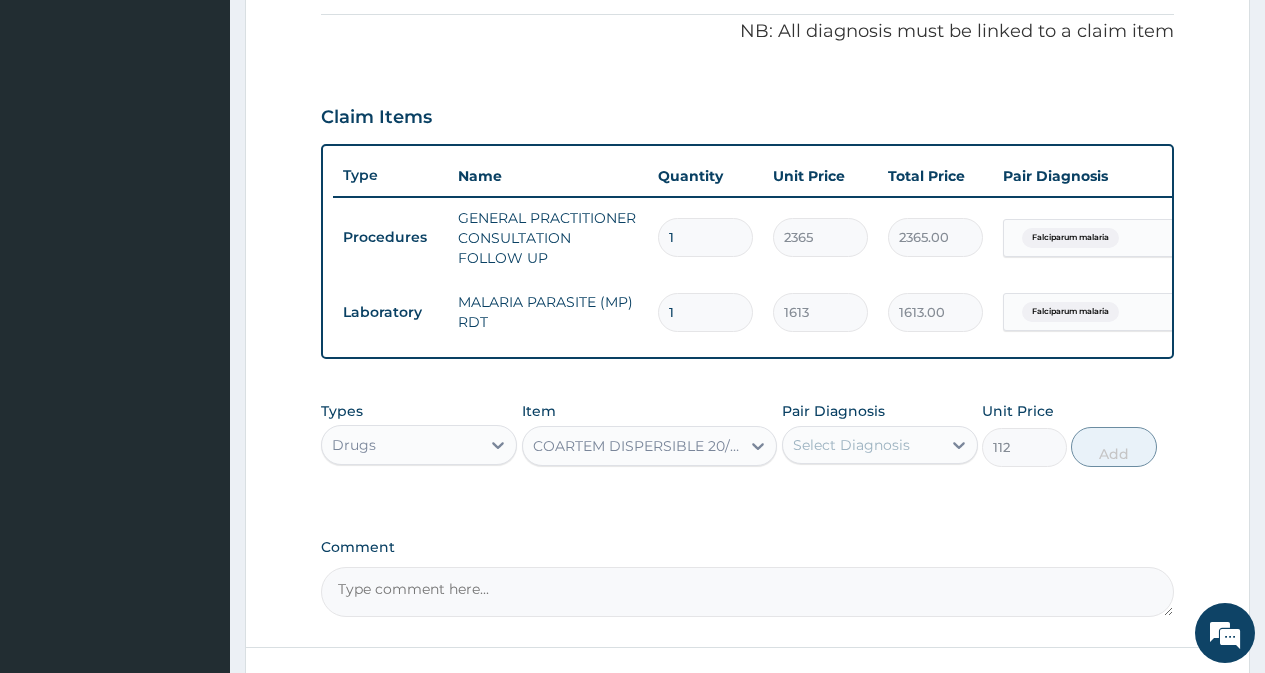 click on "COARTEM DISPERSIBLE 20/120MG" at bounding box center (638, 446) 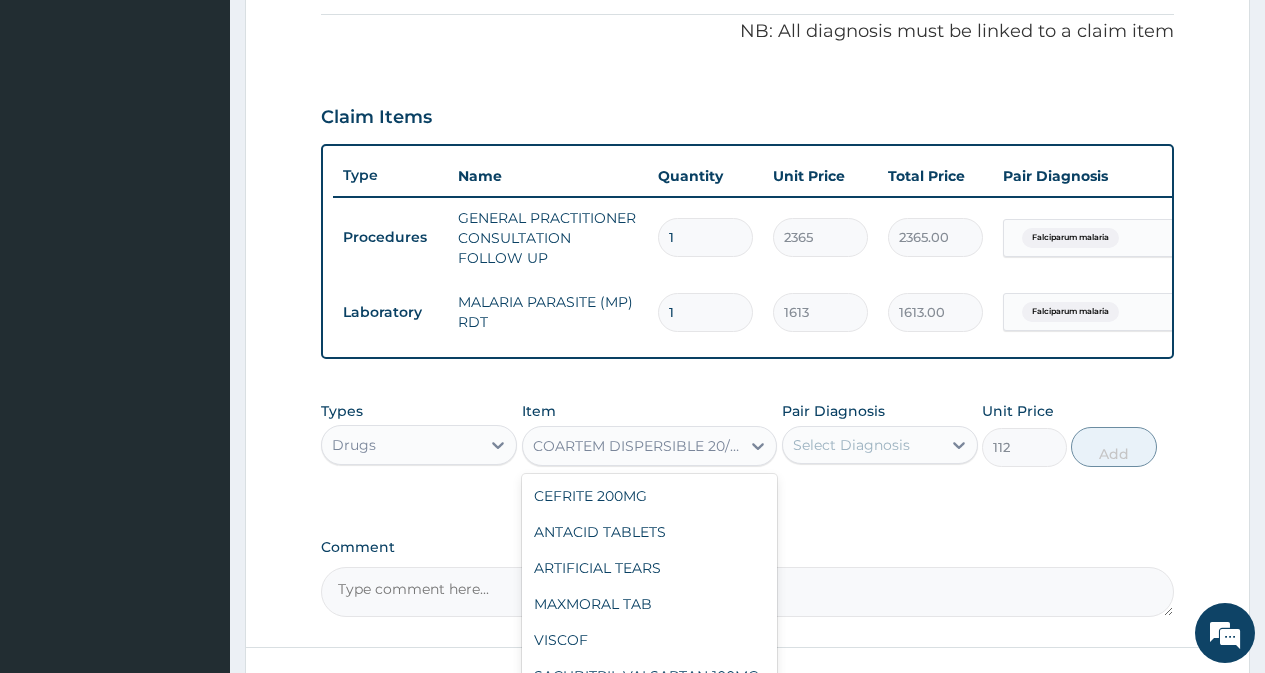 scroll, scrollTop: 29363, scrollLeft: 0, axis: vertical 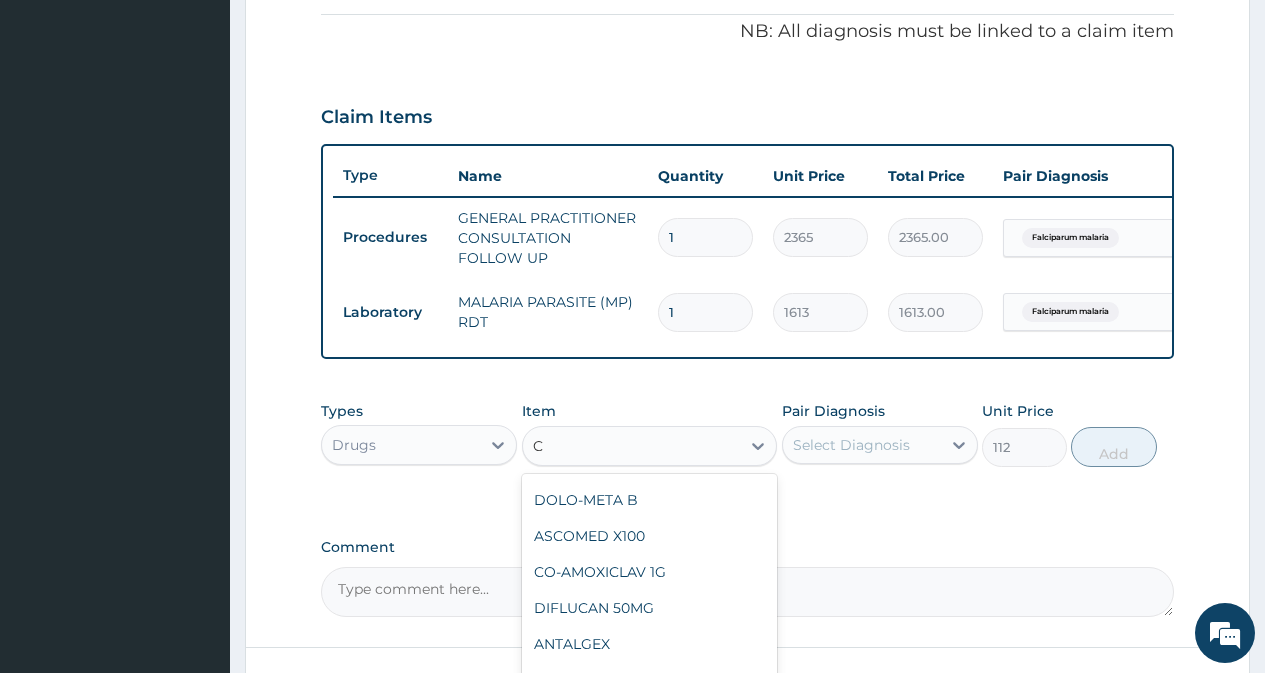 type on "CO" 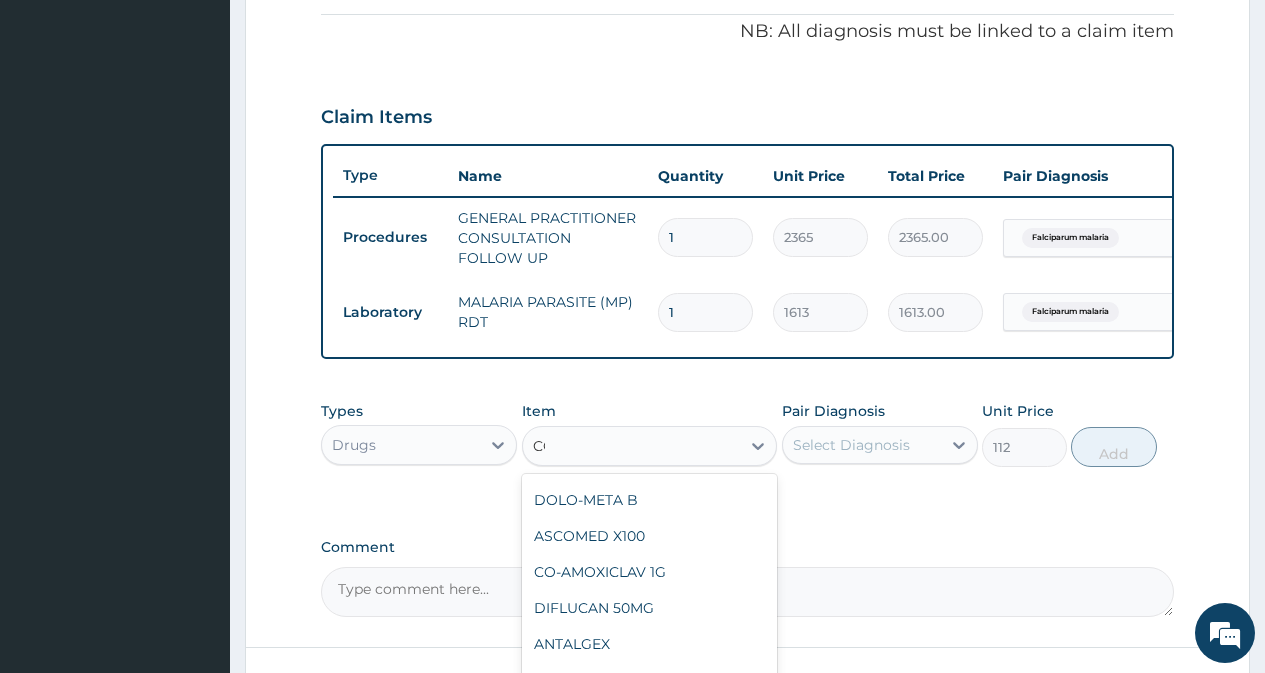 scroll, scrollTop: 3784, scrollLeft: 0, axis: vertical 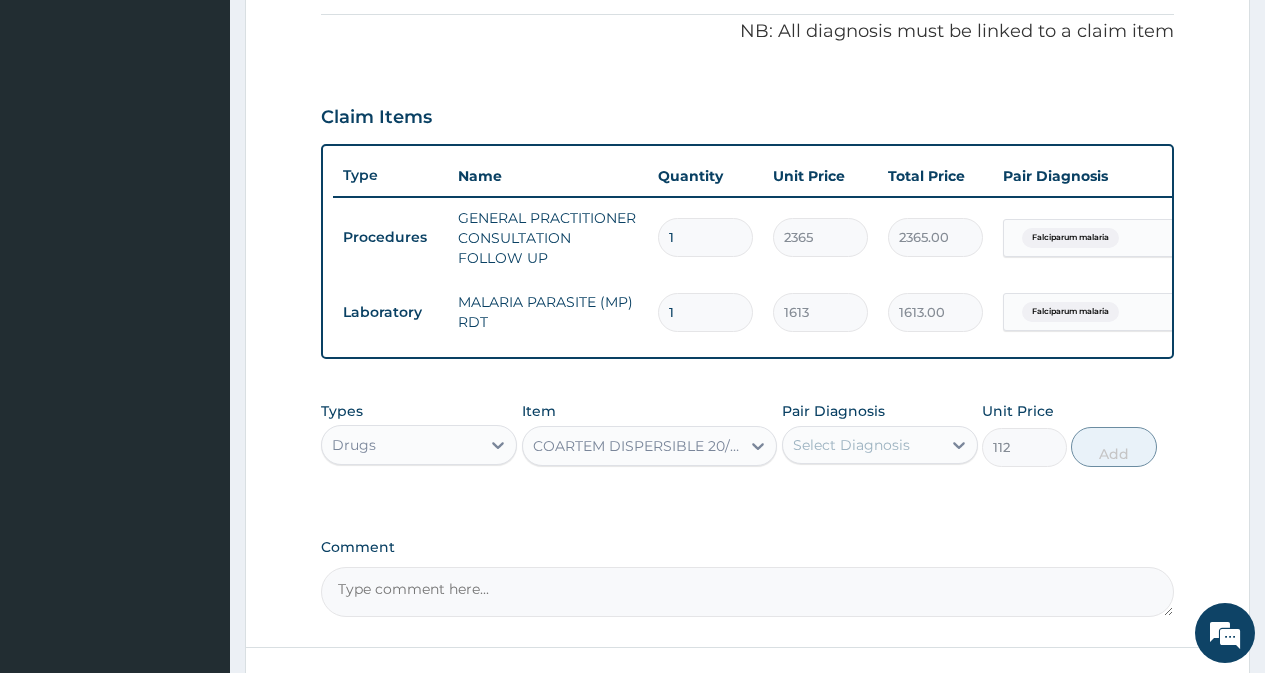 drag, startPoint x: 567, startPoint y: 465, endPoint x: 503, endPoint y: 489, distance: 68.35203 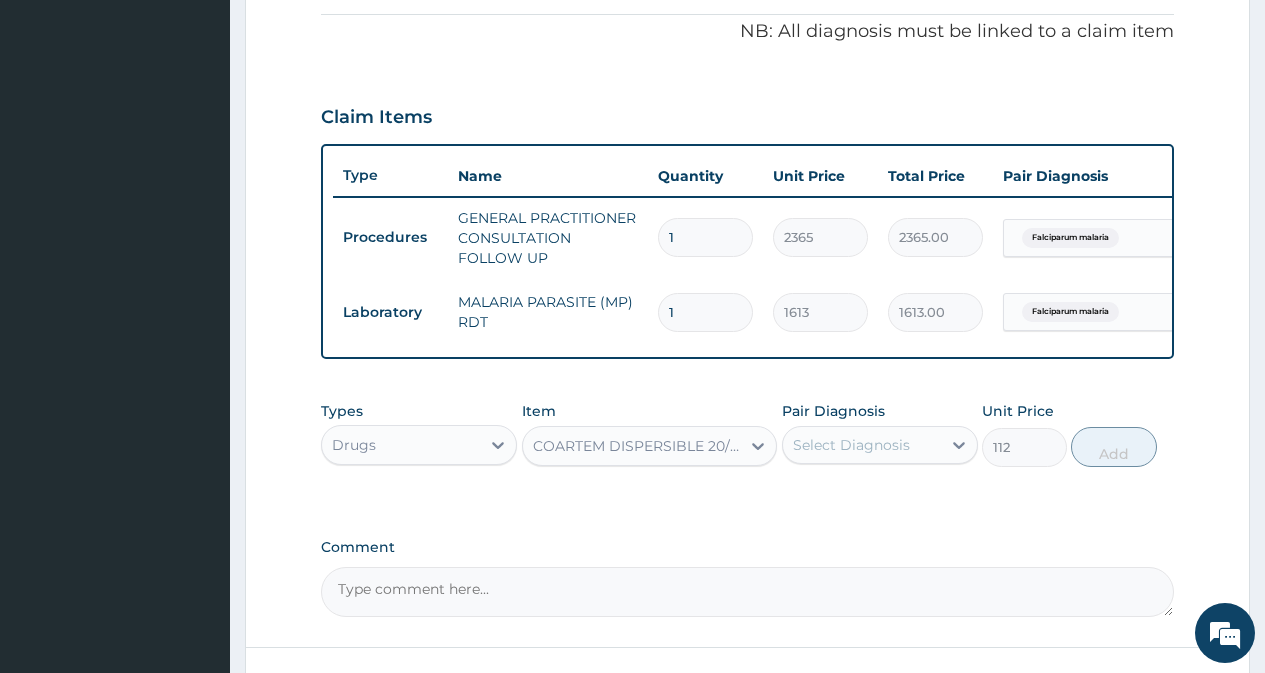 click on "Types Drugs Item option COARTEM DISPERSIBLE 20/120MG, selected.   Select is focused ,type to refine list, press Down to open the menu,  COARTEM DISPERSIBLE 20/120MG Pair Diagnosis Select Diagnosis Unit Price 112 Add" at bounding box center (747, 434) 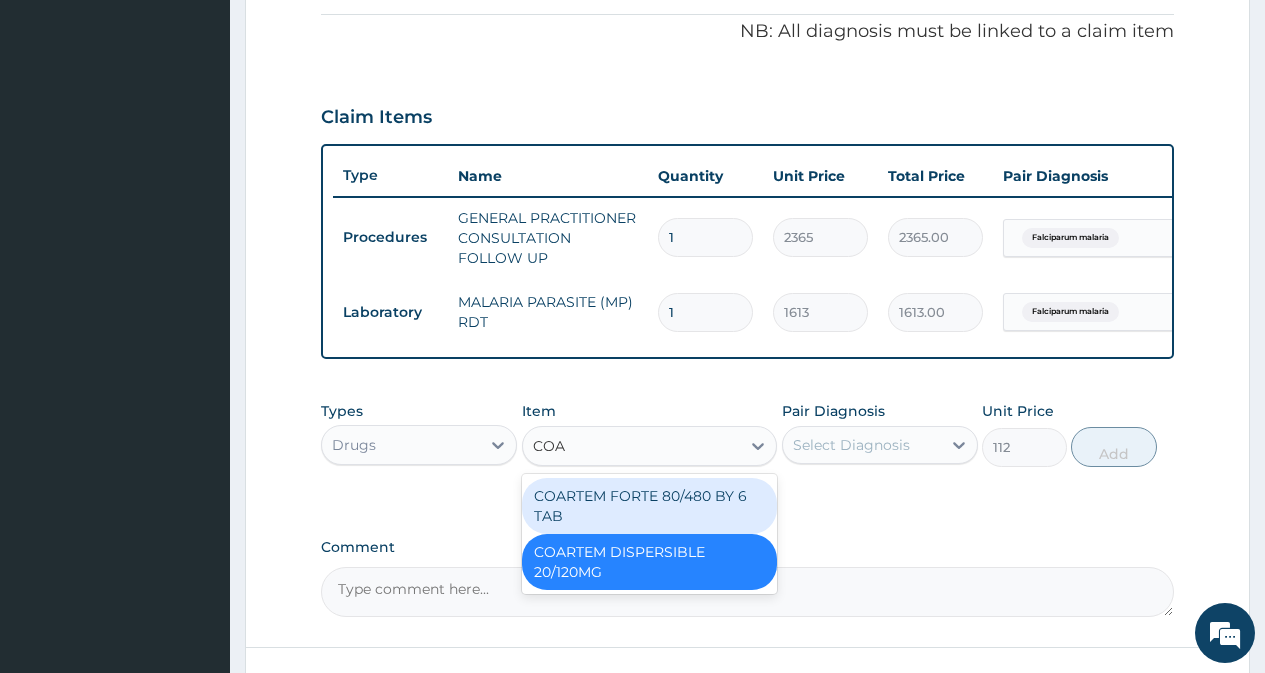 type on "COAR" 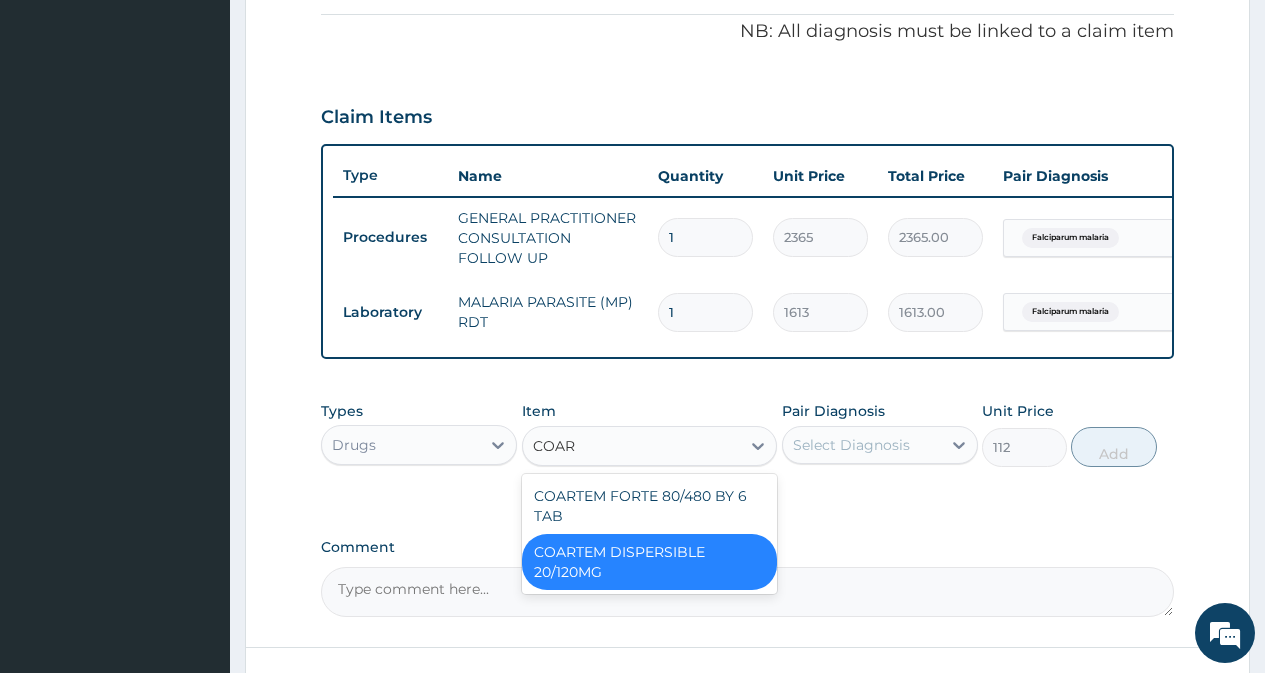 click on "COARTEM DISPERSIBLE 20/120MG" at bounding box center (650, 562) 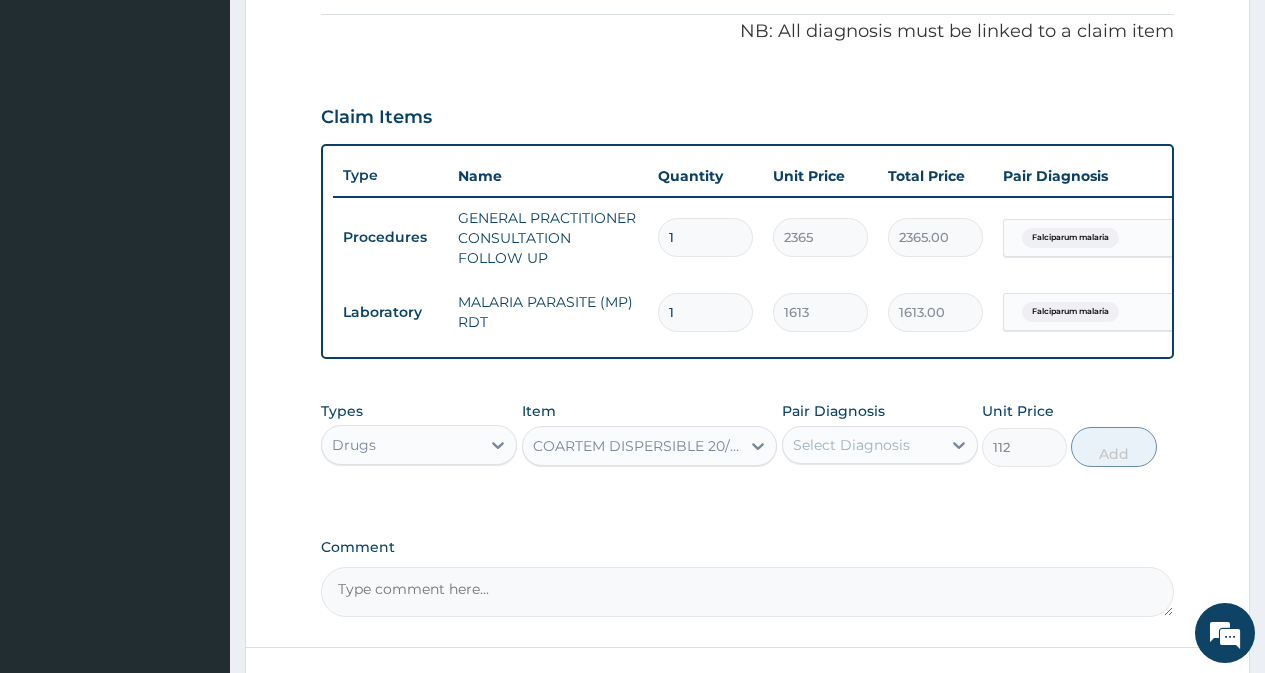 click on "COARTEM DISPERSIBLE 20/120MG" at bounding box center (638, 446) 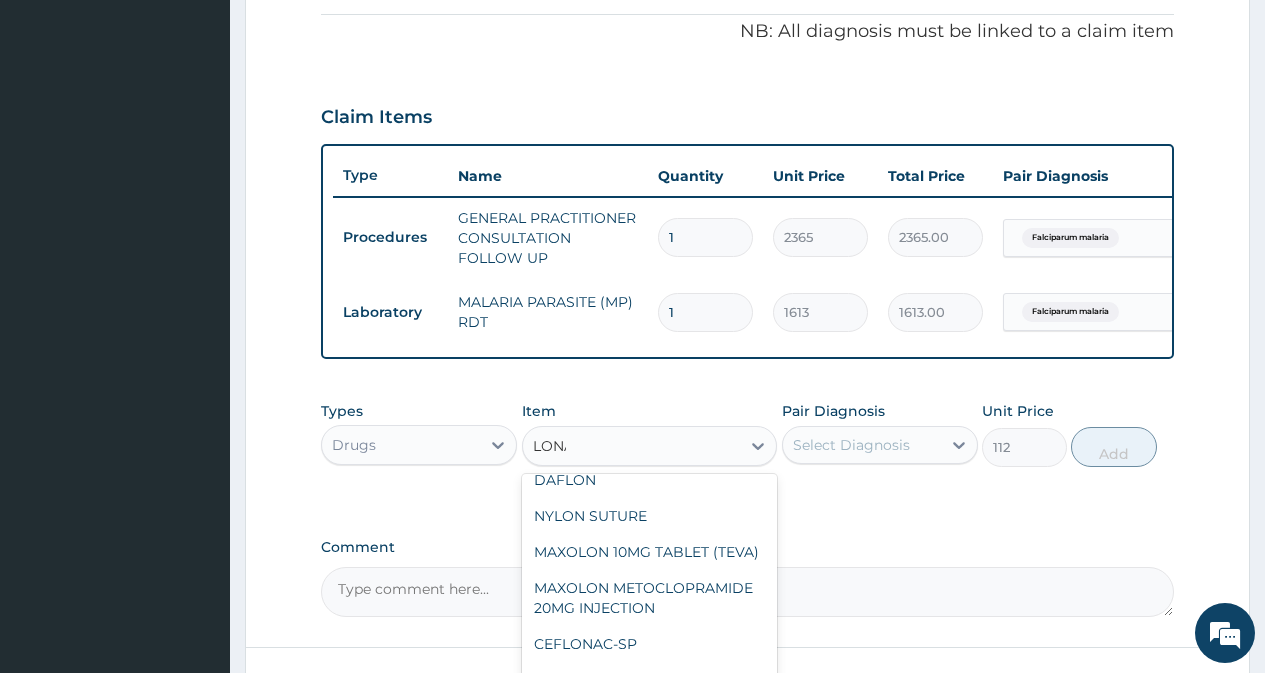 scroll, scrollTop: 0, scrollLeft: 0, axis: both 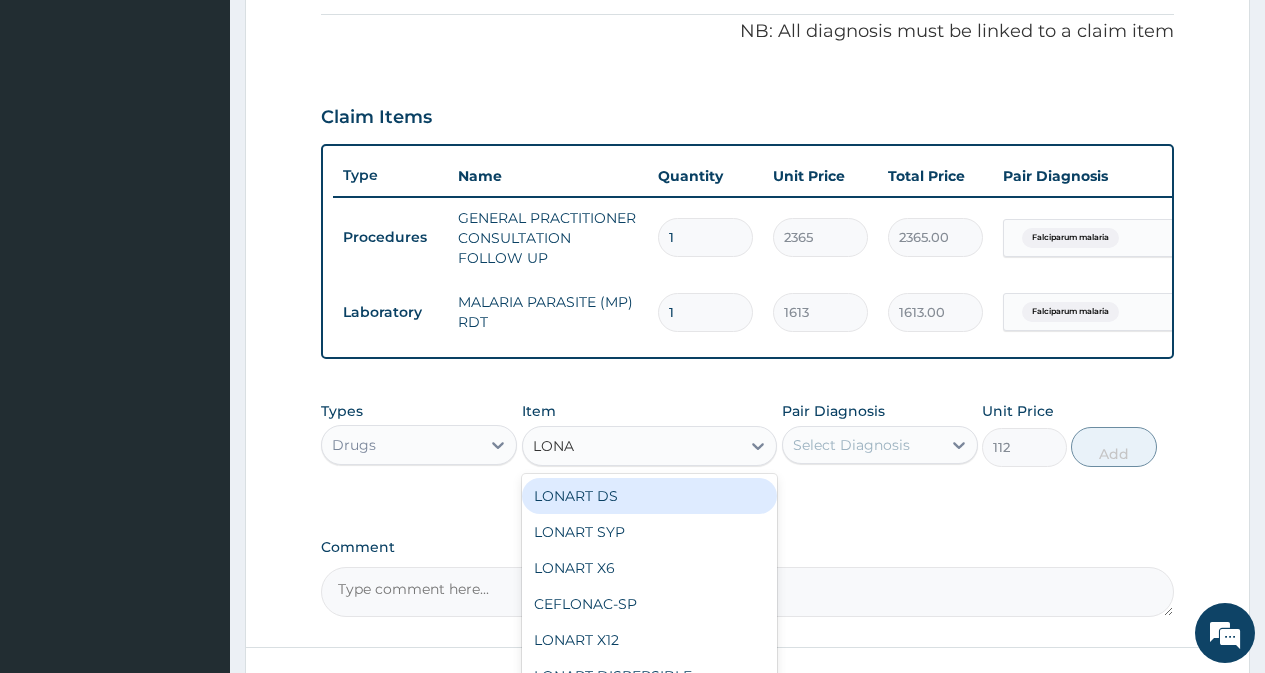 type on "LONAR" 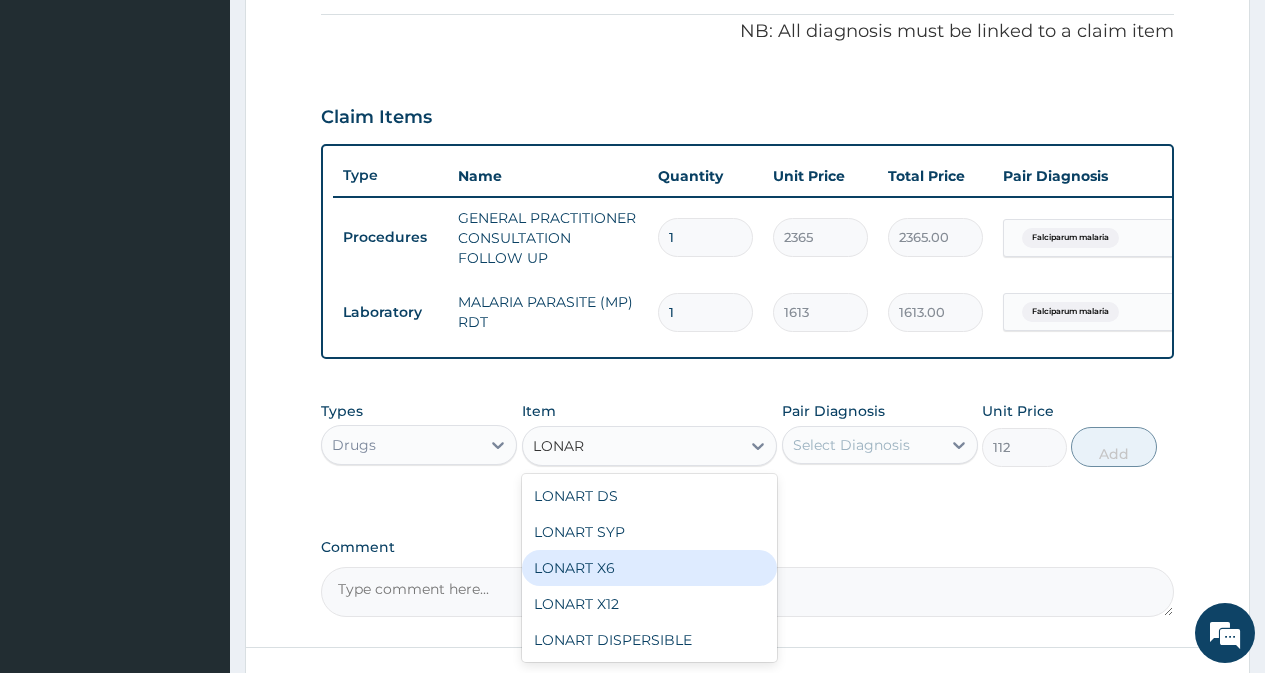 click on "LONART X6" at bounding box center [650, 568] 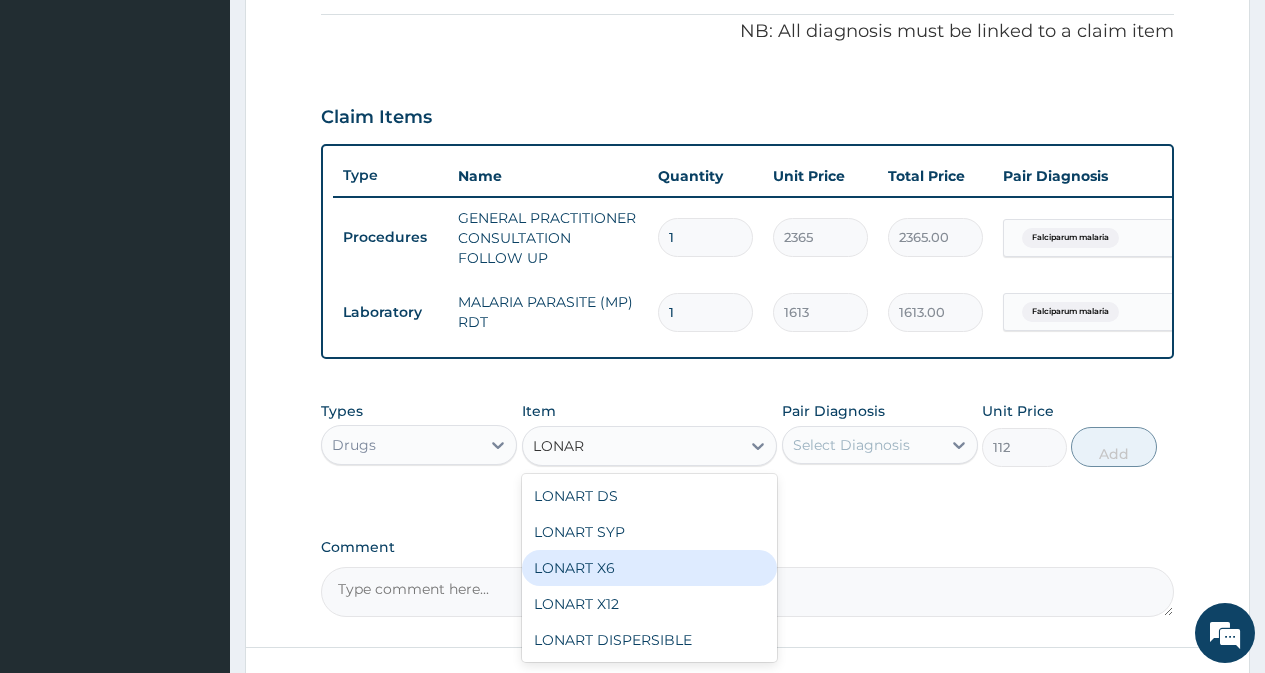 type 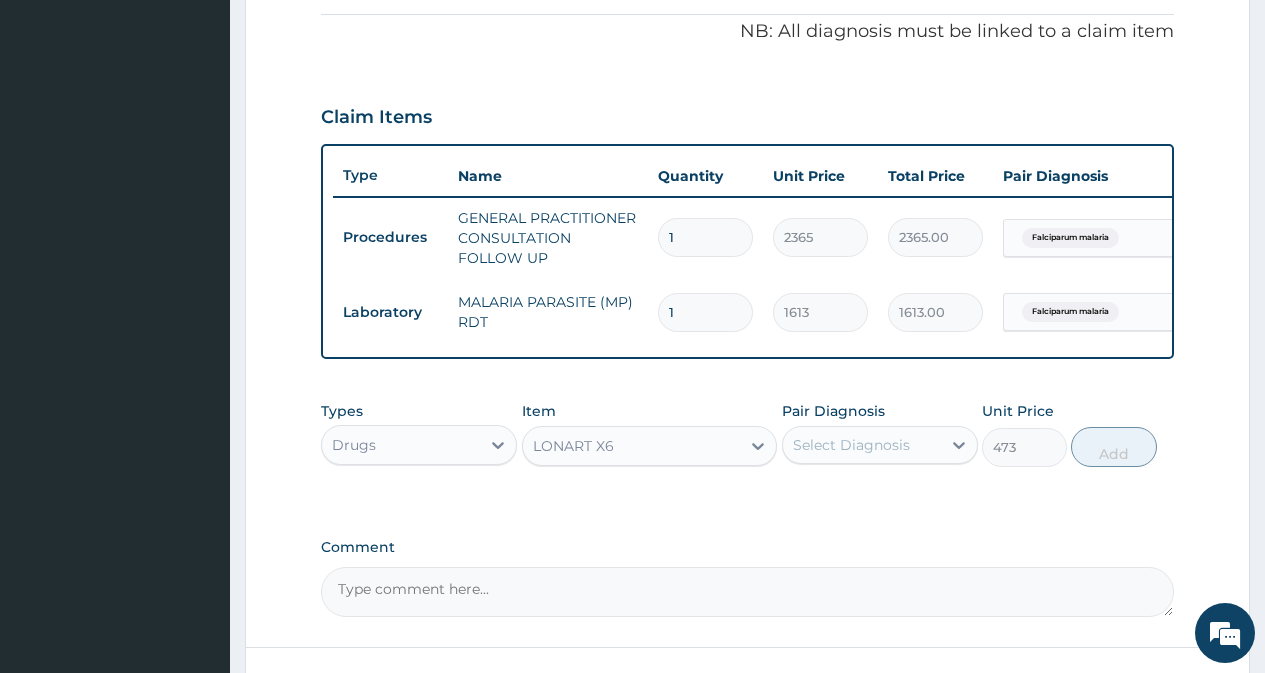 click on "Select Diagnosis" at bounding box center (851, 445) 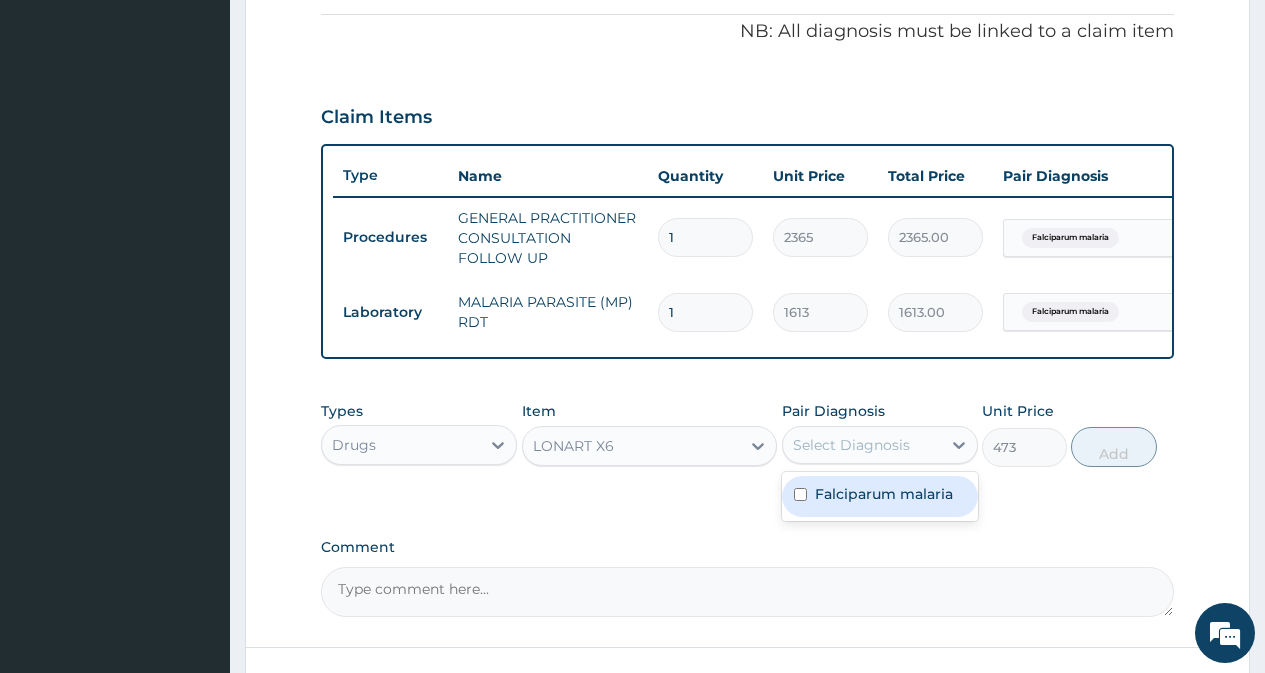 click at bounding box center (800, 494) 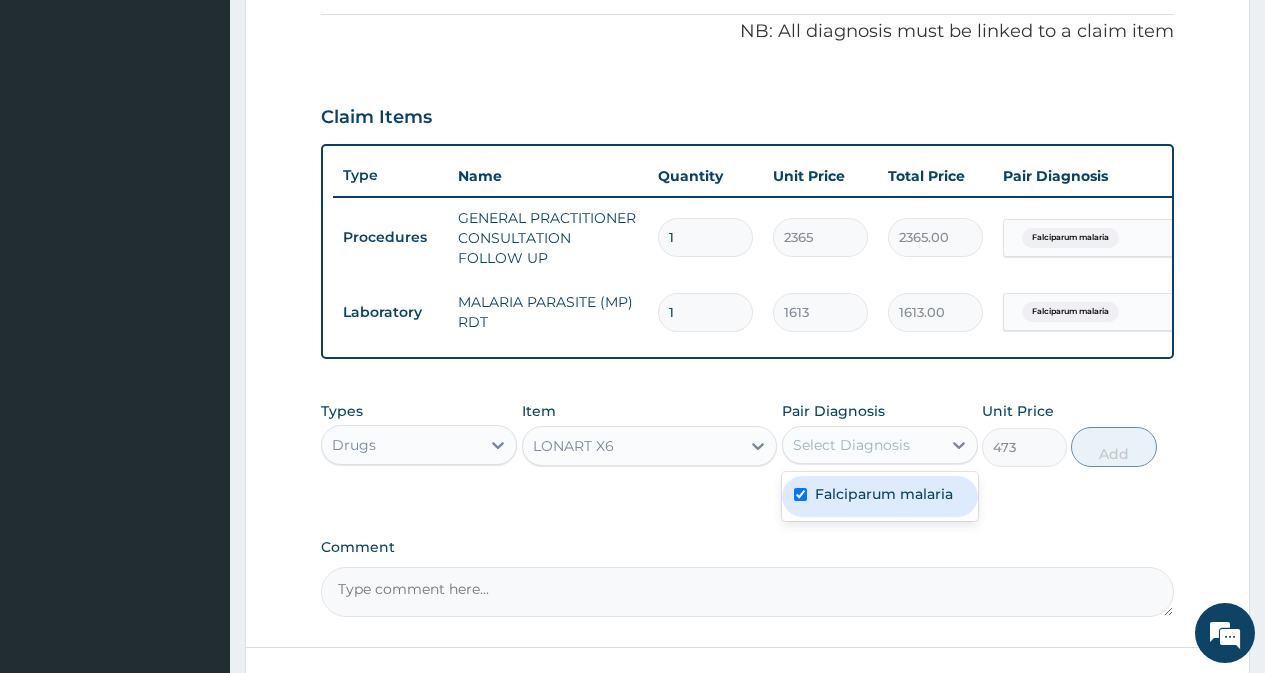 checkbox on "true" 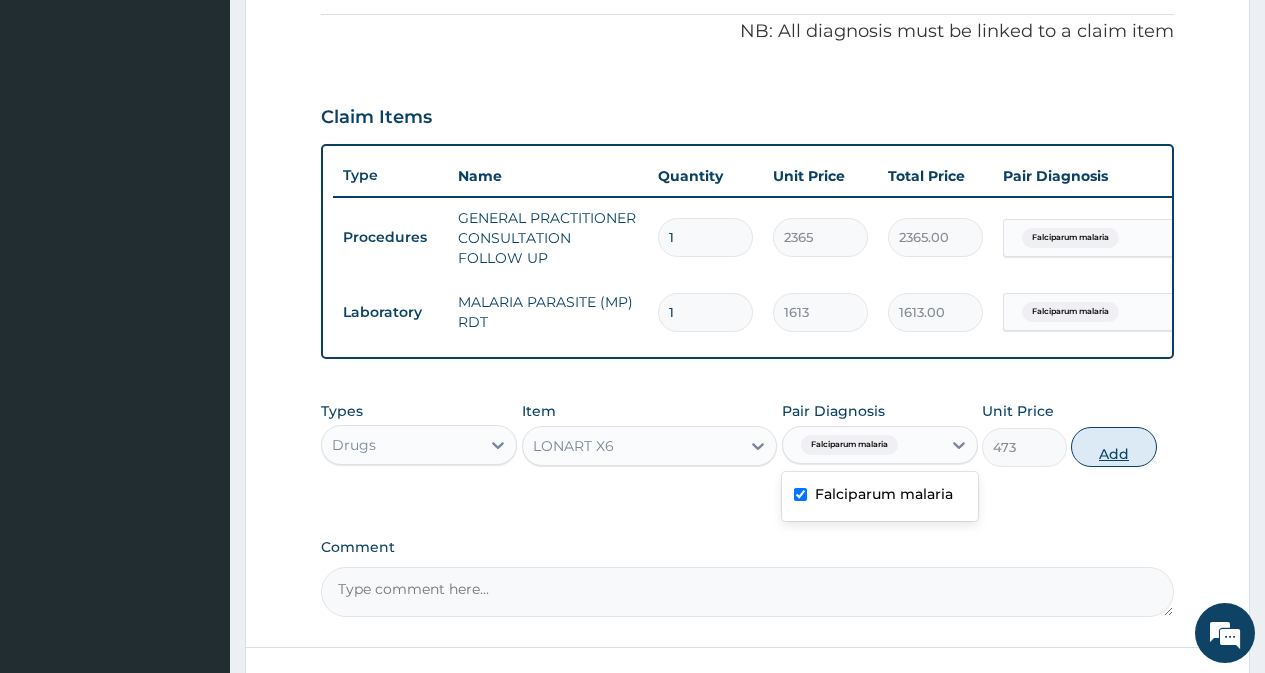 click on "Add" at bounding box center [1113, 447] 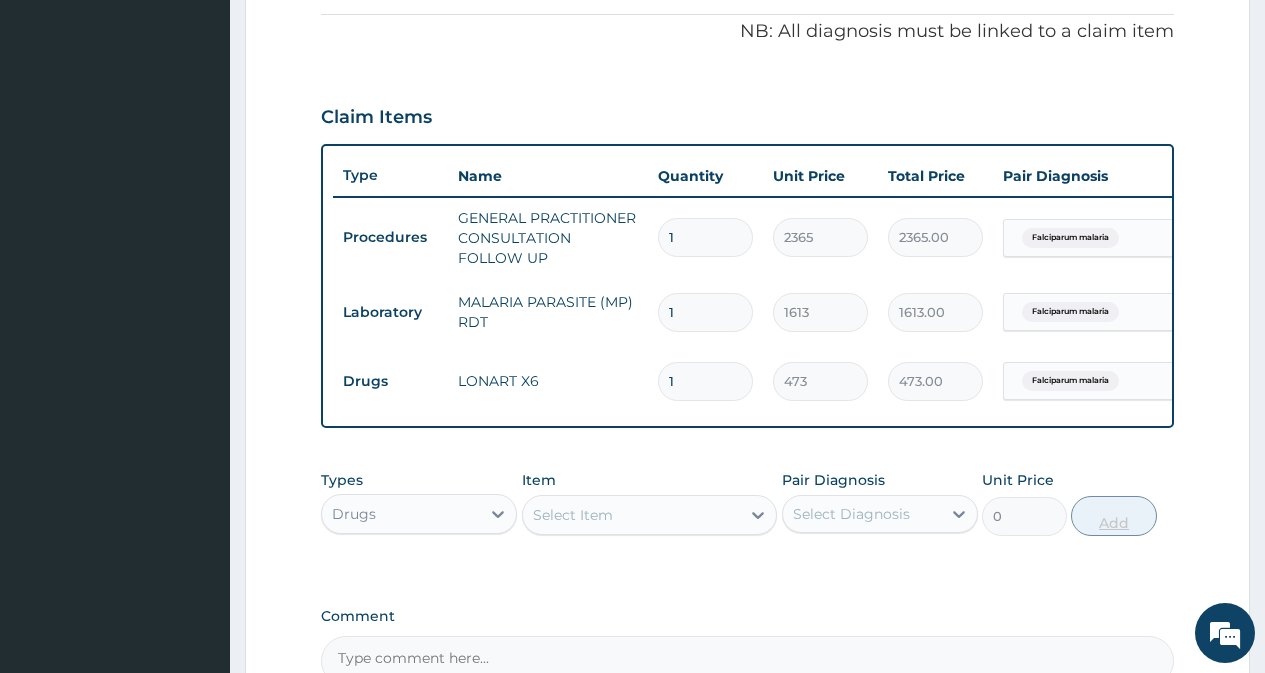 type 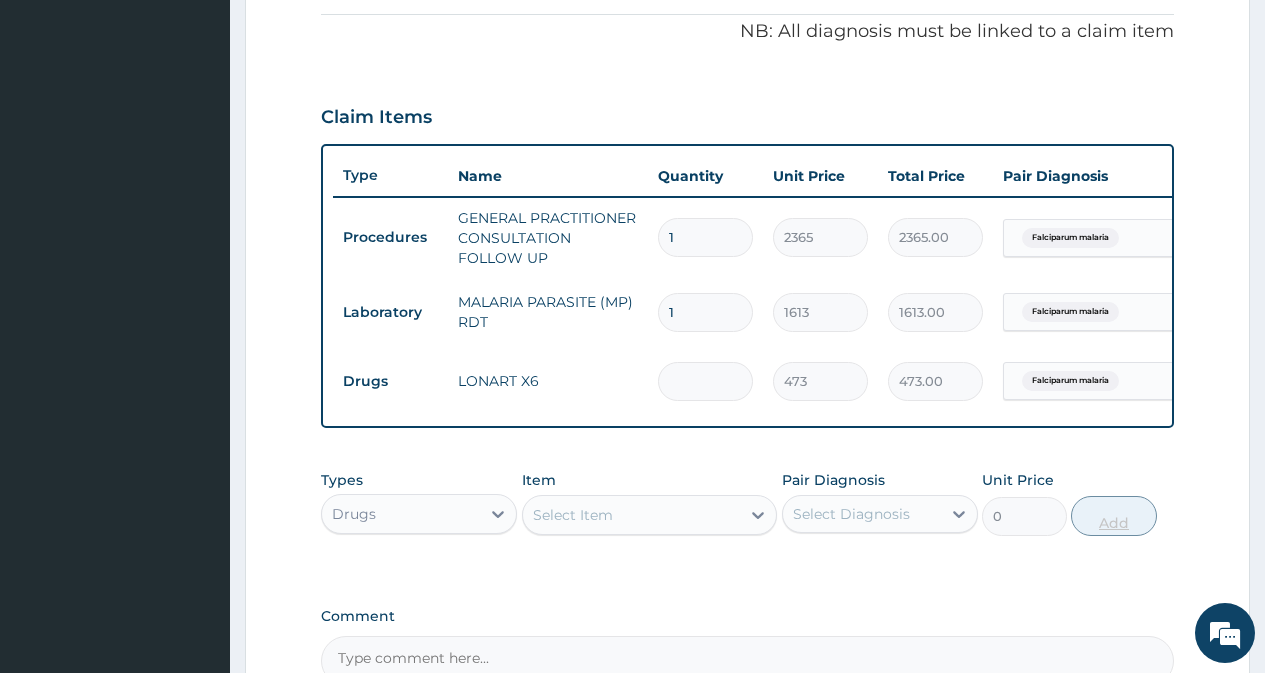 type on "0.00" 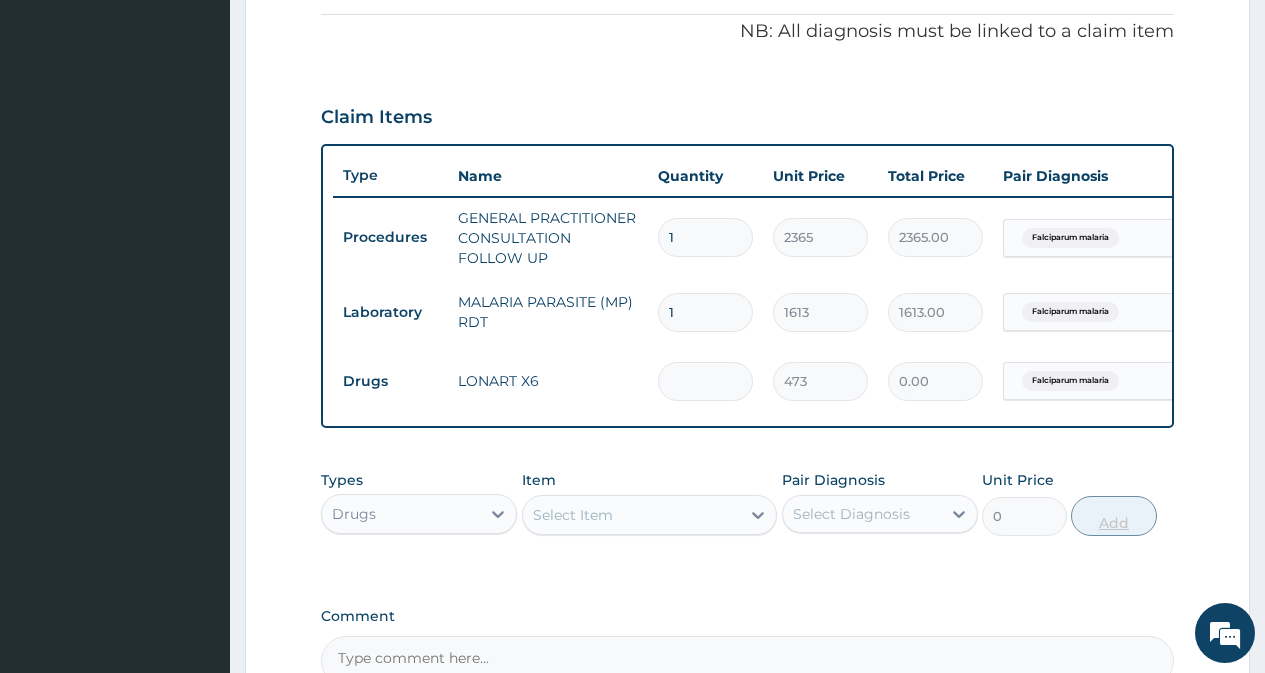 type on "6" 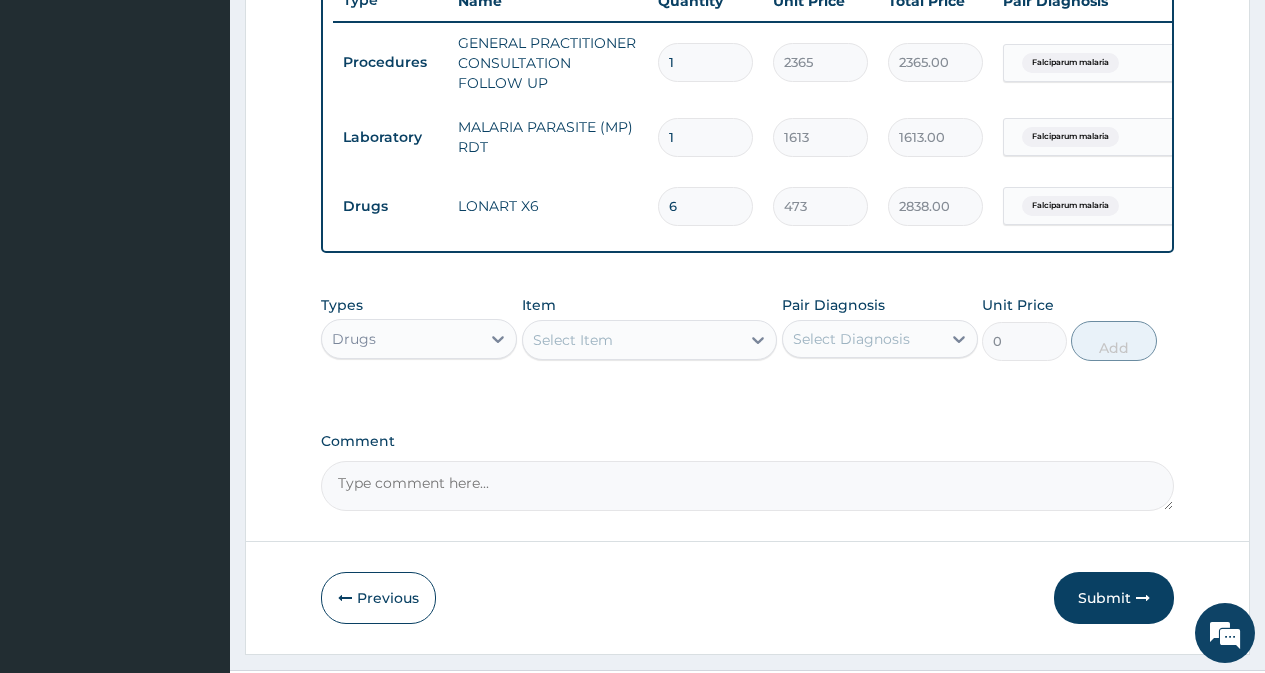 scroll, scrollTop: 800, scrollLeft: 0, axis: vertical 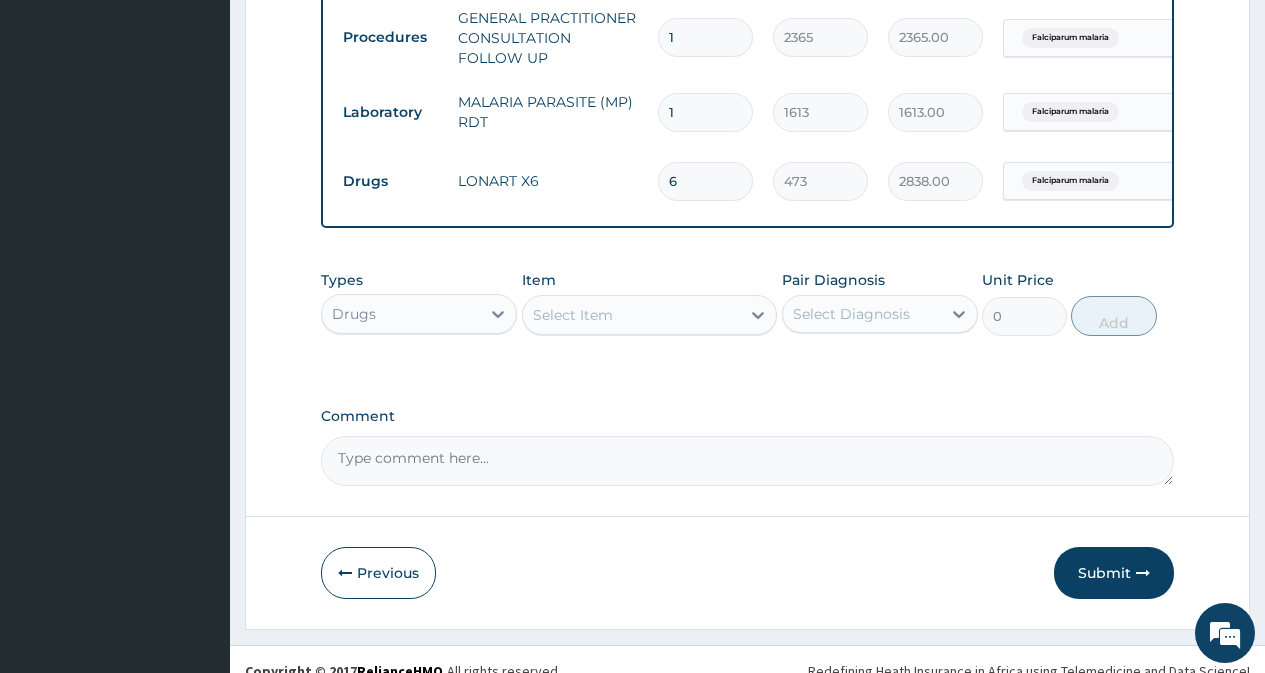 type on "6" 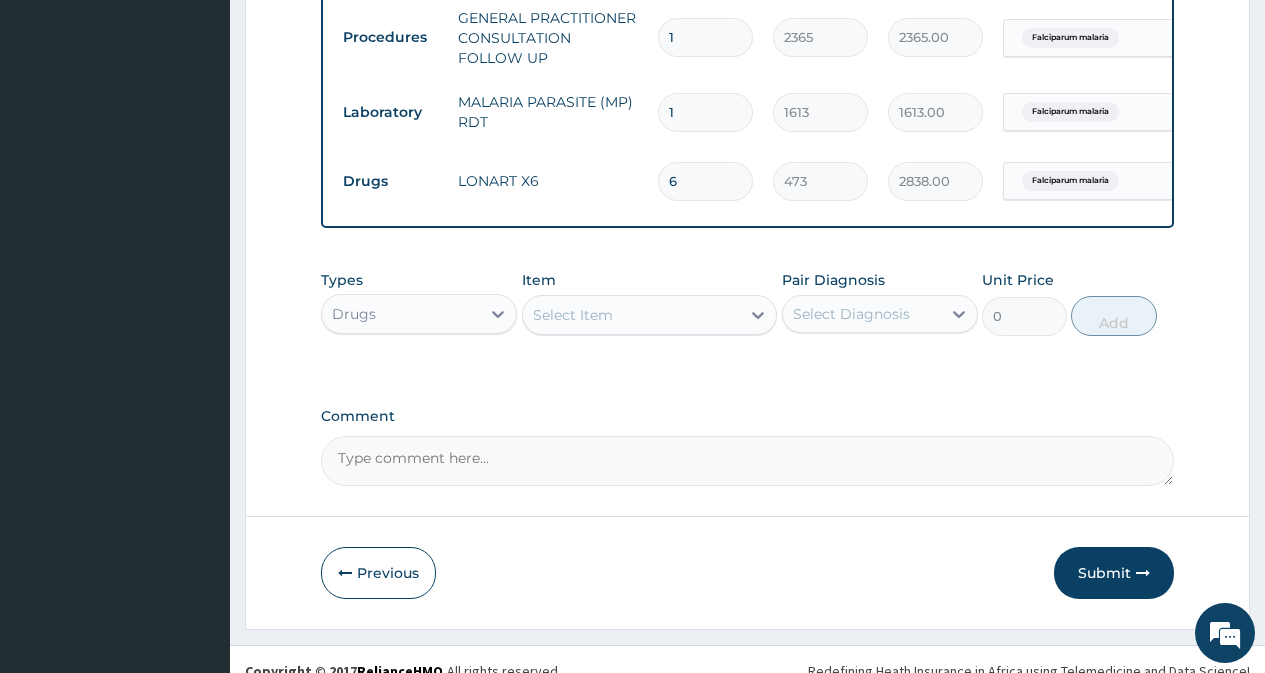 click on "Select Item" at bounding box center [632, 315] 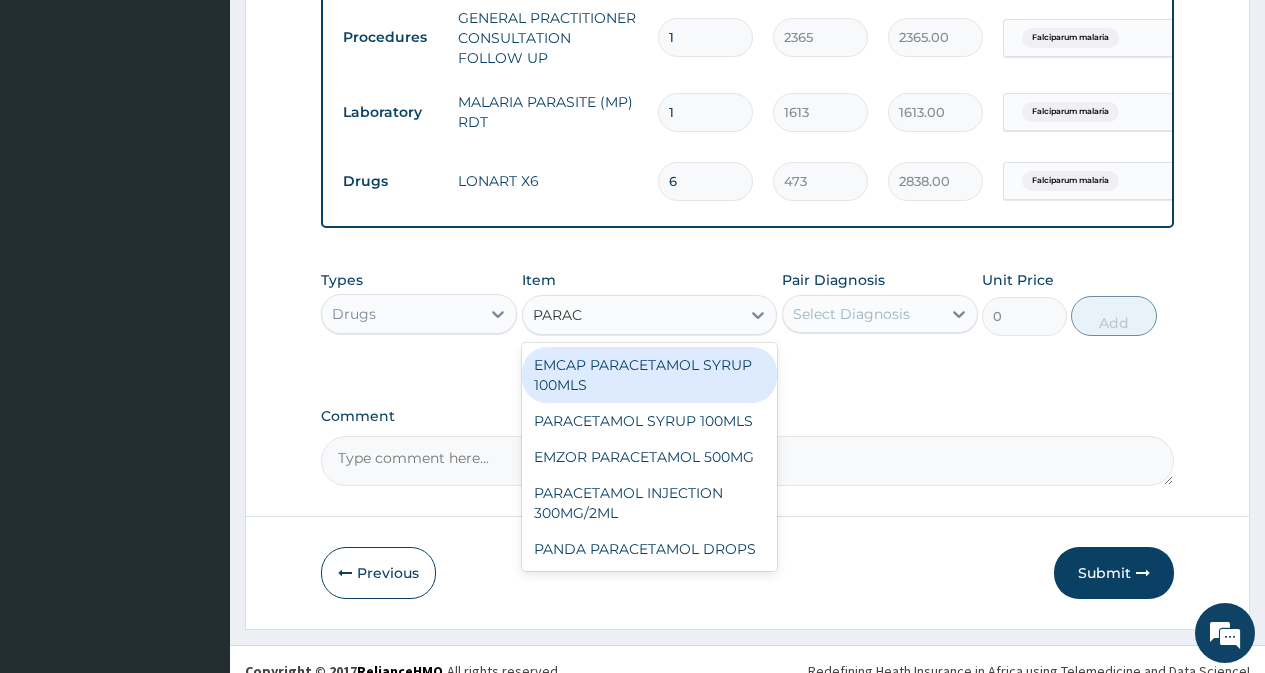 type on "PARACE" 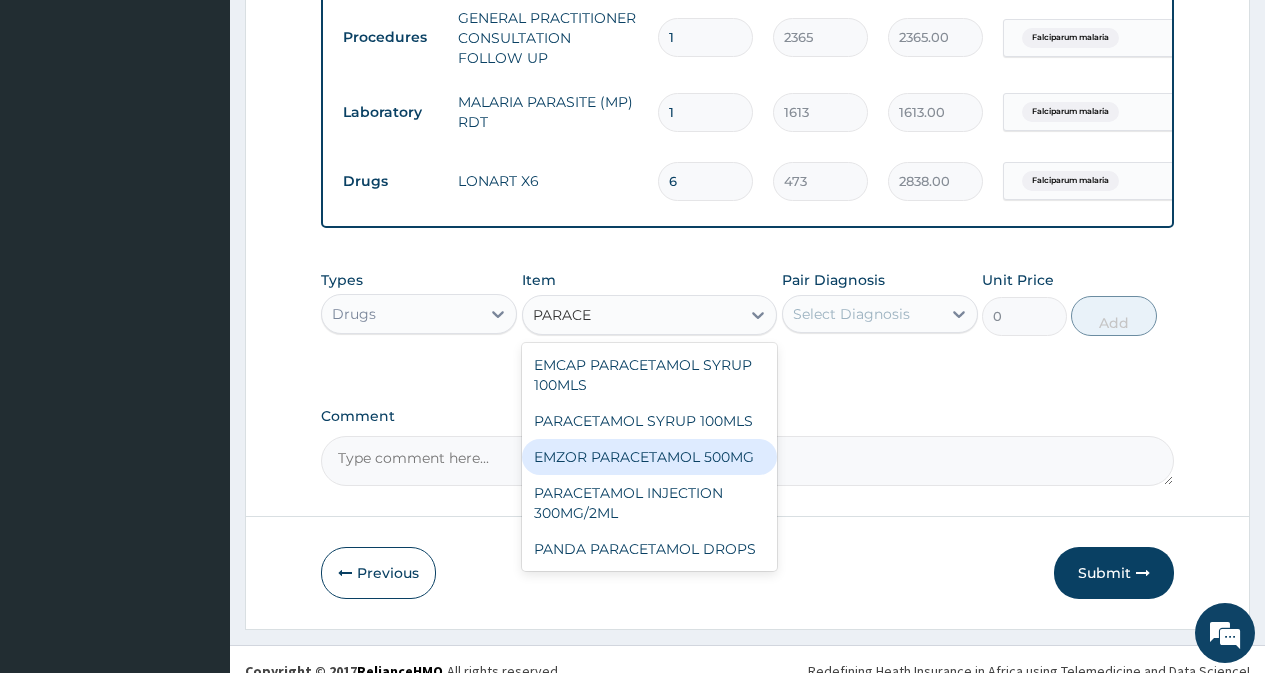 click on "EMZOR PARACETAMOL 500MG" at bounding box center [650, 457] 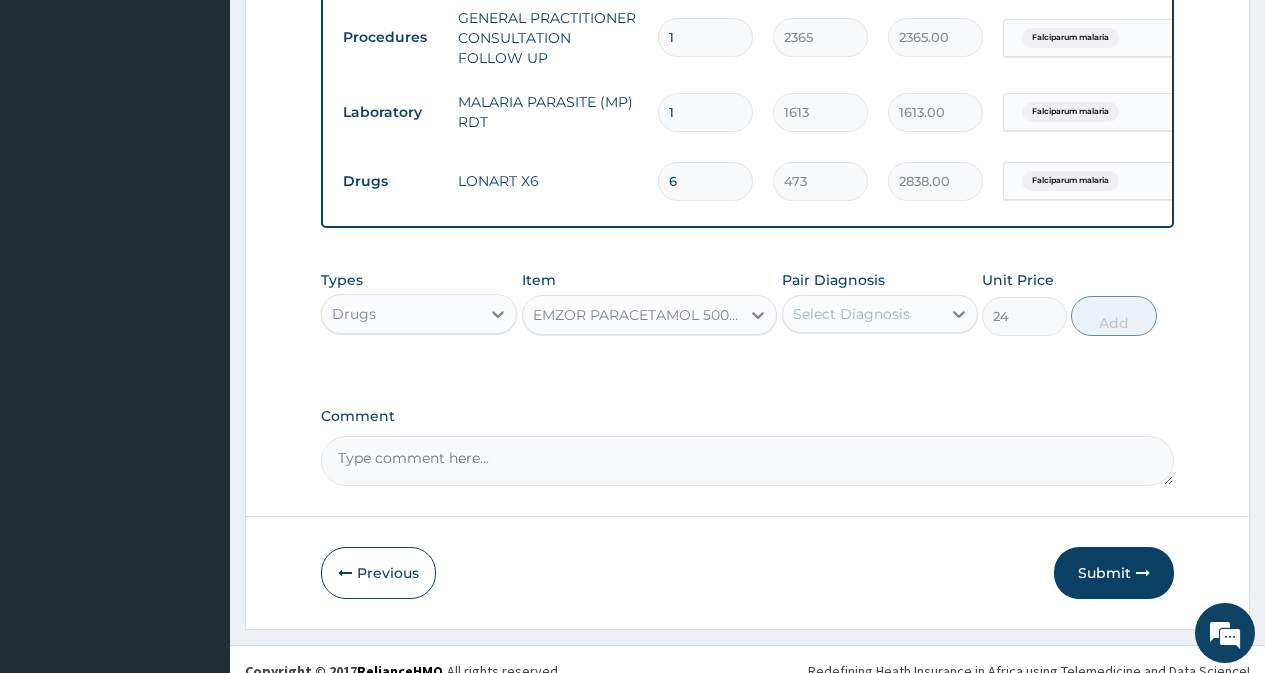 click on "Select Diagnosis" at bounding box center [851, 314] 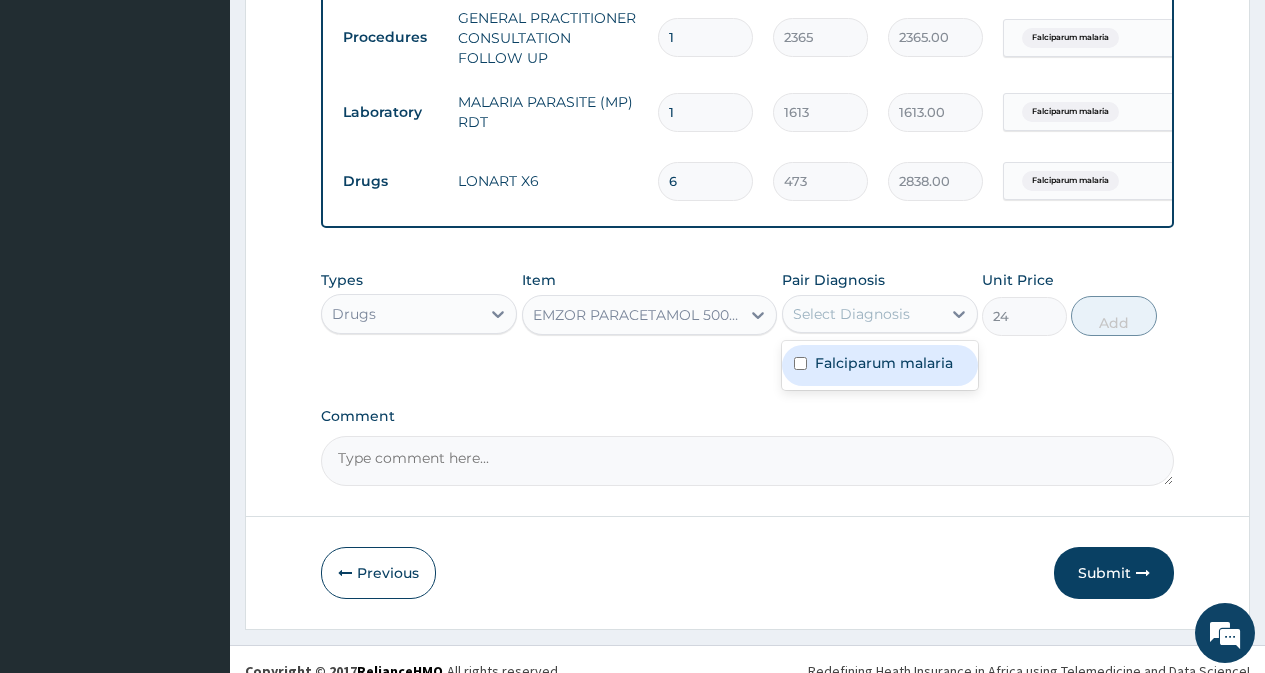 click at bounding box center [800, 363] 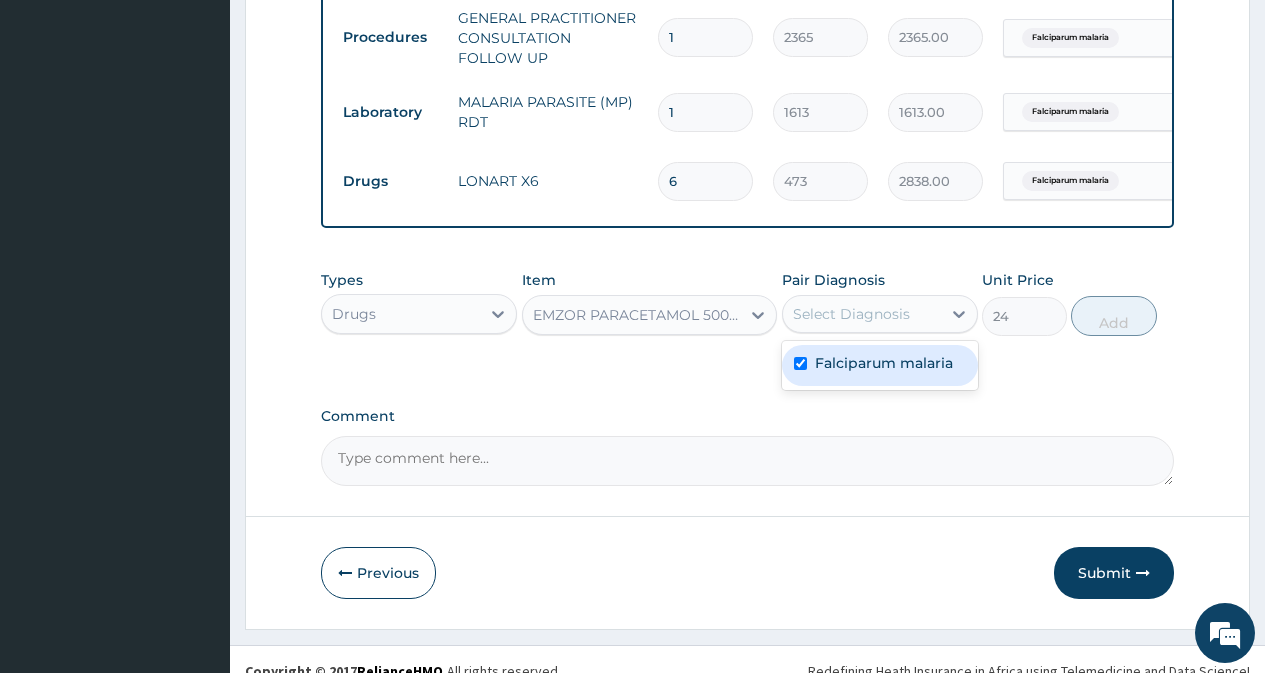 checkbox on "true" 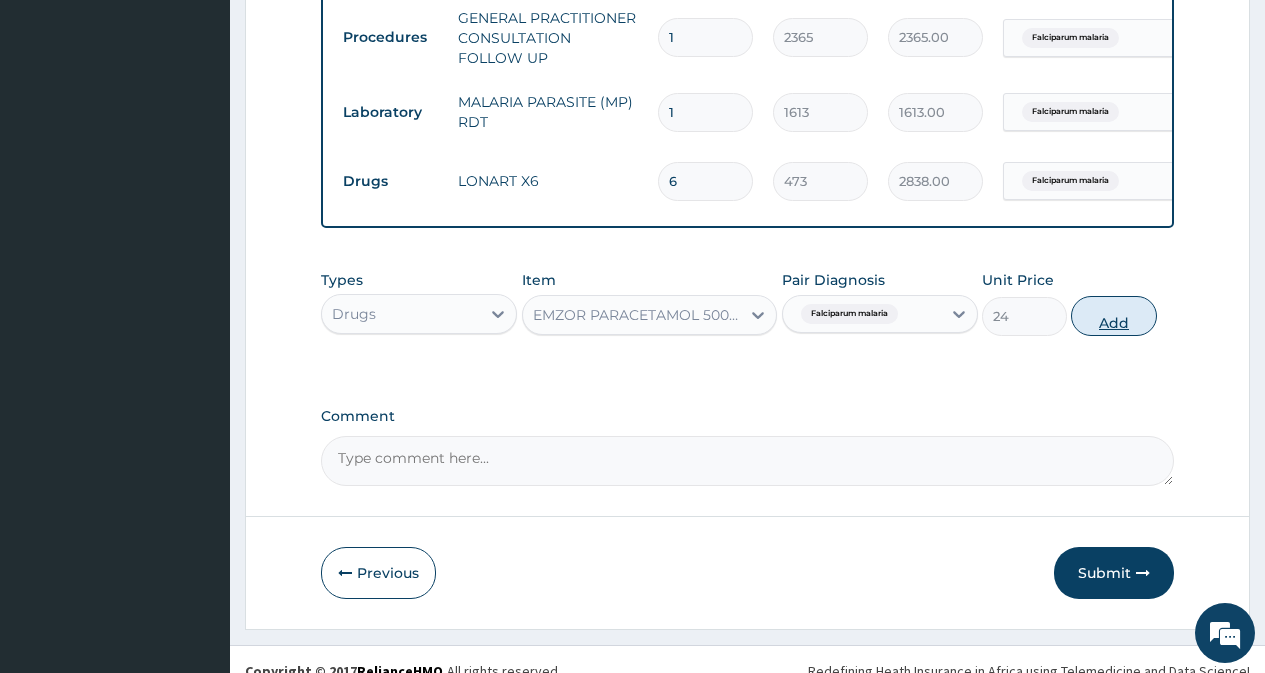 click on "Add" at bounding box center (1113, 316) 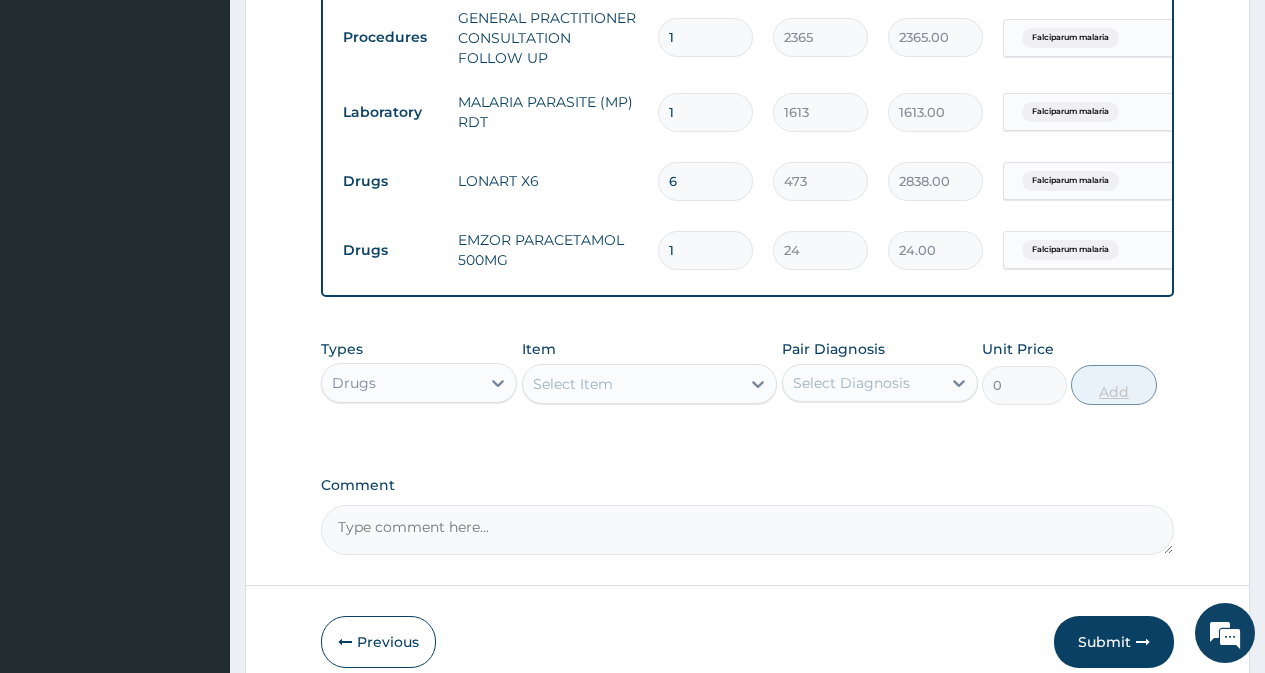 type 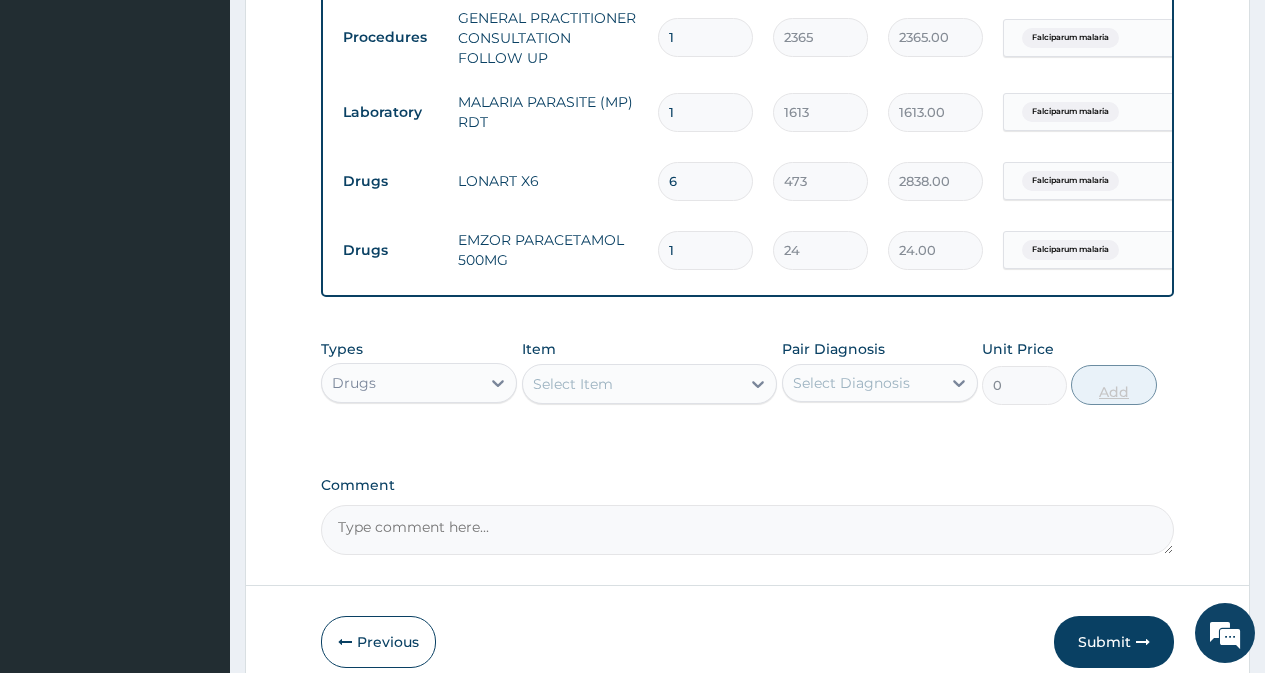 type on "0.00" 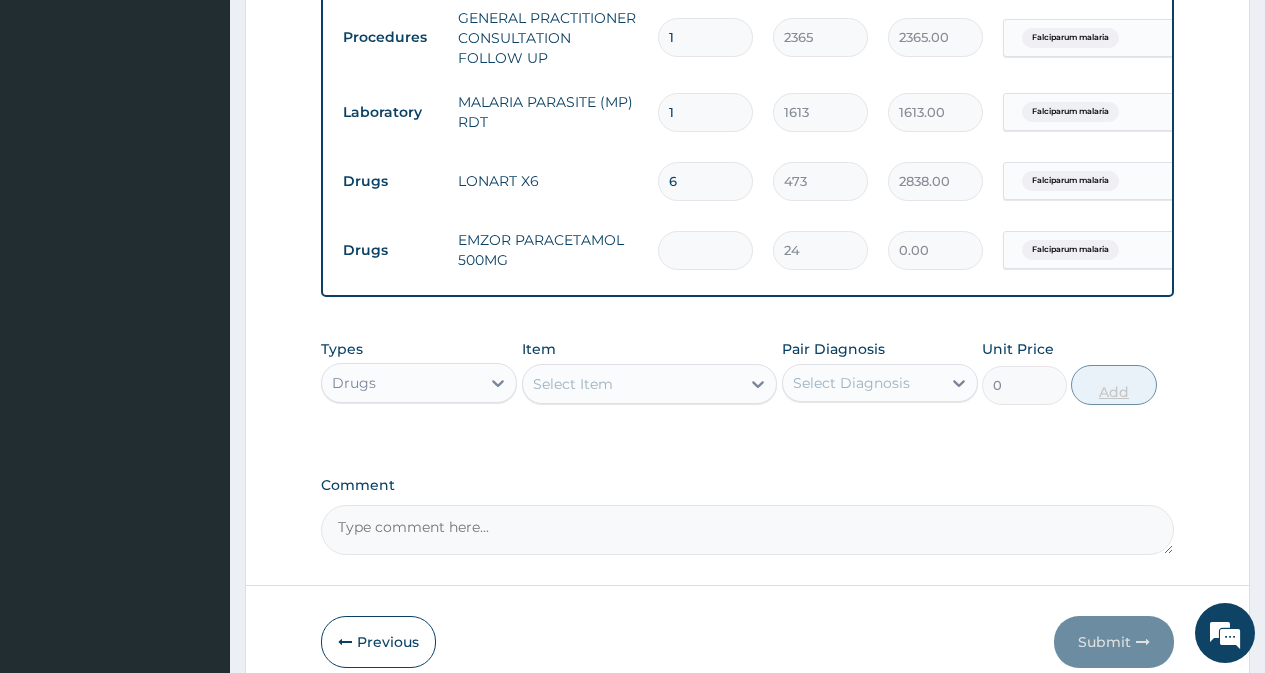 type on "6" 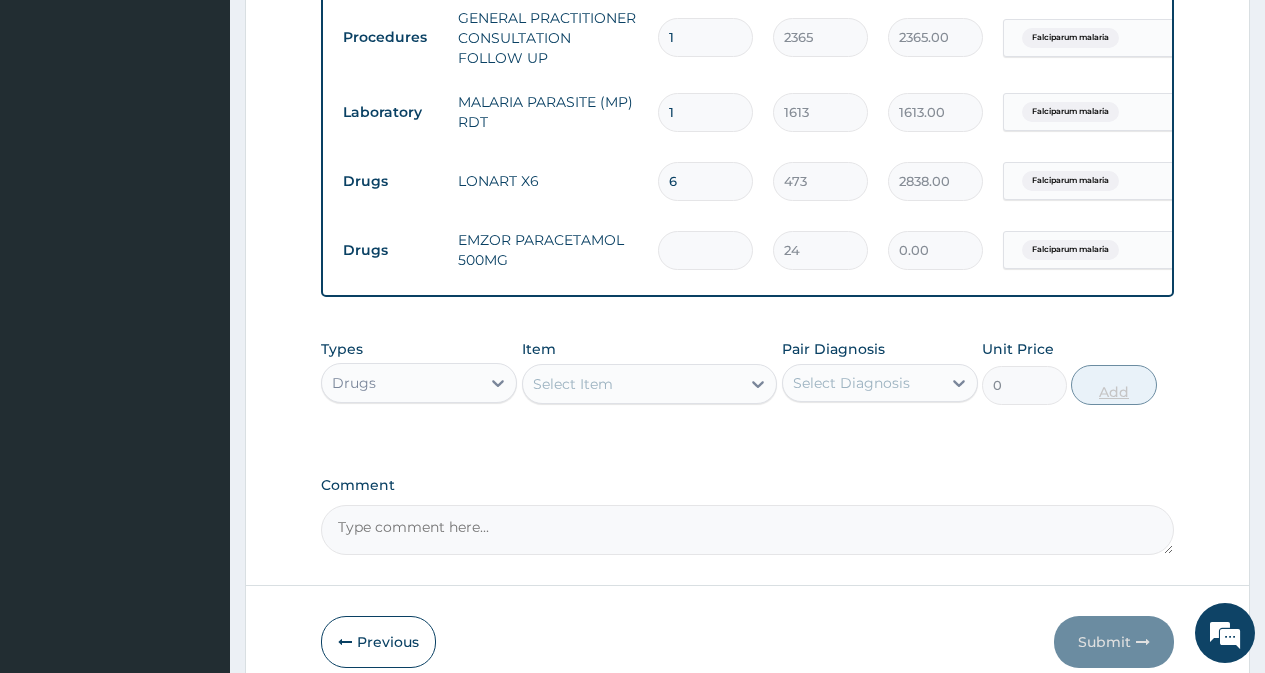 type on "144.00" 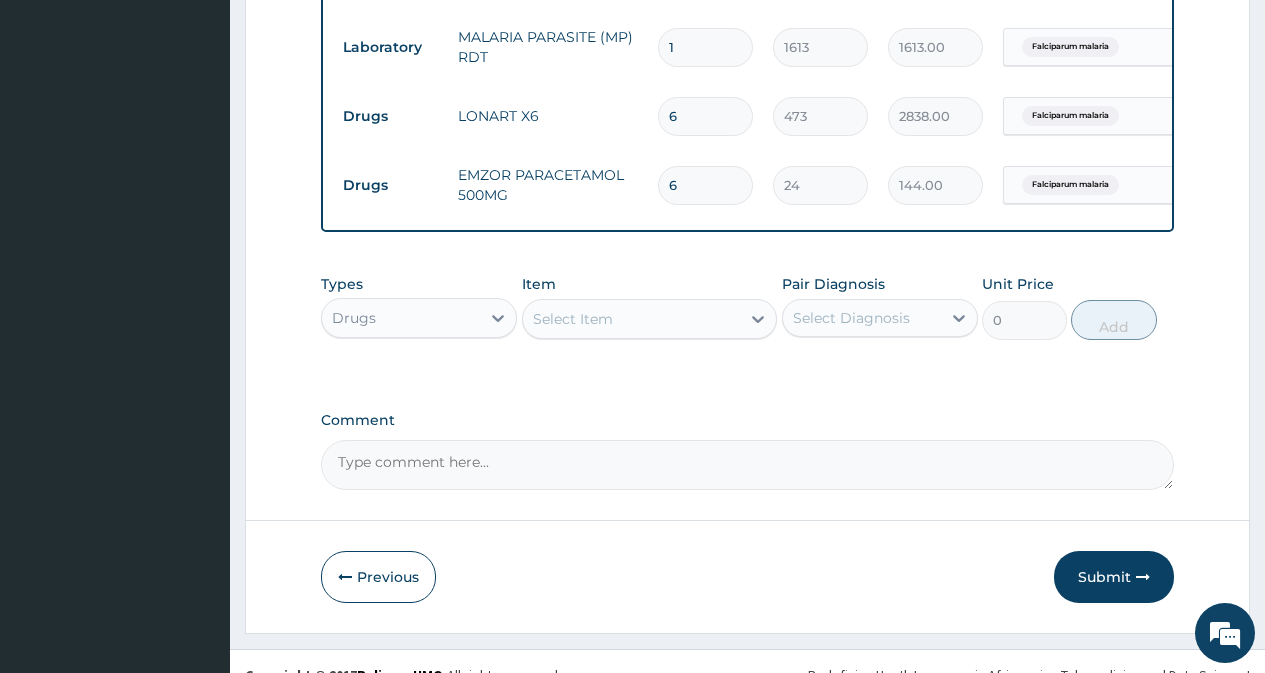 scroll, scrollTop: 900, scrollLeft: 0, axis: vertical 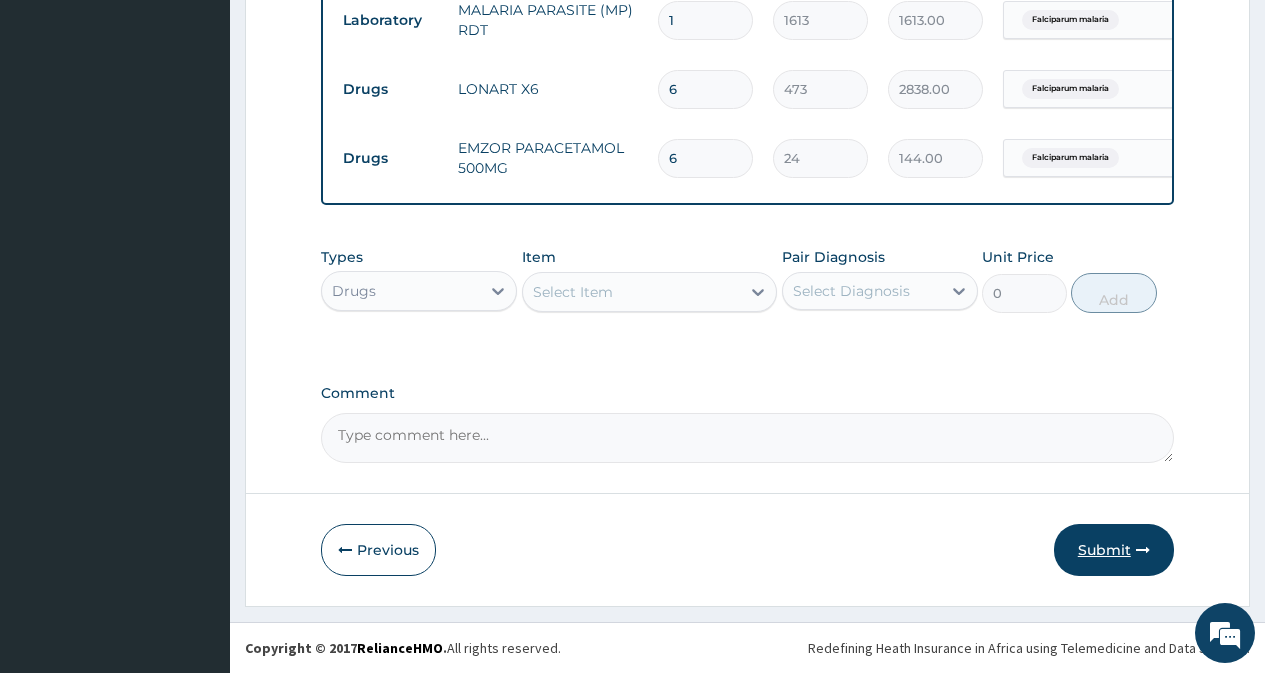 type on "6" 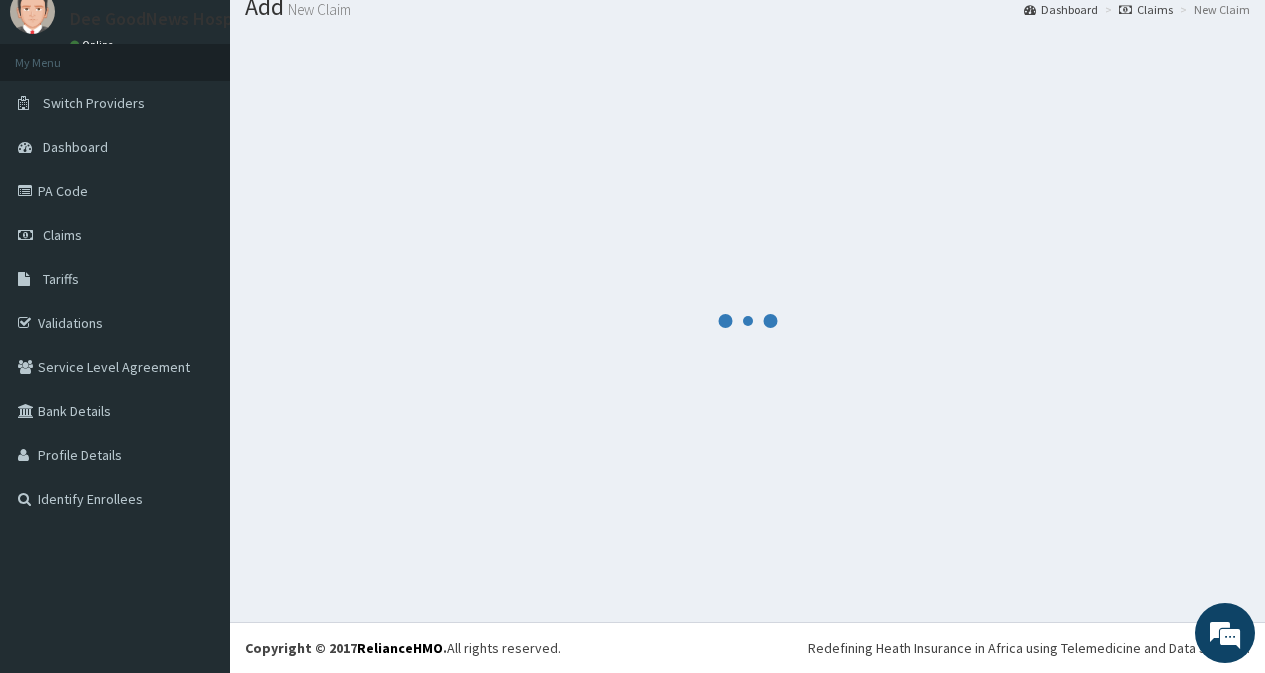 scroll, scrollTop: 900, scrollLeft: 0, axis: vertical 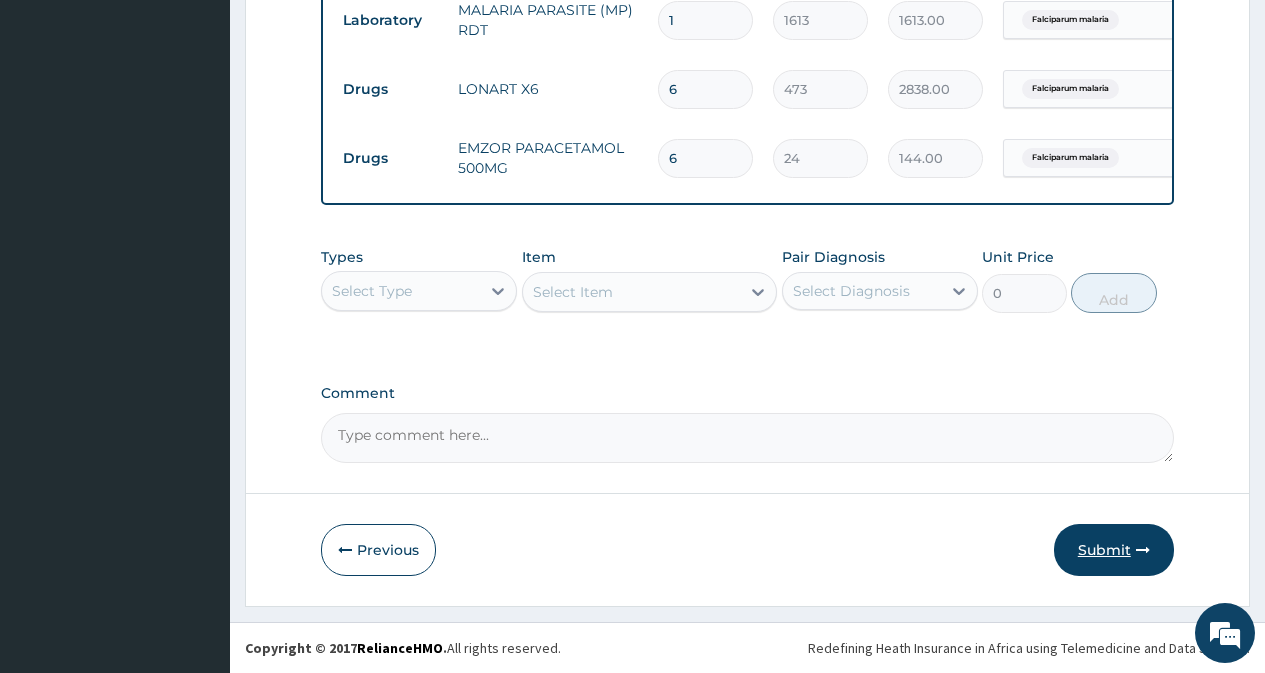 click on "Submit" at bounding box center [1114, 550] 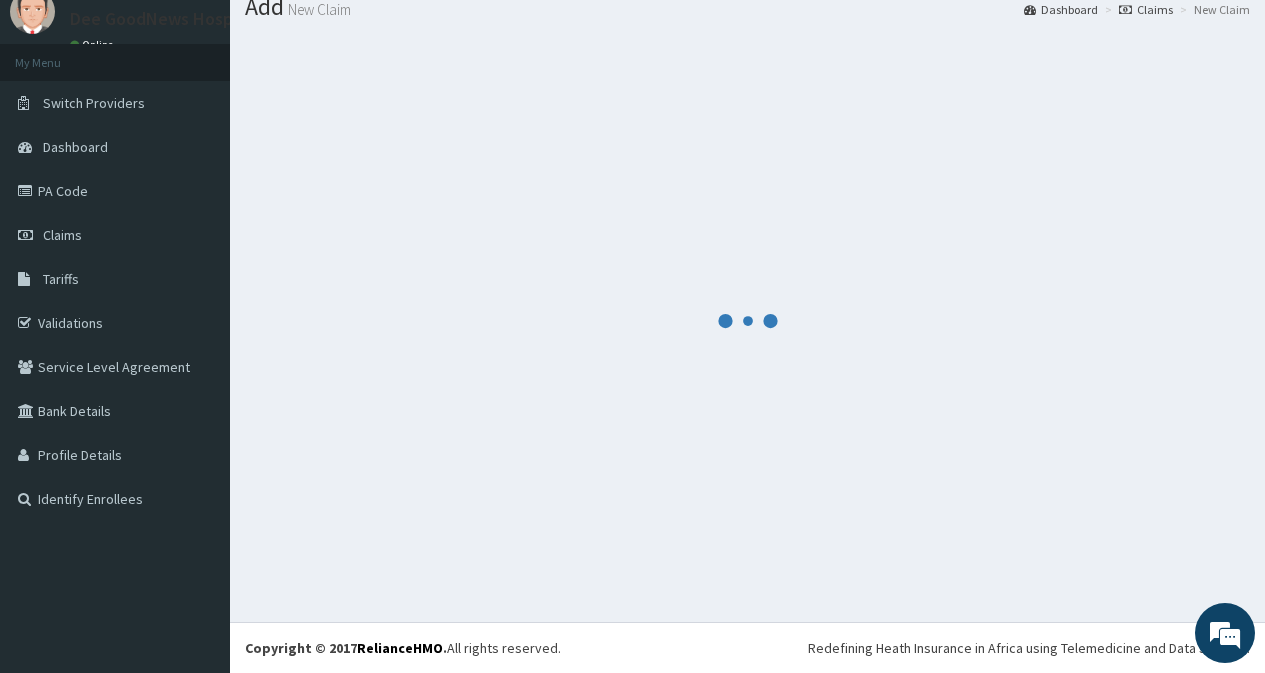 scroll, scrollTop: 71, scrollLeft: 0, axis: vertical 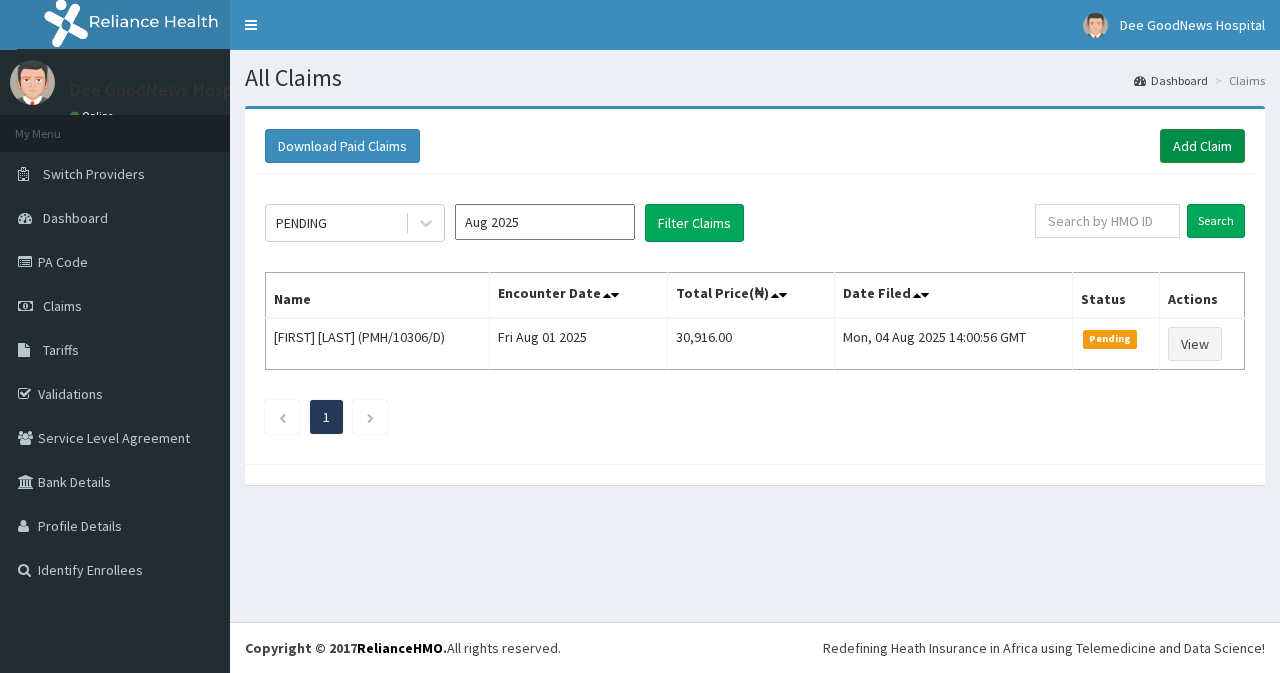 click on "Add Claim" at bounding box center (1202, 146) 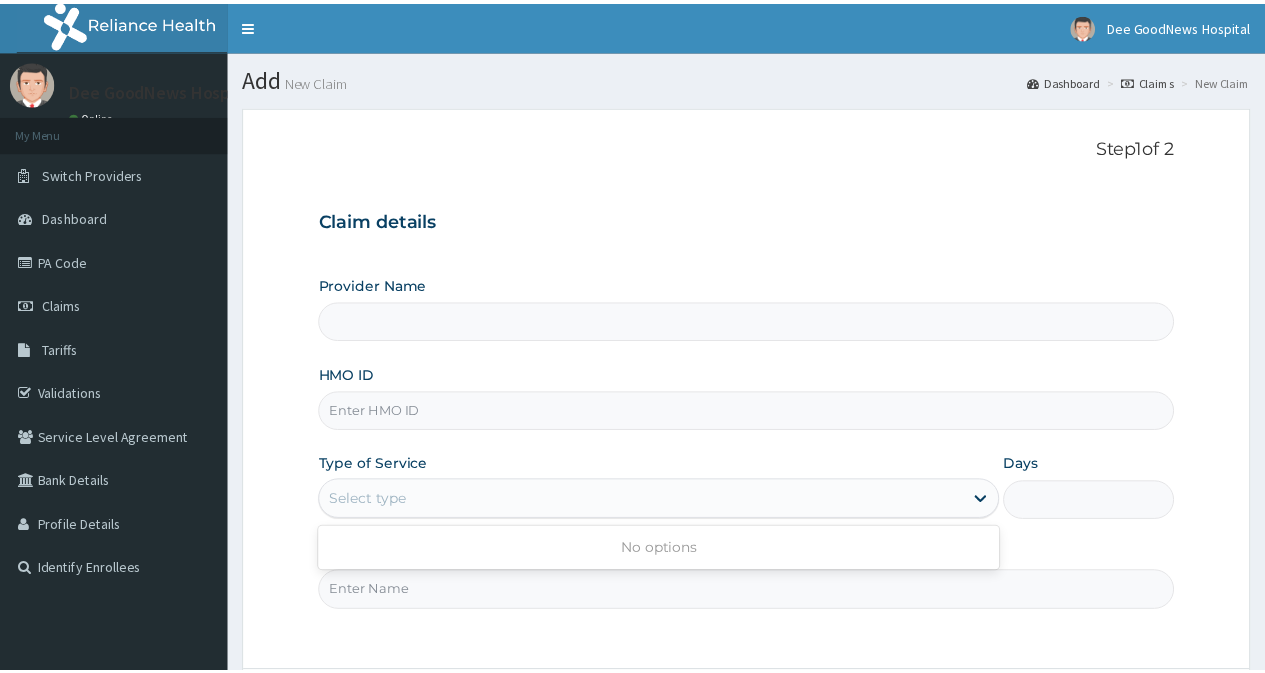 scroll, scrollTop: 0, scrollLeft: 0, axis: both 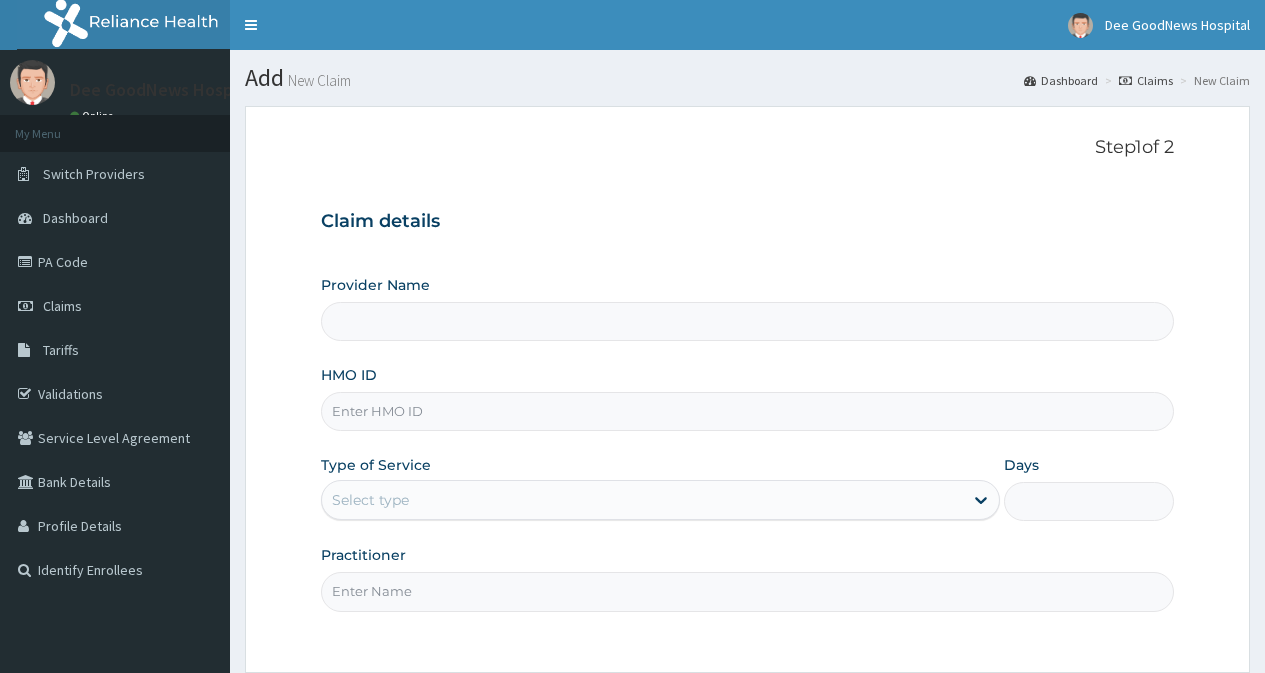 click on "HMO ID" at bounding box center (747, 411) 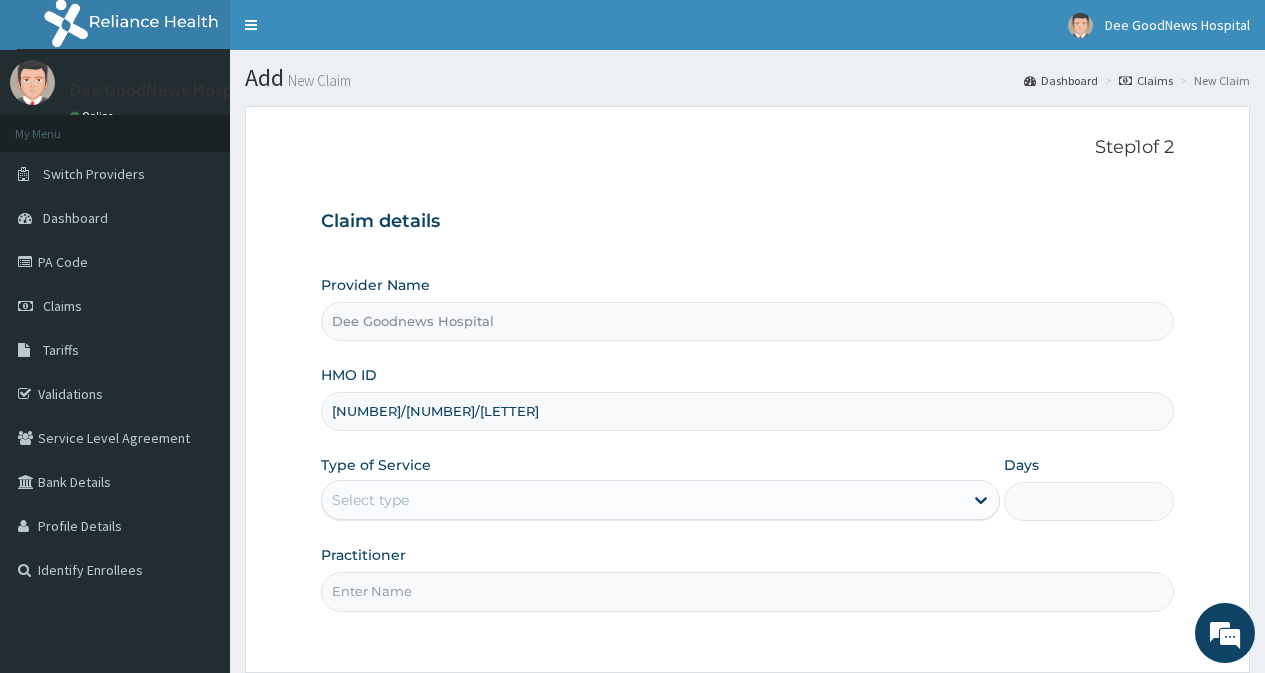 type on "[NUMBER]/[NUMBER]/[LETTER]" 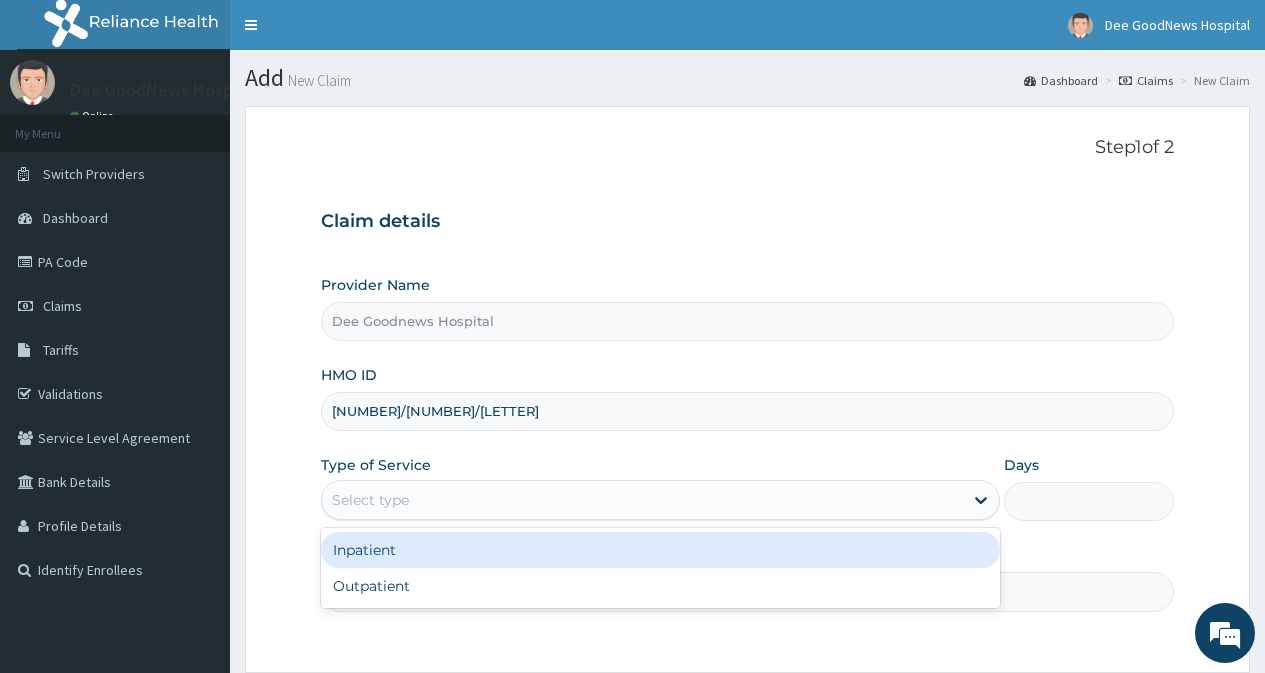 click on "Select type" at bounding box center [370, 500] 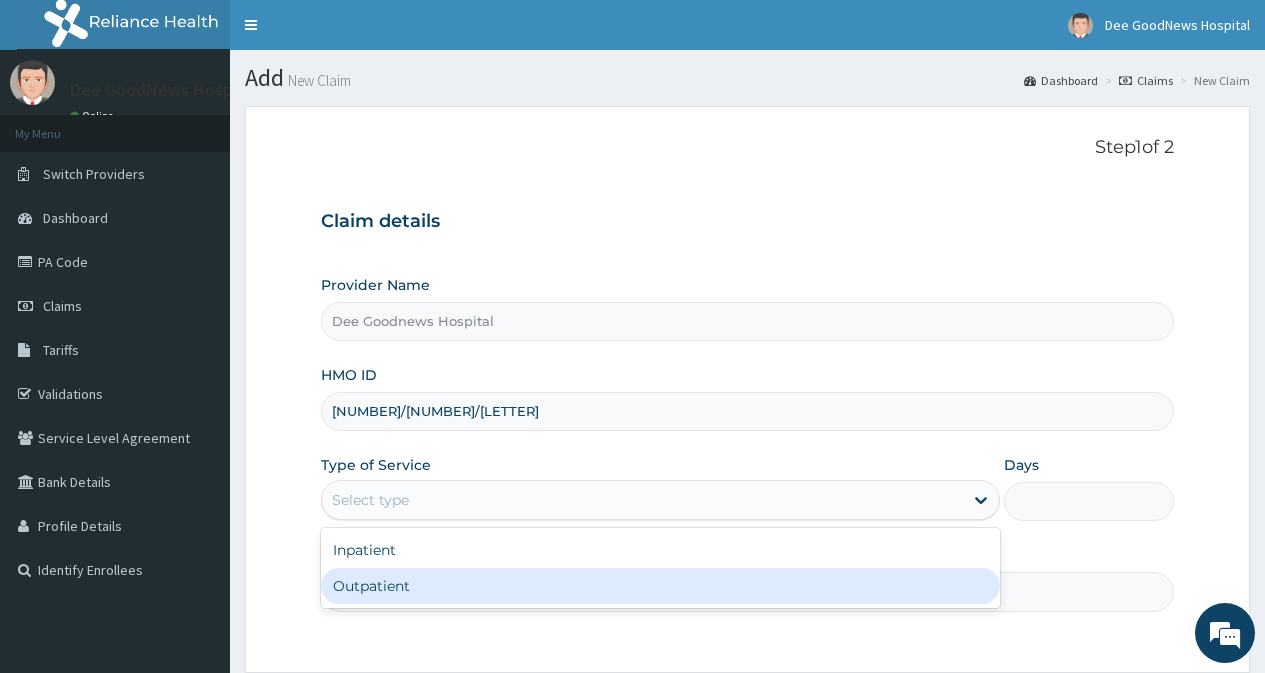 click on "Outpatient" at bounding box center [660, 586] 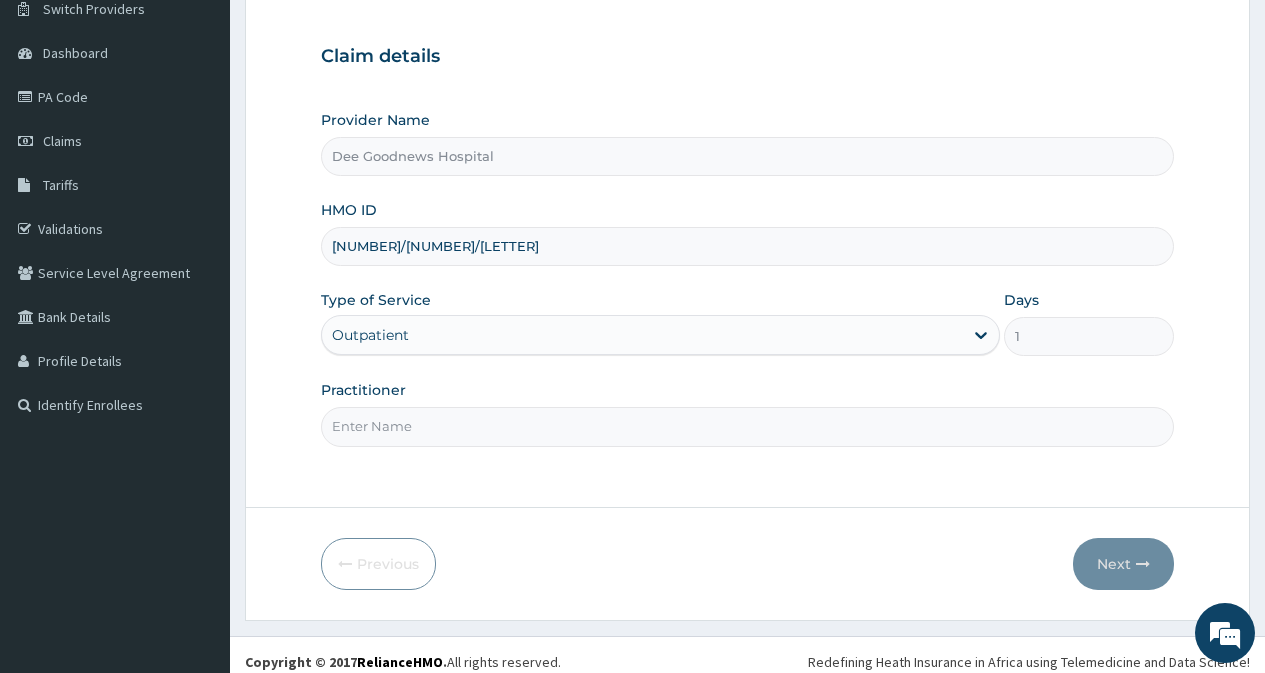 scroll, scrollTop: 179, scrollLeft: 0, axis: vertical 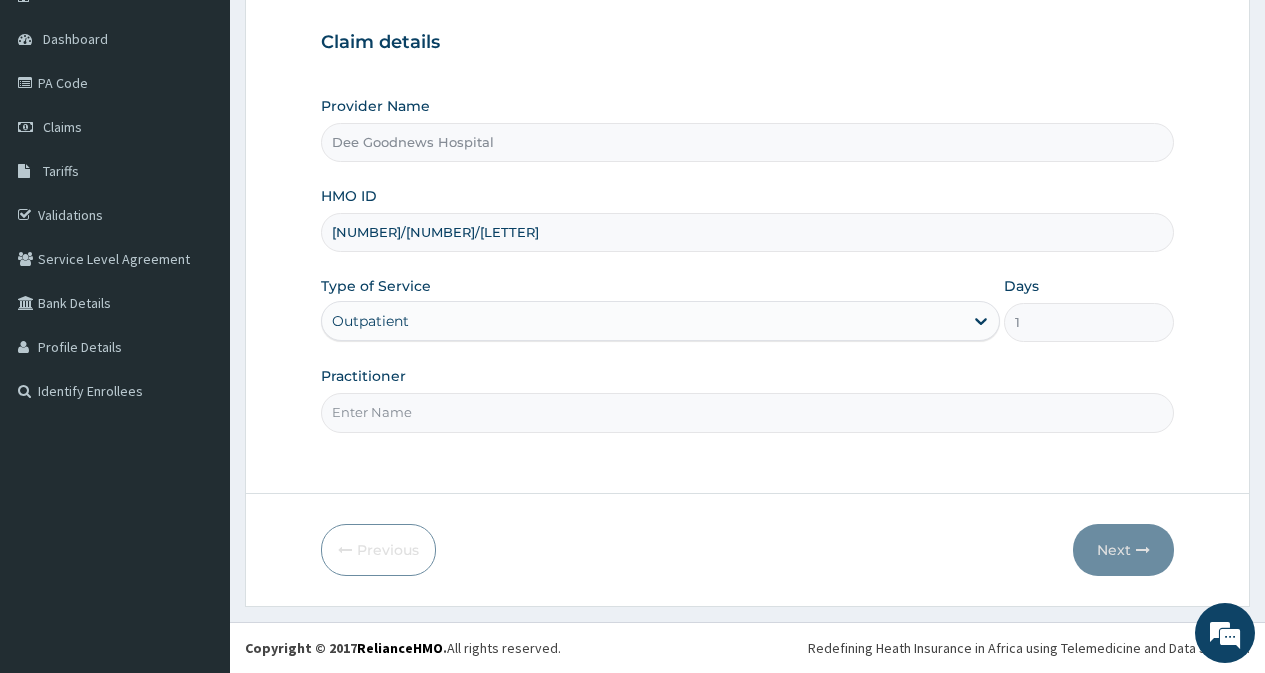 click on "Practitioner" at bounding box center [747, 412] 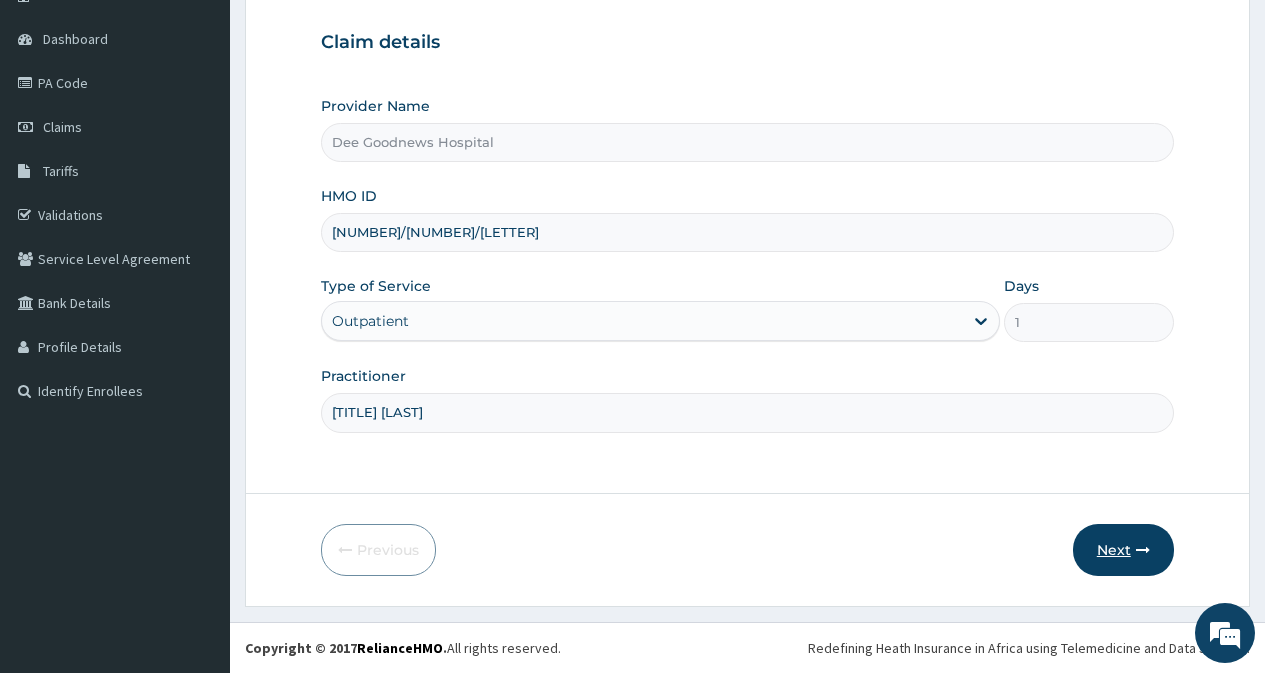 click on "Next" at bounding box center (1123, 550) 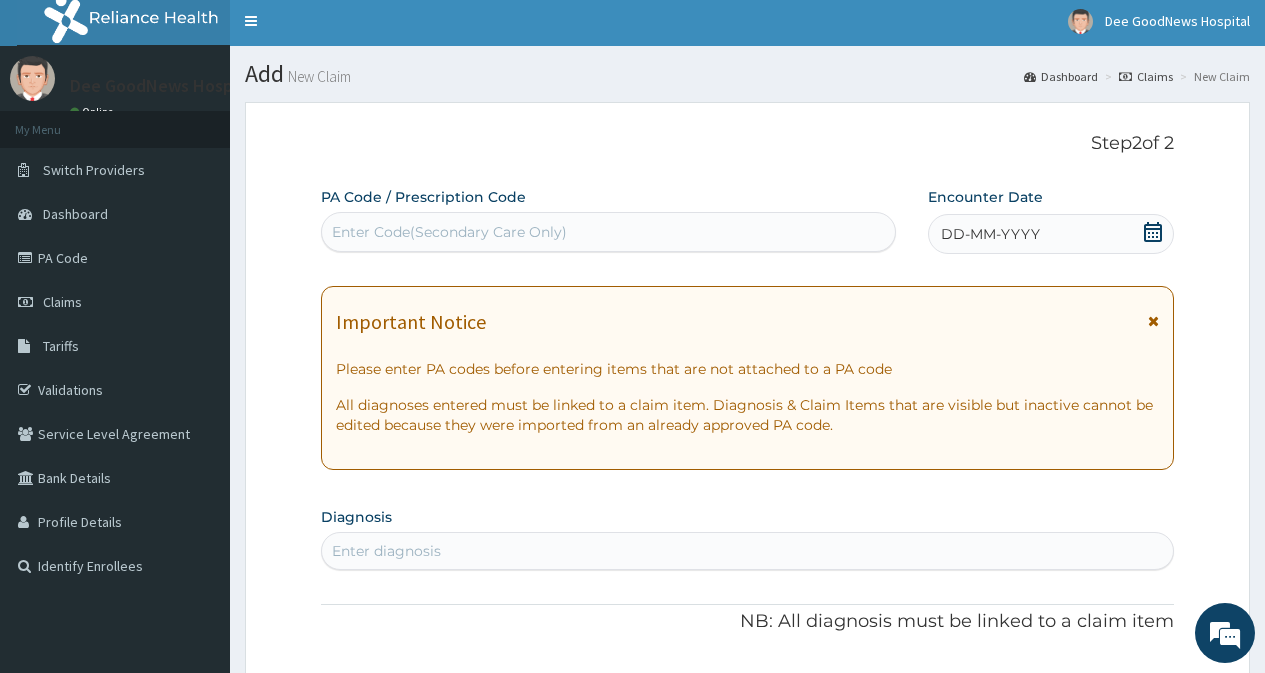 scroll, scrollTop: 0, scrollLeft: 0, axis: both 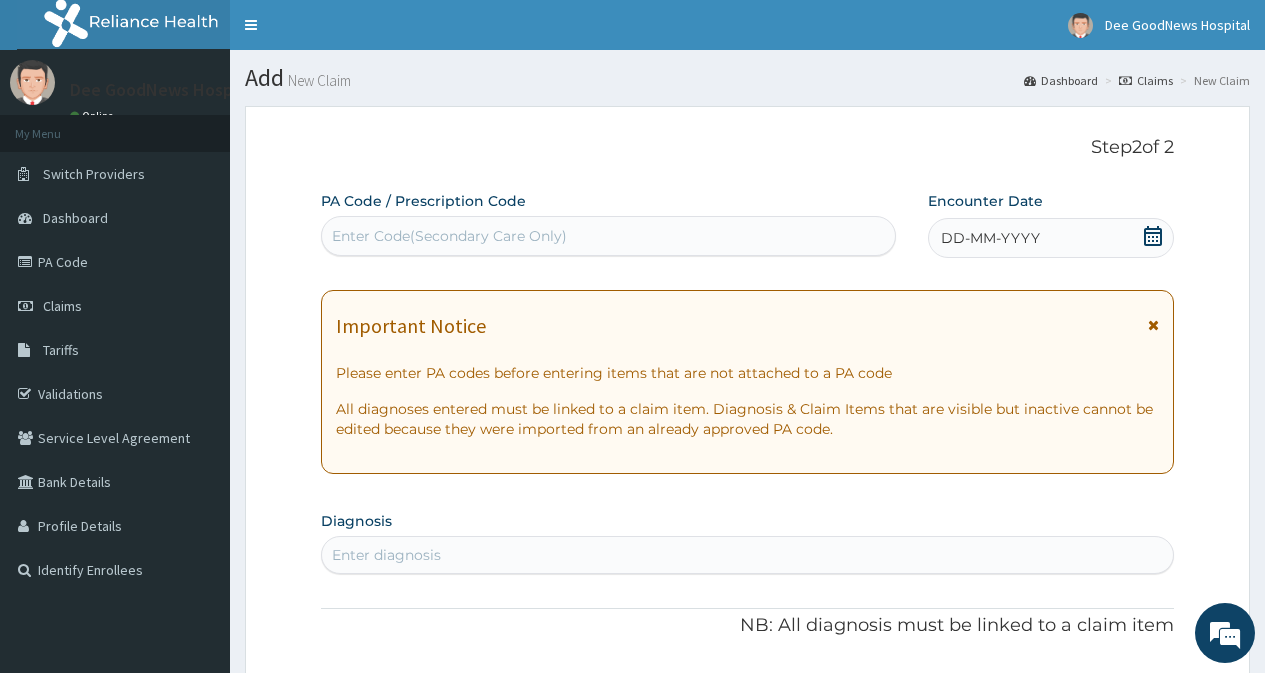 click 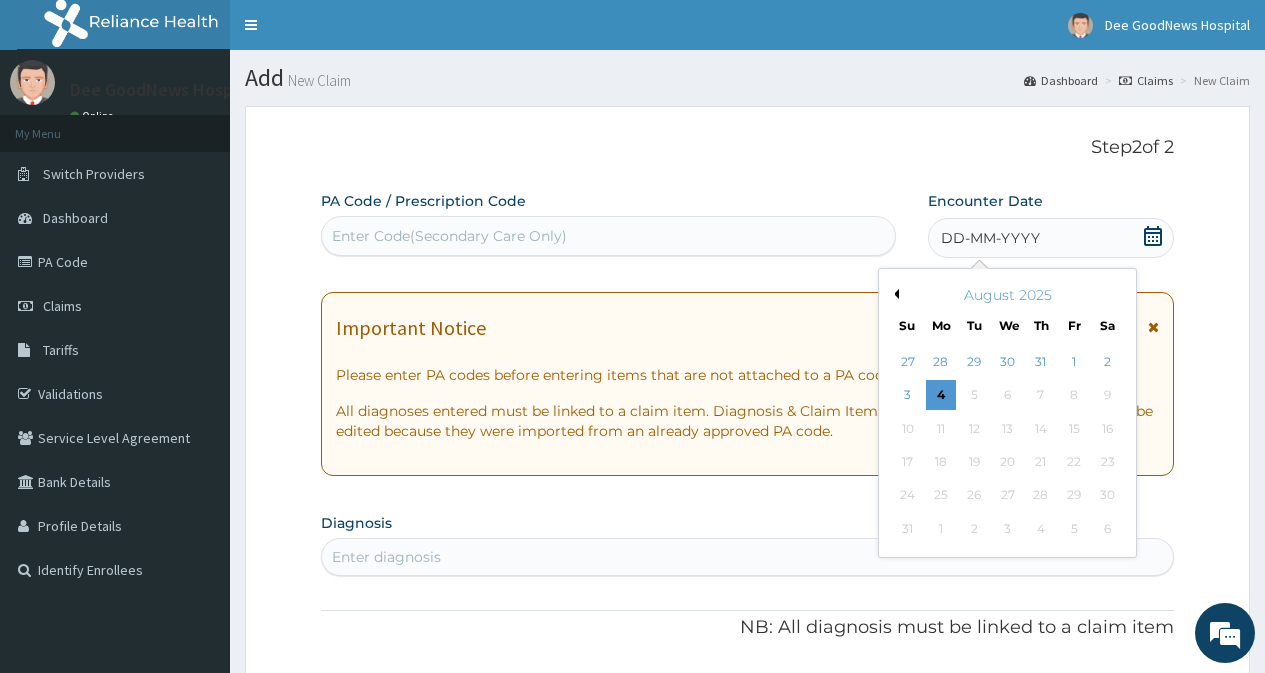 scroll, scrollTop: 0, scrollLeft: 0, axis: both 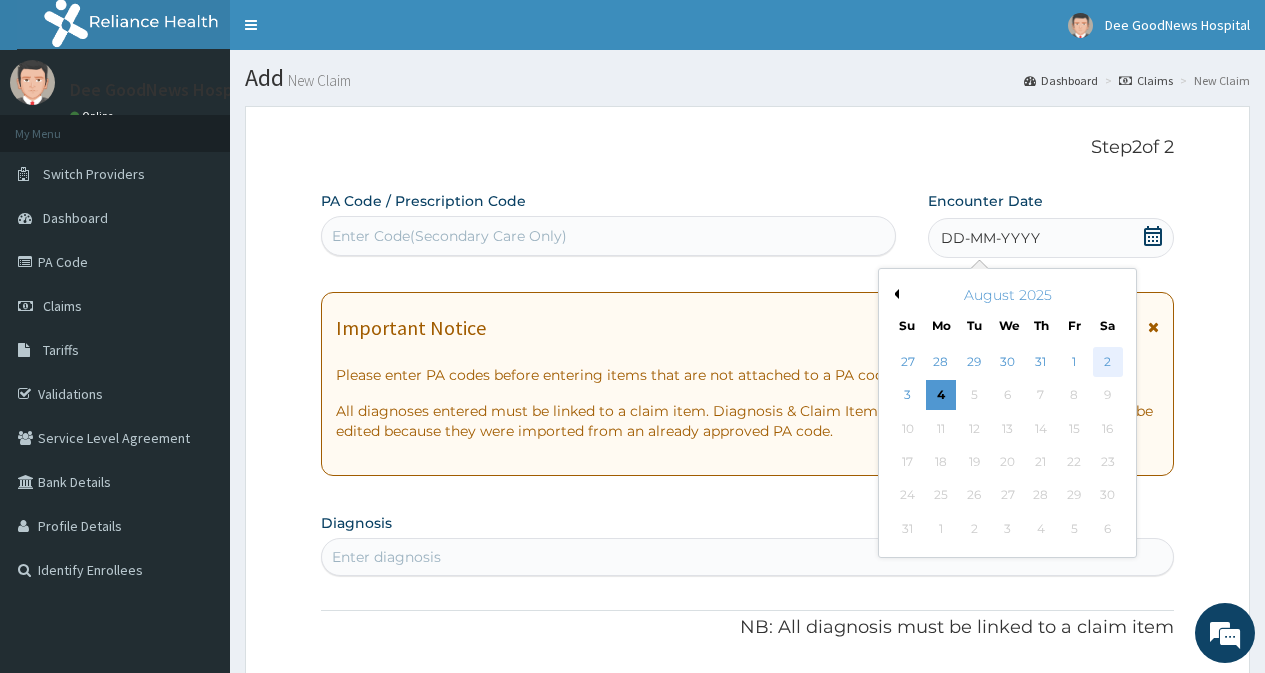 click on "2" at bounding box center (1107, 362) 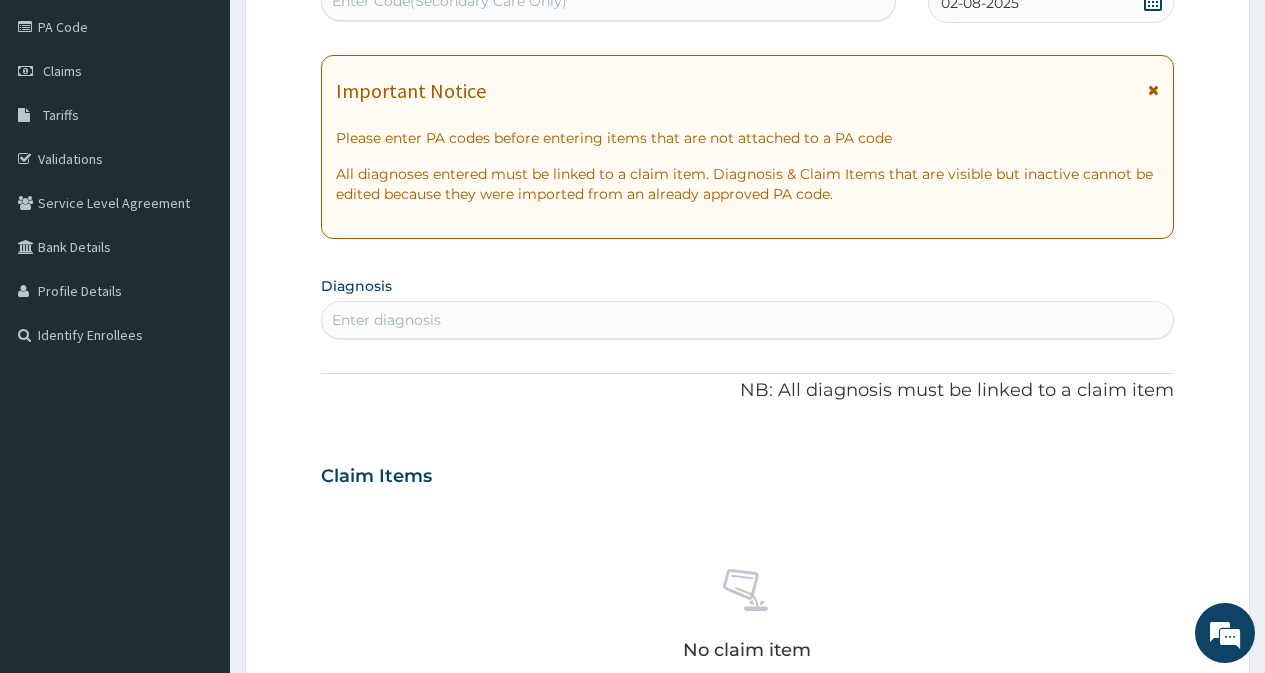 scroll, scrollTop: 300, scrollLeft: 0, axis: vertical 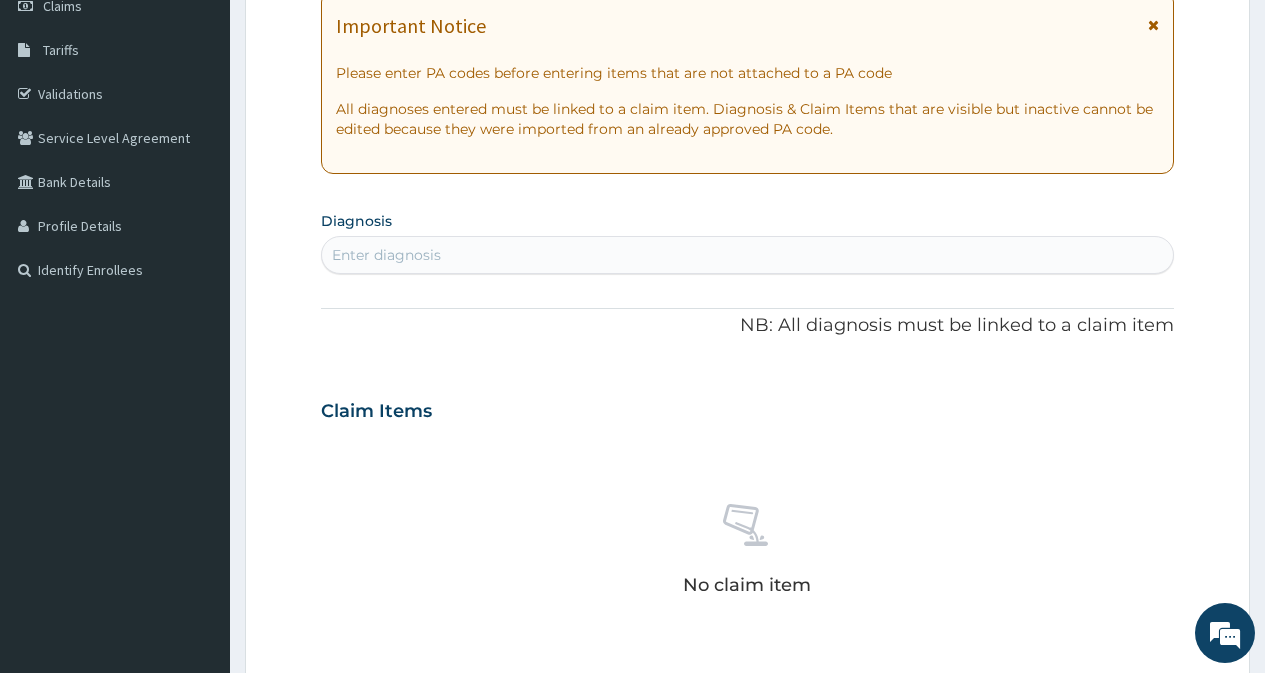 click on "Enter diagnosis" at bounding box center [386, 255] 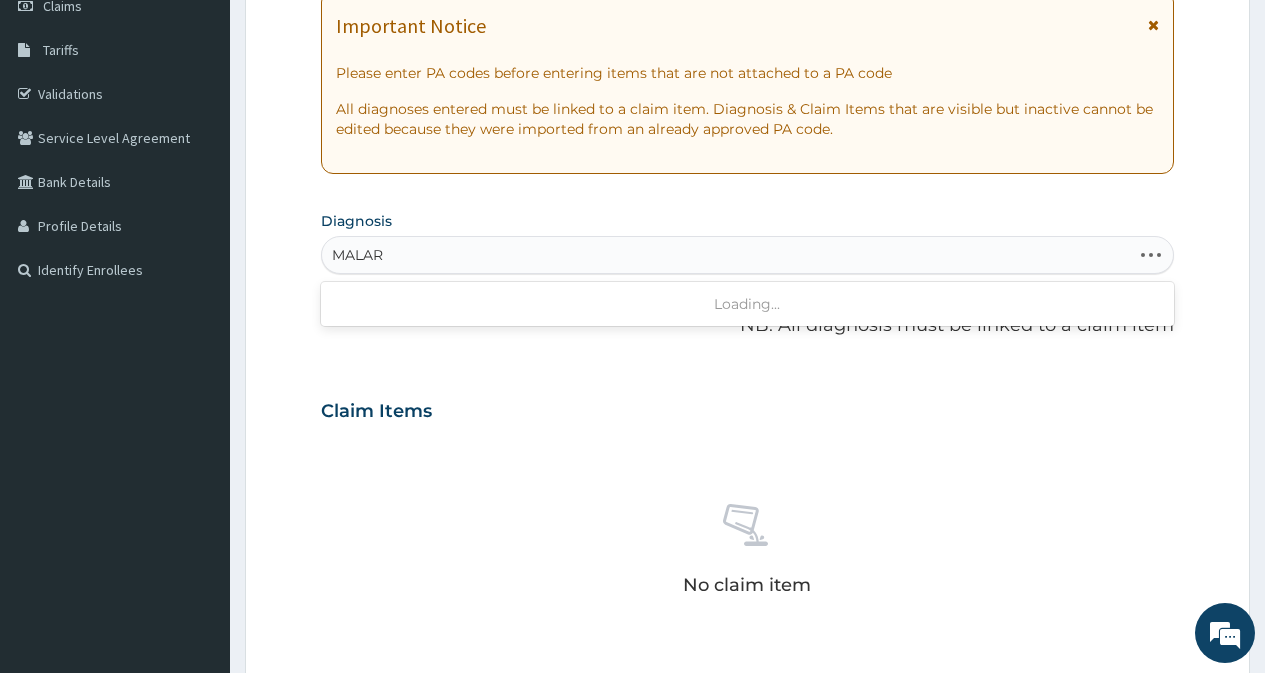 type on "MALARI" 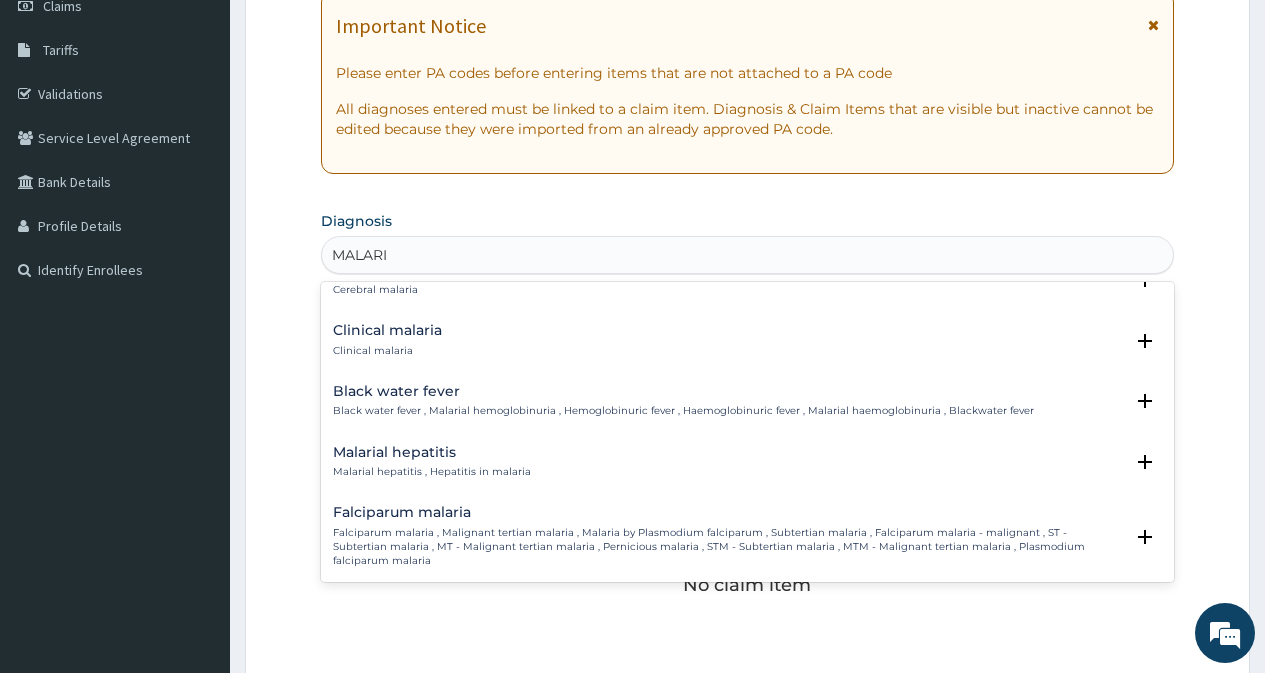 scroll, scrollTop: 600, scrollLeft: 0, axis: vertical 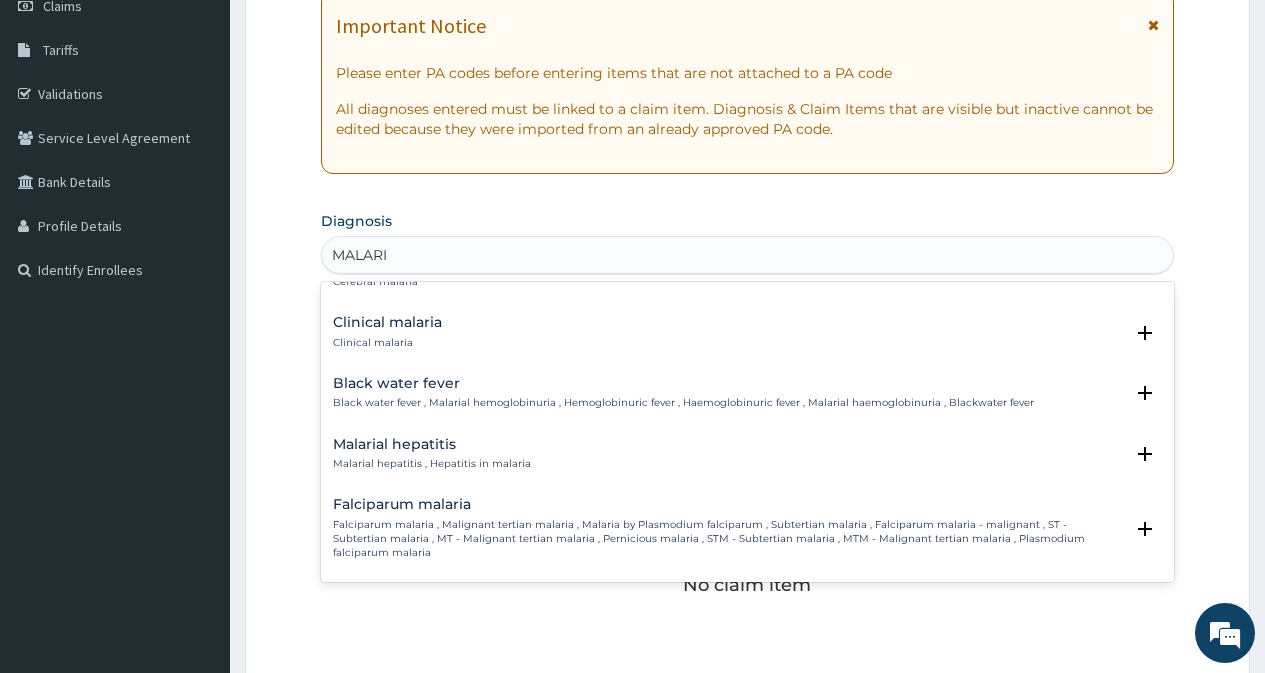click on "Falciparum malaria Falciparum malaria , Malignant tertian malaria , Malaria by Plasmodium falciparum , Subtertian malaria , Falciparum malaria - malignant , ST - Subtertian malaria , MT - Malignant tertian malaria , Pernicious malaria , STM - Subtertian malaria , MTM - Malignant tertian malaria , Plasmodium falciparum malaria" at bounding box center [728, 528] 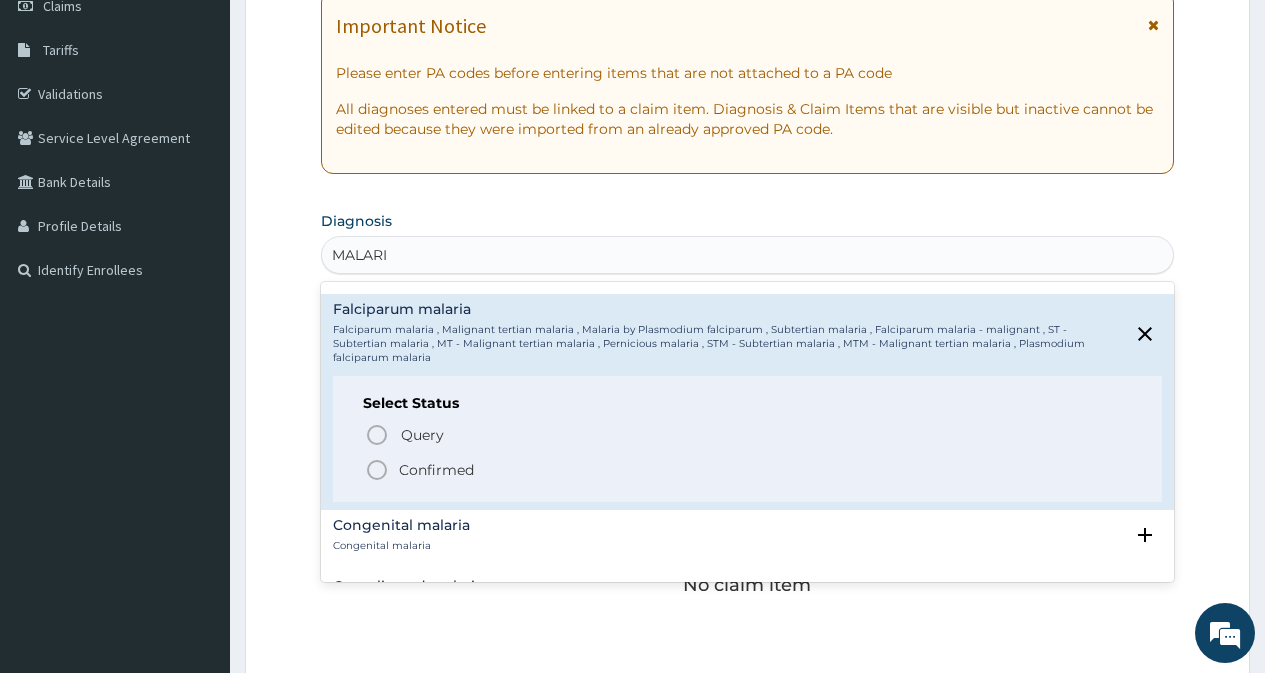 scroll, scrollTop: 800, scrollLeft: 0, axis: vertical 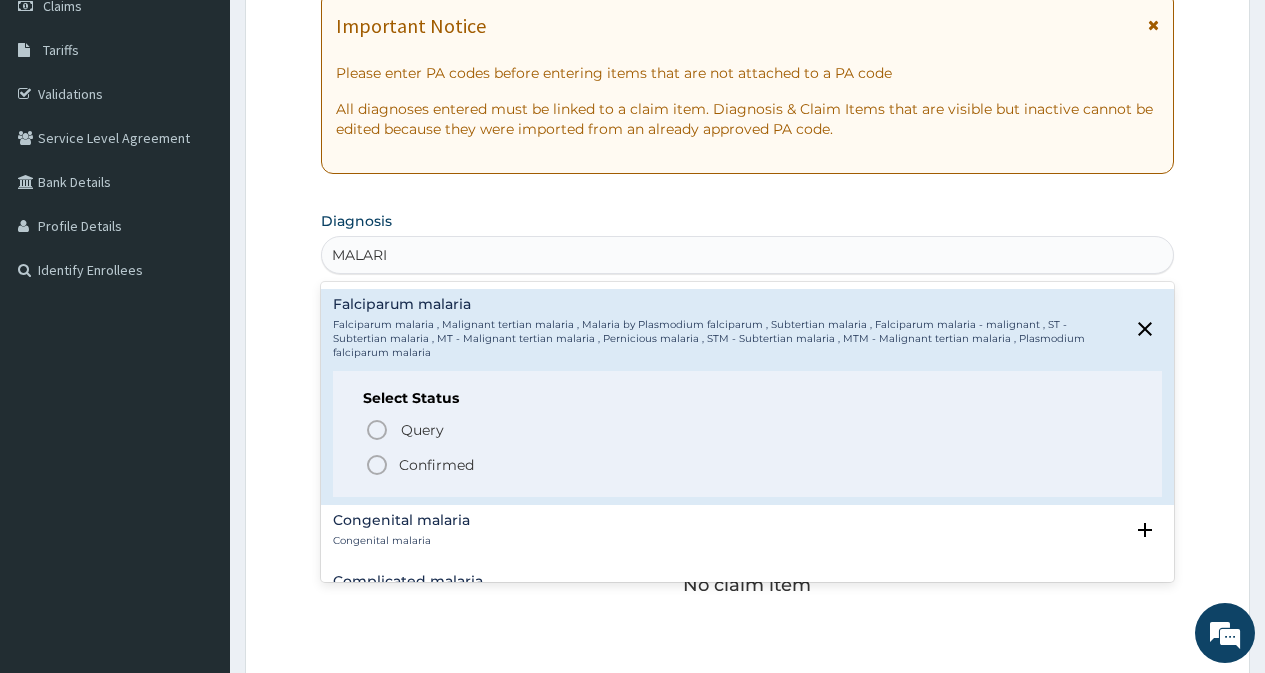 click 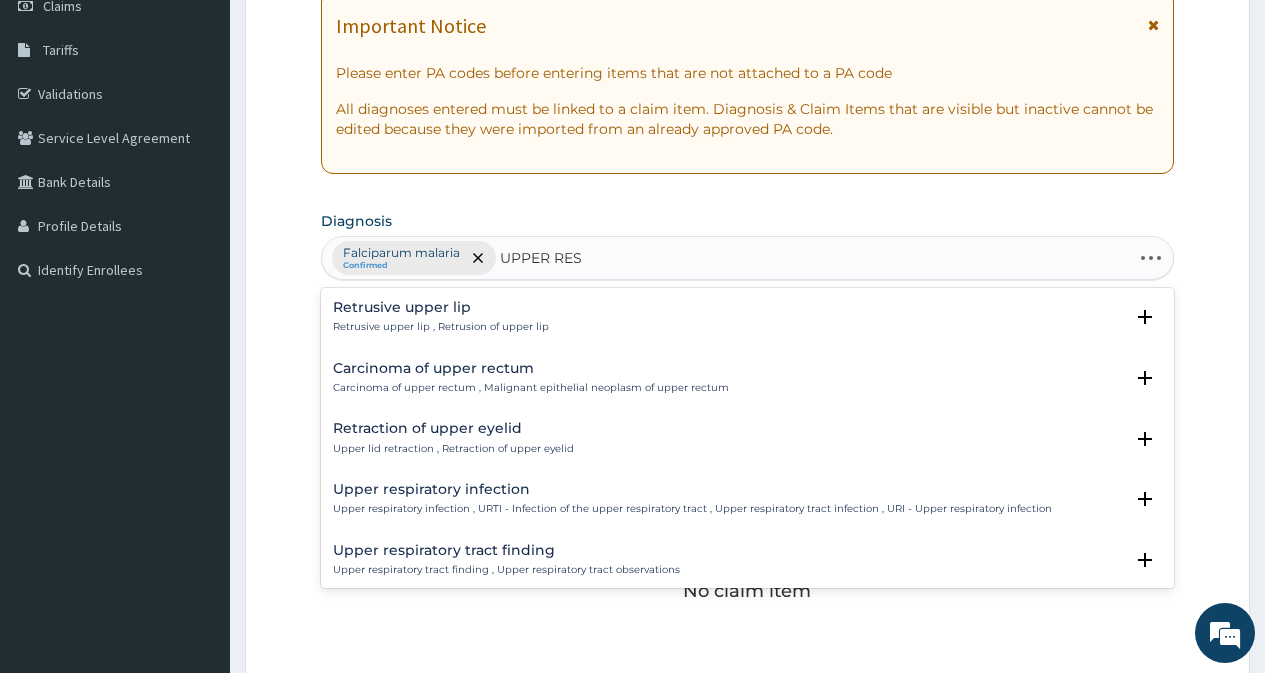 type on "UPPER RESP" 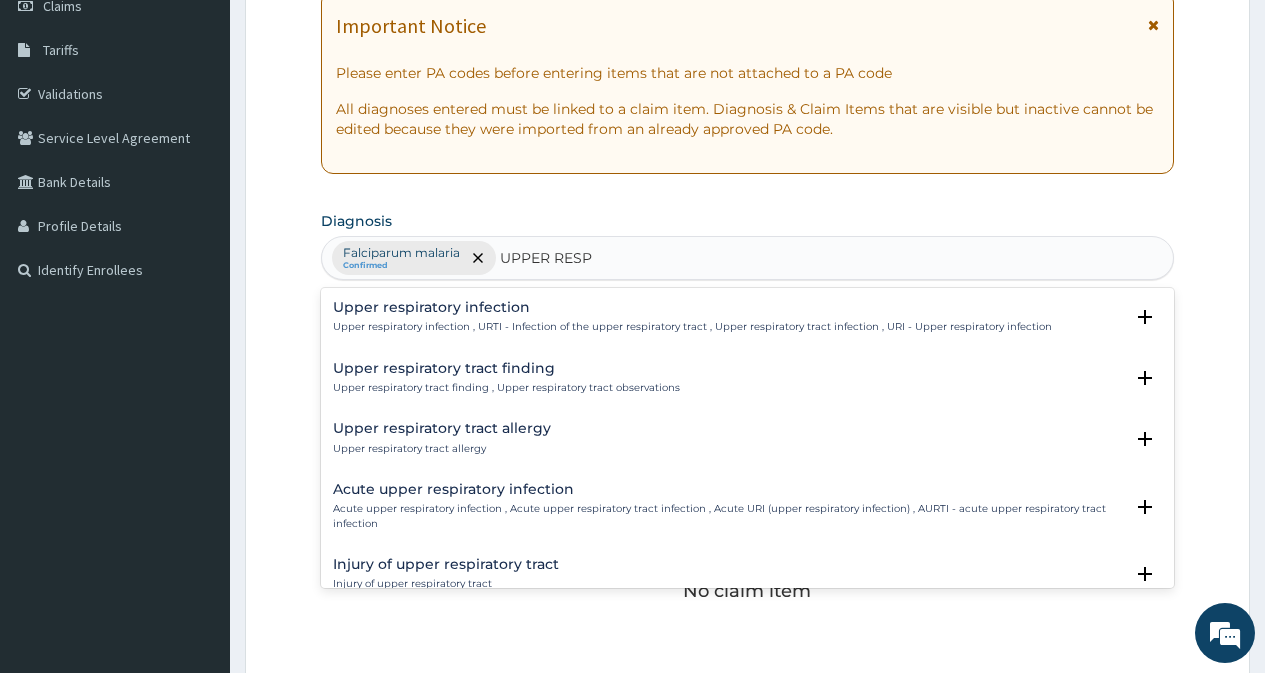 click on "Upper respiratory infection" at bounding box center (692, 307) 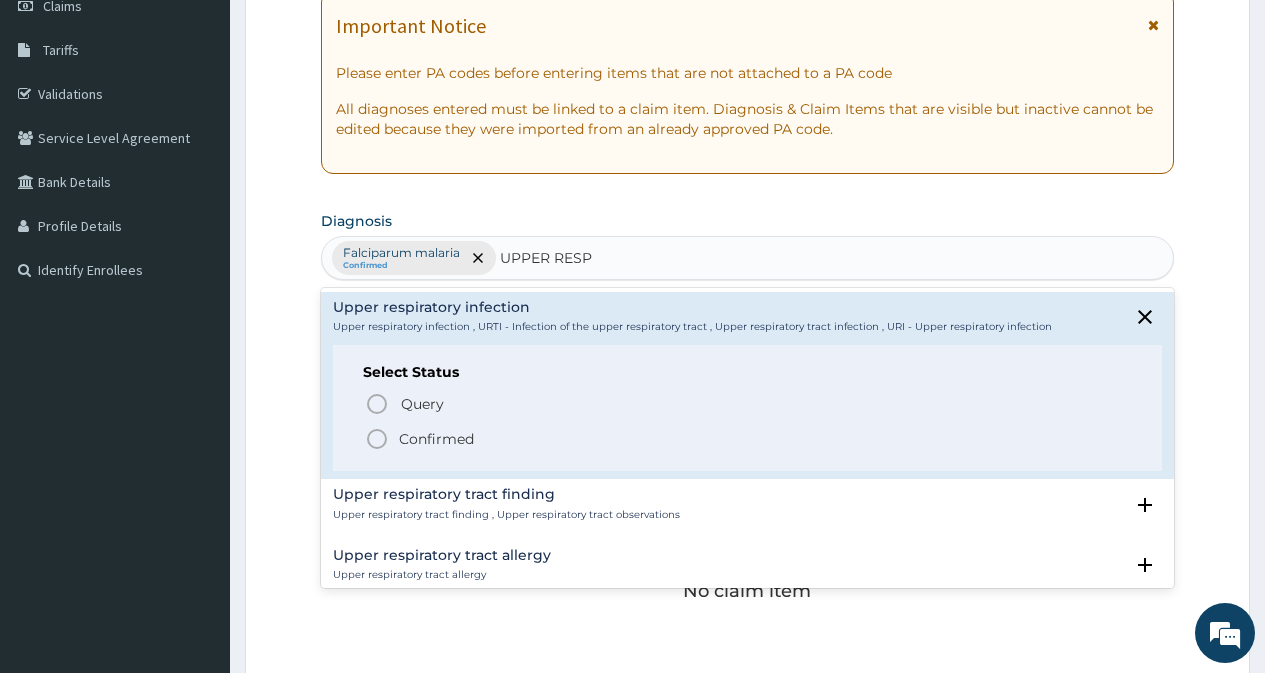 click 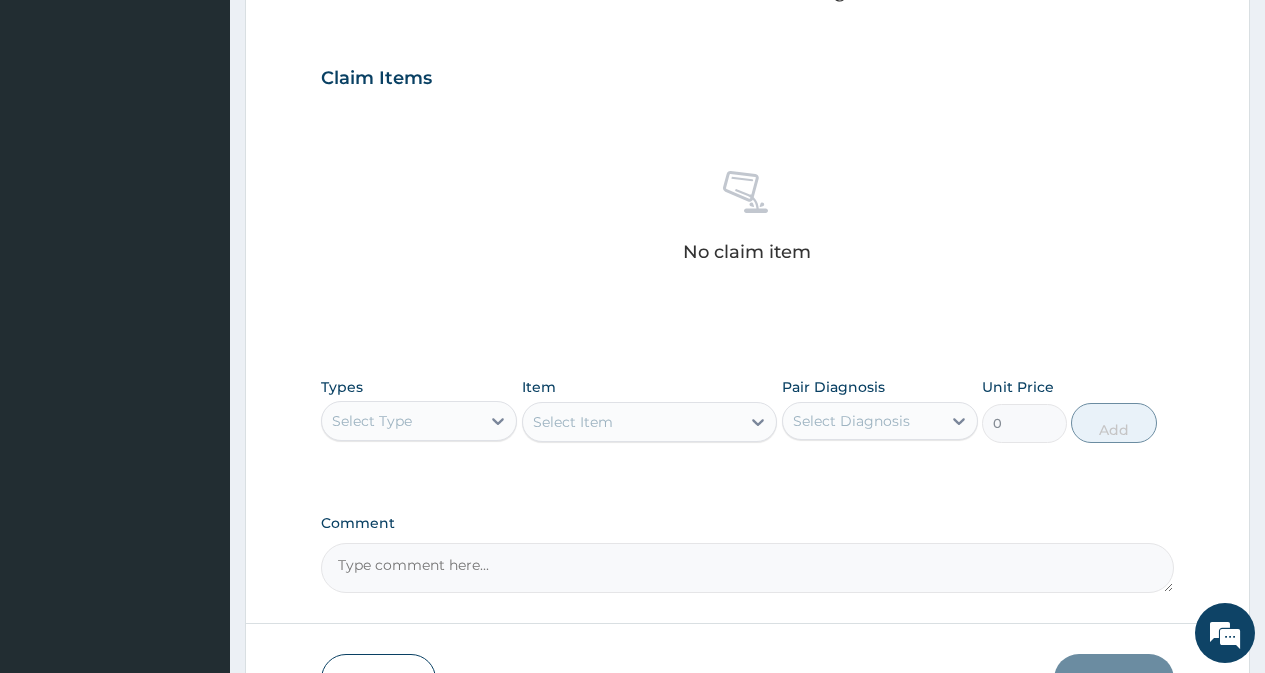 scroll, scrollTop: 700, scrollLeft: 0, axis: vertical 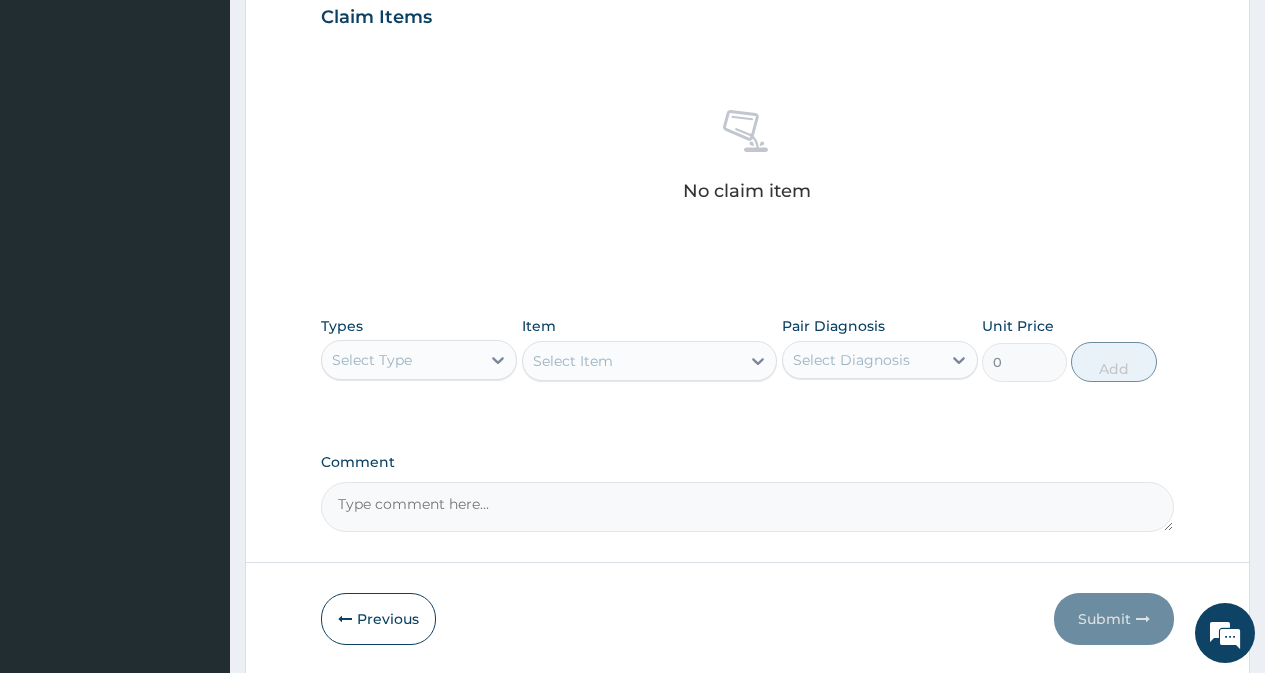 click on "Select Type" at bounding box center [401, 360] 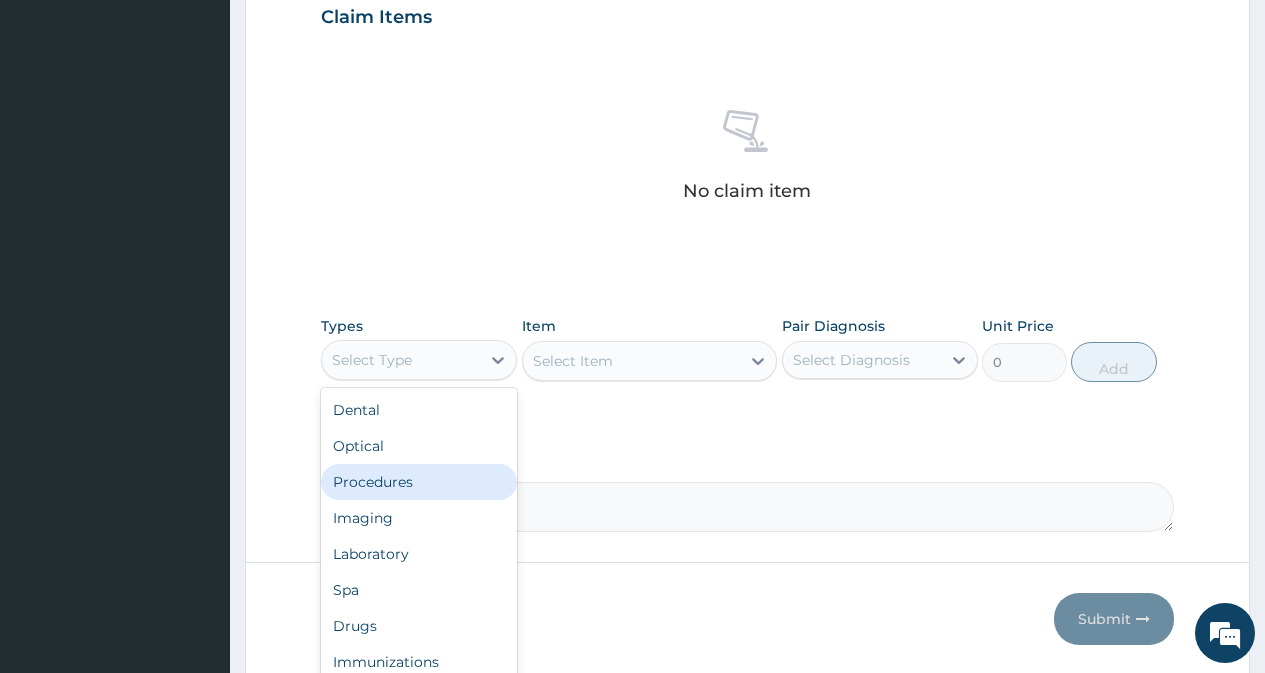 click on "Procedures" at bounding box center (419, 482) 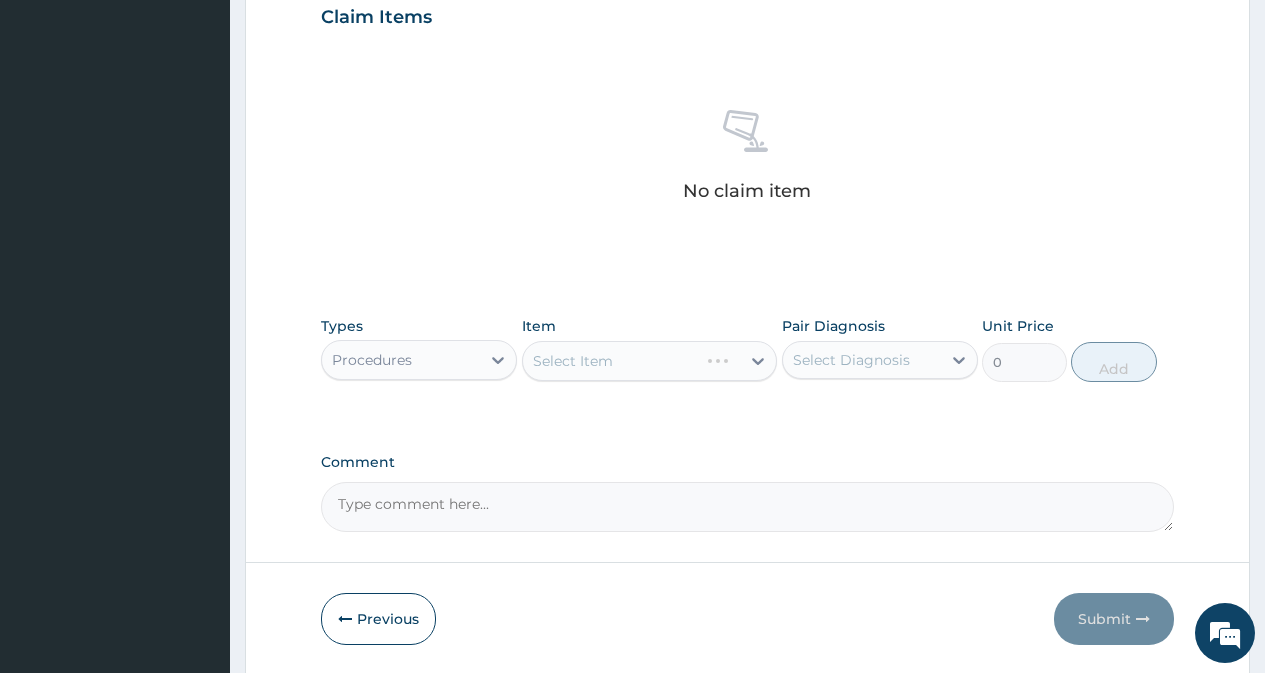 click on "Select Item" at bounding box center (650, 361) 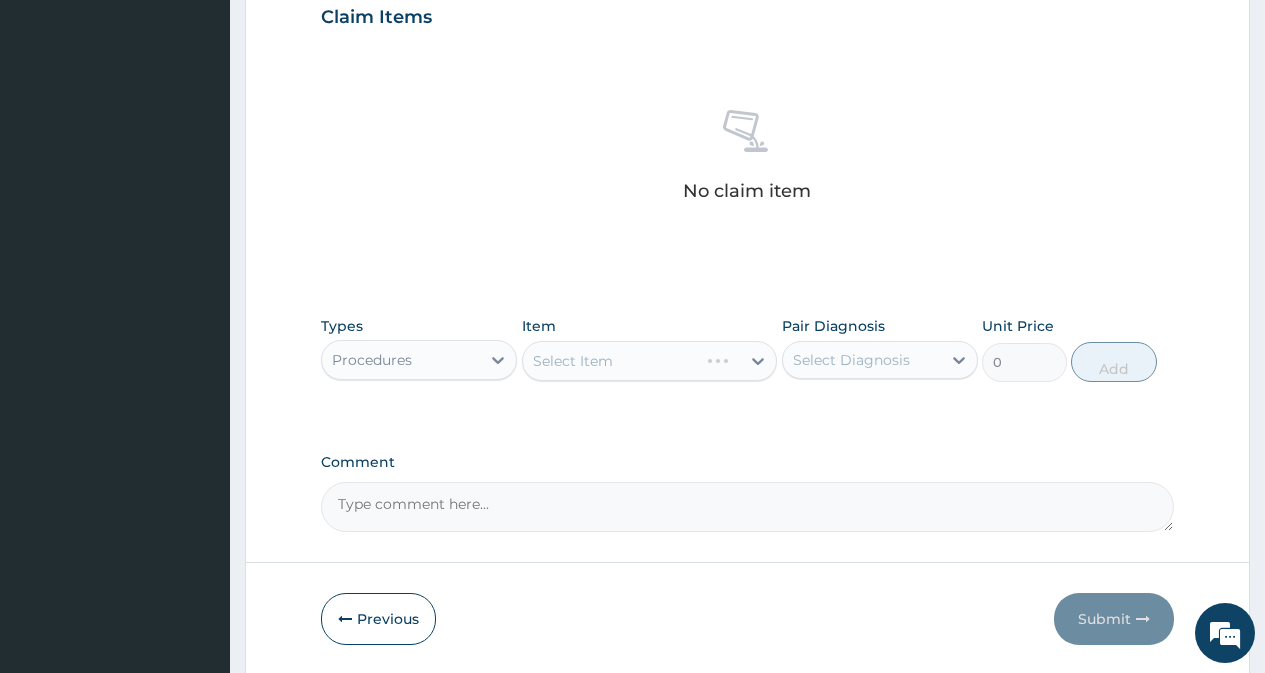 click on "Select Item" at bounding box center [650, 361] 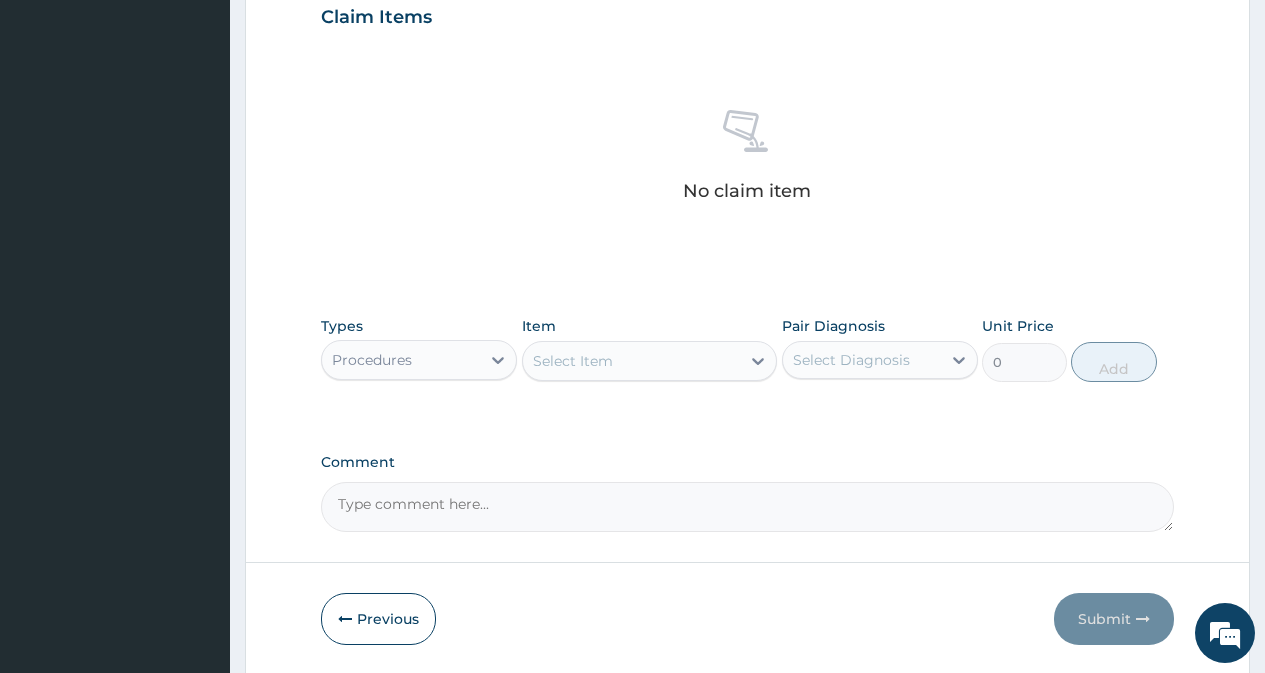 click on "Select Item" at bounding box center (573, 361) 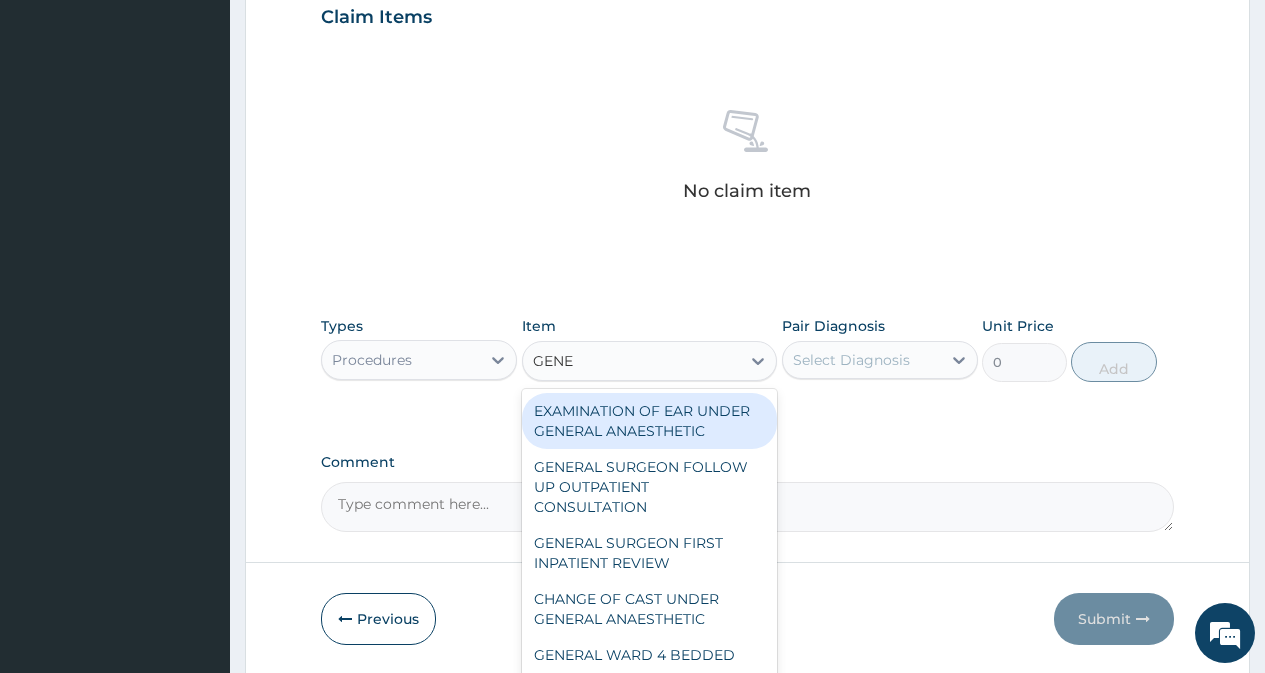 type on "GENER" 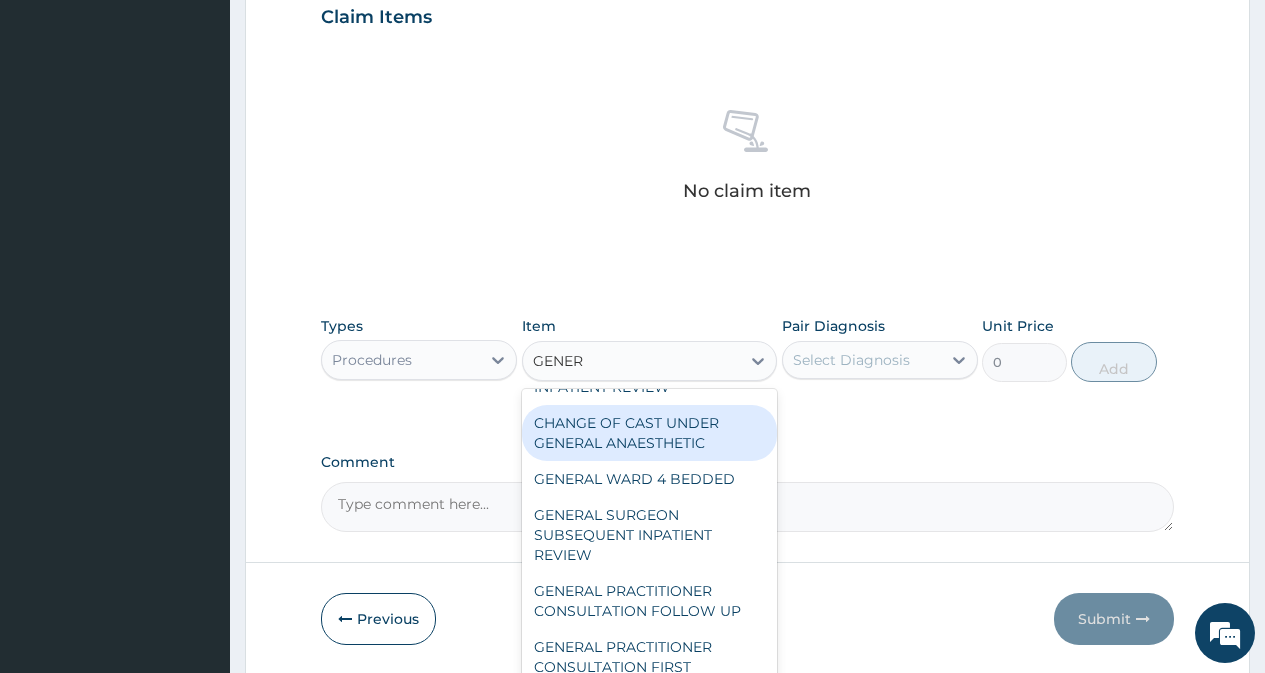 scroll, scrollTop: 200, scrollLeft: 0, axis: vertical 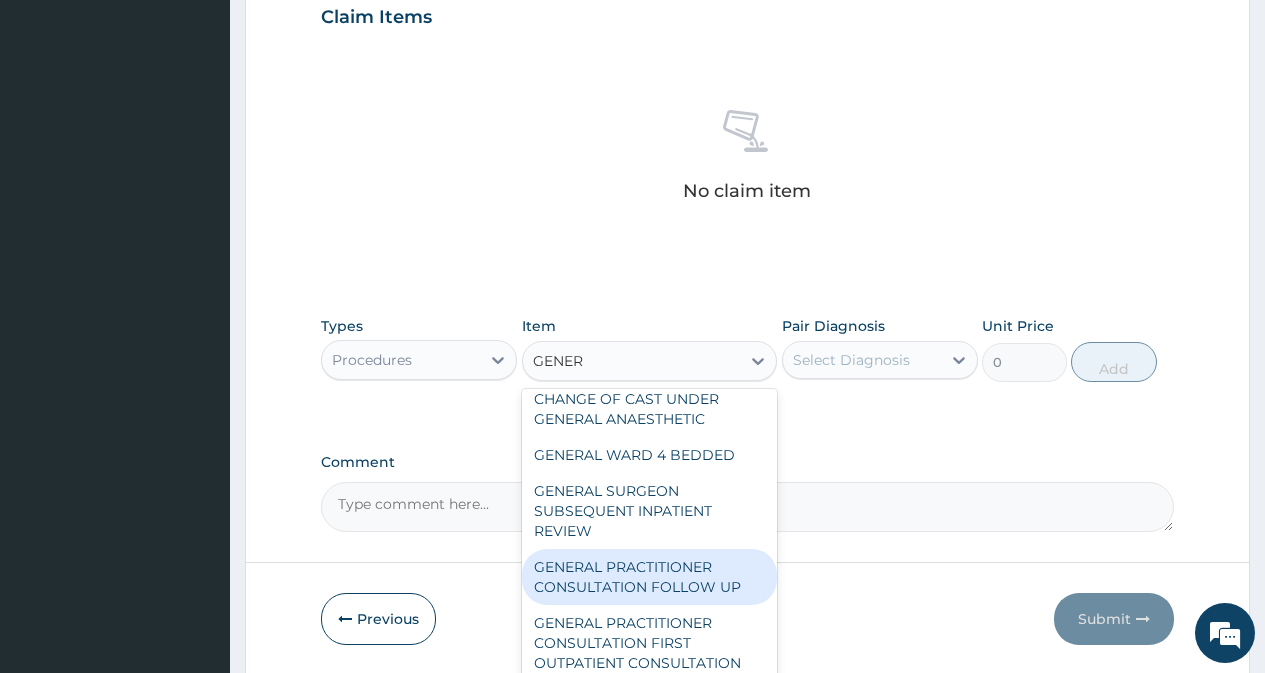 click on "GENERAL PRACTITIONER CONSULTATION FOLLOW UP" at bounding box center [650, 577] 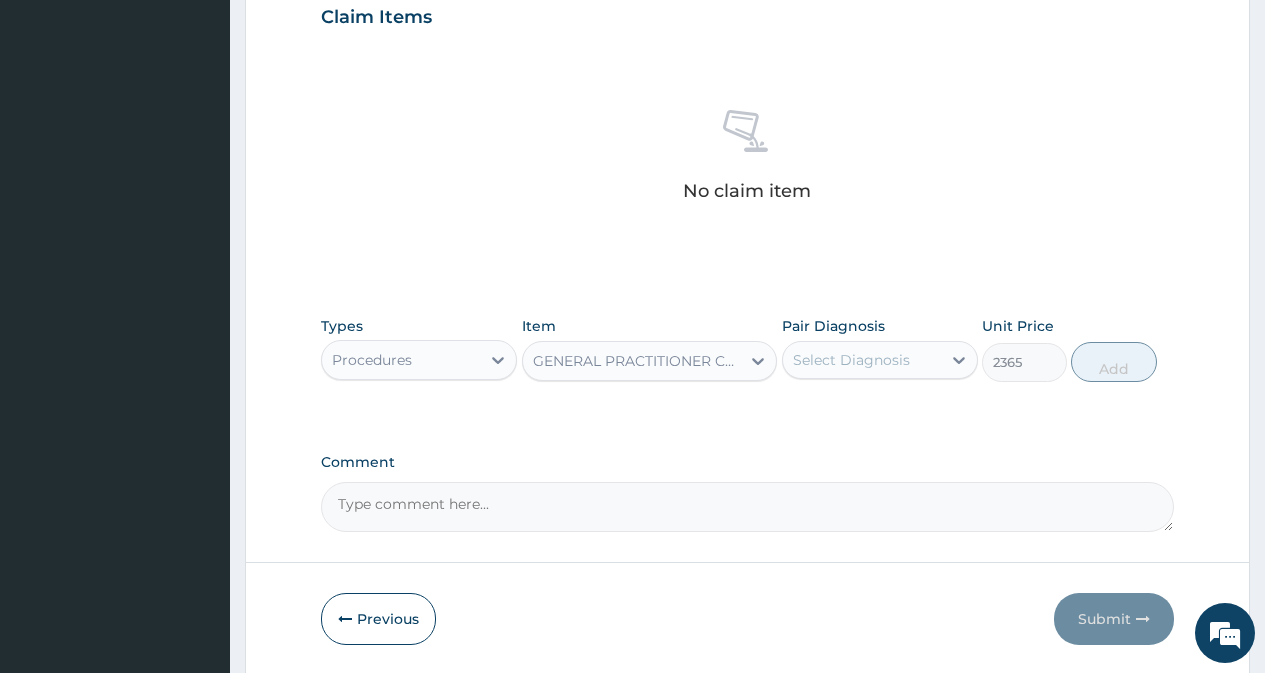 click on "Select Diagnosis" at bounding box center (851, 360) 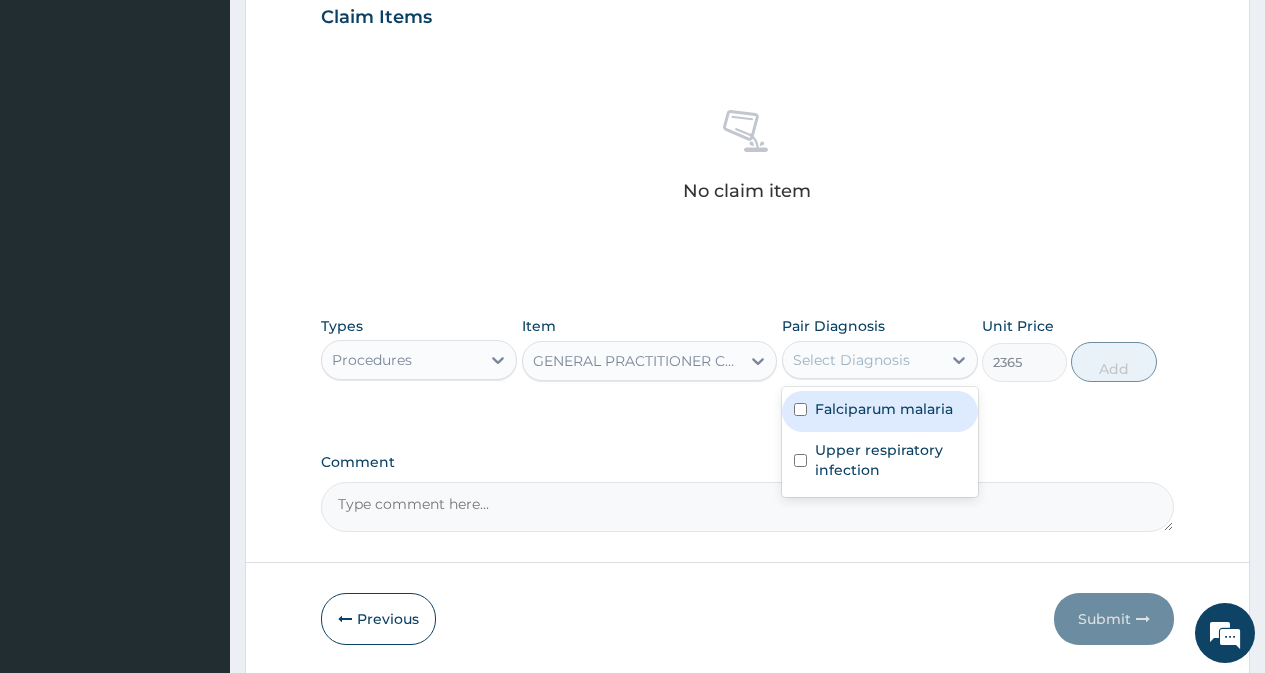 click at bounding box center (800, 409) 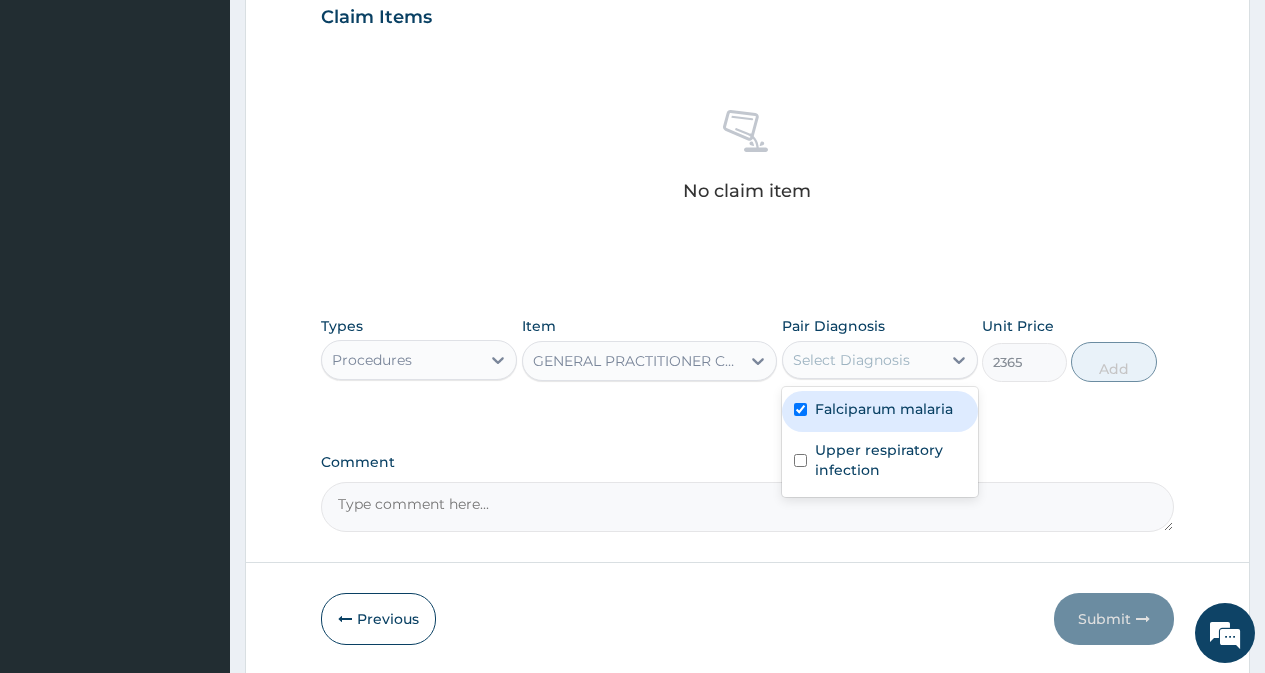 checkbox on "true" 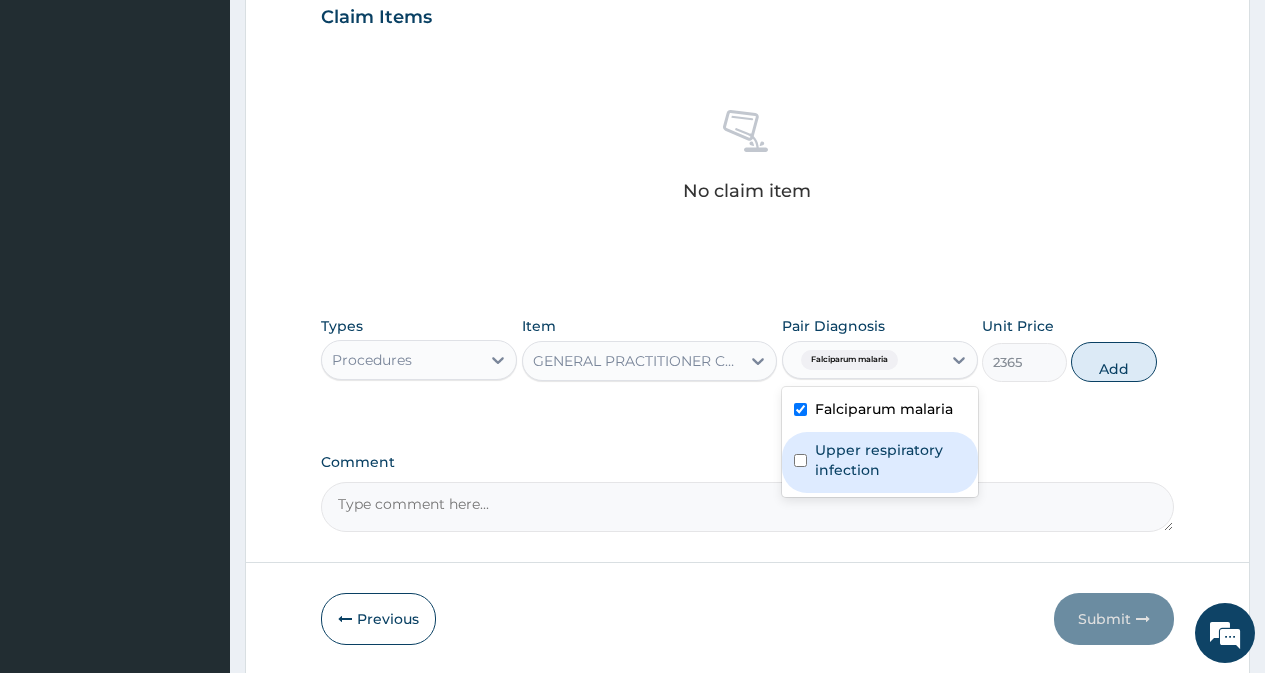 click at bounding box center (800, 460) 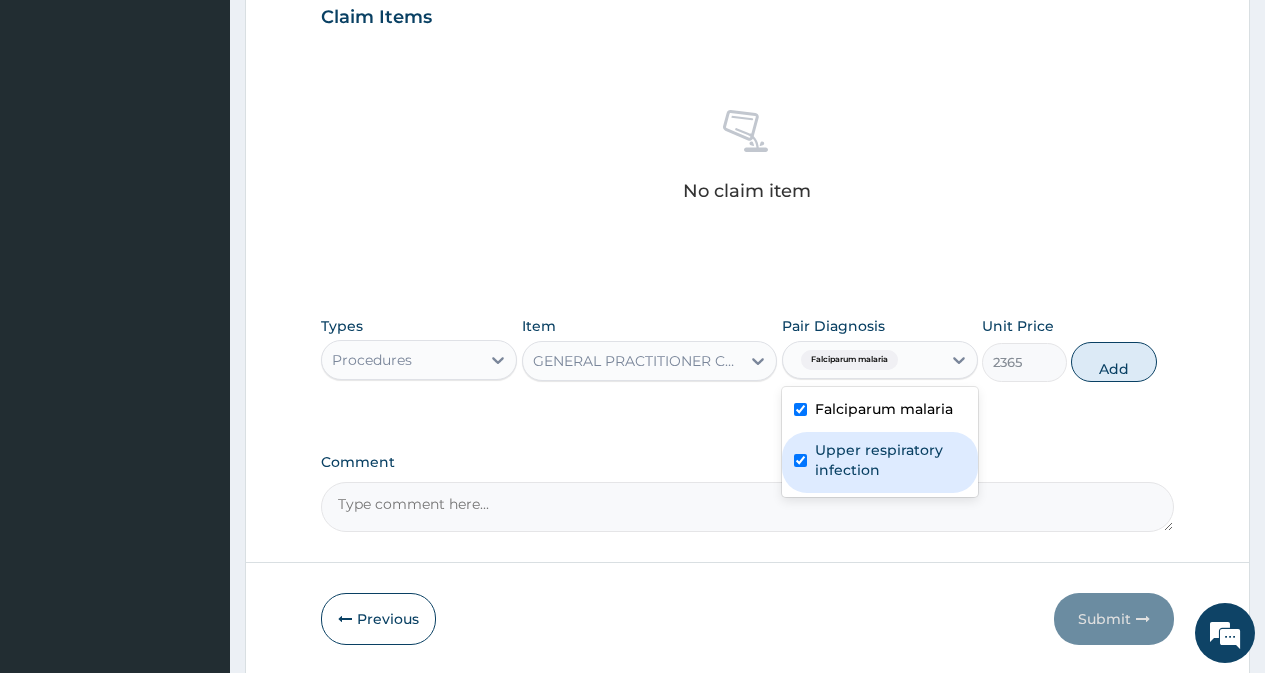 checkbox on "true" 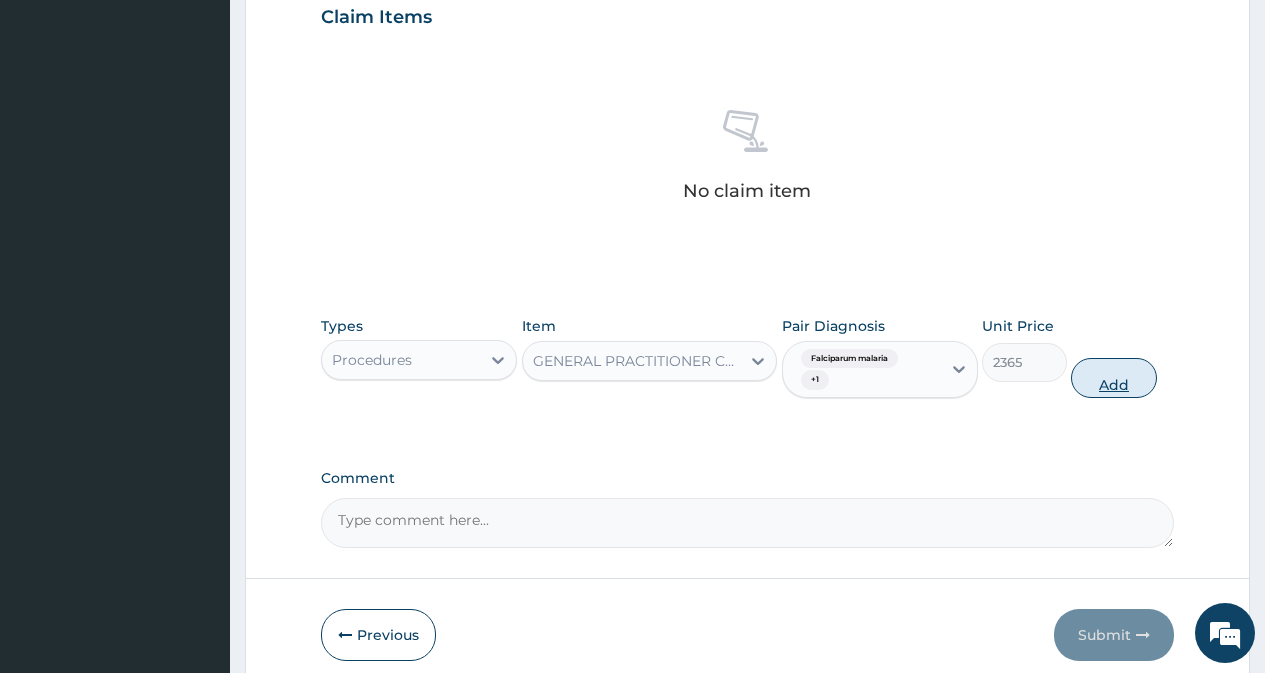 click on "Add" at bounding box center [1113, 378] 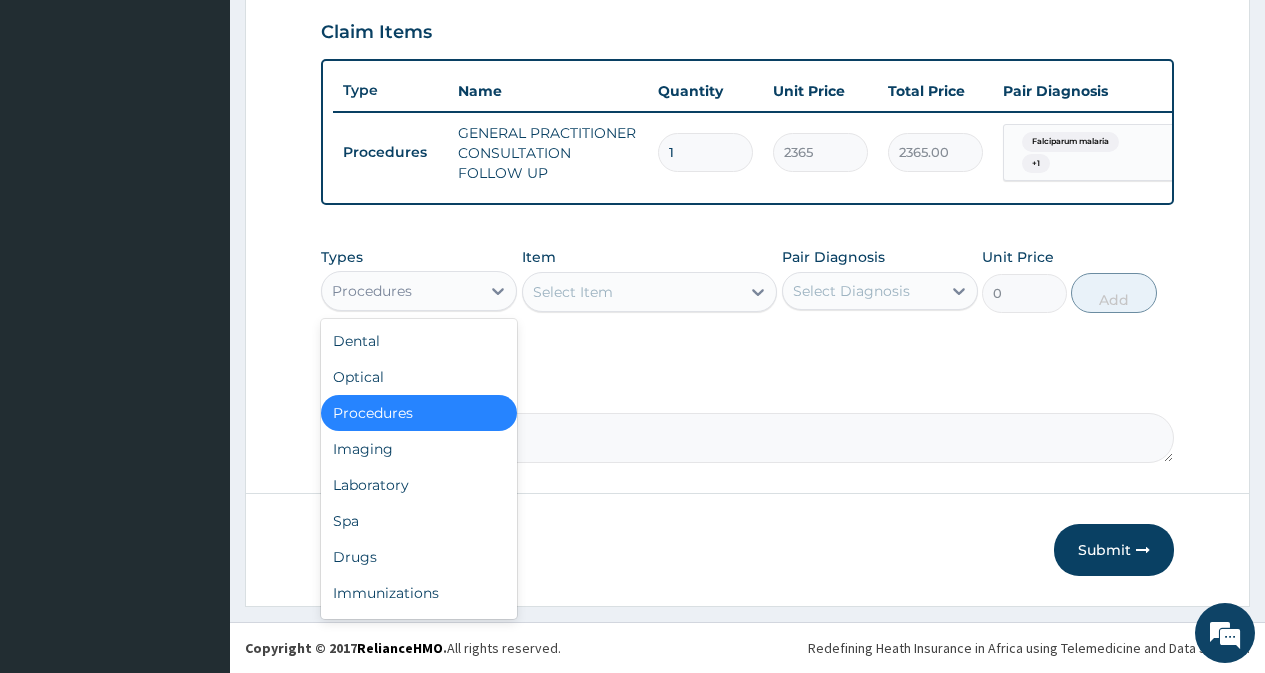 click on "Procedures" at bounding box center [401, 291] 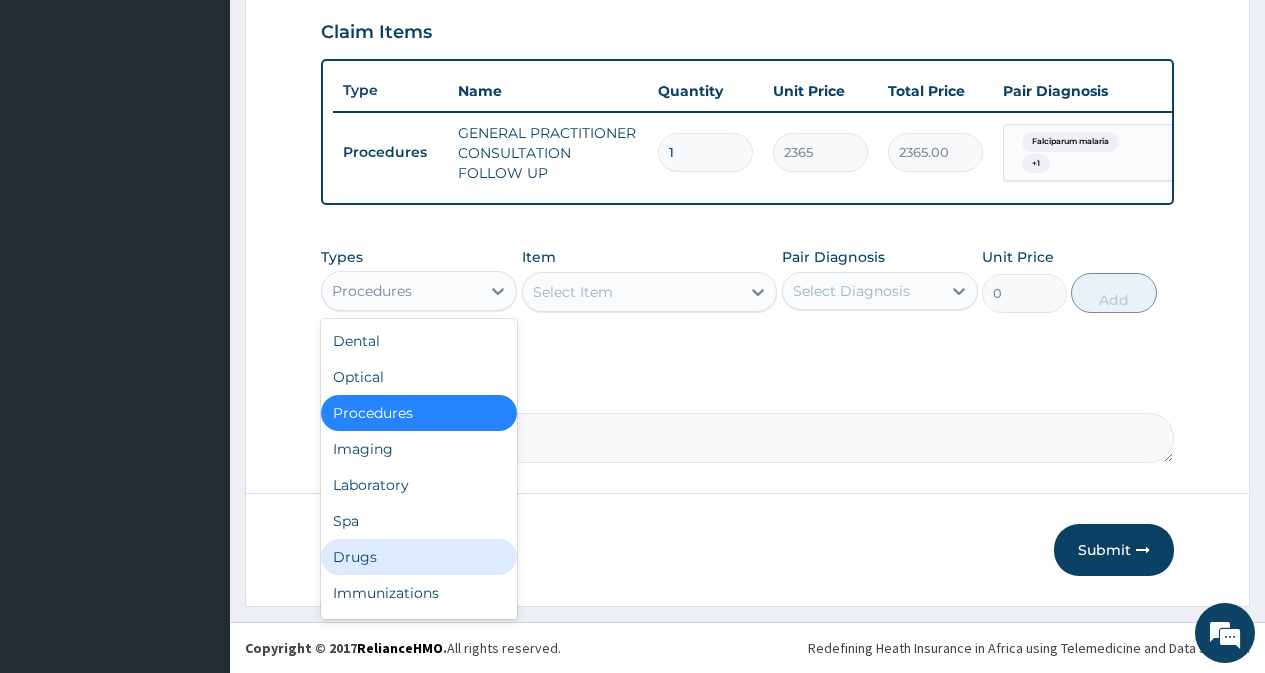 click on "Drugs" at bounding box center [419, 557] 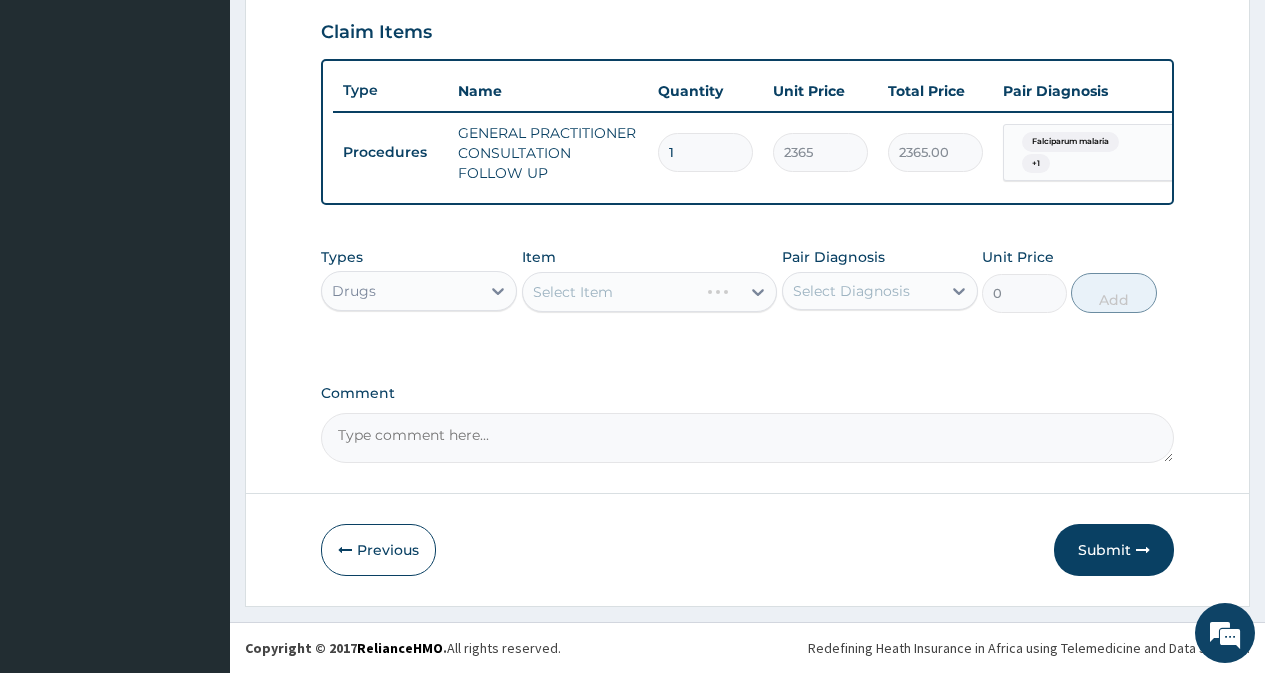 click on "Select Item" at bounding box center [650, 292] 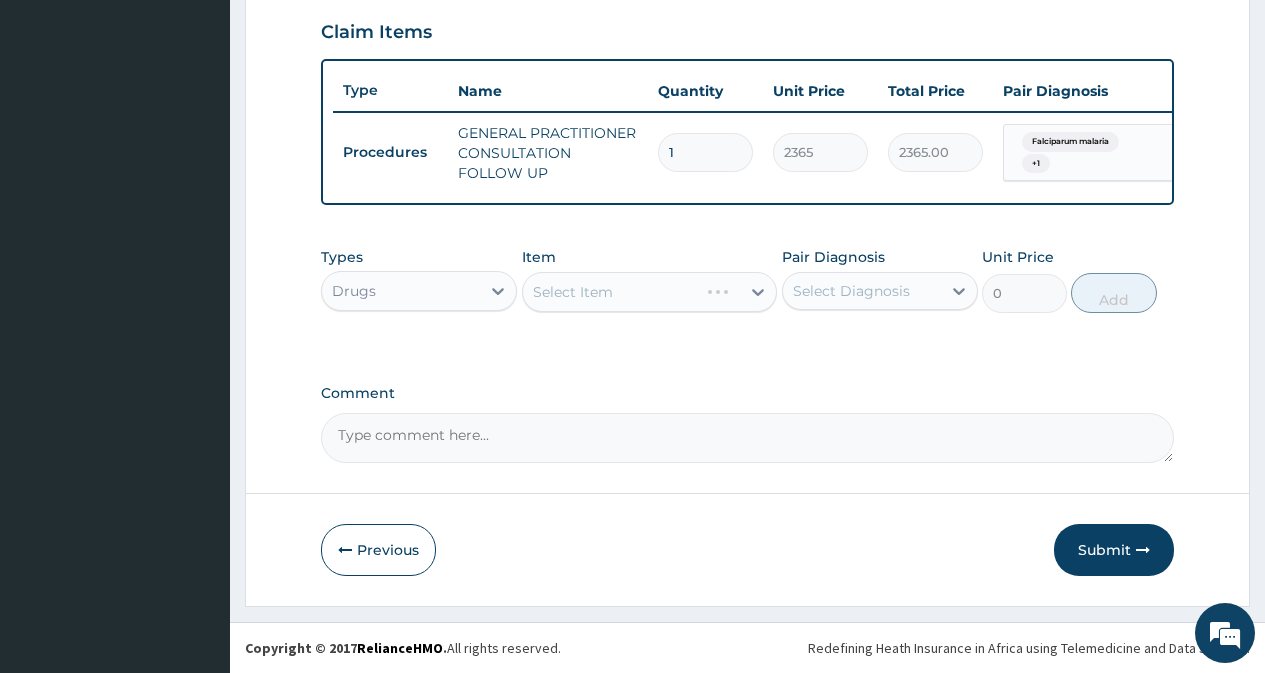click on "Select Item" at bounding box center [650, 292] 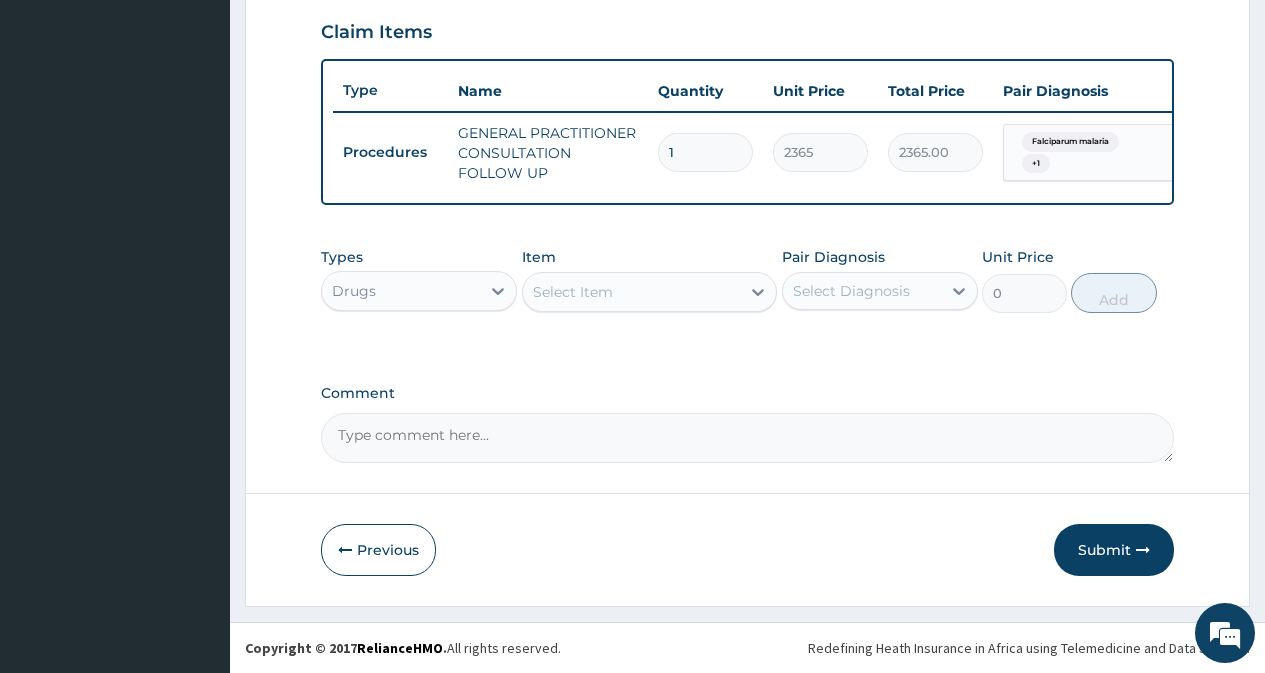 click on "Select Item" at bounding box center [573, 292] 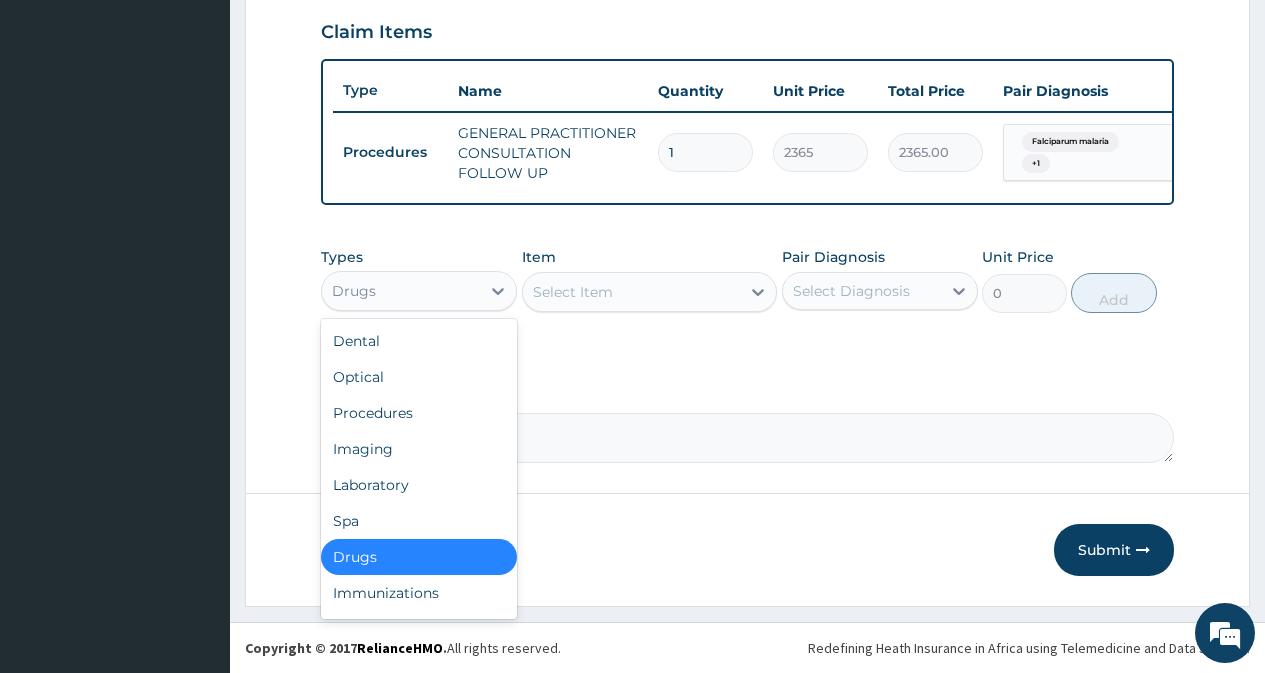 click on "Drugs" at bounding box center (401, 291) 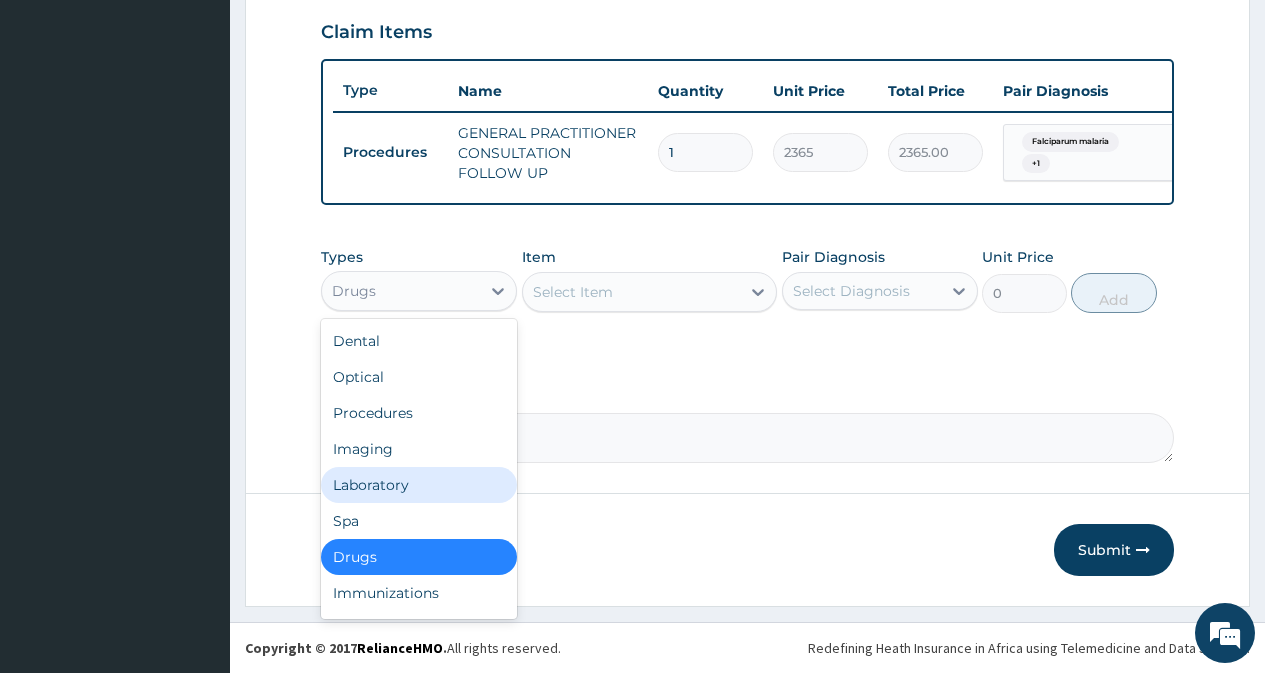 click on "Laboratory" at bounding box center (419, 485) 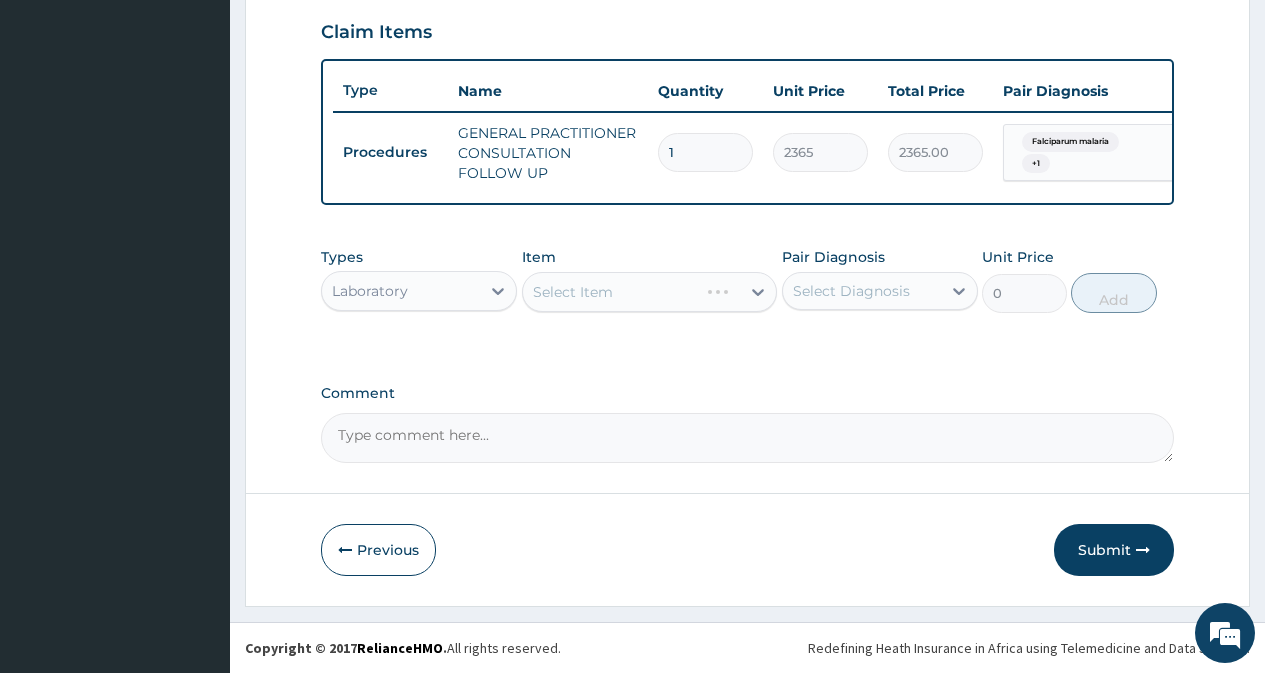 click on "Select Item" at bounding box center [650, 292] 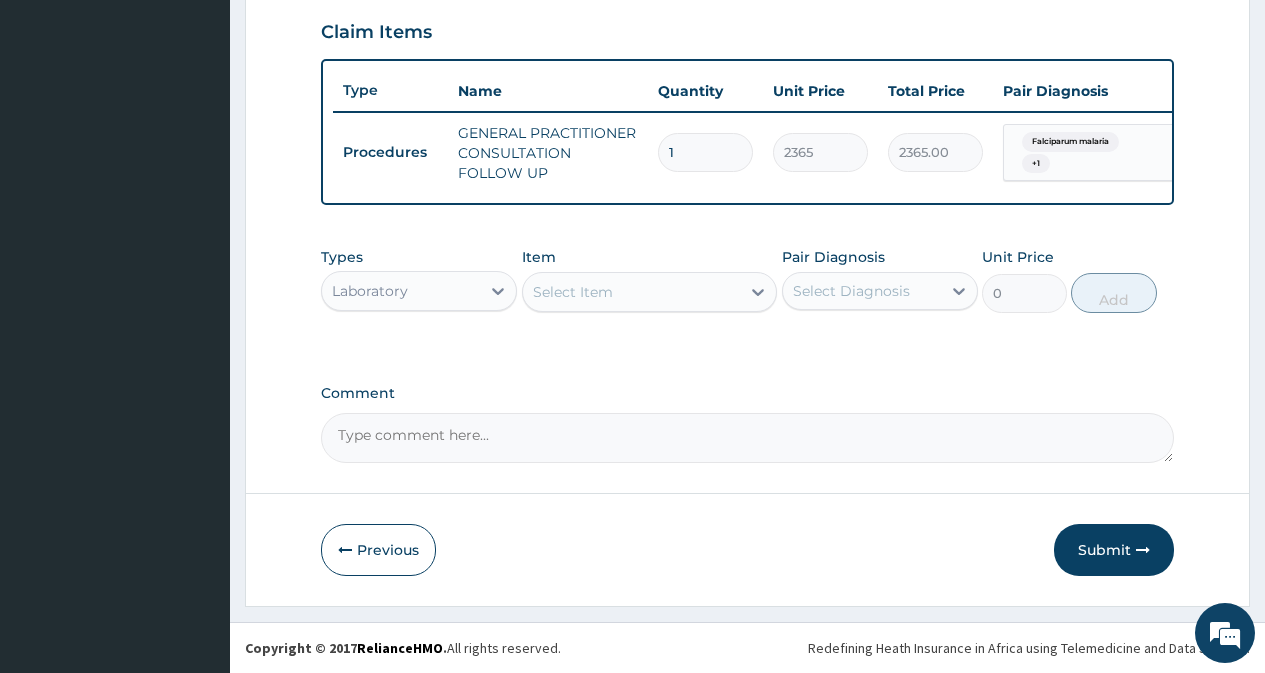 click on "Select Item" at bounding box center (632, 292) 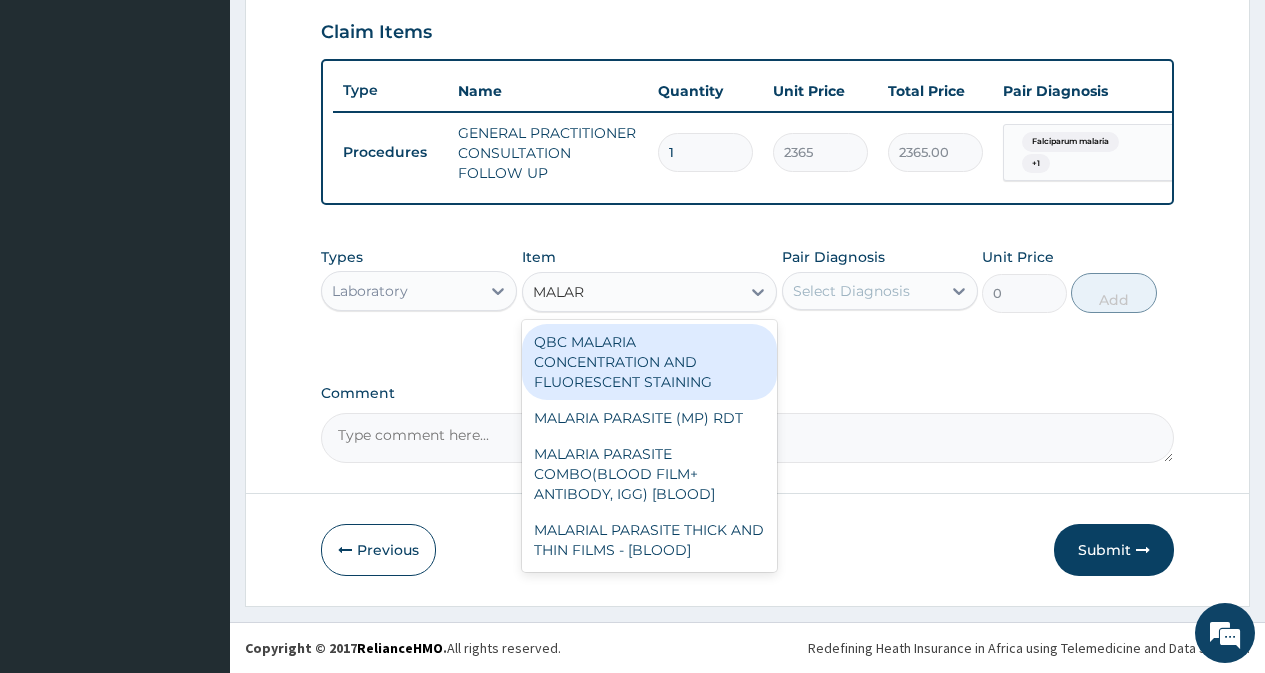 type on "MALARI" 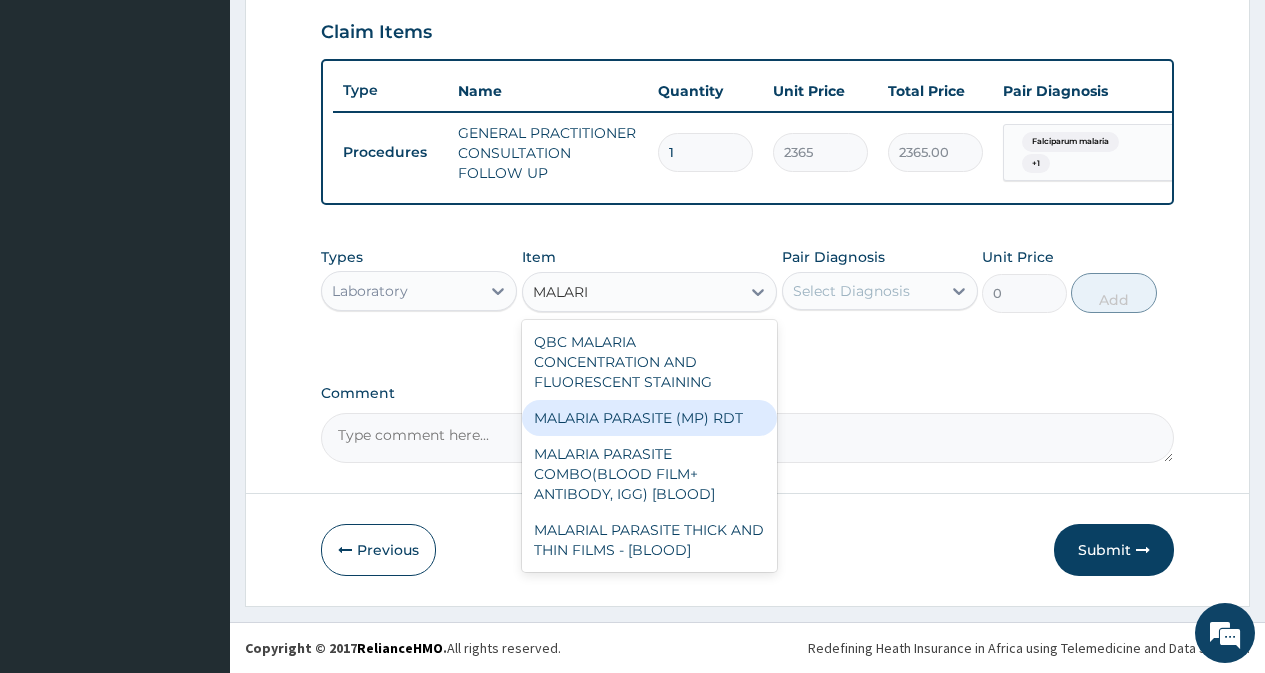 click on "MALARIA PARASITE (MP) RDT" at bounding box center [650, 418] 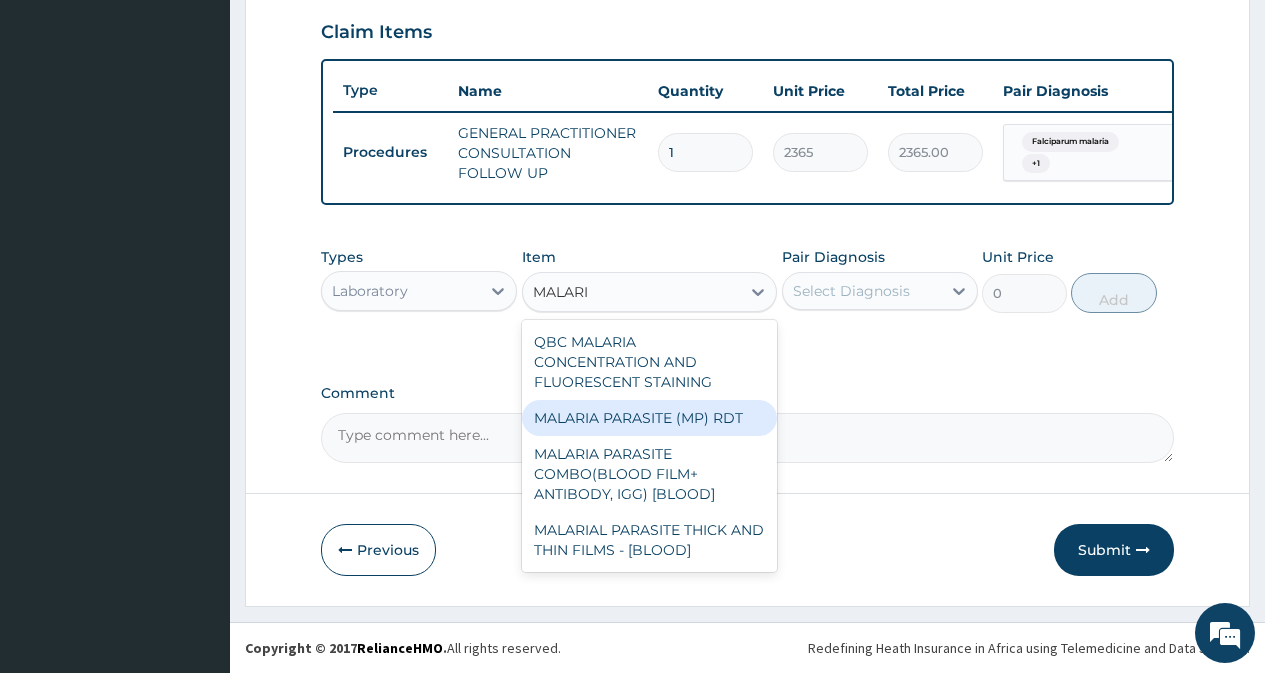 type 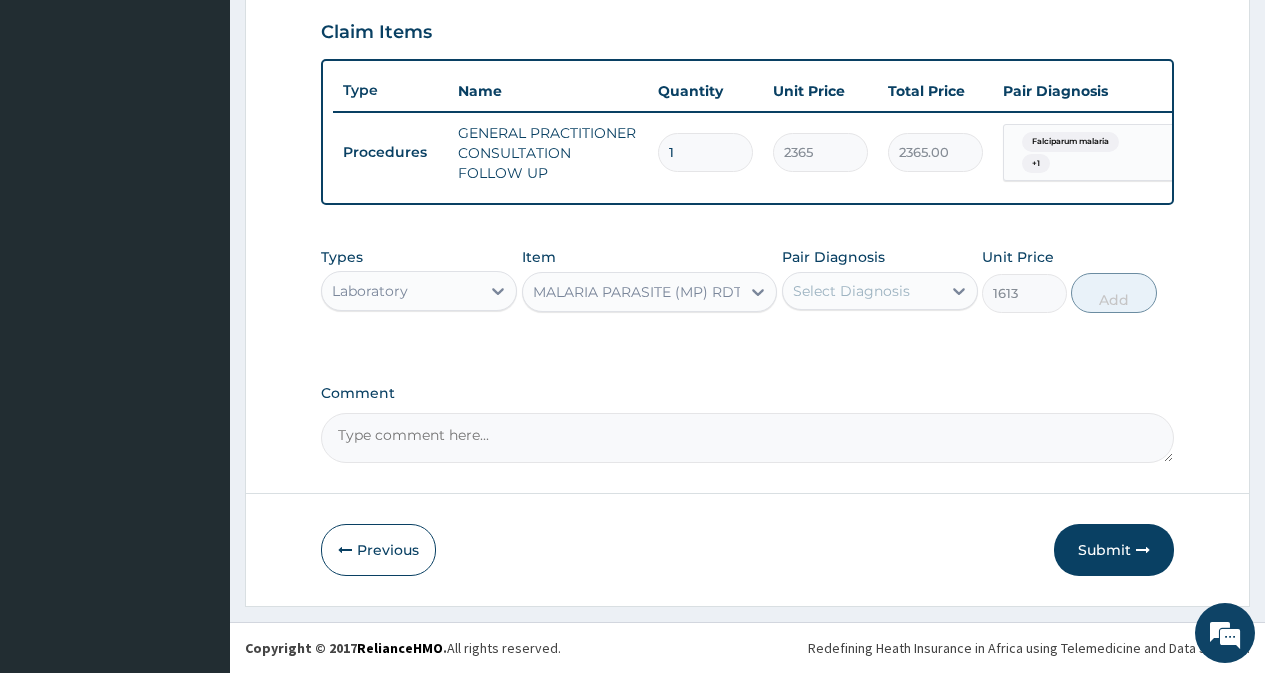 click on "Select Diagnosis" at bounding box center [851, 291] 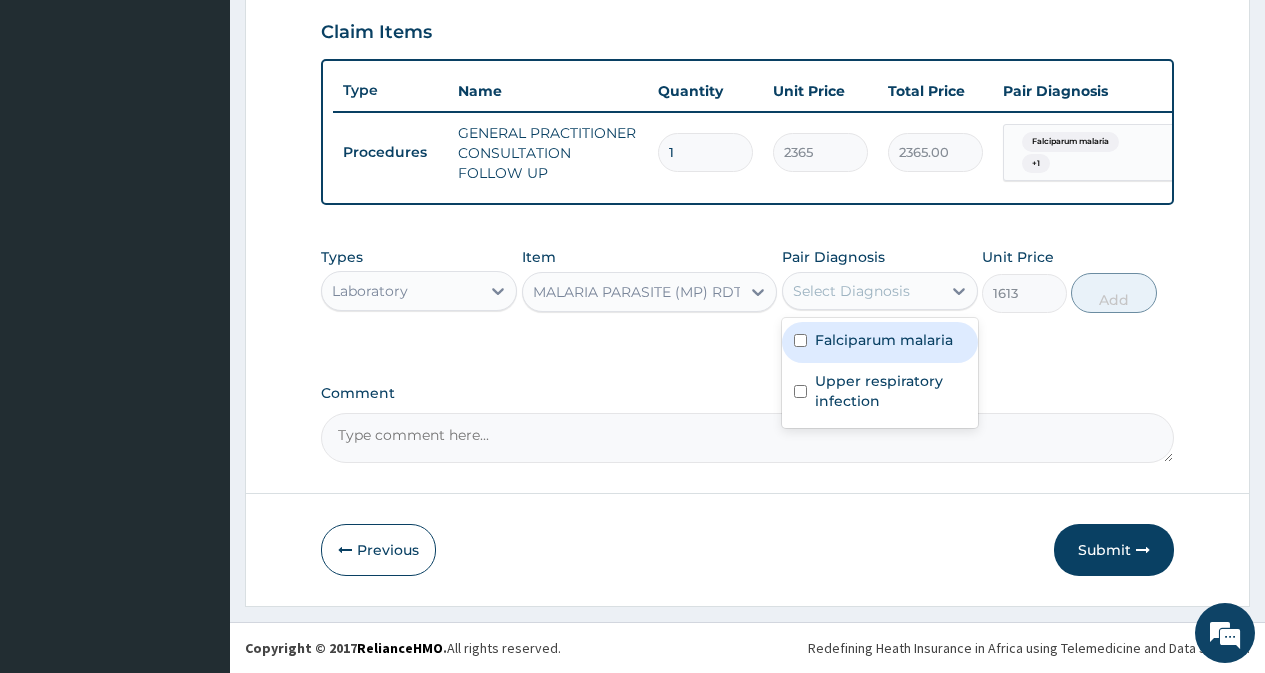 drag, startPoint x: 800, startPoint y: 343, endPoint x: 795, endPoint y: 377, distance: 34.36568 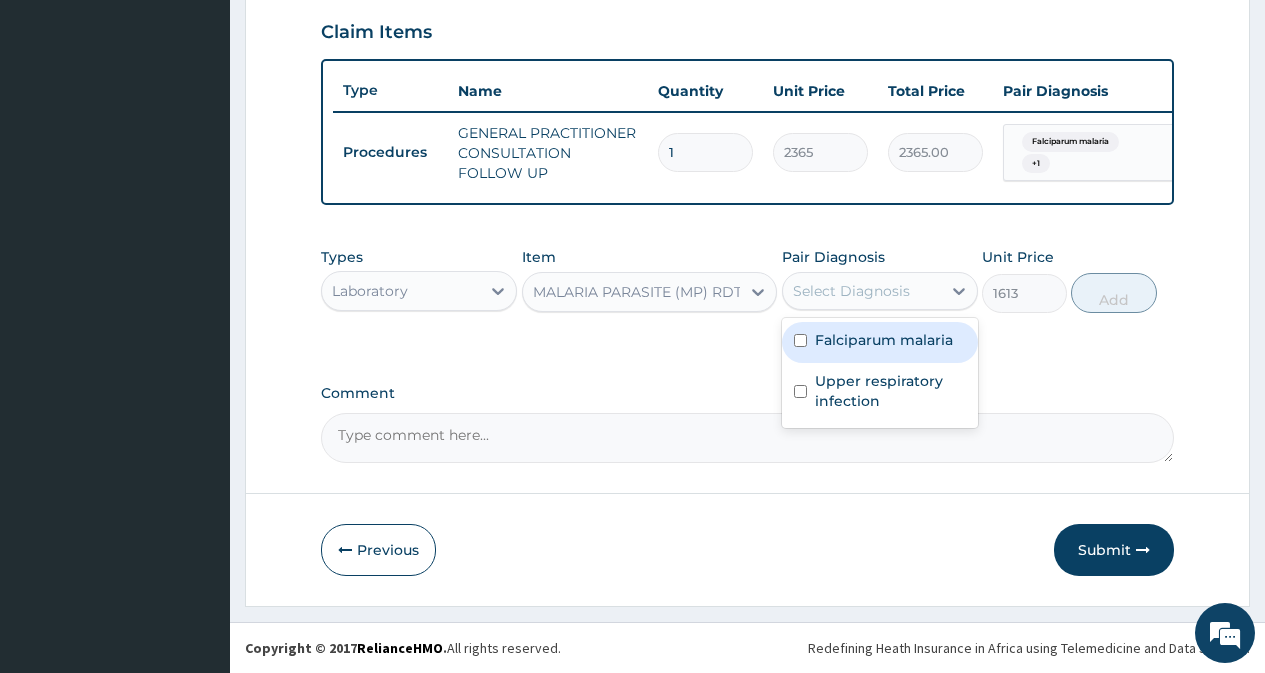 click at bounding box center [800, 340] 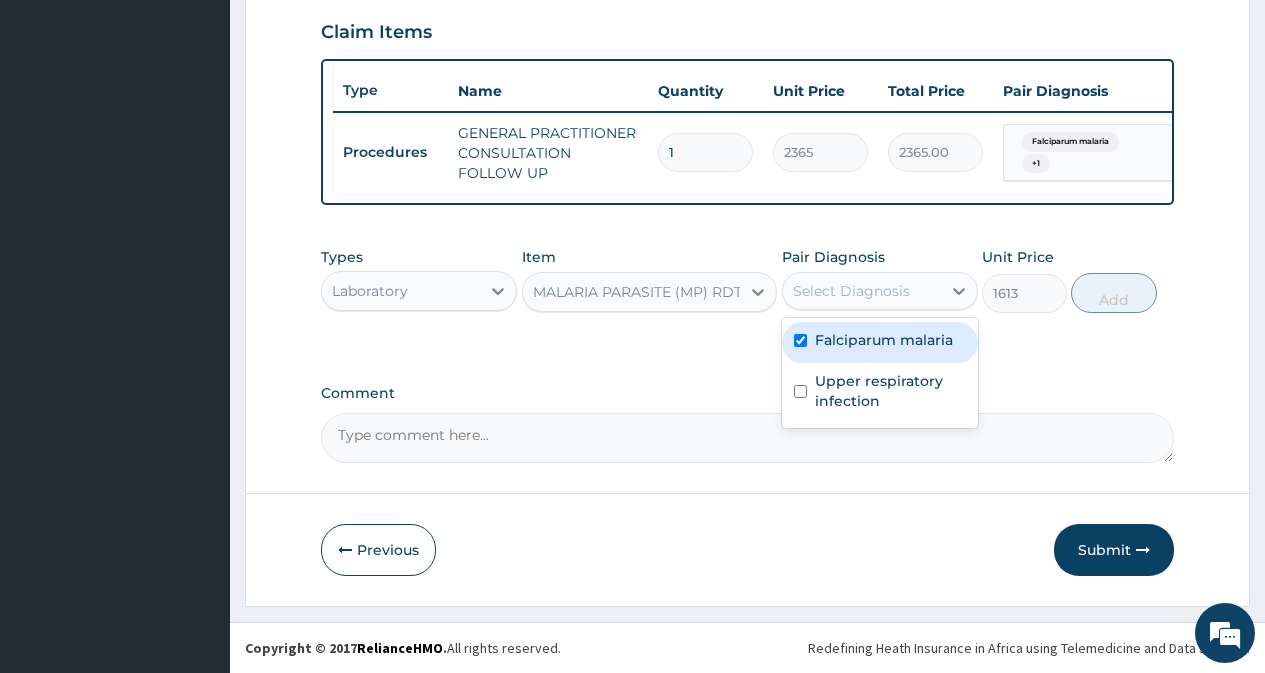 checkbox on "true" 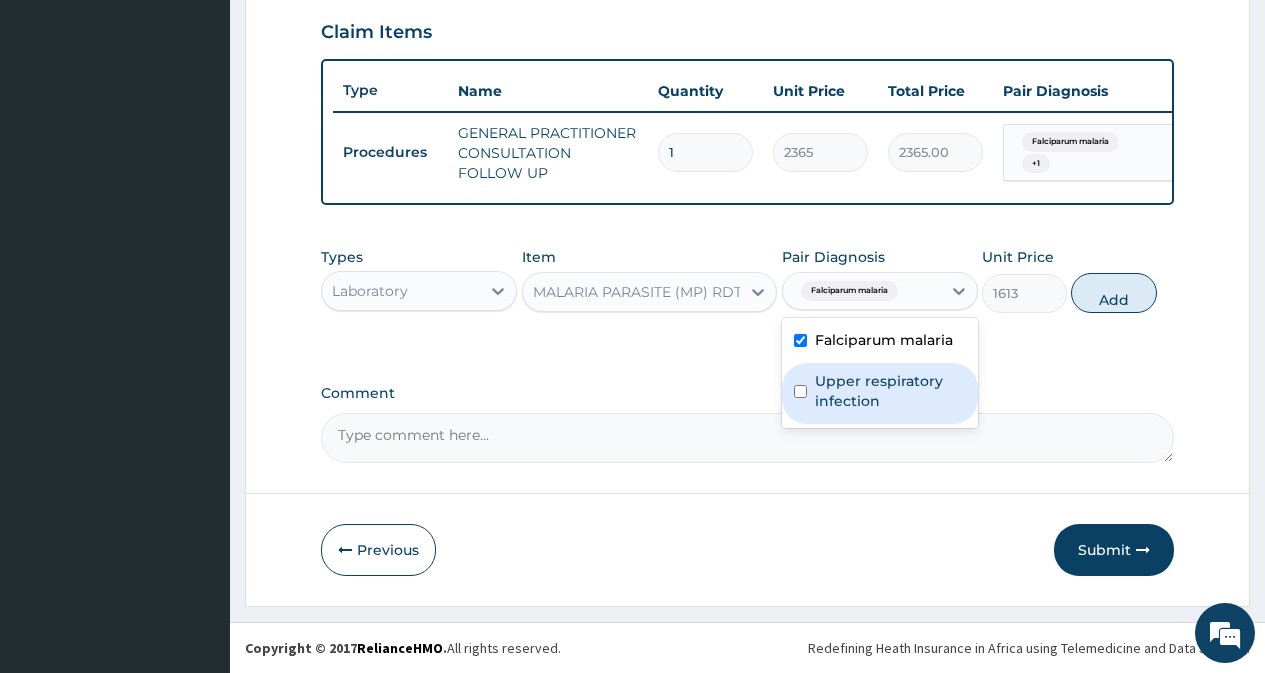 click at bounding box center [800, 391] 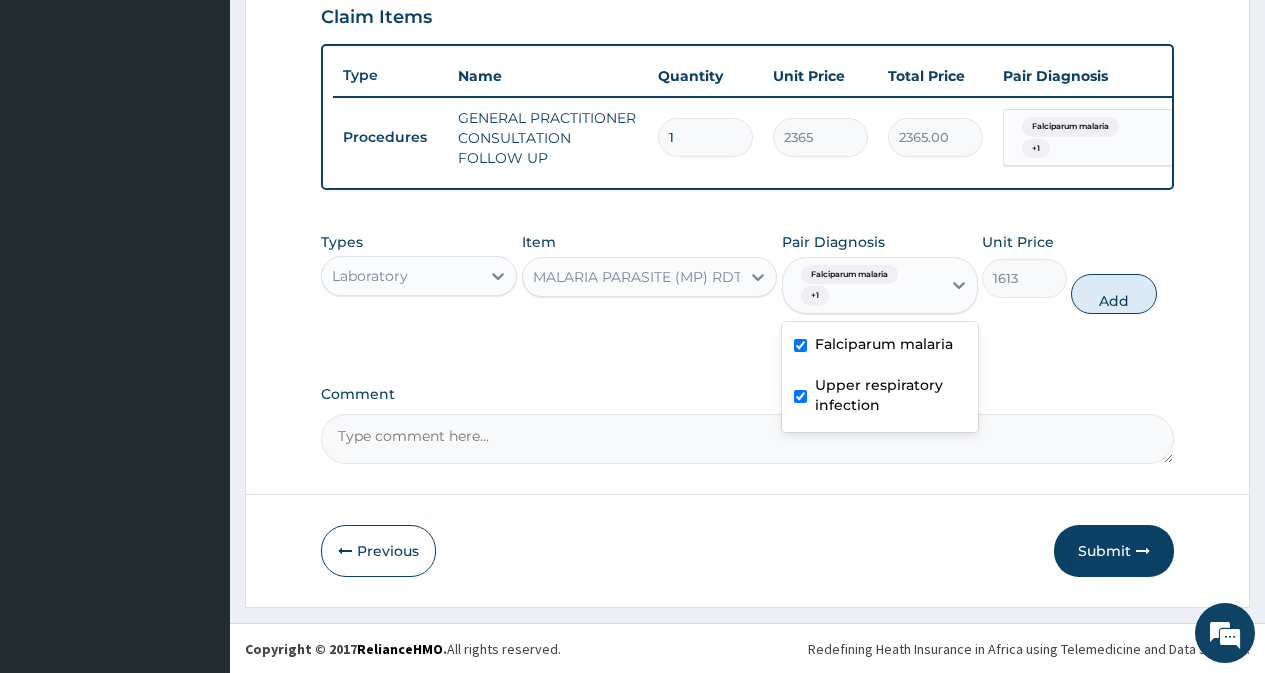 click at bounding box center (800, 396) 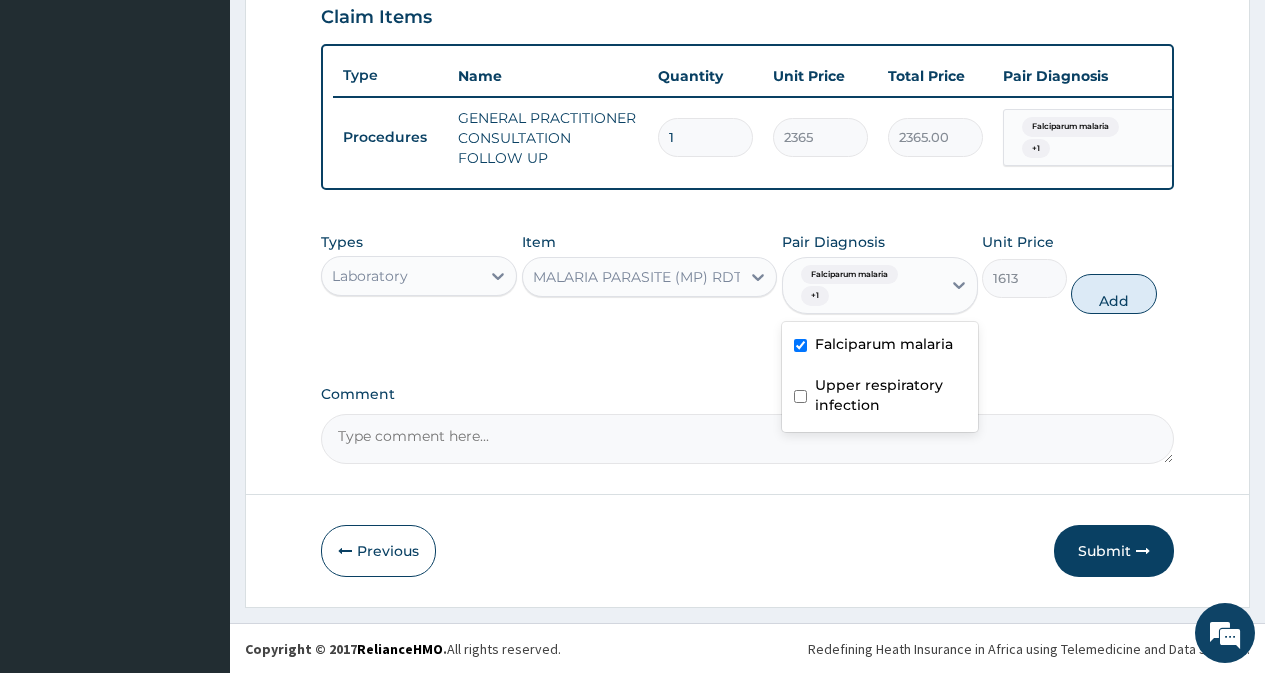 checkbox on "false" 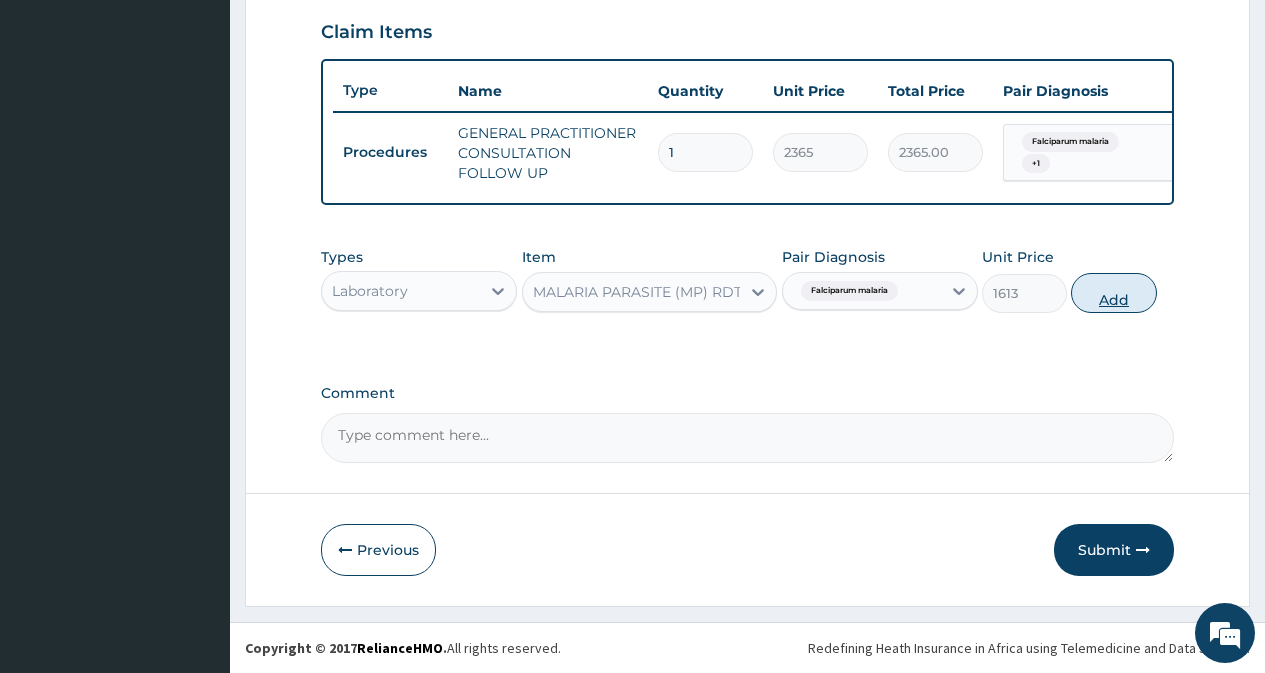 click on "Add" at bounding box center (1113, 293) 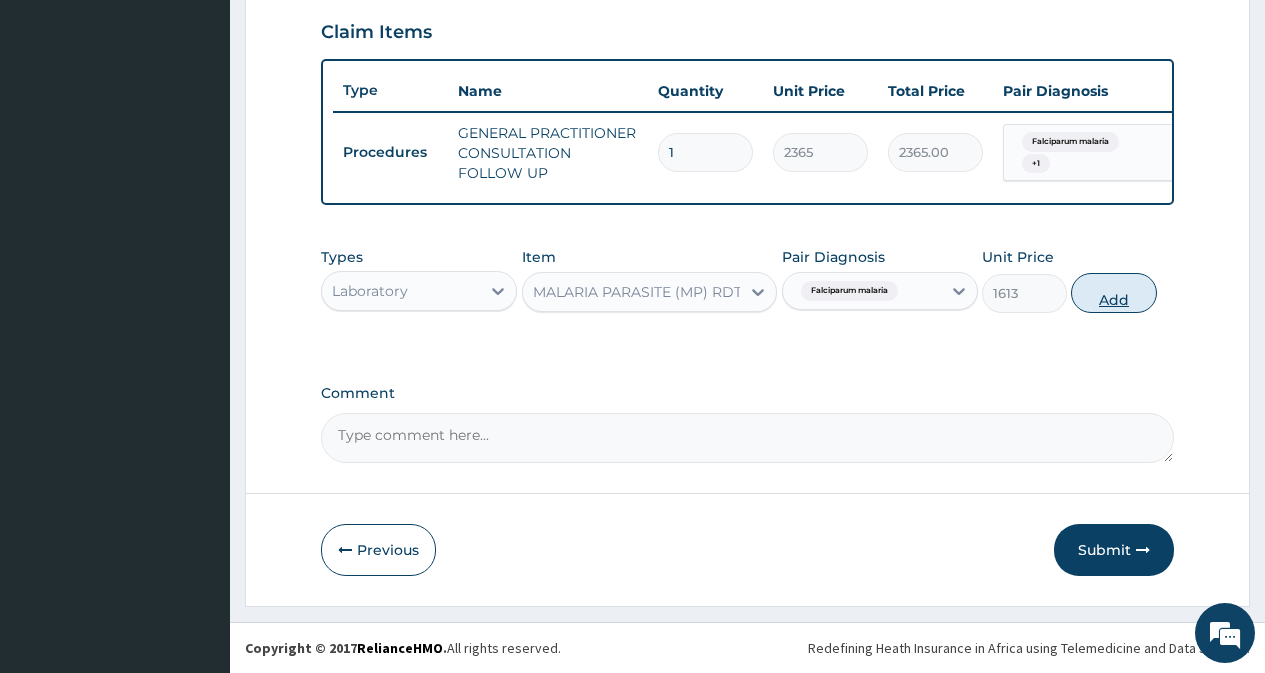 type on "0" 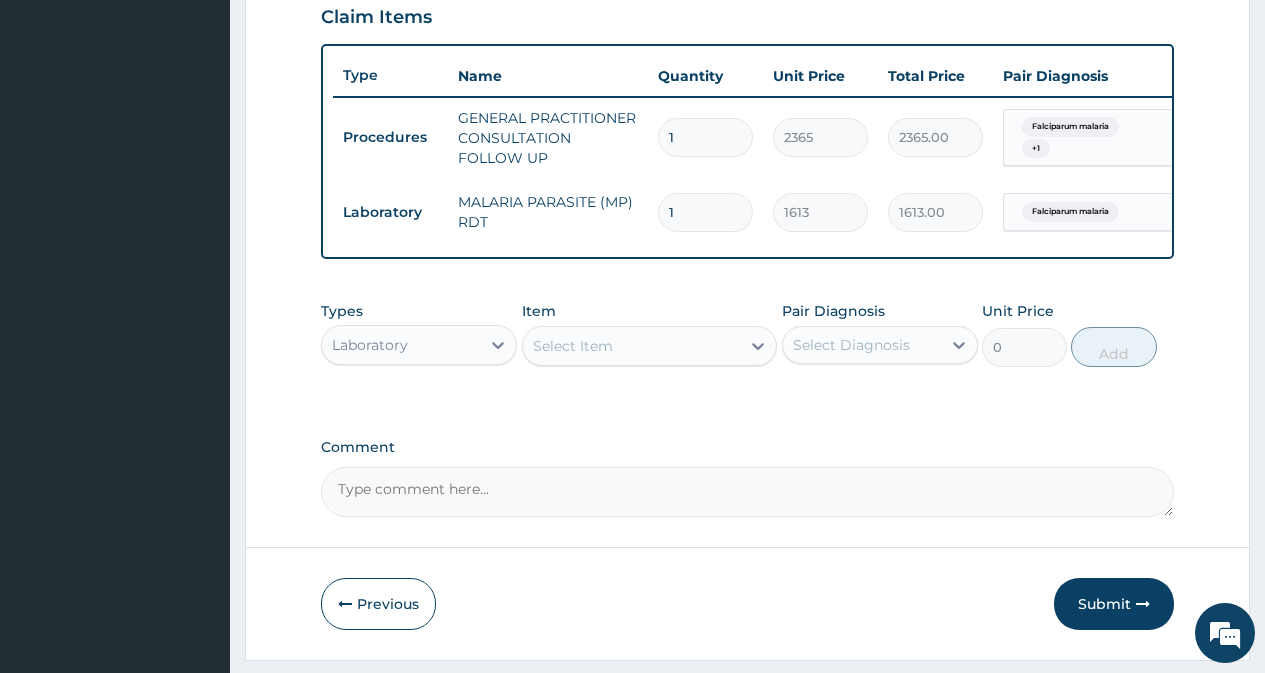 click on "Laboratory" at bounding box center (401, 345) 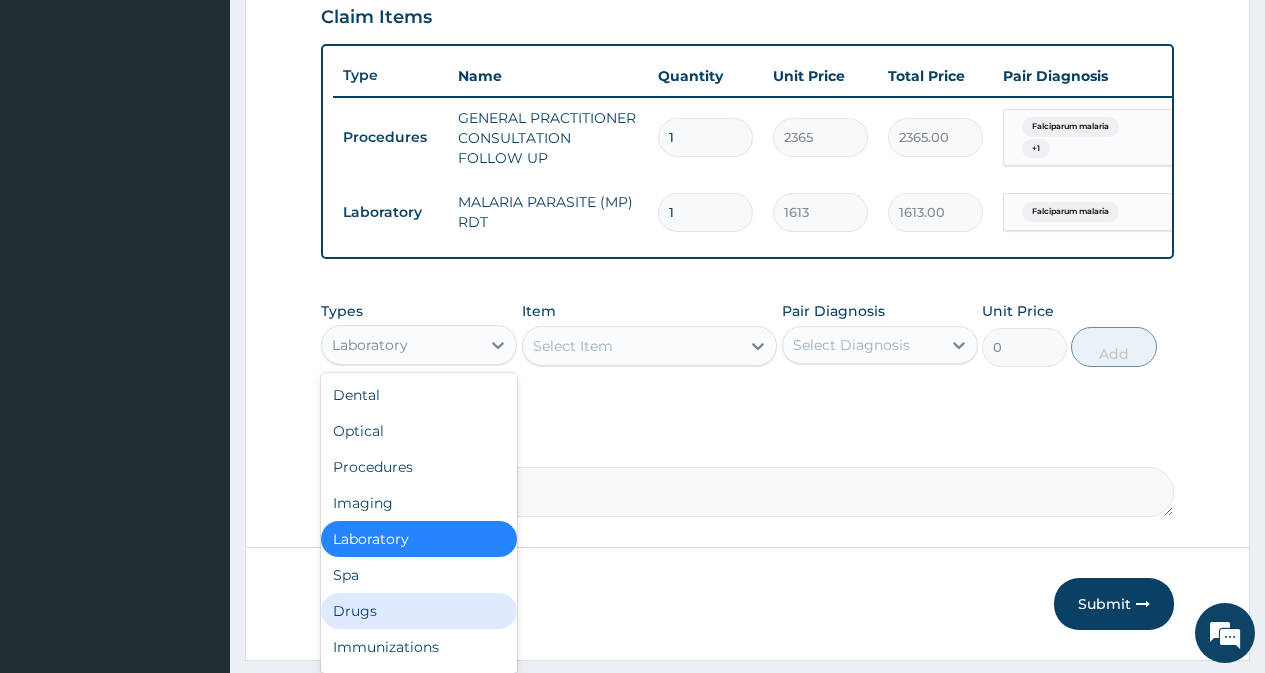 click on "Drugs" at bounding box center (419, 611) 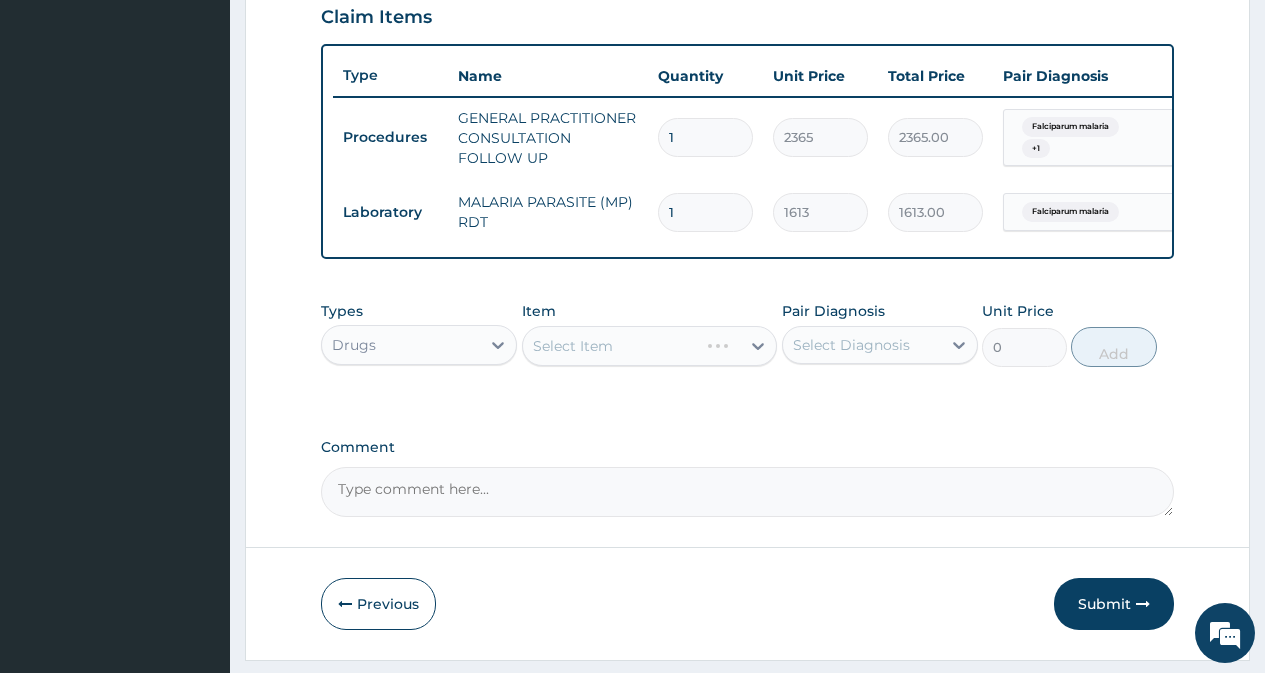 click on "Select Item" at bounding box center (650, 346) 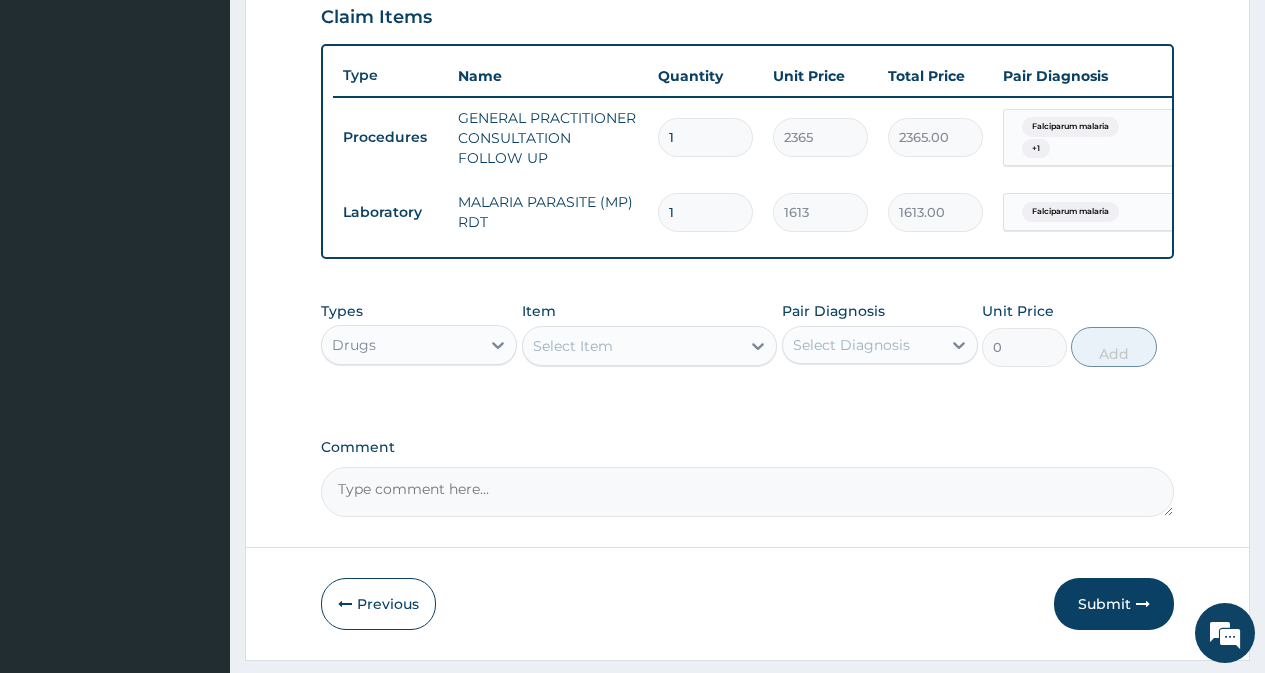 click on "Select Item" at bounding box center (632, 346) 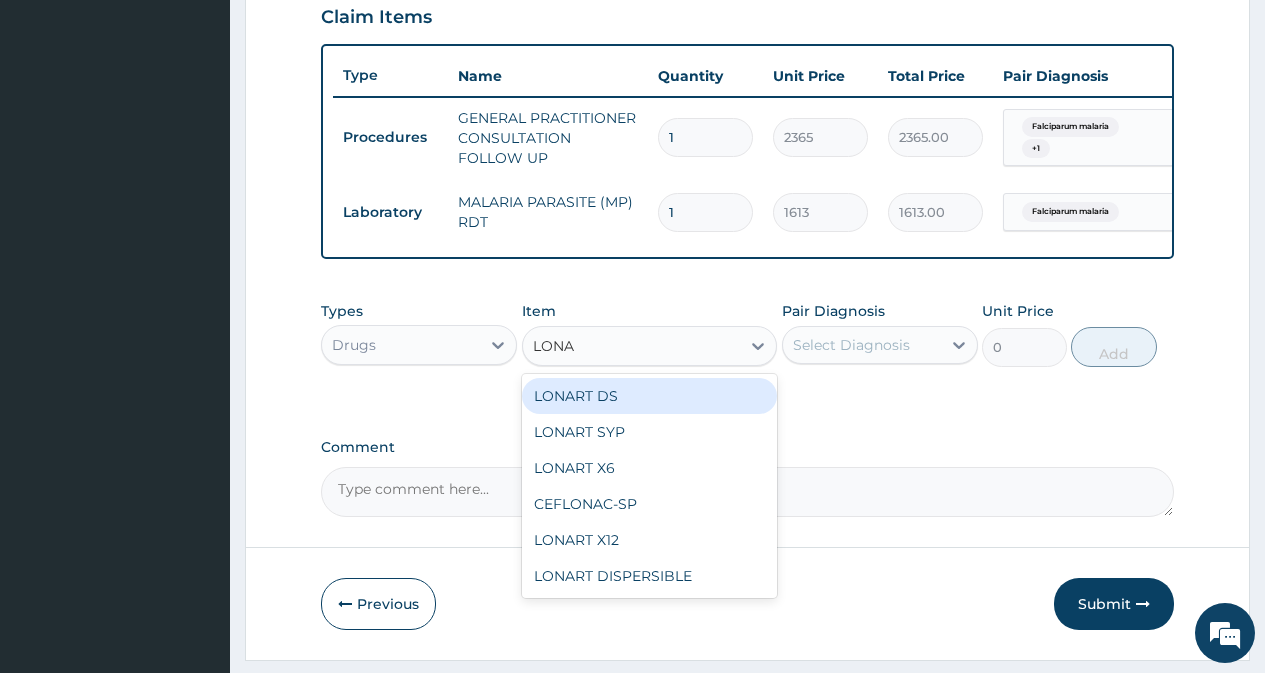 type on "LONAR" 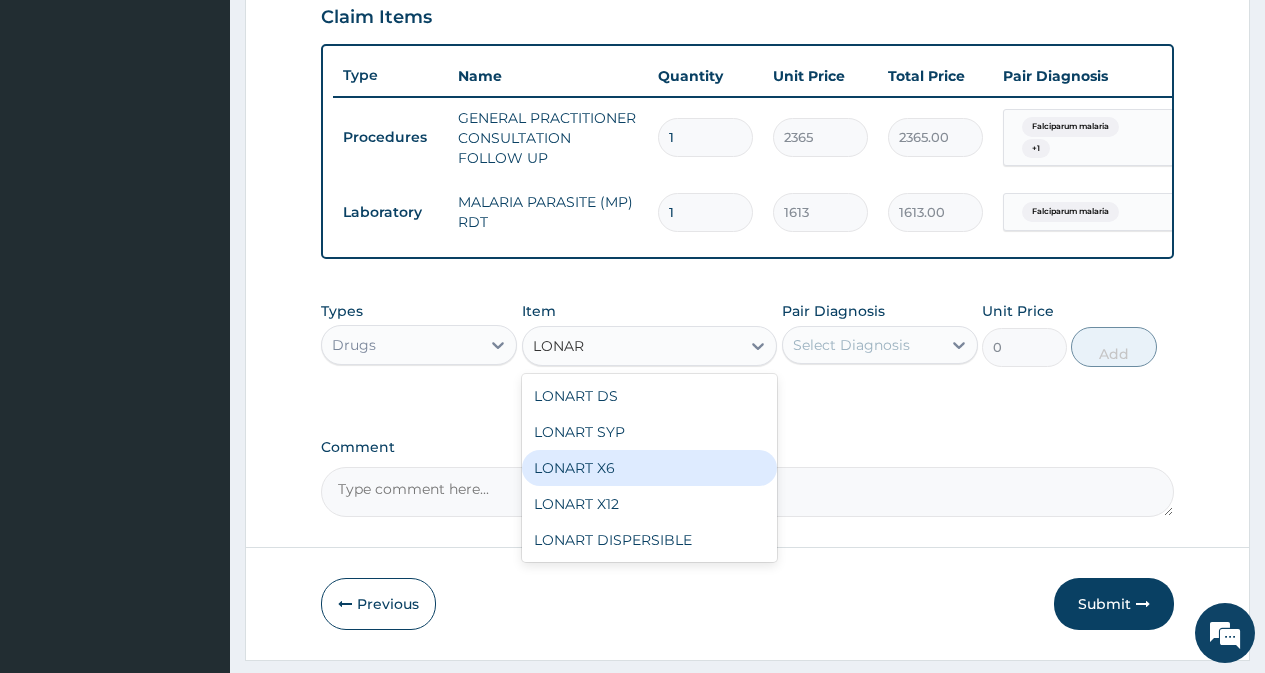 click on "LONART X6" at bounding box center [650, 468] 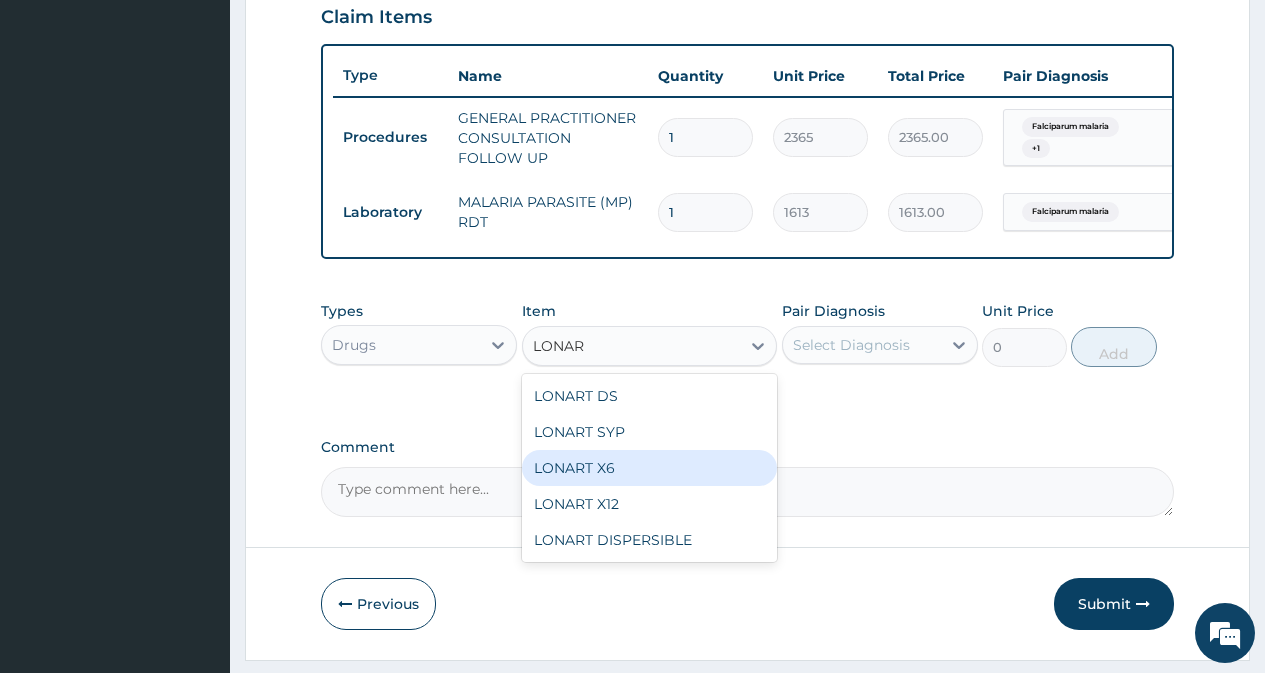 type 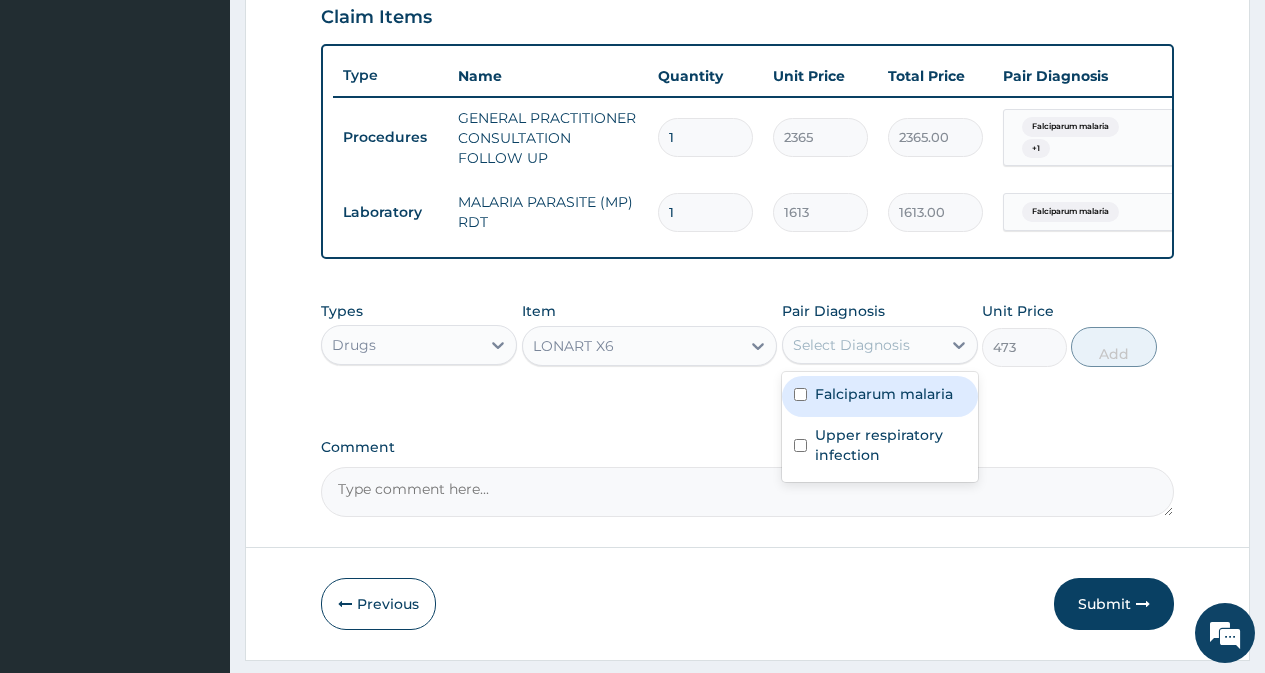 click on "Select Diagnosis" at bounding box center (862, 345) 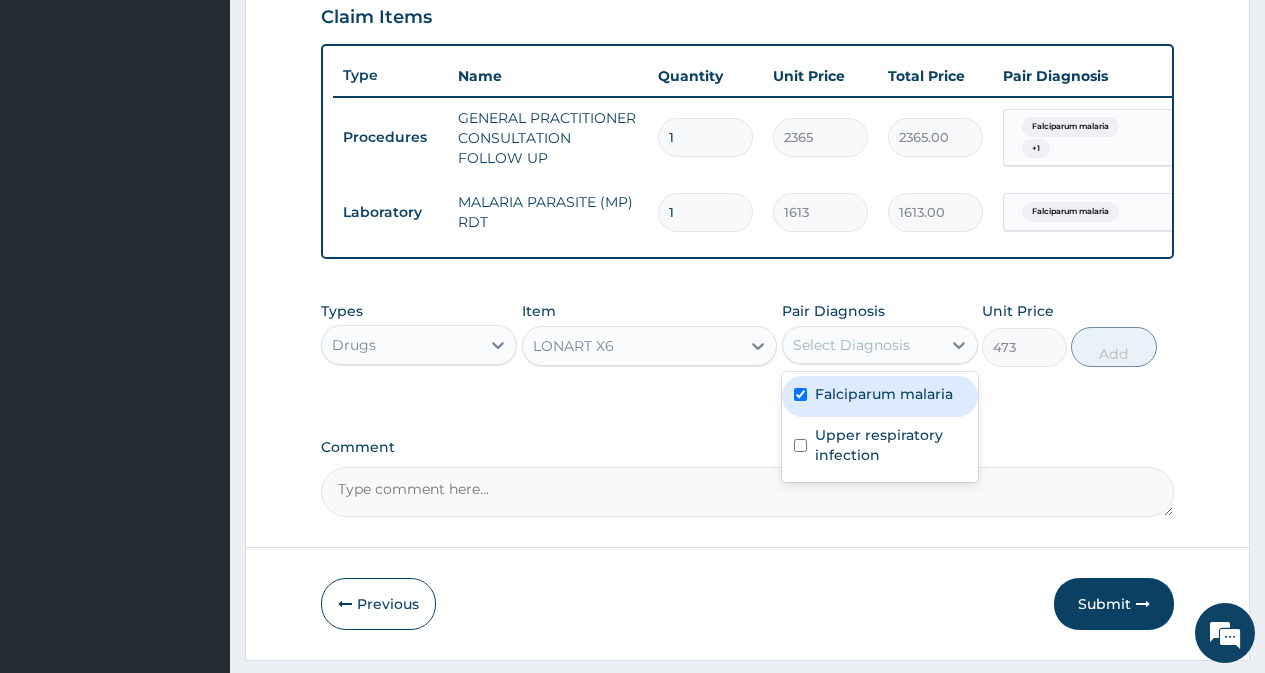 checkbox on "true" 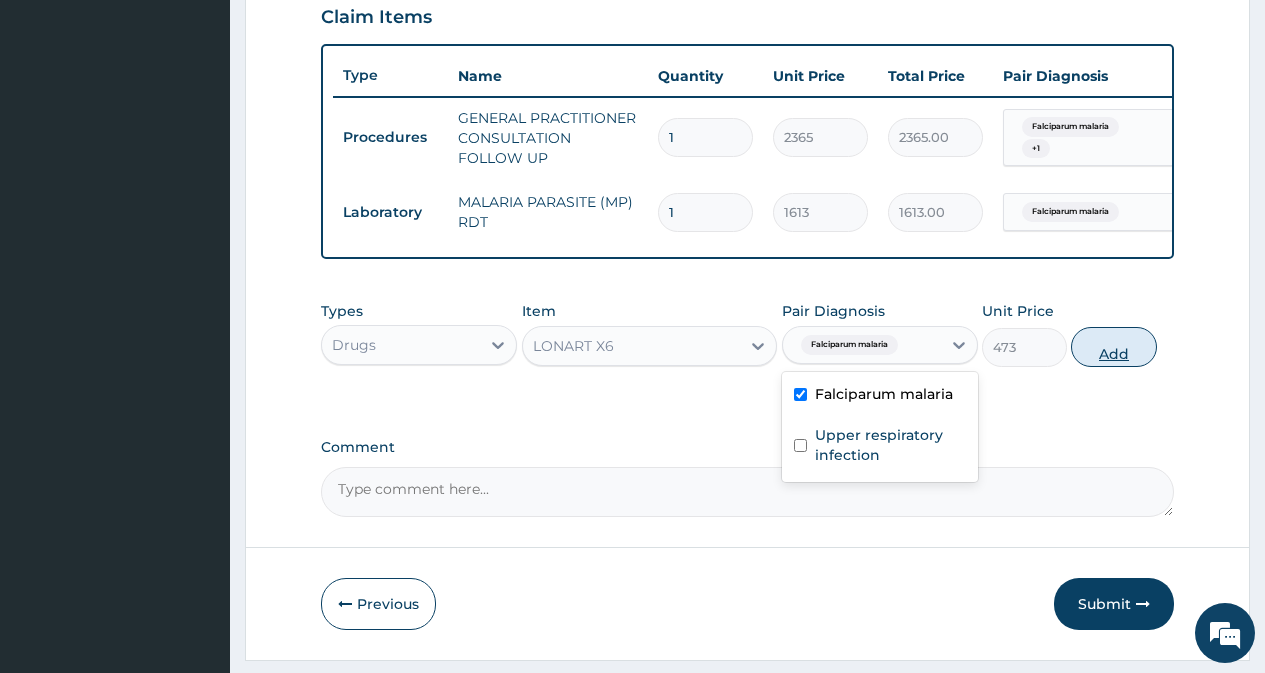 click on "Add" at bounding box center [1113, 347] 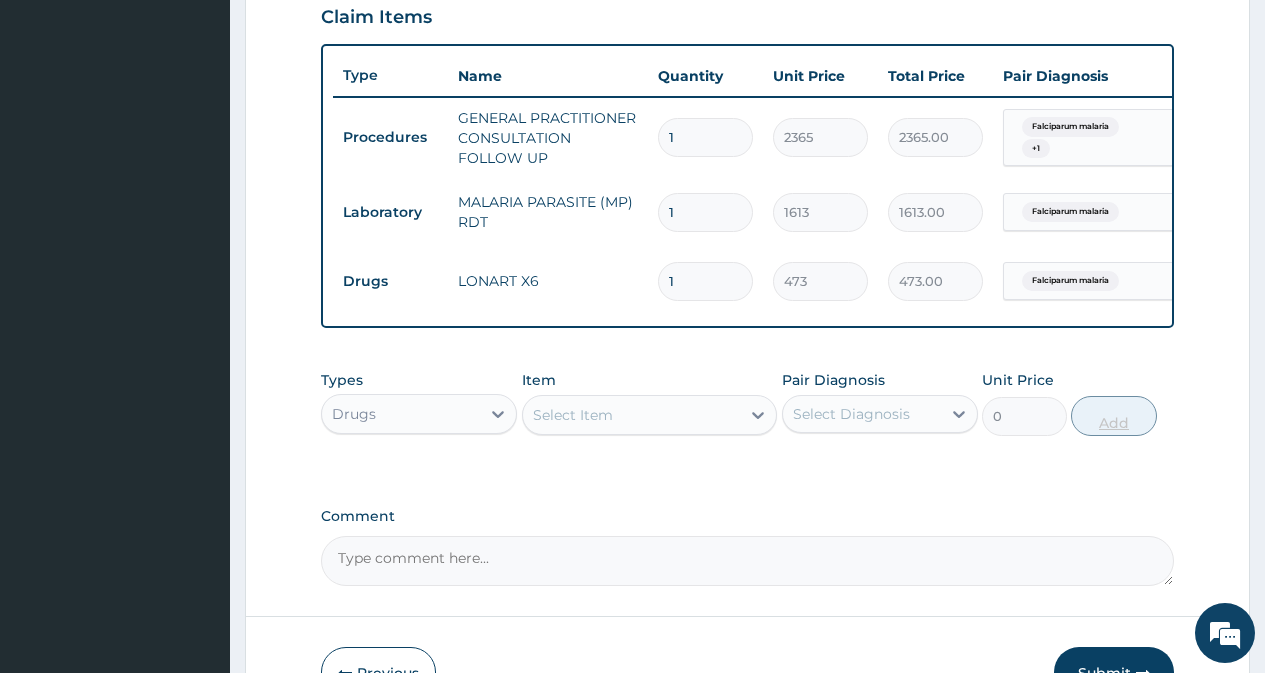 type 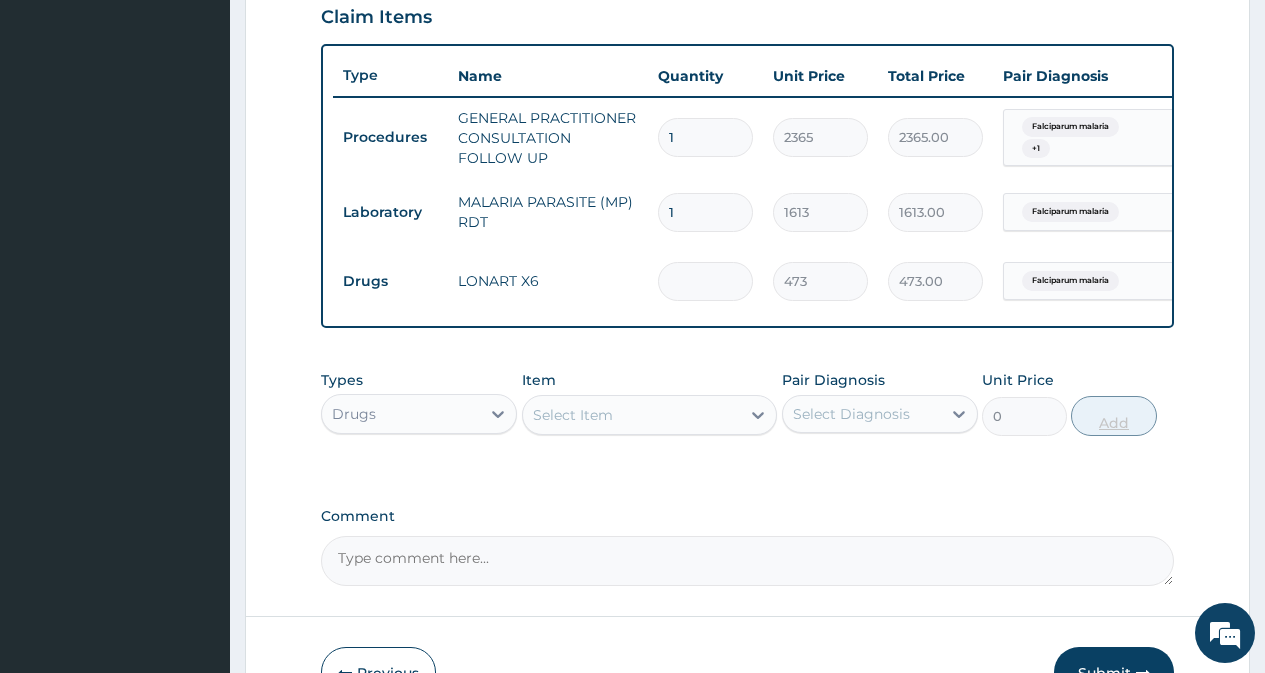 type on "0.00" 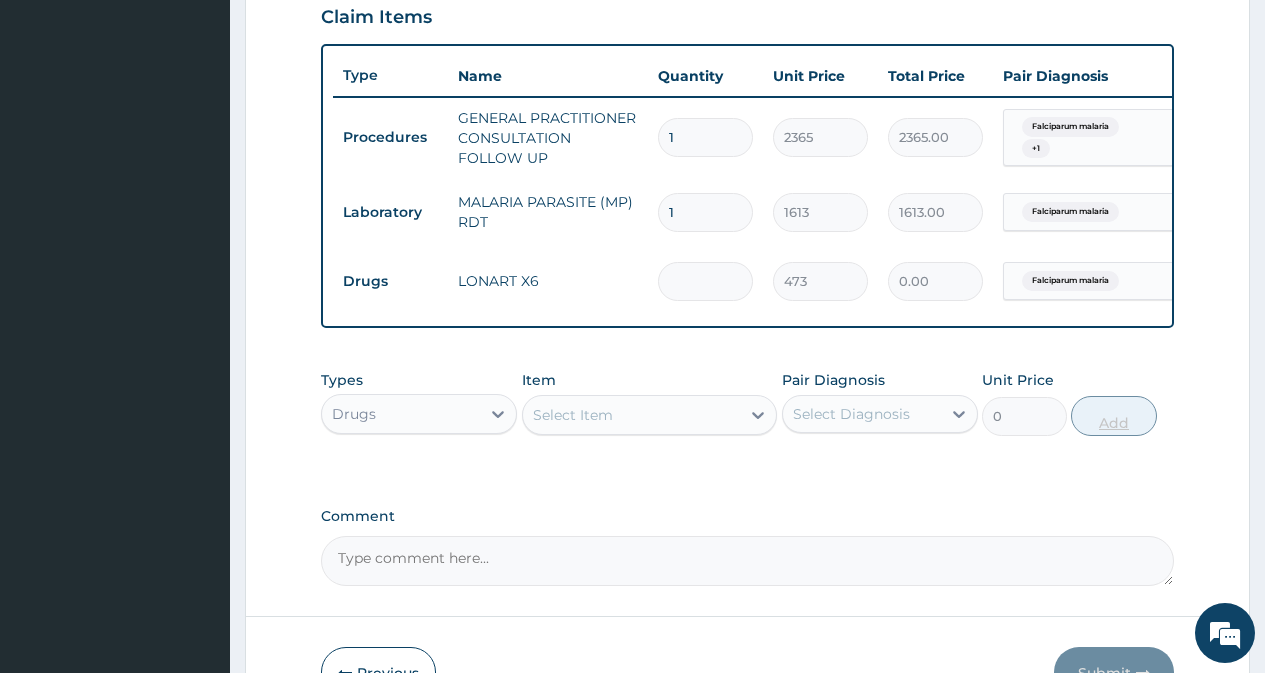 type on "6" 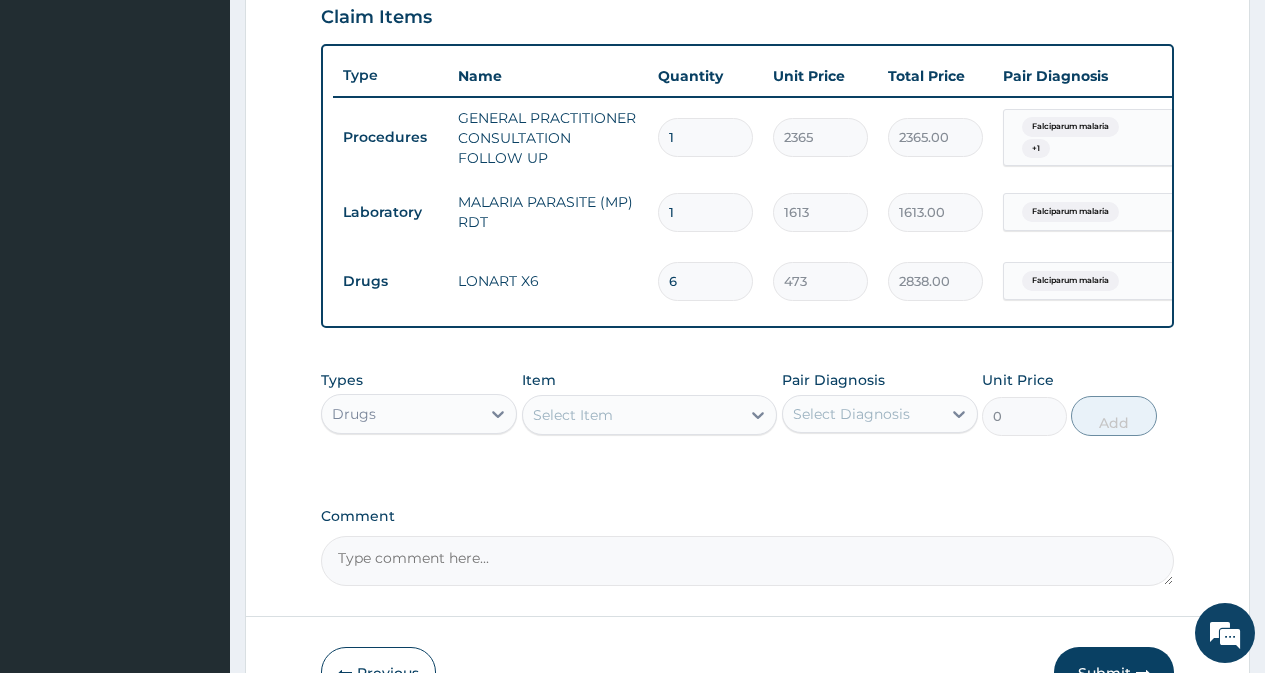 type on "6" 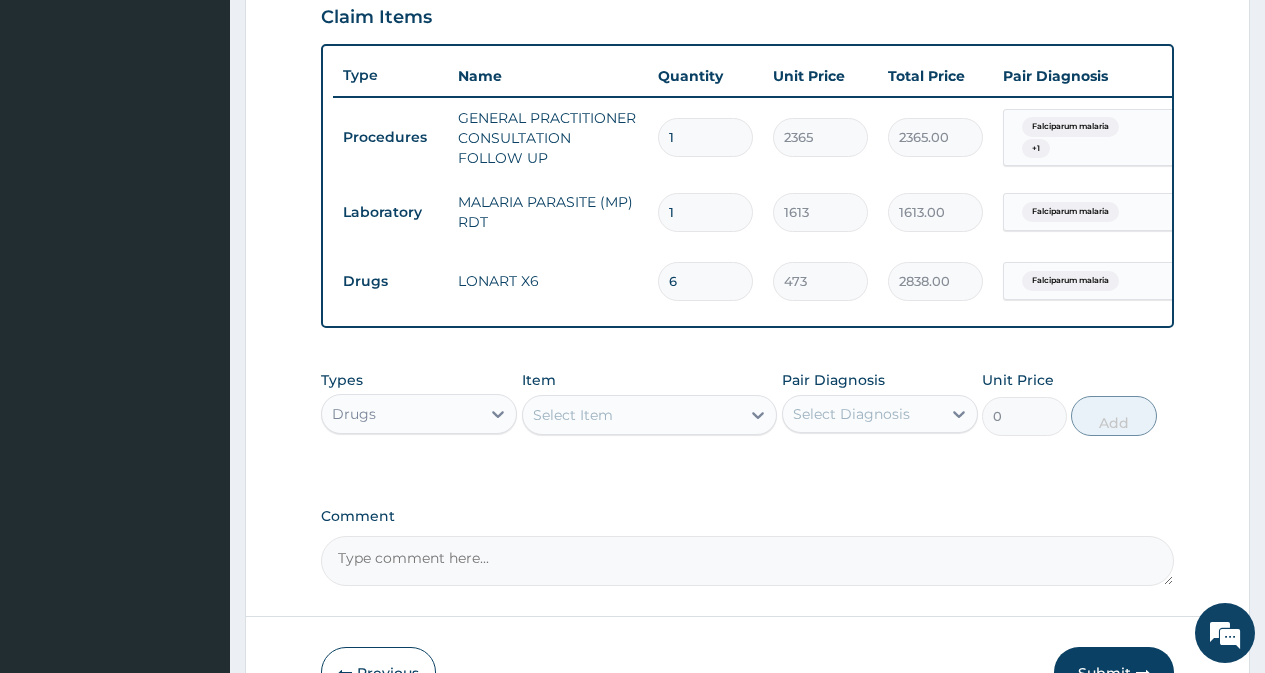 click on "Select Item" at bounding box center [573, 415] 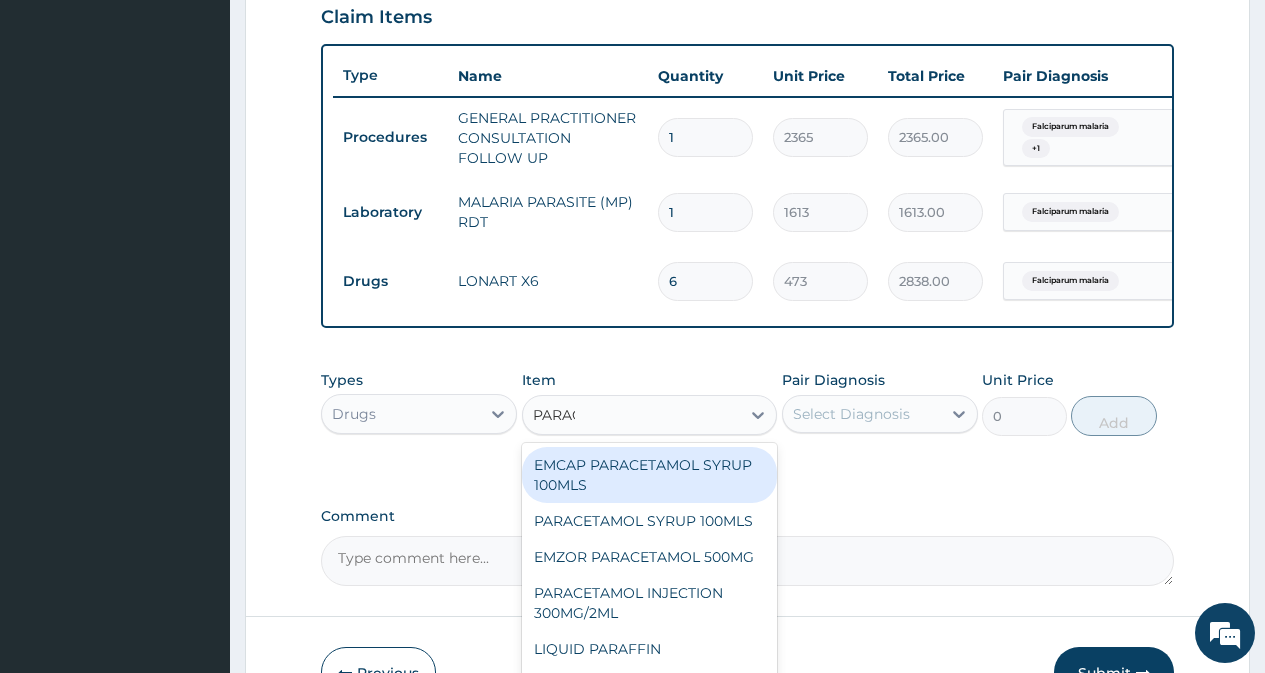 type on "PARACE" 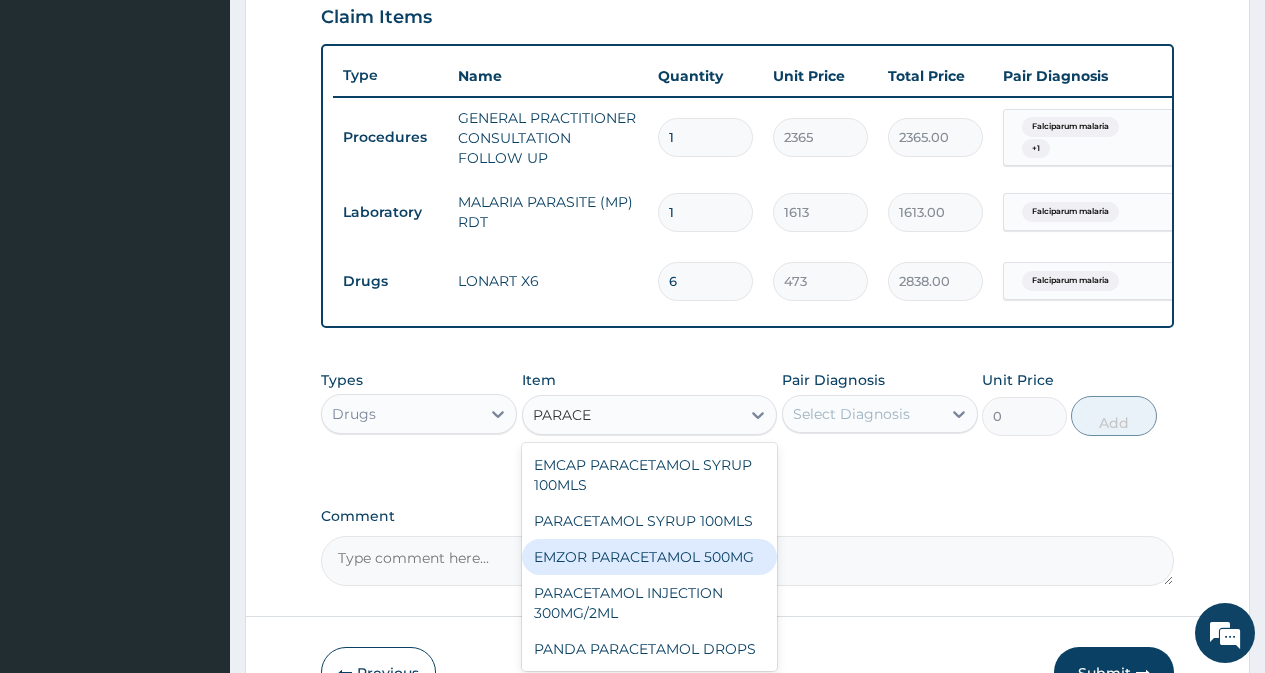 click on "EMZOR PARACETAMOL 500MG" at bounding box center [650, 557] 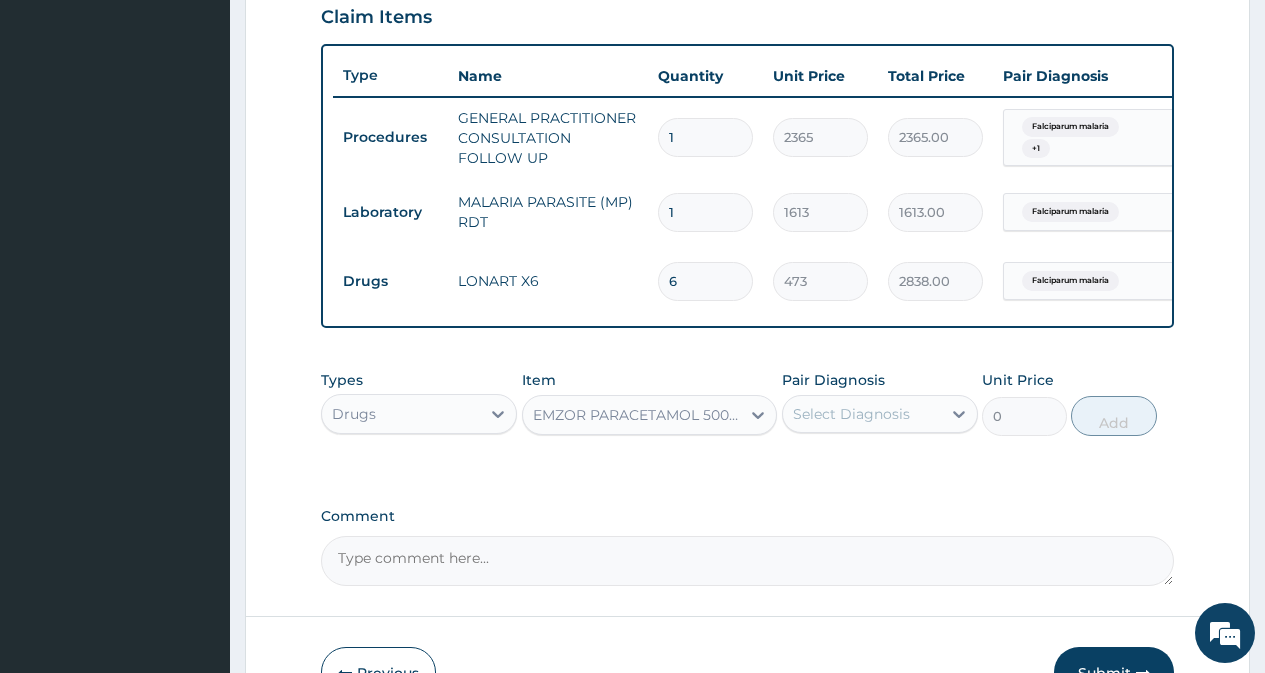 type 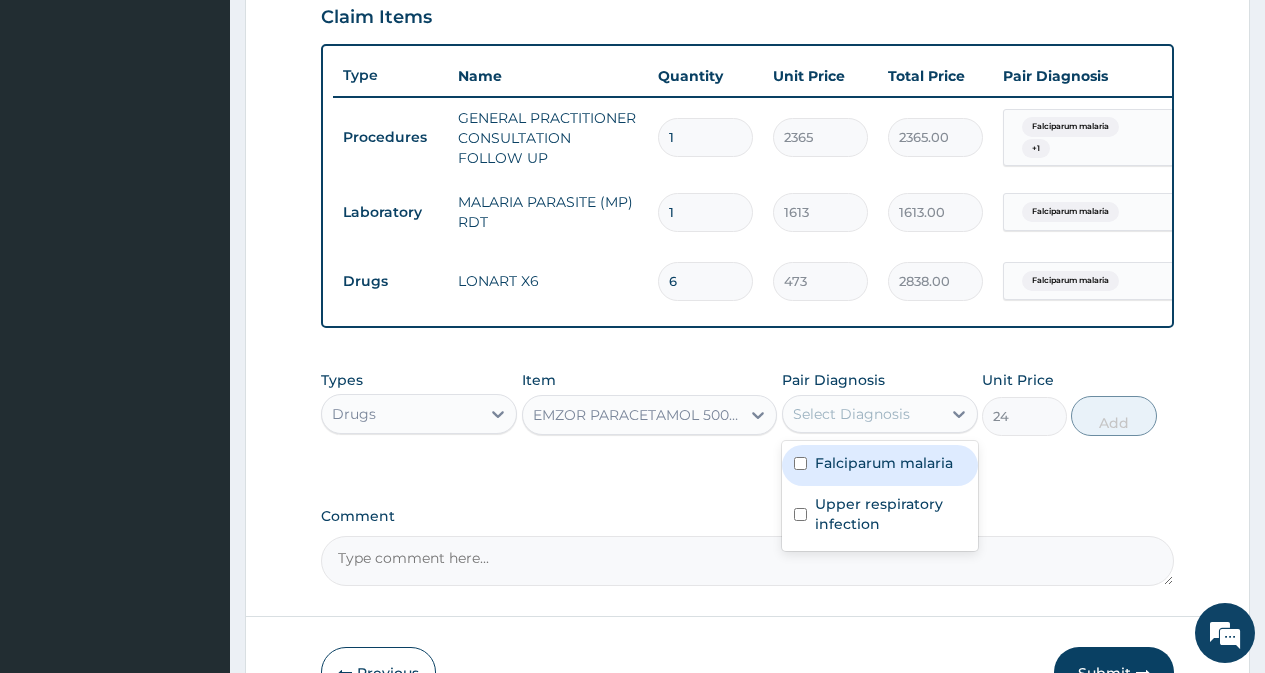 click on "Select Diagnosis" at bounding box center [851, 414] 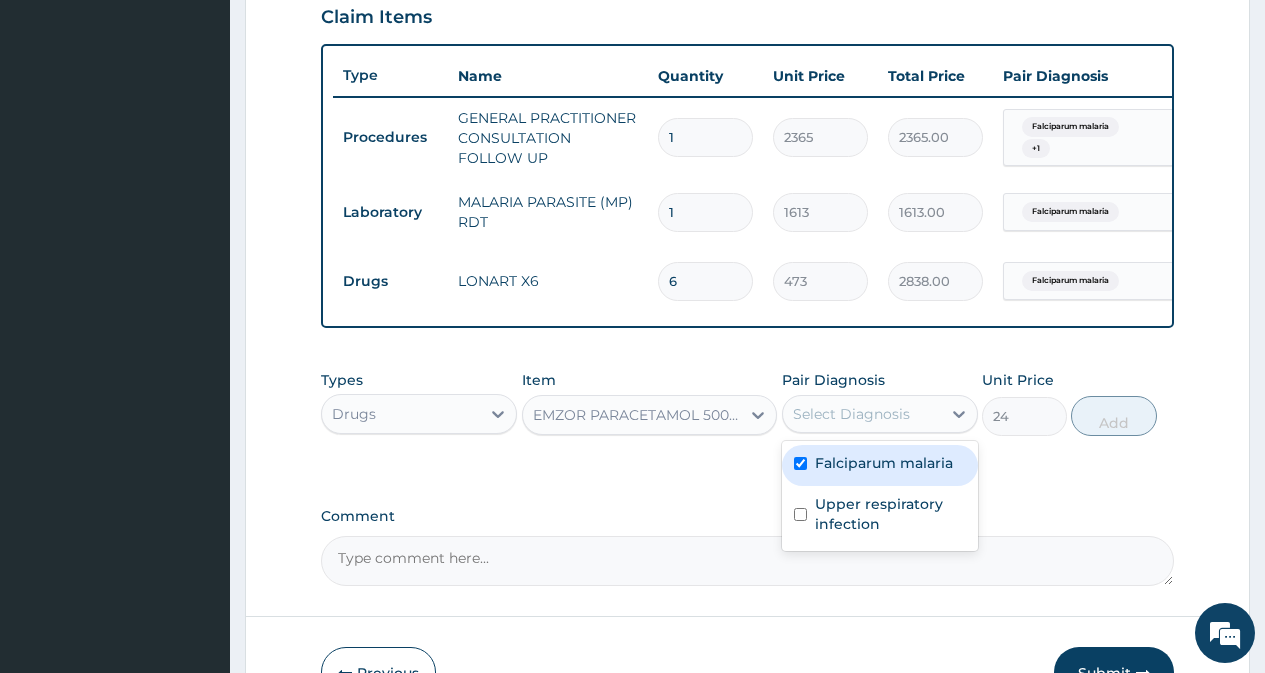 checkbox on "true" 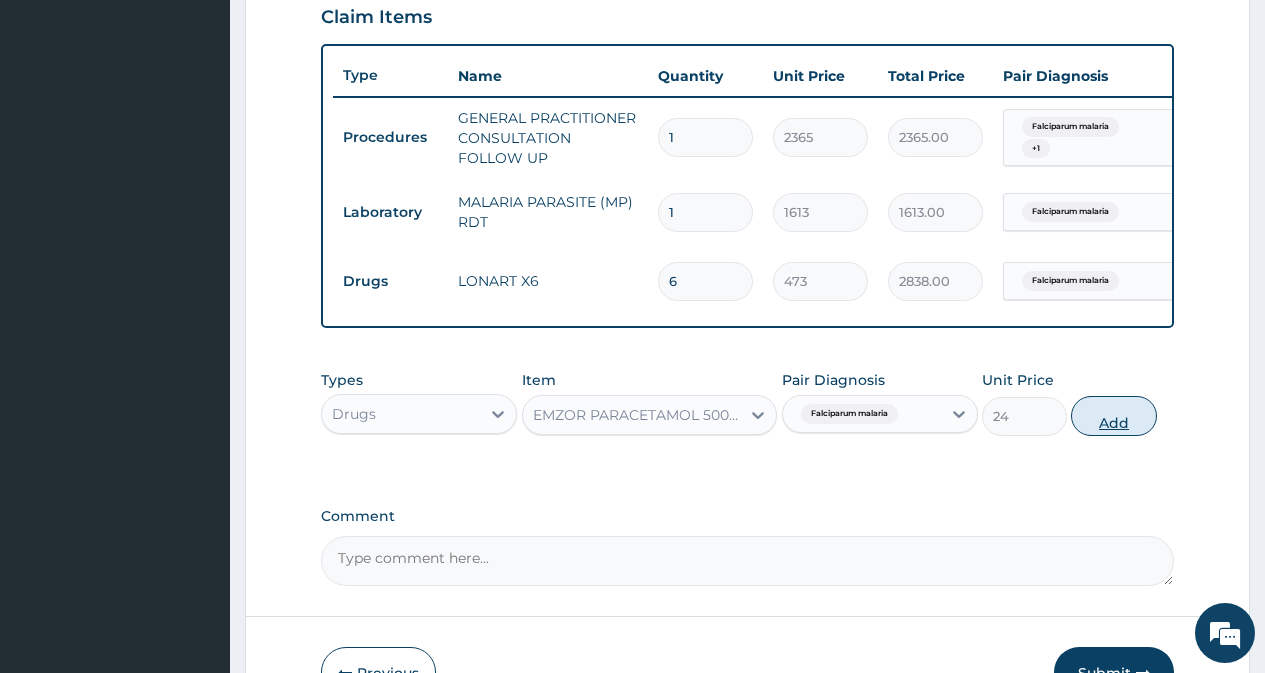 click on "Add" at bounding box center [1113, 416] 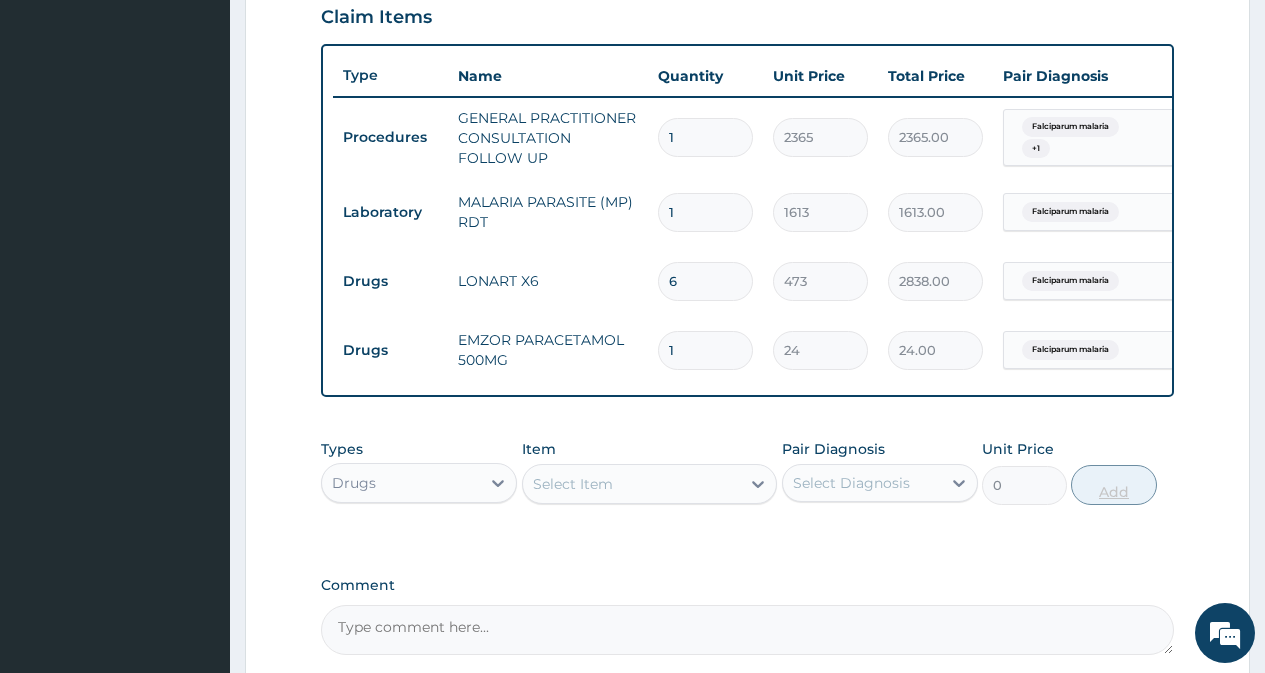 type 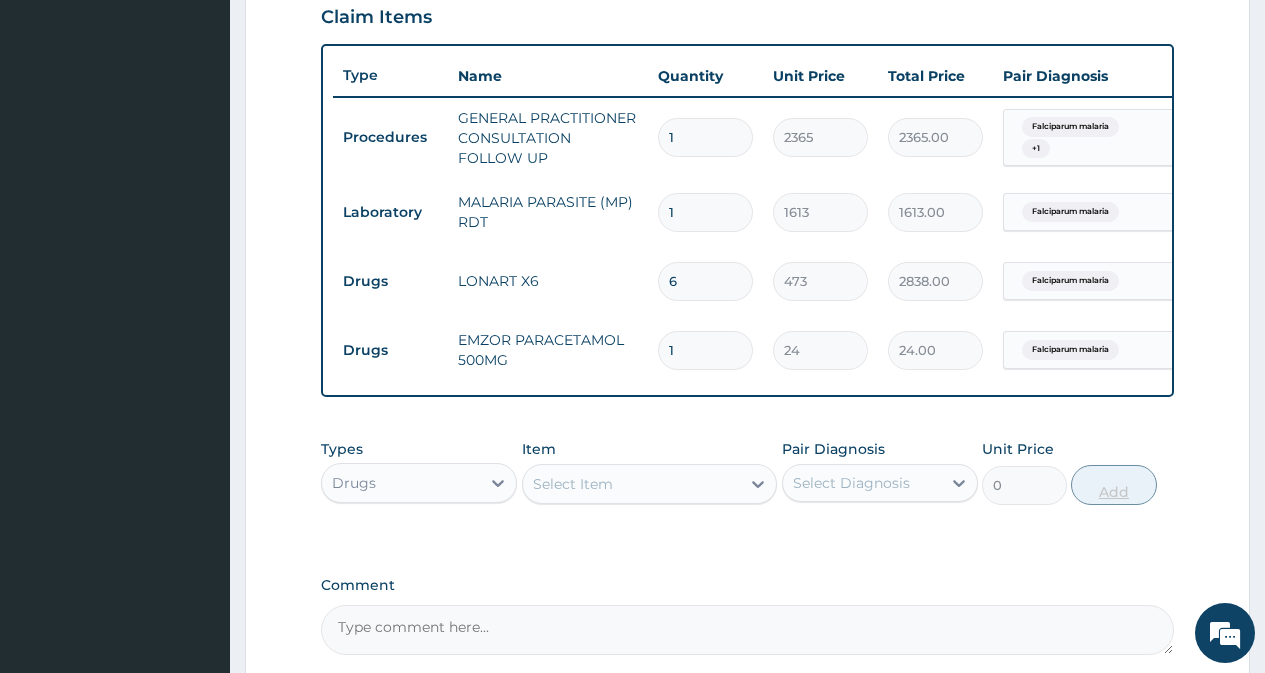 type on "0.00" 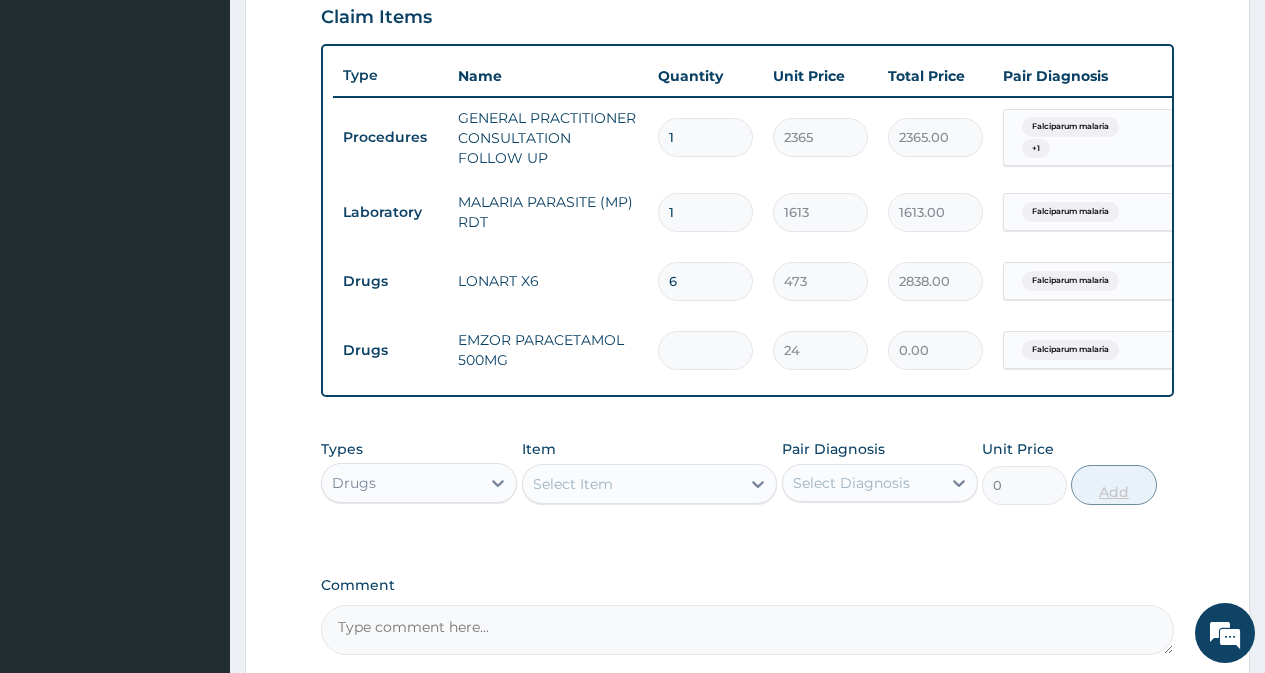 type on "9" 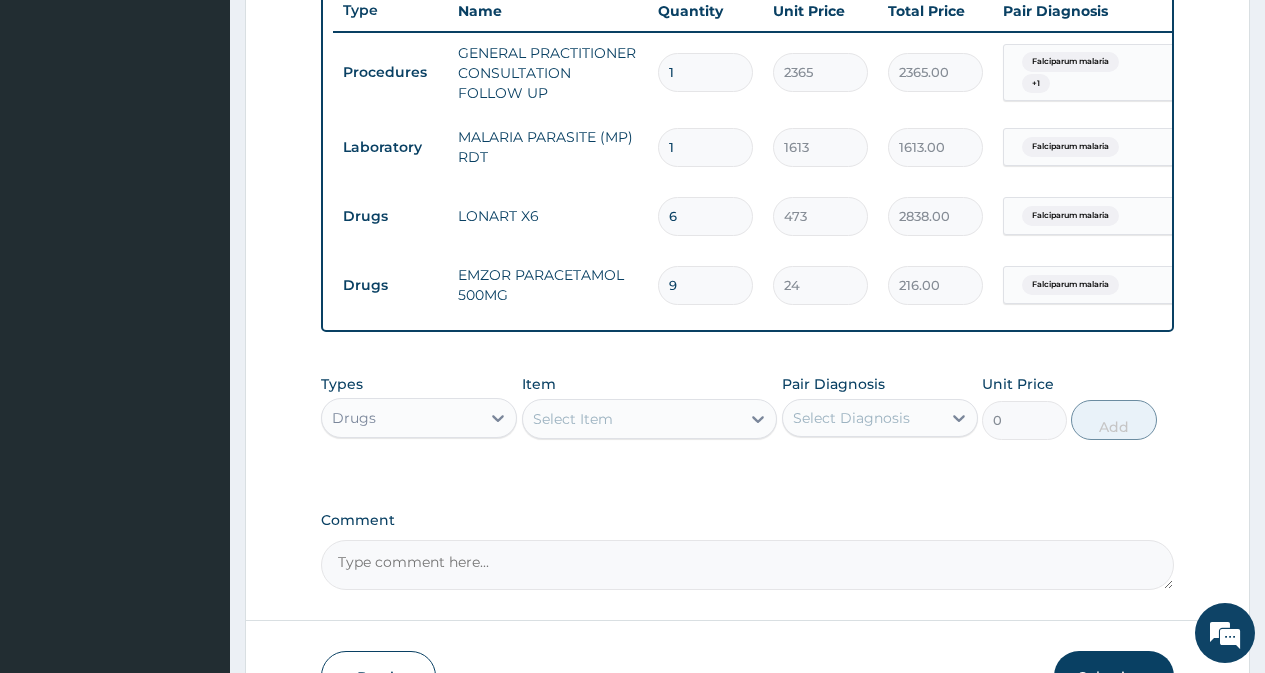 scroll, scrollTop: 800, scrollLeft: 0, axis: vertical 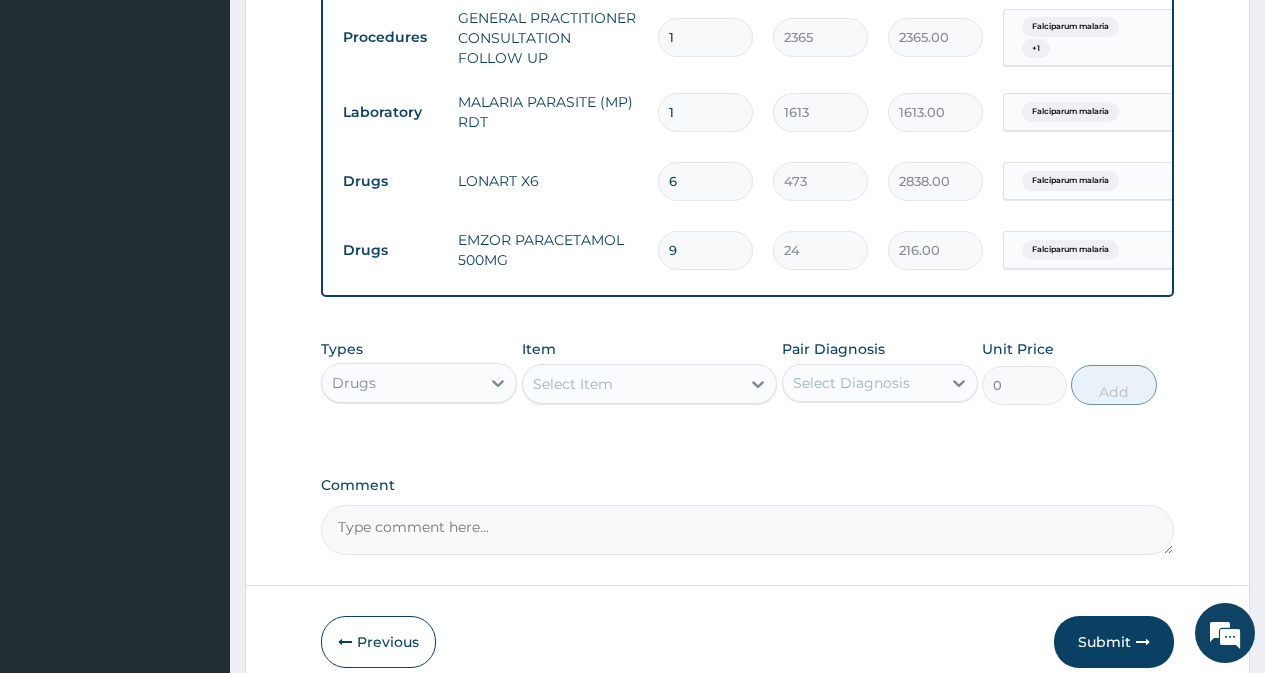 type on "9" 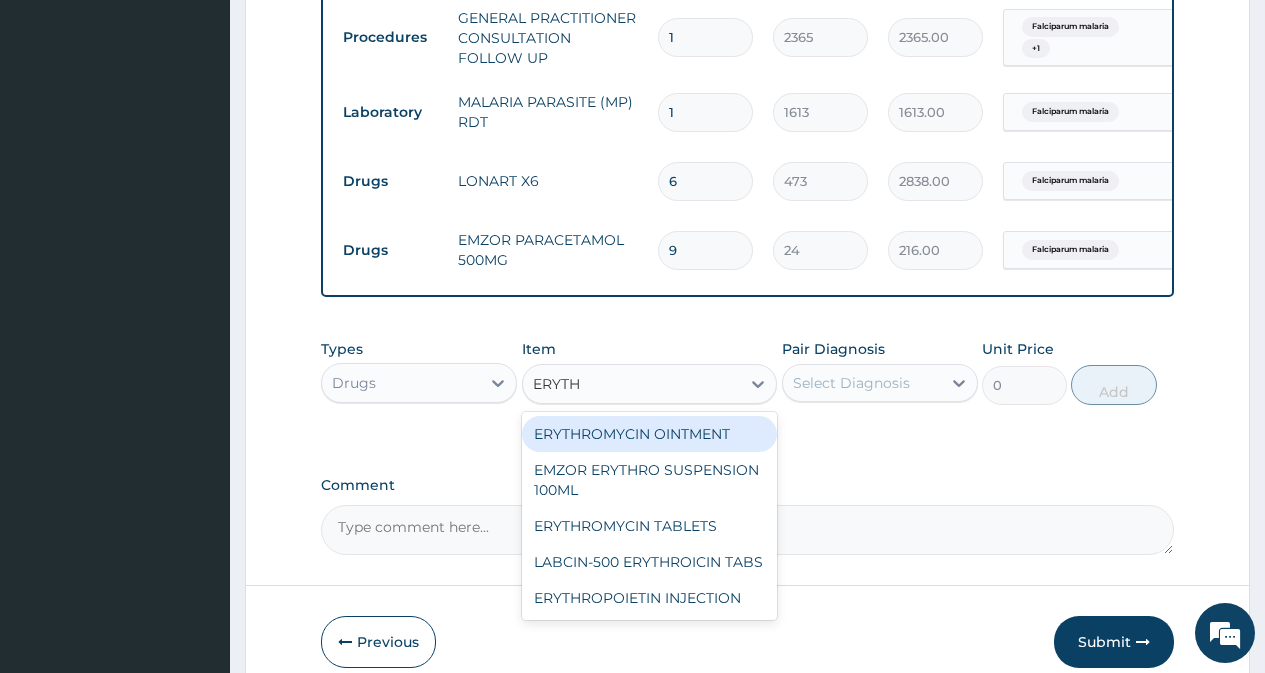 type on "ERYTHR" 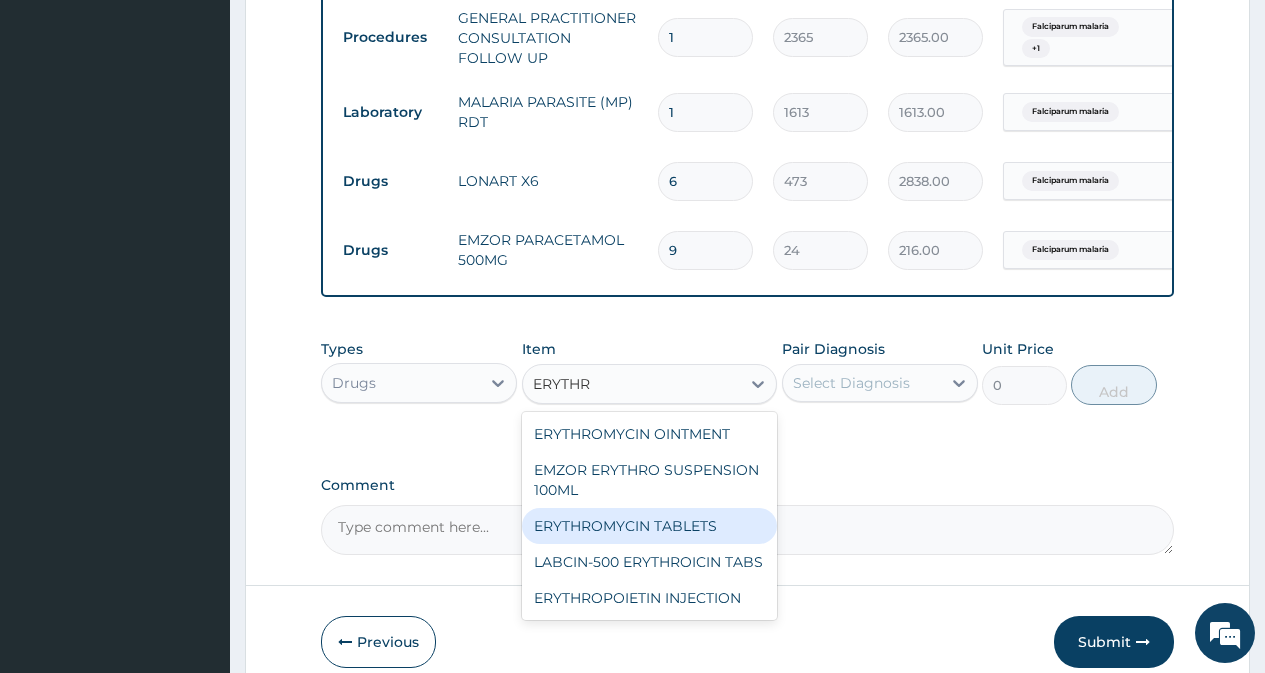 click on "ERYTHROMYCIN TABLETS" at bounding box center (650, 526) 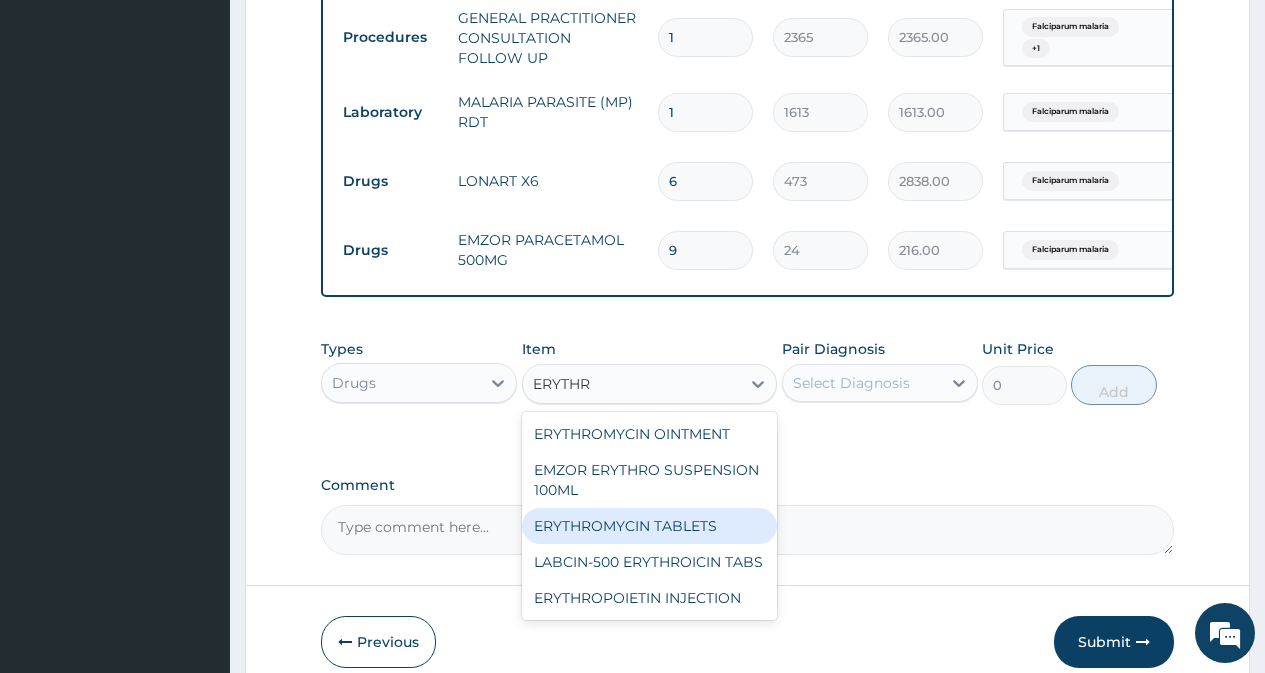 type 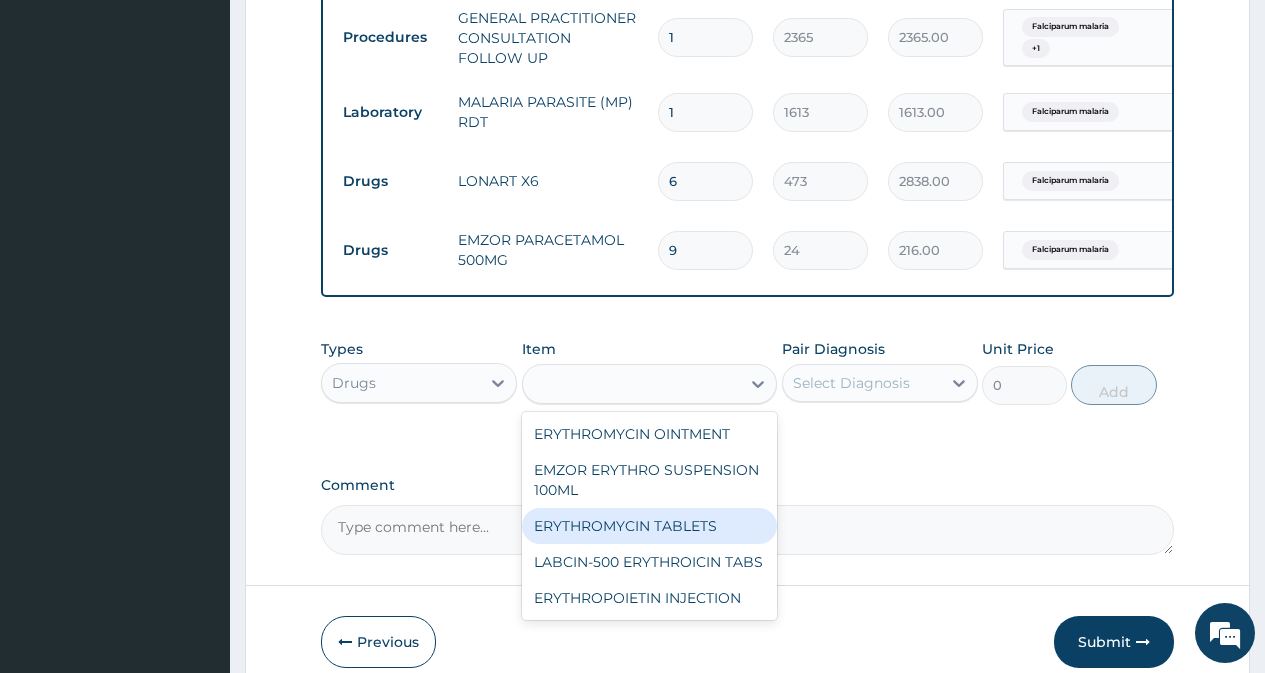 type on "207" 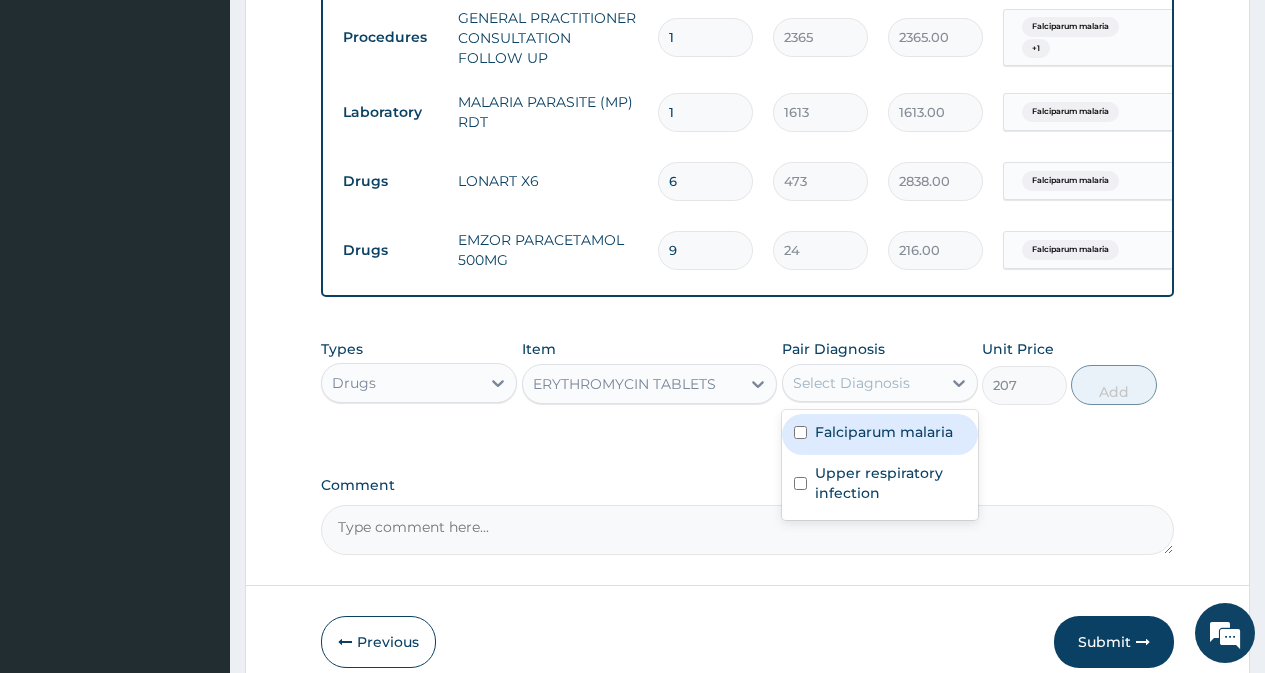 click on "Select Diagnosis" at bounding box center [862, 383] 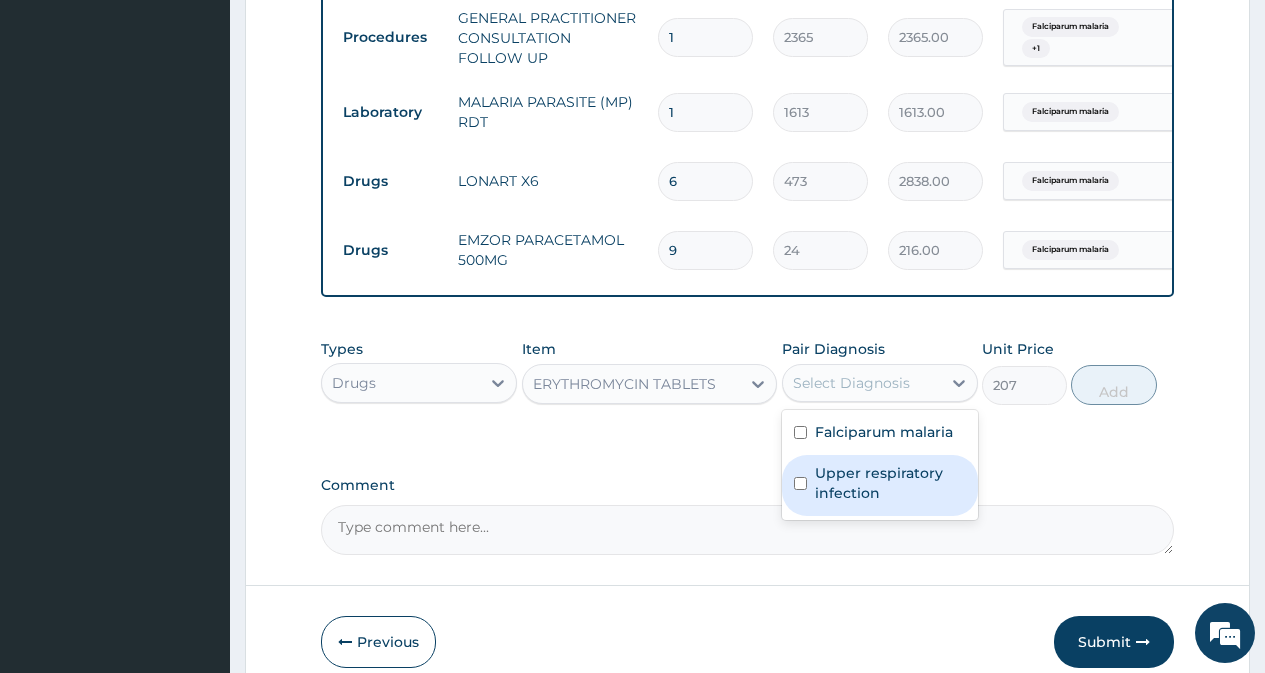 click at bounding box center (800, 483) 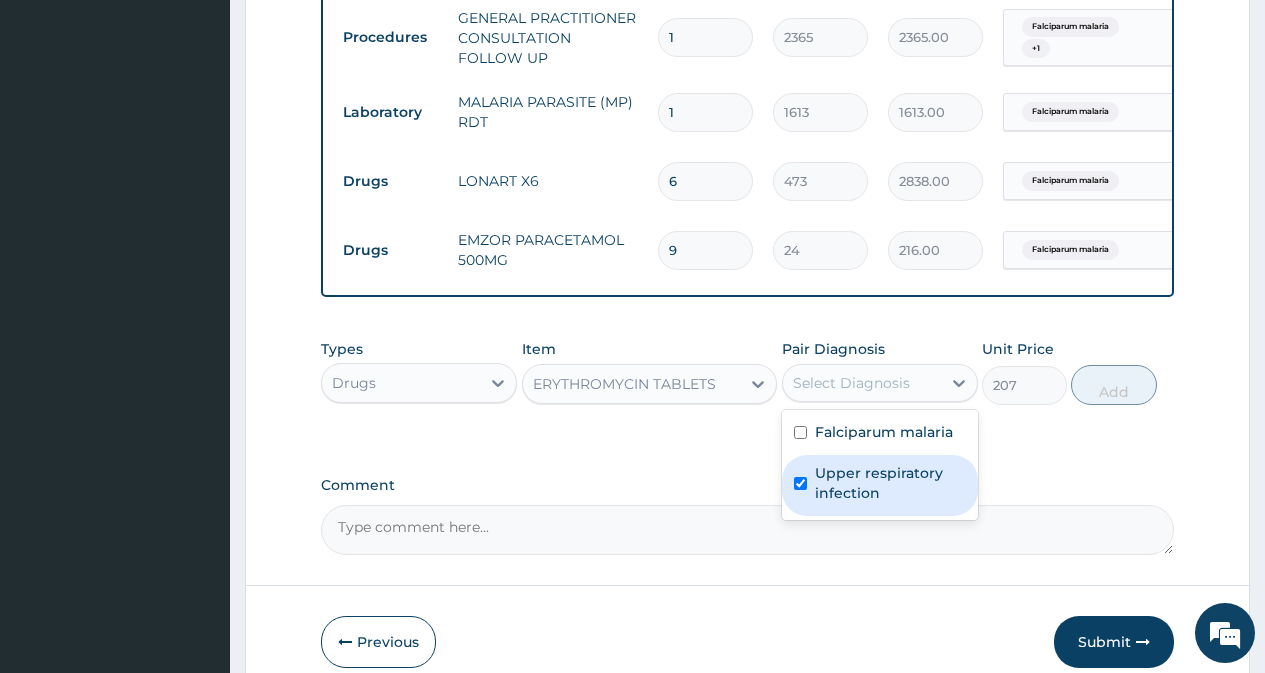 checkbox on "true" 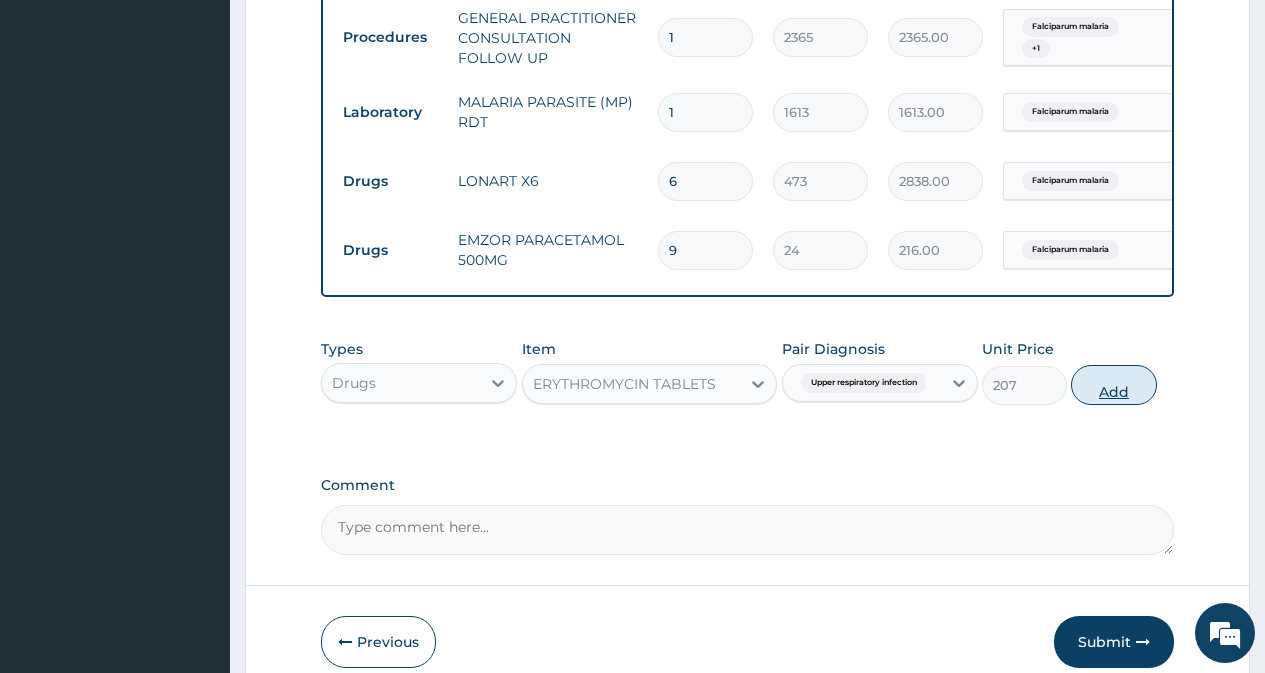 click on "Add" at bounding box center (1113, 385) 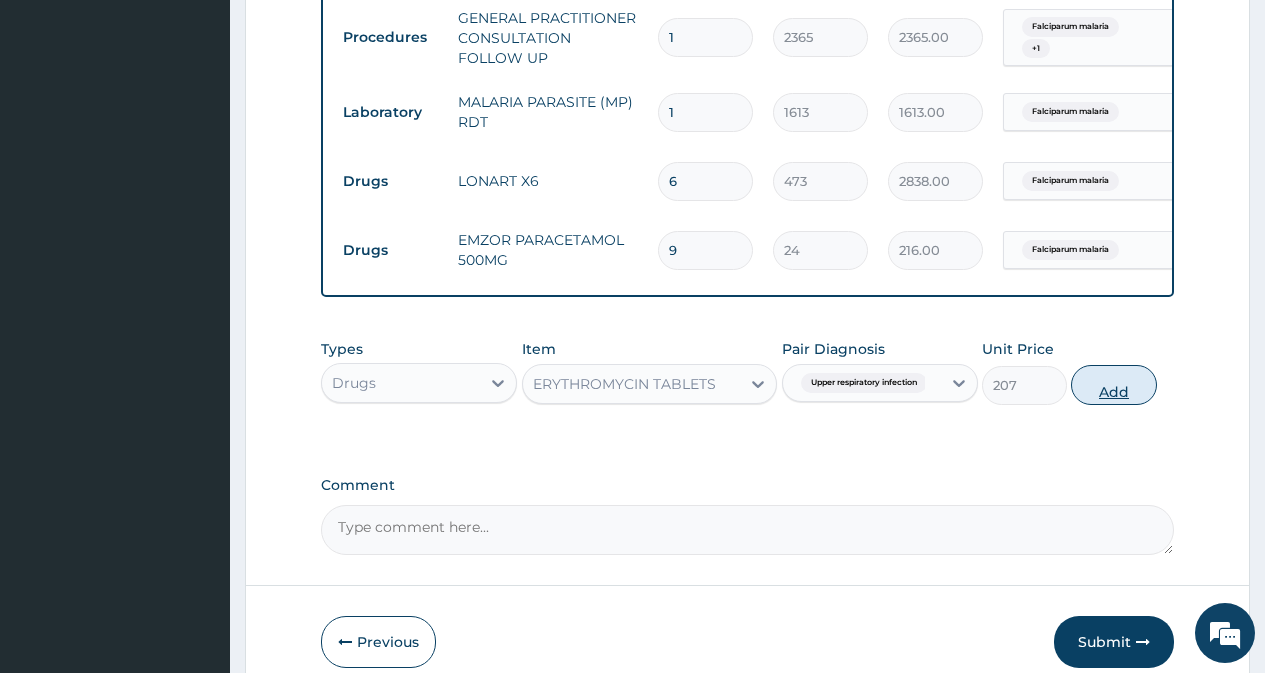 type on "0" 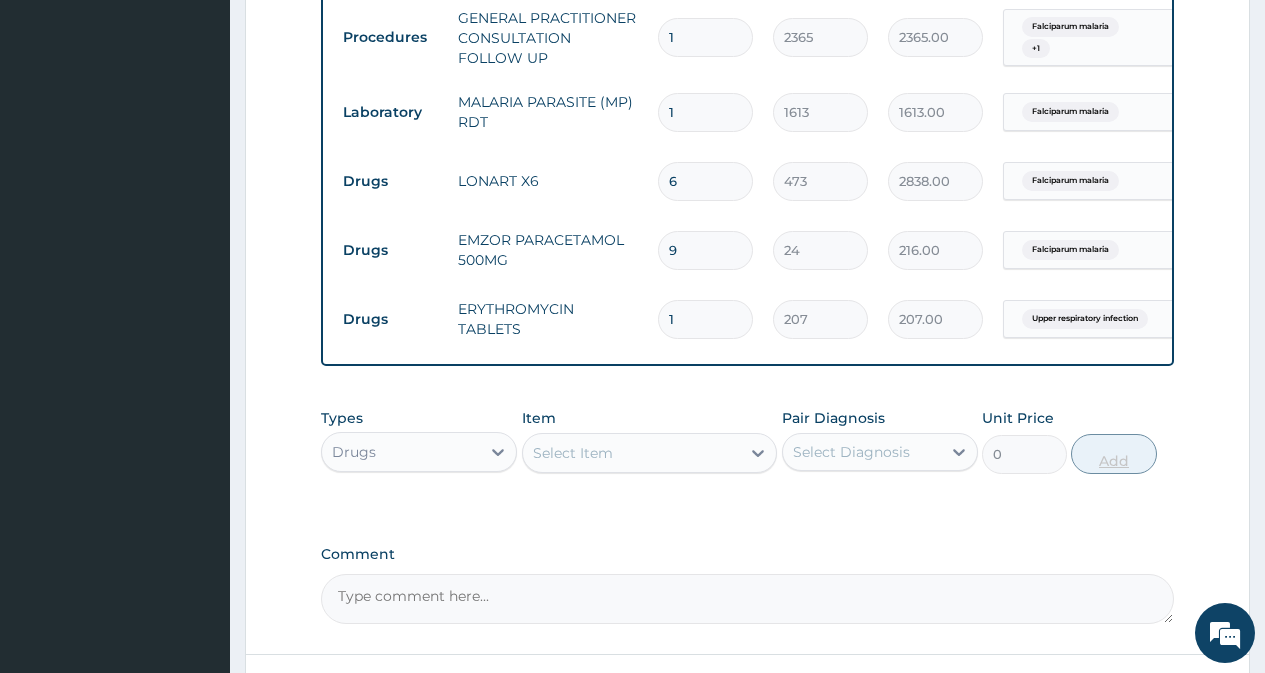 type 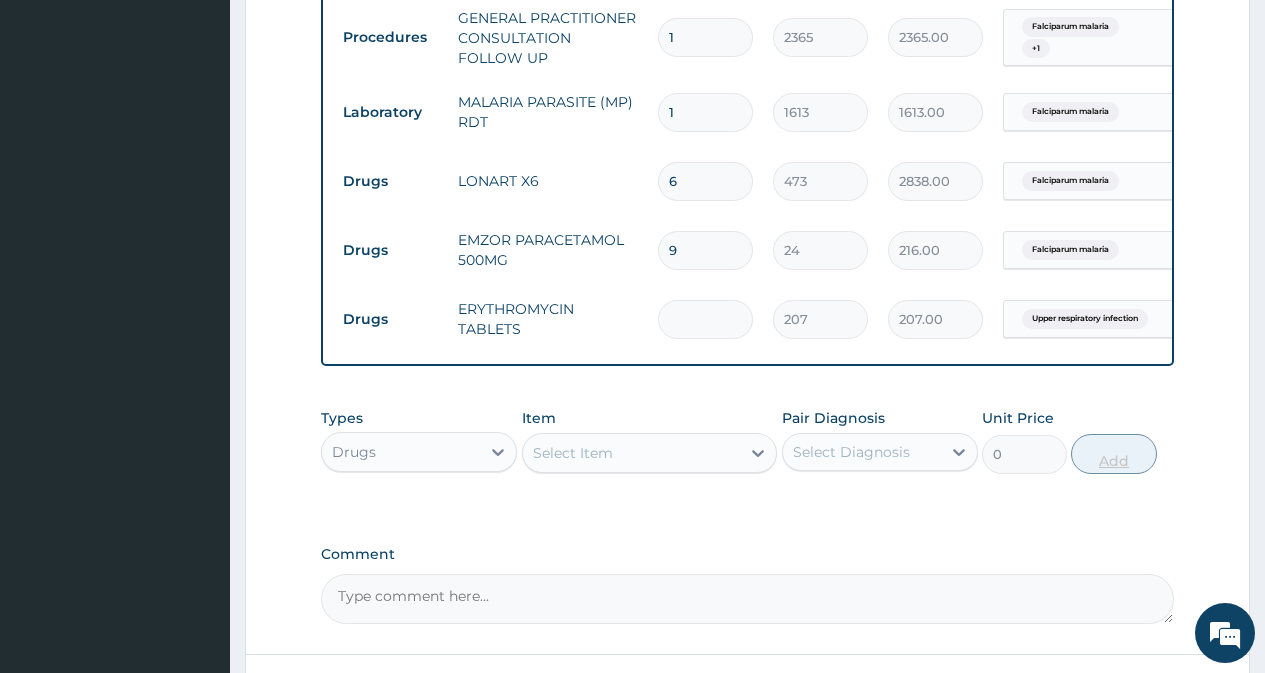 type on "0.00" 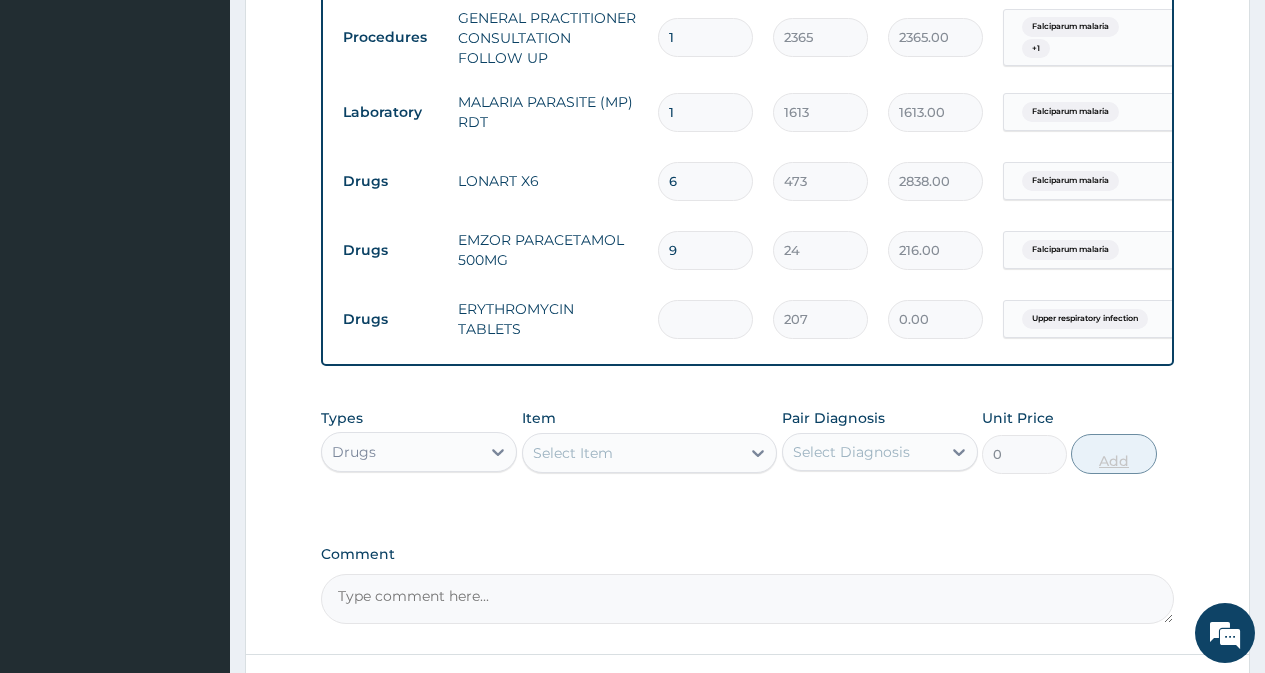 type on "5" 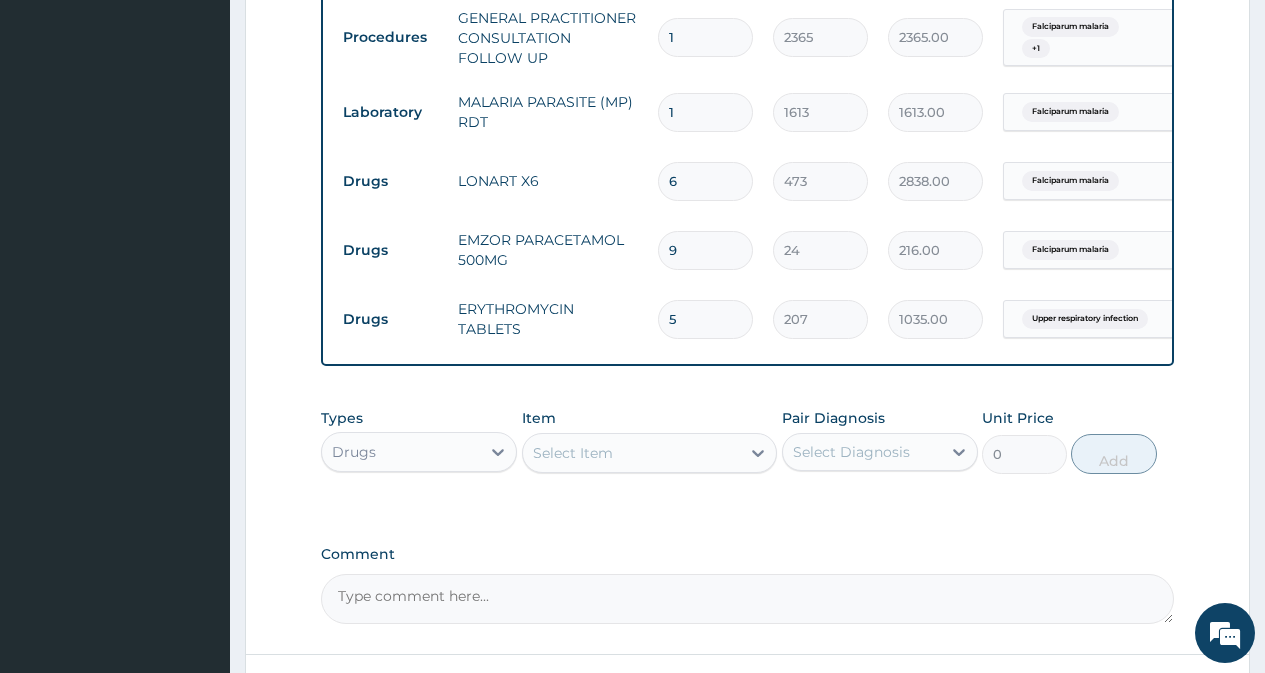 type on "5" 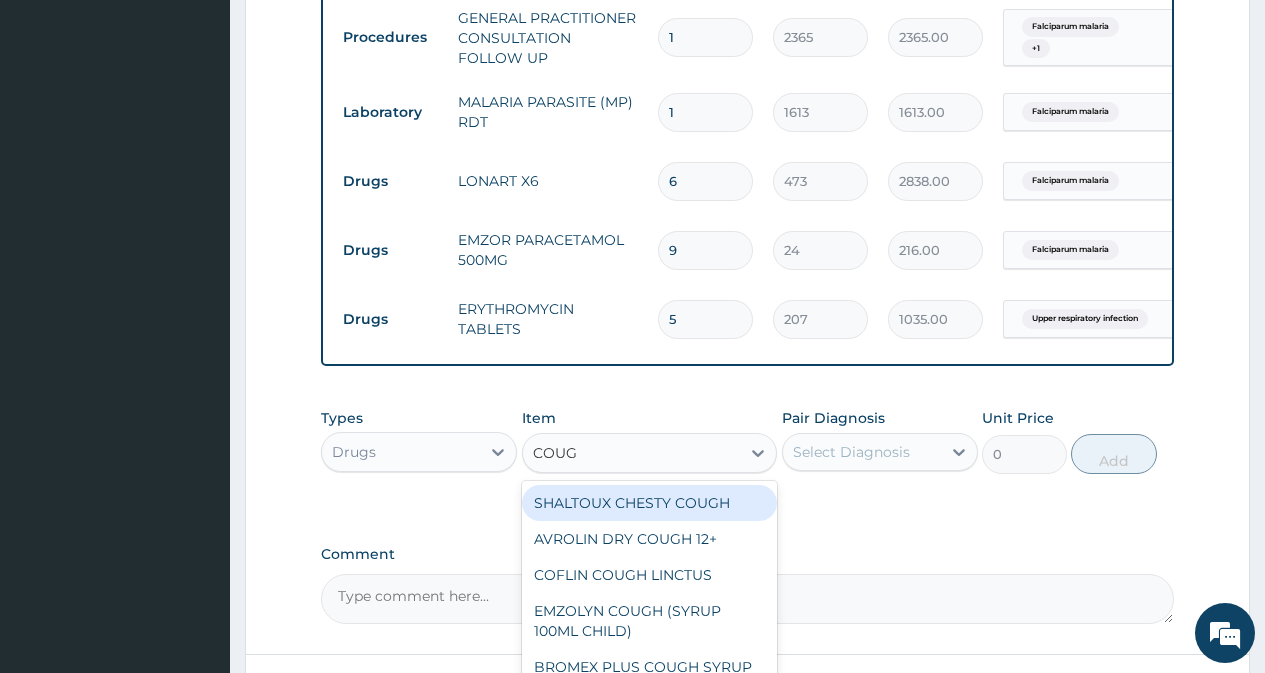 type on "COUGH" 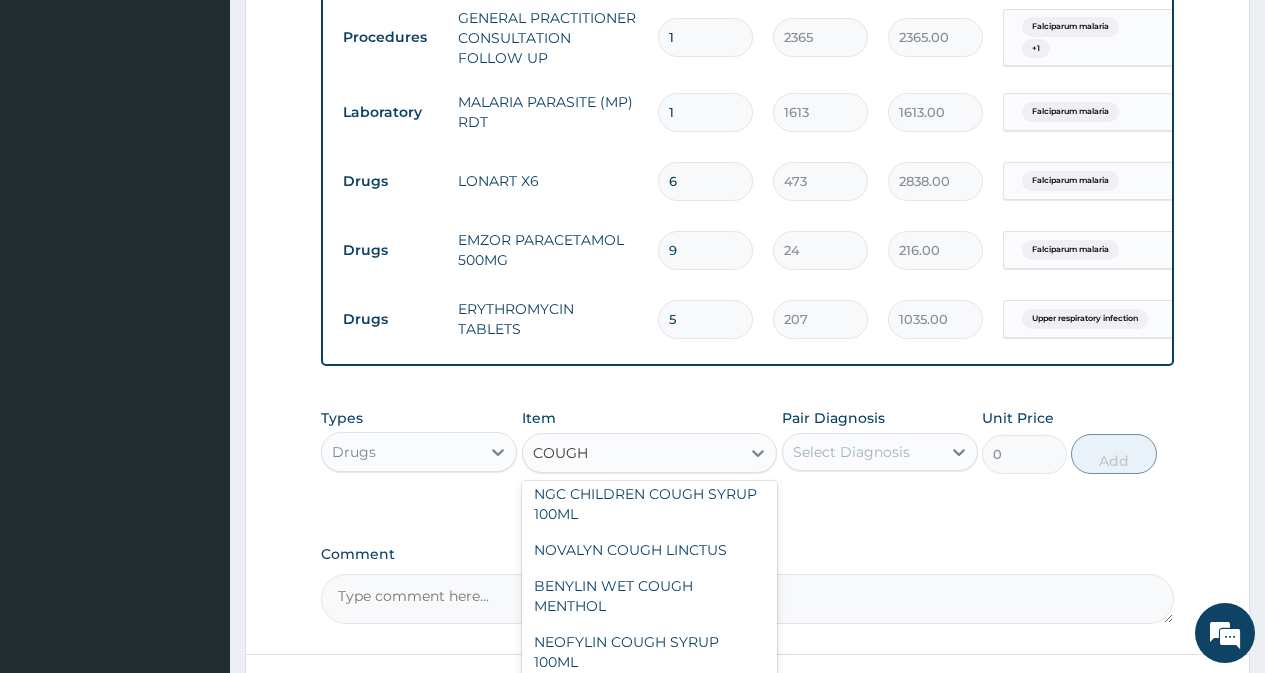 scroll, scrollTop: 336, scrollLeft: 0, axis: vertical 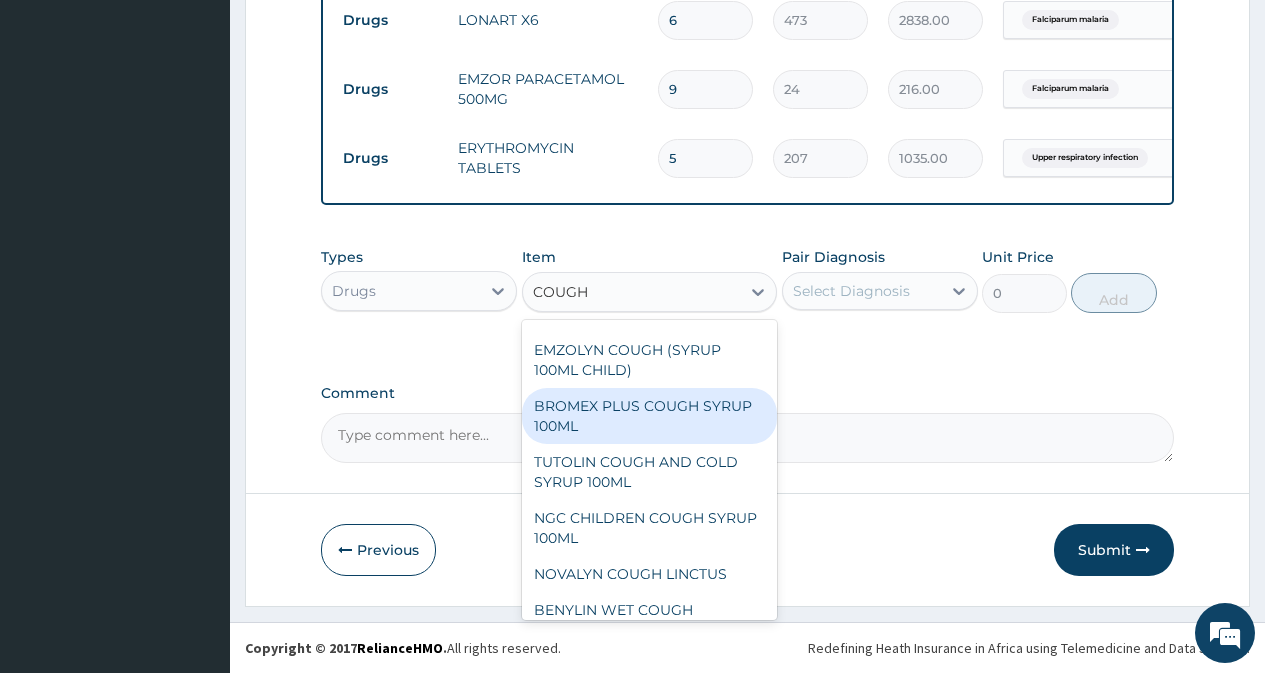 click on "BROMEX PLUS COUGH SYRUP 100ML" at bounding box center (650, 416) 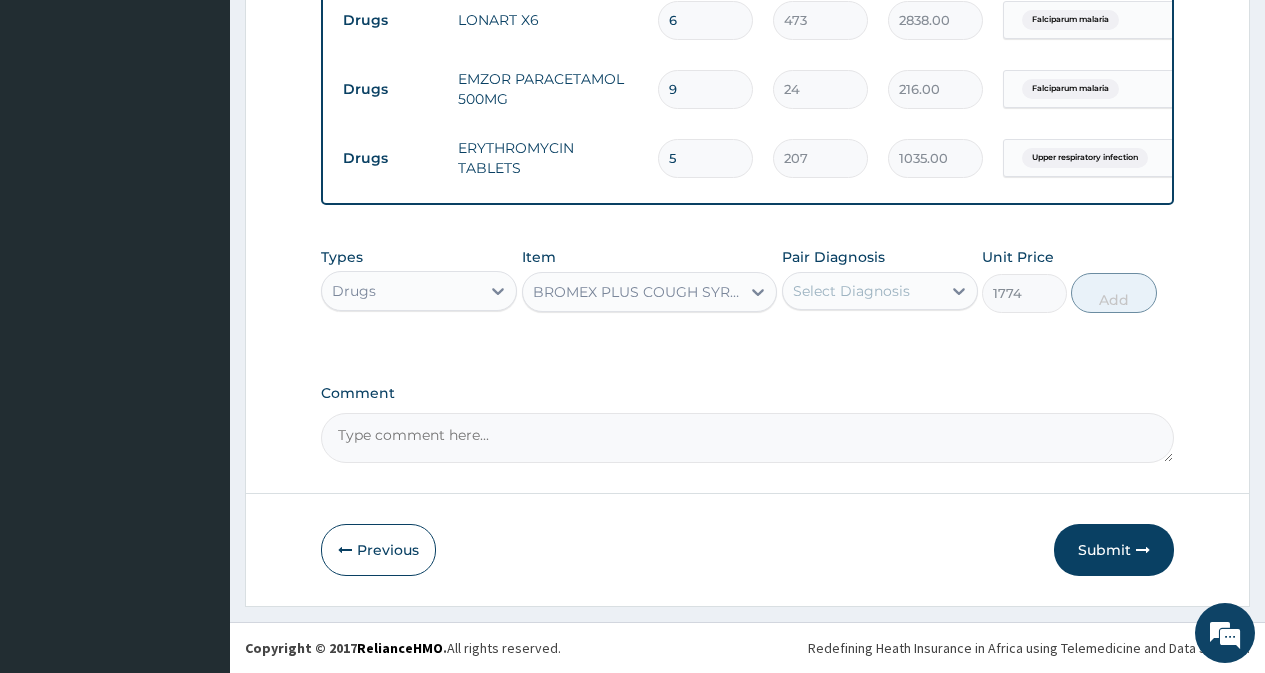 click on "Select Diagnosis" at bounding box center (851, 291) 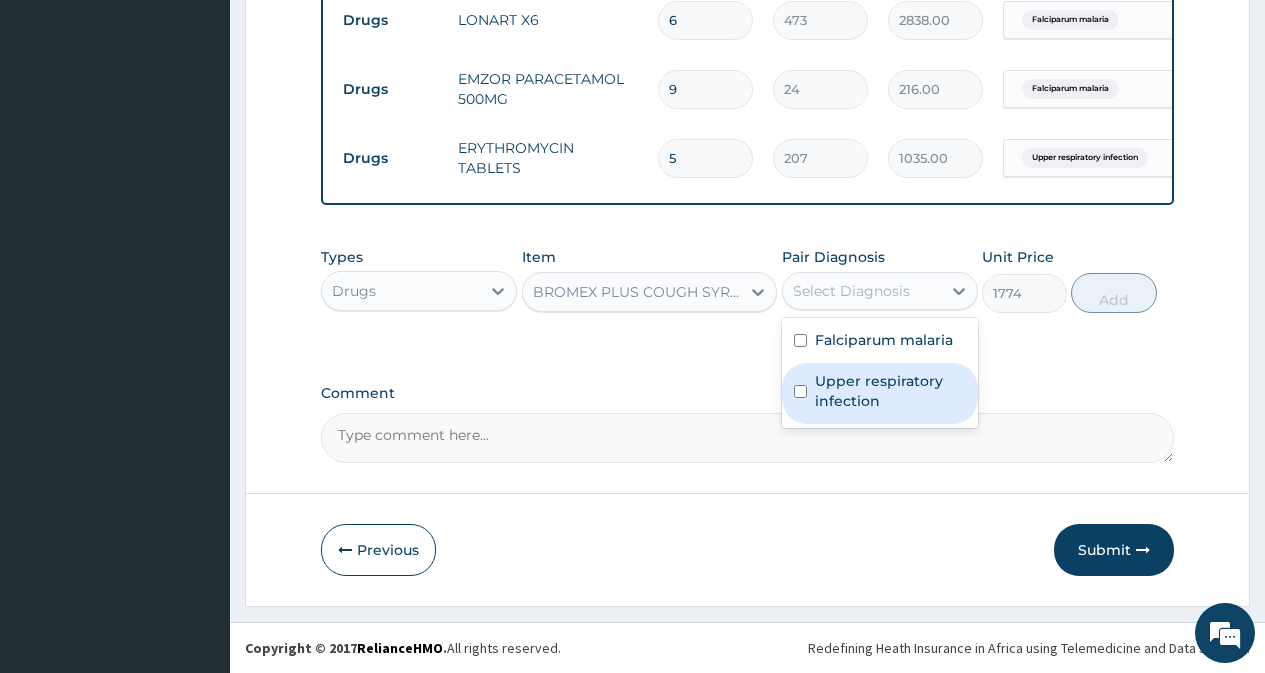 click on "Upper respiratory infection" at bounding box center (880, 393) 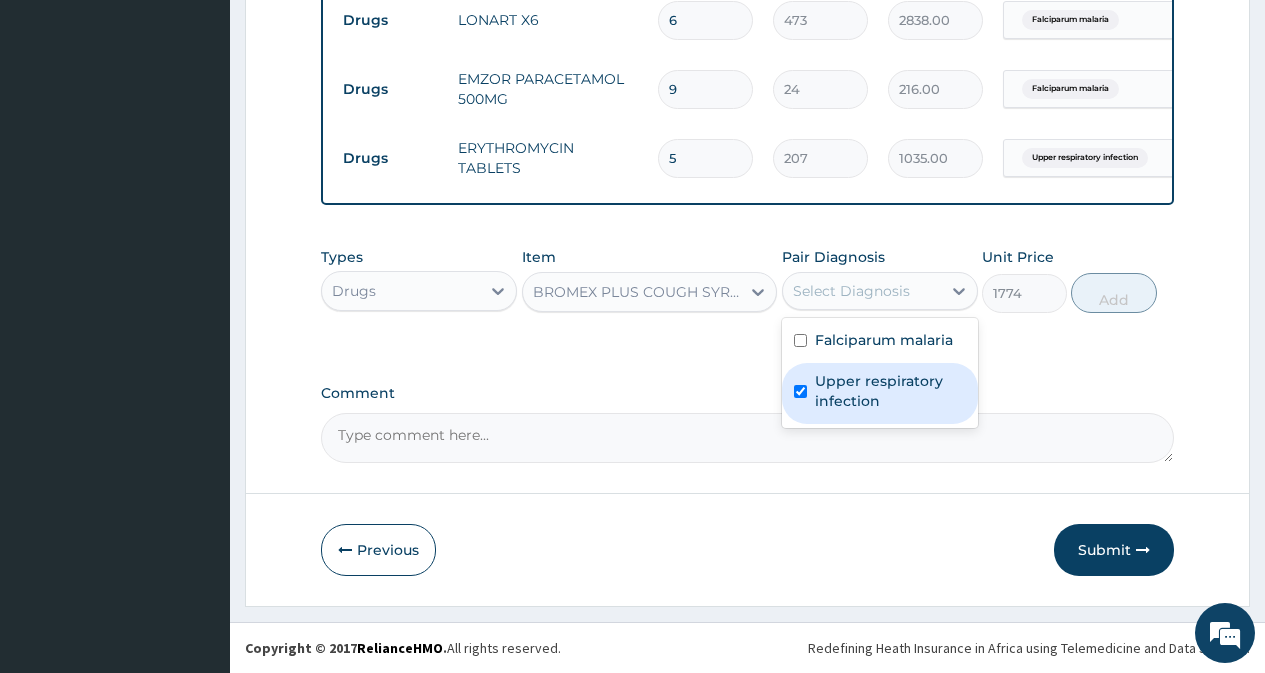 checkbox on "true" 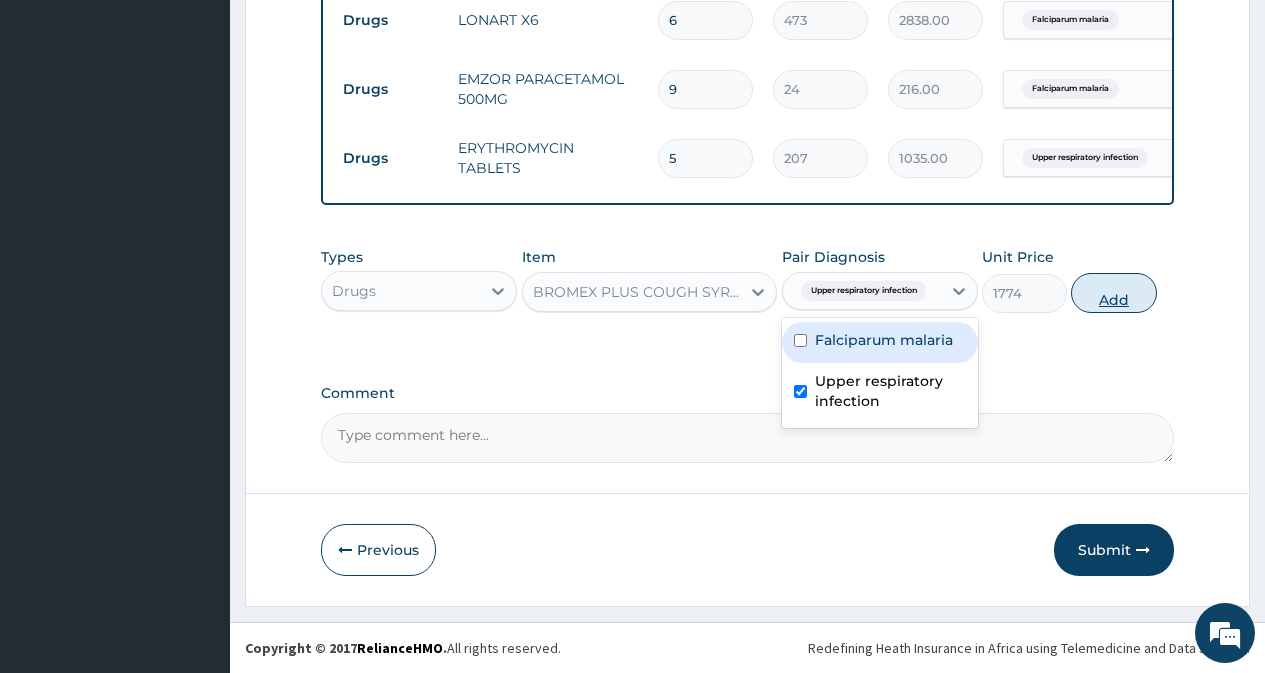 click on "Add" at bounding box center (1113, 293) 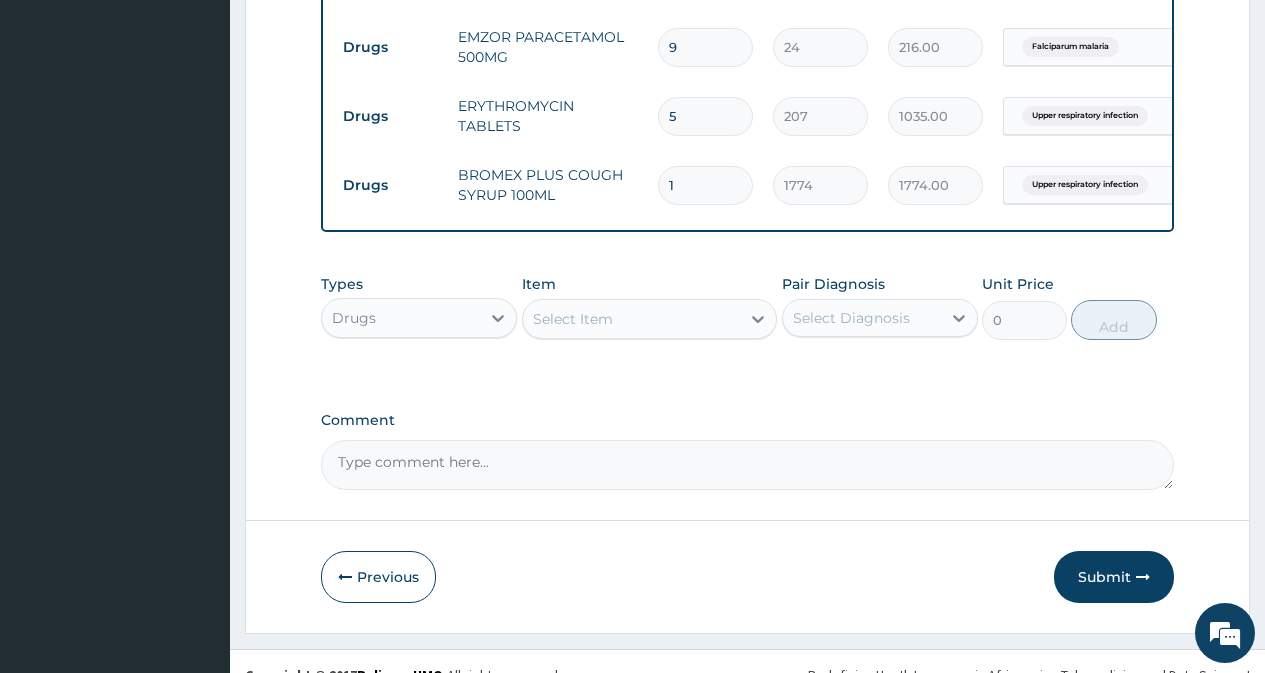 scroll, scrollTop: 1045, scrollLeft: 0, axis: vertical 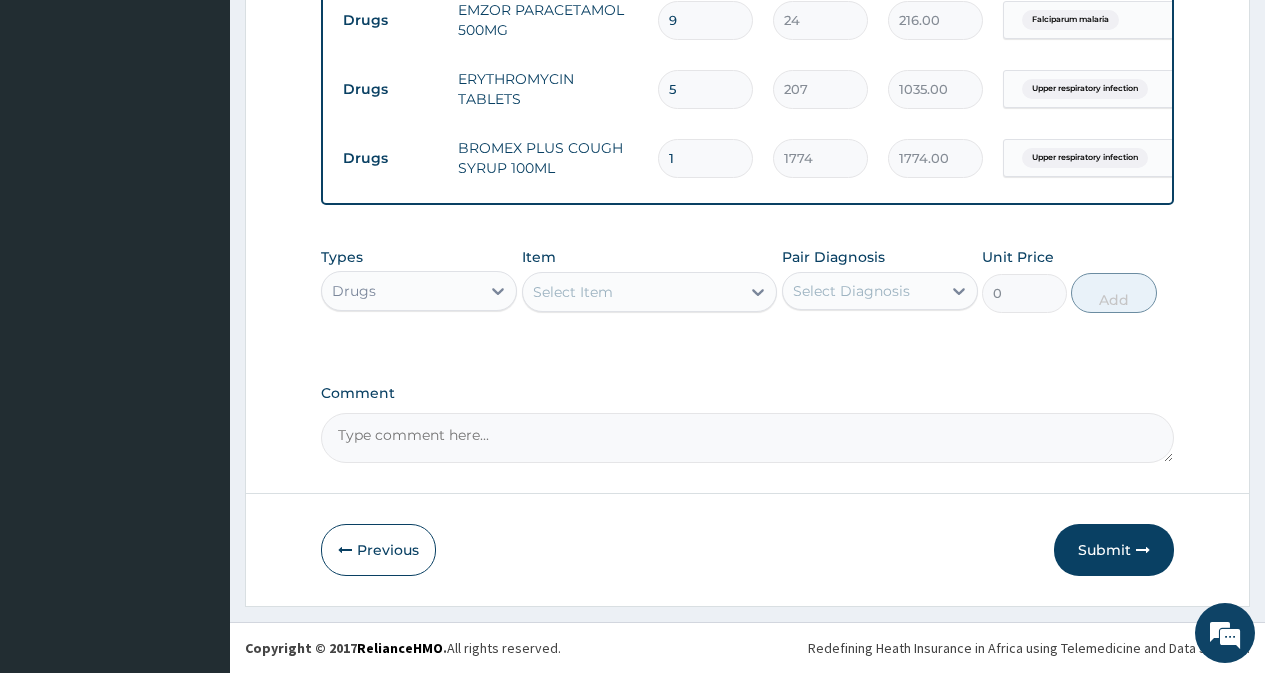 drag, startPoint x: 1073, startPoint y: 558, endPoint x: 598, endPoint y: 444, distance: 488.4885 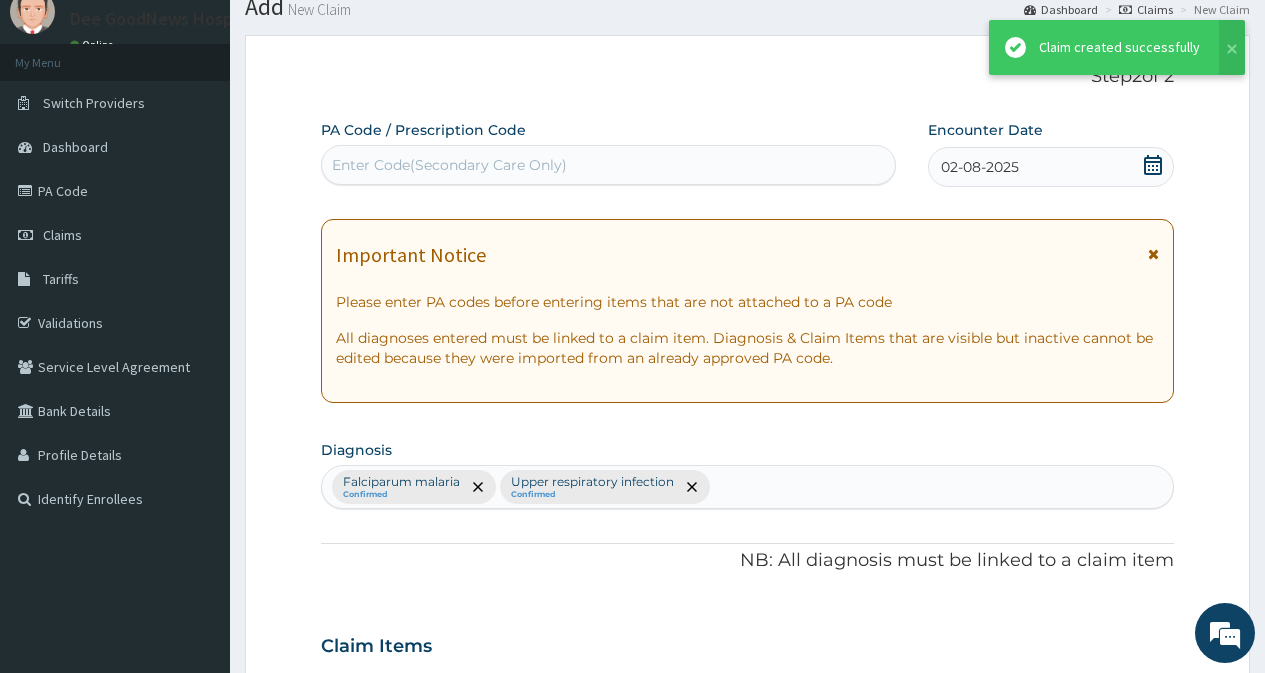 scroll, scrollTop: 1045, scrollLeft: 0, axis: vertical 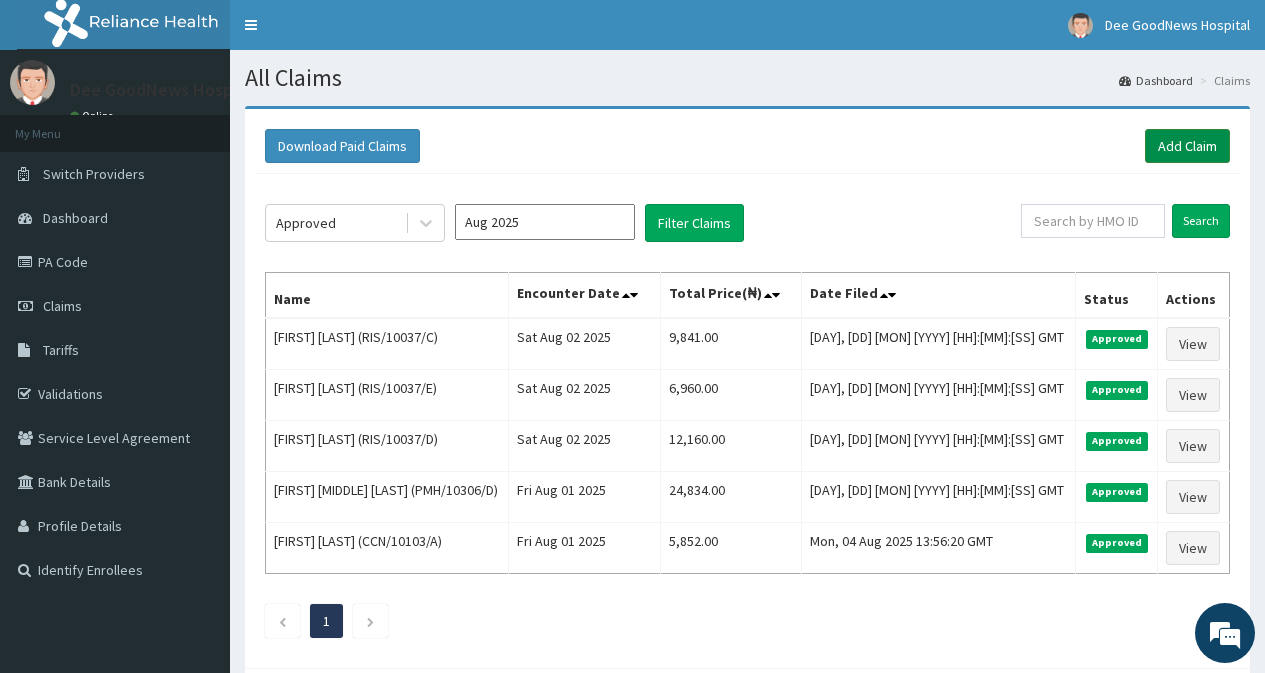 click on "Add Claim" at bounding box center (1187, 146) 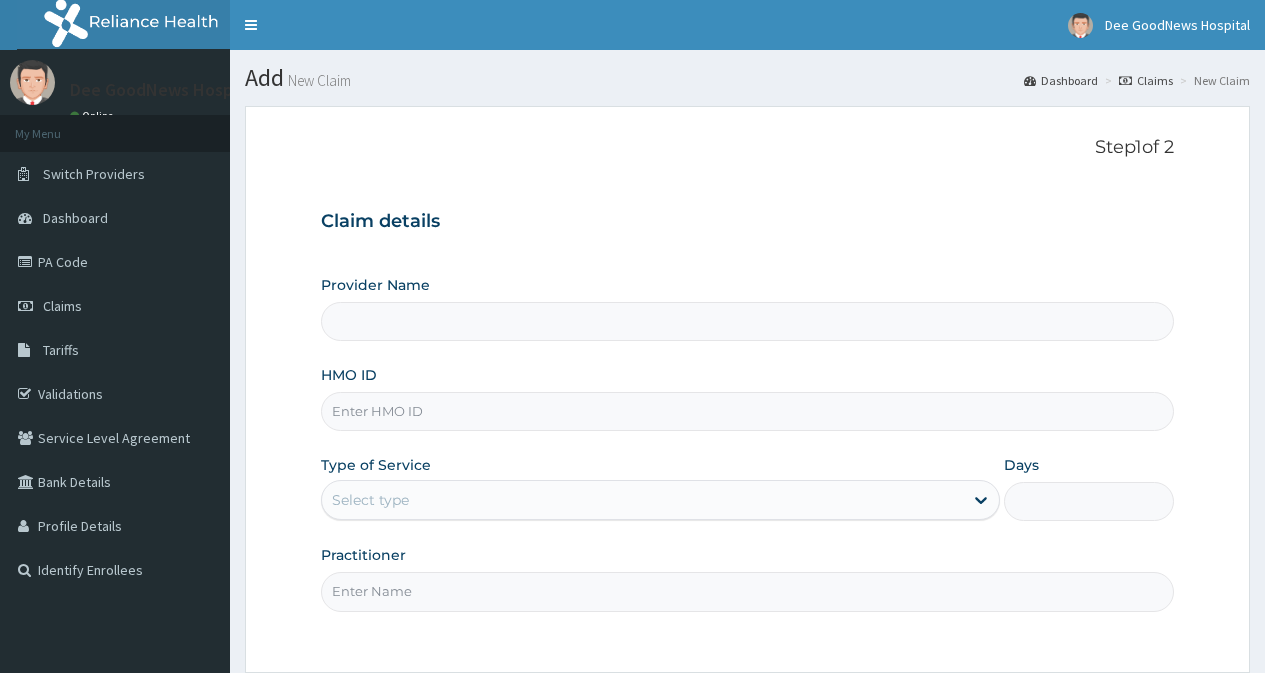 scroll, scrollTop: 0, scrollLeft: 0, axis: both 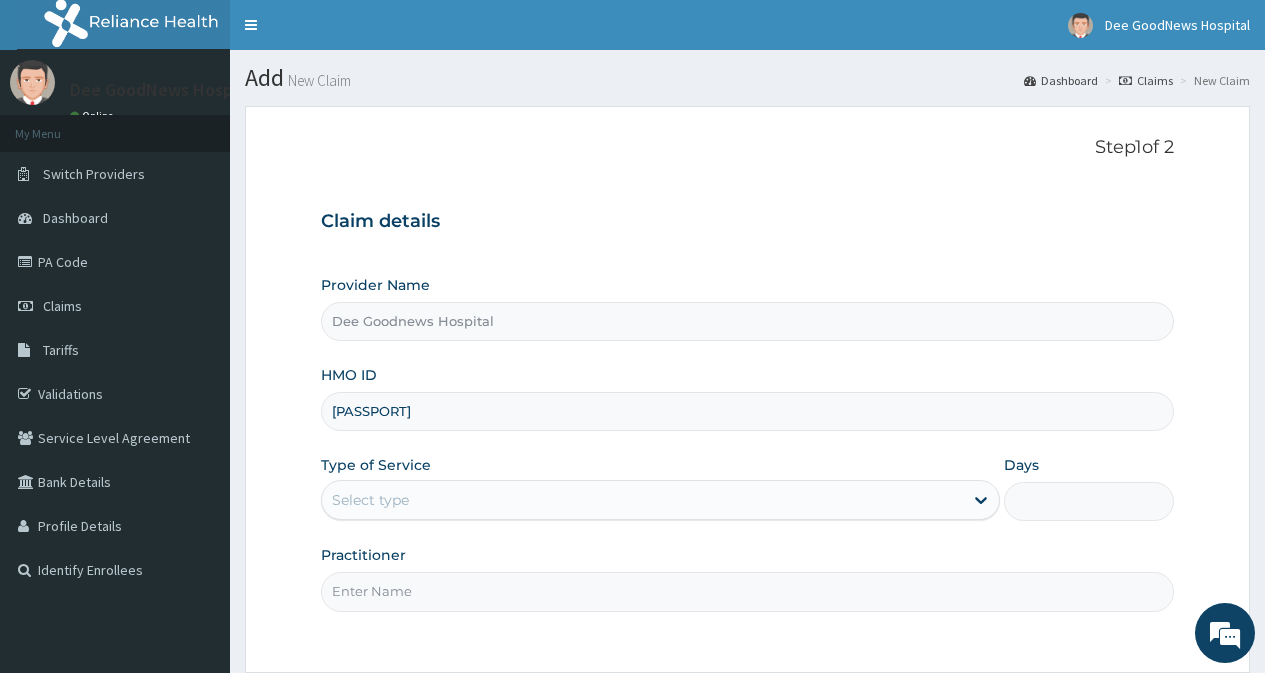 type on "[PASSPORT]" 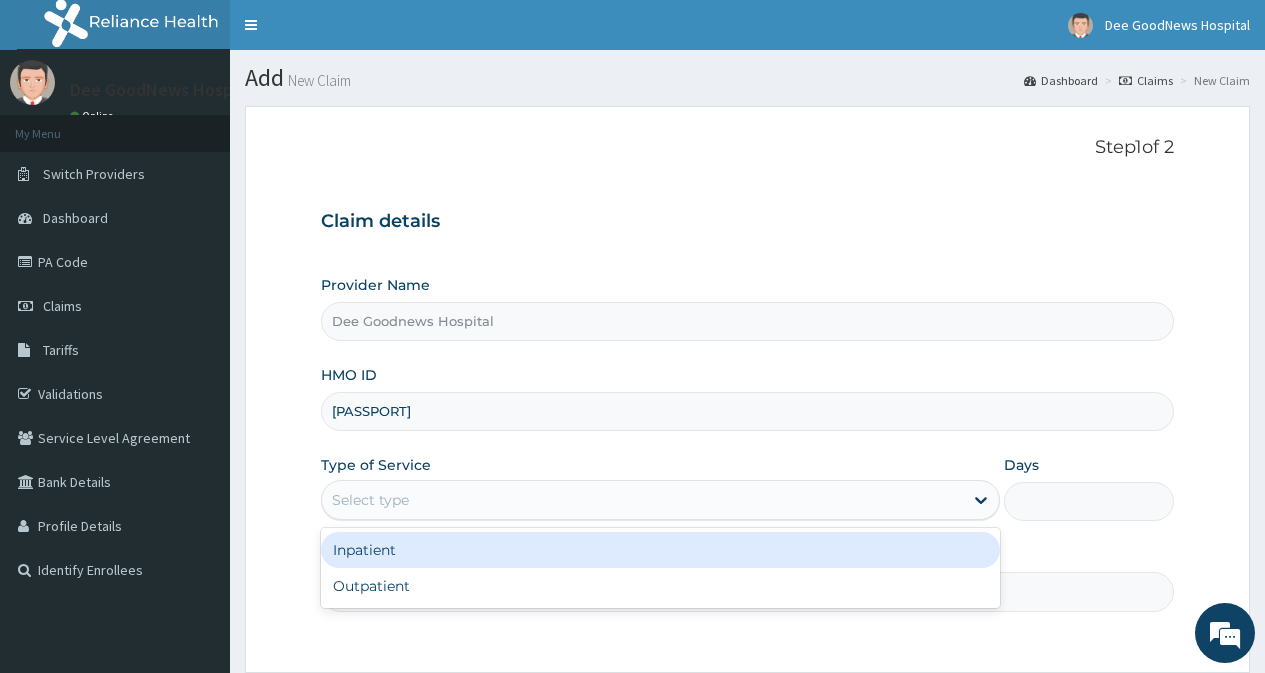 click on "Select type" at bounding box center (642, 500) 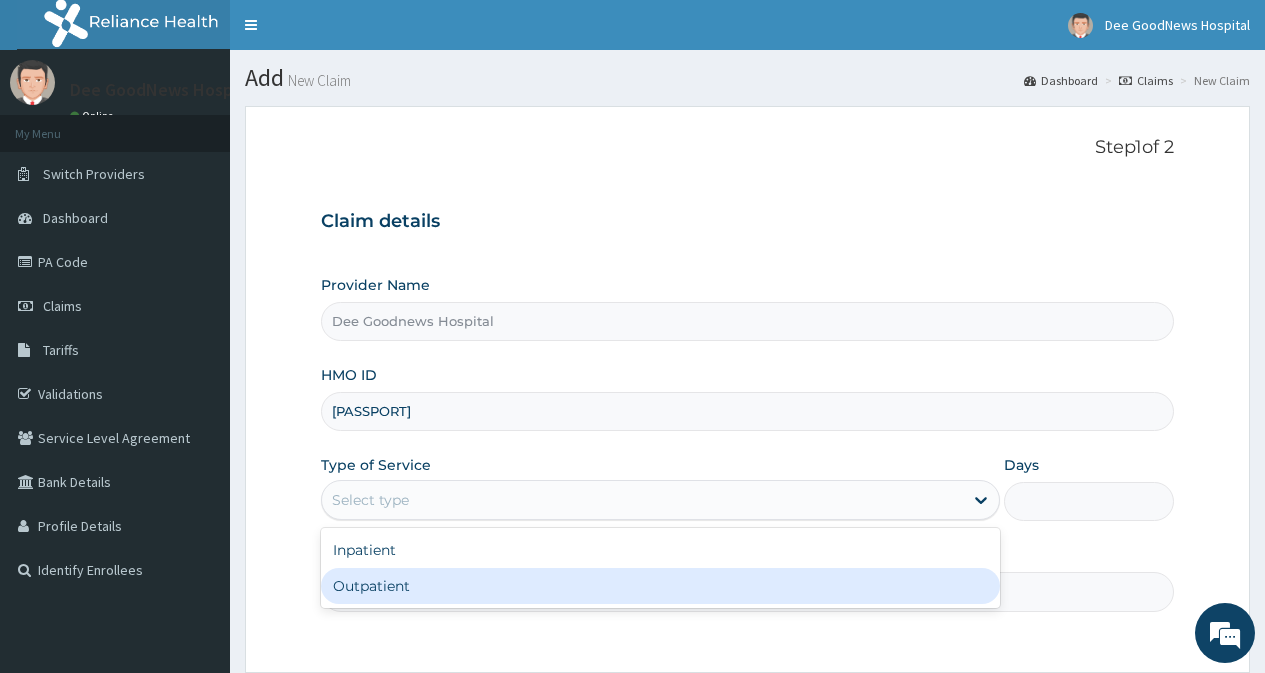 click on "Outpatient" at bounding box center [660, 586] 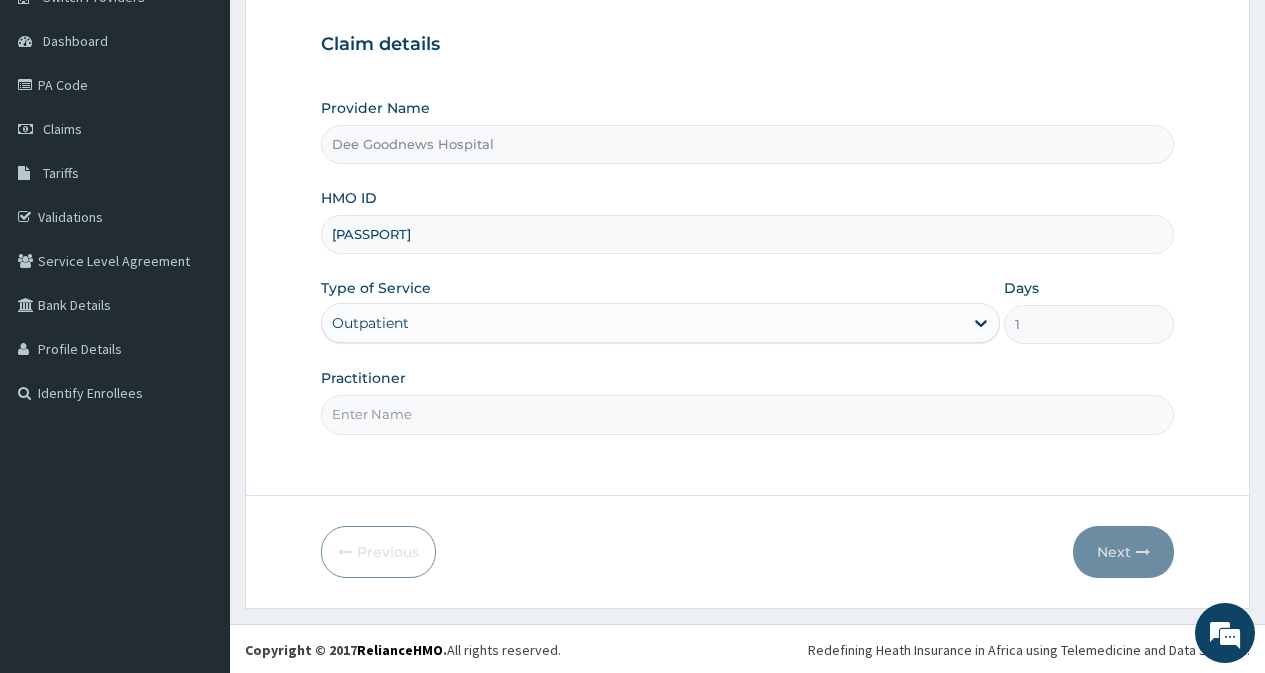scroll, scrollTop: 179, scrollLeft: 0, axis: vertical 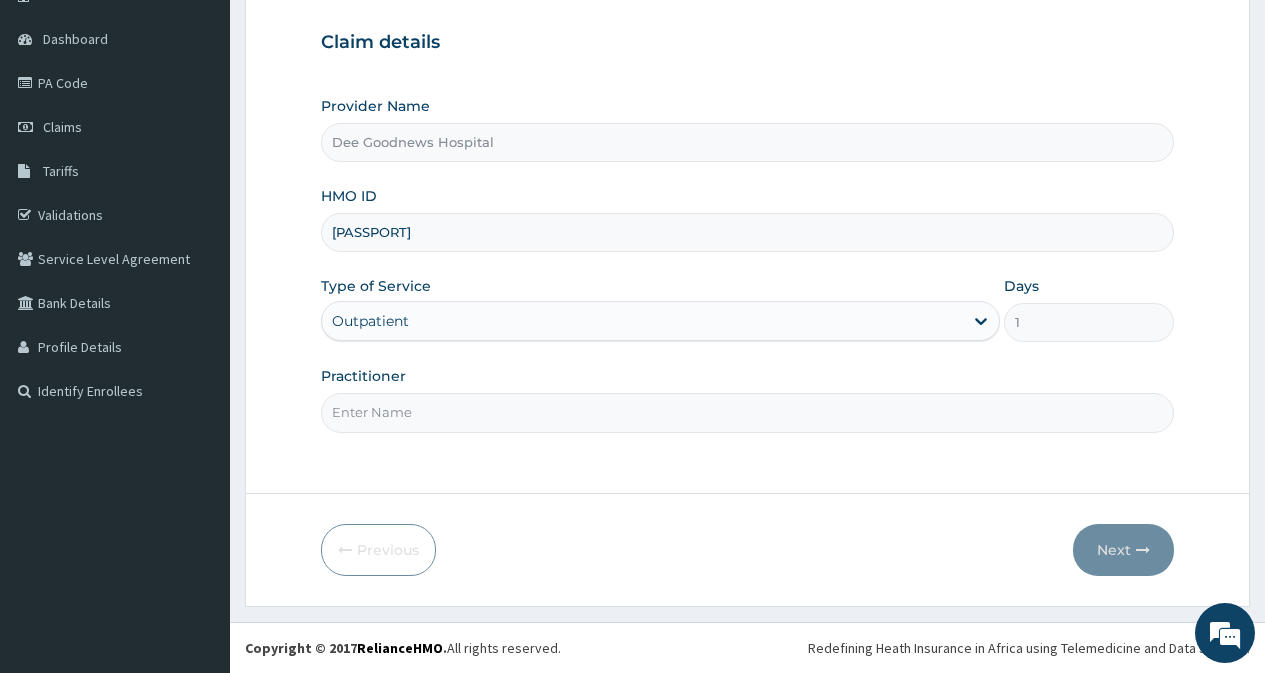click on "Practitioner" at bounding box center (747, 412) 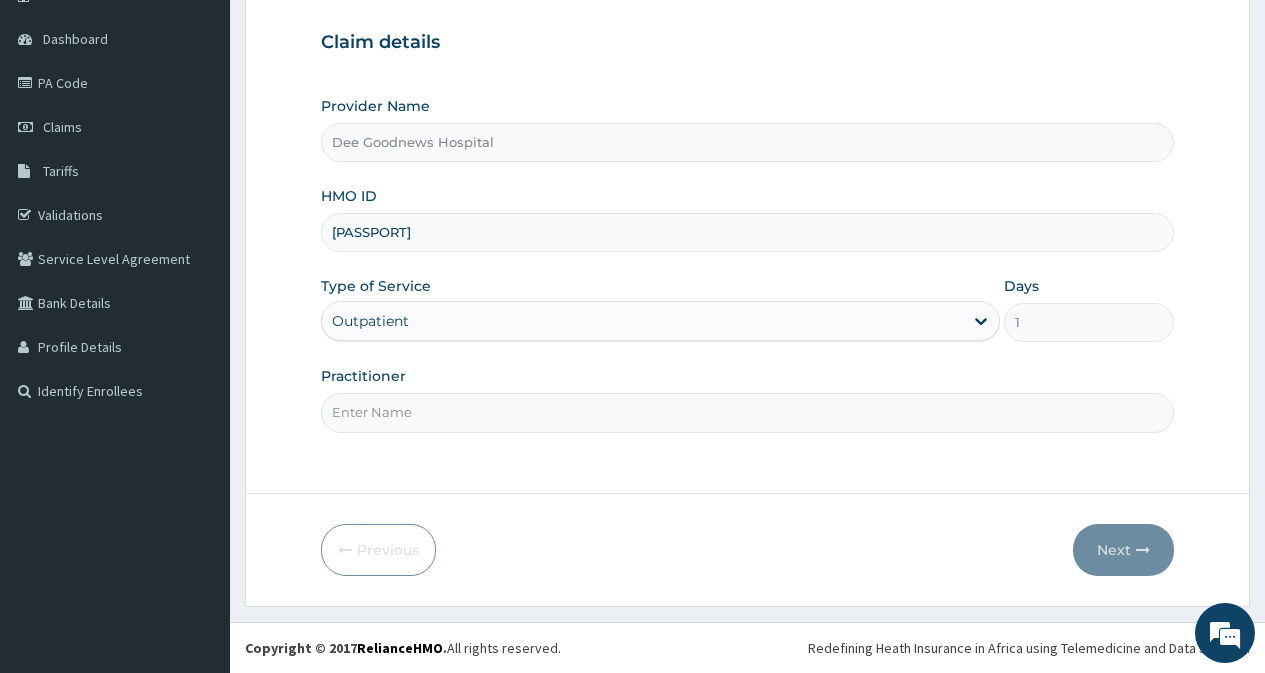 scroll, scrollTop: 0, scrollLeft: 0, axis: both 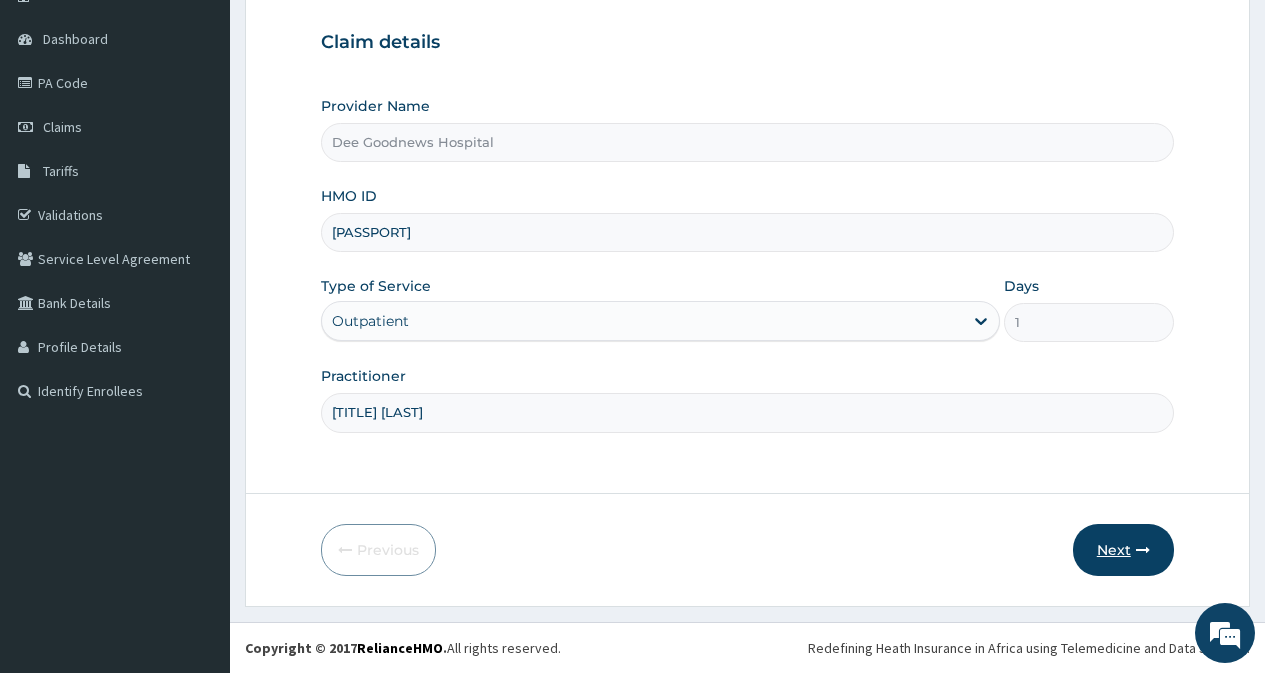 click on "Next" at bounding box center (1123, 550) 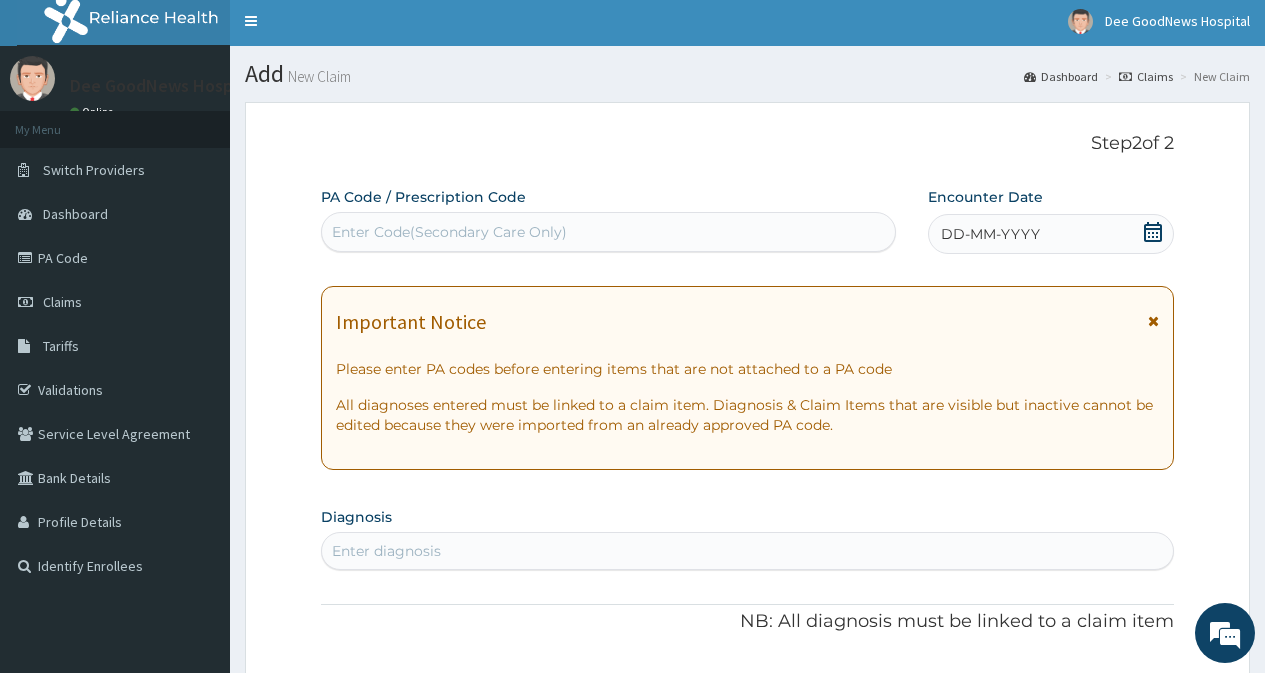 scroll, scrollTop: 0, scrollLeft: 0, axis: both 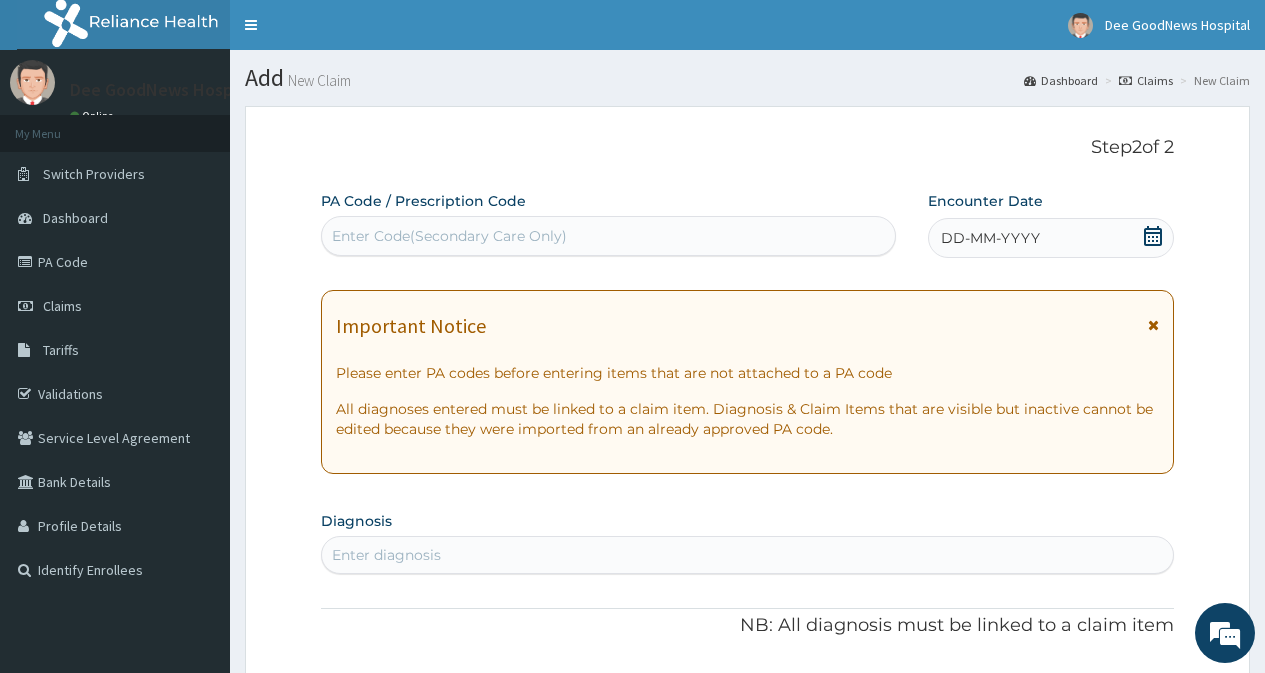 click 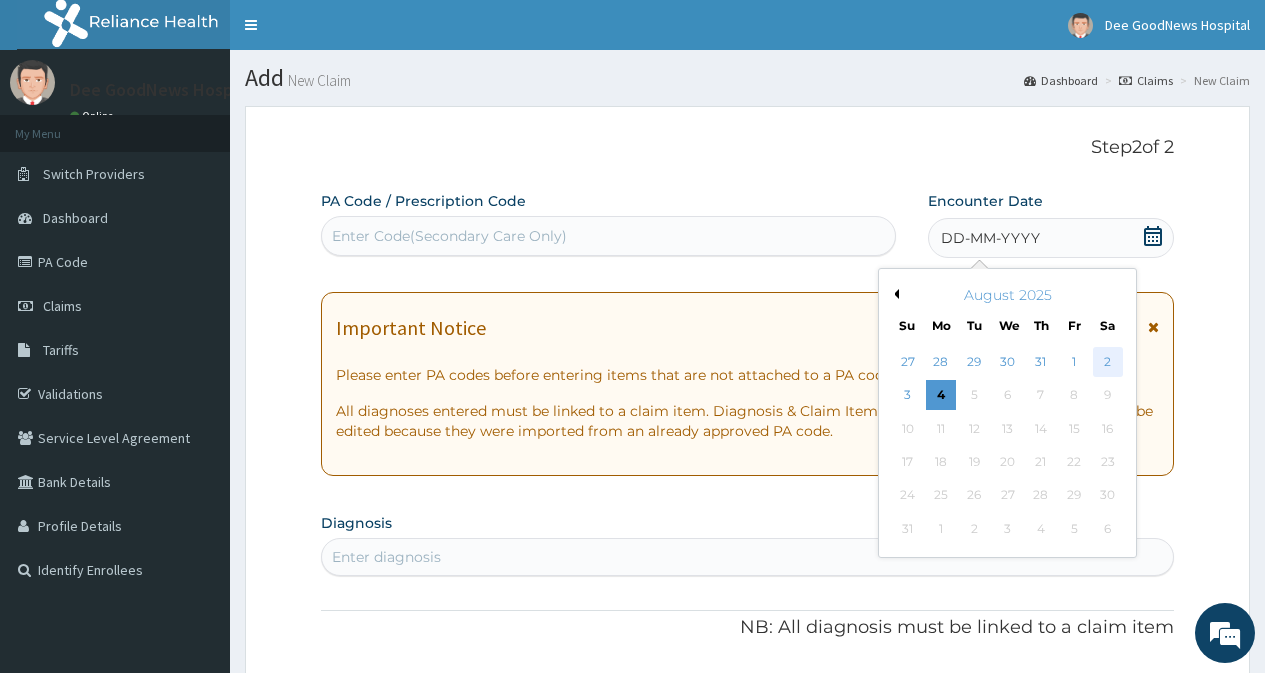 click on "2" at bounding box center (1107, 362) 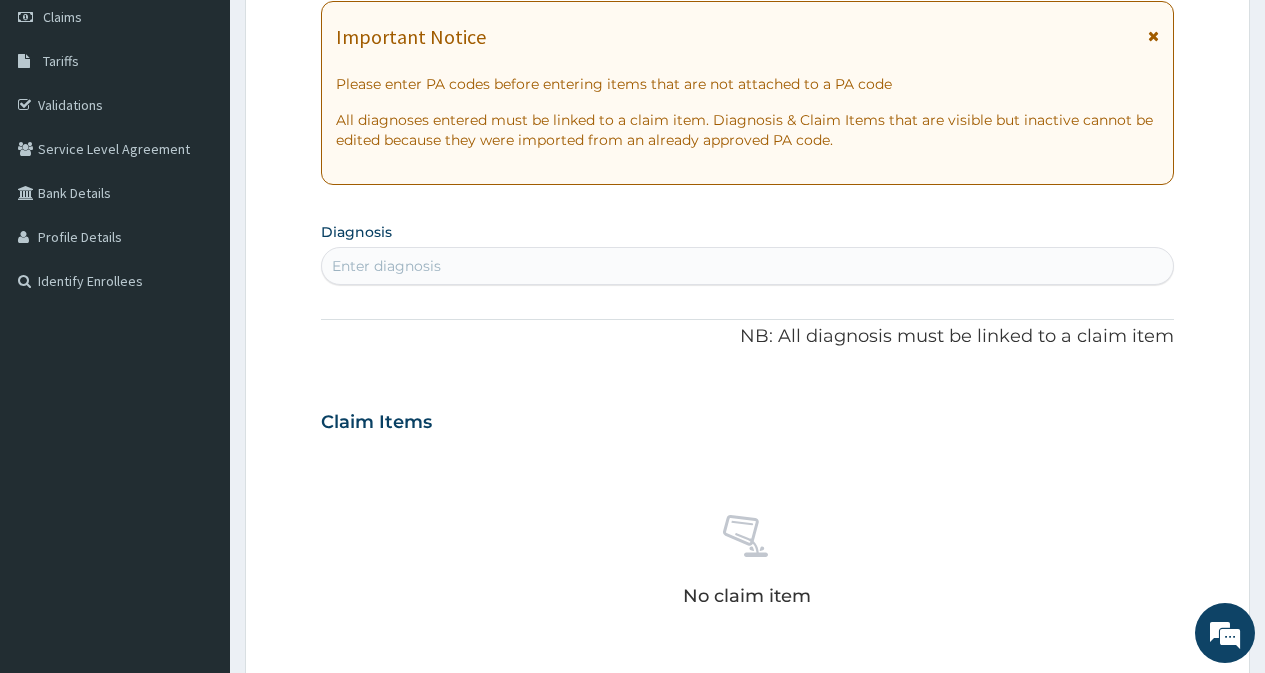 scroll, scrollTop: 300, scrollLeft: 0, axis: vertical 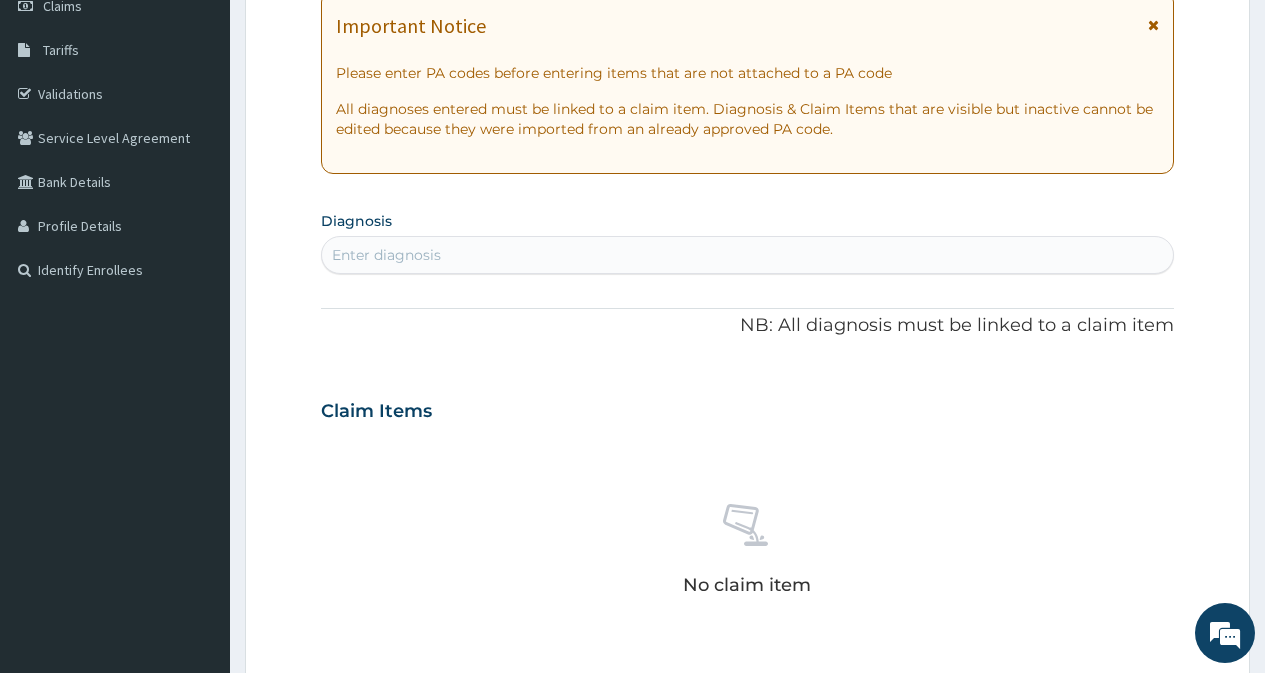 click on "Enter diagnosis" at bounding box center (386, 255) 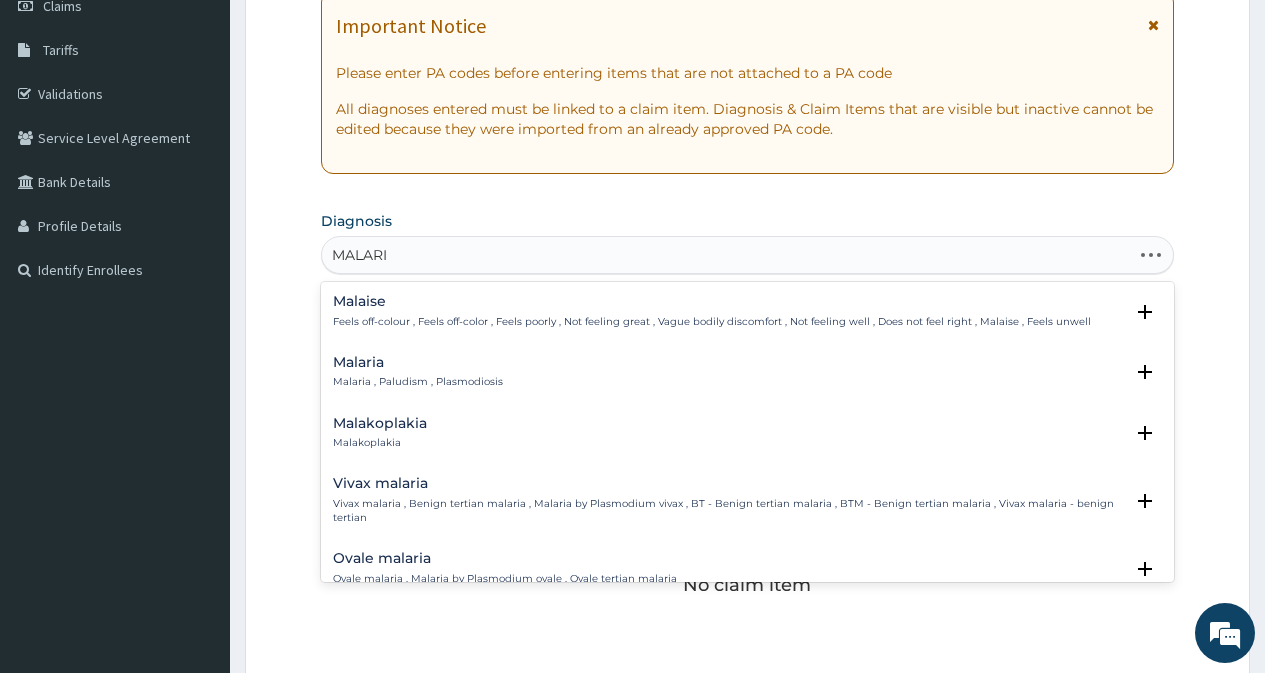 type on "MALARIA" 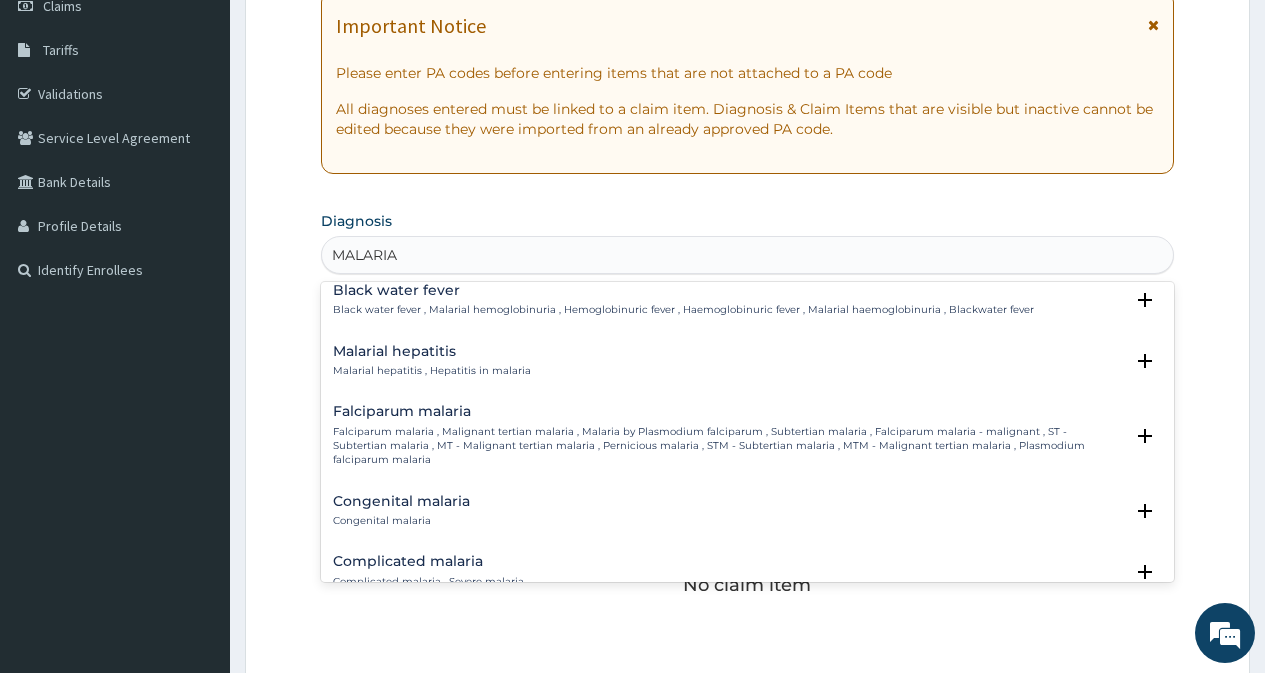 scroll, scrollTop: 700, scrollLeft: 0, axis: vertical 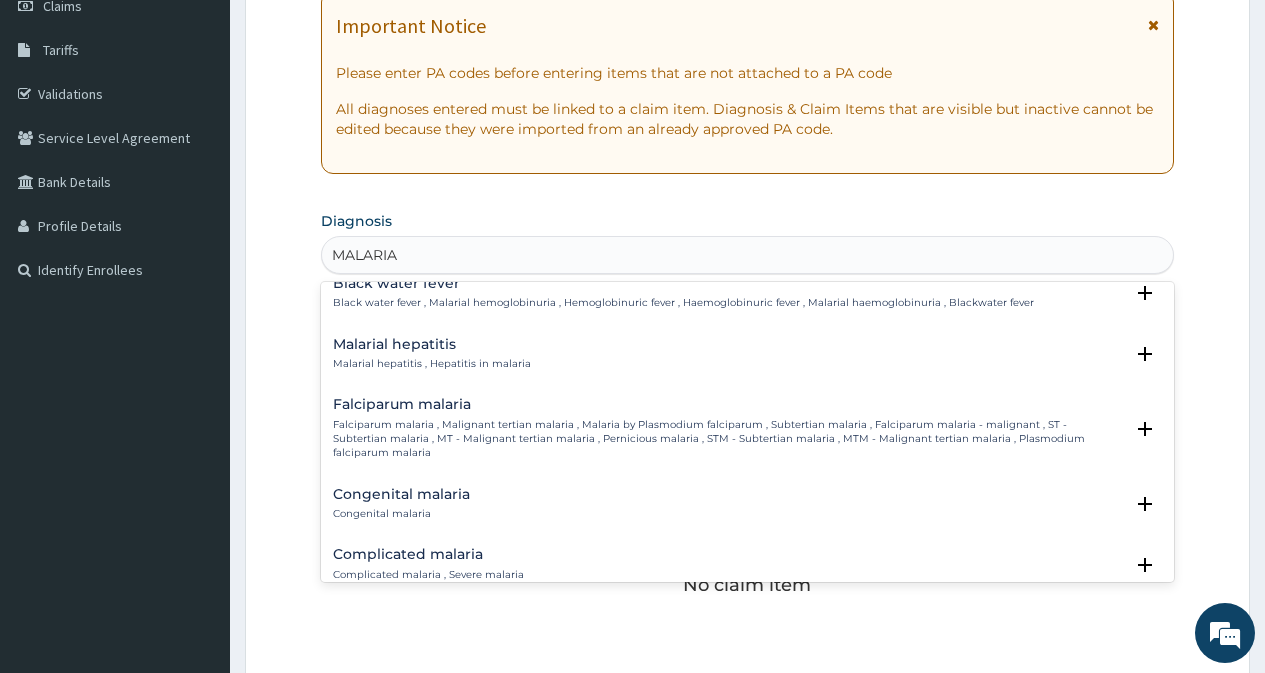 click on "Falciparum malaria , Malignant tertian malaria , Malaria by Plasmodium falciparum , Subtertian malaria , Falciparum malaria - malignant , ST - Subtertian malaria , MT - Malignant tertian malaria , Pernicious malaria , STM - Subtertian malaria , MTM - Malignant tertian malaria , Plasmodium falciparum malaria" at bounding box center [728, 439] 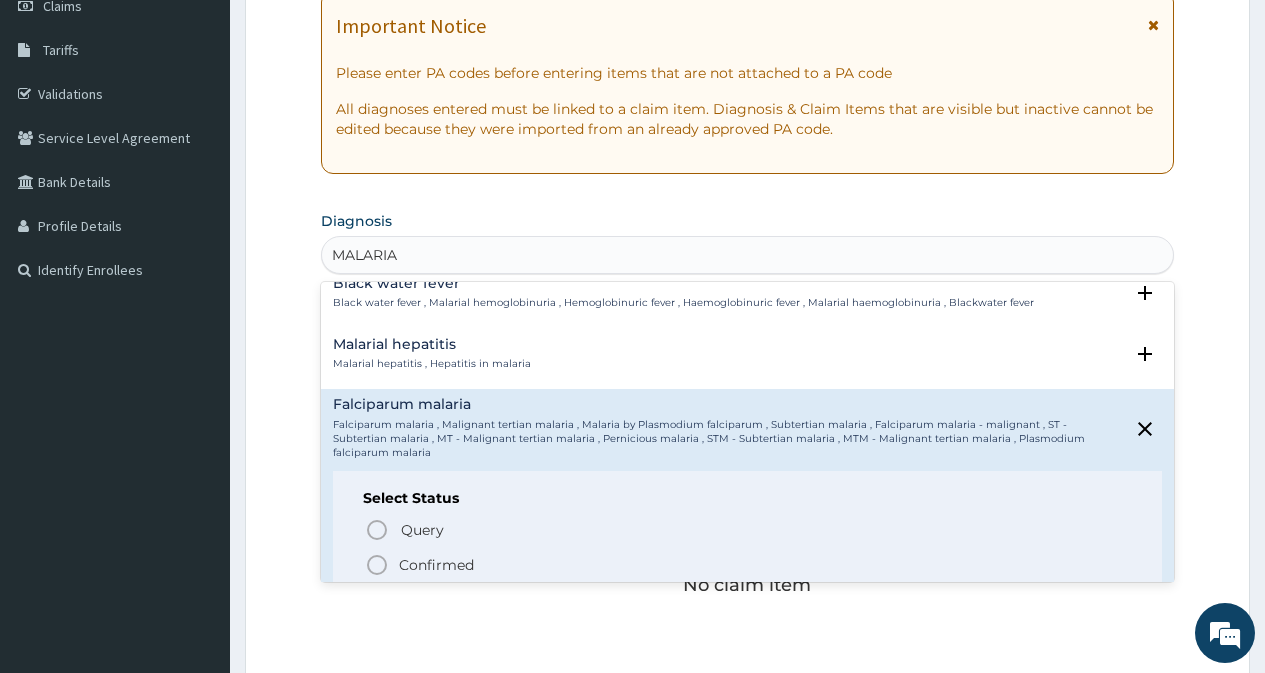 click 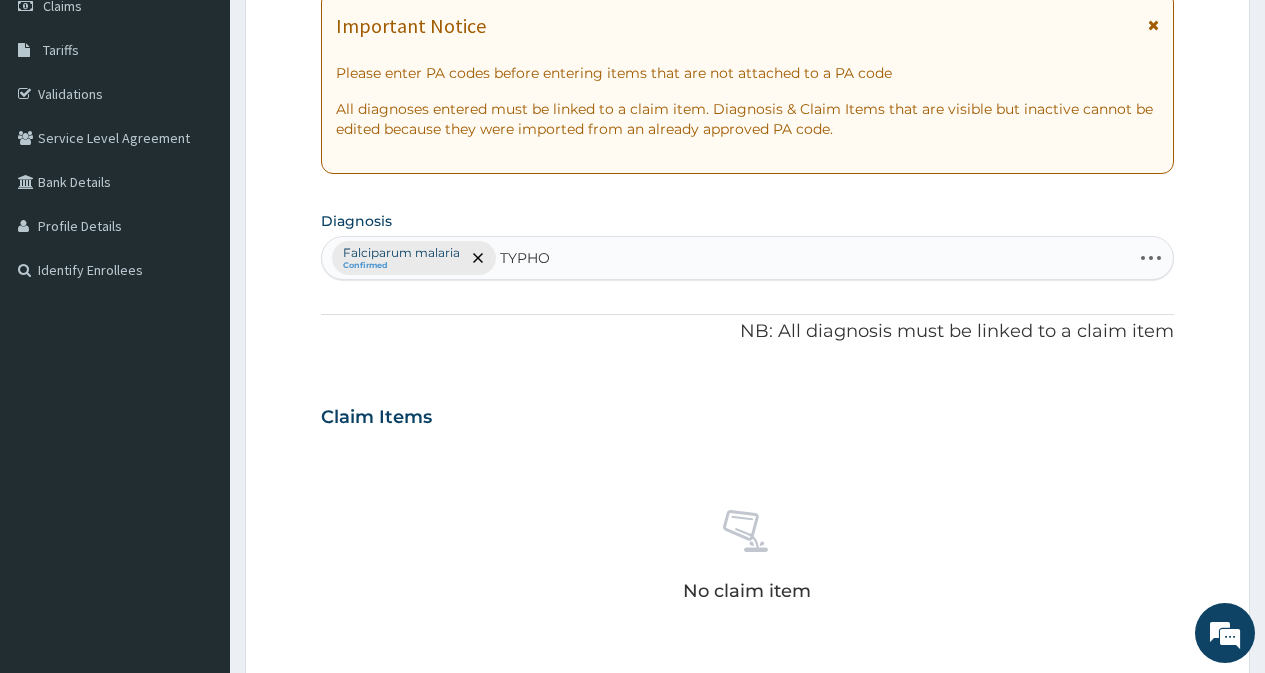 type on "TYPHOI" 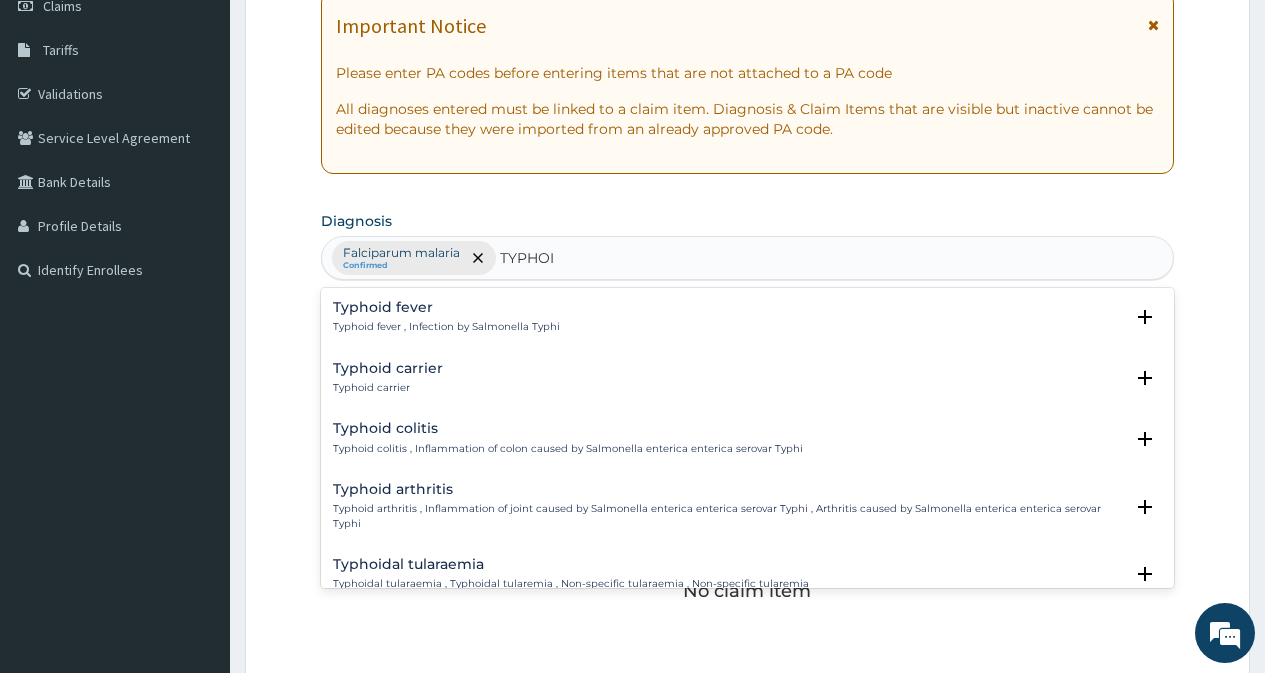click on "Typhoid fever" at bounding box center [446, 307] 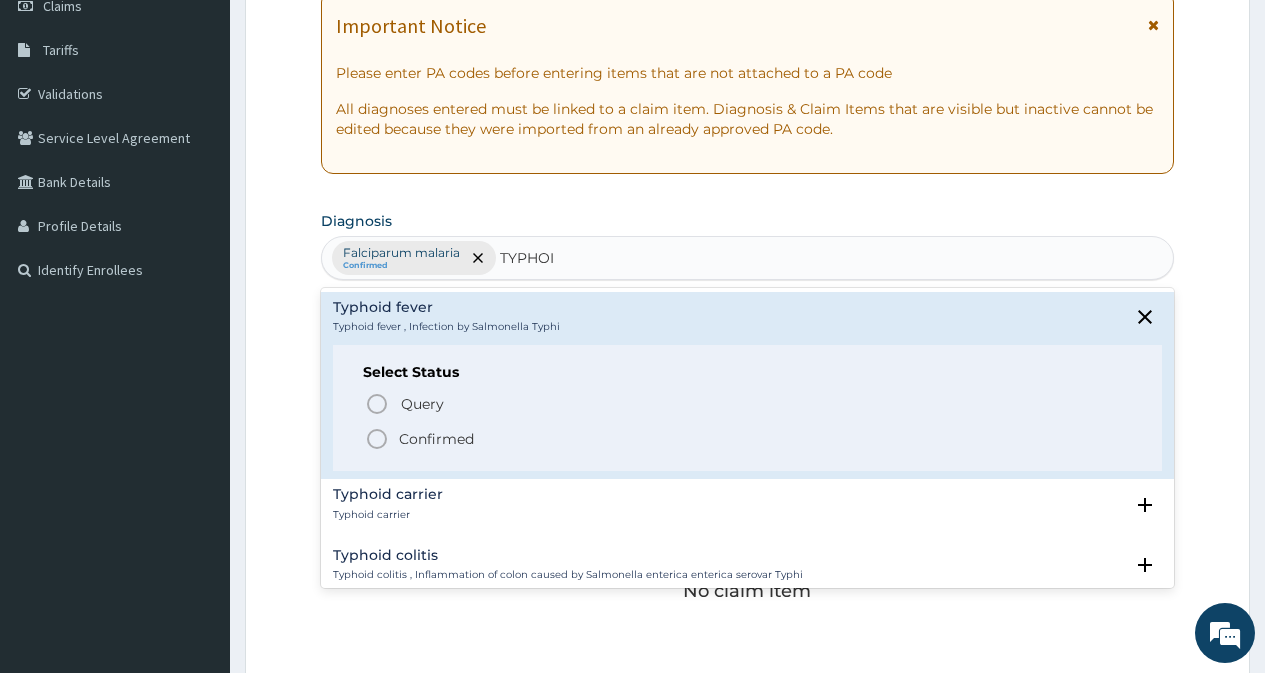 click 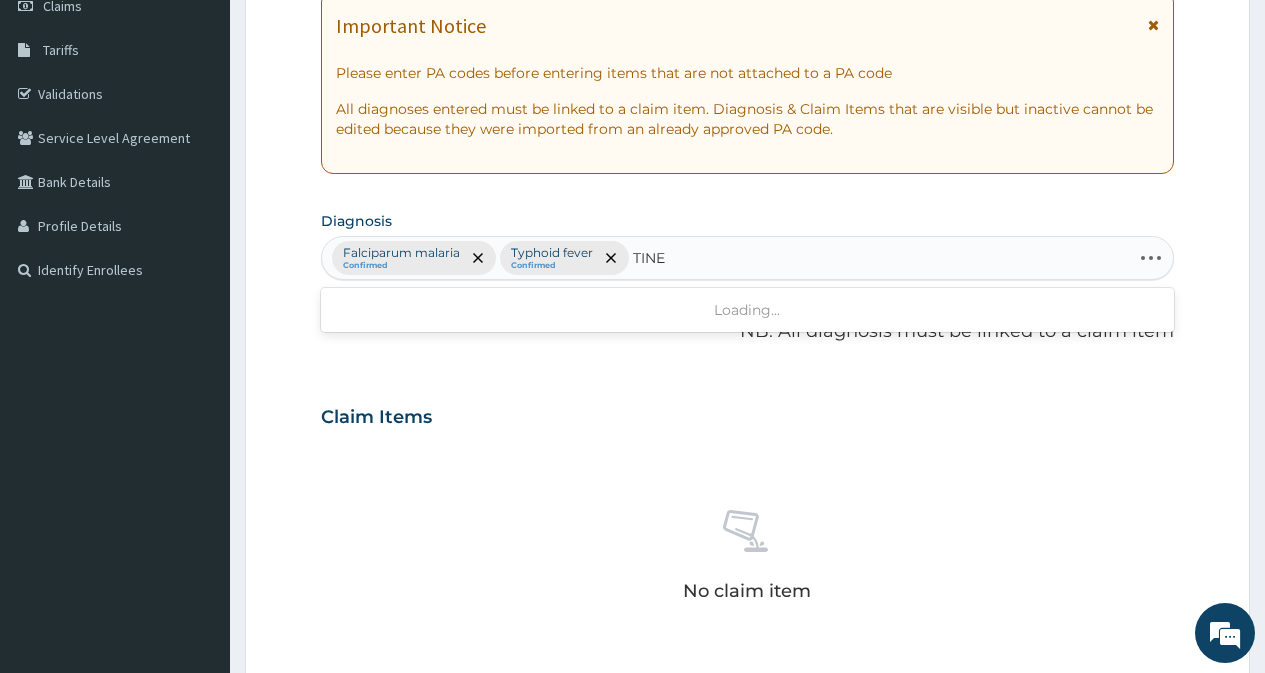 type on "TINEA" 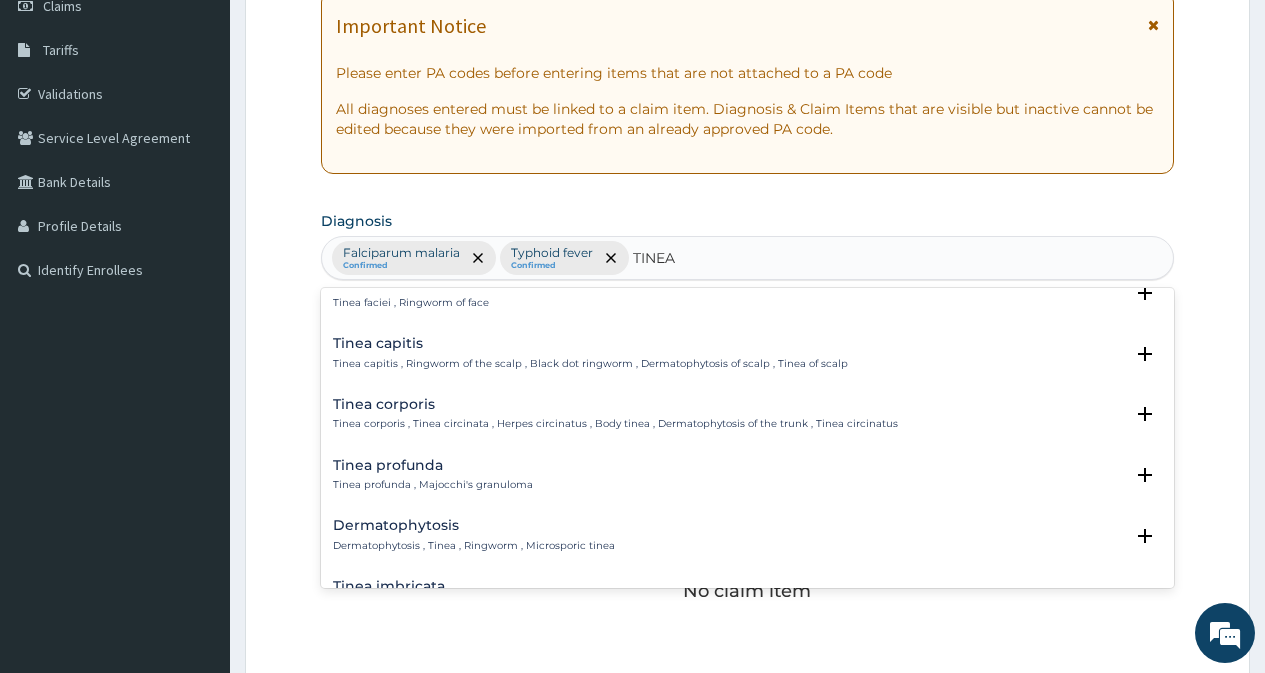scroll, scrollTop: 500, scrollLeft: 0, axis: vertical 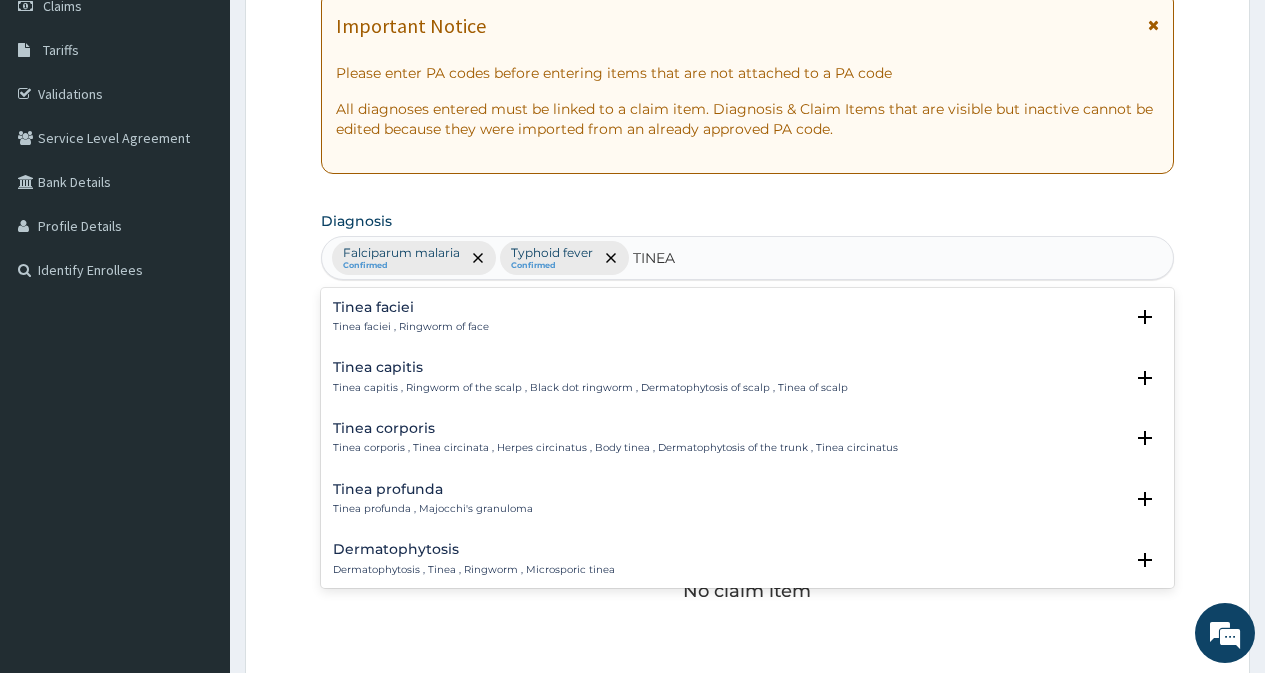 click on "Tinea corporis" at bounding box center [615, 428] 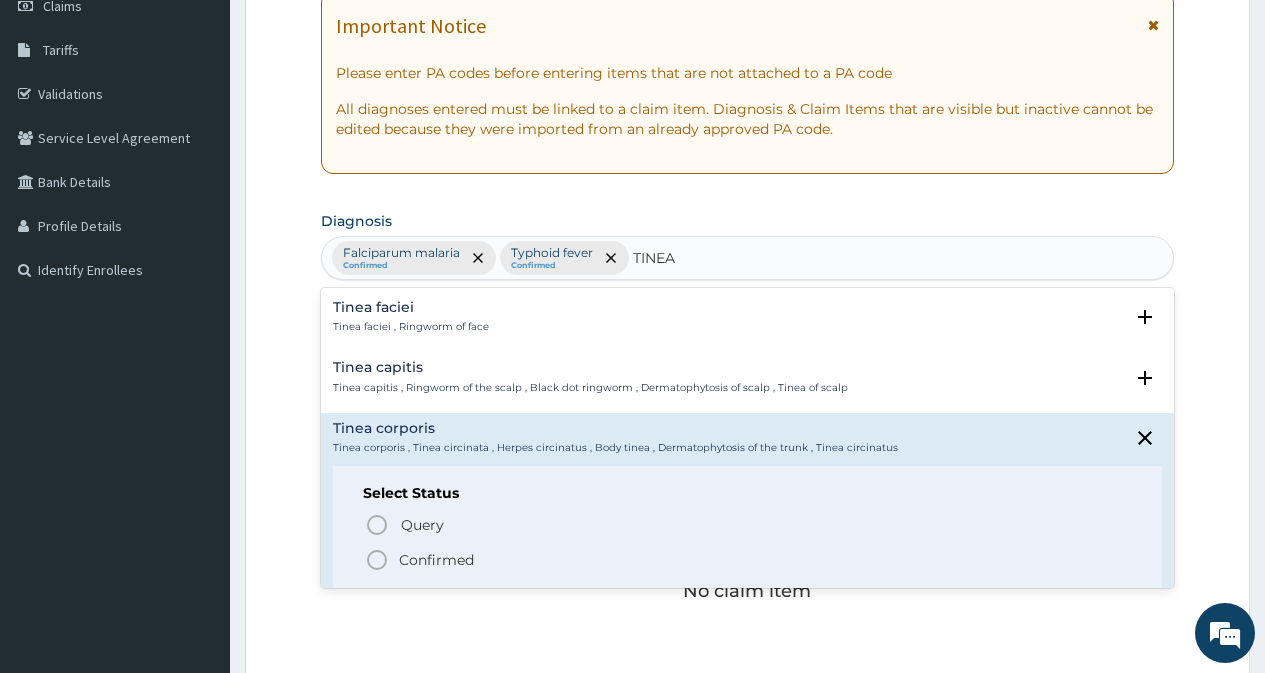 click 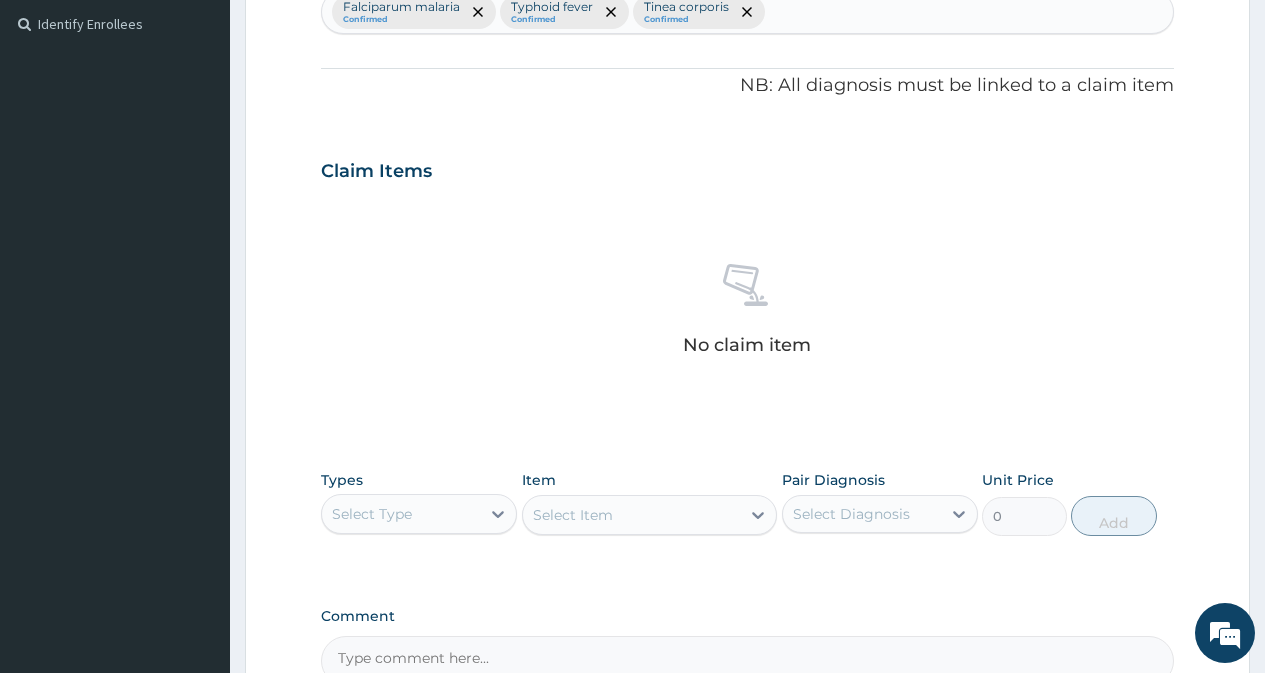 scroll, scrollTop: 600, scrollLeft: 0, axis: vertical 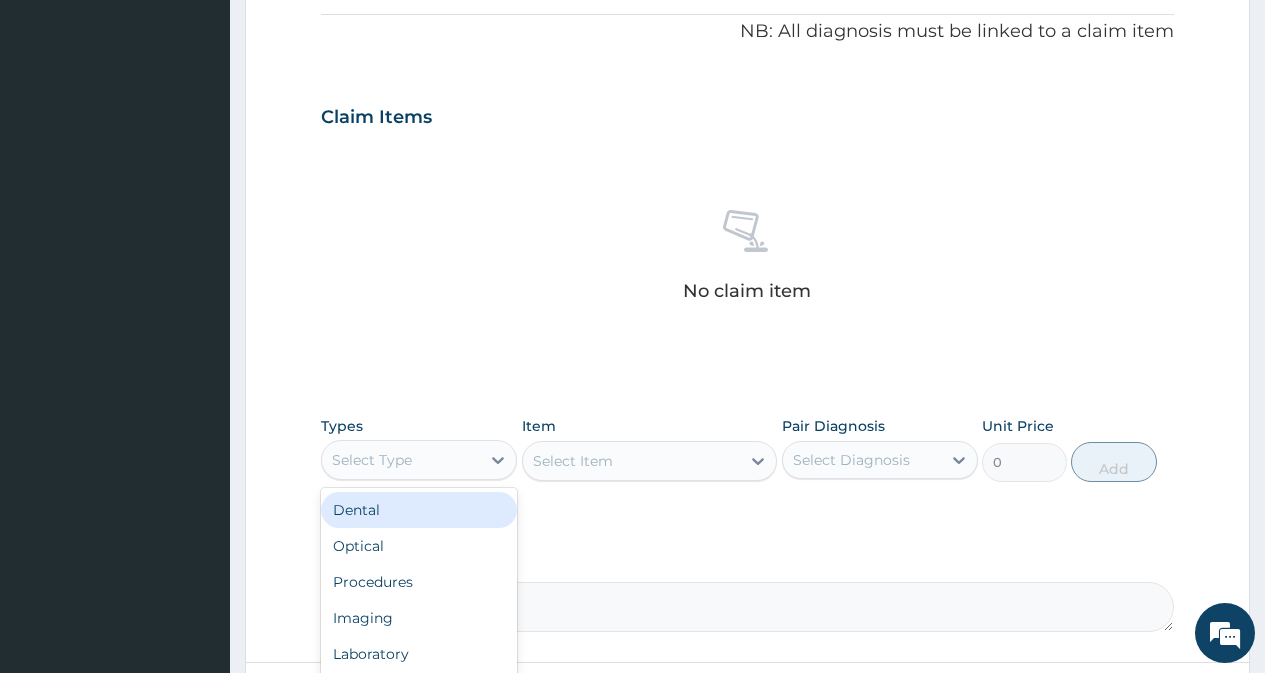 click on "Select Type" at bounding box center (401, 460) 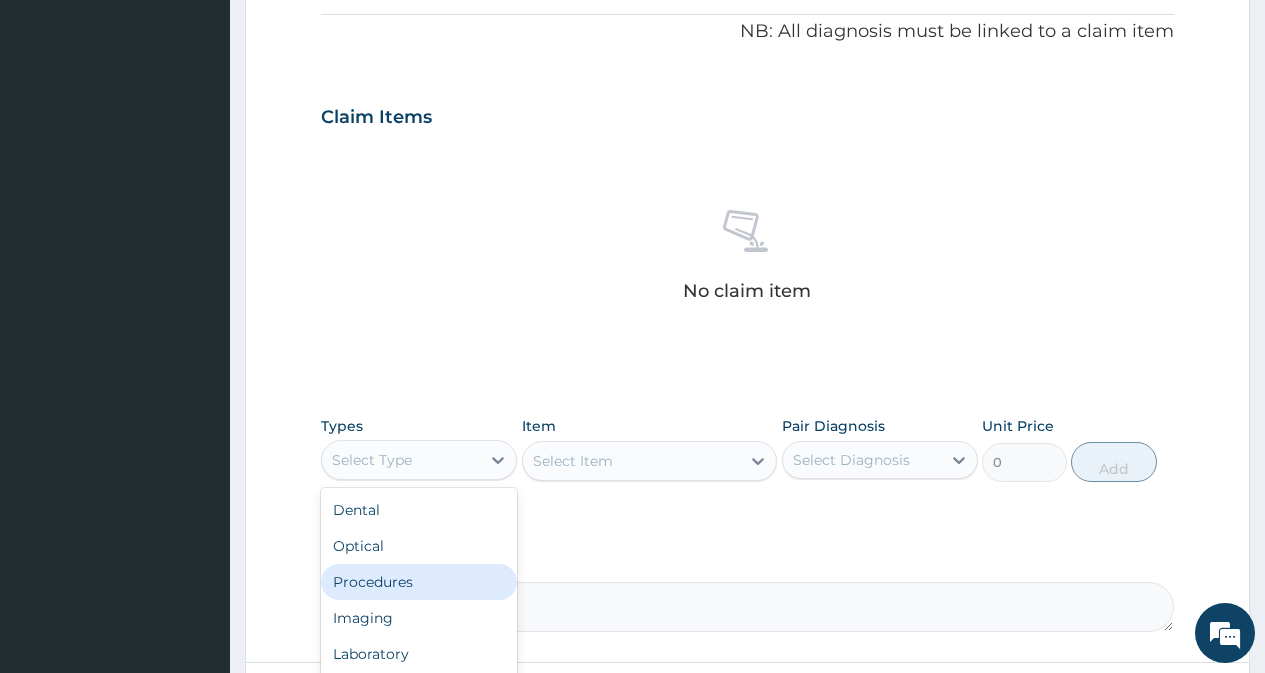 click on "Procedures" at bounding box center (419, 582) 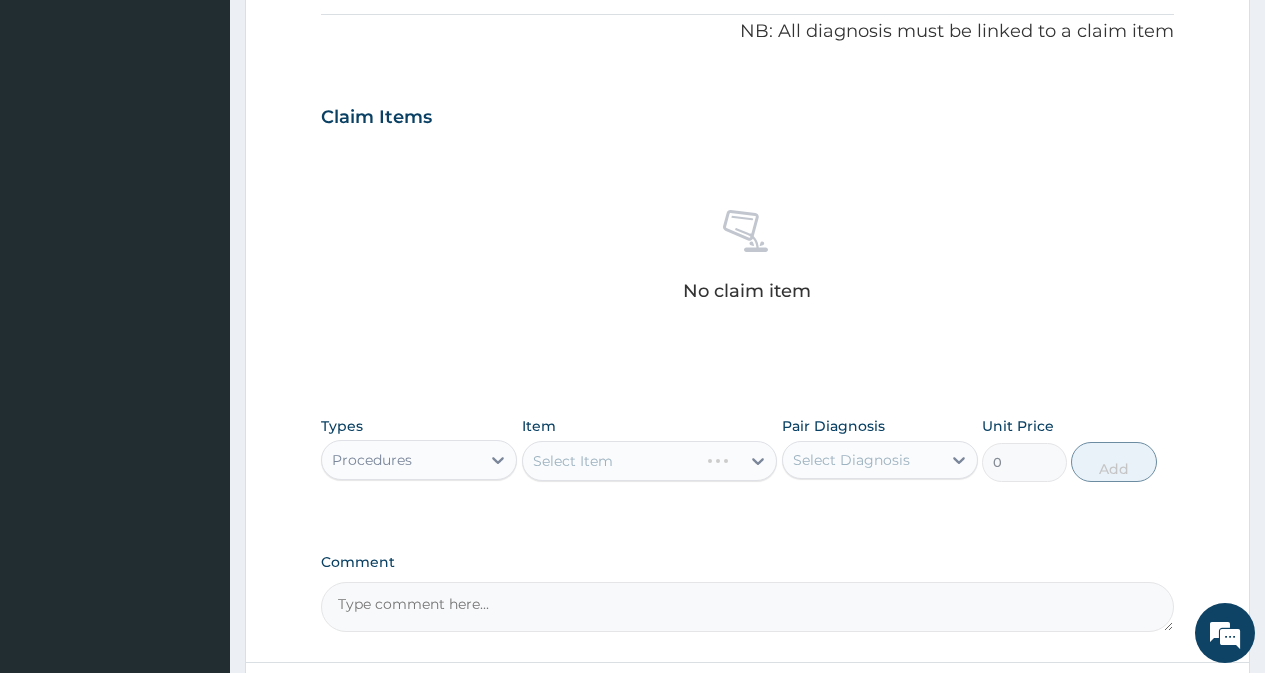 click on "Select Item" at bounding box center [650, 461] 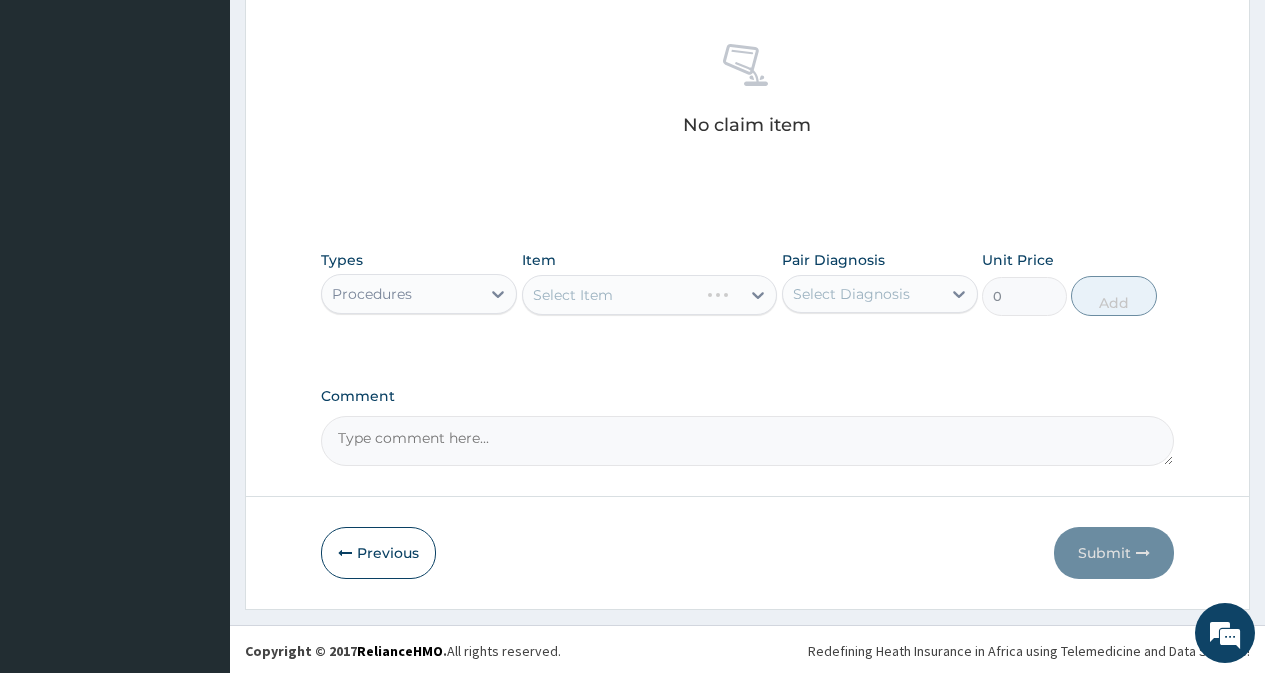 scroll, scrollTop: 769, scrollLeft: 0, axis: vertical 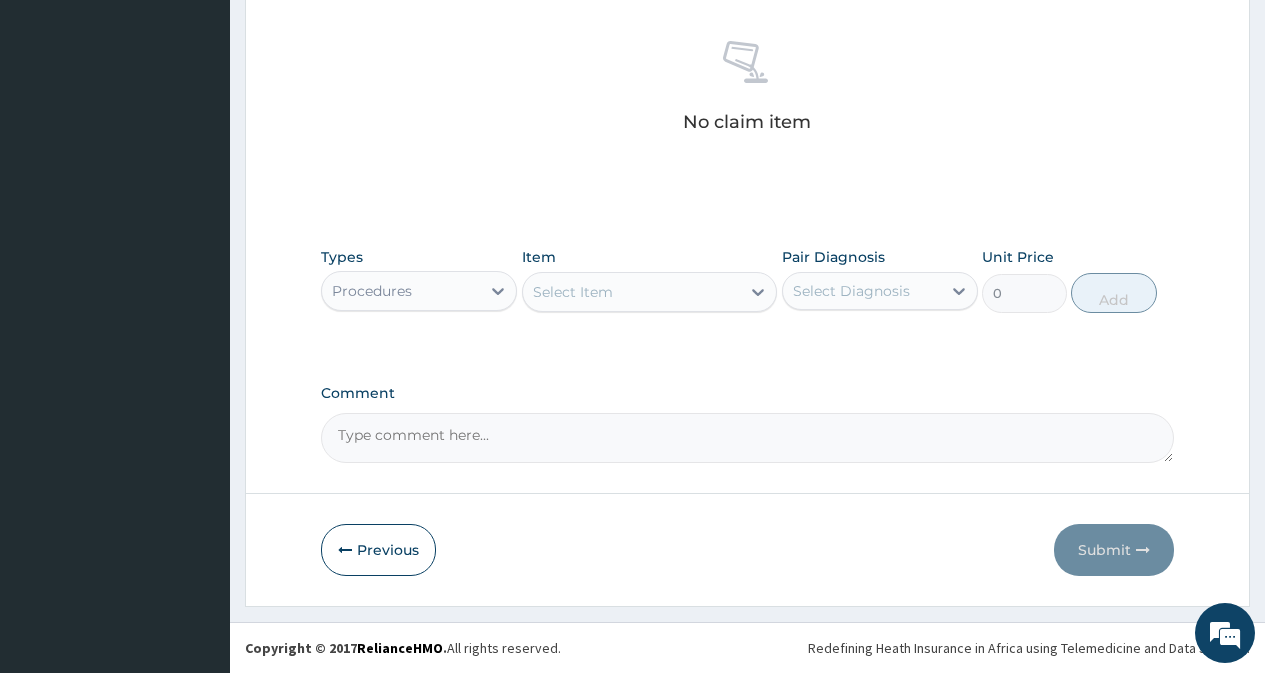 click on "Select Item" at bounding box center (632, 292) 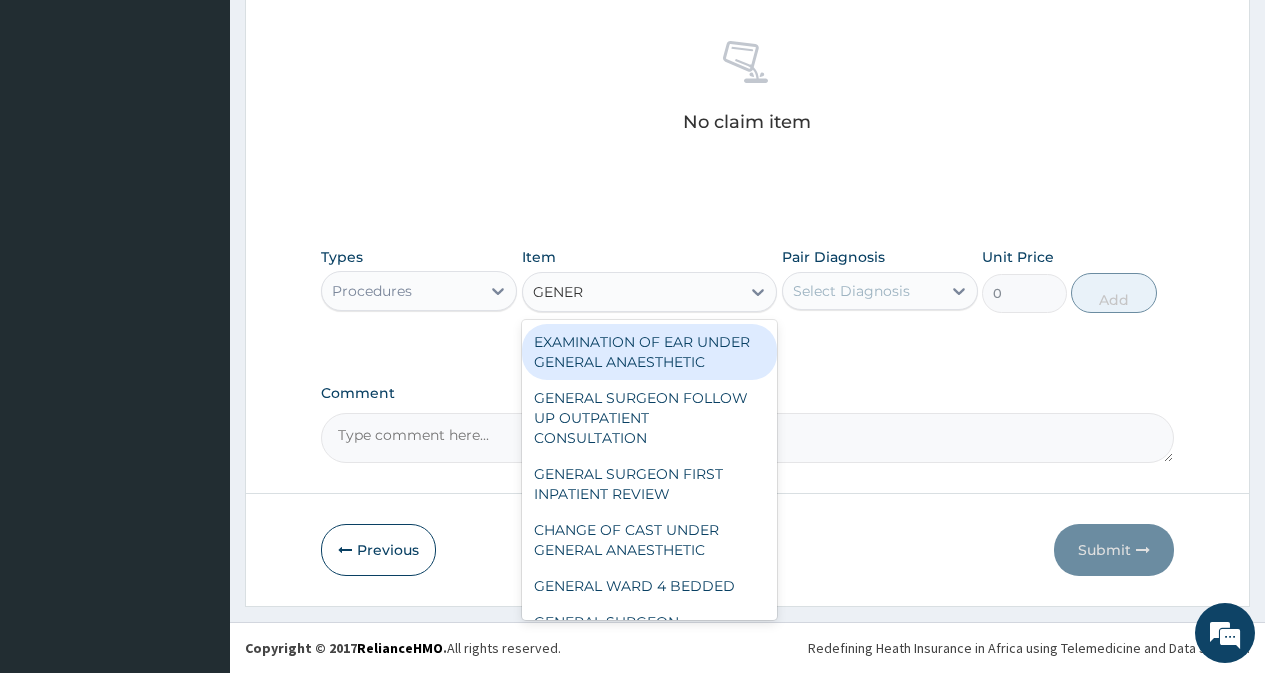 type on "GENERA" 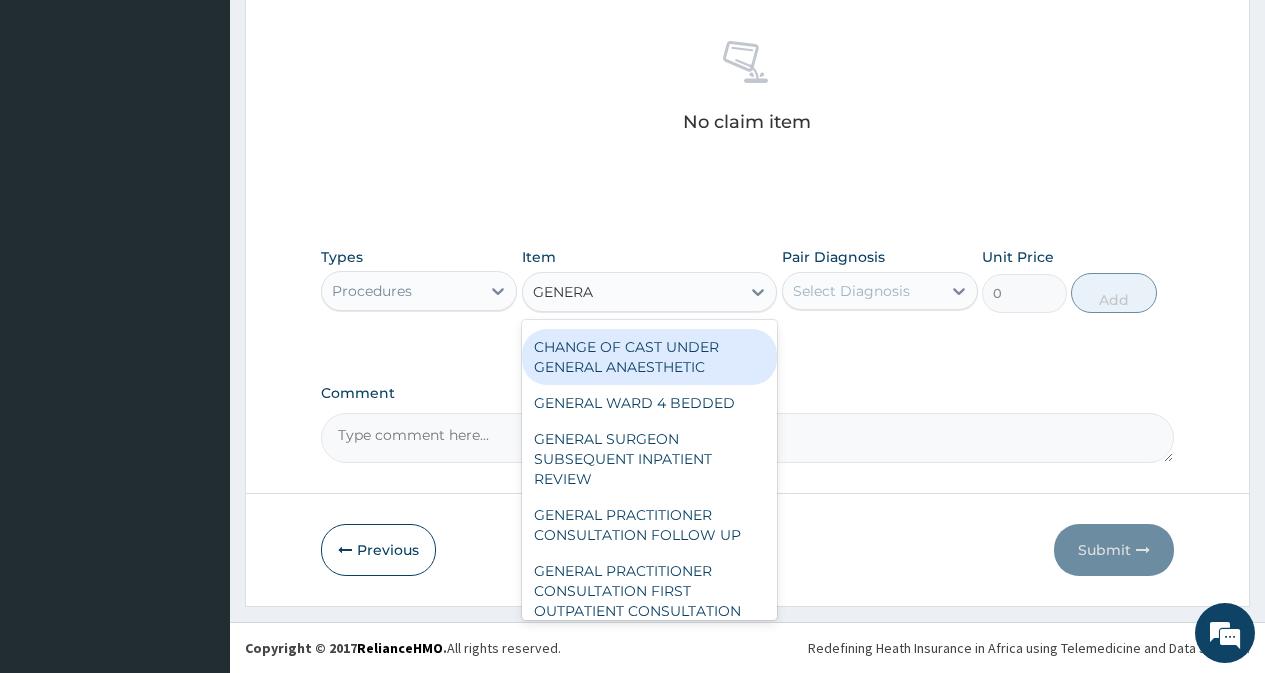 scroll, scrollTop: 200, scrollLeft: 0, axis: vertical 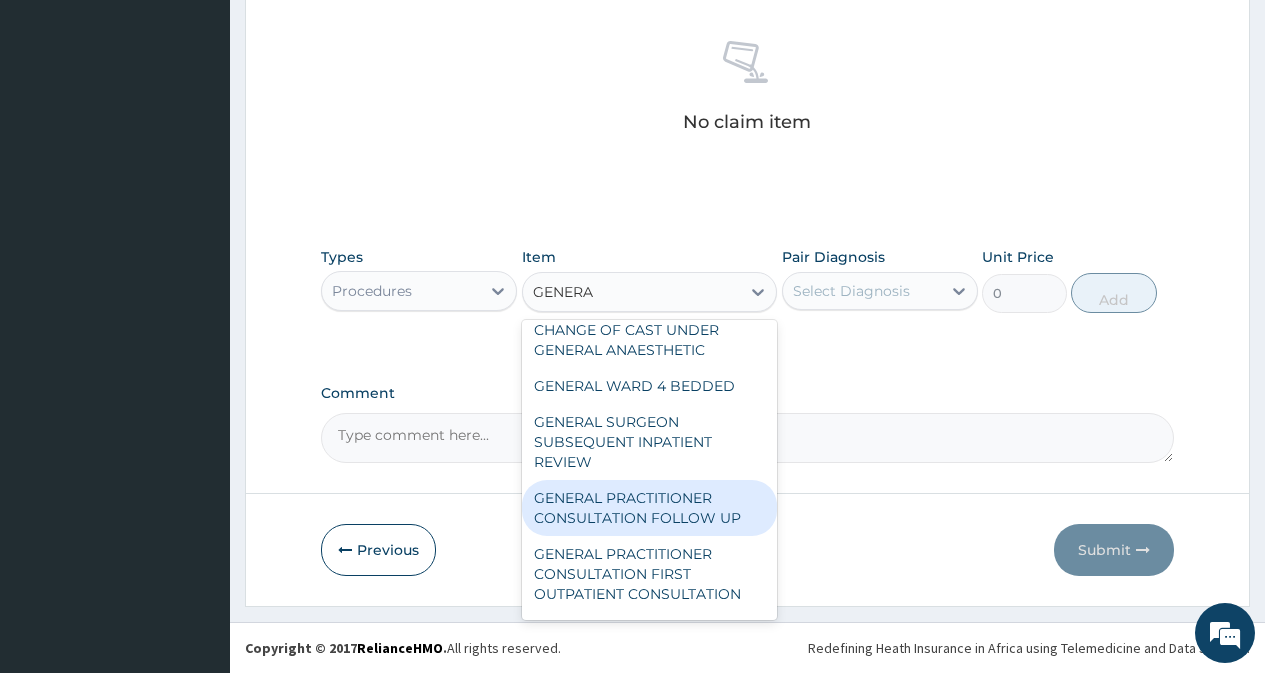 click on "GENERAL PRACTITIONER CONSULTATION FOLLOW UP" at bounding box center (650, 508) 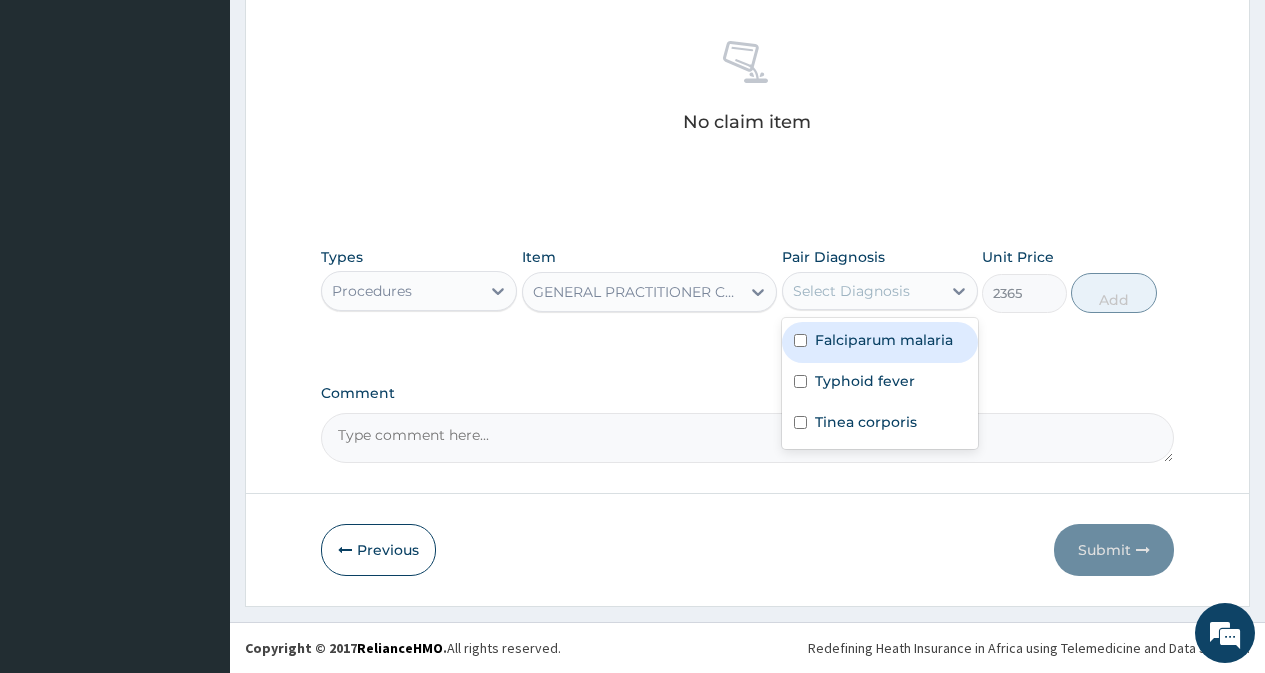 click on "Select Diagnosis" at bounding box center (851, 291) 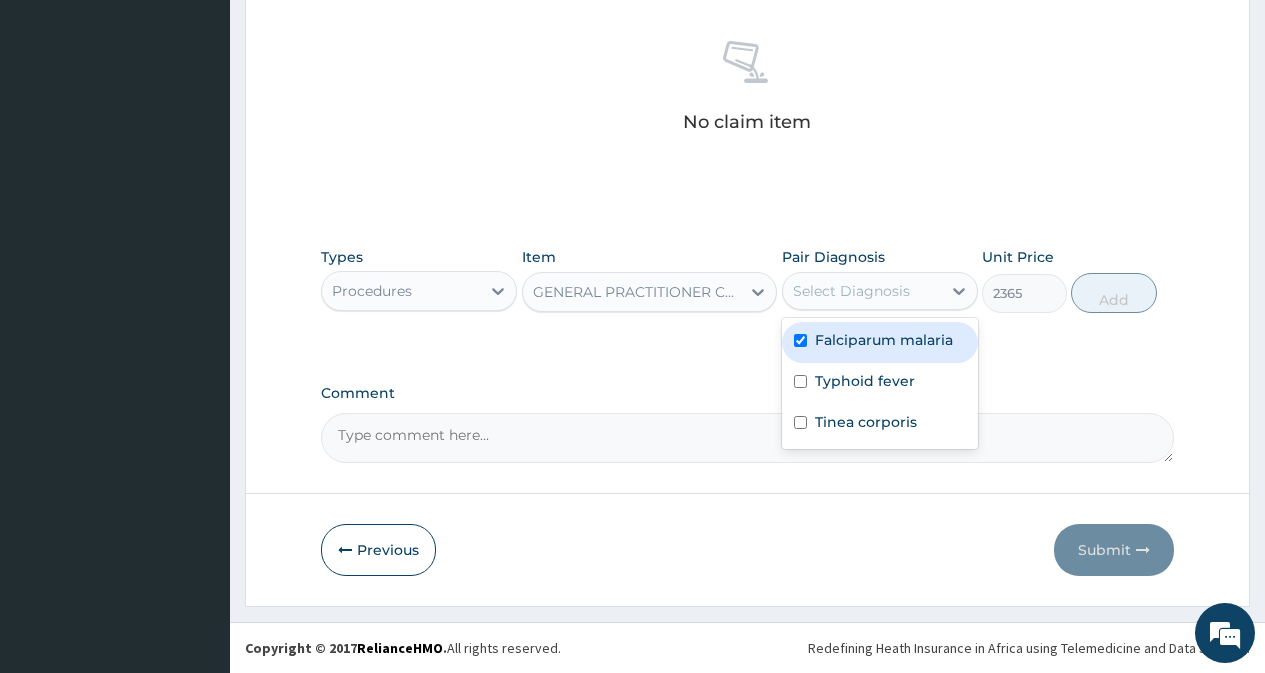 checkbox on "true" 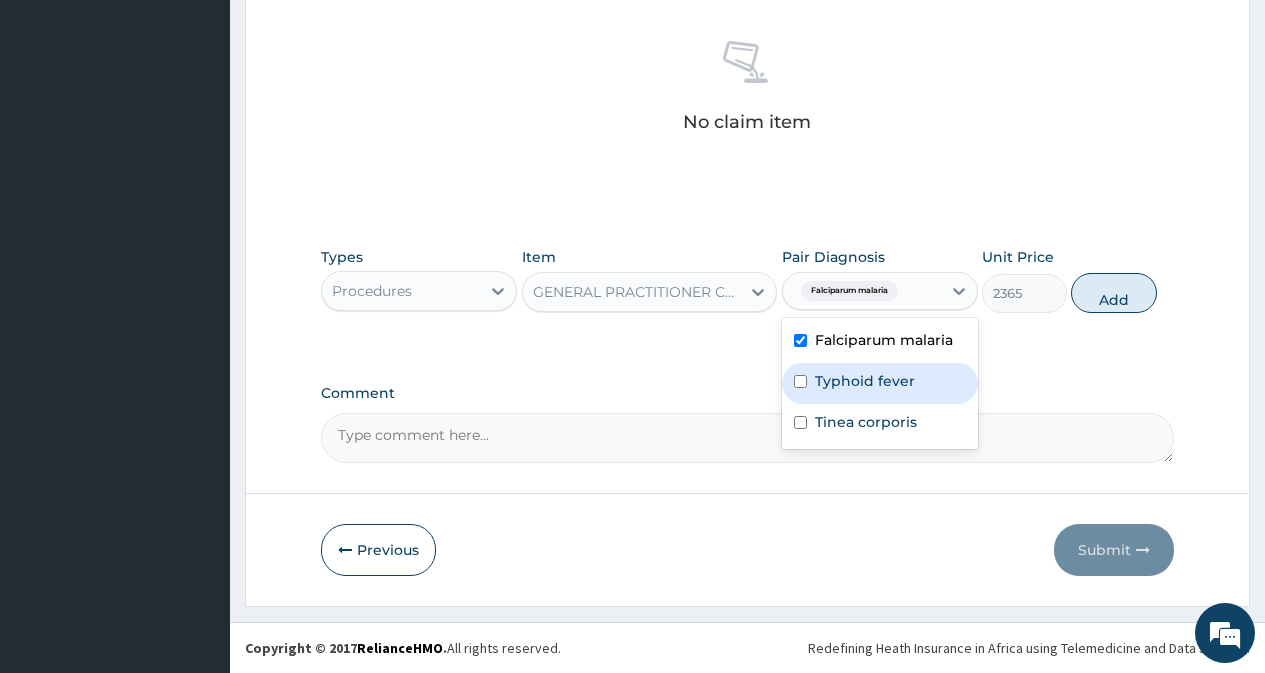 click at bounding box center [800, 381] 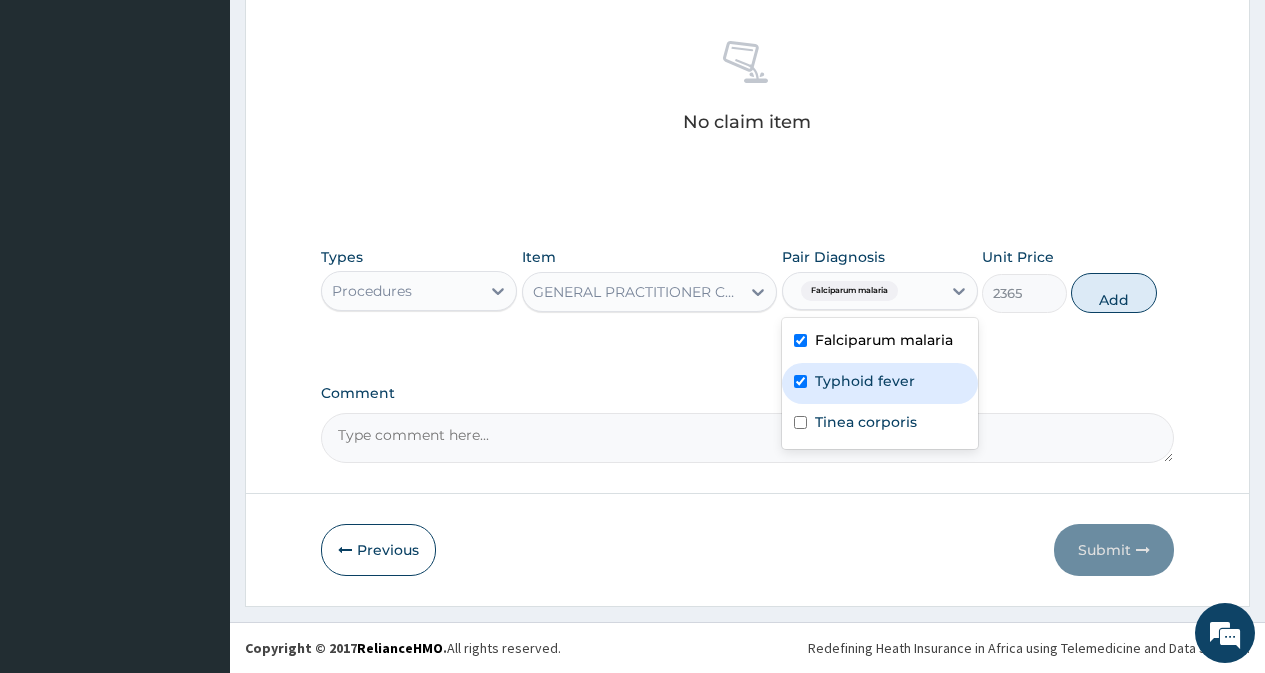 checkbox on "true" 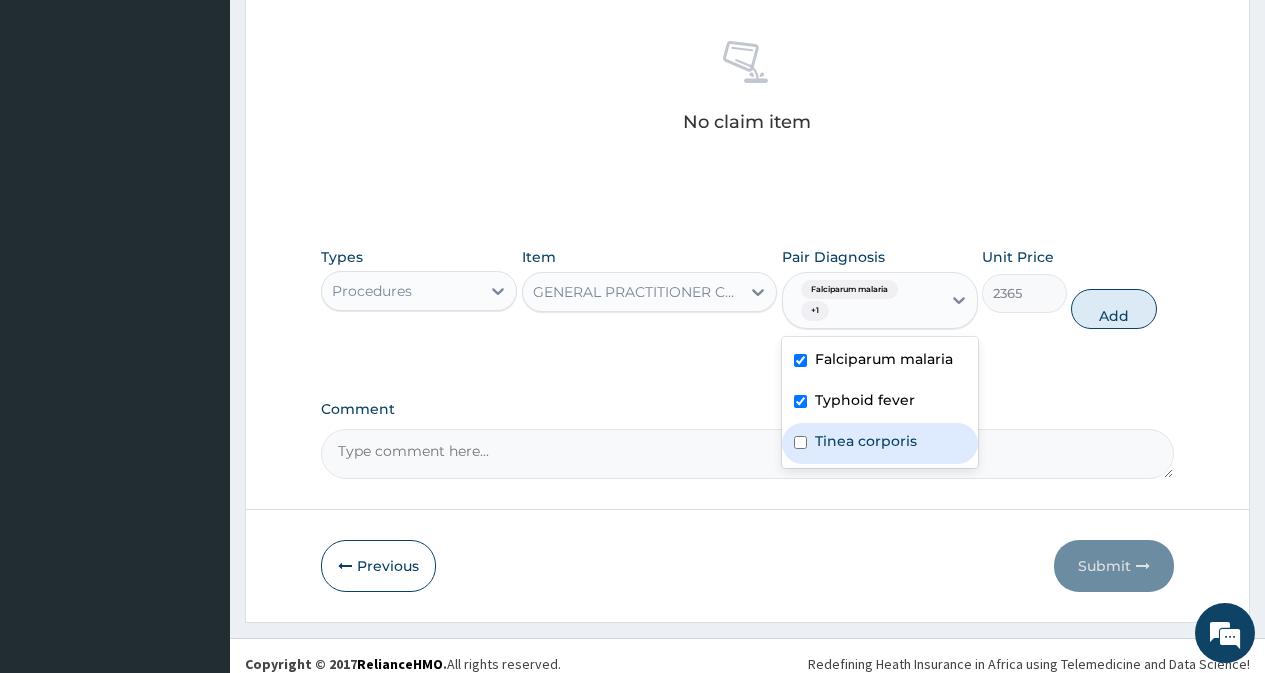 click at bounding box center (800, 442) 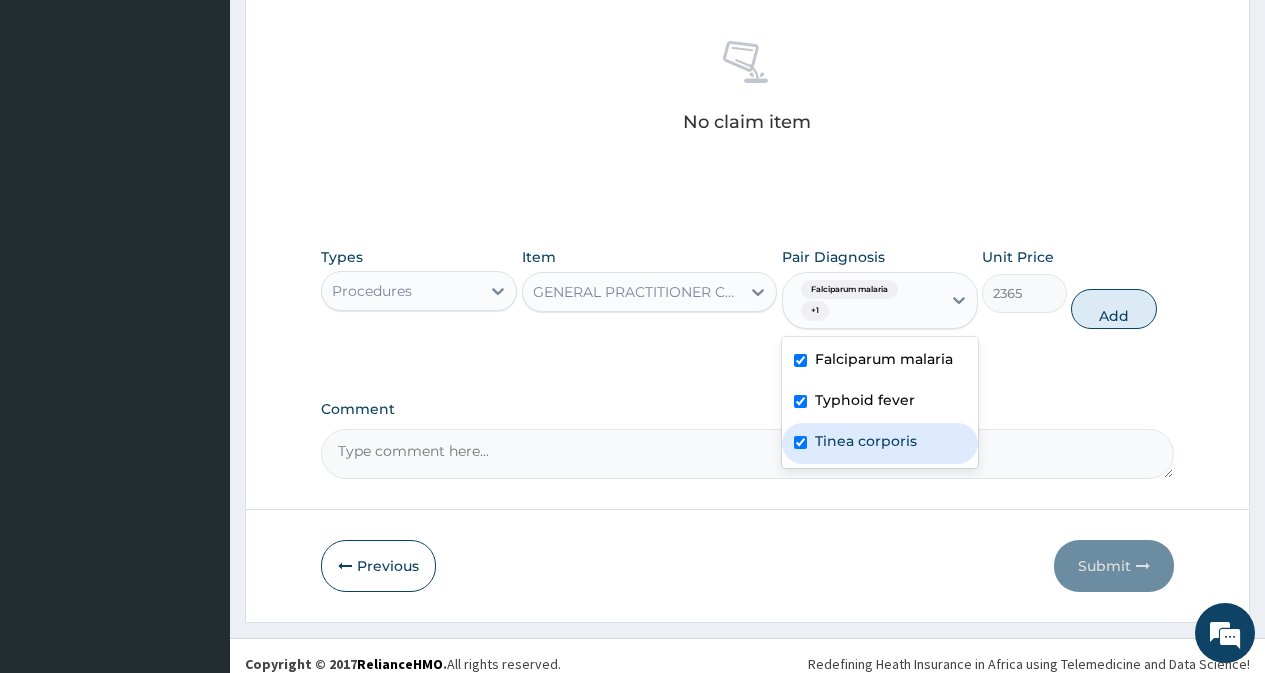 checkbox on "true" 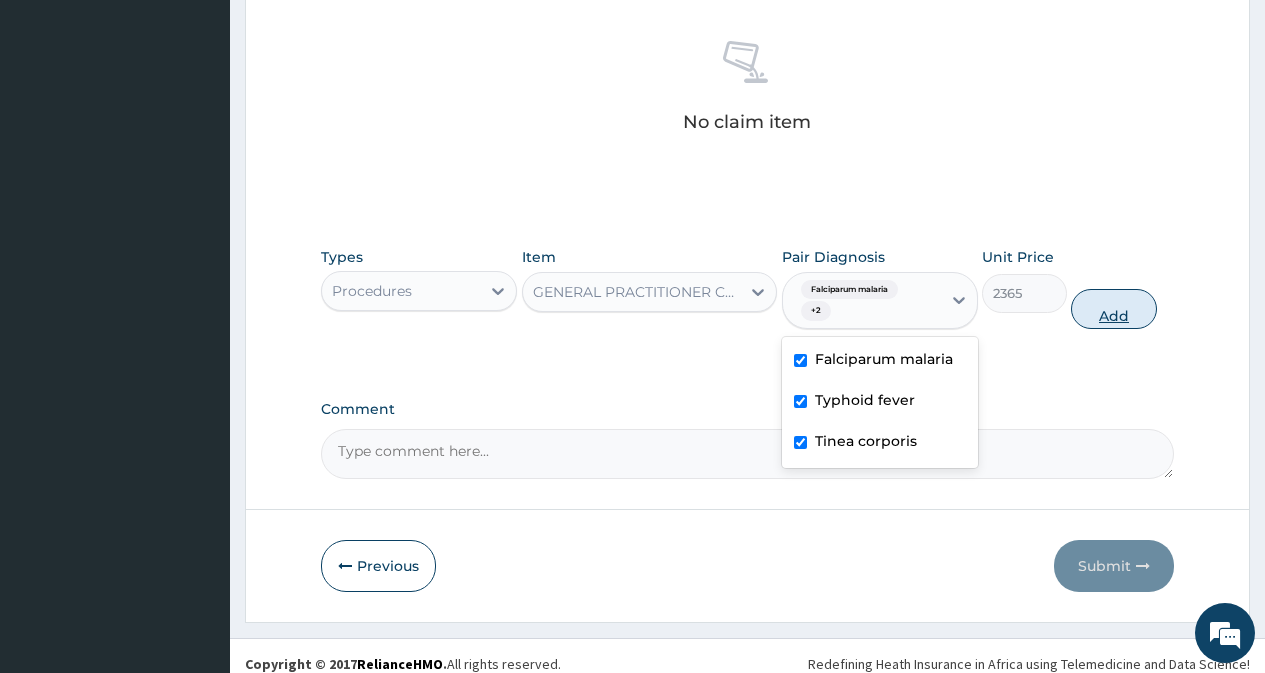 click on "Add" at bounding box center [1113, 309] 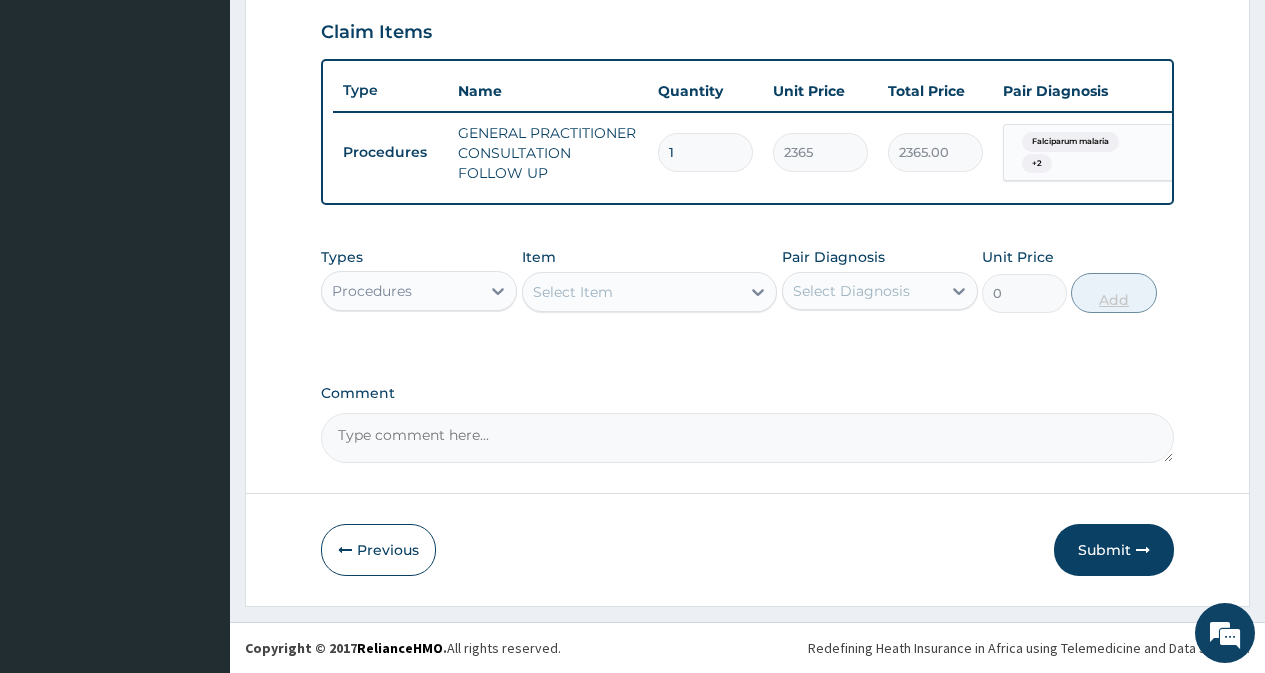 scroll, scrollTop: 700, scrollLeft: 0, axis: vertical 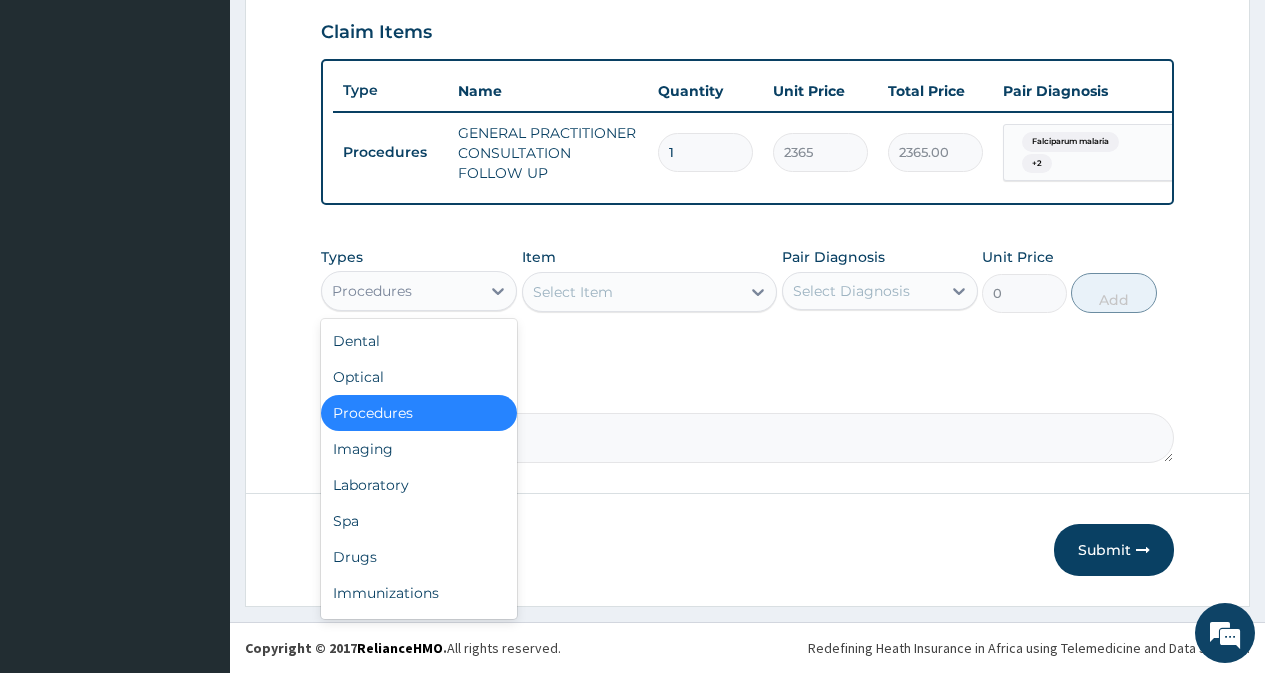 click on "Procedures" at bounding box center (401, 291) 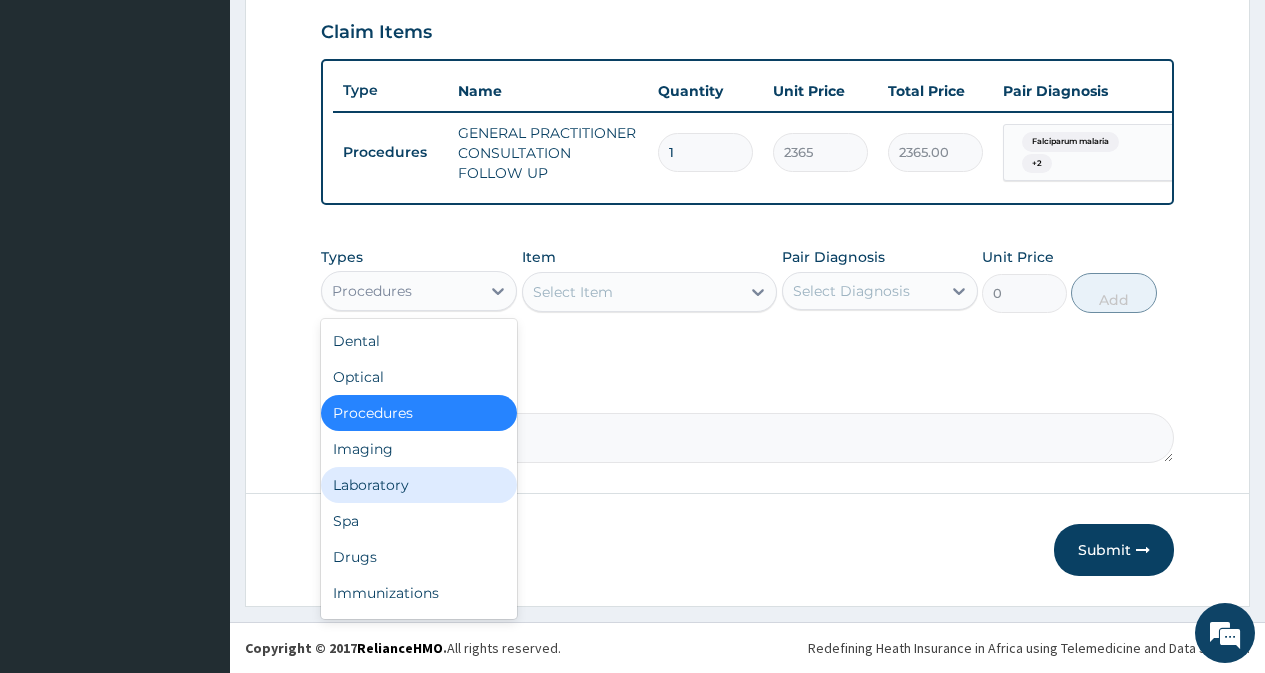 click on "Laboratory" at bounding box center [419, 485] 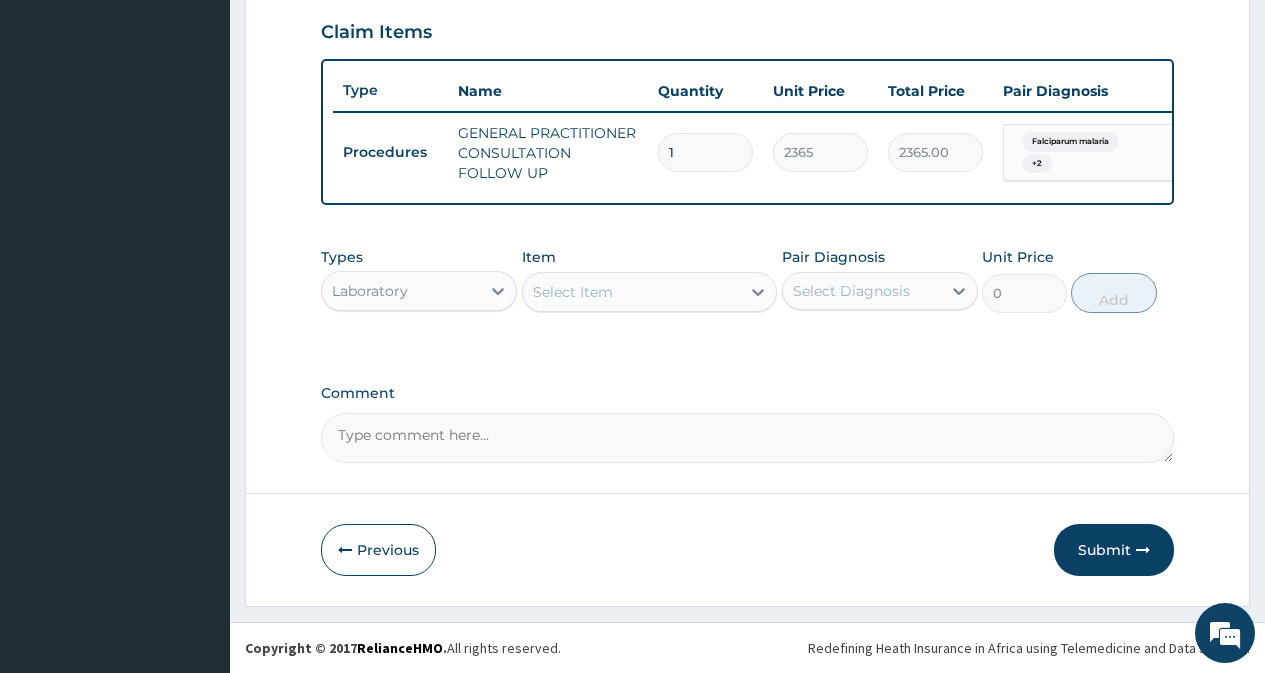 click on "Select Item" at bounding box center [632, 292] 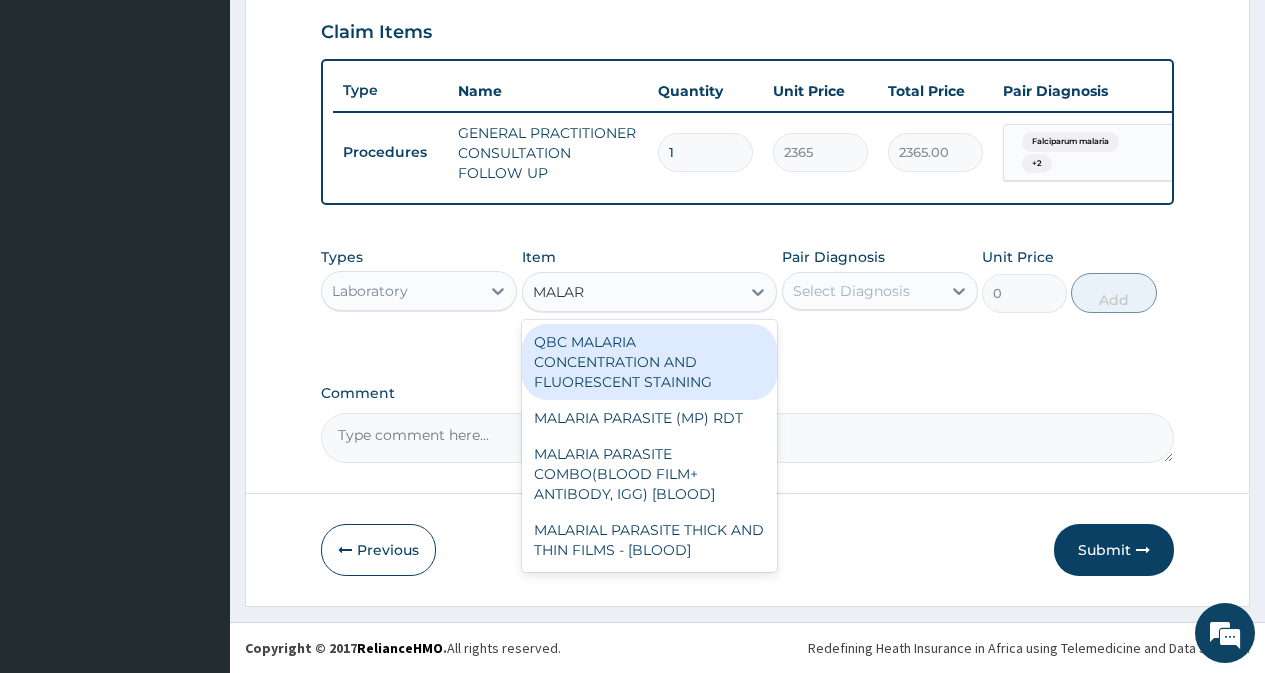 type on "MALARI" 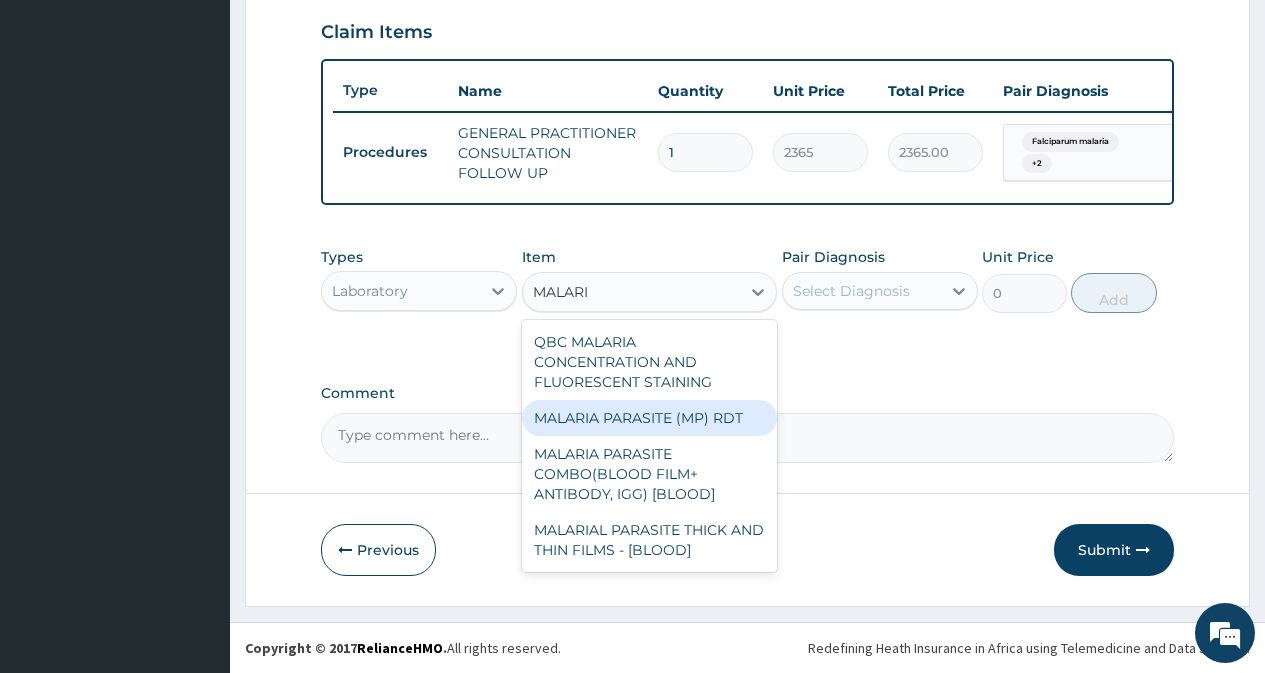 click on "MALARIA PARASITE (MP) RDT" at bounding box center (650, 418) 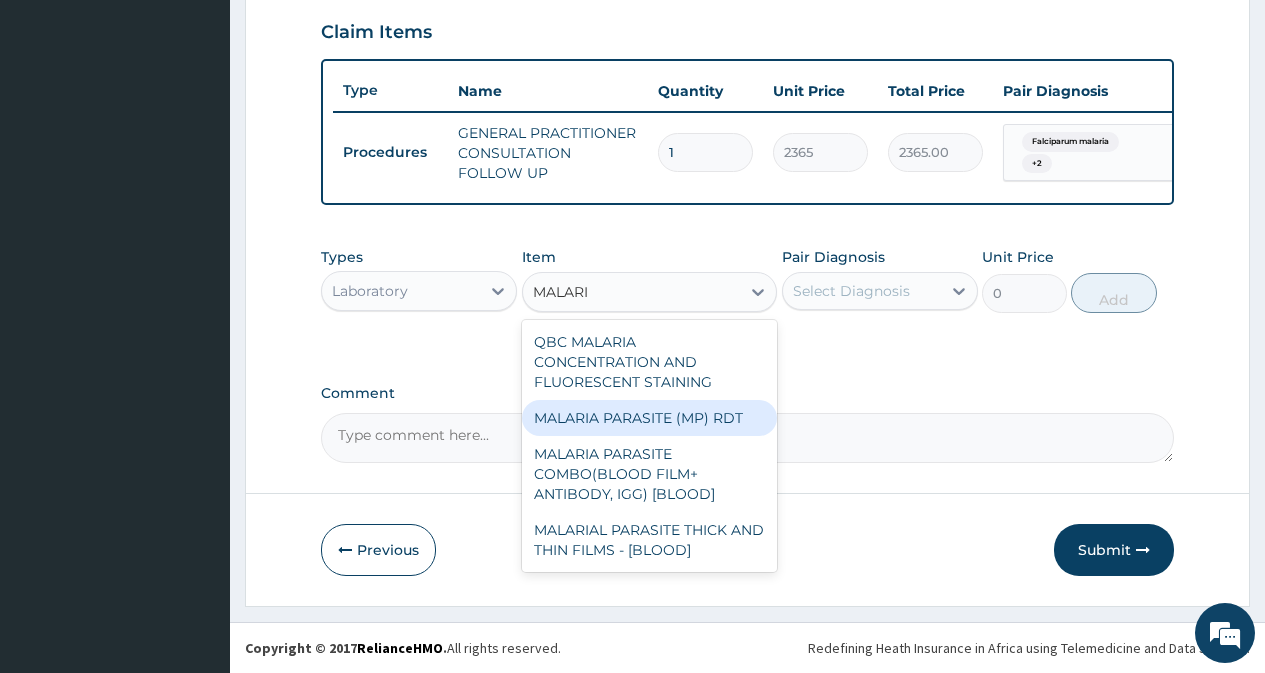 type 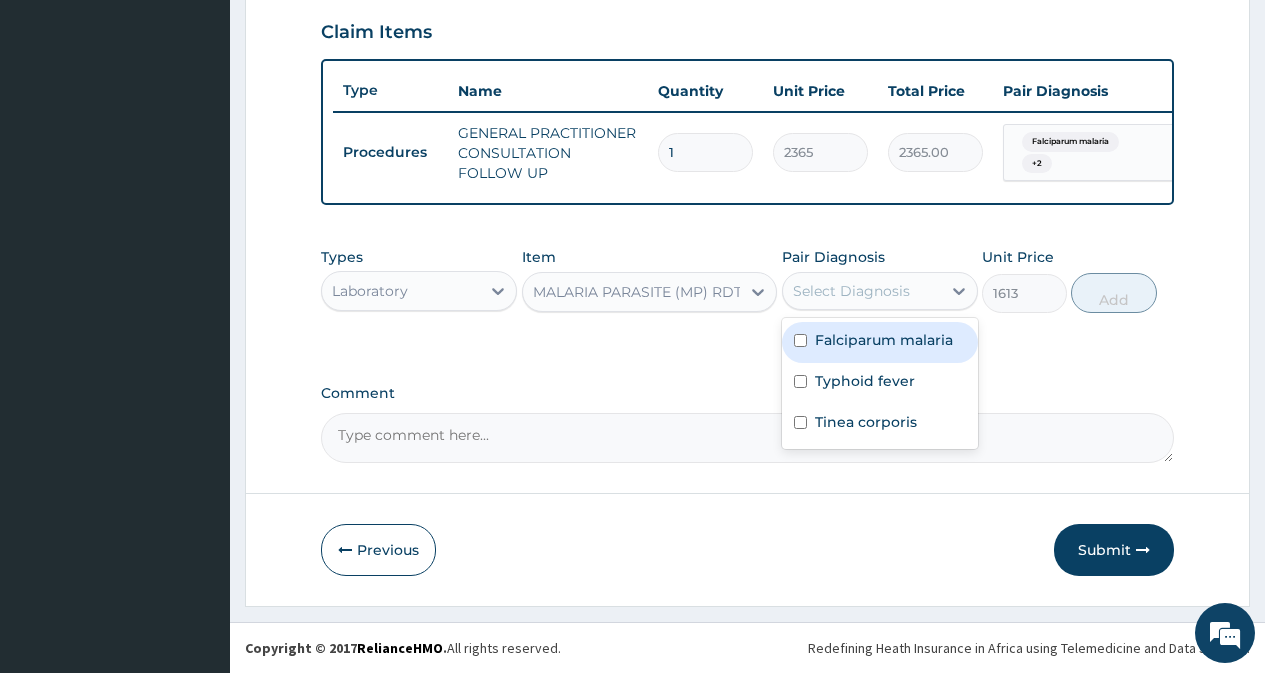 click on "Select Diagnosis" at bounding box center [851, 291] 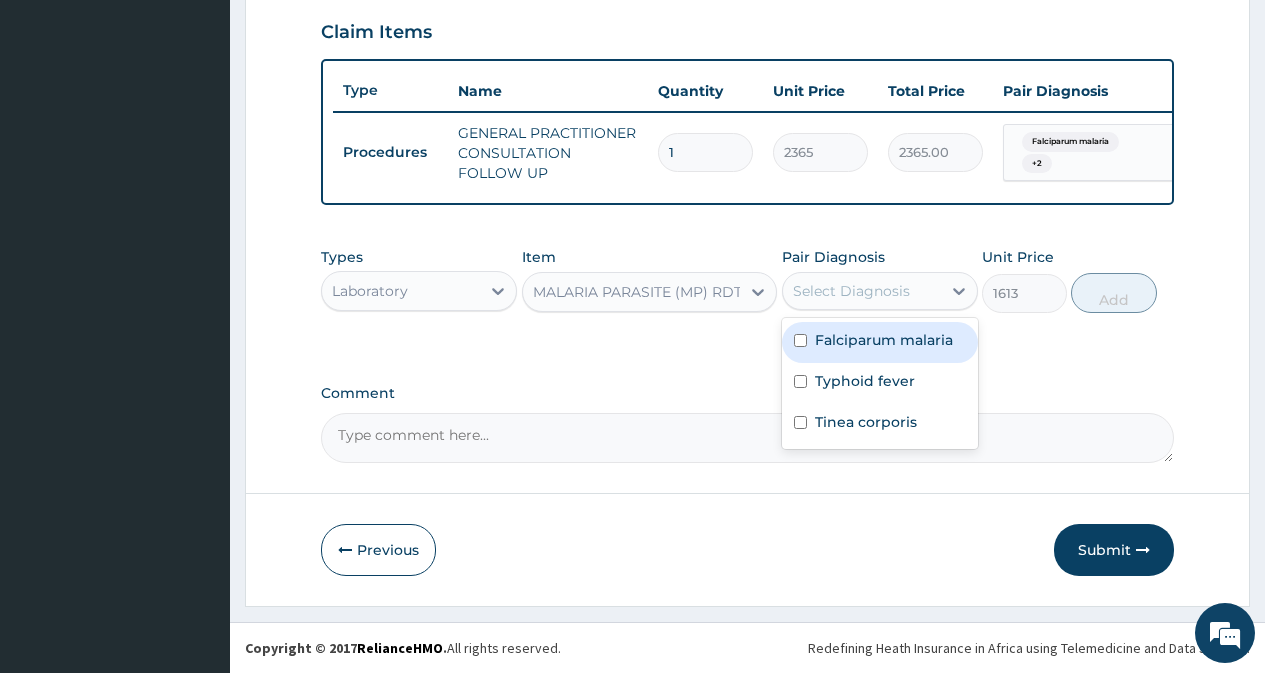 click at bounding box center [800, 340] 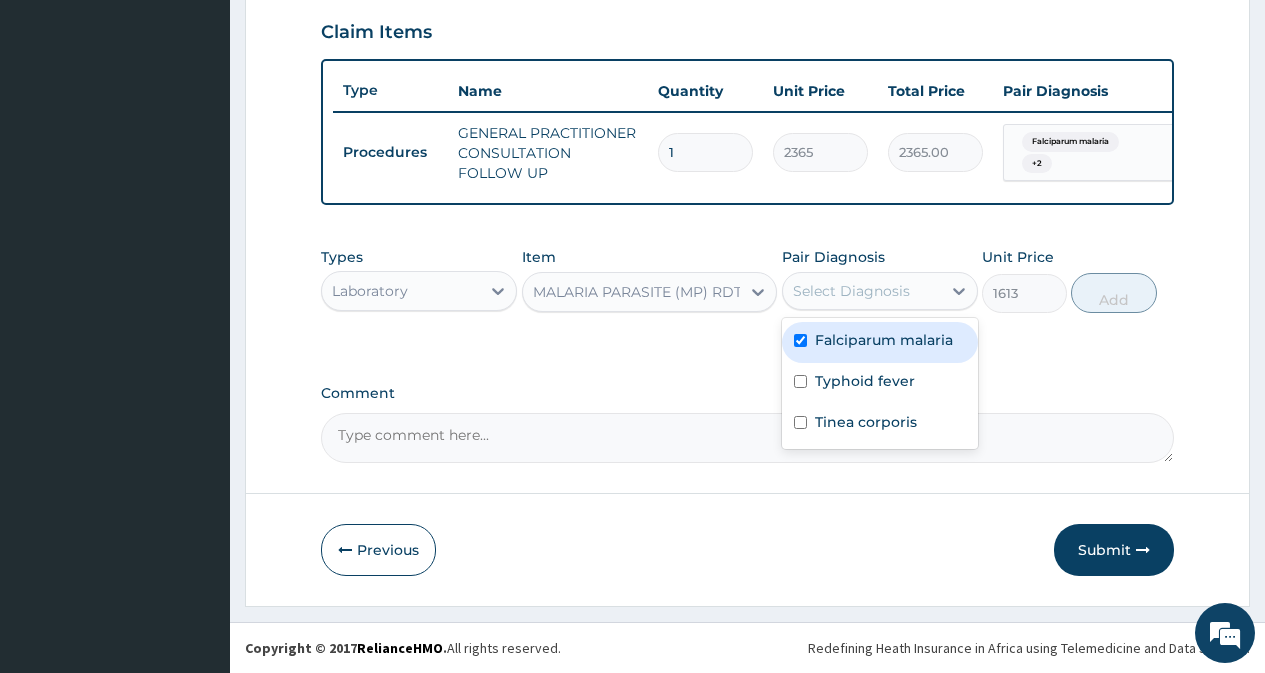 checkbox on "true" 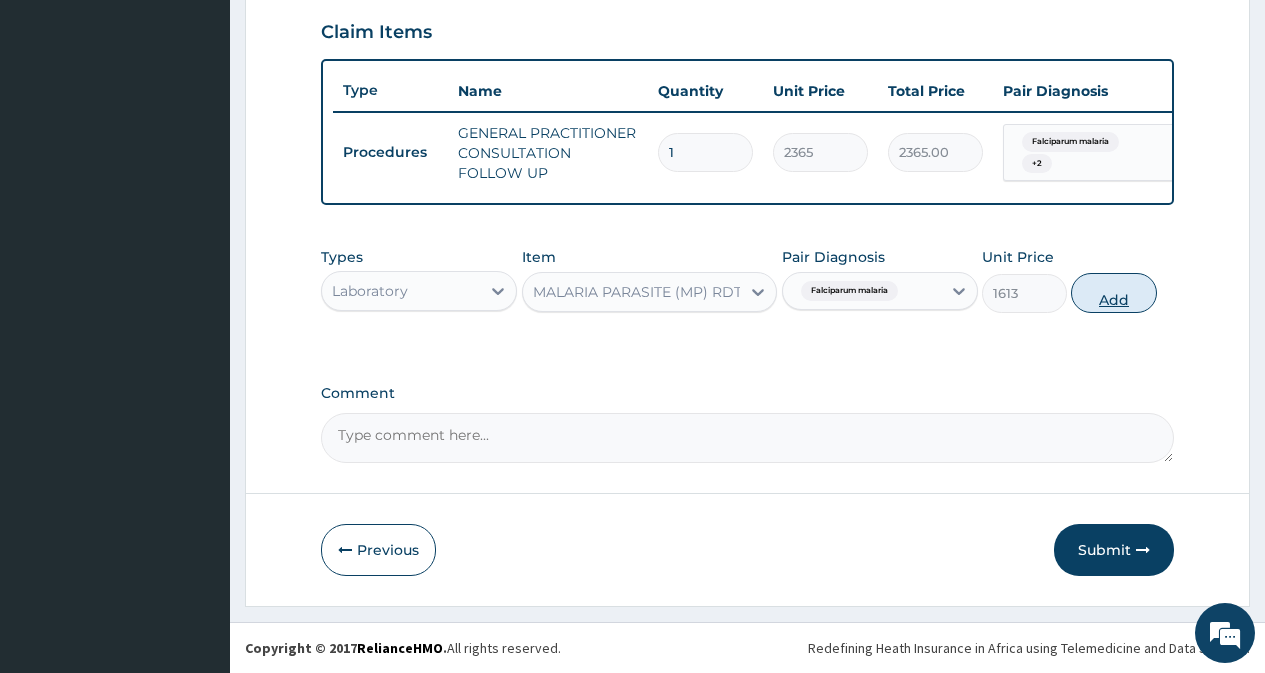 click on "Add" at bounding box center (1113, 293) 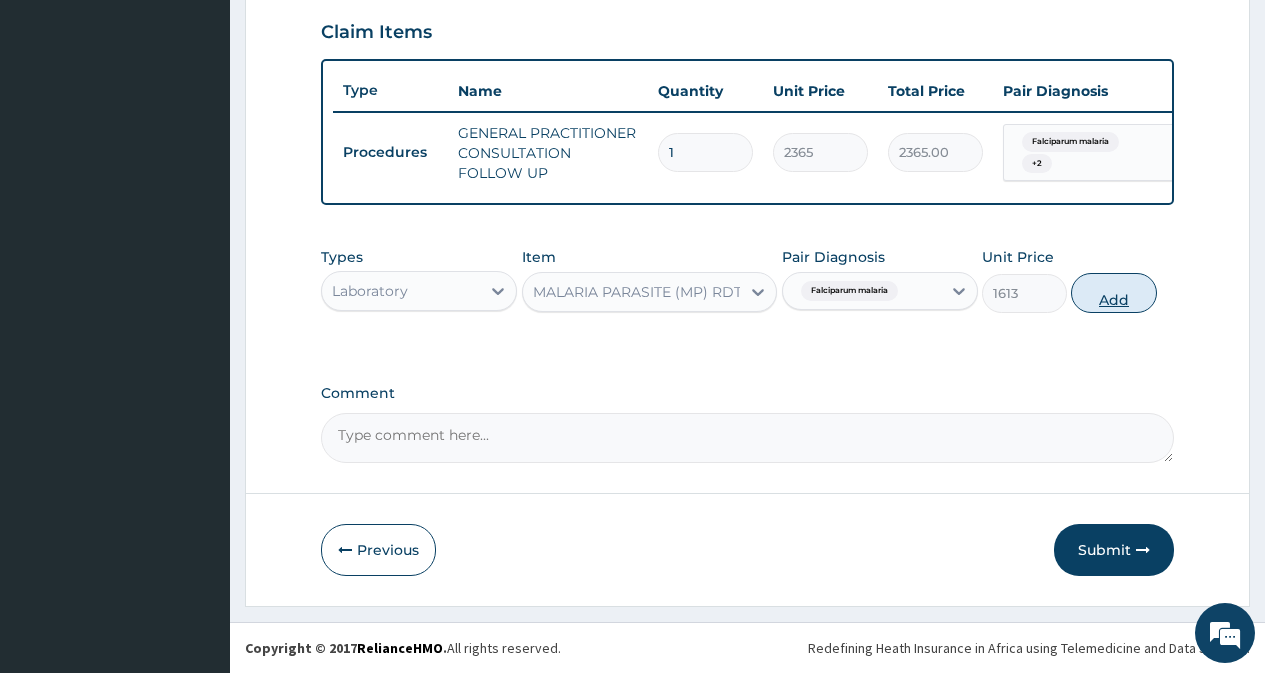 type on "0" 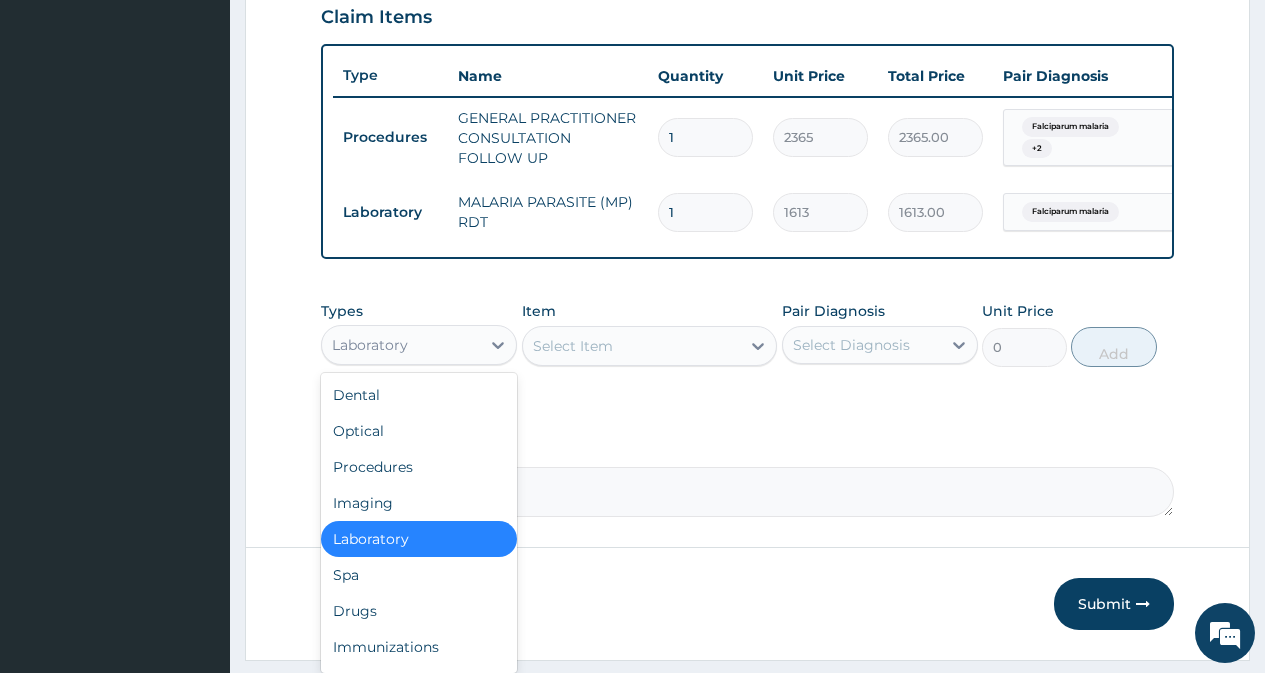 click on "Laboratory" at bounding box center (401, 345) 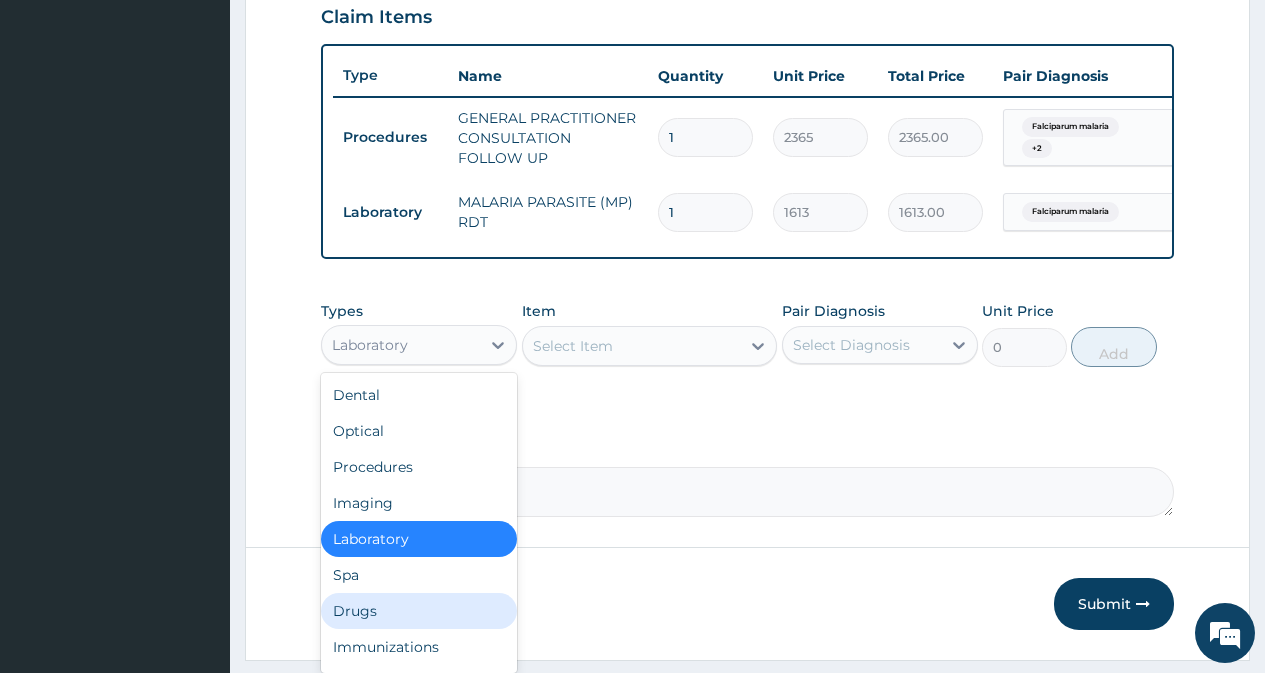 click on "Drugs" at bounding box center (419, 611) 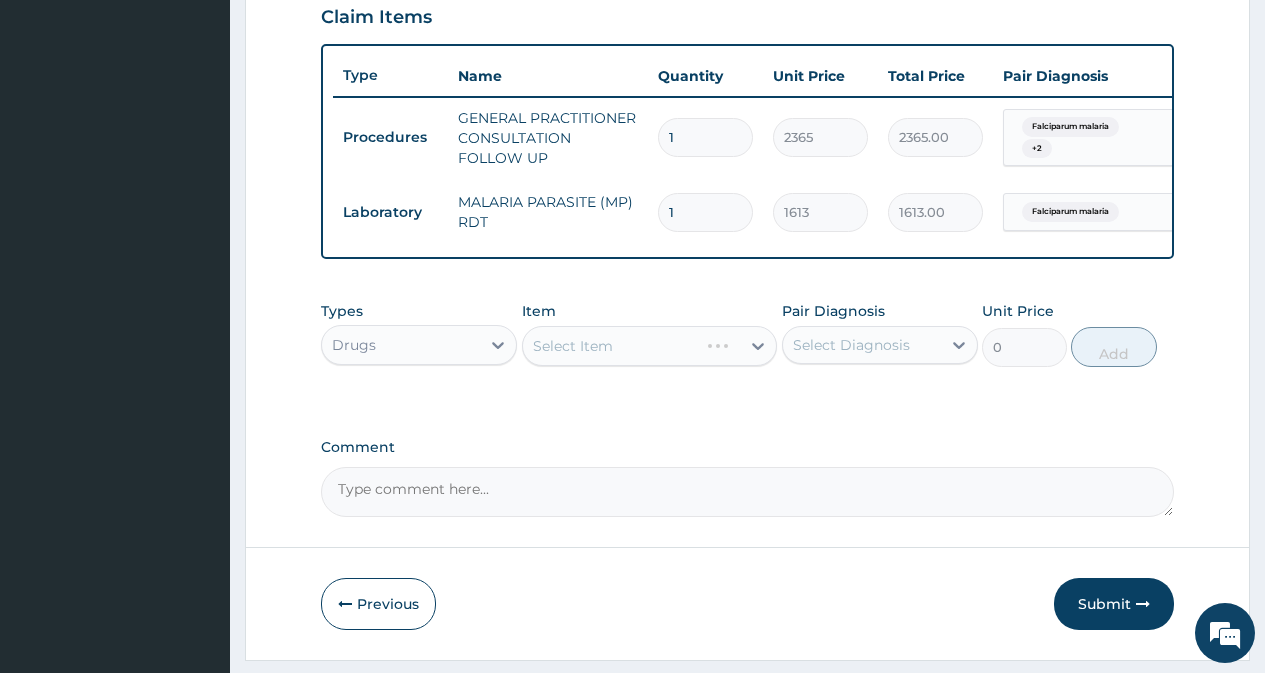click on "Select Item" at bounding box center (650, 346) 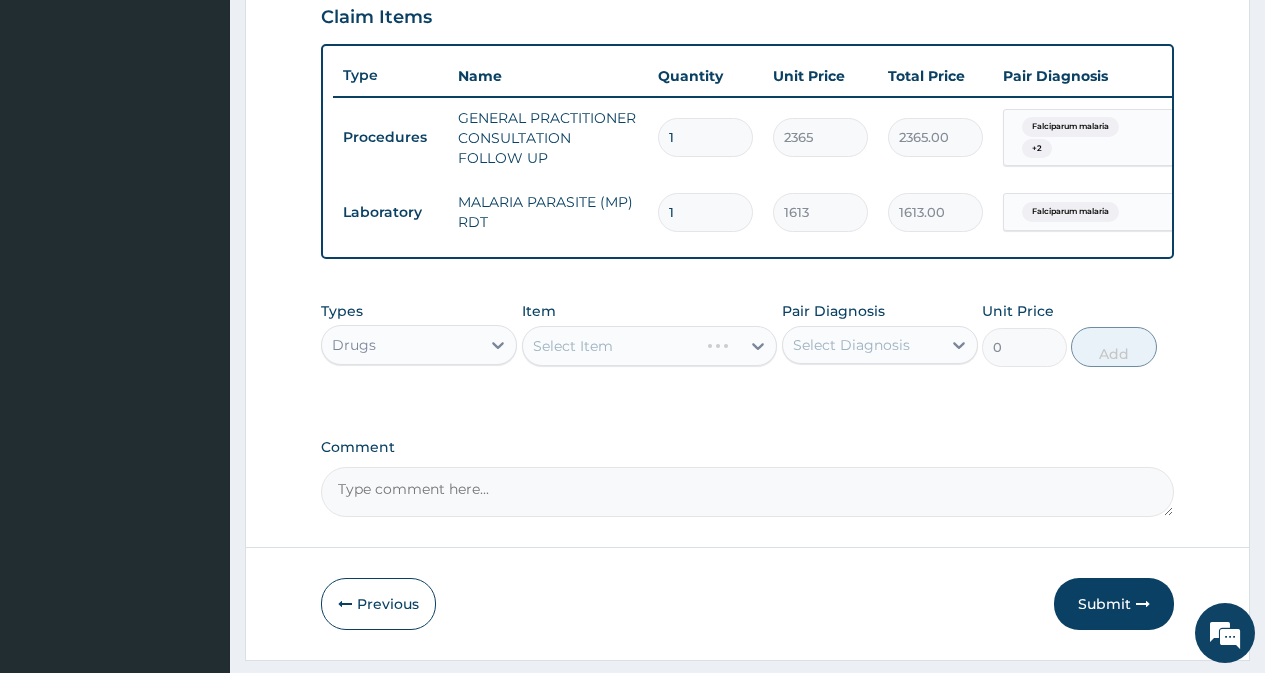 click on "Select Item" at bounding box center (650, 346) 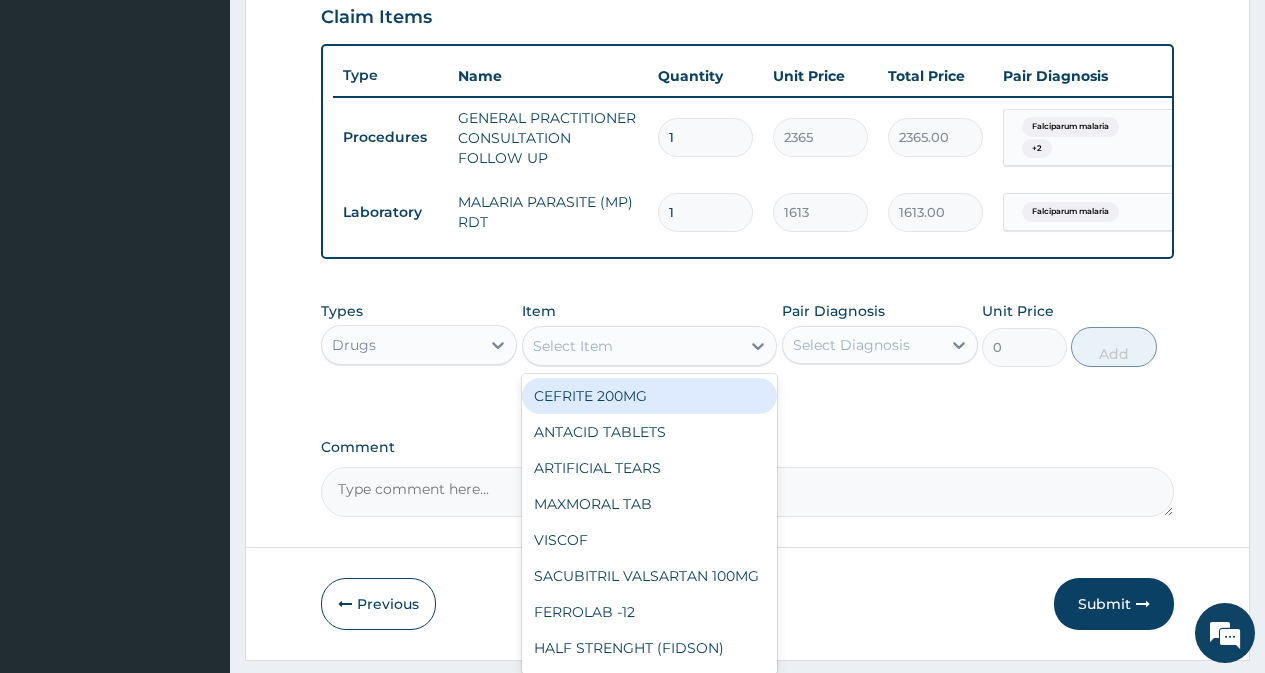click on "Select Item" at bounding box center (632, 346) 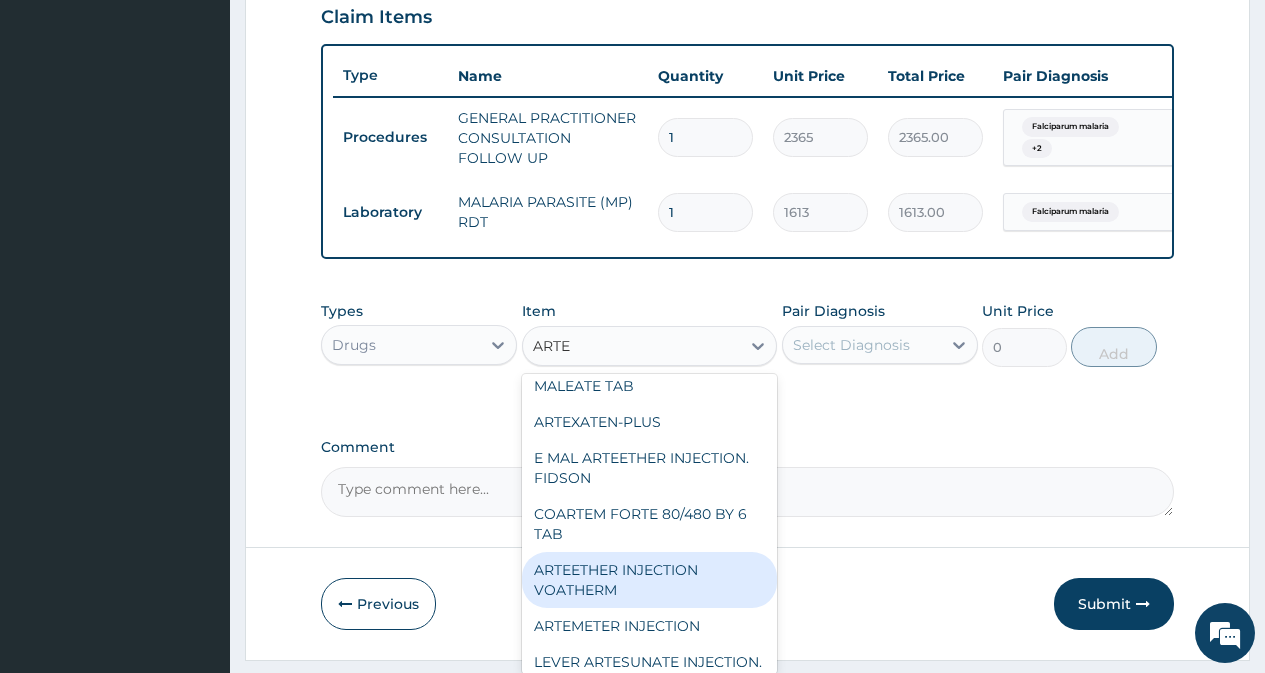 scroll, scrollTop: 0, scrollLeft: 0, axis: both 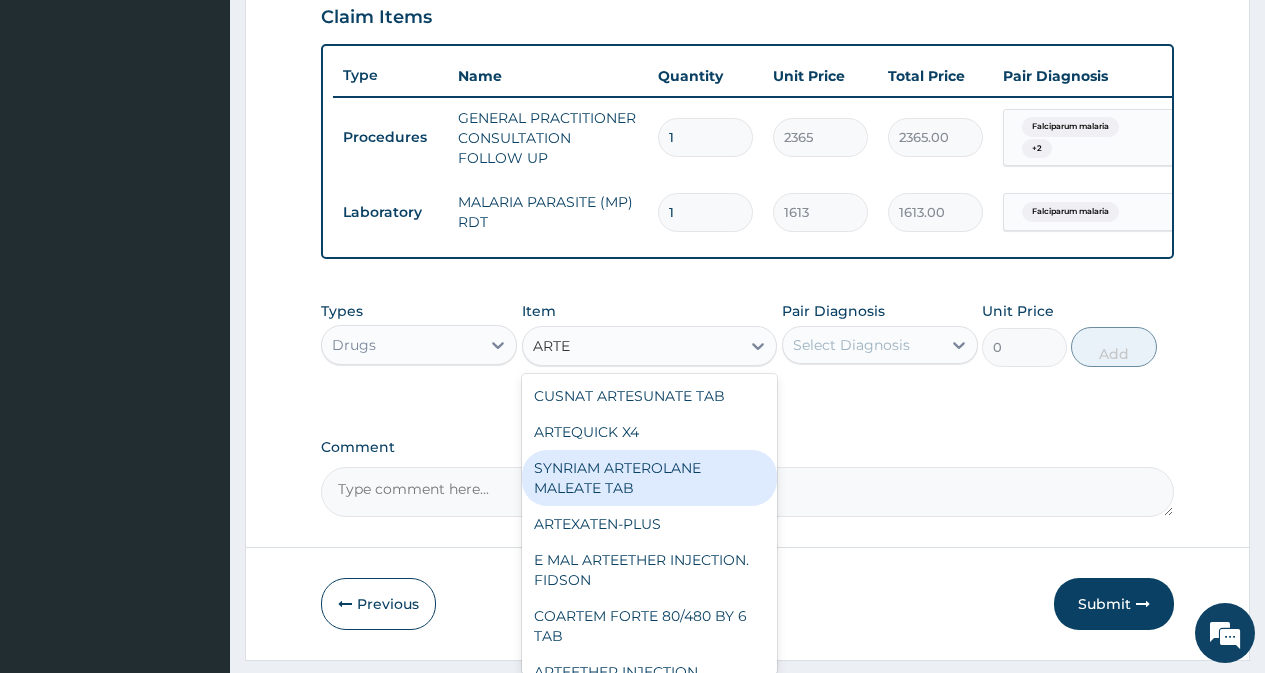 type on "ARTEM" 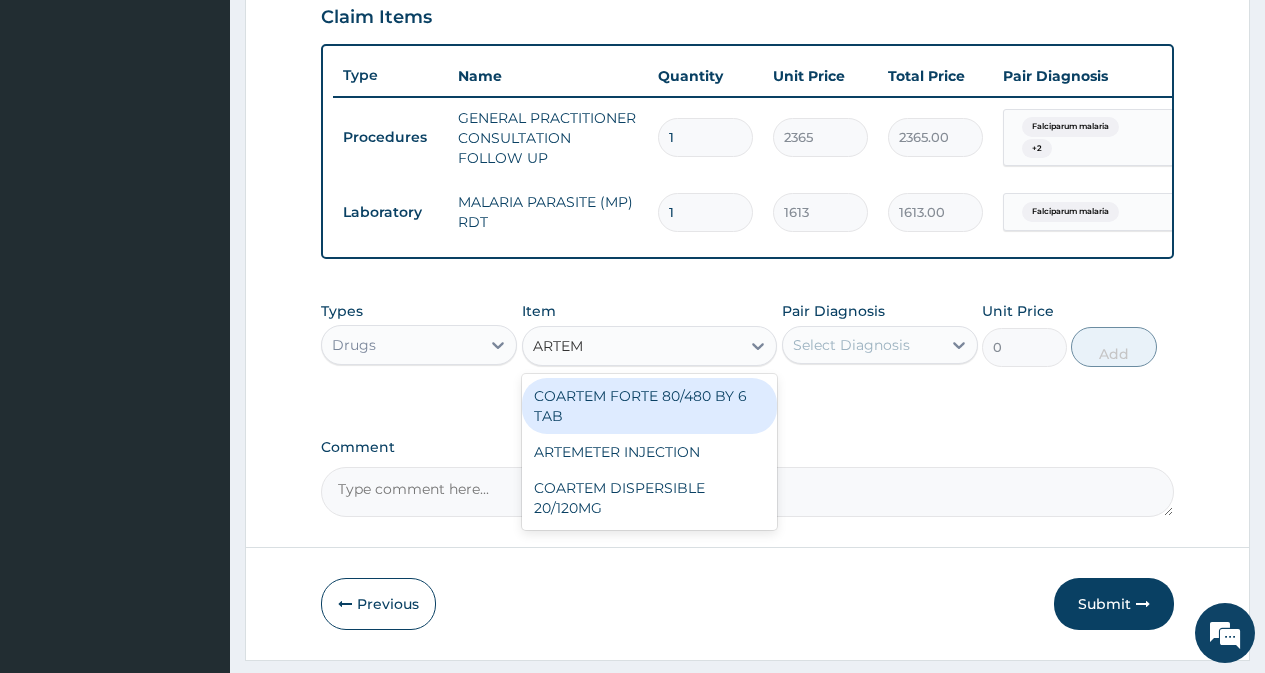 click on "COARTEM FORTE 80/480 BY 6 TAB" at bounding box center (650, 406) 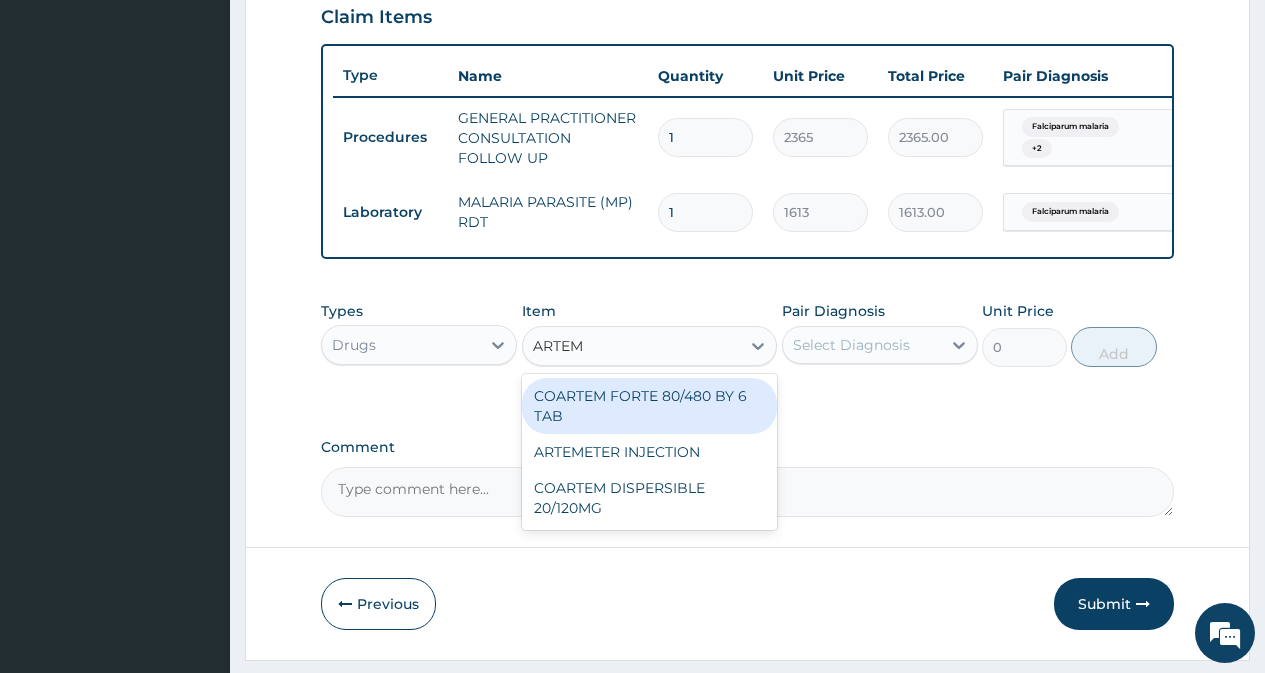 type 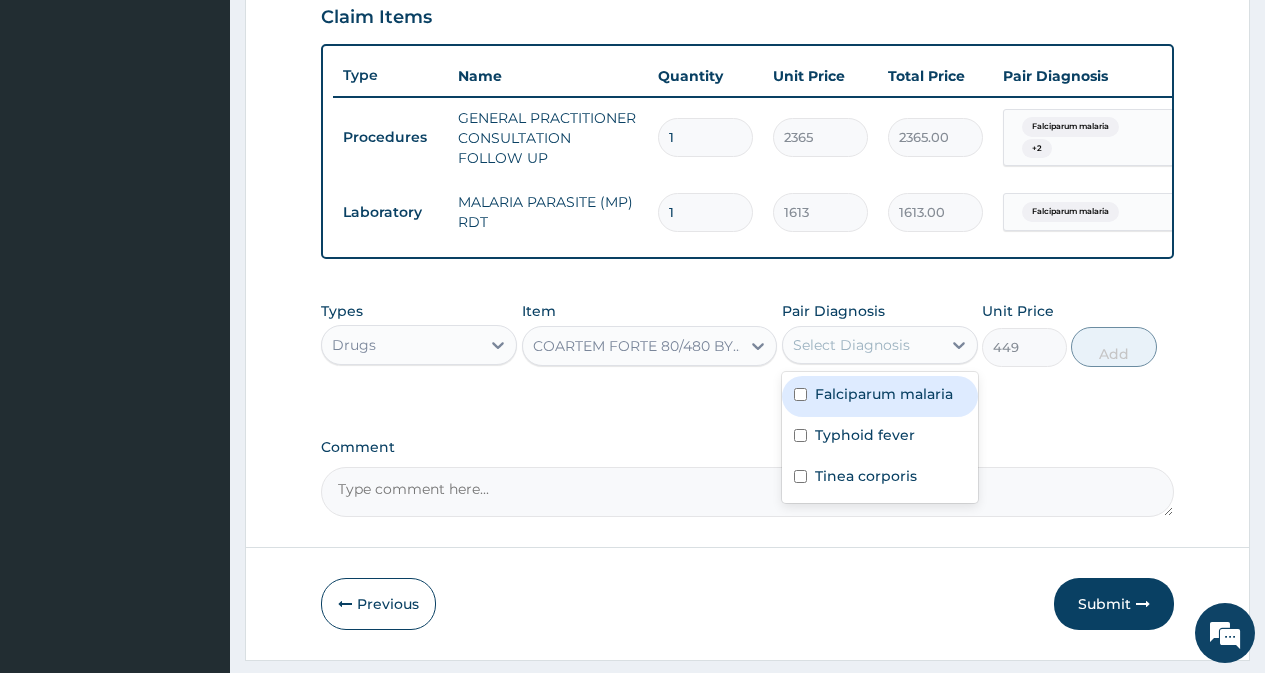 click on "Select Diagnosis" at bounding box center (862, 345) 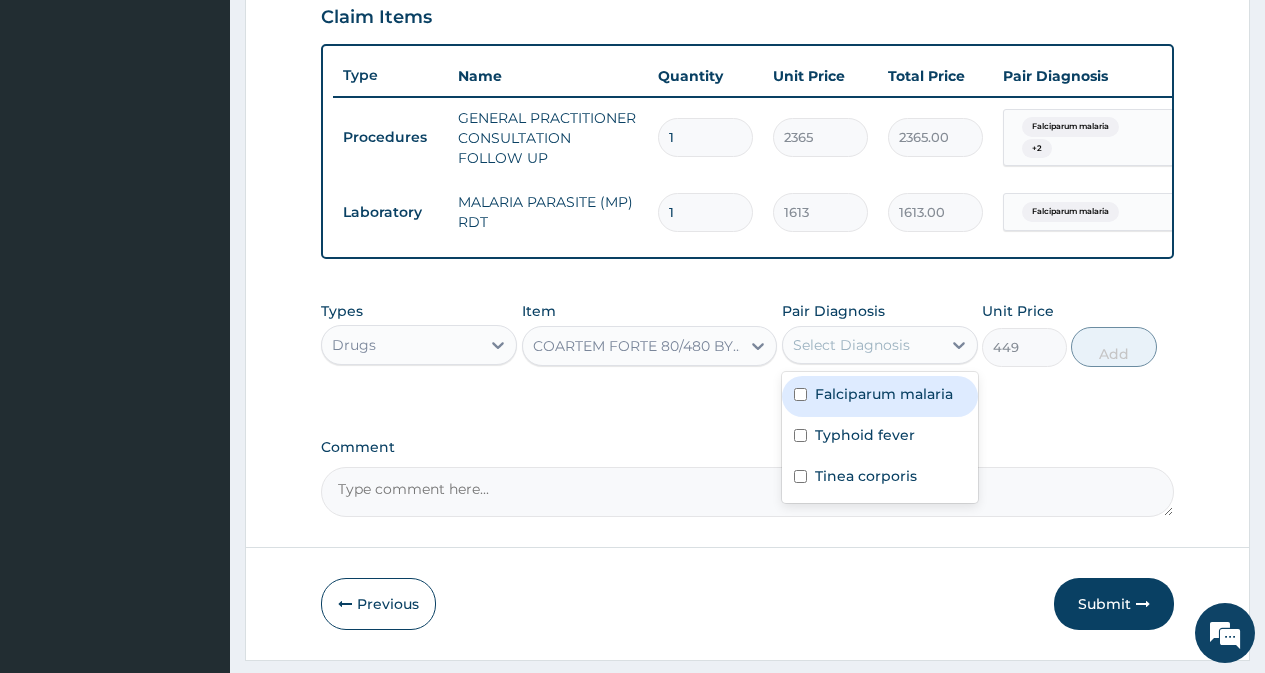 click at bounding box center [800, 394] 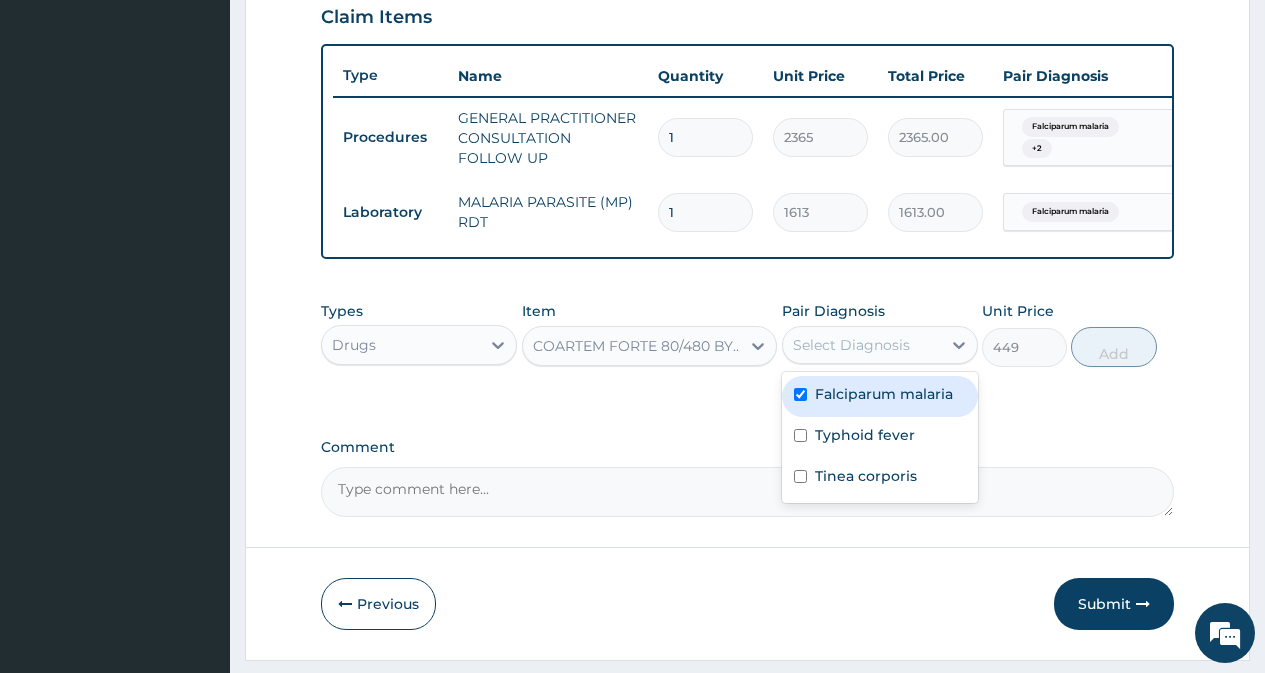 checkbox on "true" 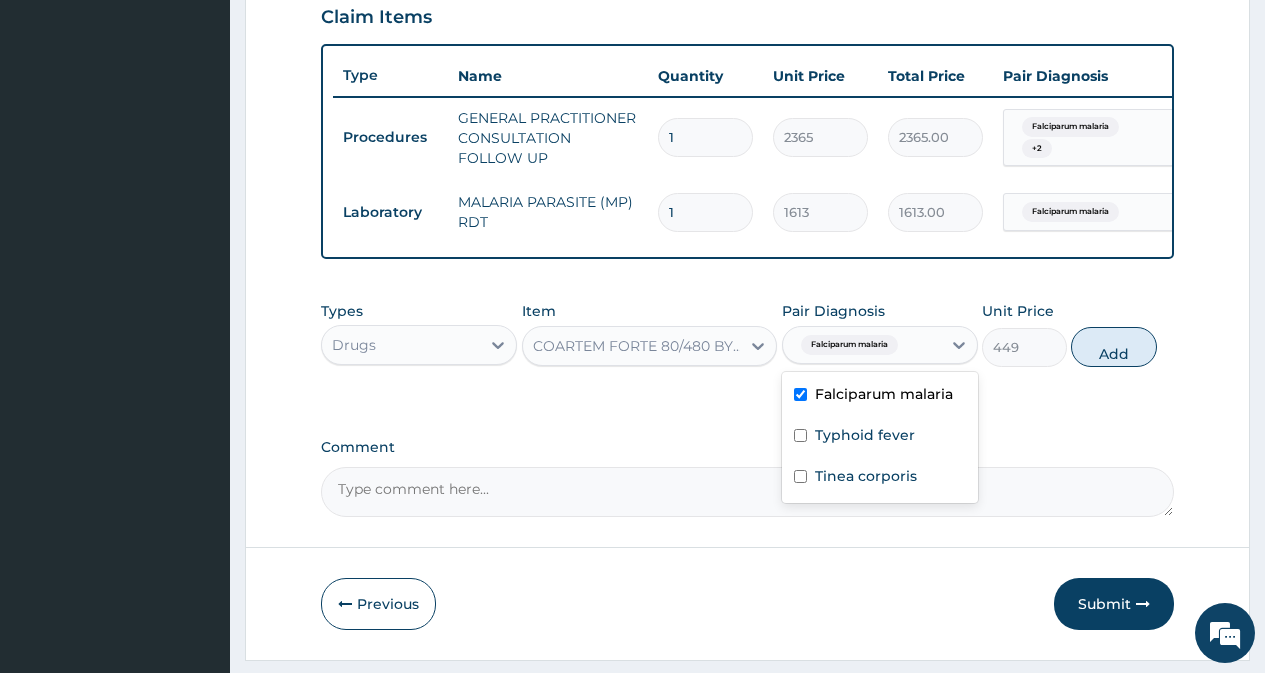 click on "Add" at bounding box center (1113, 347) 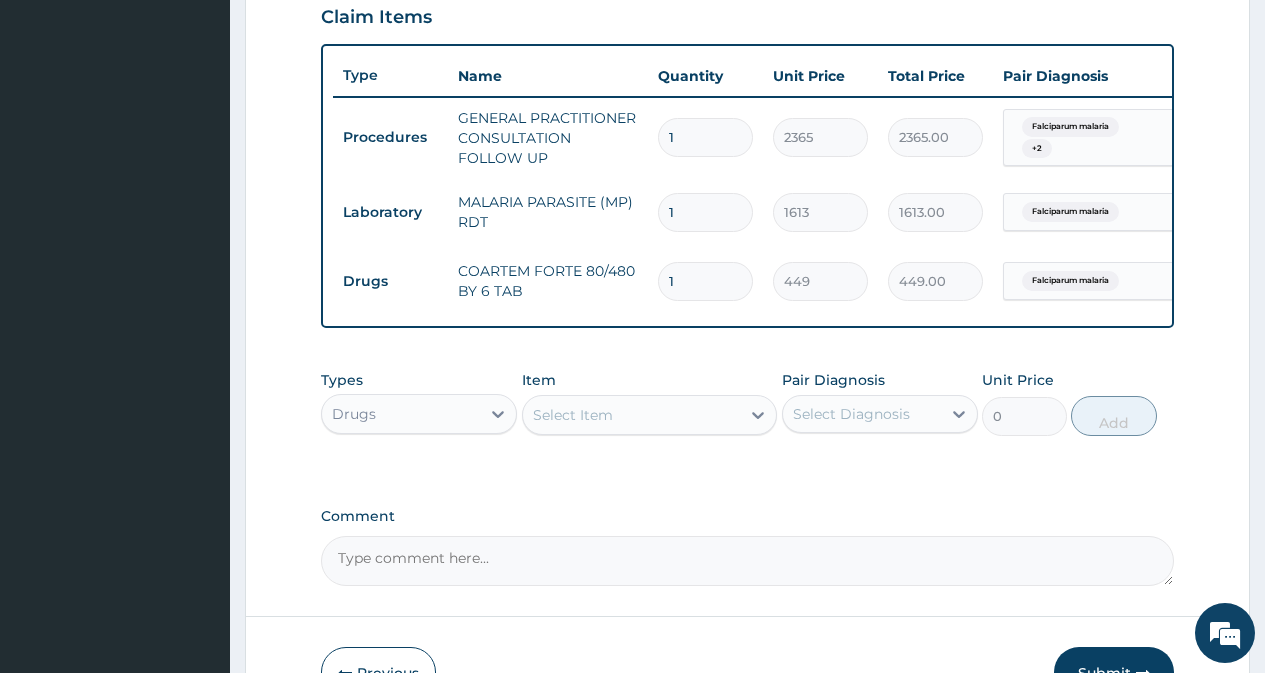 type 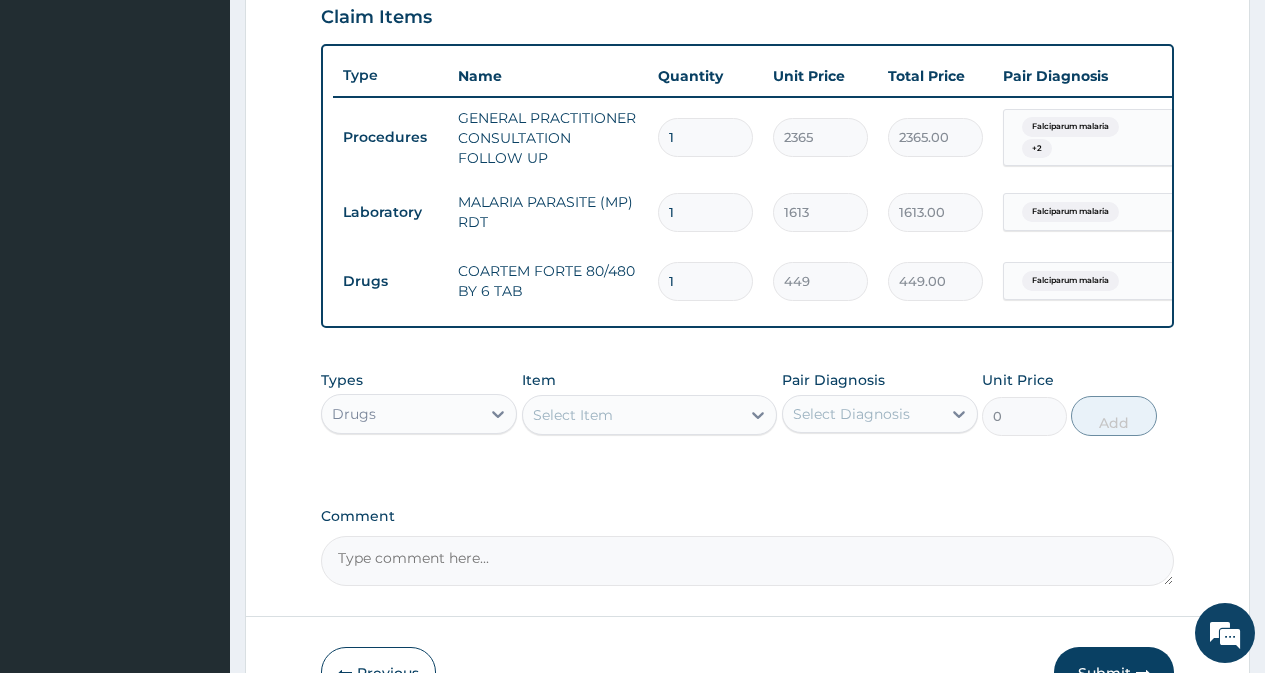 type on "0.00" 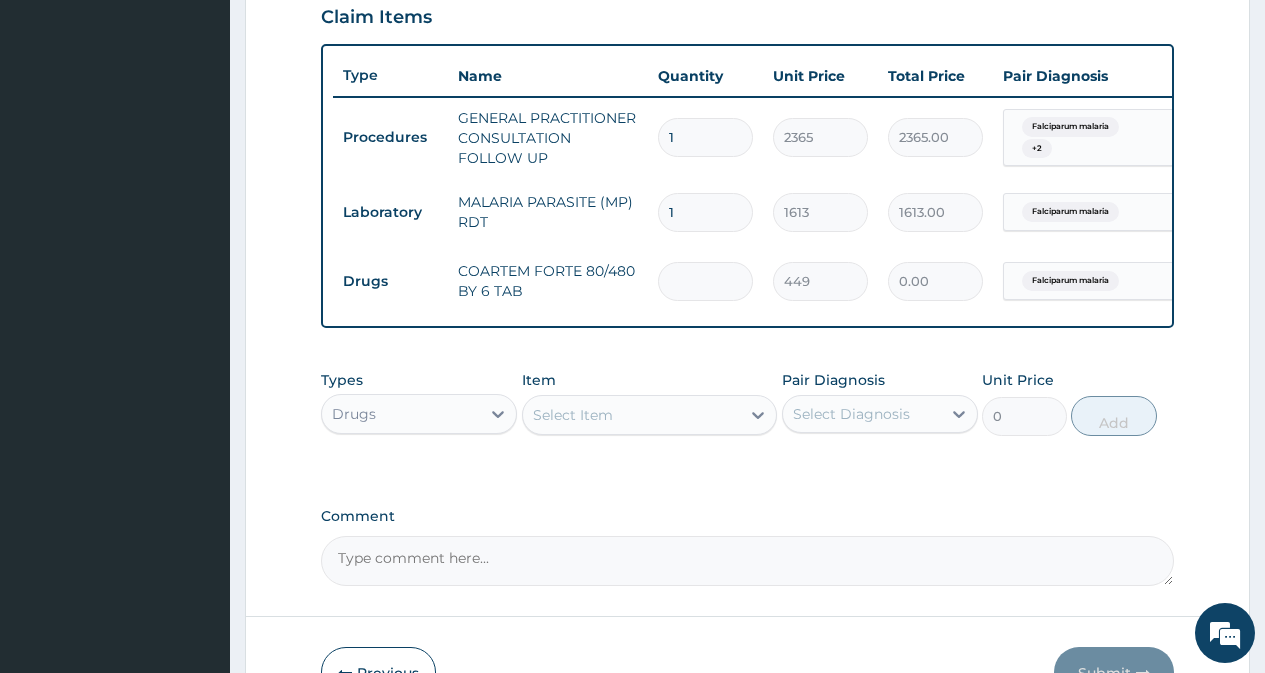 type on "6" 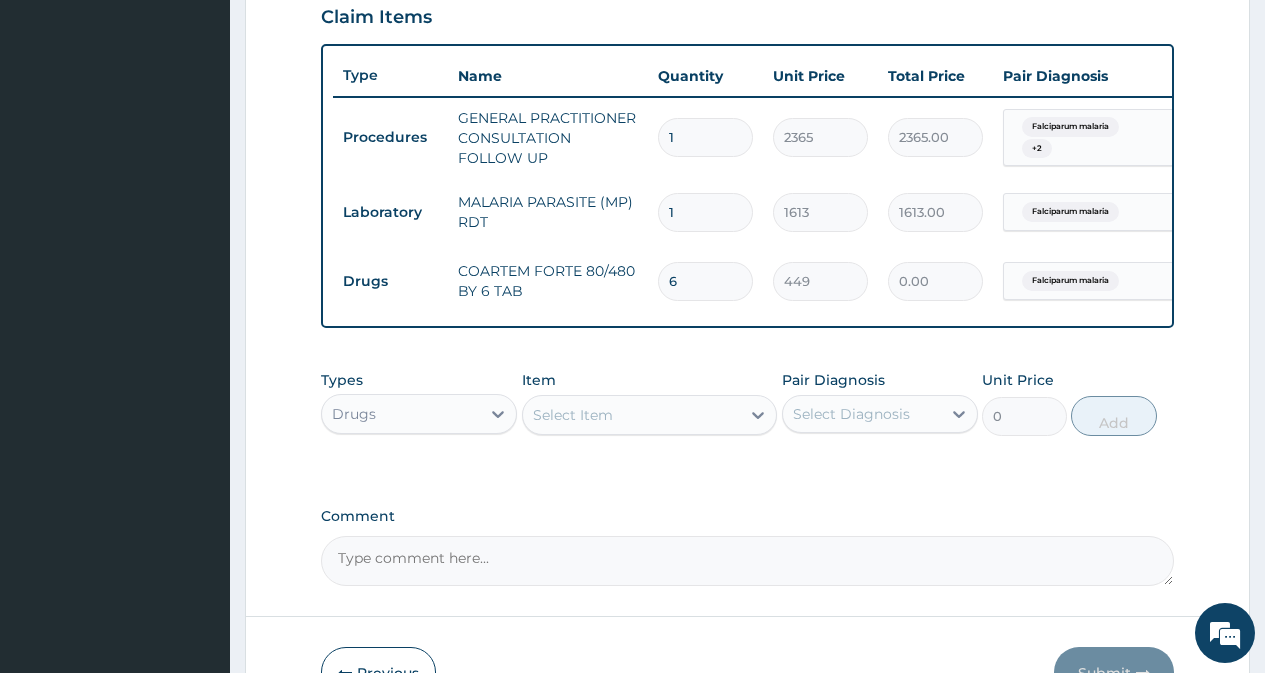 type on "2694.00" 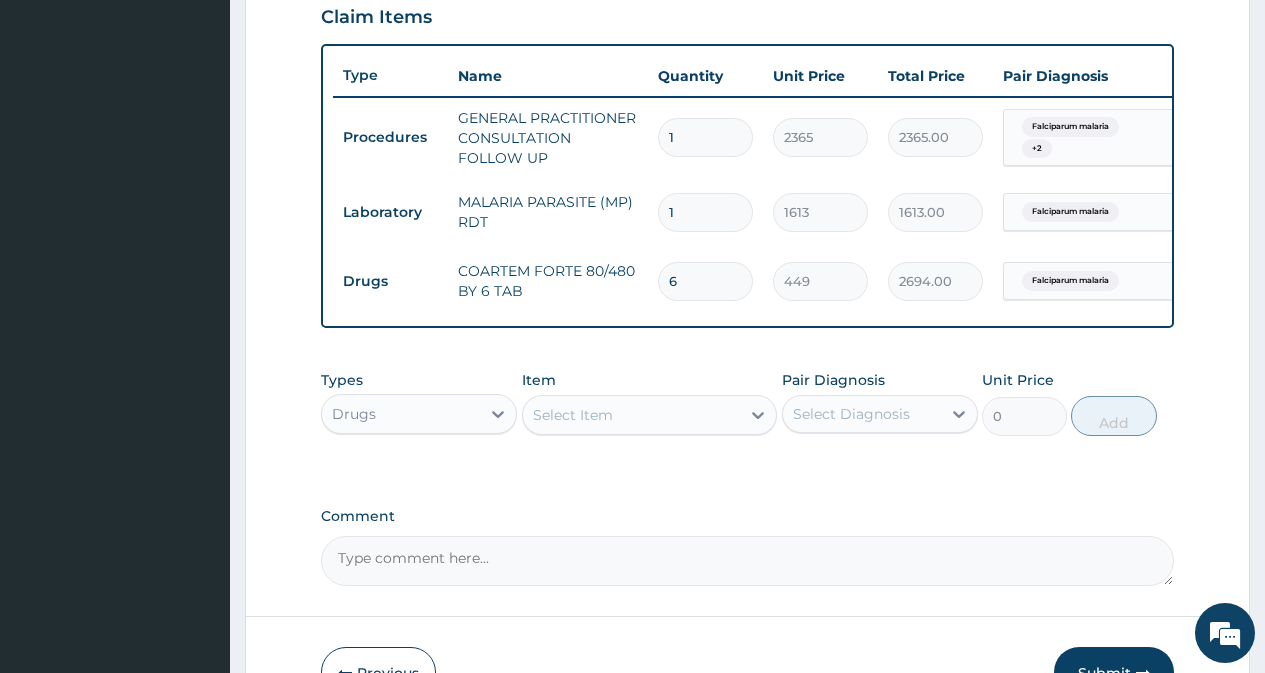 type on "6" 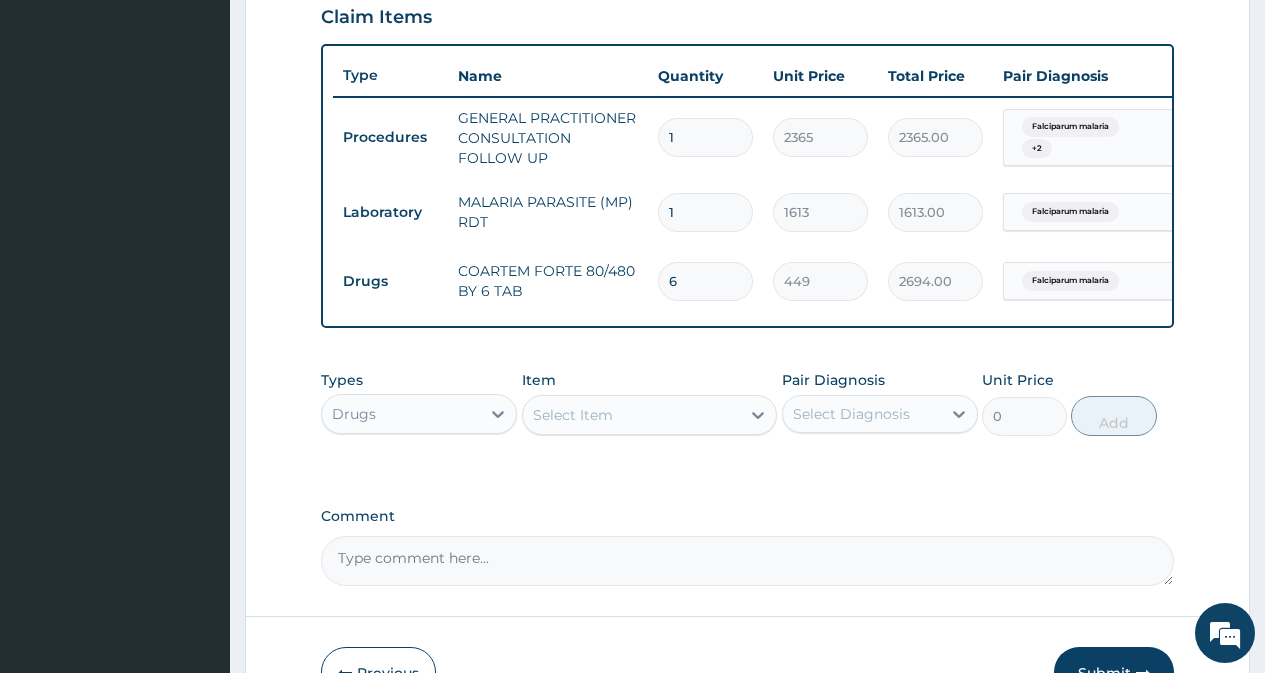 click on "Select Item" at bounding box center [632, 415] 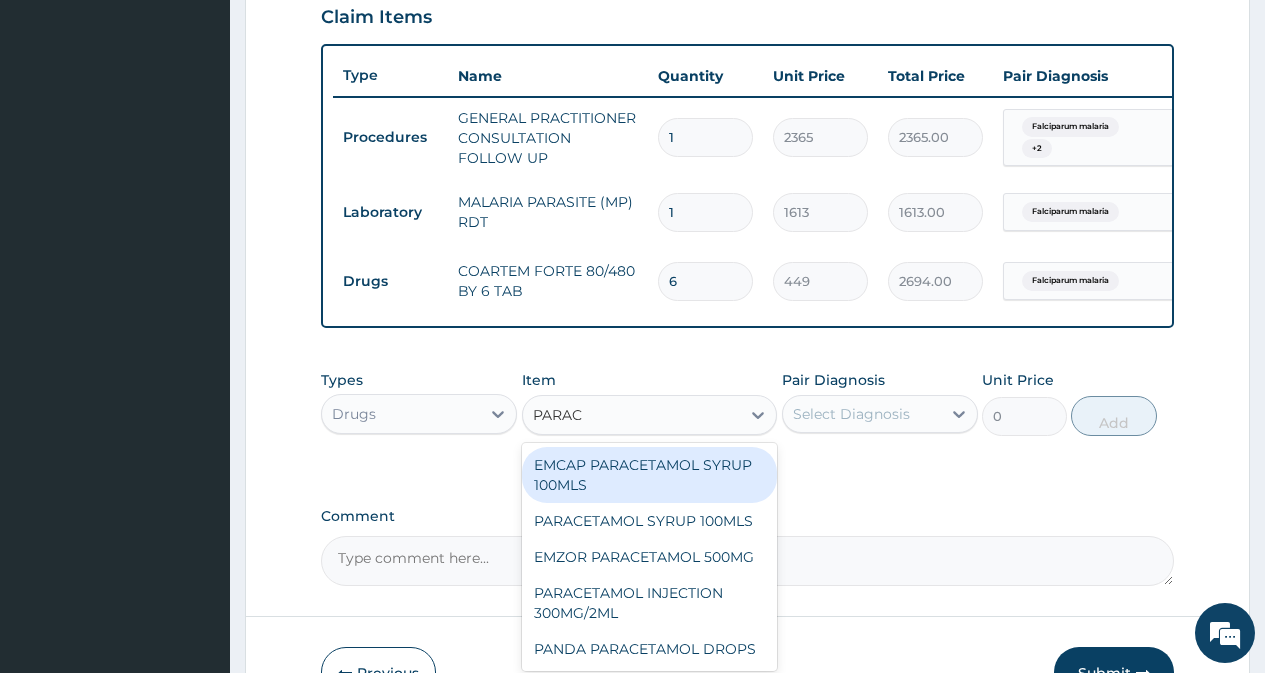 type on "PARACE" 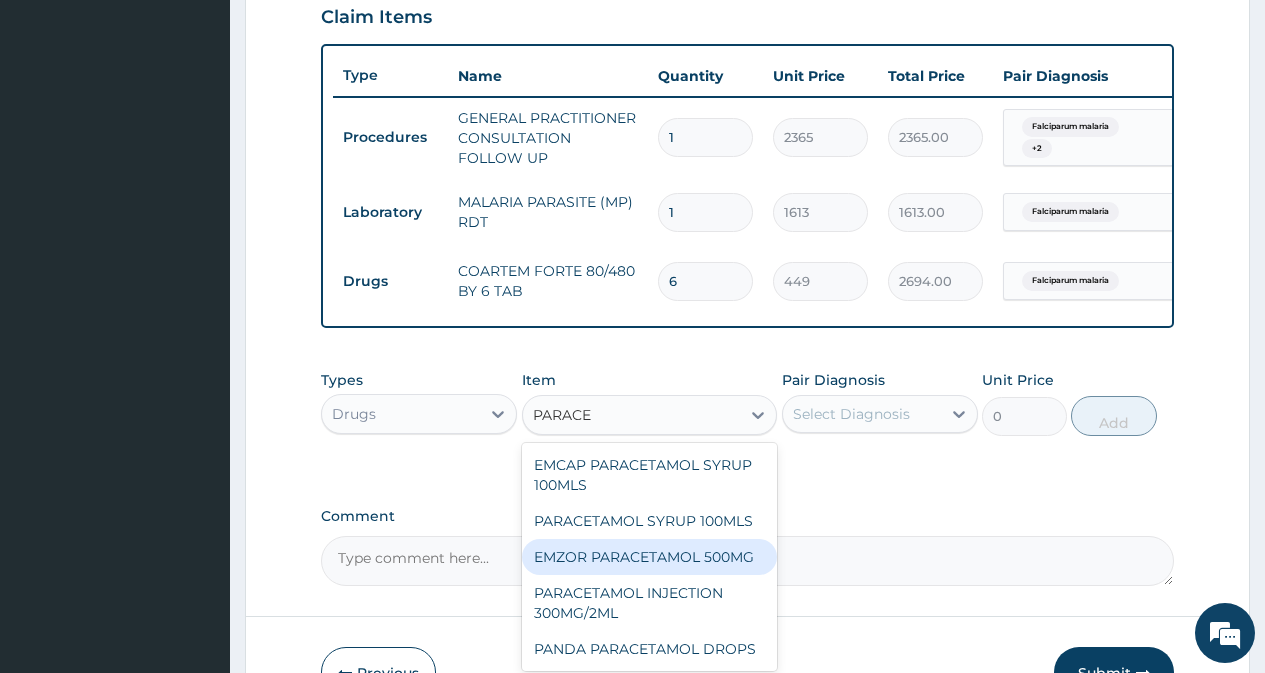 click on "EMZOR PARACETAMOL 500MG" at bounding box center [650, 557] 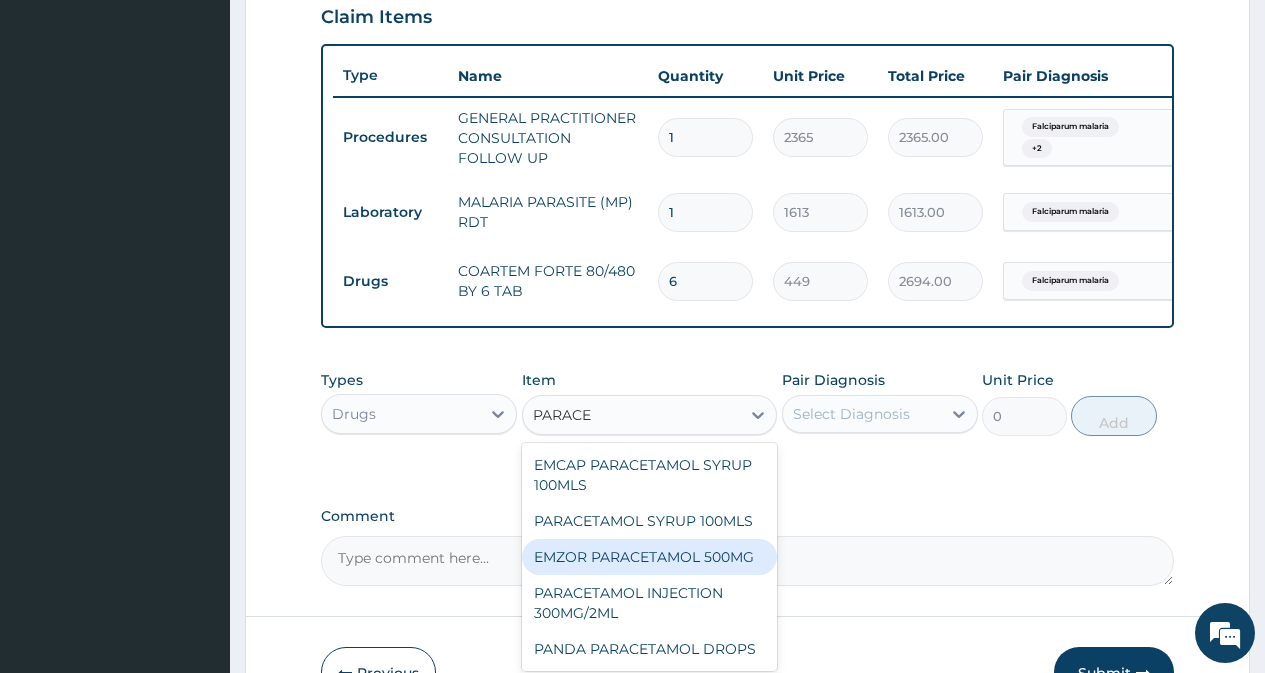 type 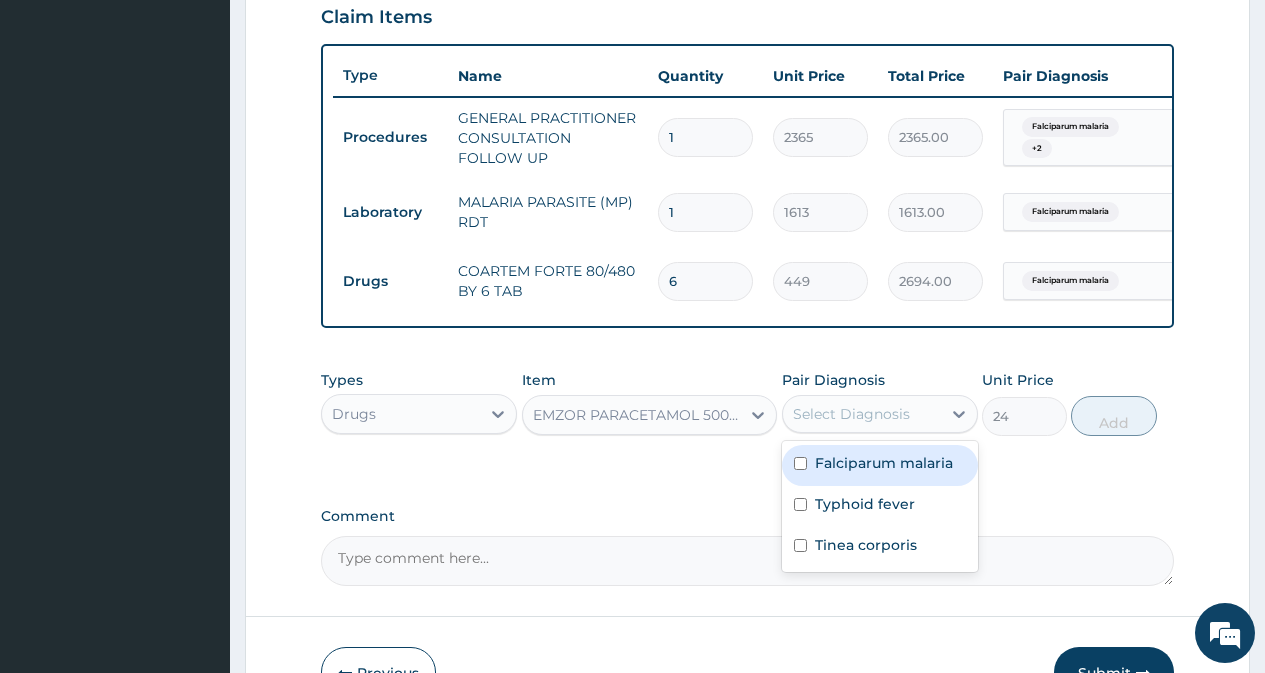 click on "Select Diagnosis" at bounding box center (862, 414) 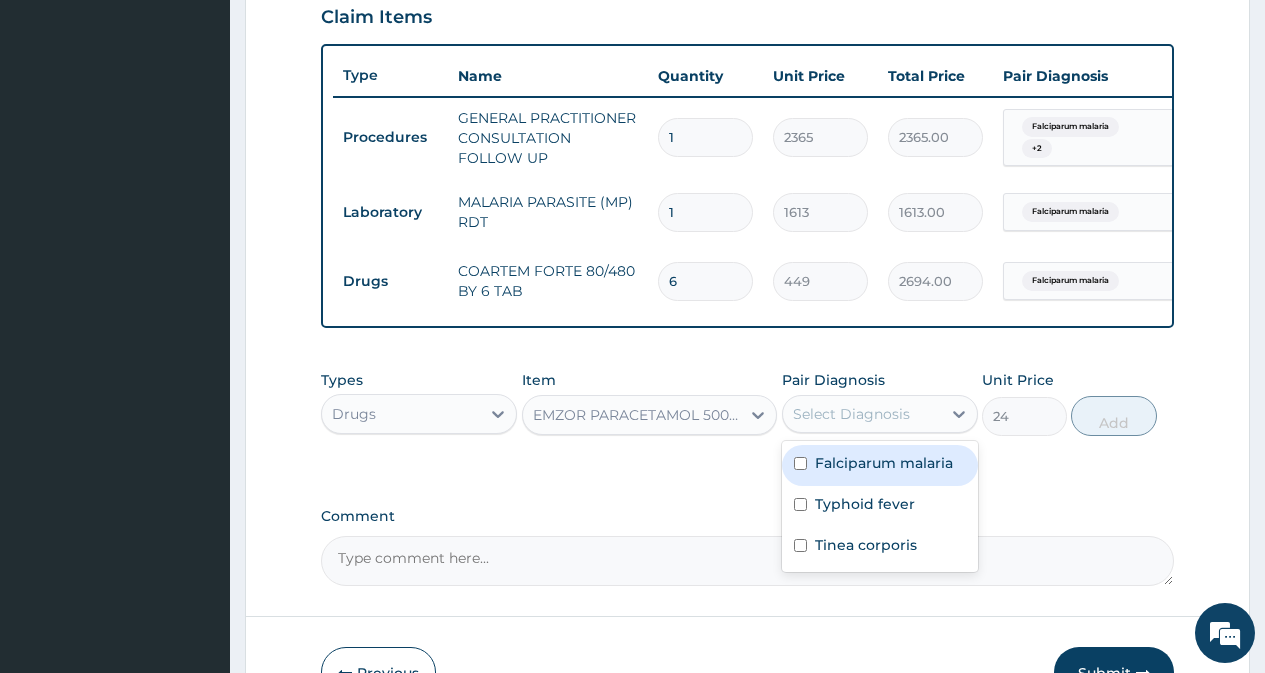 click on "Falciparum malaria" at bounding box center (880, 465) 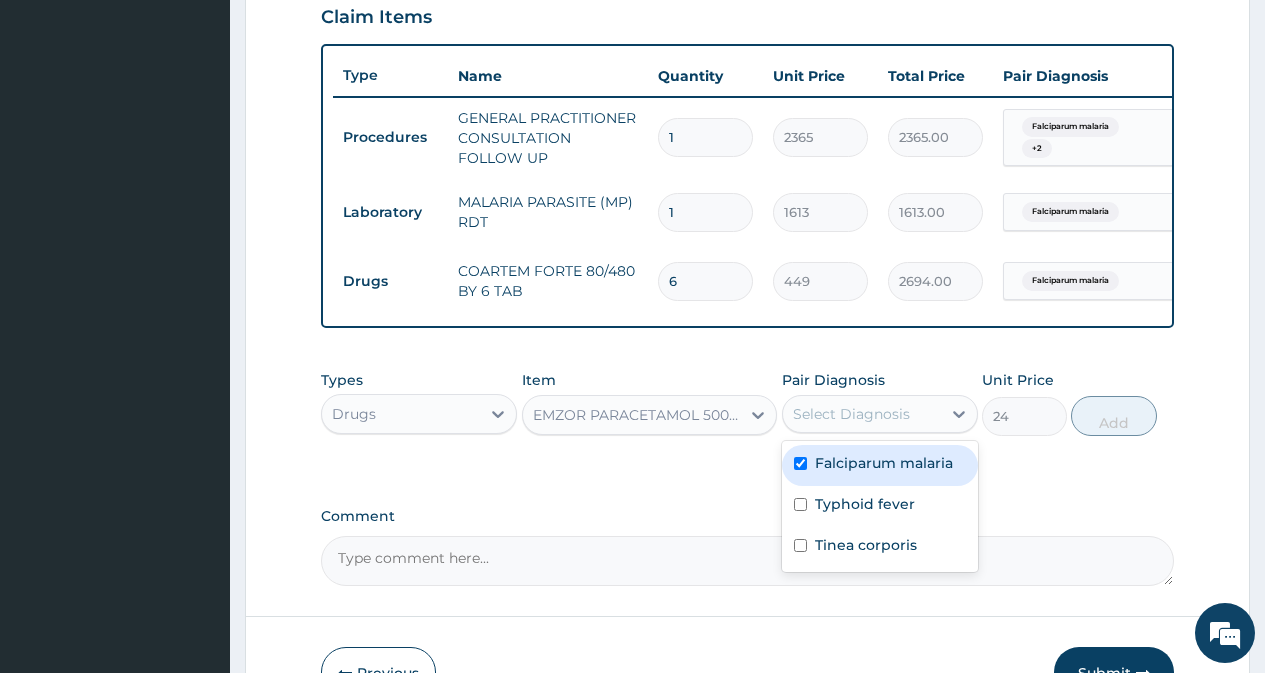 checkbox on "true" 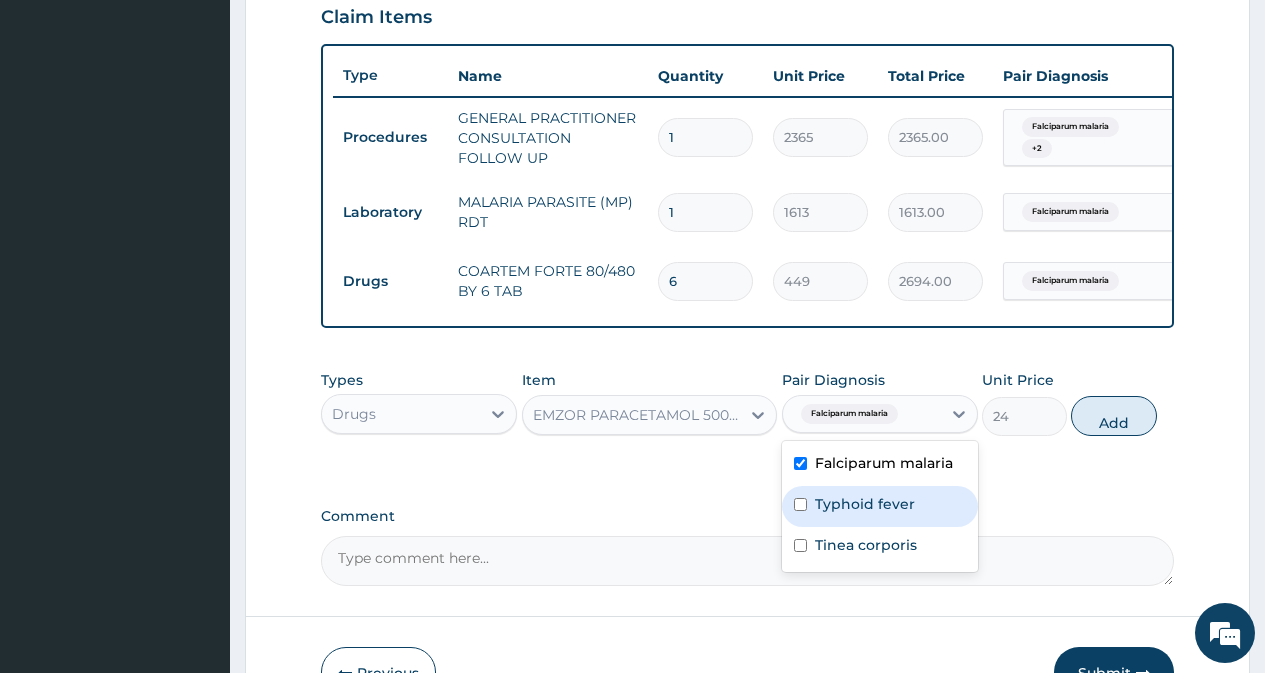 click on "Typhoid fever" at bounding box center (880, 506) 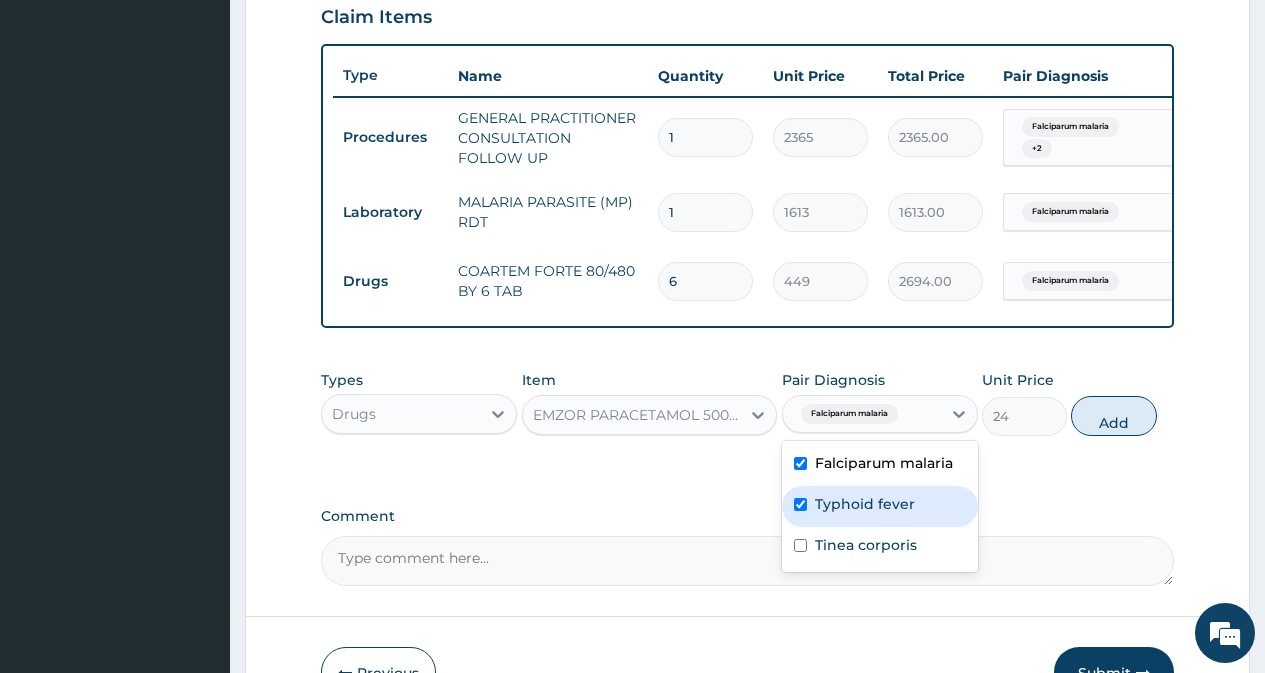 checkbox on "true" 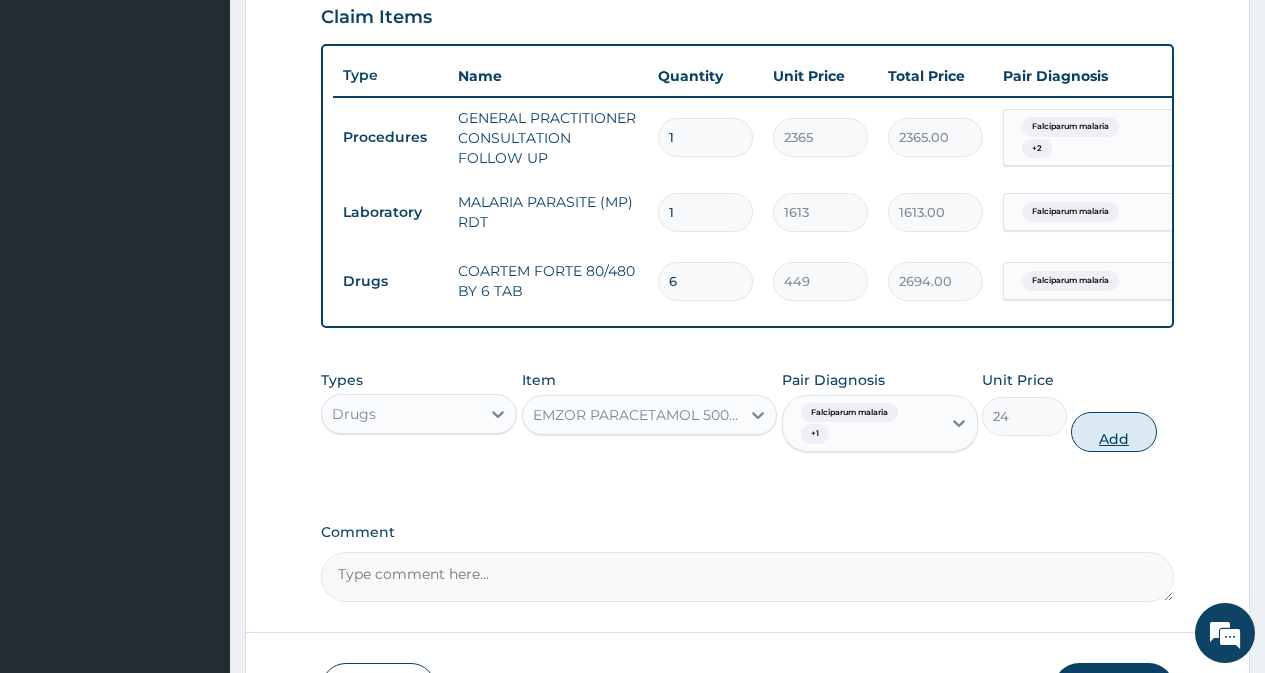 click on "Add" at bounding box center [1113, 432] 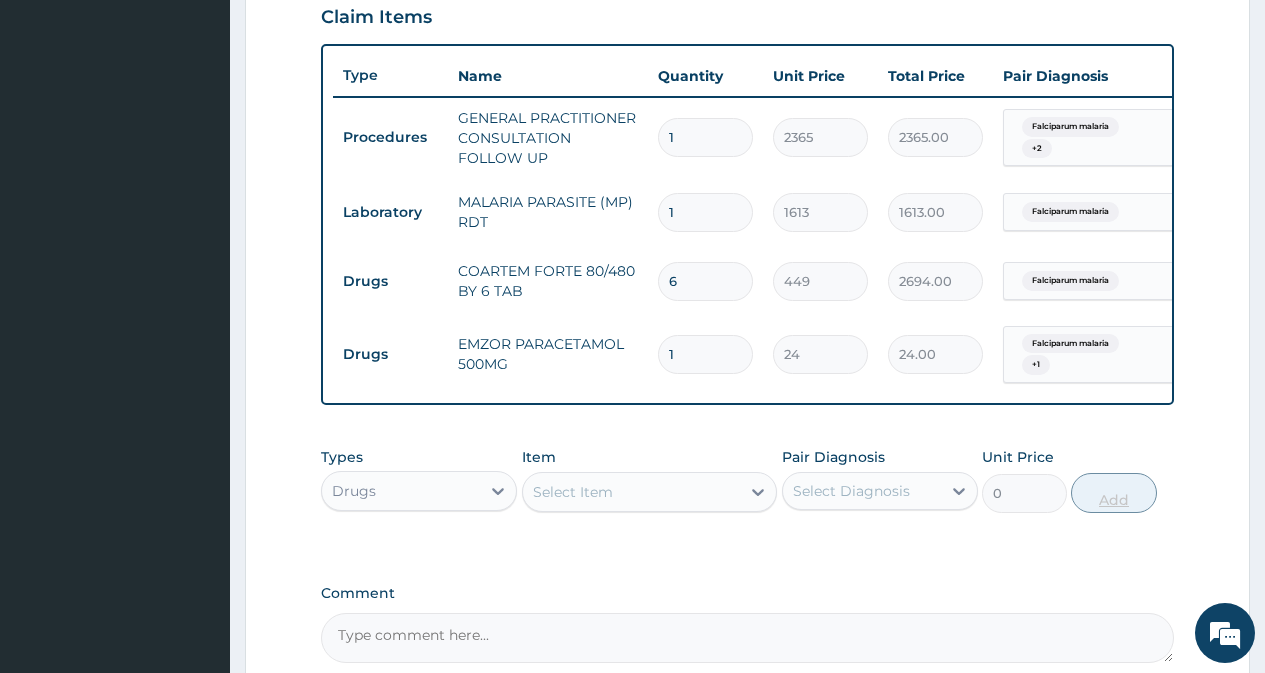 type on "18" 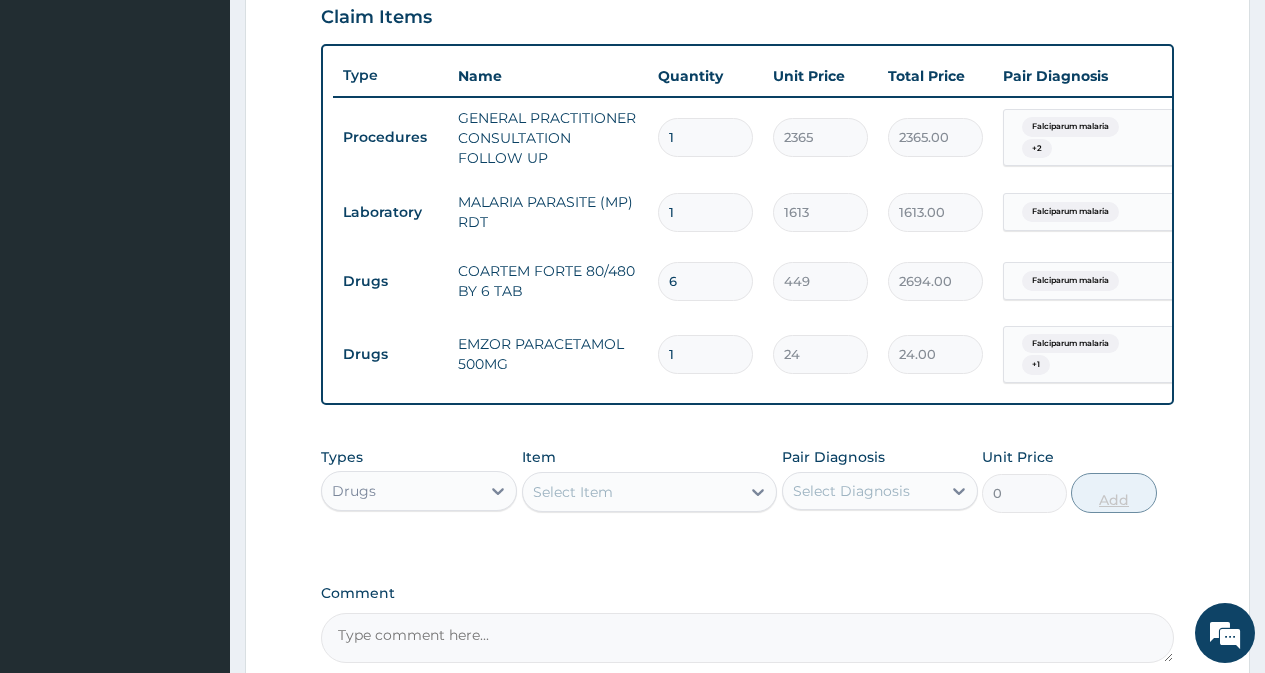 type on "432.00" 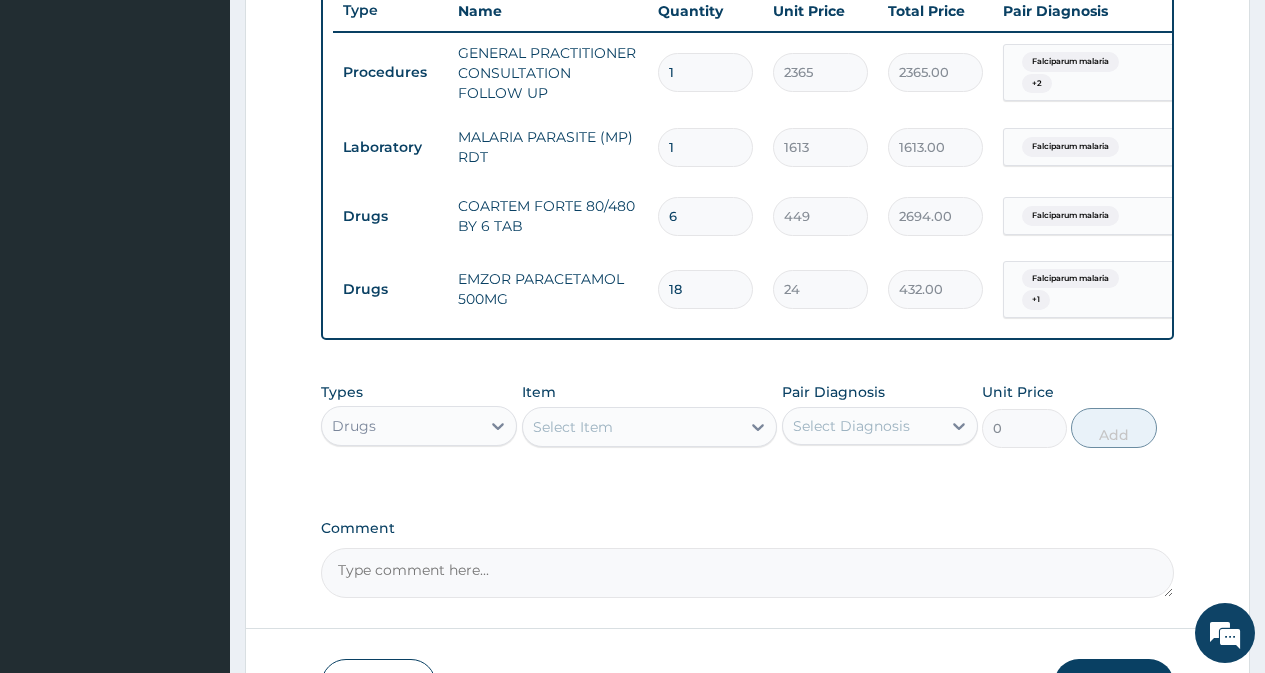 scroll, scrollTop: 800, scrollLeft: 0, axis: vertical 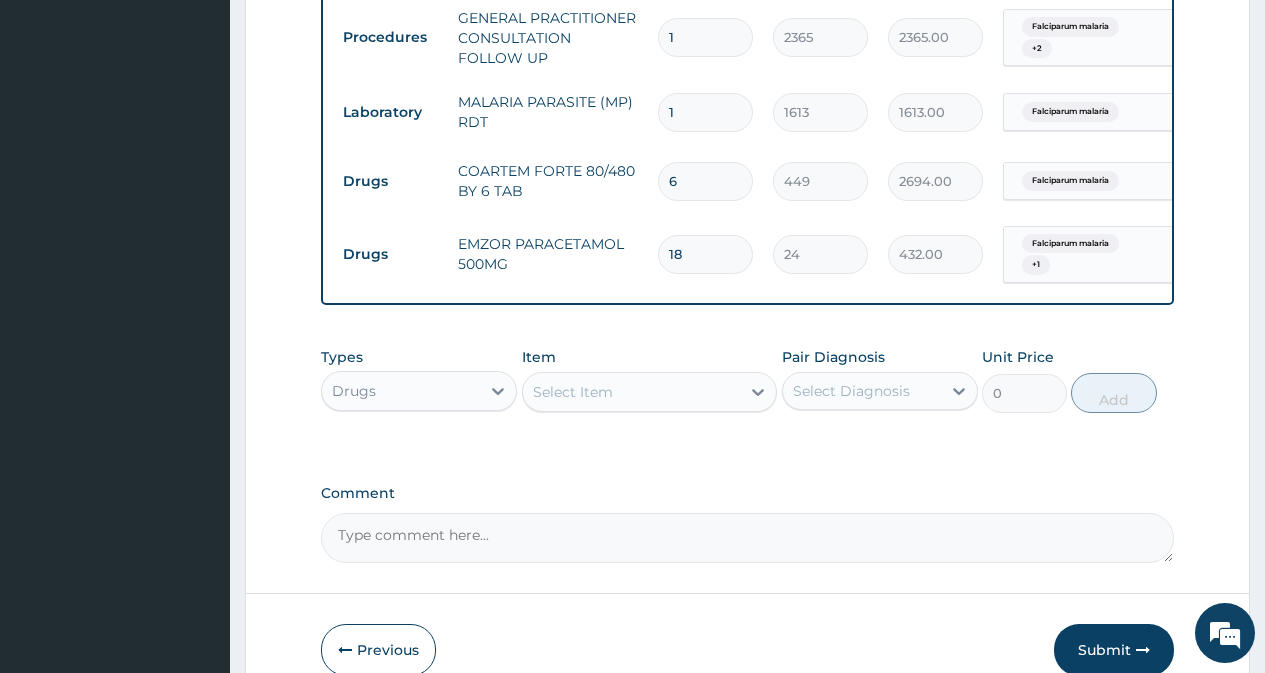 type on "18" 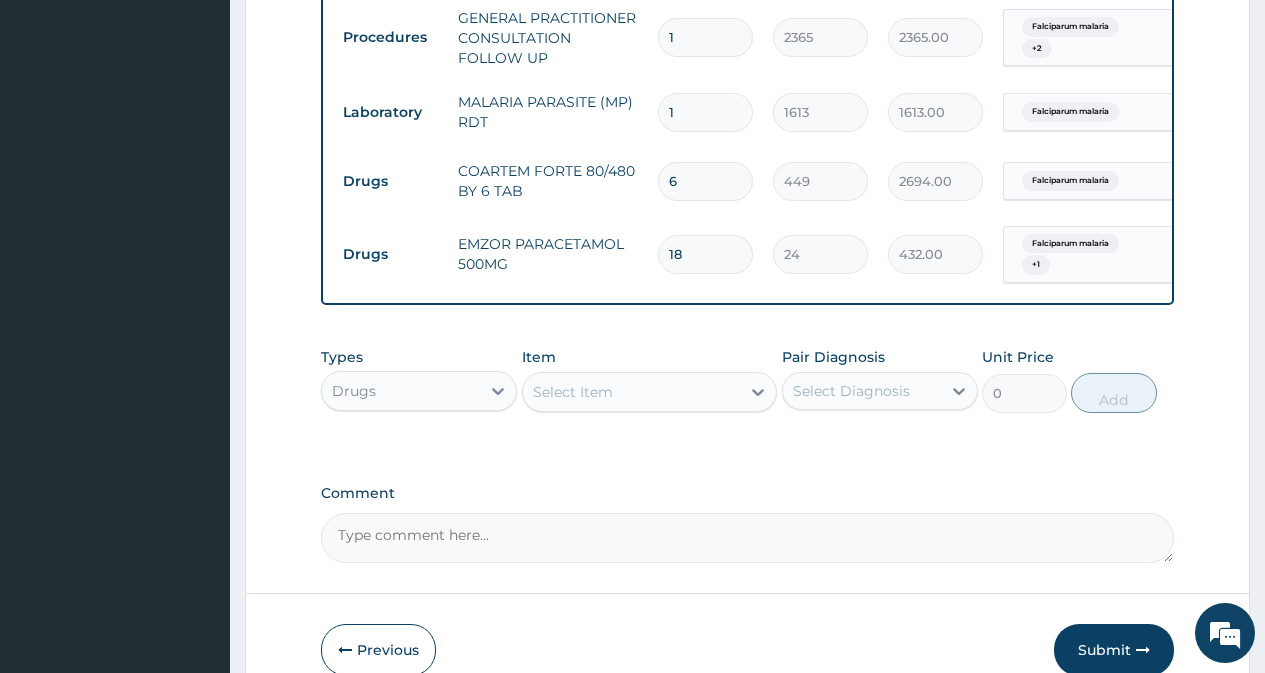 click on "Select Item" at bounding box center [632, 392] 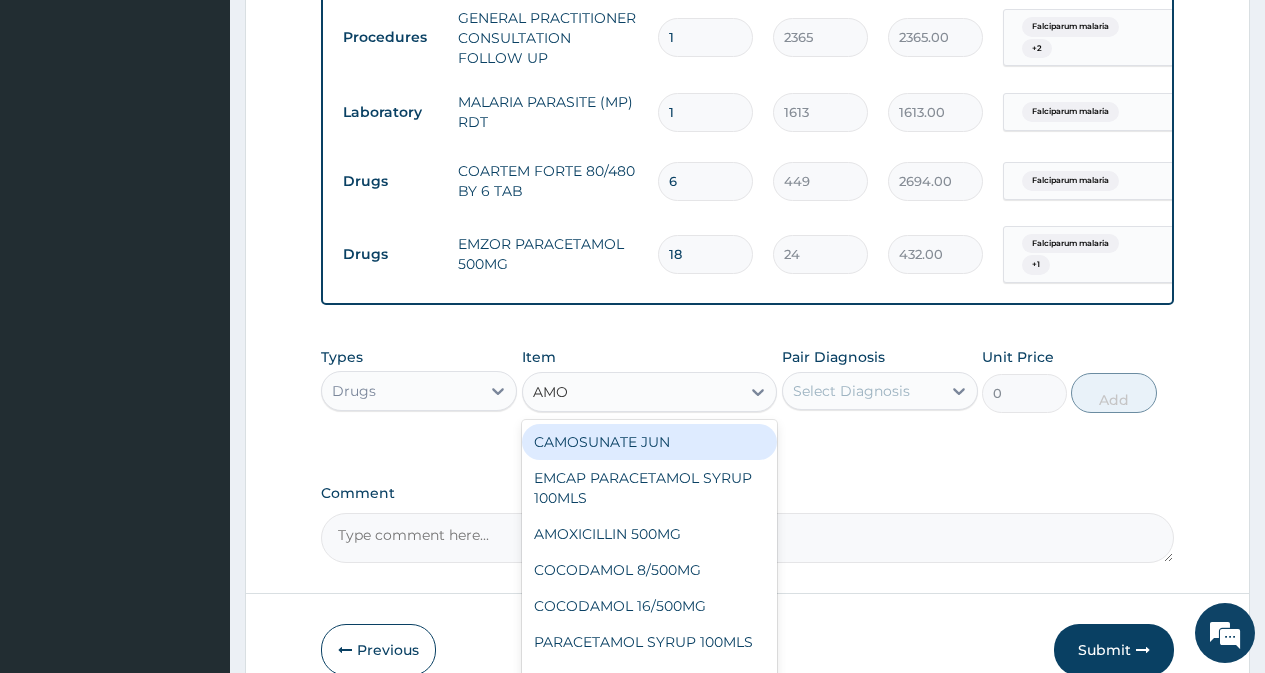type on "AMOX" 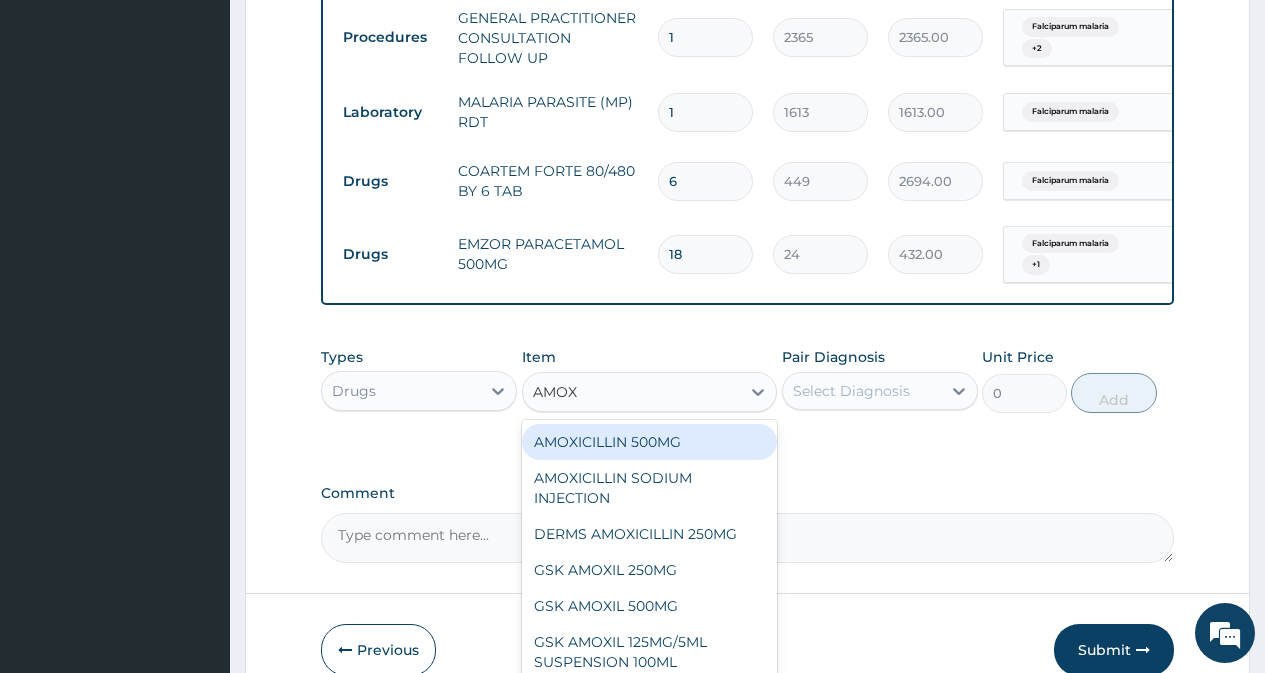 click on "AMOXICILLIN 500MG" at bounding box center (650, 442) 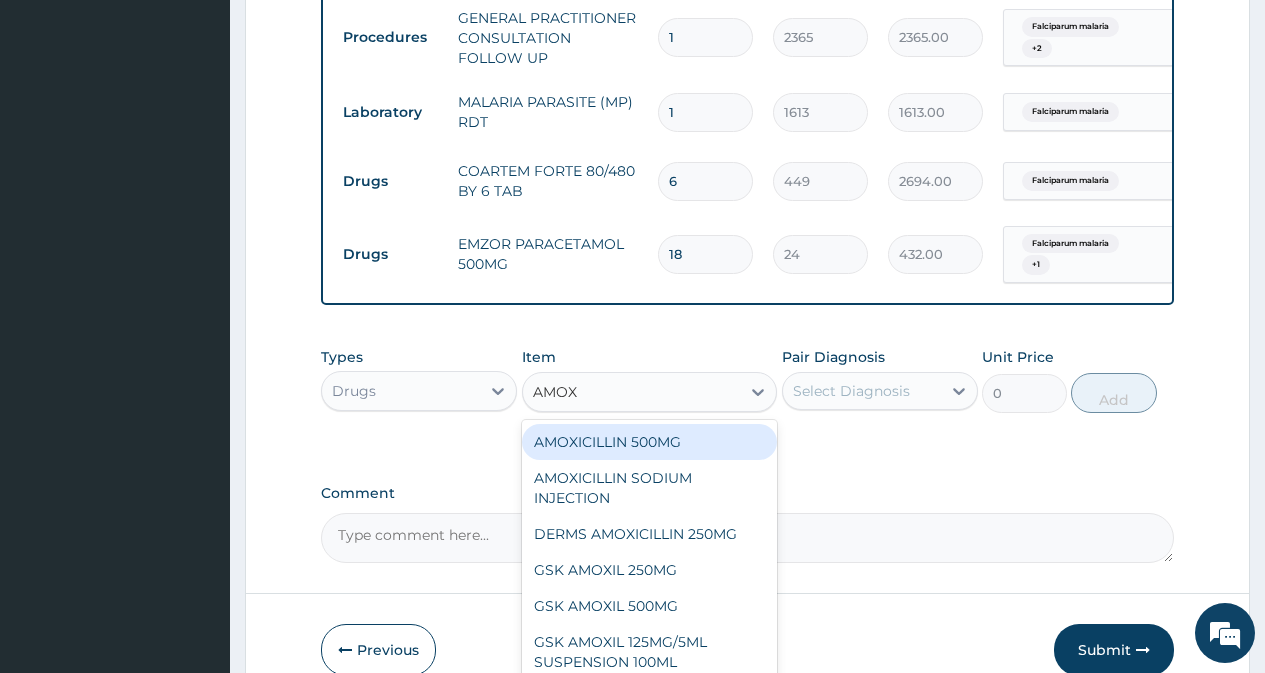 type 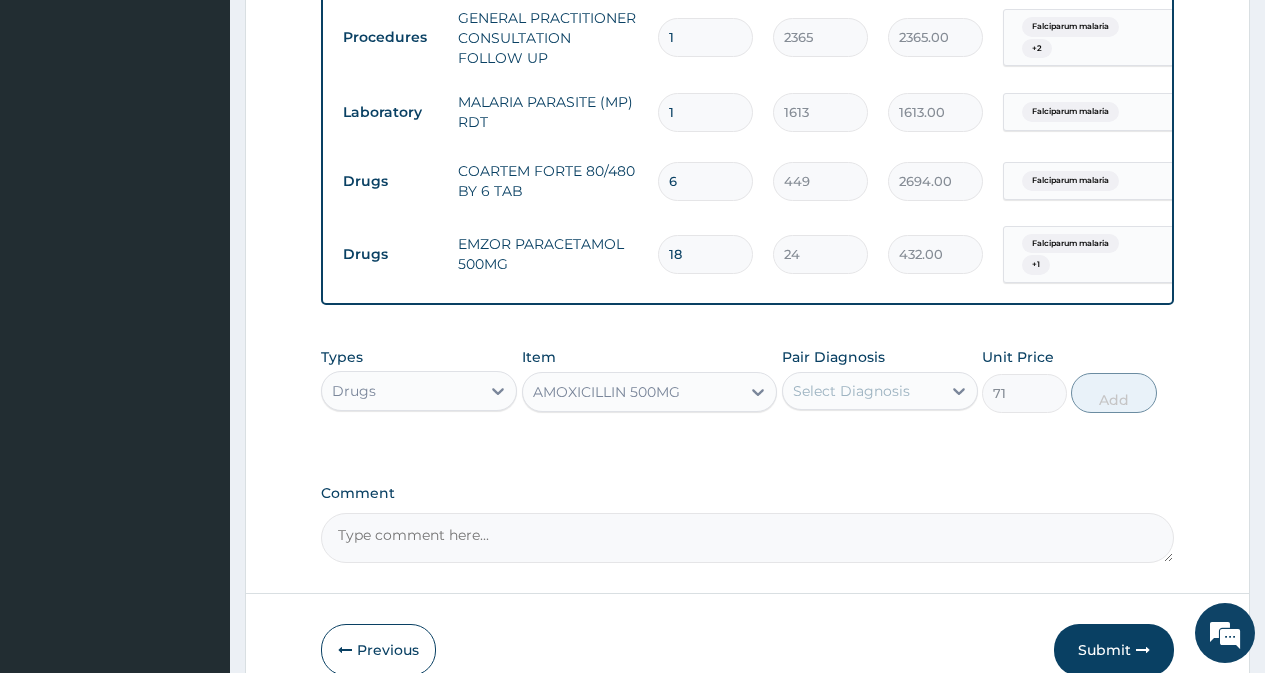 click on "Select Diagnosis" at bounding box center [862, 391] 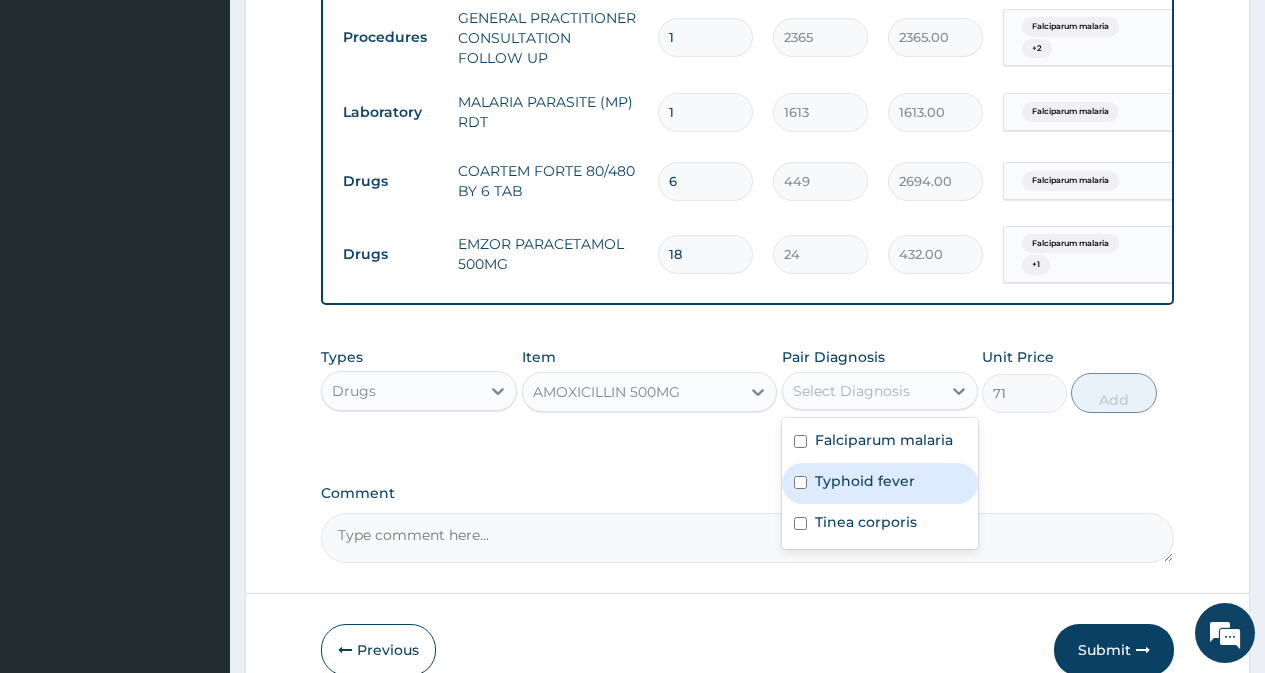 click at bounding box center [800, 482] 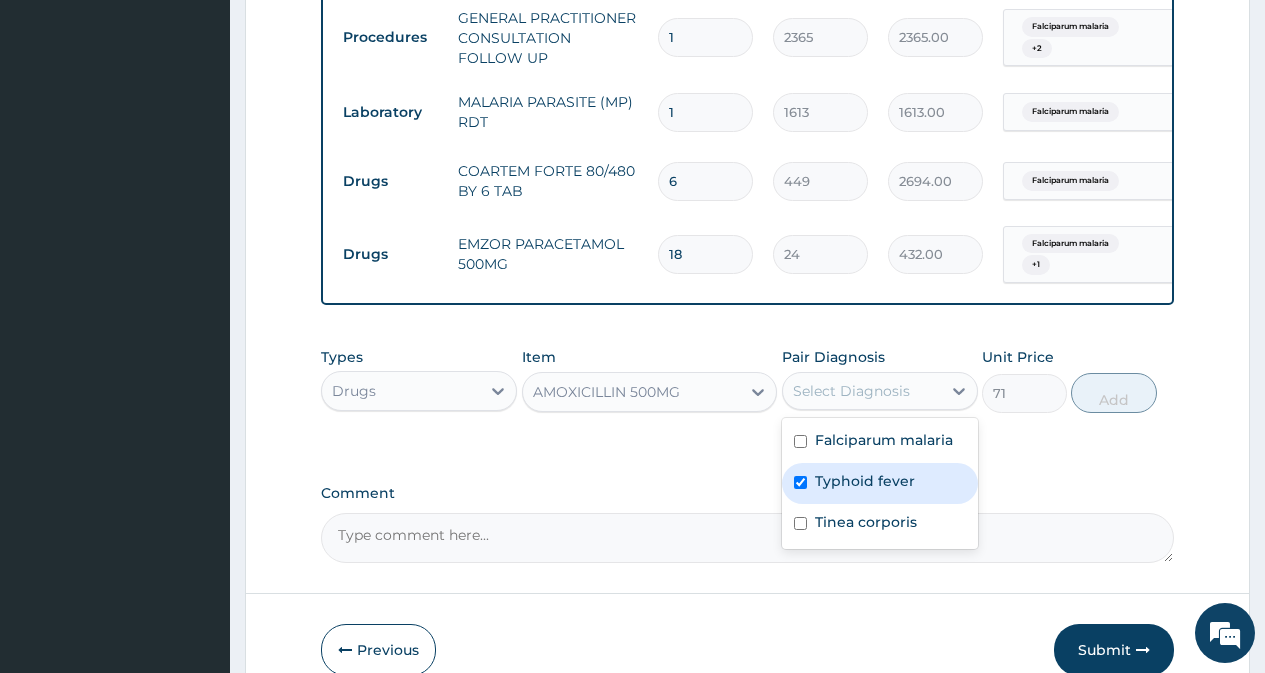 checkbox on "true" 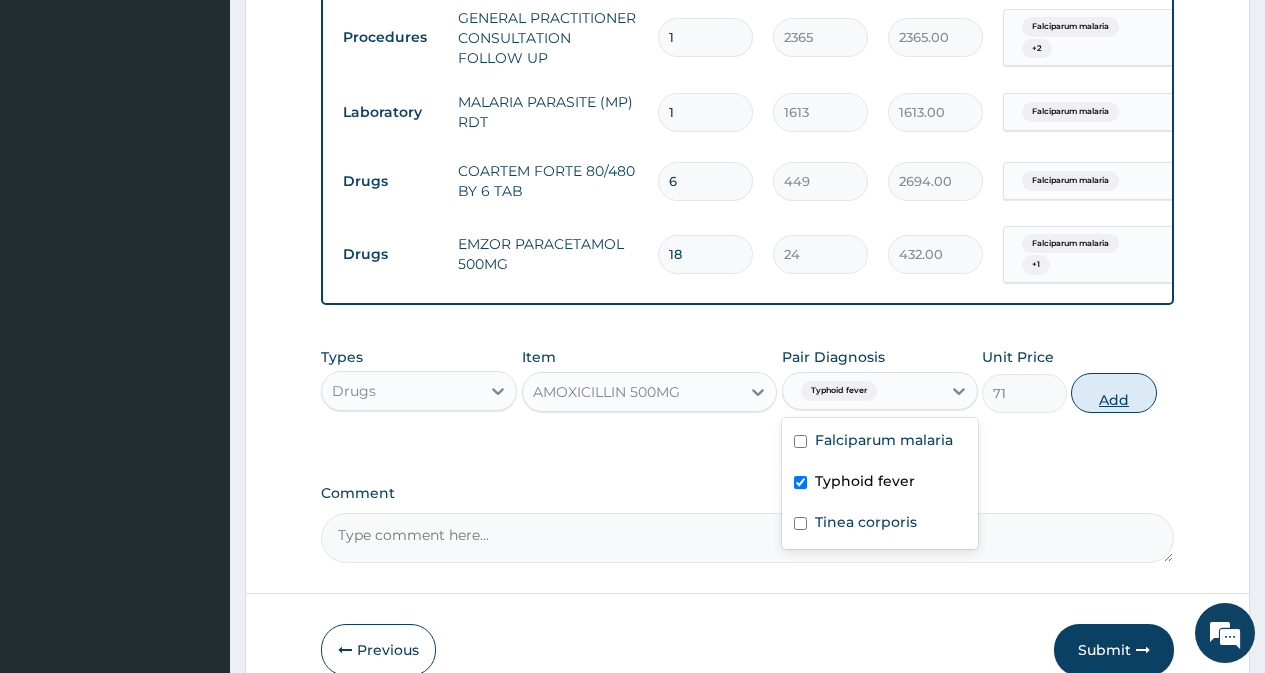 click on "Add" at bounding box center (1113, 393) 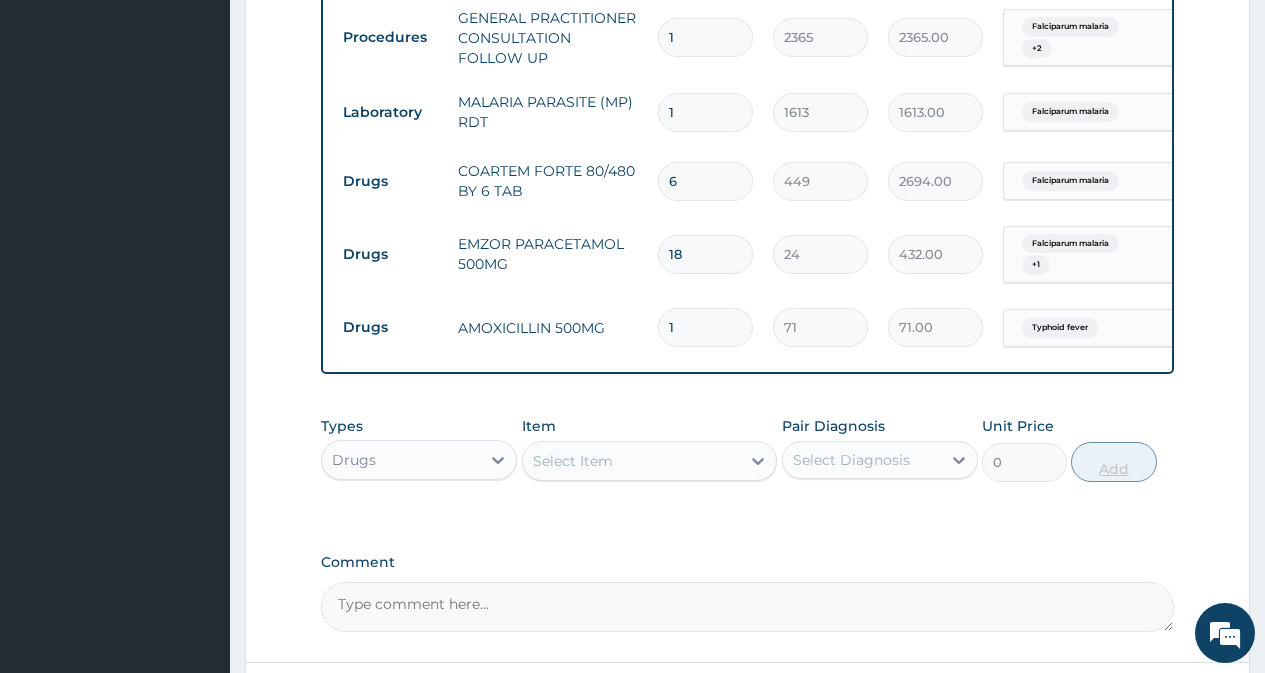 type on "15" 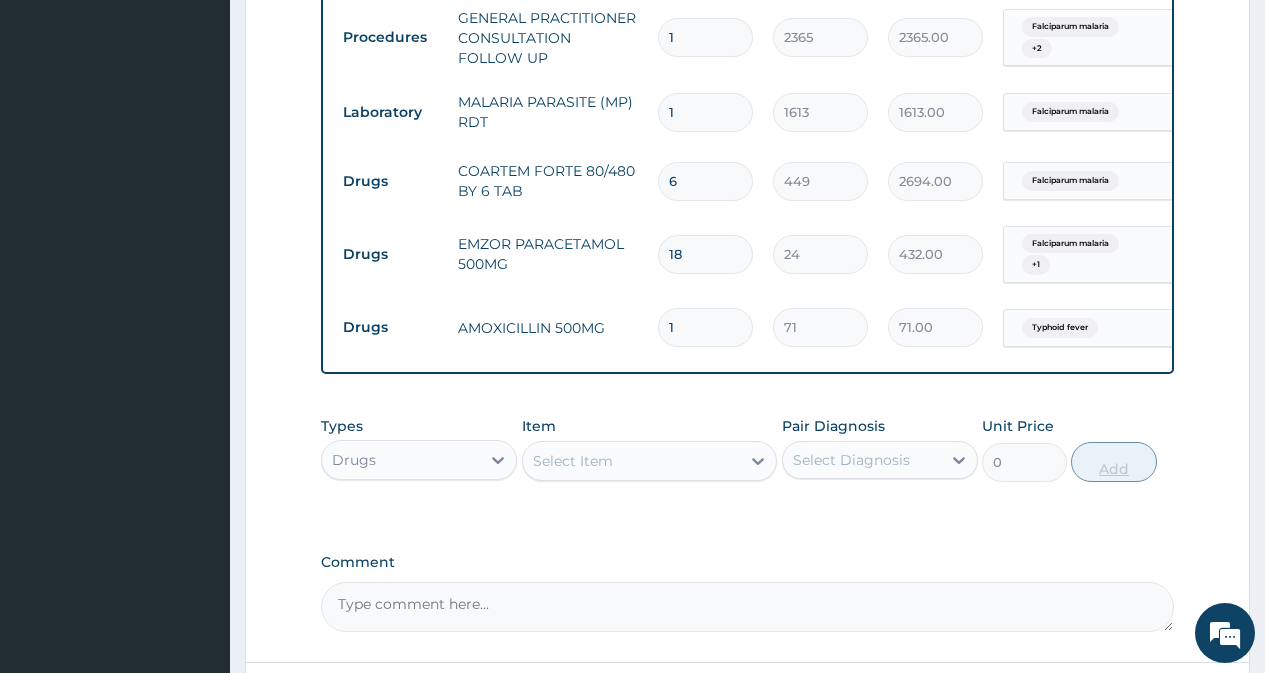 type on "1065.00" 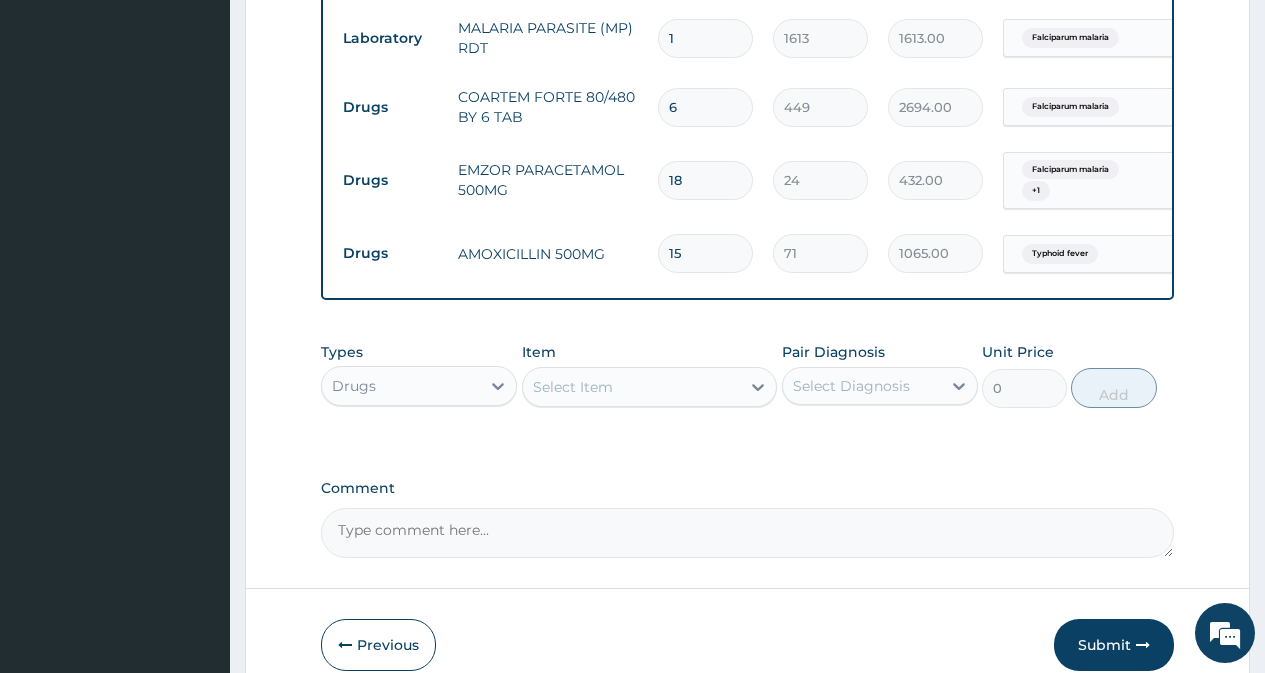 scroll, scrollTop: 984, scrollLeft: 0, axis: vertical 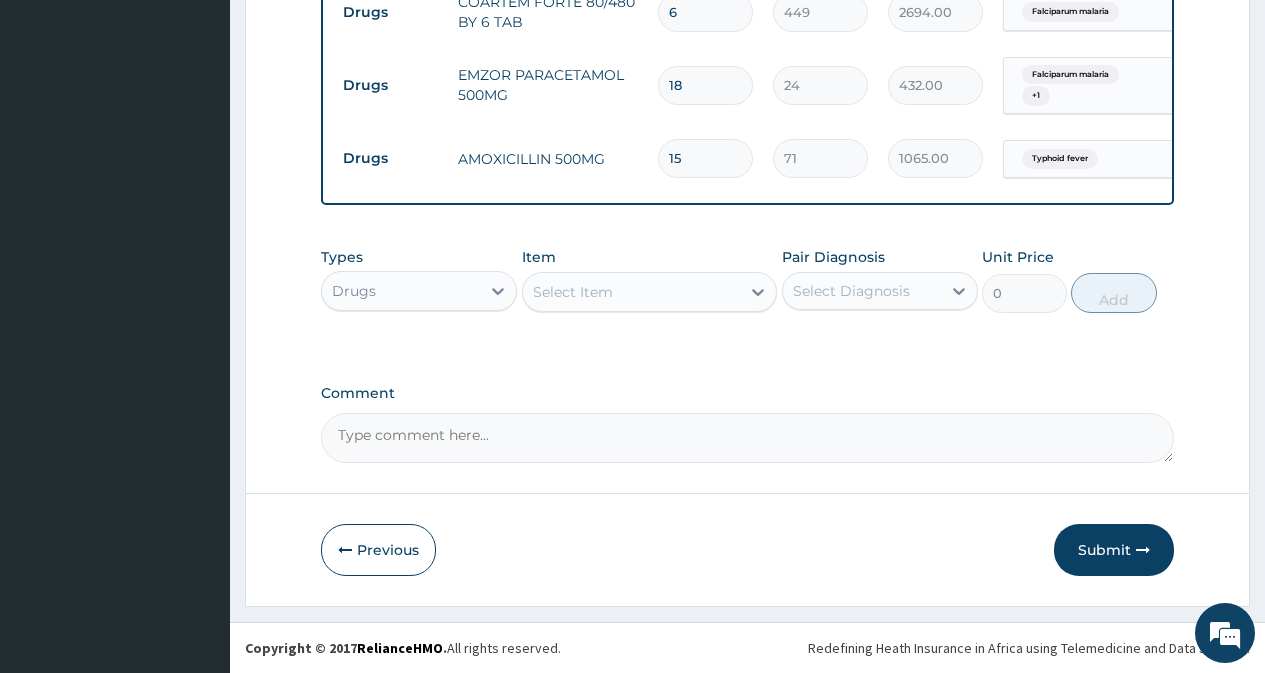 type on "15" 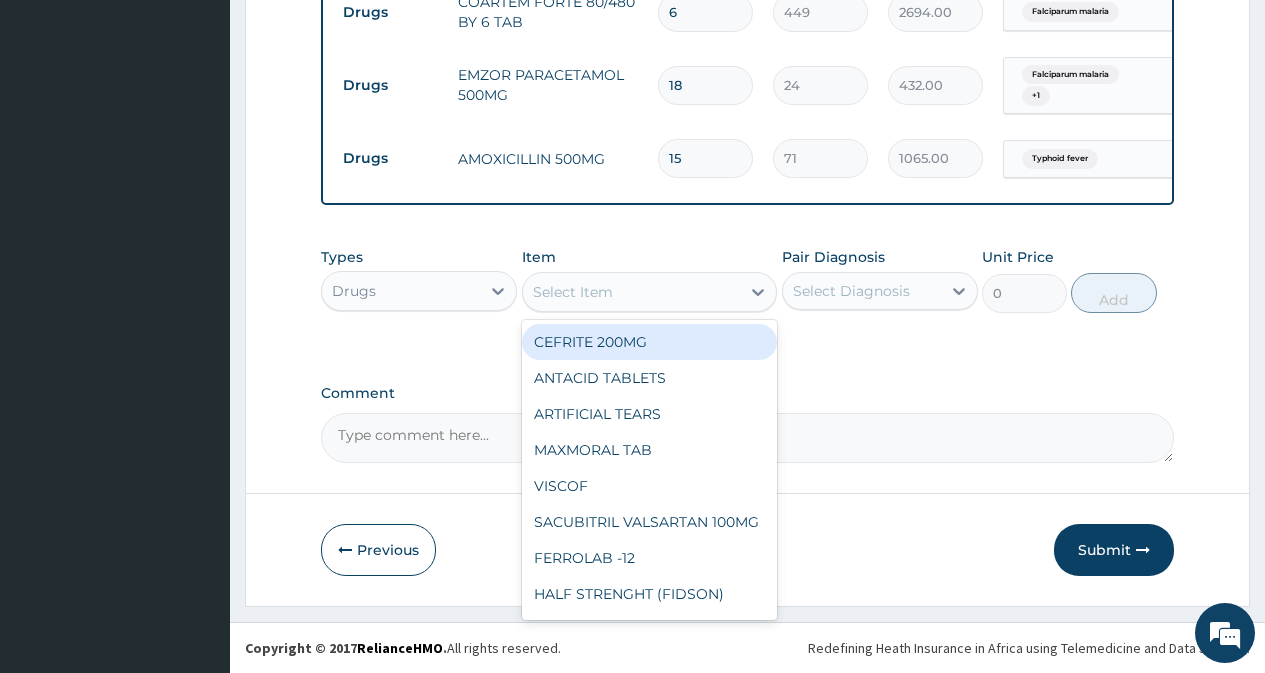 click on "Select Item" at bounding box center [632, 292] 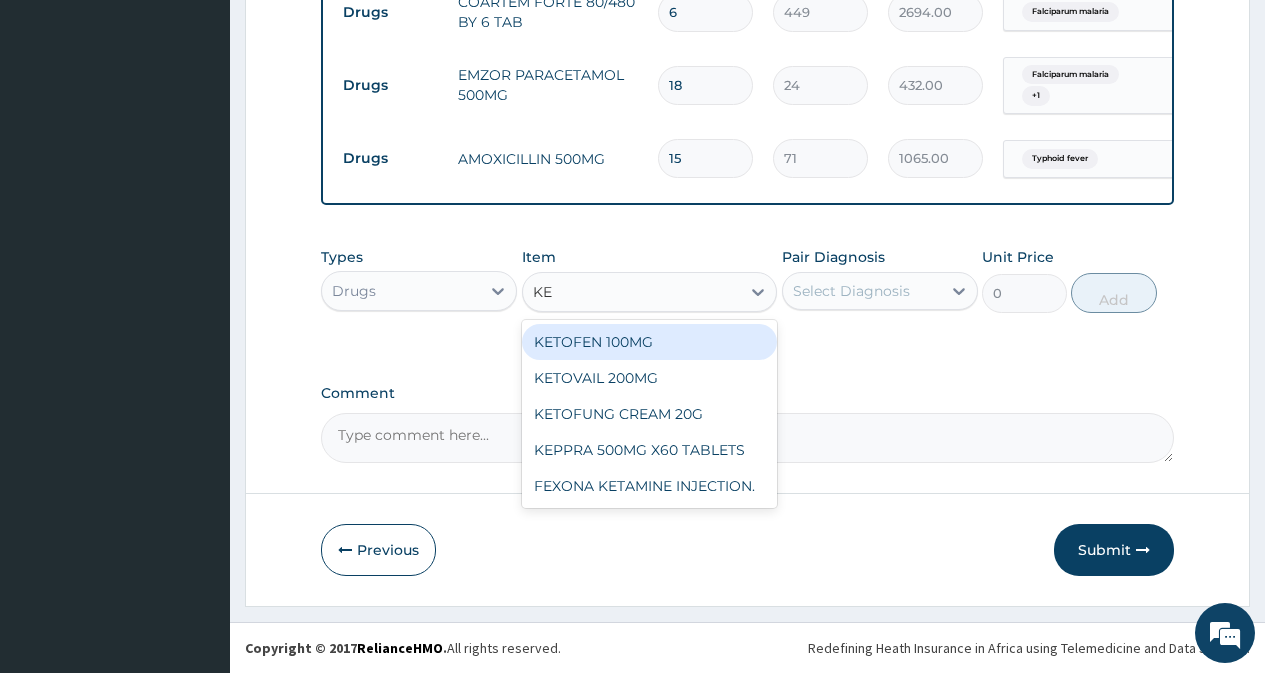 type on "KET" 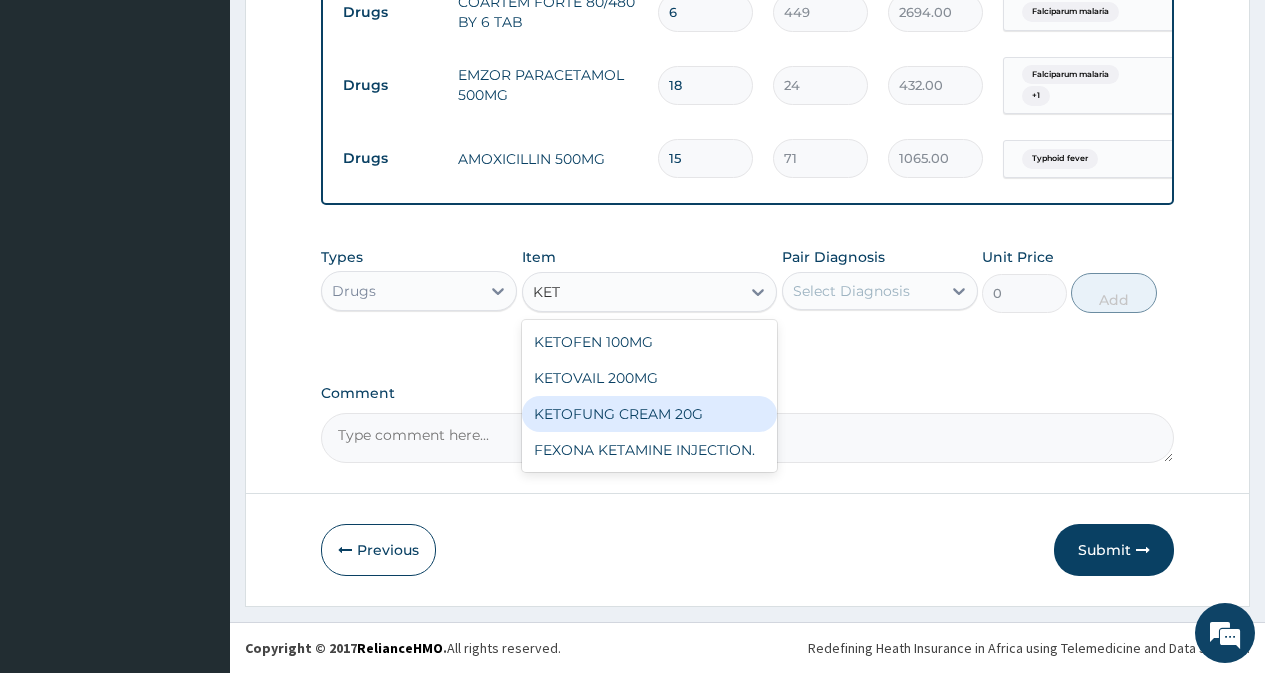 click on "KETOFUNG CREAM 20G" at bounding box center [650, 414] 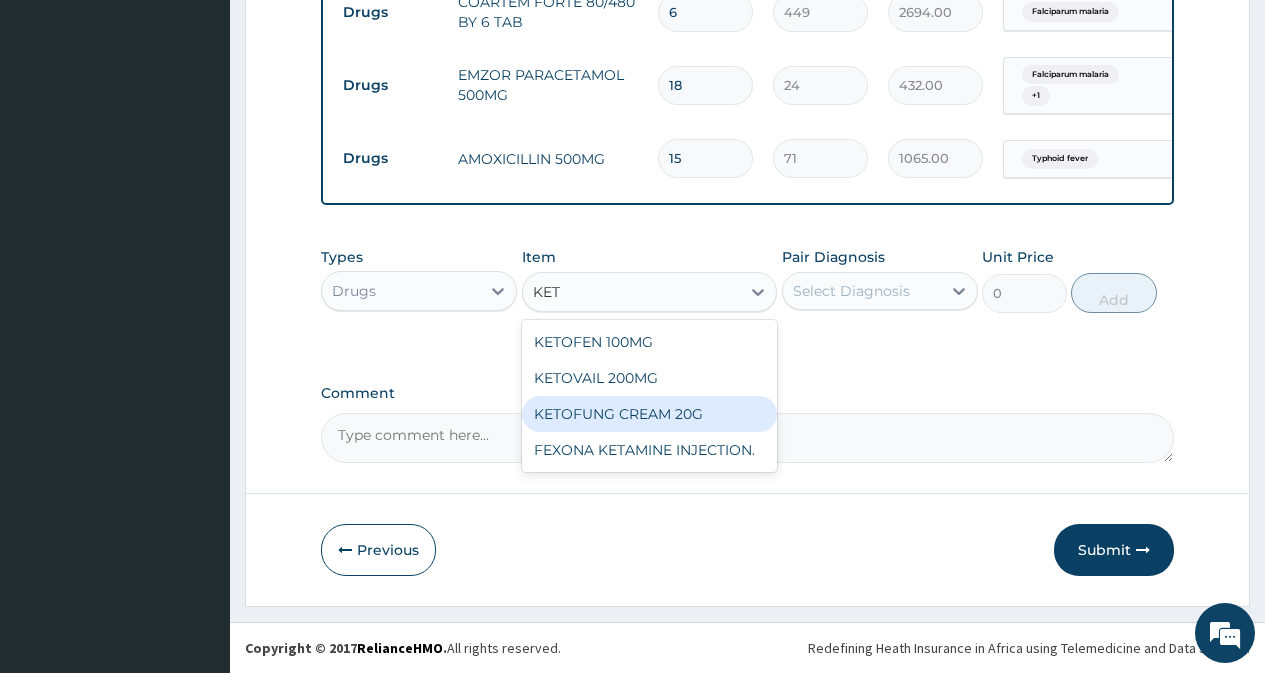type 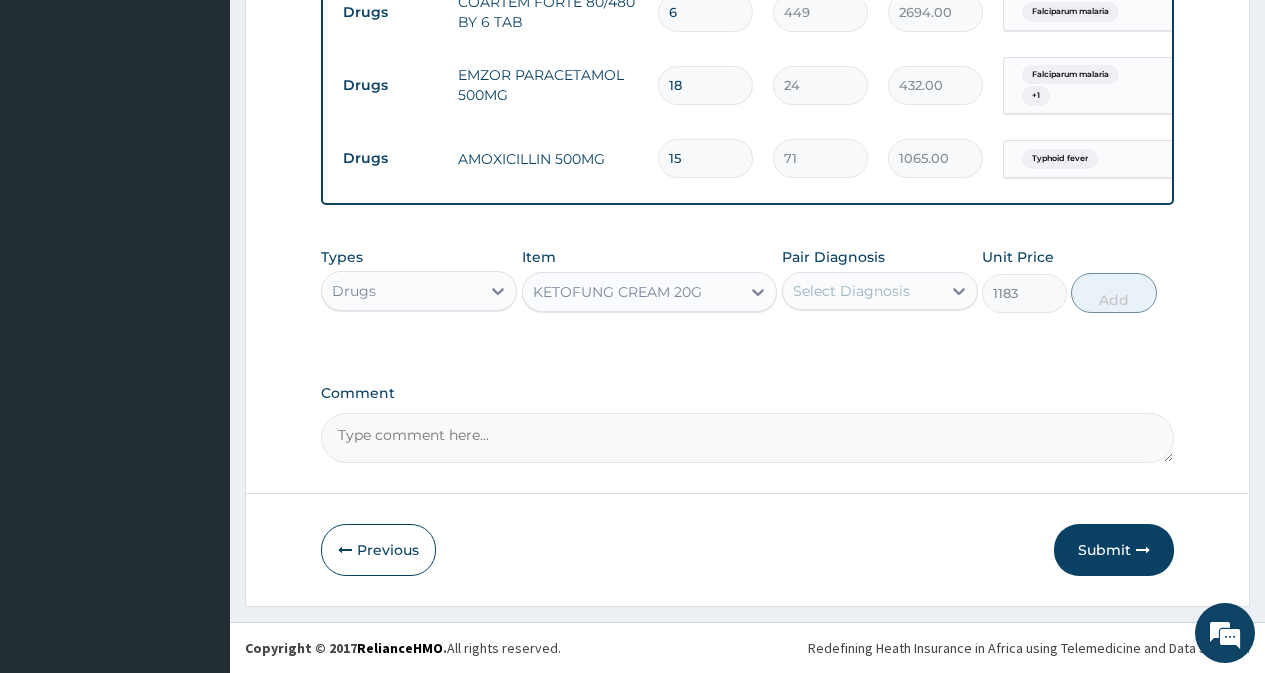 click on "Select Diagnosis" at bounding box center [851, 291] 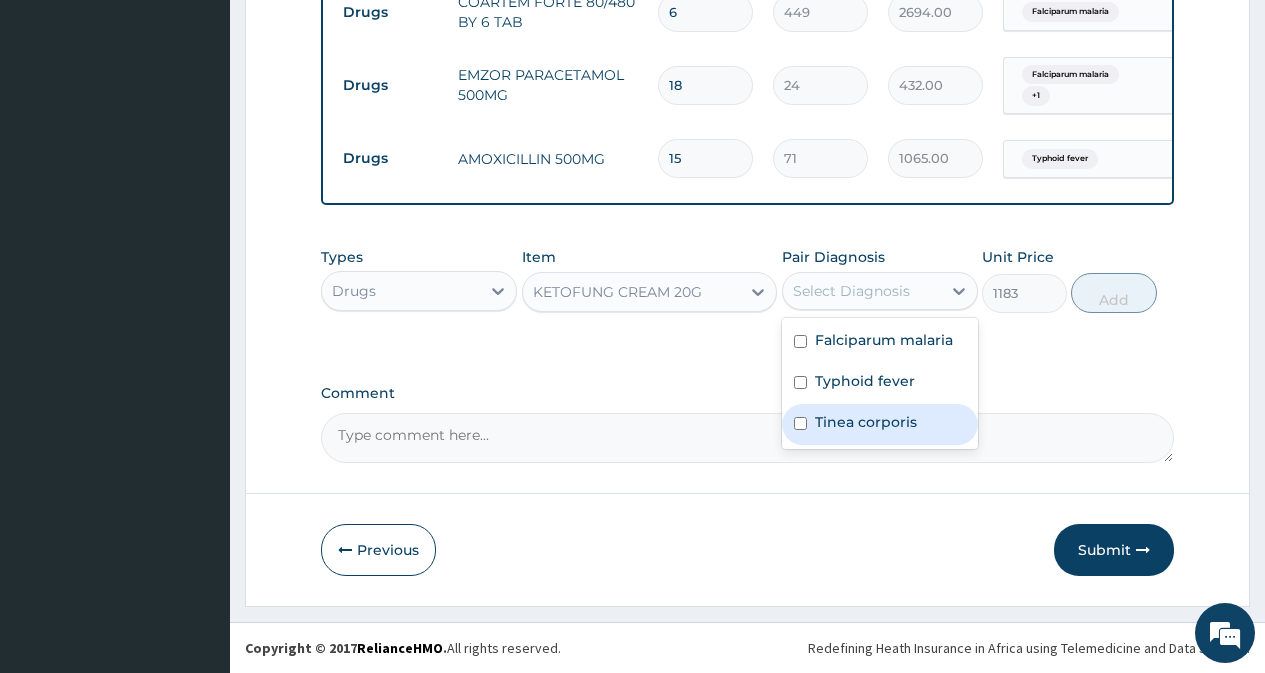 click at bounding box center [800, 423] 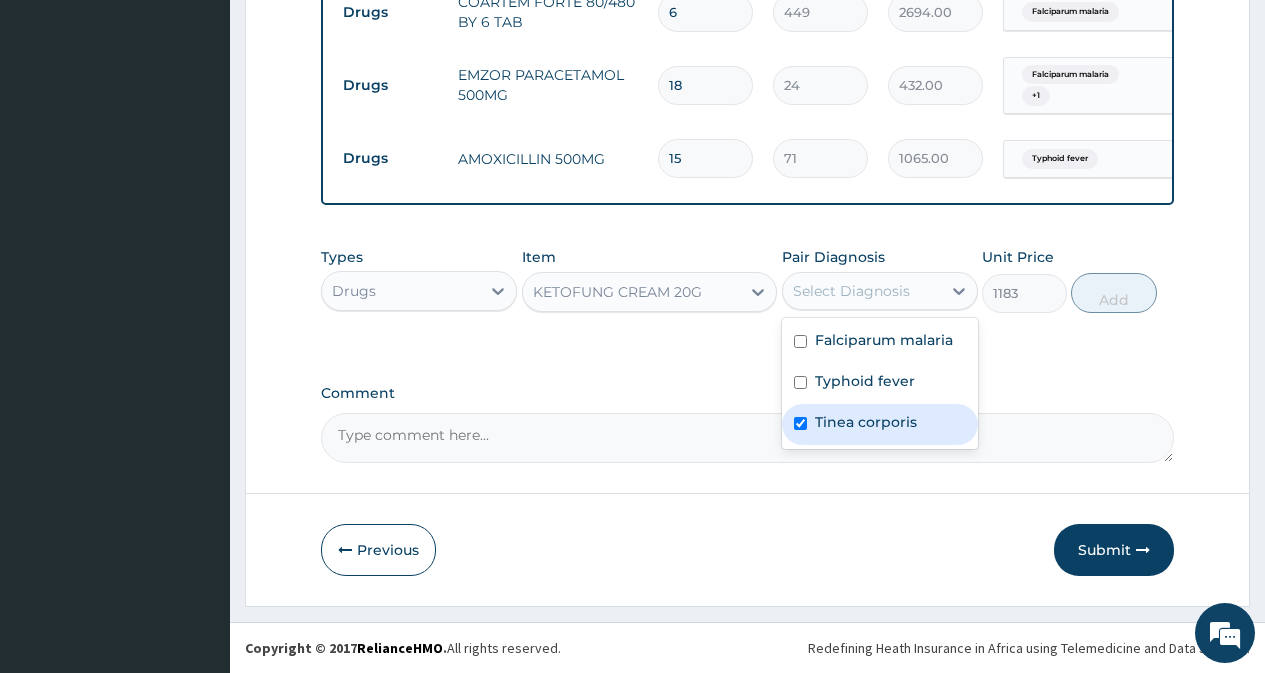 checkbox on "true" 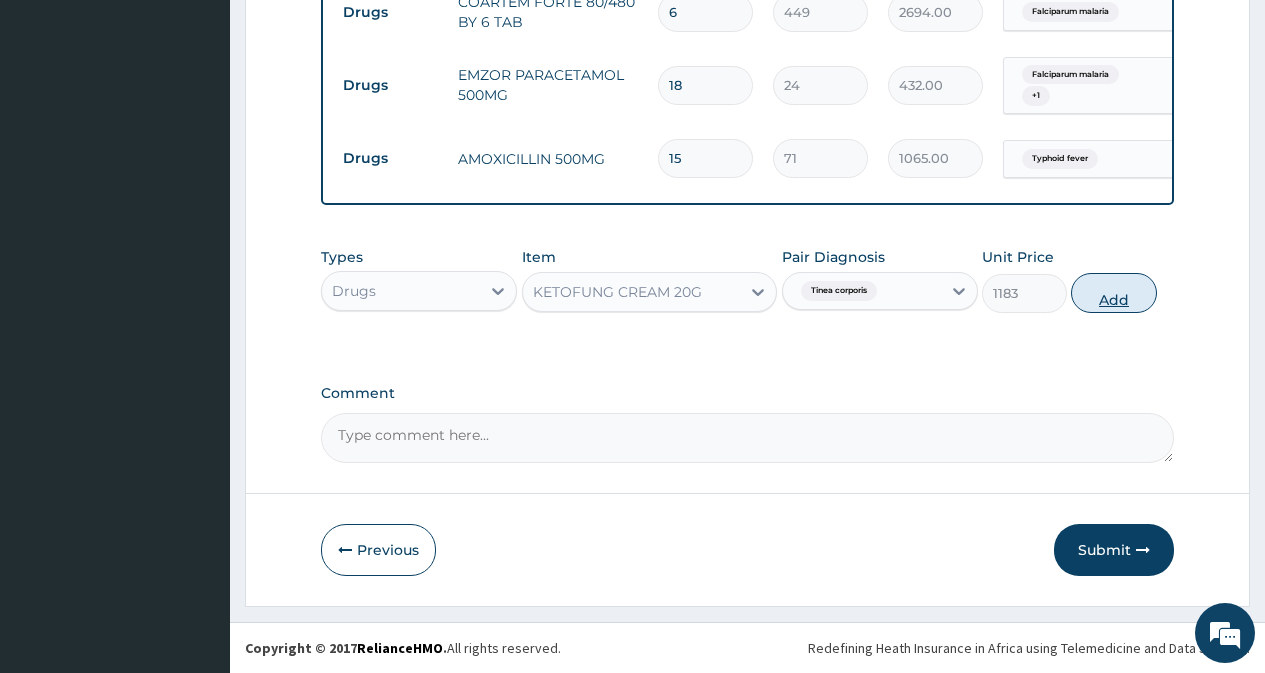 click on "Add" at bounding box center (1113, 293) 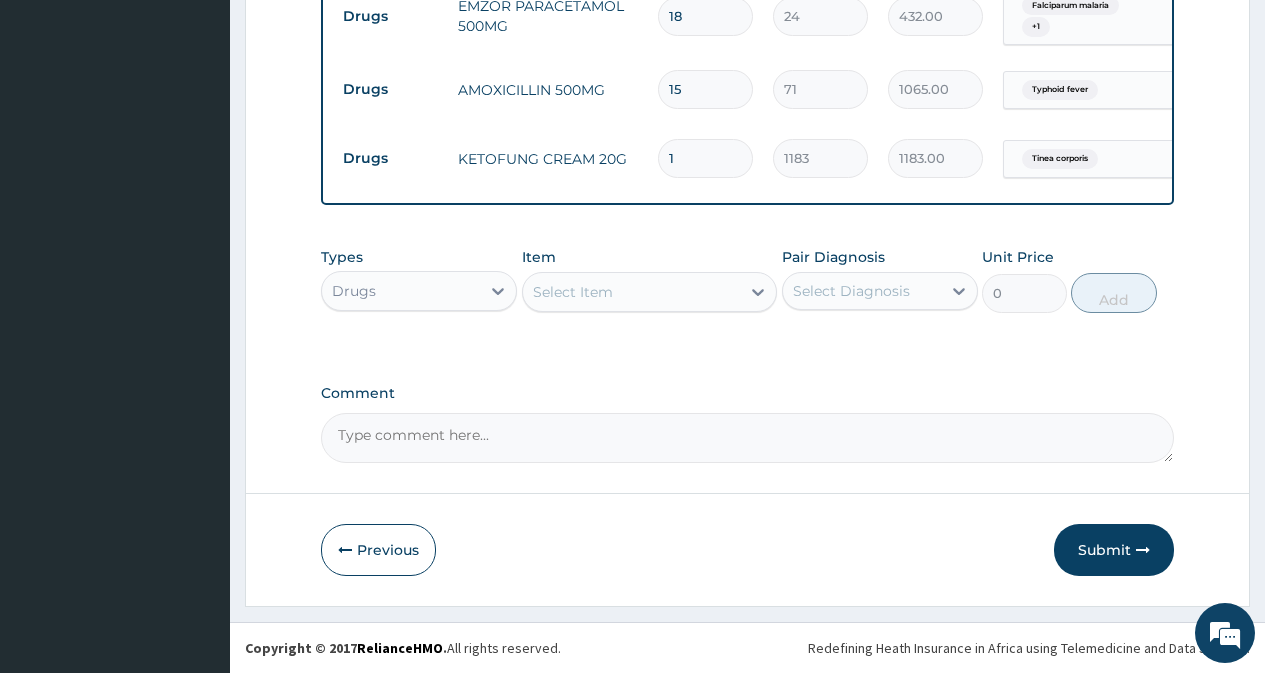 scroll, scrollTop: 1053, scrollLeft: 0, axis: vertical 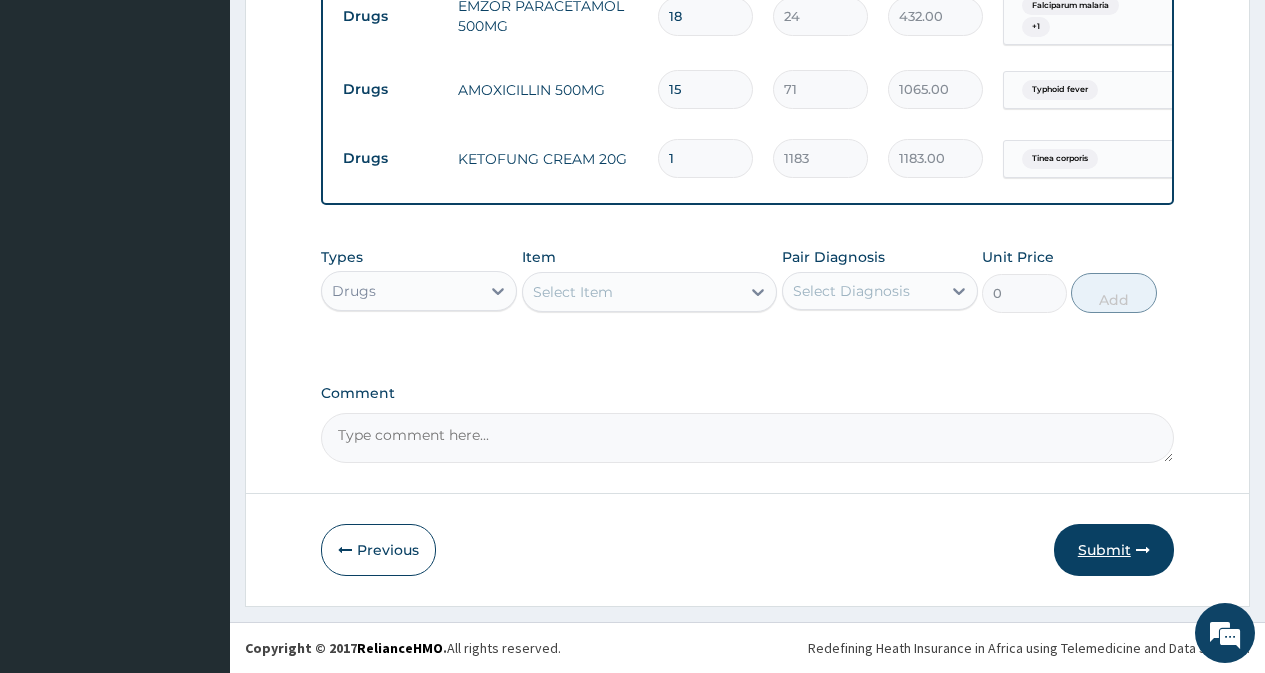 click on "Submit" at bounding box center (1114, 550) 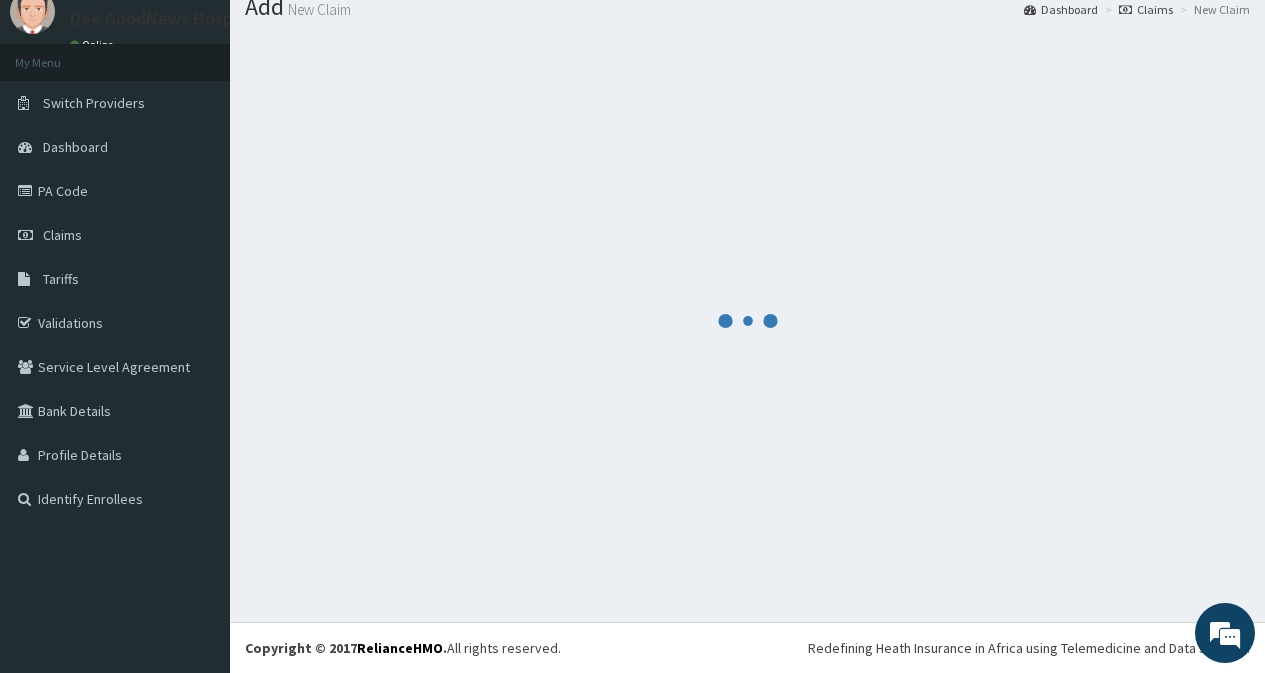 scroll, scrollTop: 1053, scrollLeft: 0, axis: vertical 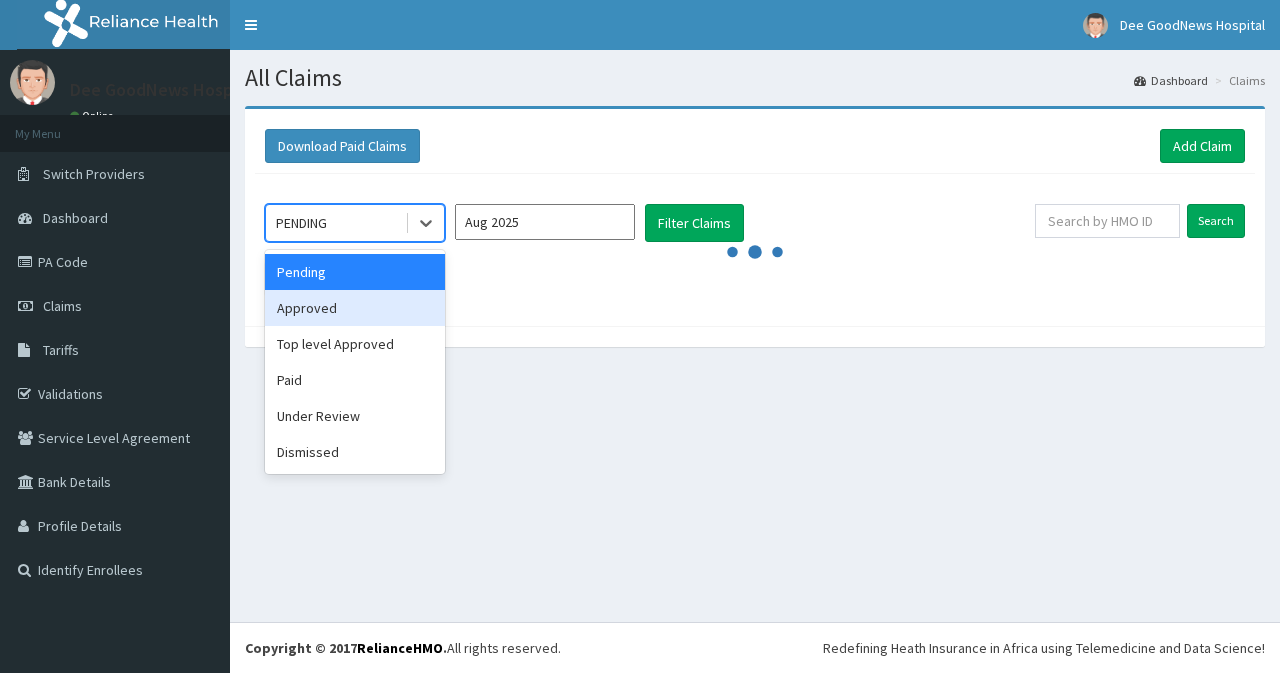 click on "Approved" at bounding box center [355, 308] 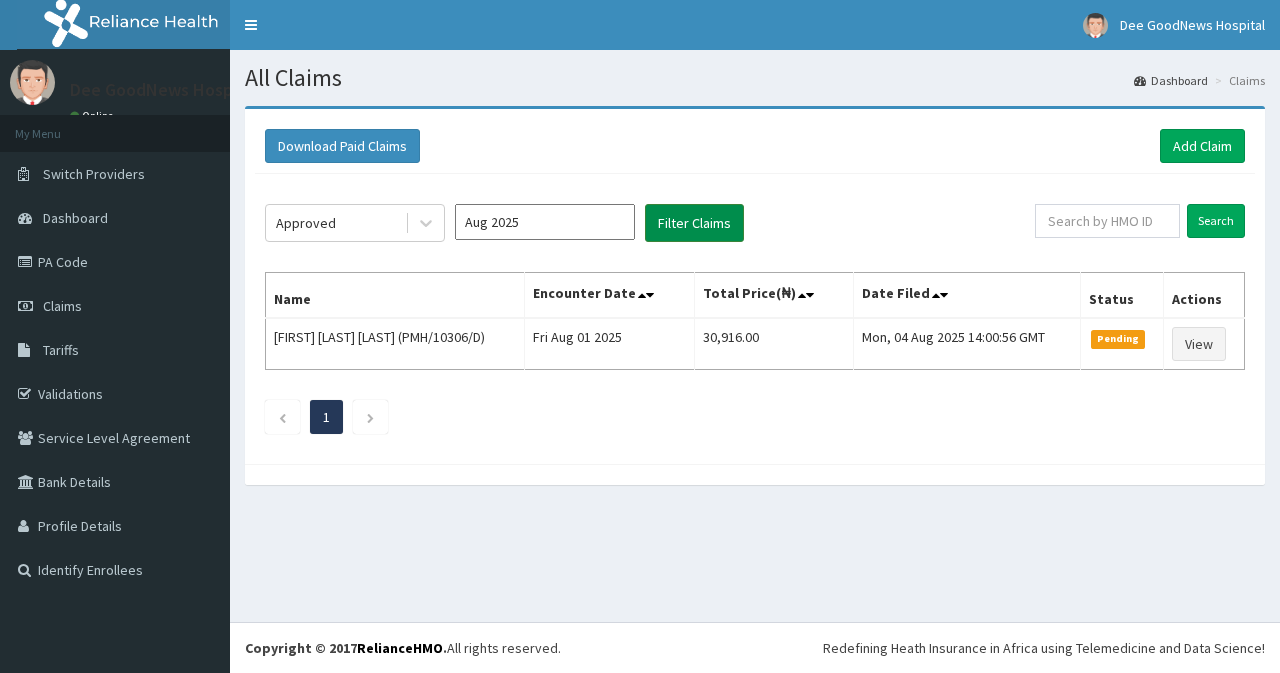 click on "Filter Claims" at bounding box center [694, 223] 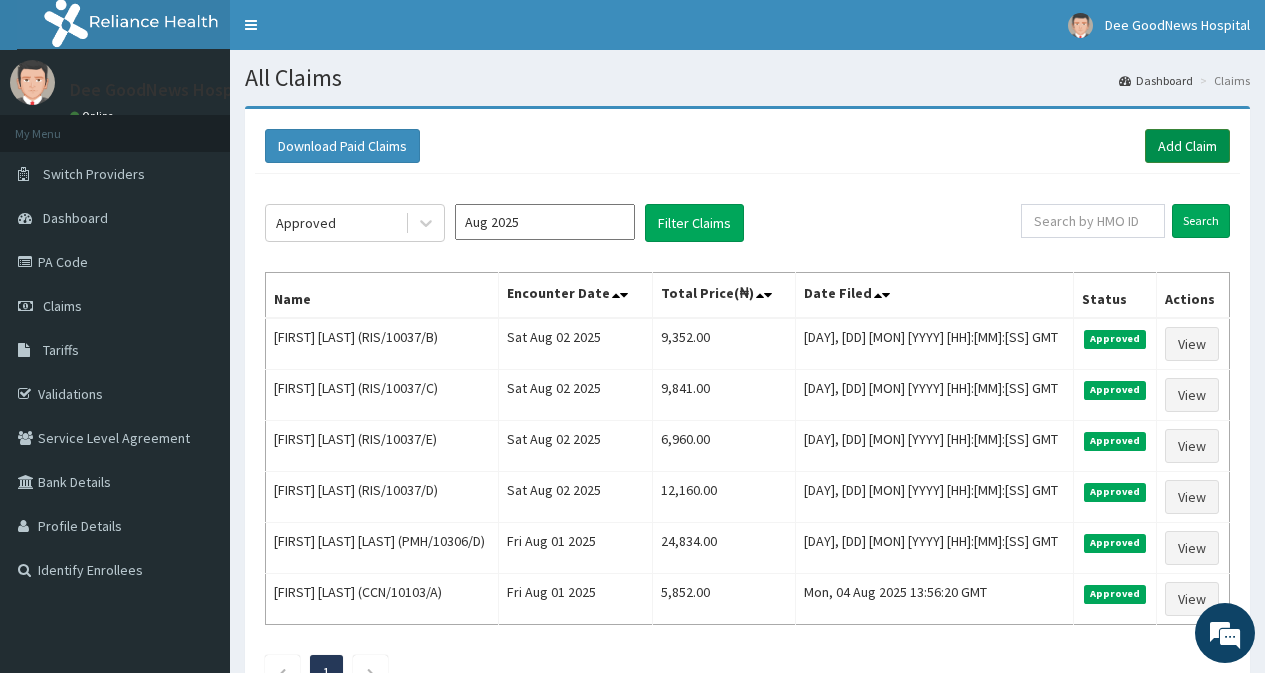 click on "Add Claim" at bounding box center (1187, 146) 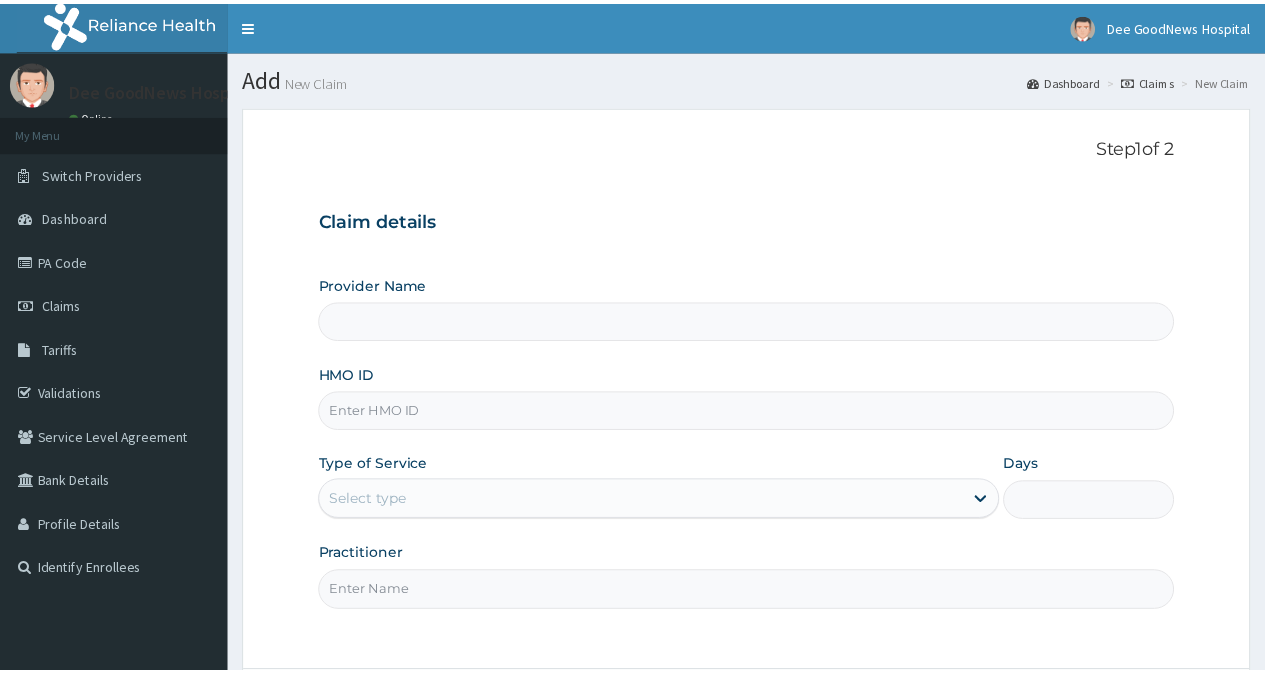 scroll, scrollTop: 0, scrollLeft: 0, axis: both 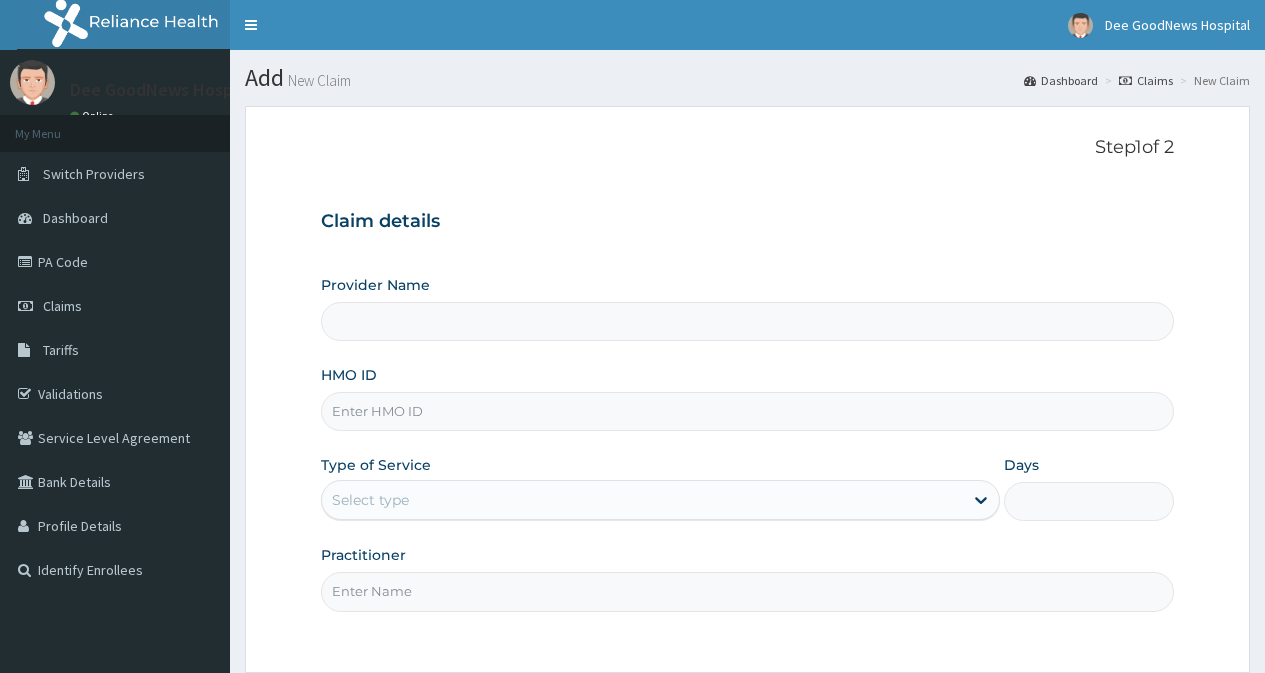 drag, startPoint x: 393, startPoint y: 413, endPoint x: 428, endPoint y: 384, distance: 45.453274 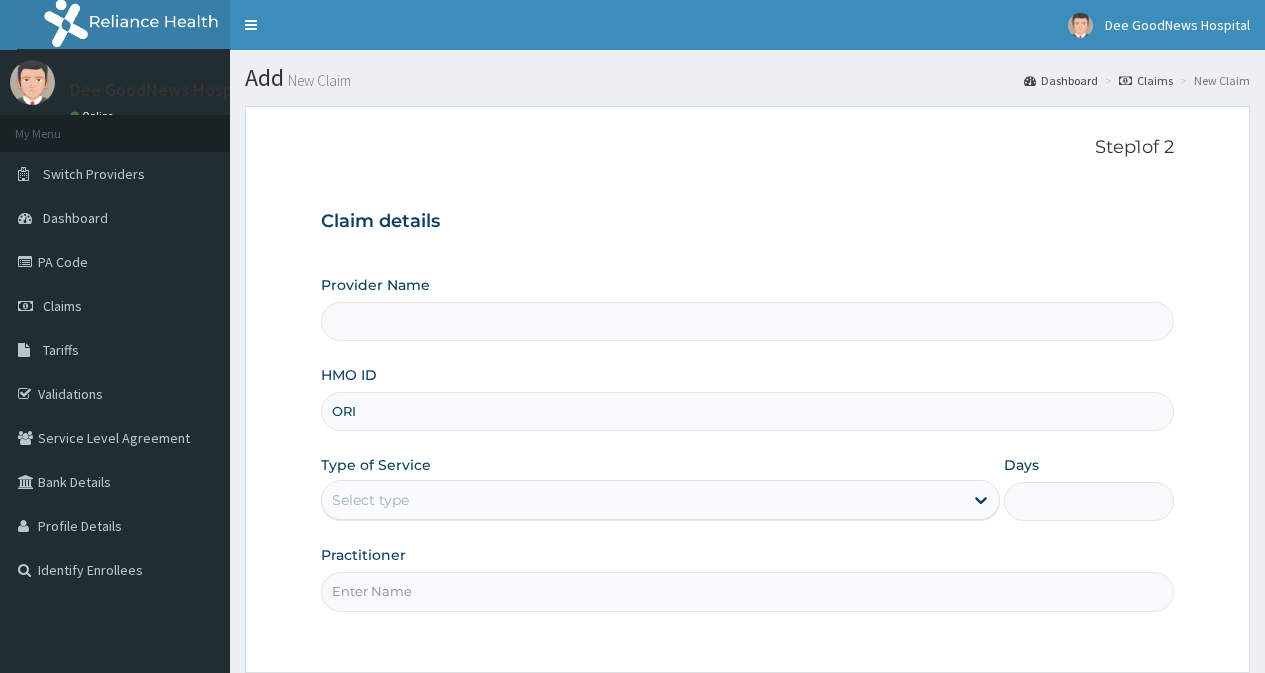 type on "ORI/" 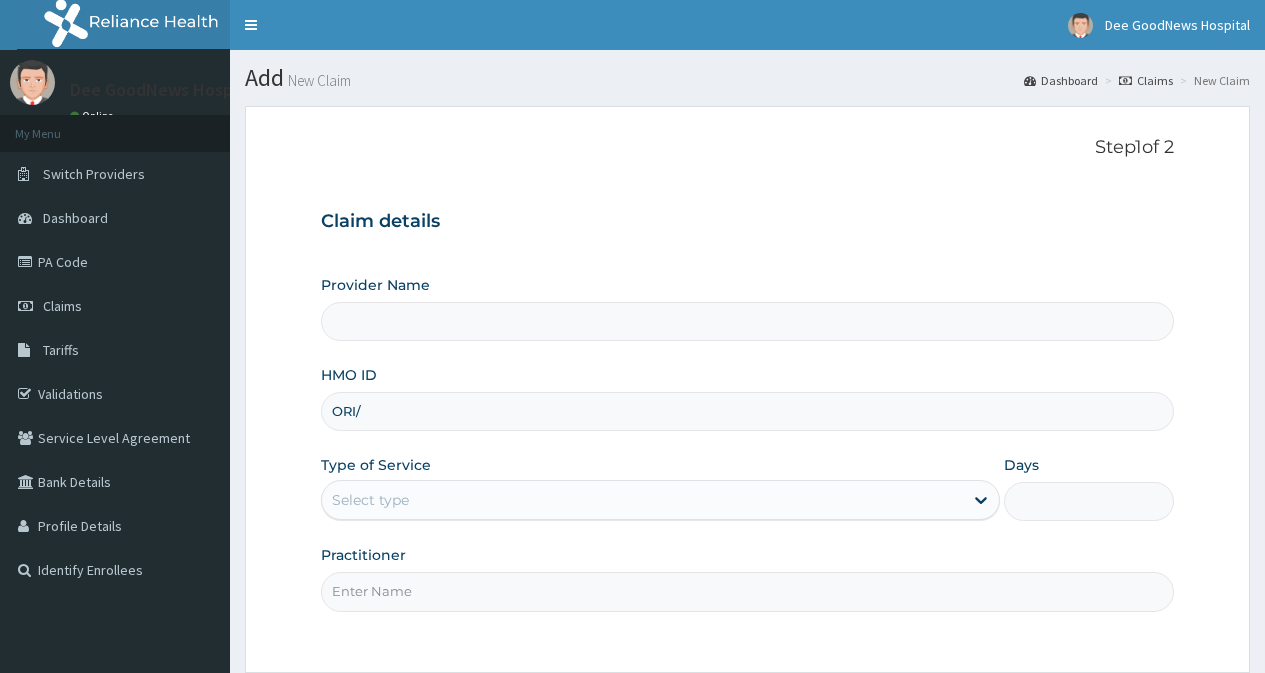 type on "Dee Goodnews Hospital" 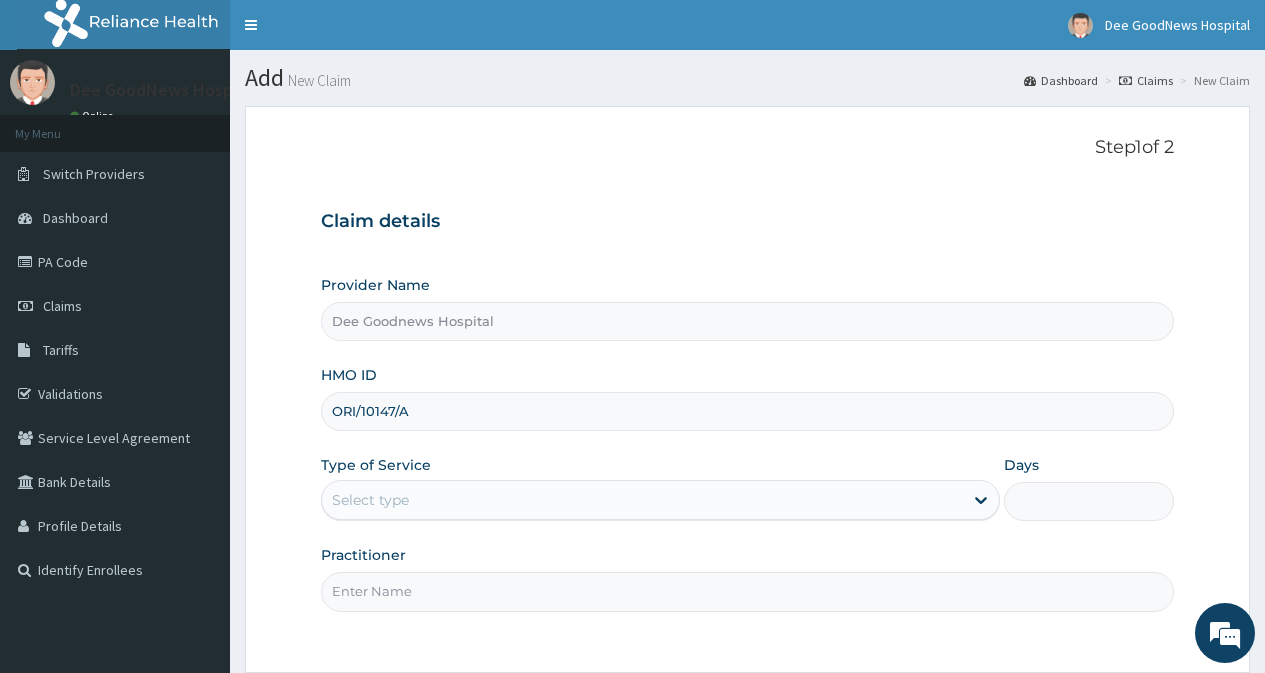 type on "ORI/10147/A" 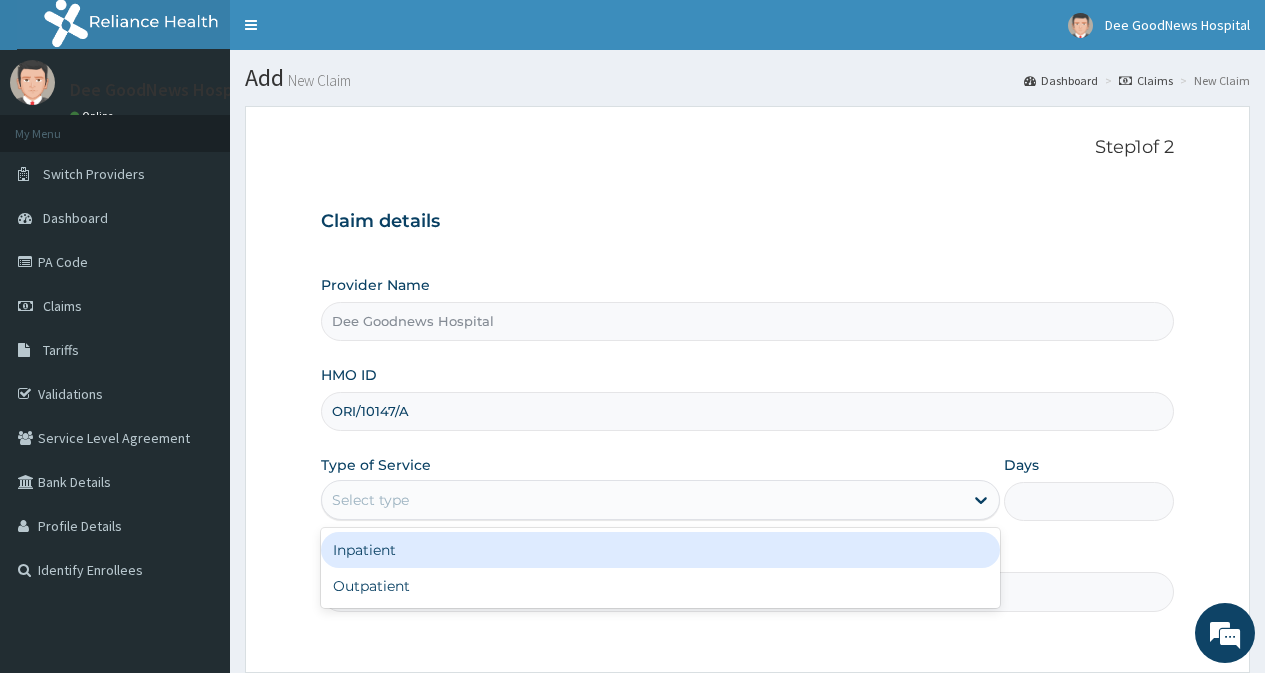 click on "Select type" at bounding box center (642, 500) 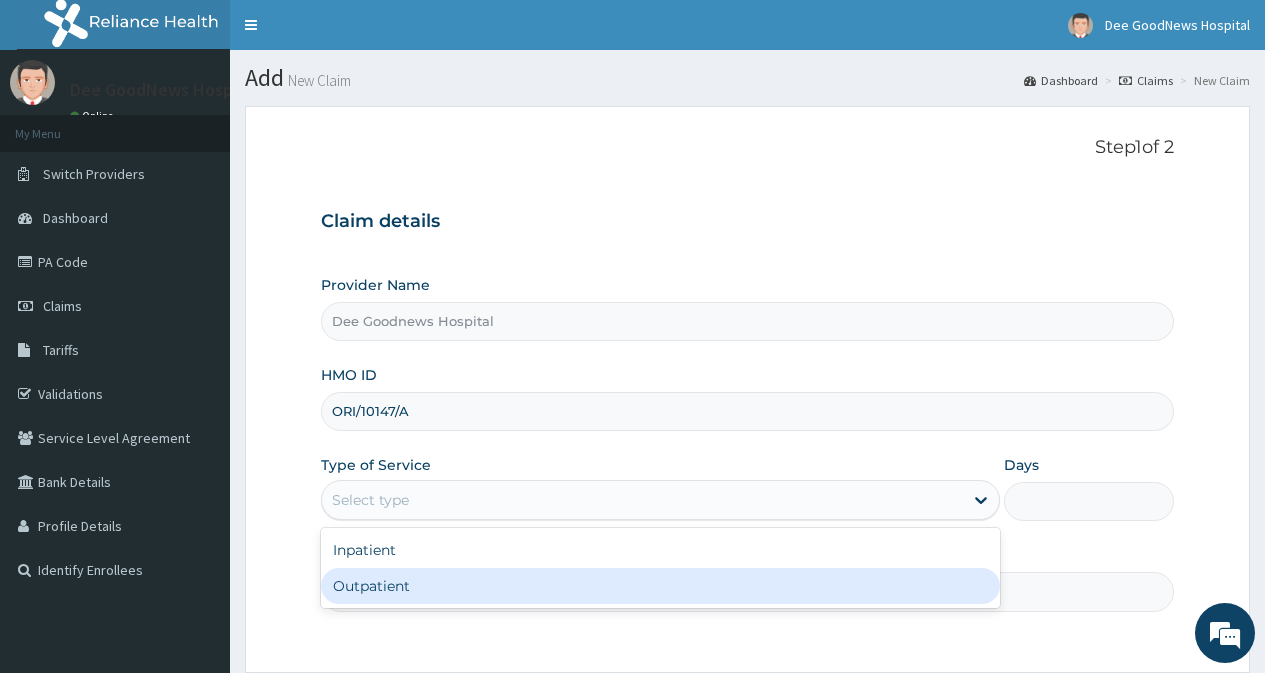 click on "Outpatient" at bounding box center (660, 586) 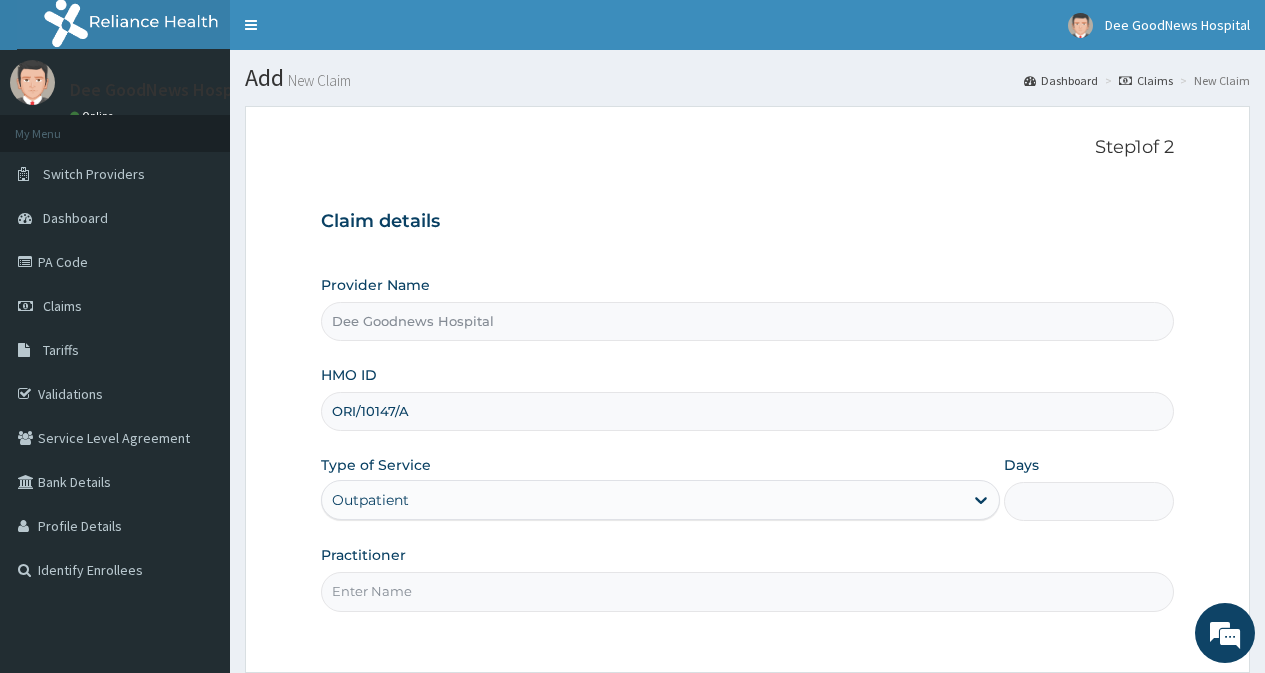type on "1" 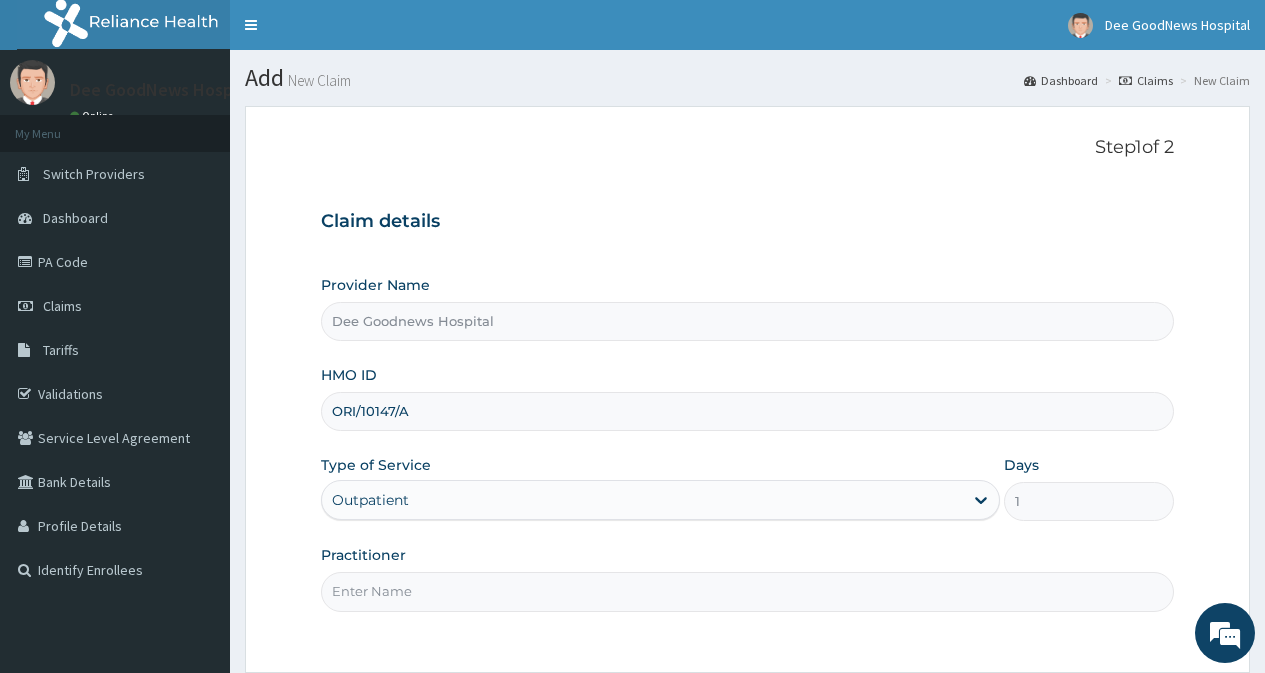 scroll, scrollTop: 179, scrollLeft: 0, axis: vertical 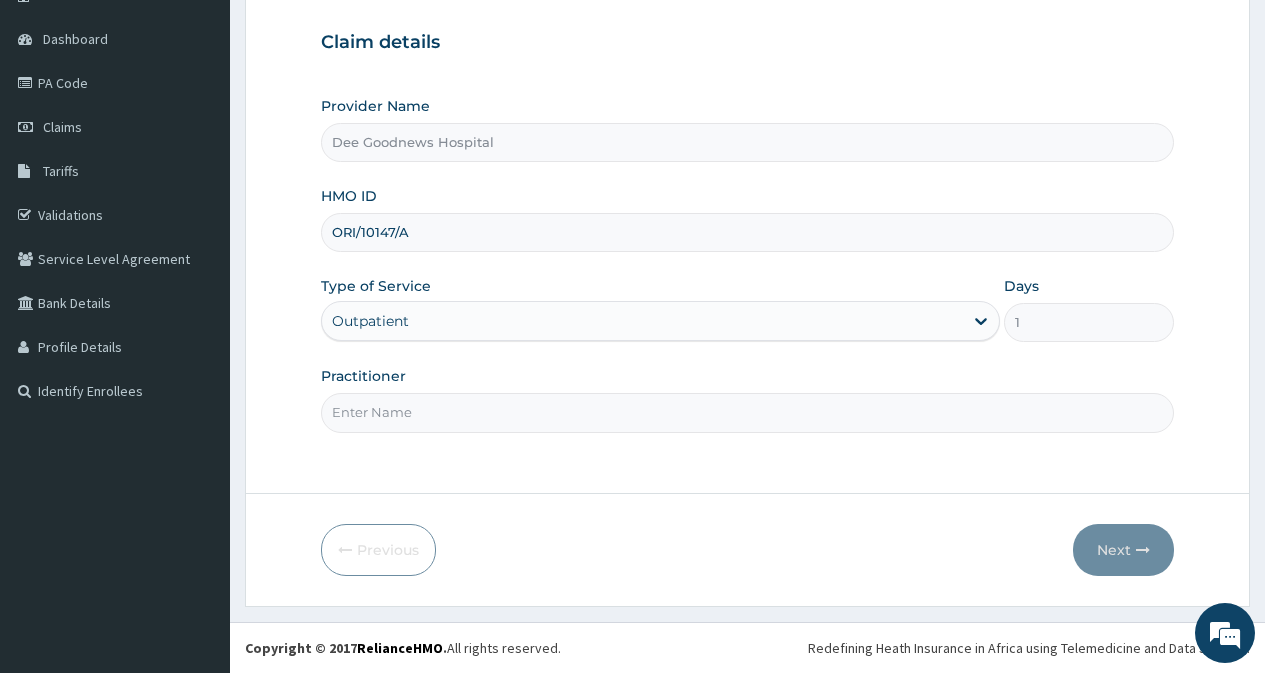click on "Practitioner" at bounding box center [747, 412] 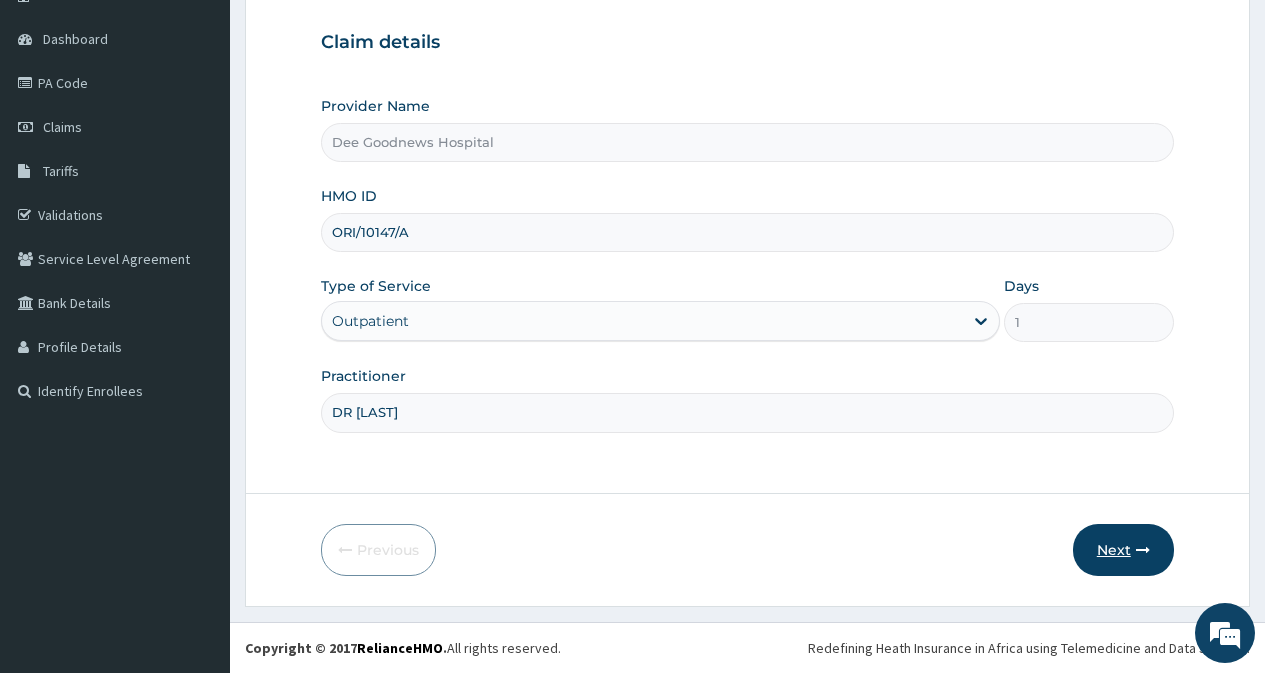 click on "Next" at bounding box center [1123, 550] 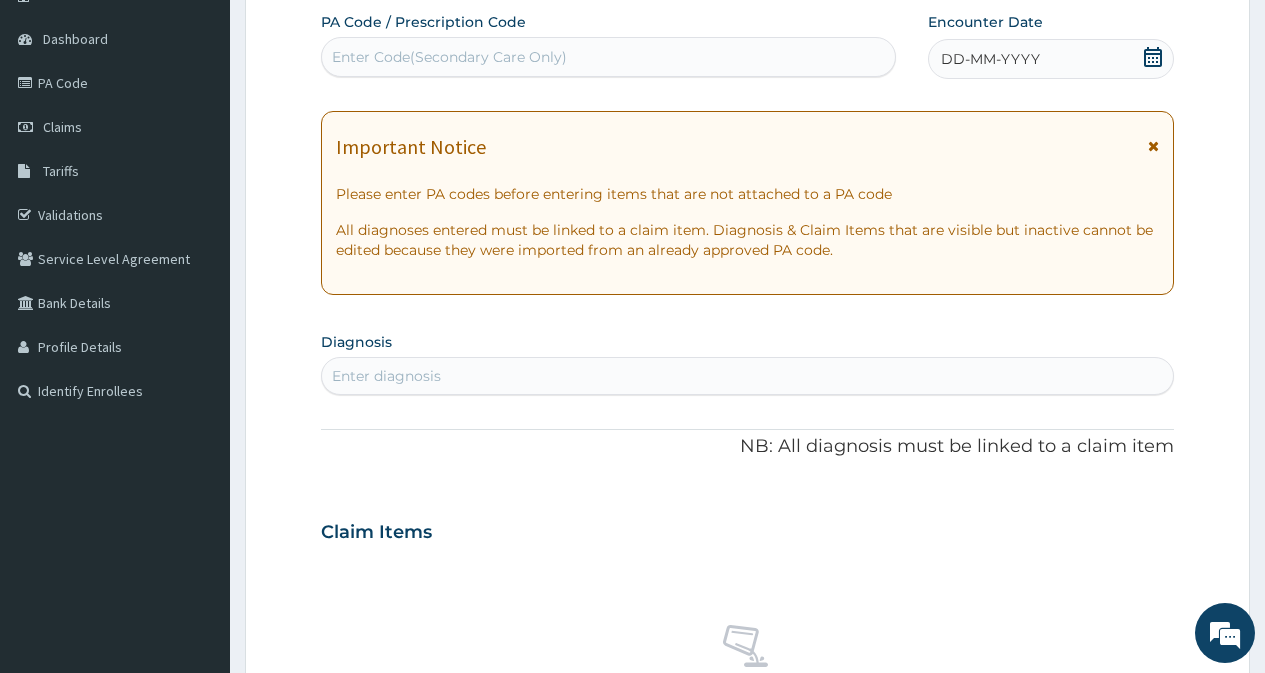 click 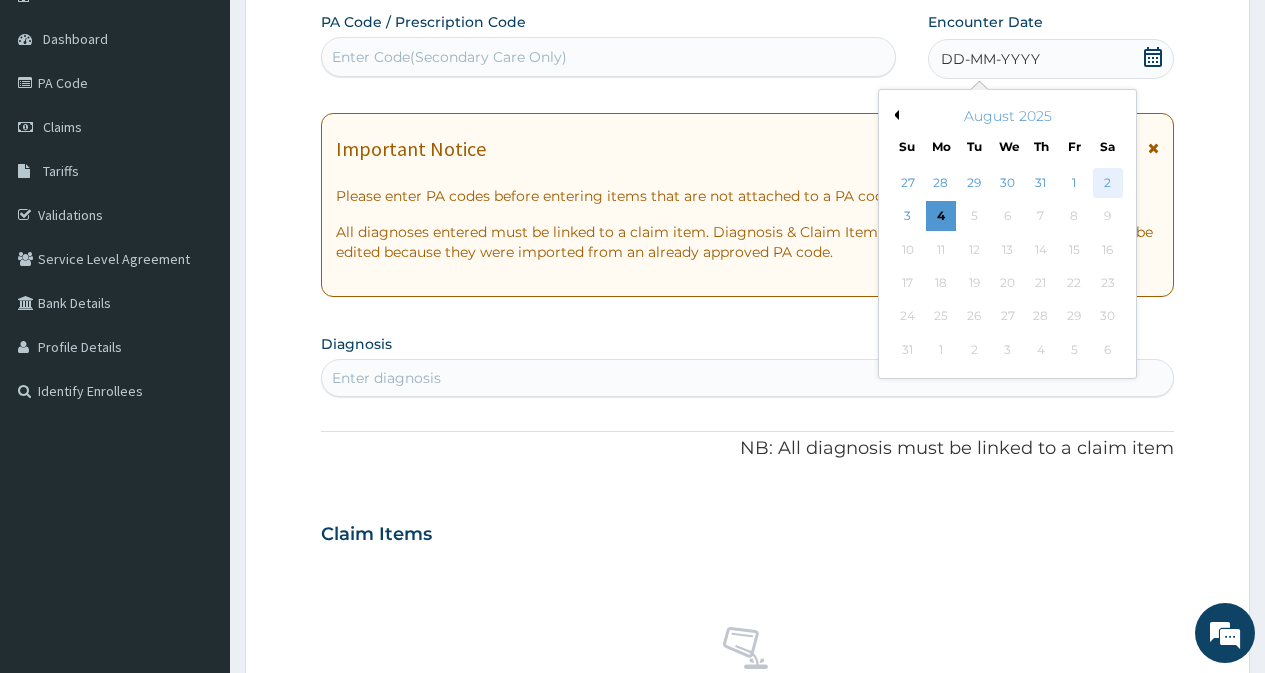 click on "2" at bounding box center (1107, 183) 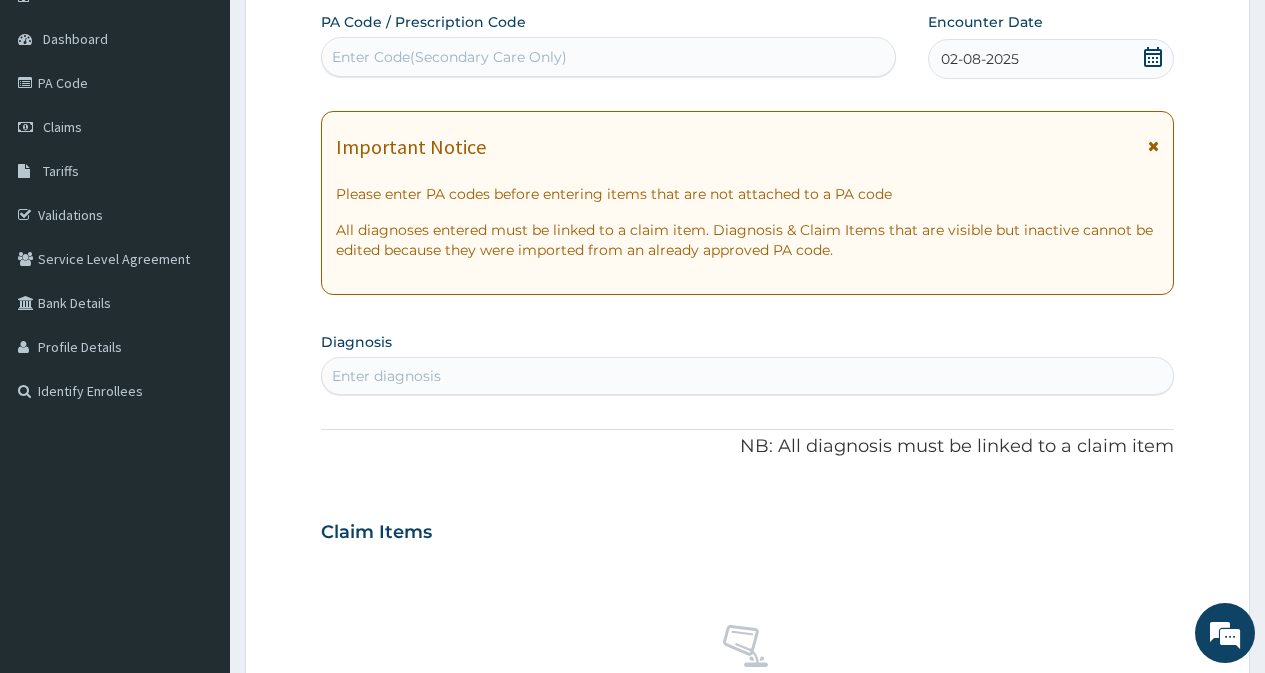 click on "Enter diagnosis" at bounding box center [386, 376] 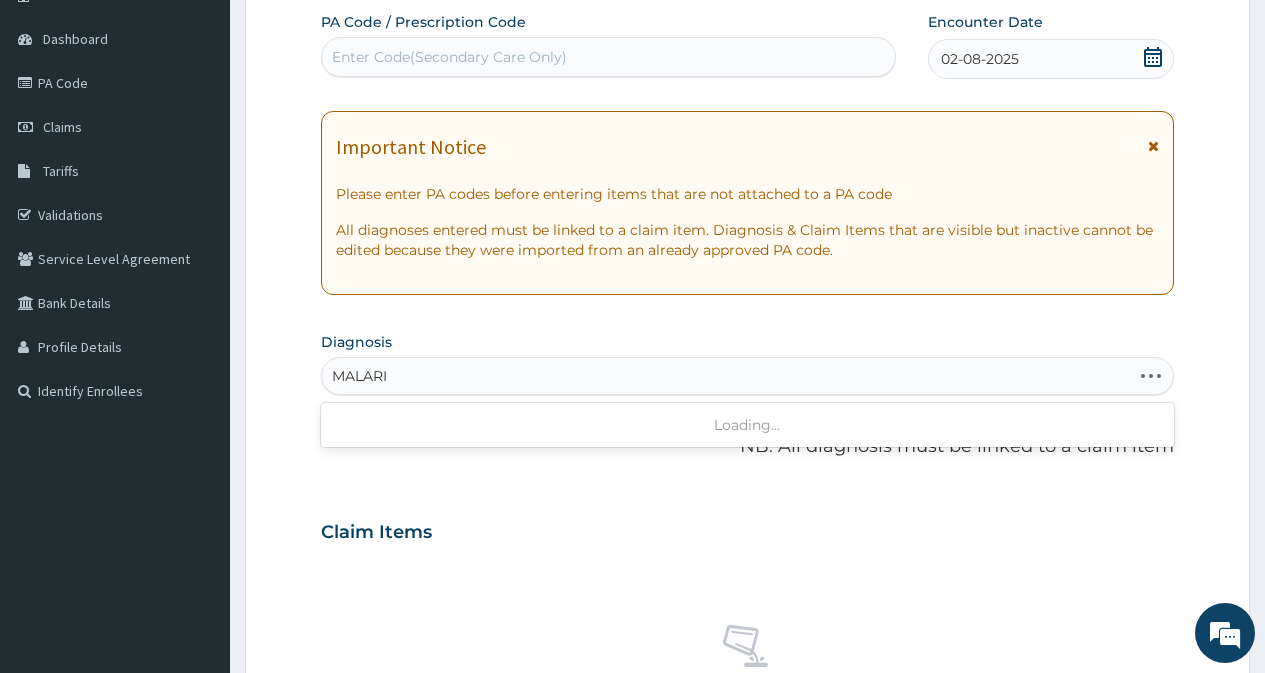 type on "MALARIA" 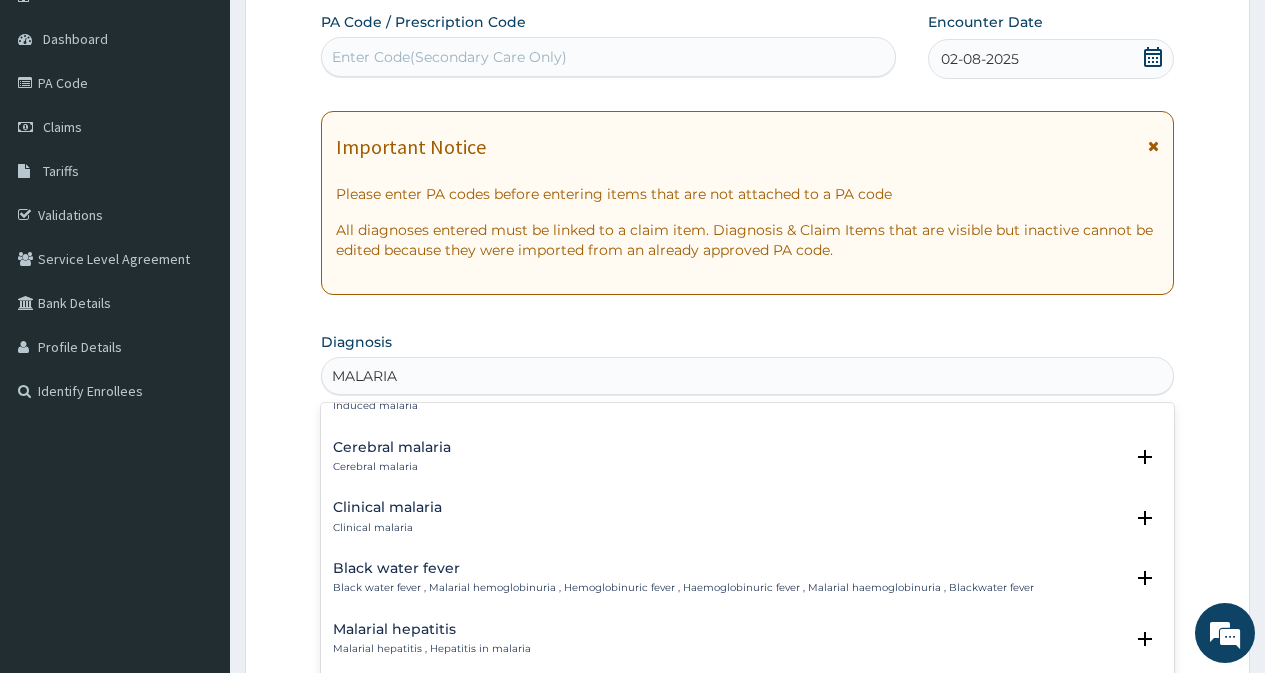 scroll, scrollTop: 700, scrollLeft: 0, axis: vertical 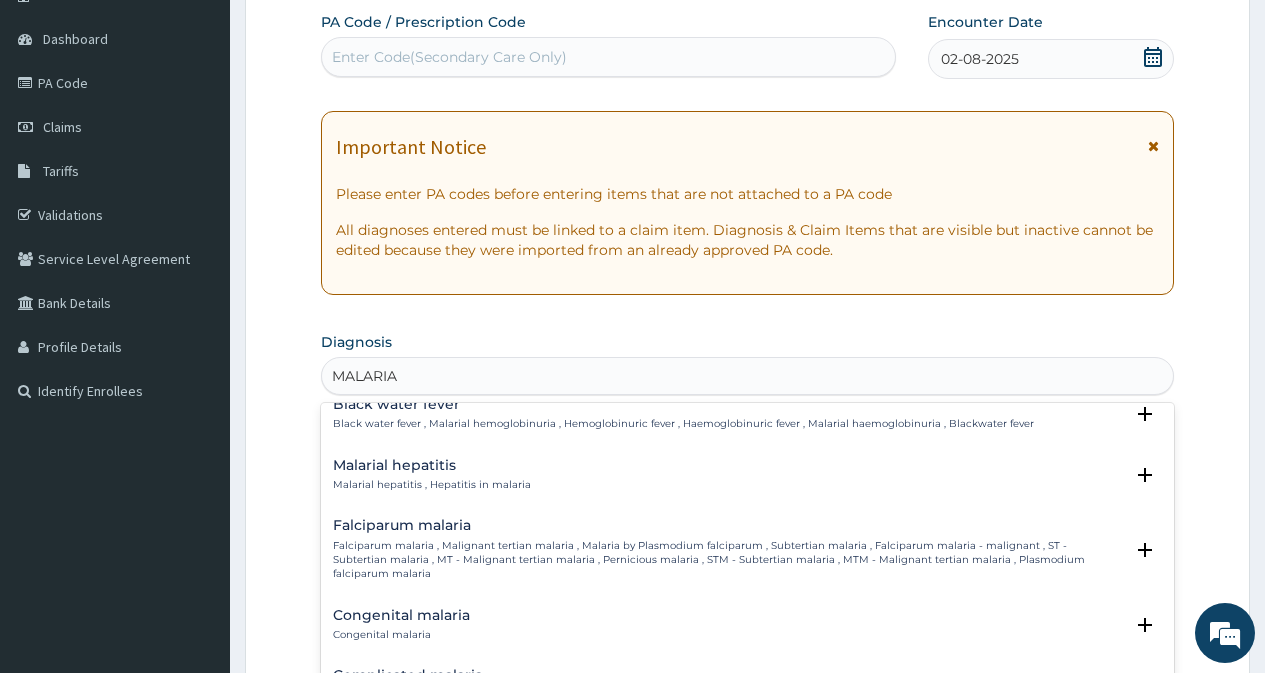 click on "Falciparum malaria" at bounding box center [728, 525] 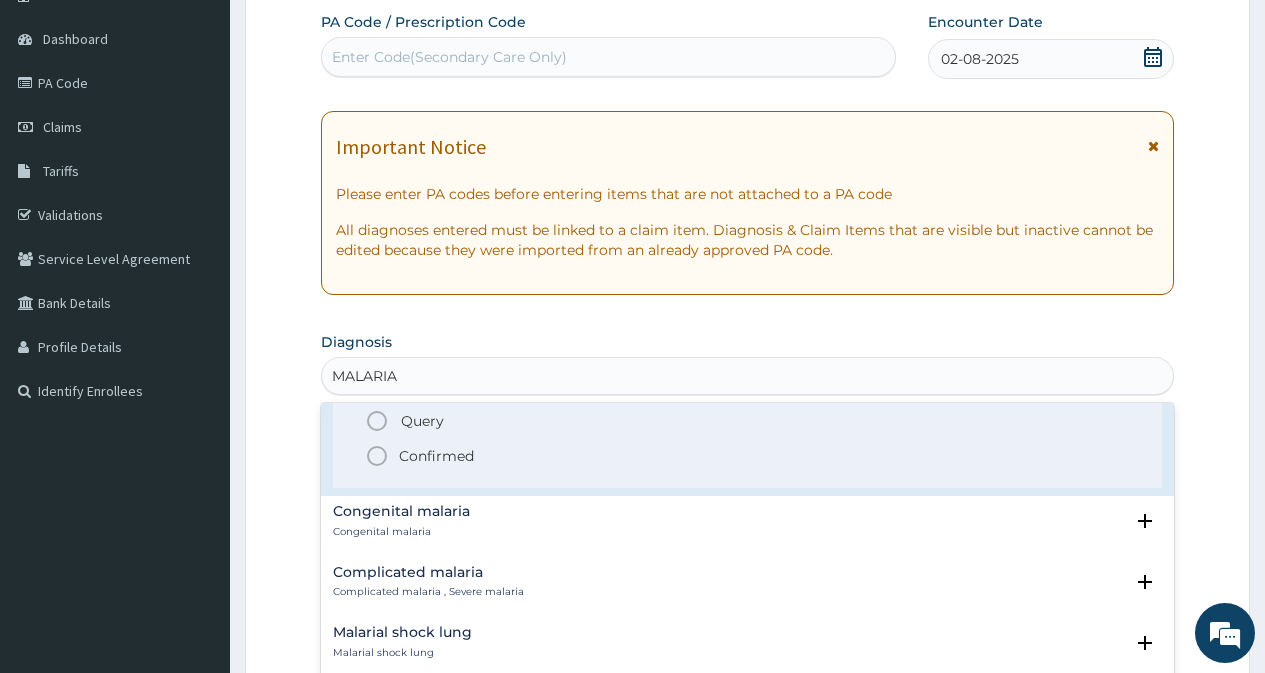 scroll, scrollTop: 900, scrollLeft: 0, axis: vertical 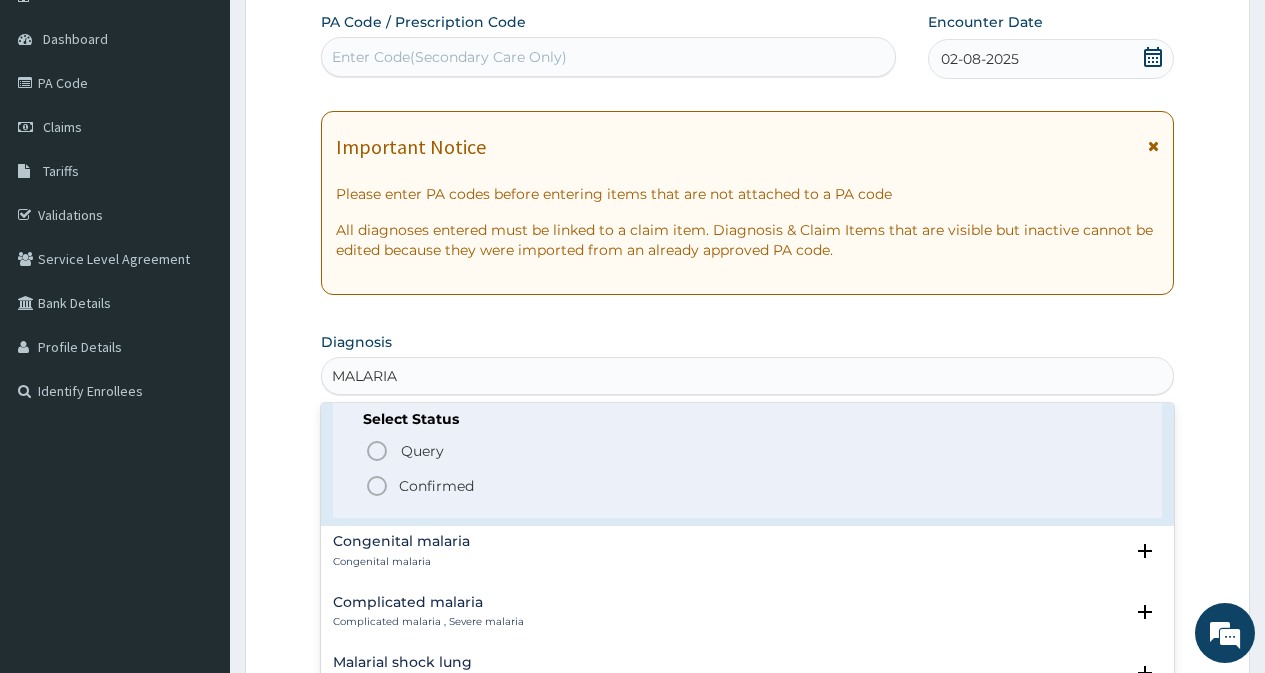 click 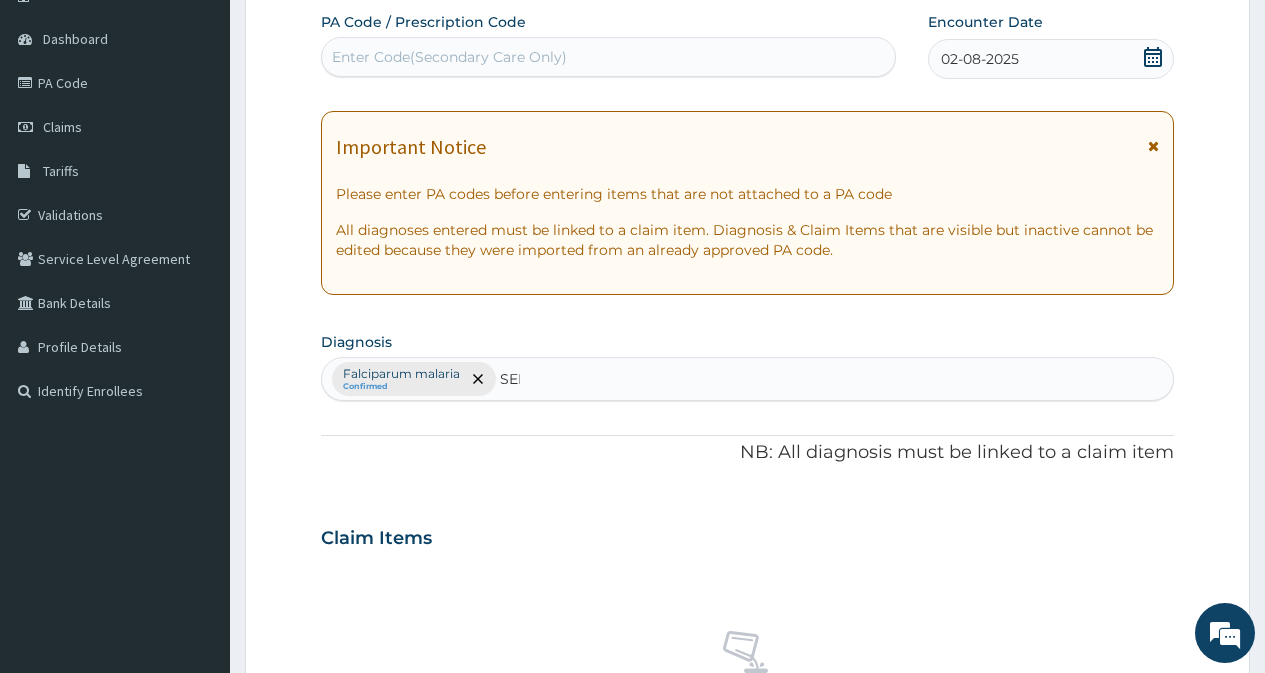 type on "SEPS" 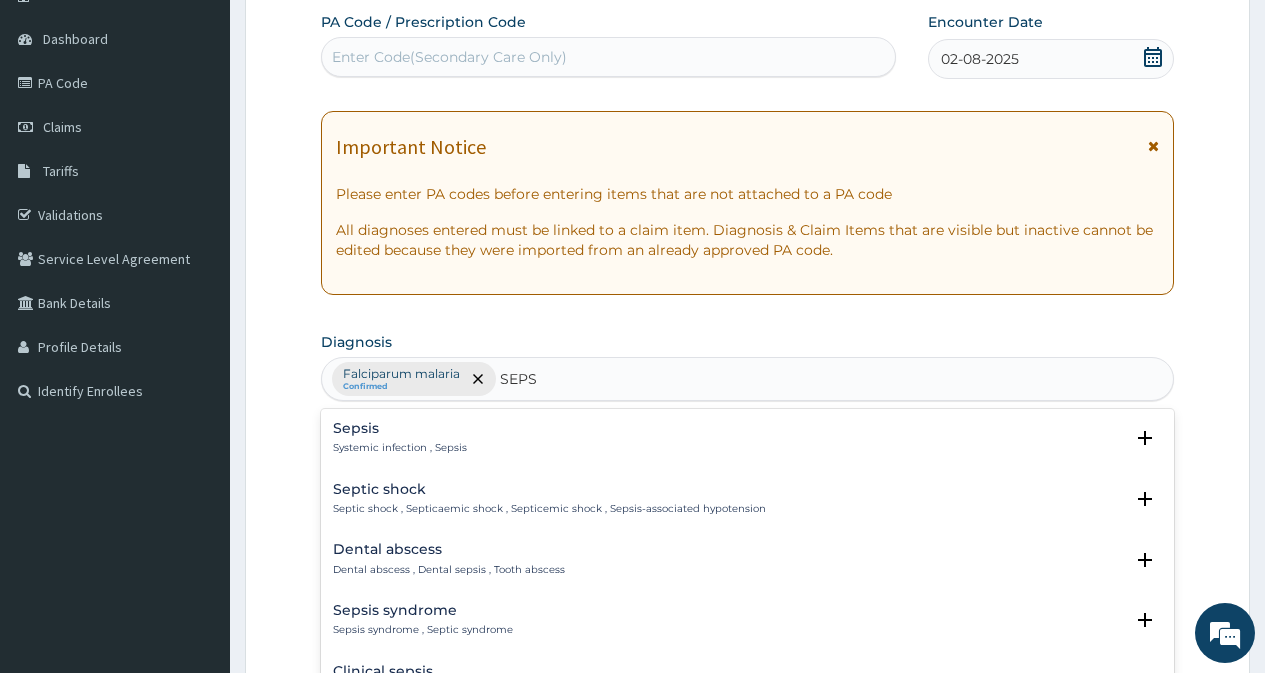 click on "Systemic infection , Sepsis" at bounding box center (400, 448) 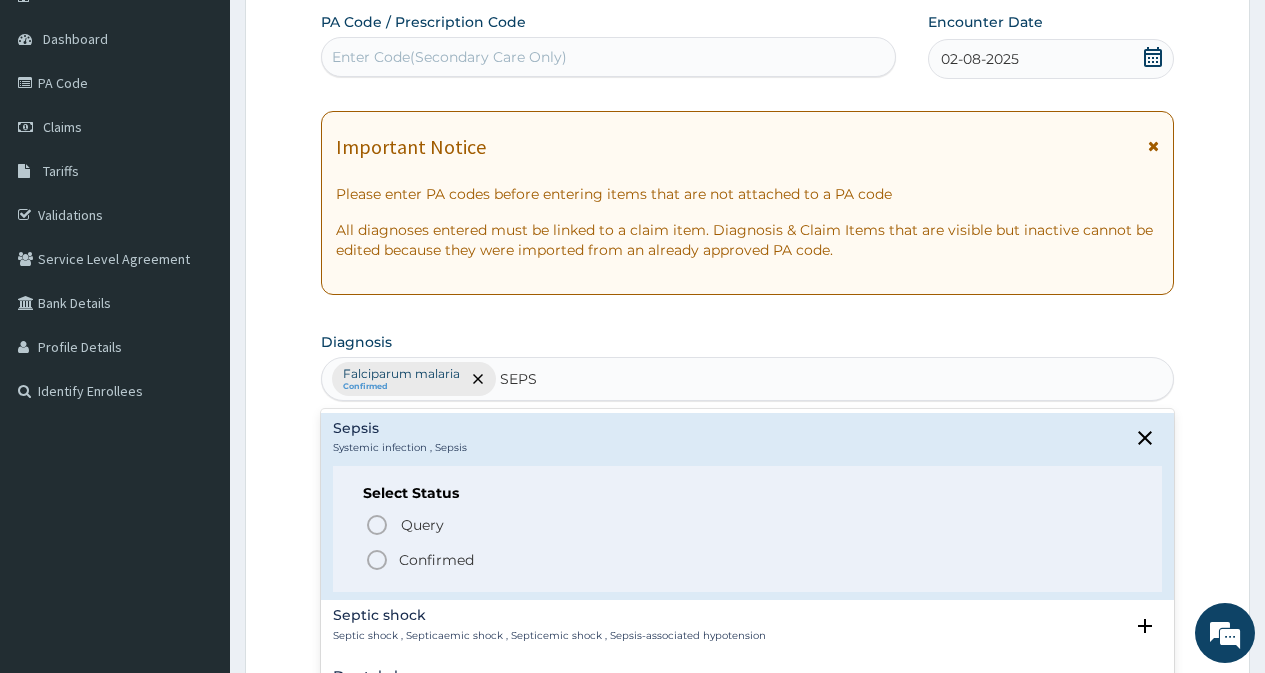 click 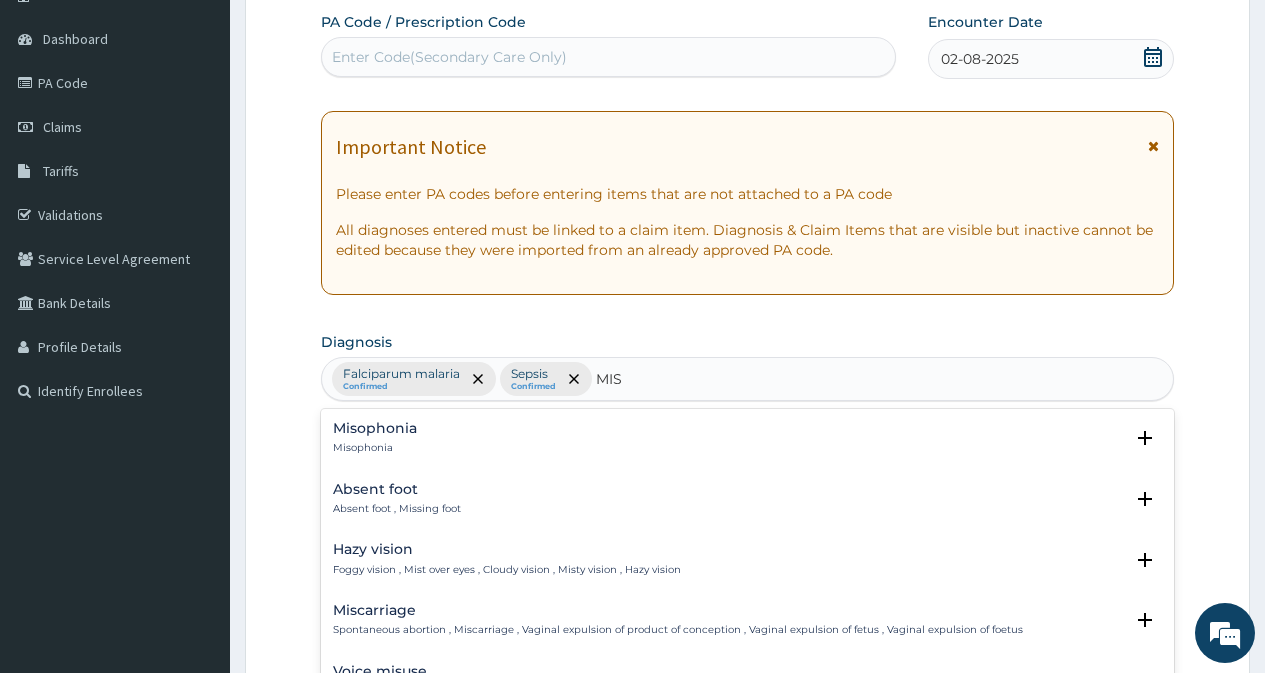 type on "MISC" 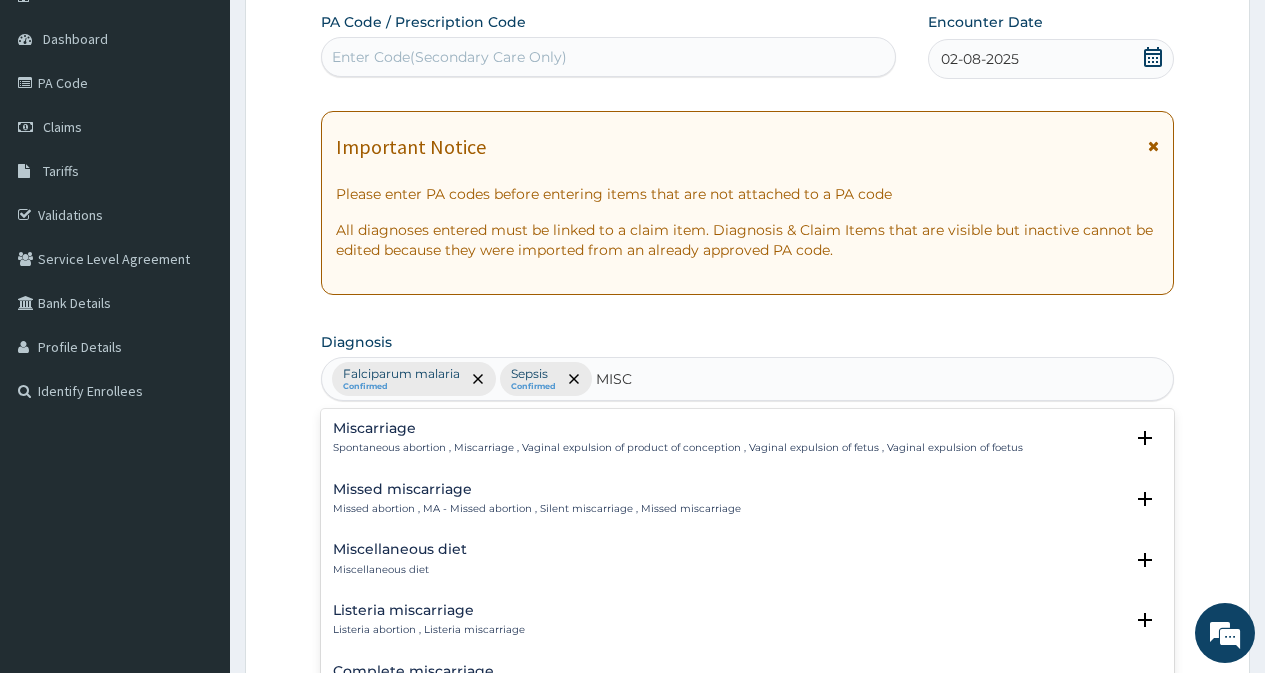 click on "Spontaneous abortion , Miscarriage , Vaginal expulsion of product of conception , Vaginal expulsion of fetus , Vaginal expulsion of foetus" at bounding box center (678, 448) 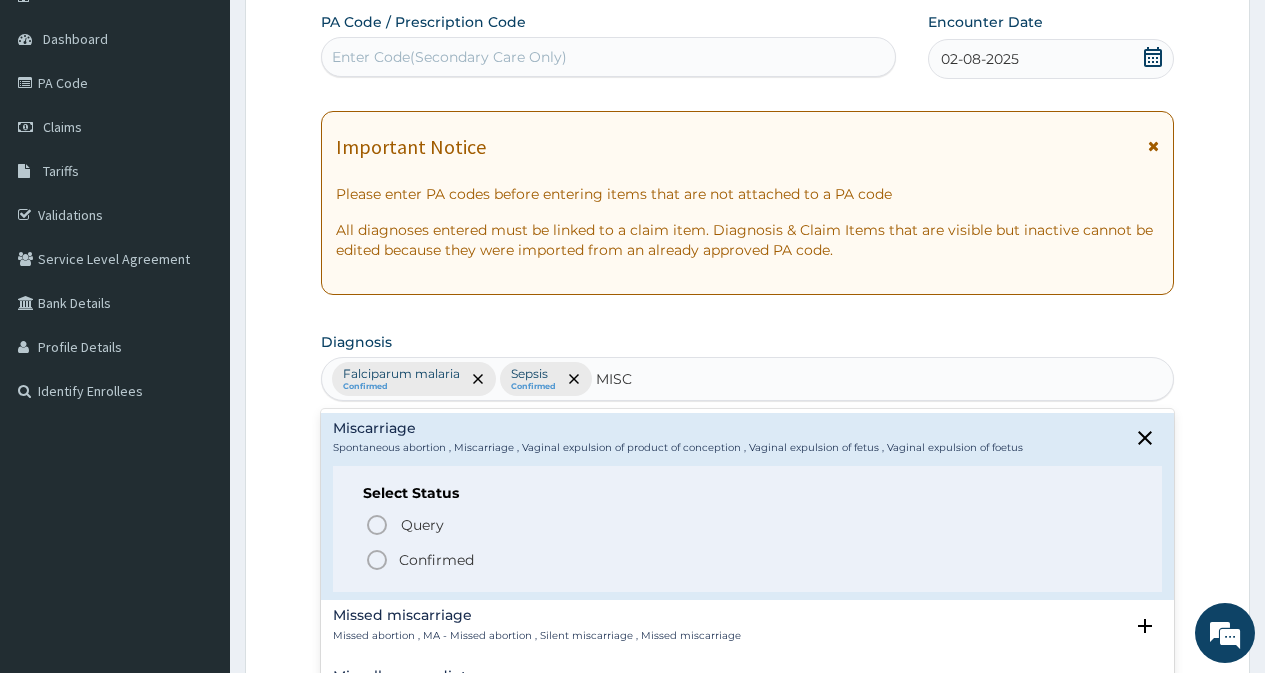 click 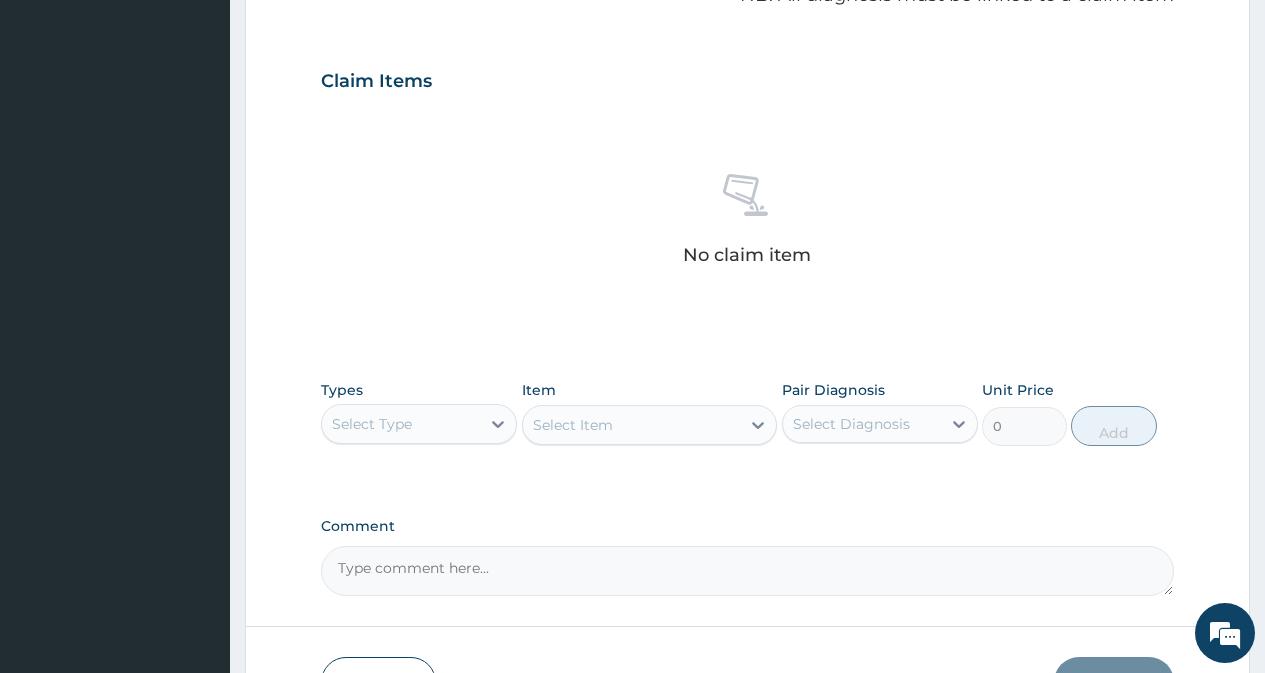 scroll, scrollTop: 679, scrollLeft: 0, axis: vertical 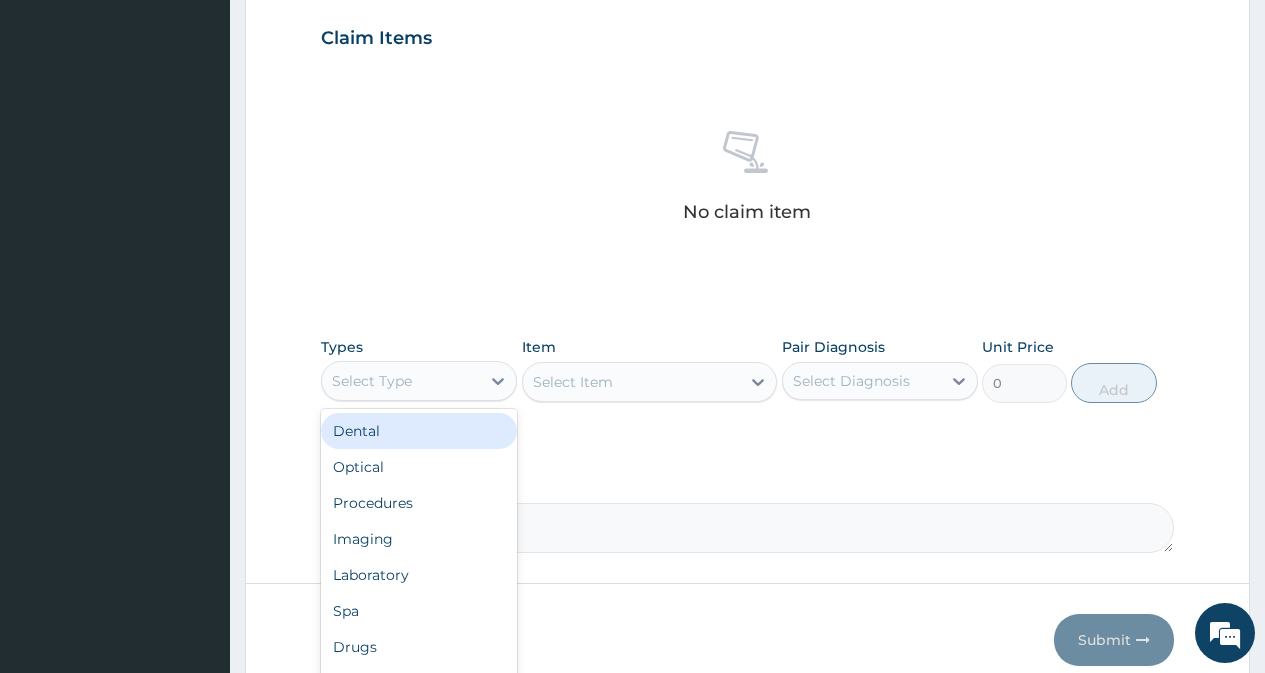click on "Select Type" at bounding box center (401, 381) 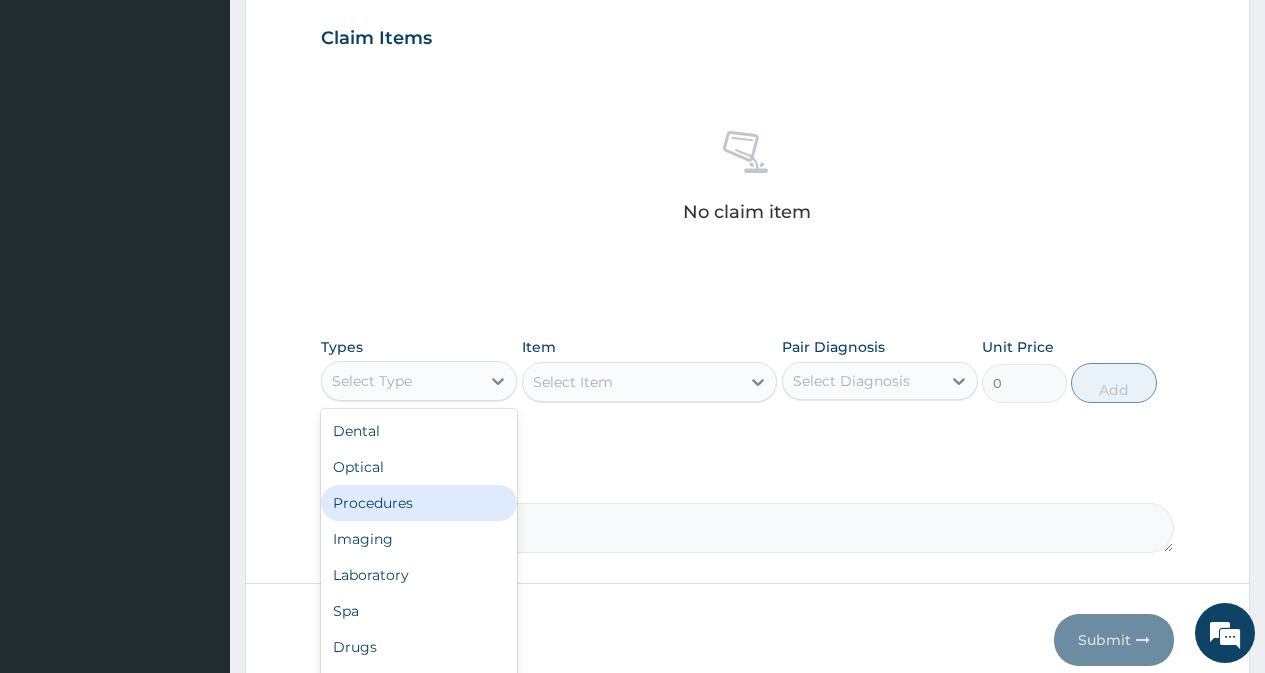 click on "Procedures" at bounding box center [419, 503] 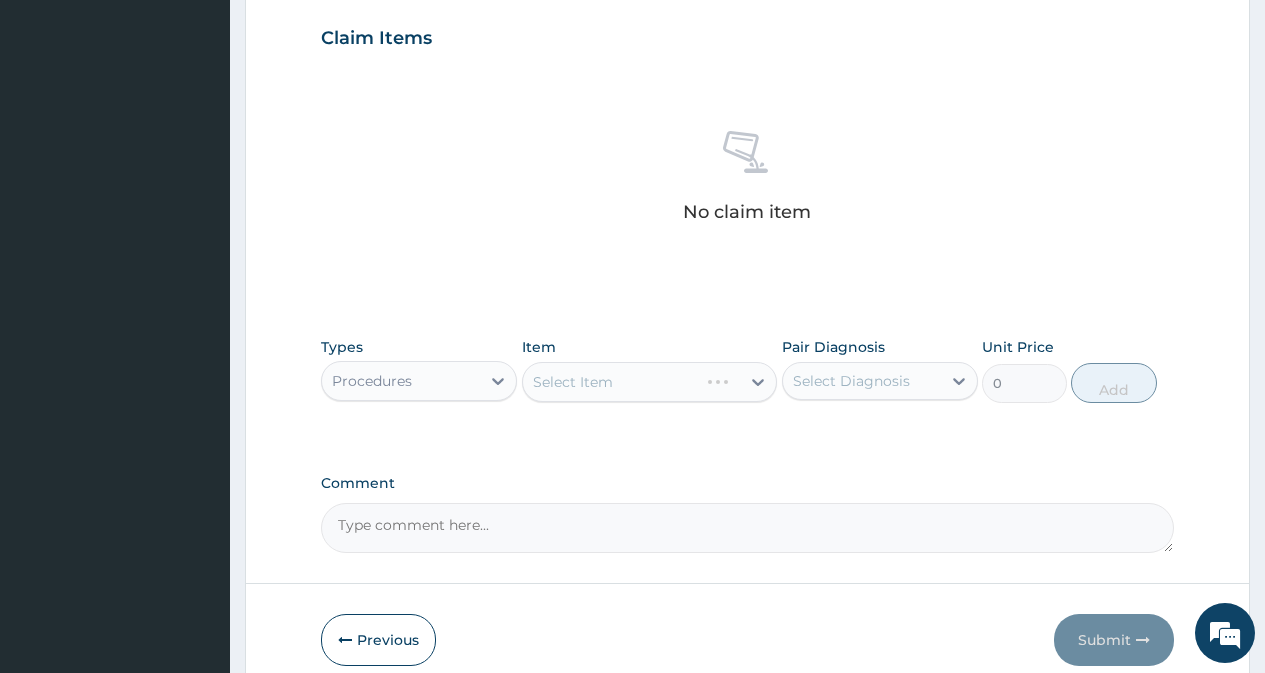 click on "Select Item" at bounding box center [650, 382] 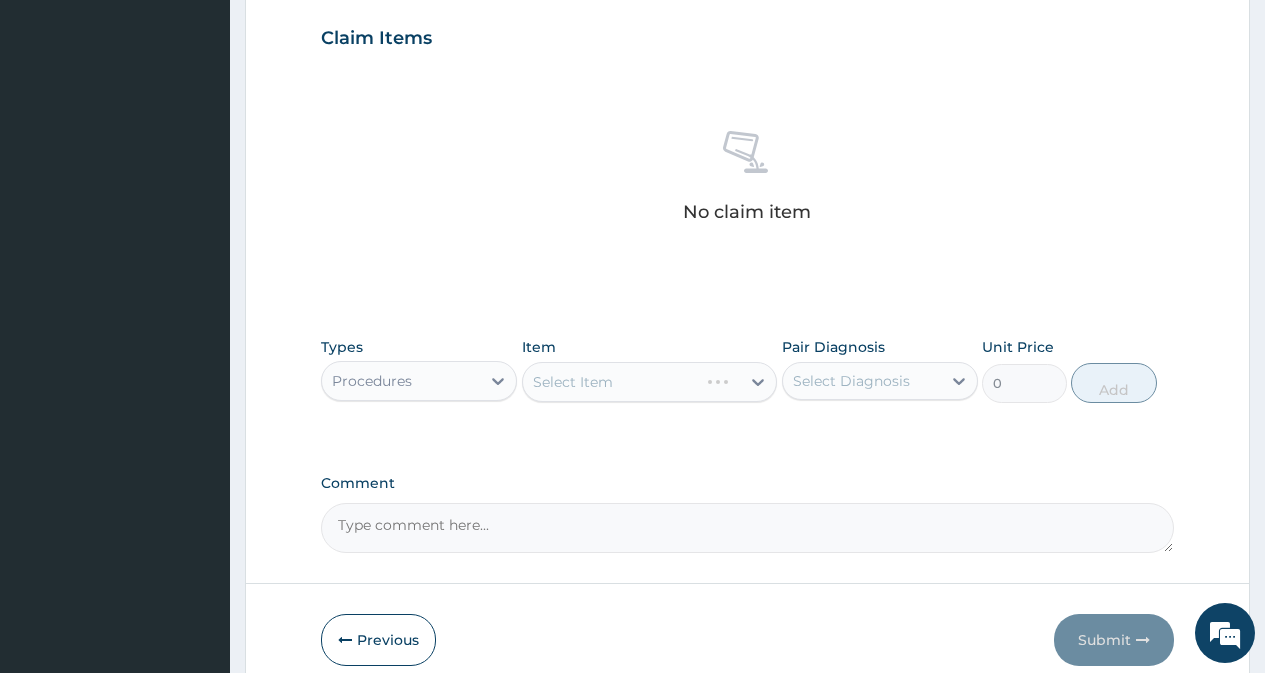 click on "Select Item" at bounding box center [650, 382] 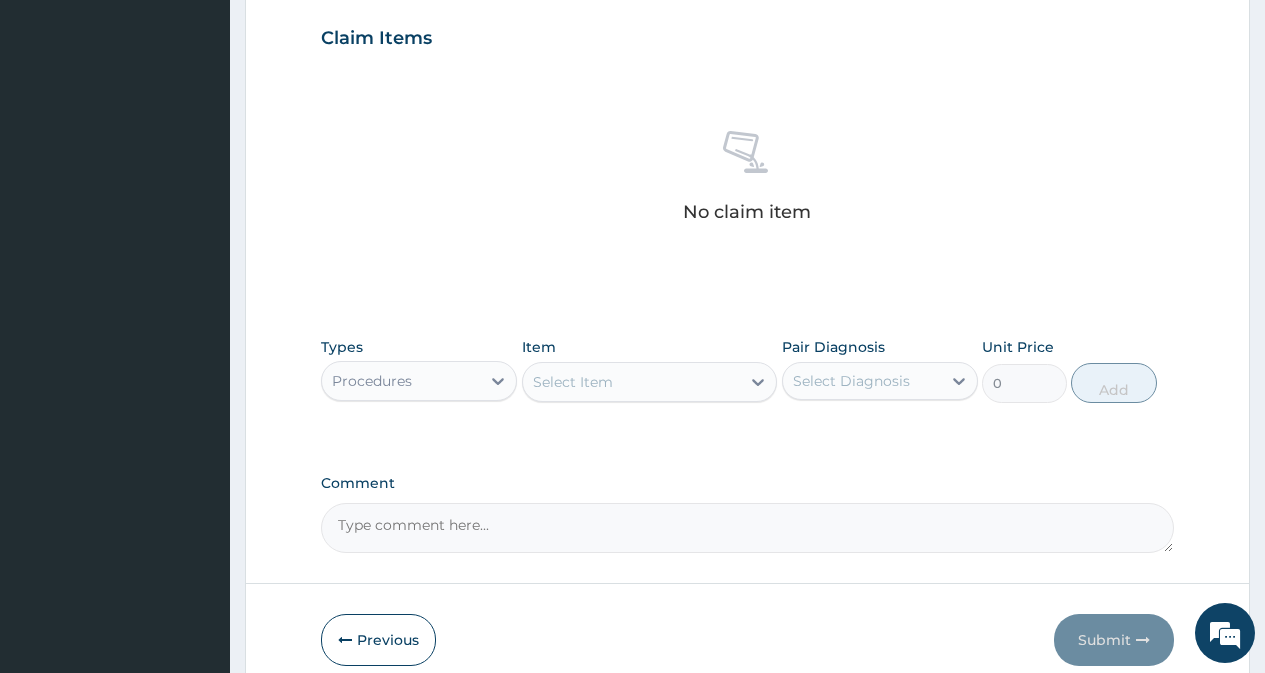 click on "Select Item" at bounding box center (573, 382) 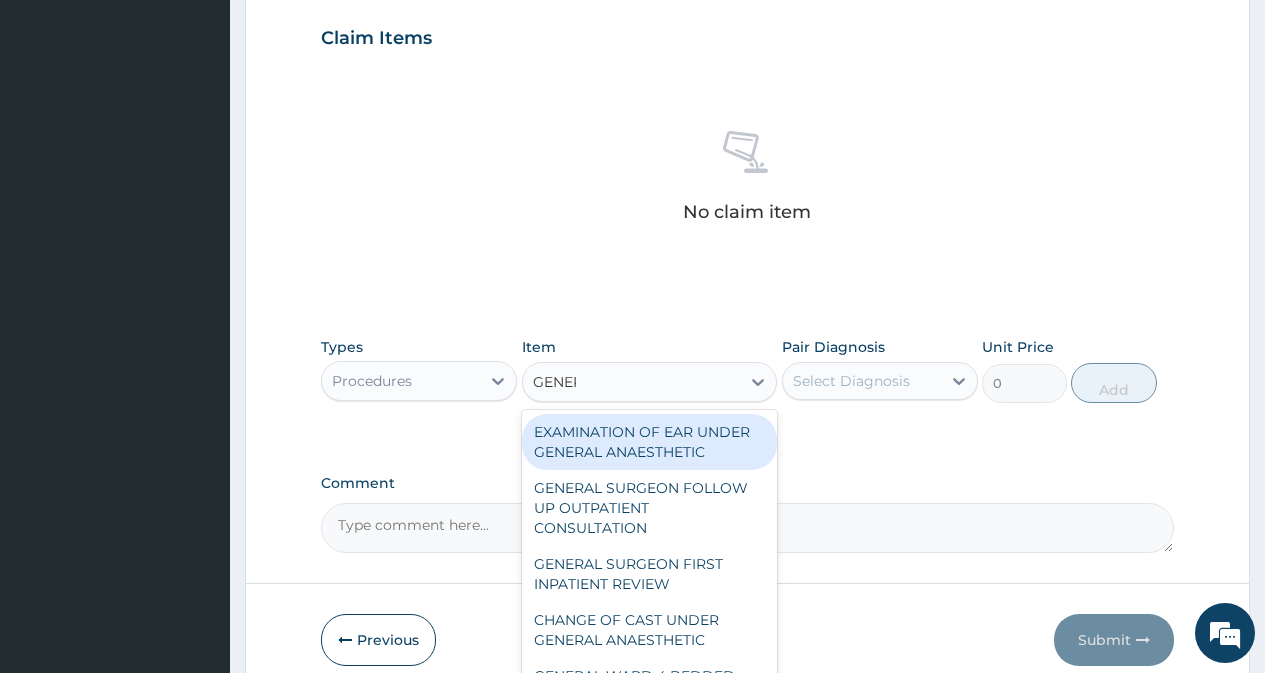 type on "GENERA" 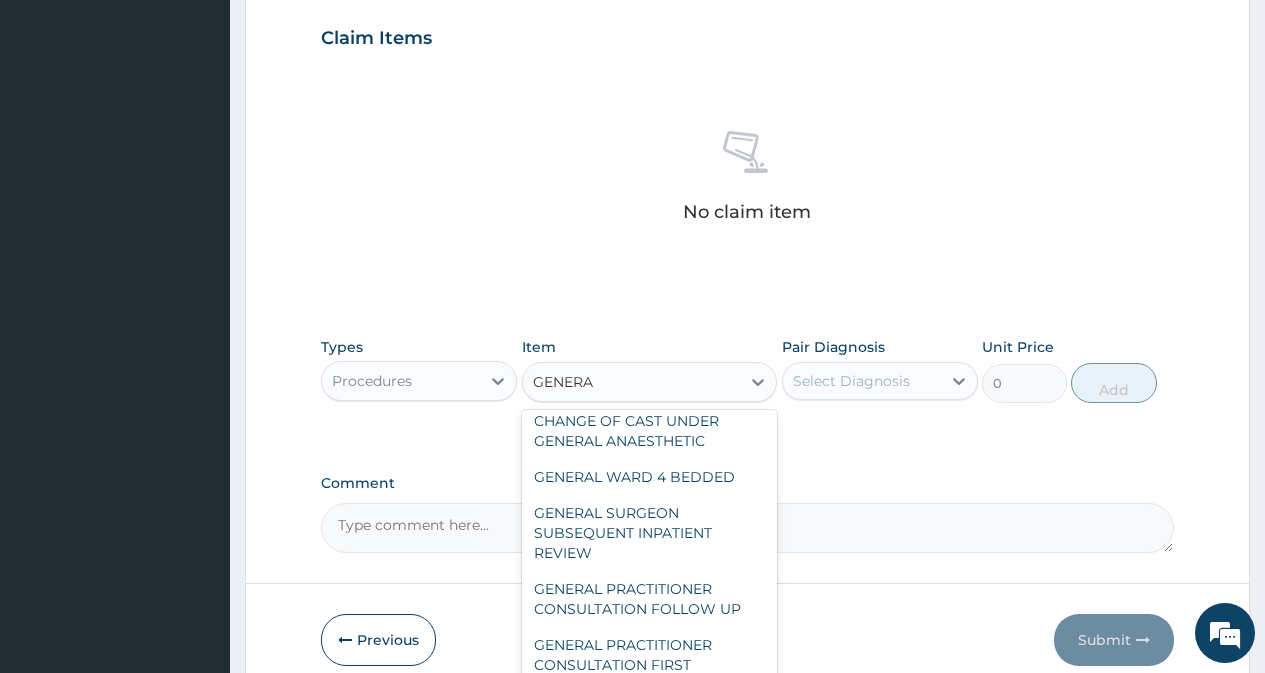 scroll, scrollTop: 200, scrollLeft: 0, axis: vertical 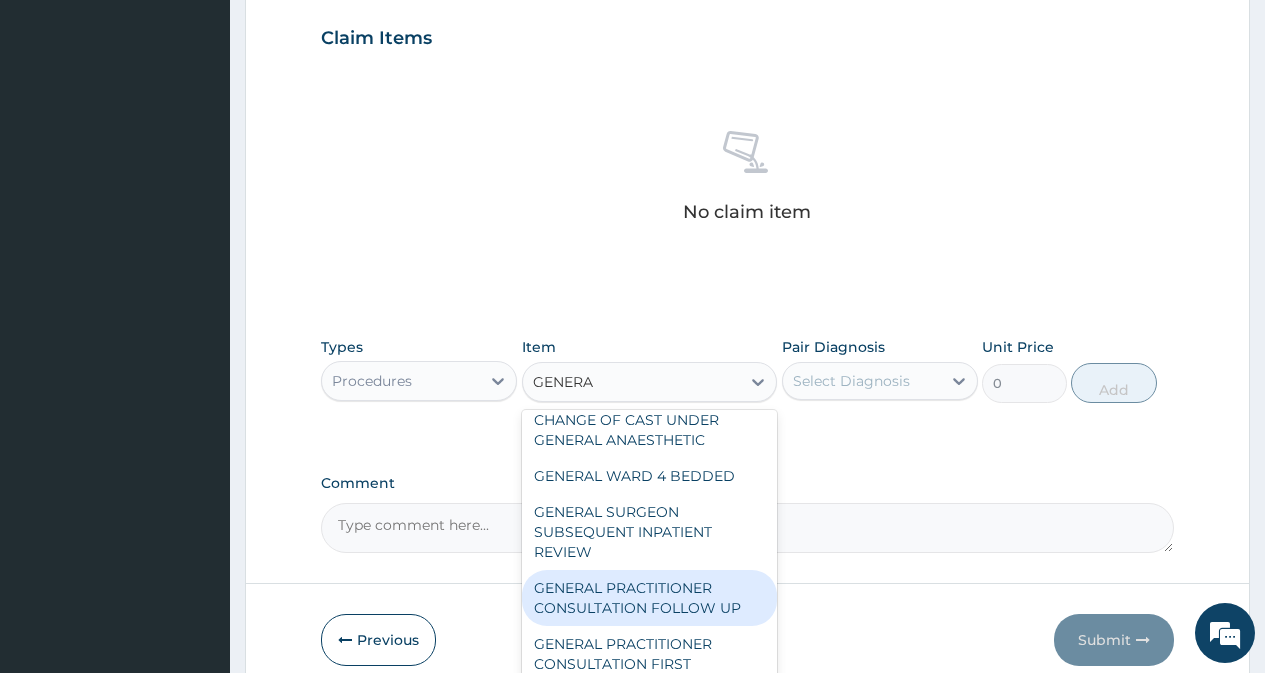 click on "GENERAL PRACTITIONER CONSULTATION FOLLOW UP" at bounding box center [650, 598] 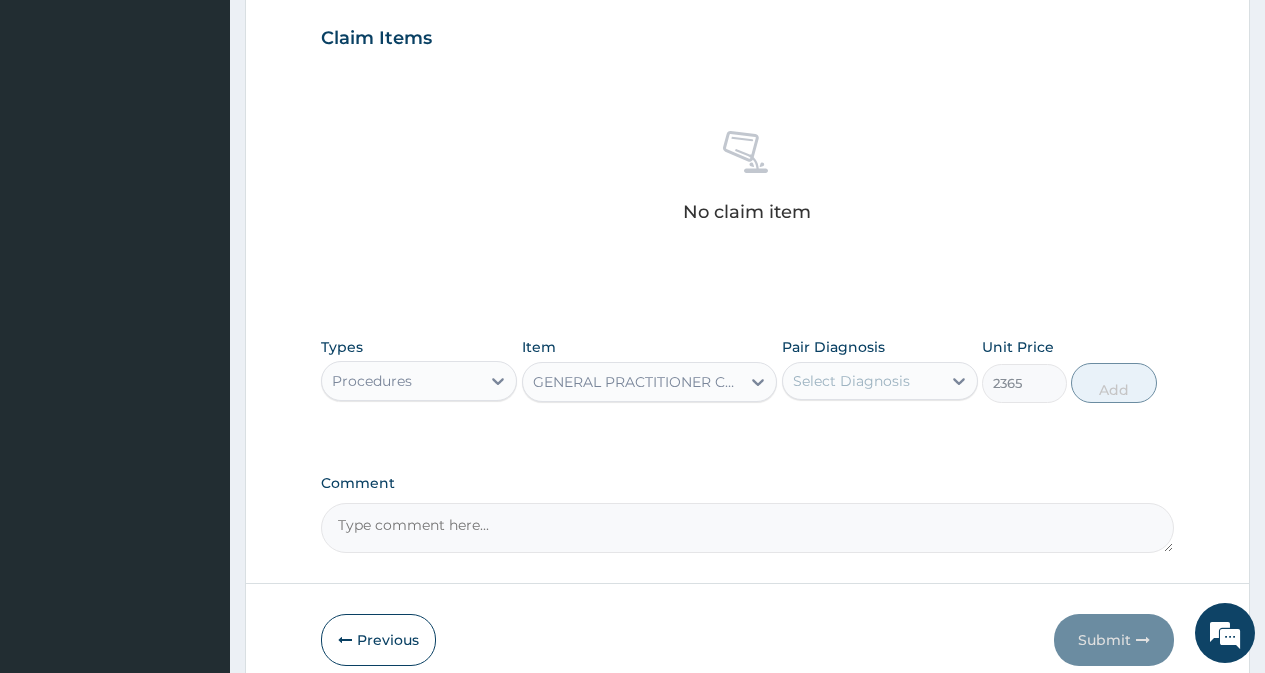 click on "Select Diagnosis" at bounding box center (851, 381) 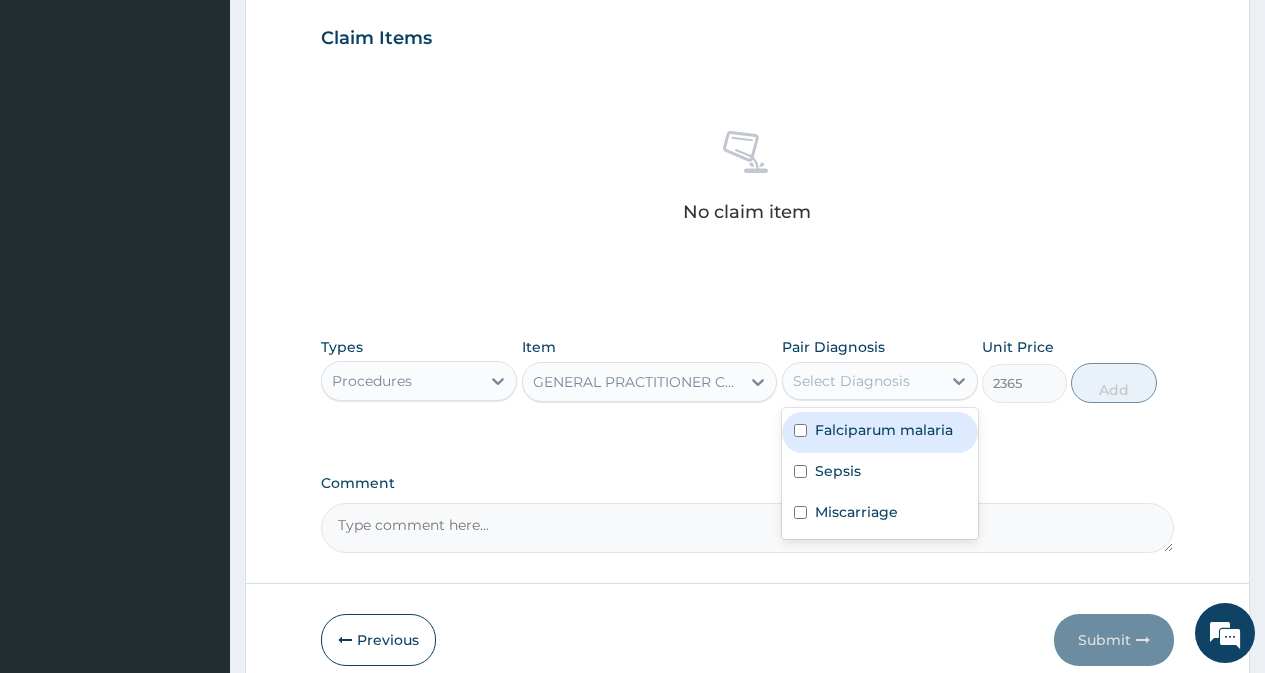 click on "Falciparum malaria" at bounding box center (880, 432) 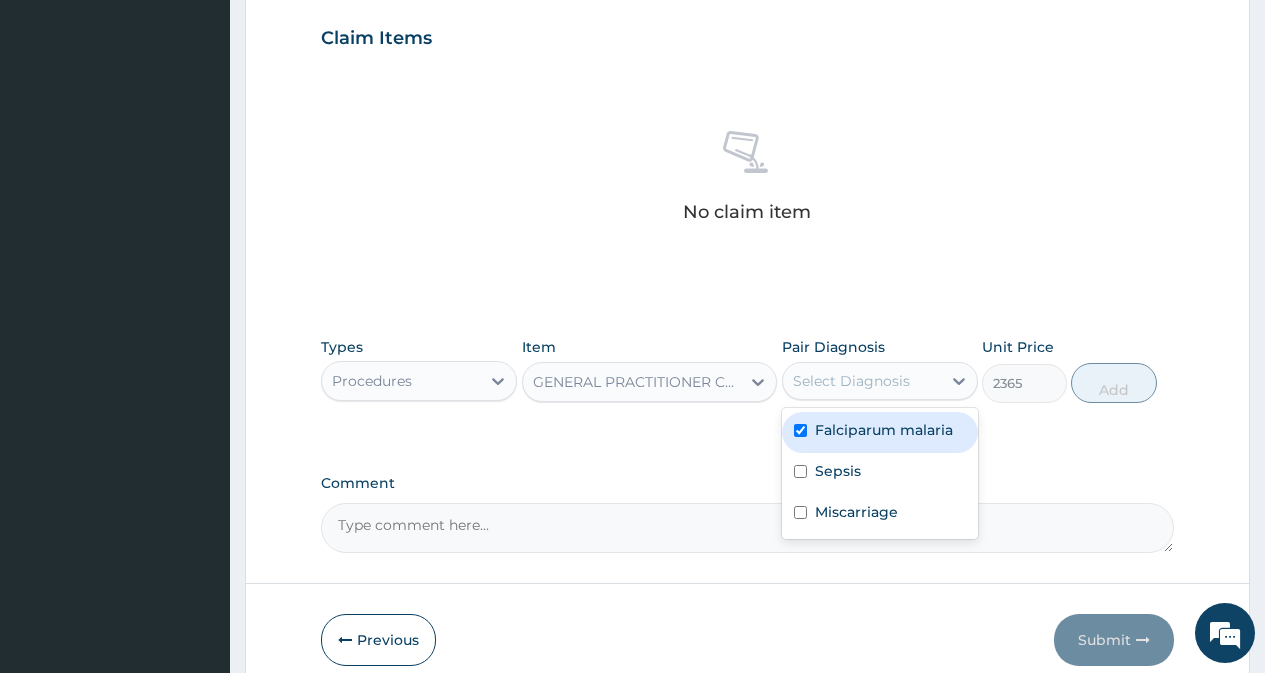 checkbox on "true" 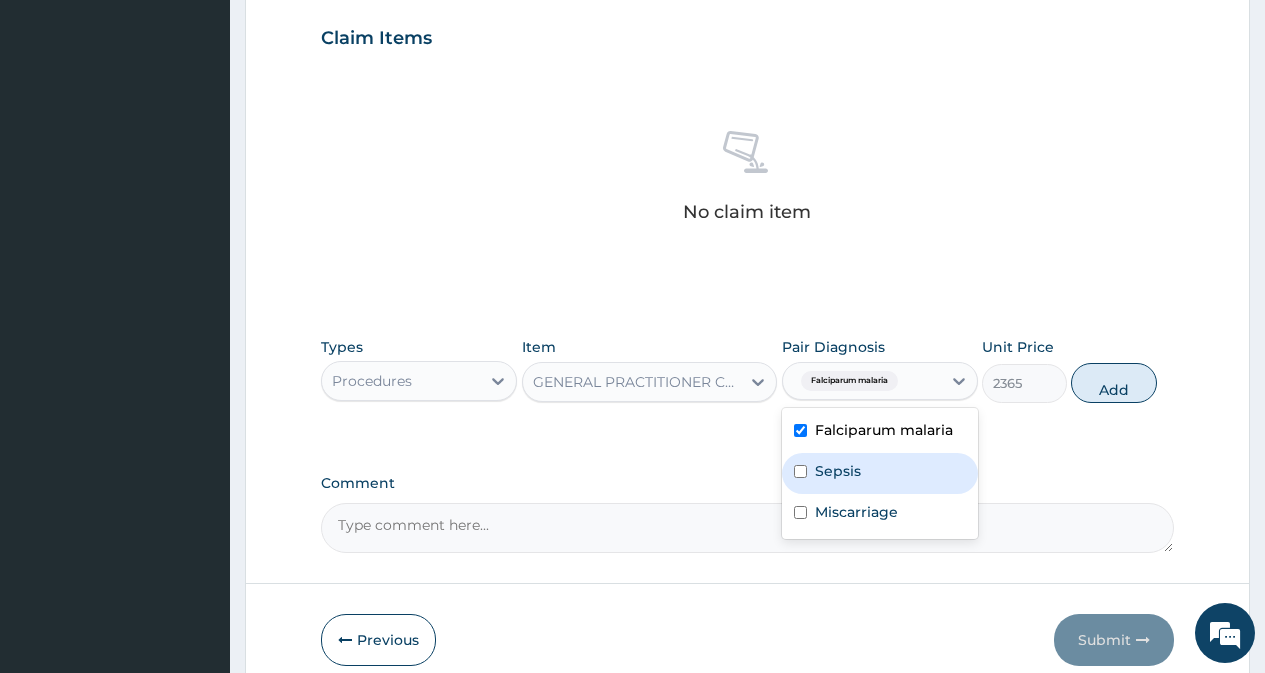 click on "Sepsis" at bounding box center (880, 473) 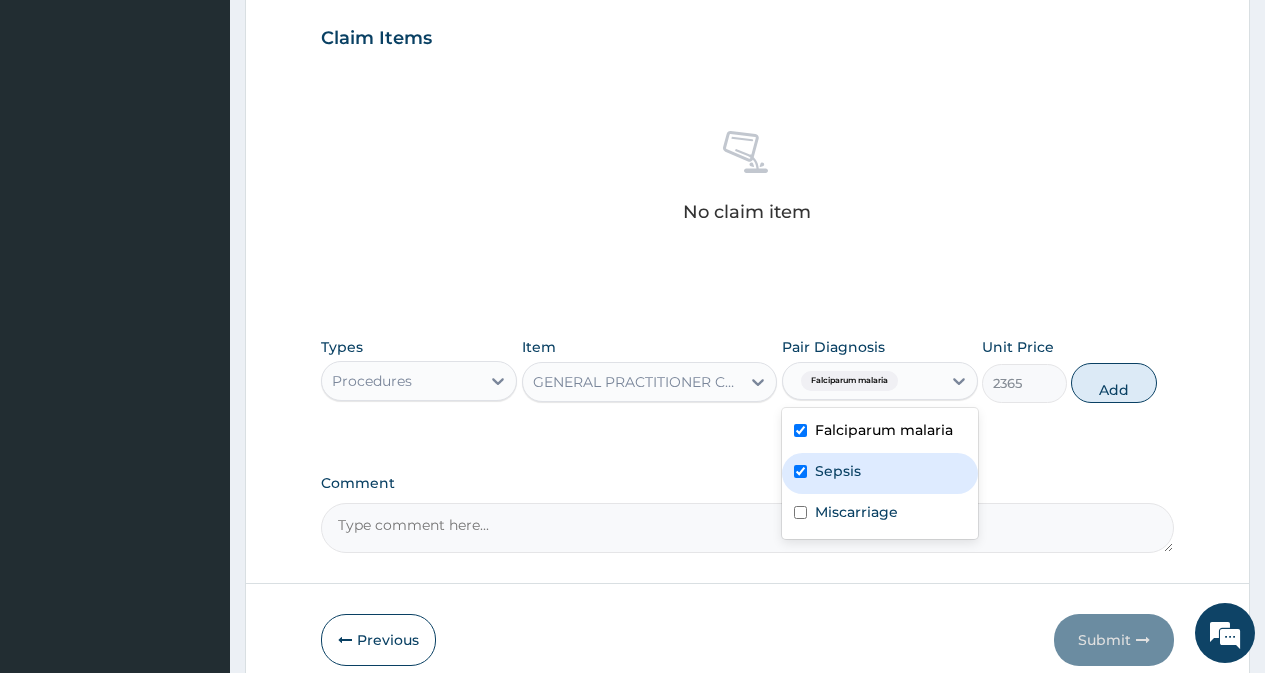 checkbox on "true" 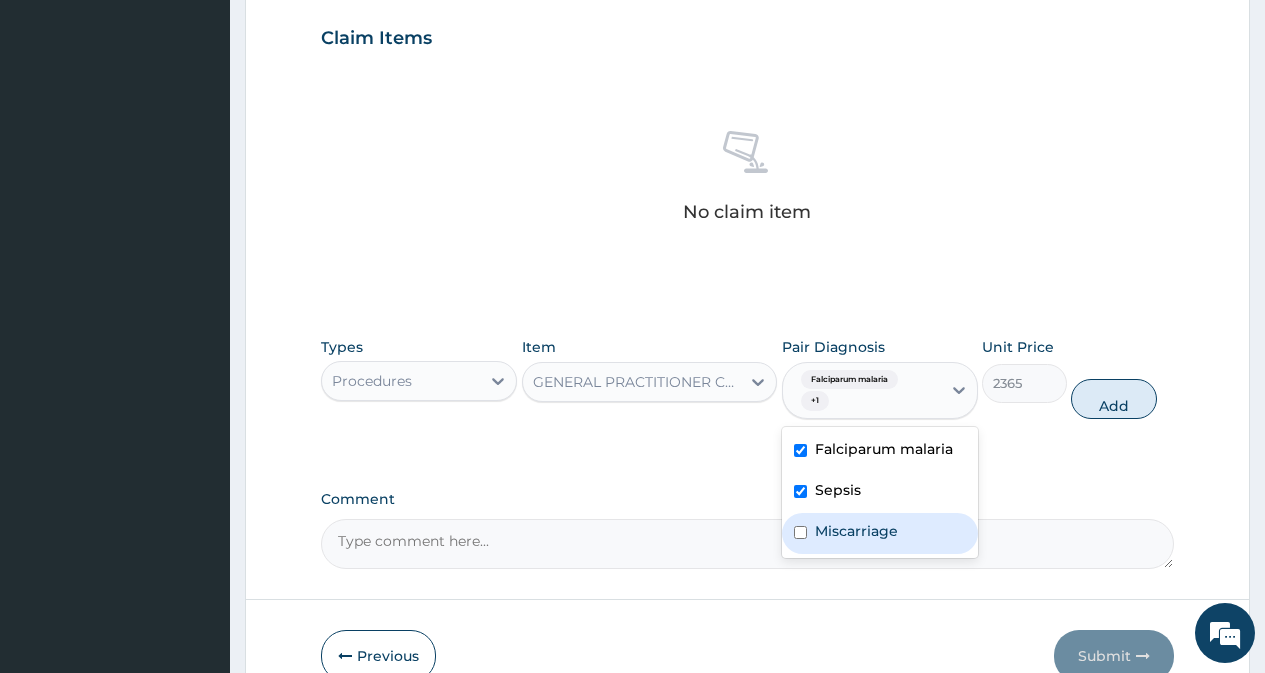 click on "Miscarriage" at bounding box center (880, 533) 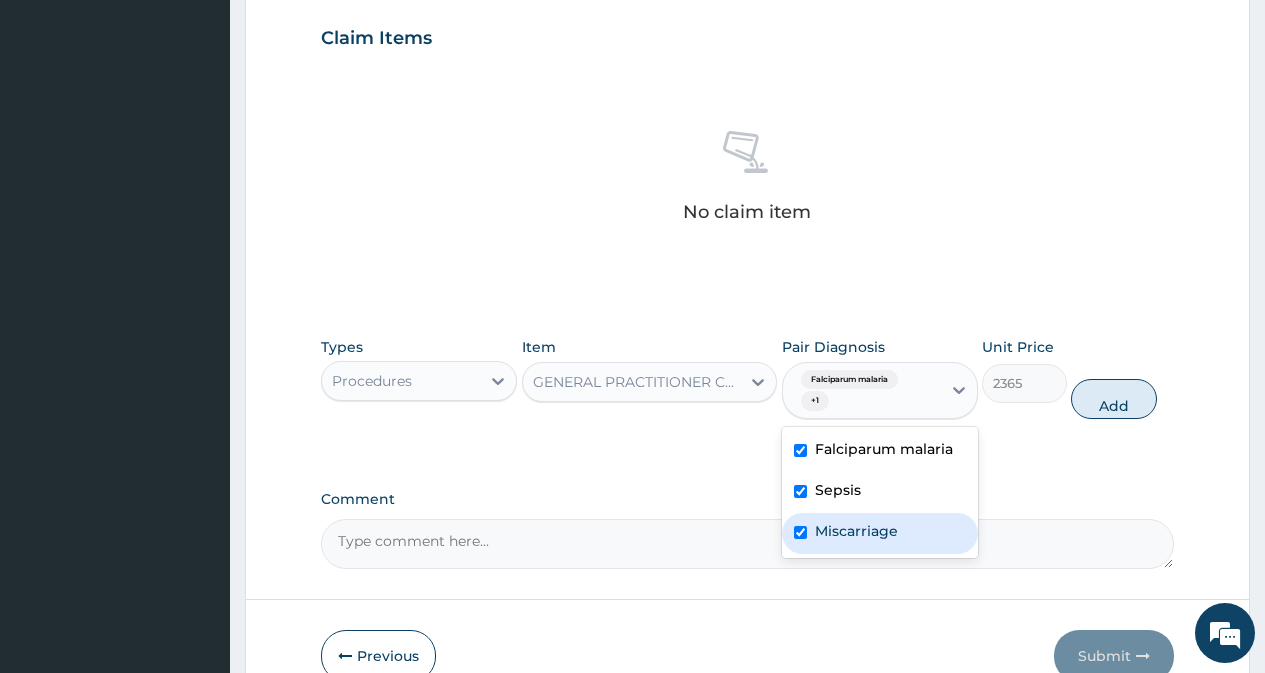 checkbox on "true" 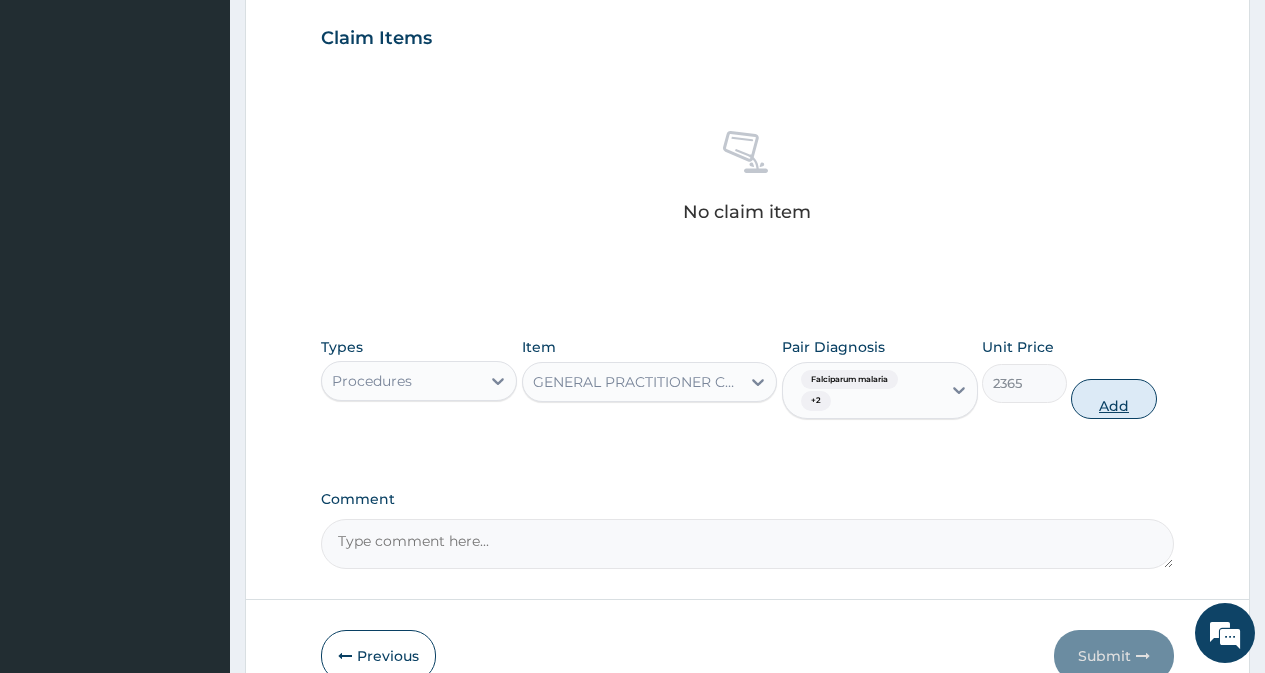 click on "Add" at bounding box center [1113, 399] 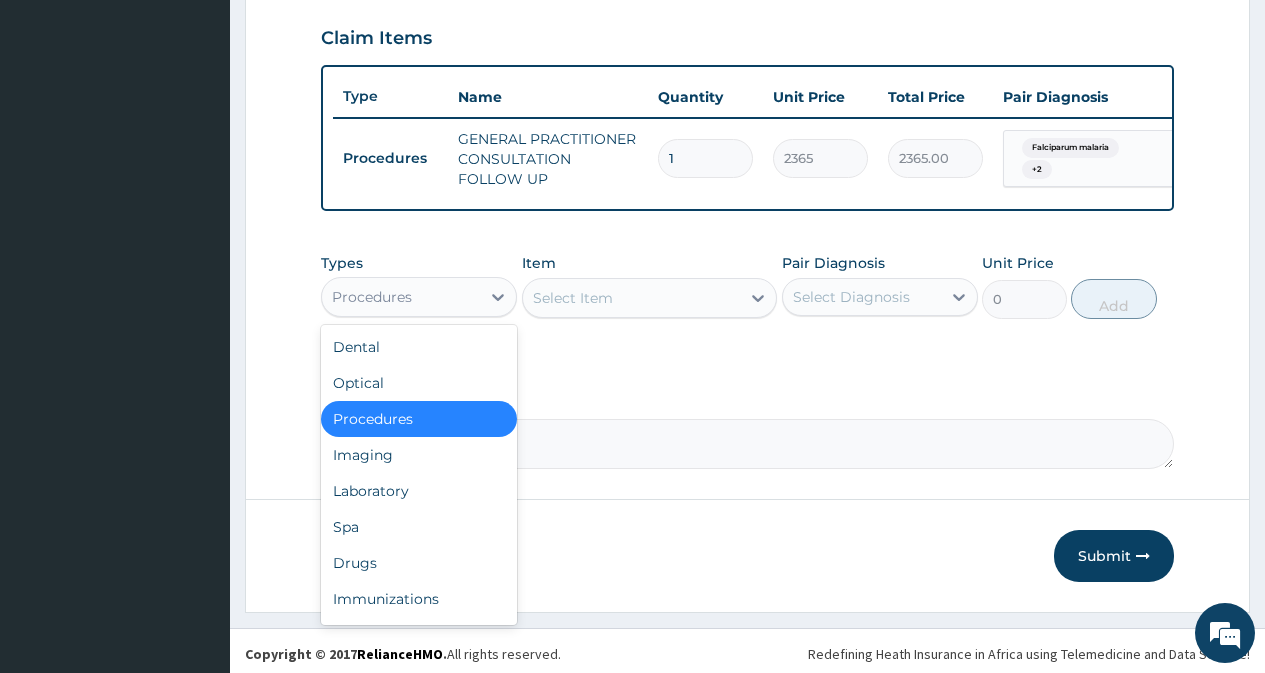 click on "Procedures" at bounding box center (401, 297) 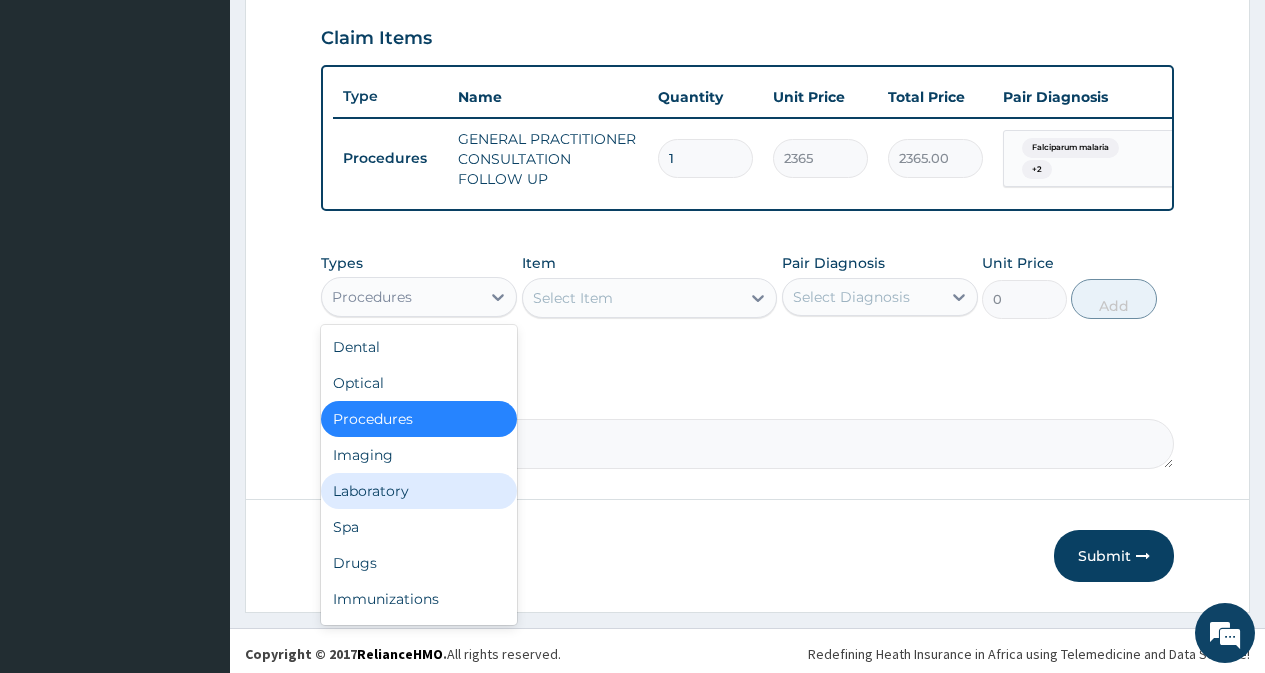 click on "Laboratory" at bounding box center (419, 491) 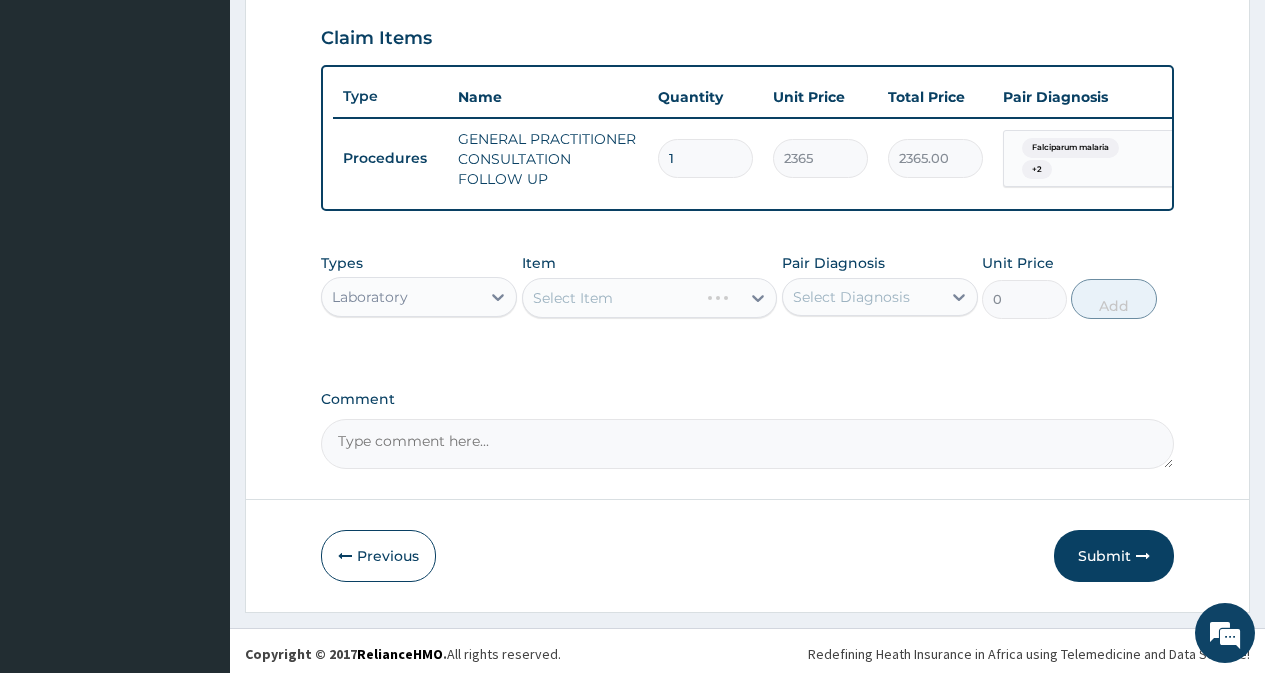 click on "Select Item" at bounding box center [650, 298] 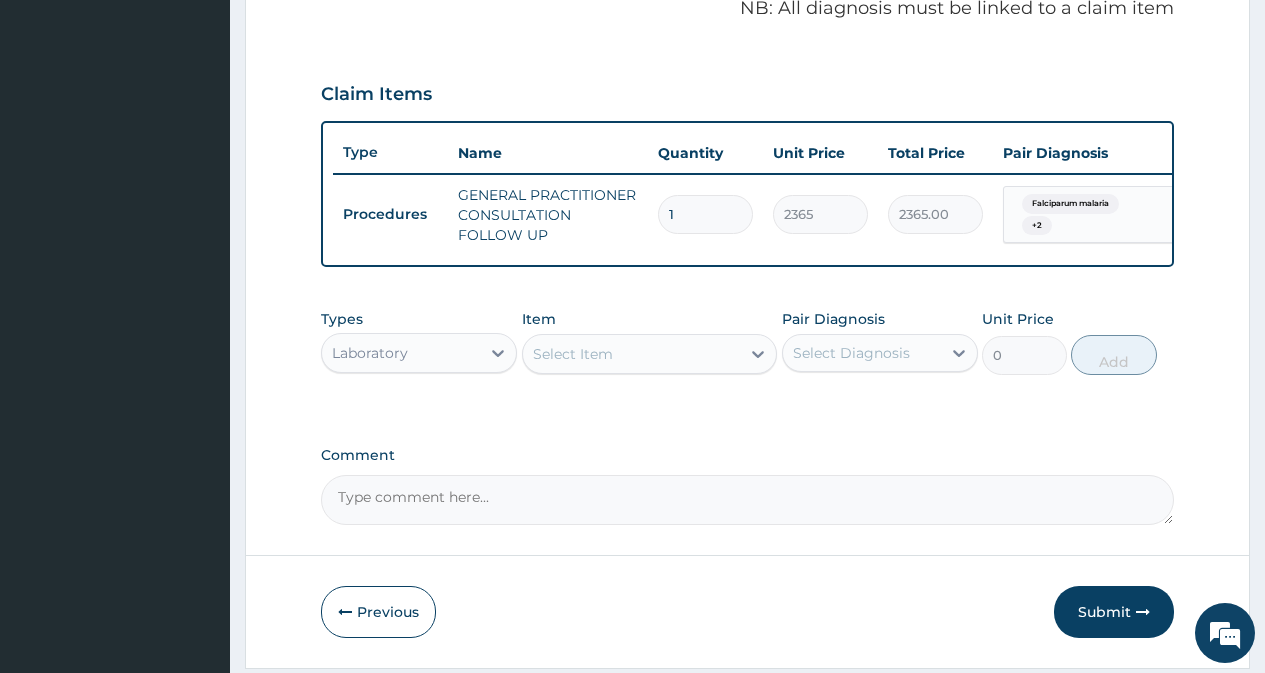 scroll, scrollTop: 579, scrollLeft: 0, axis: vertical 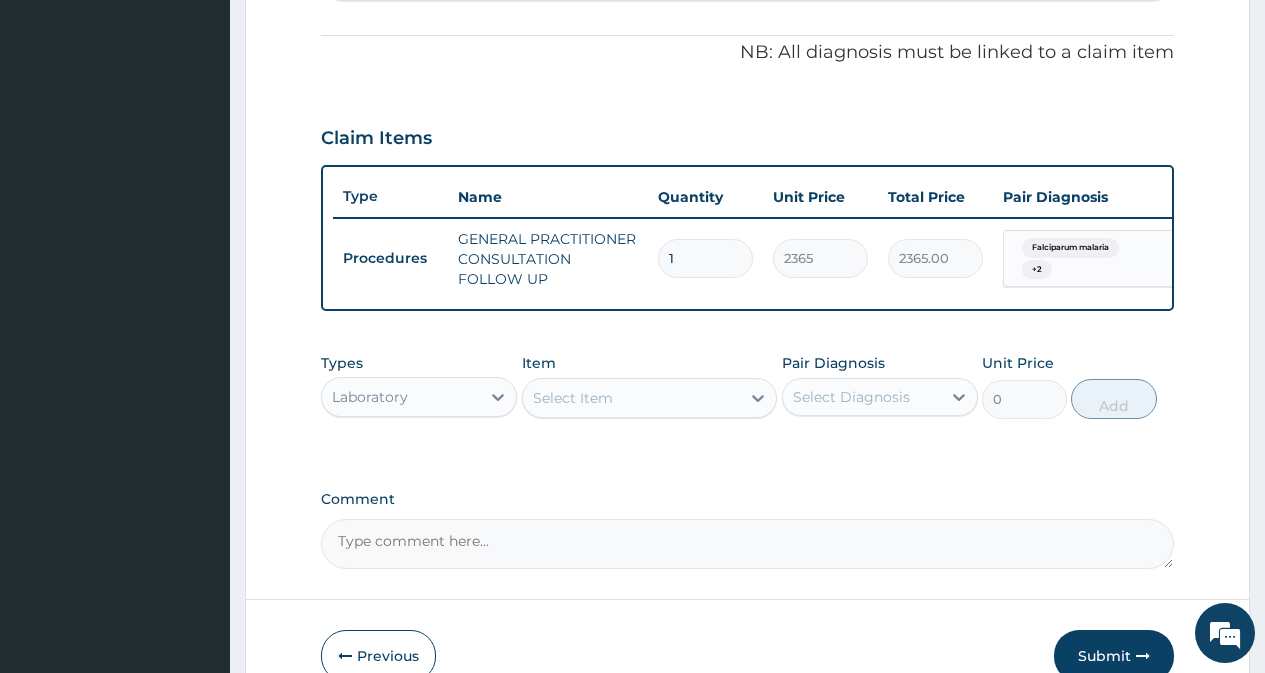 click on "Select Item" at bounding box center [573, 398] 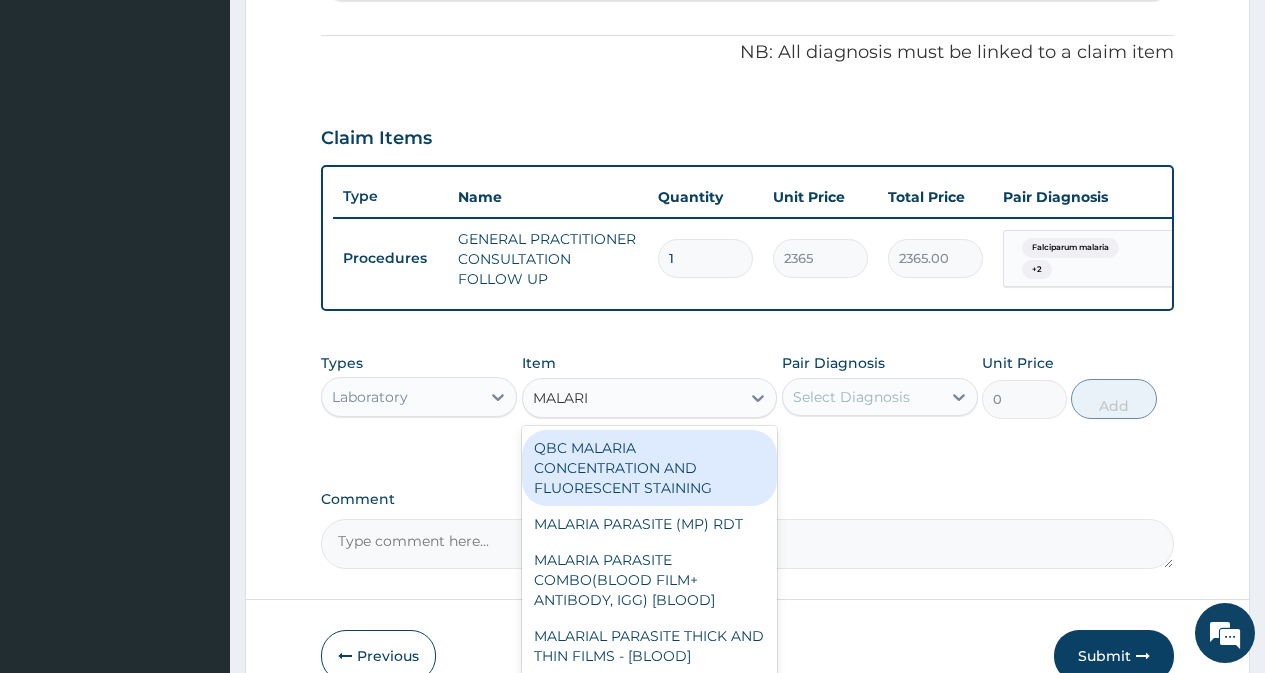 type on "MALARIA" 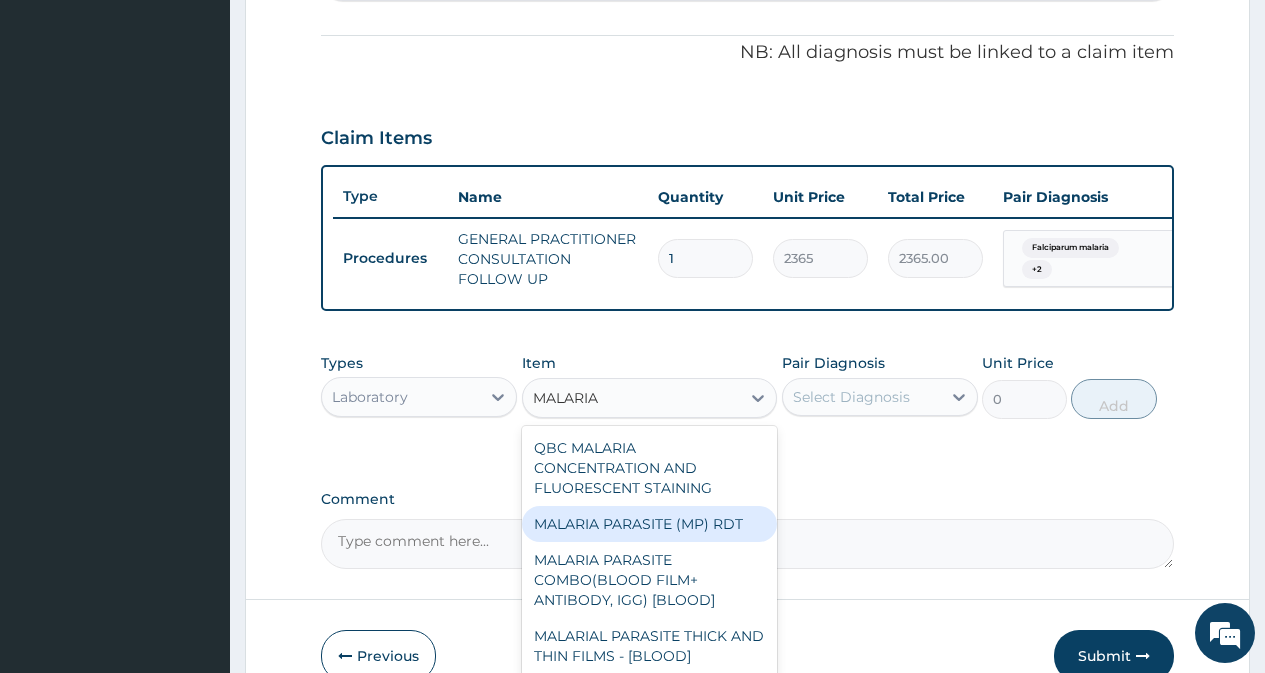 click on "MALARIA PARASITE (MP) RDT" at bounding box center [650, 524] 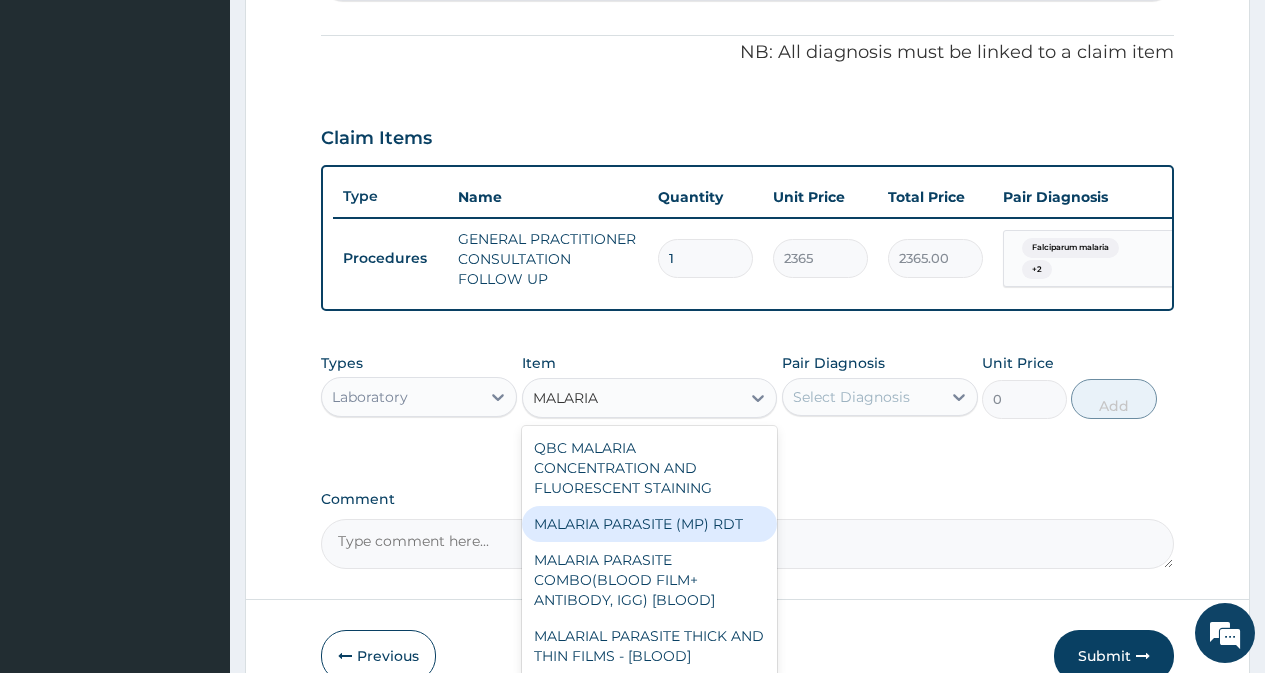 type 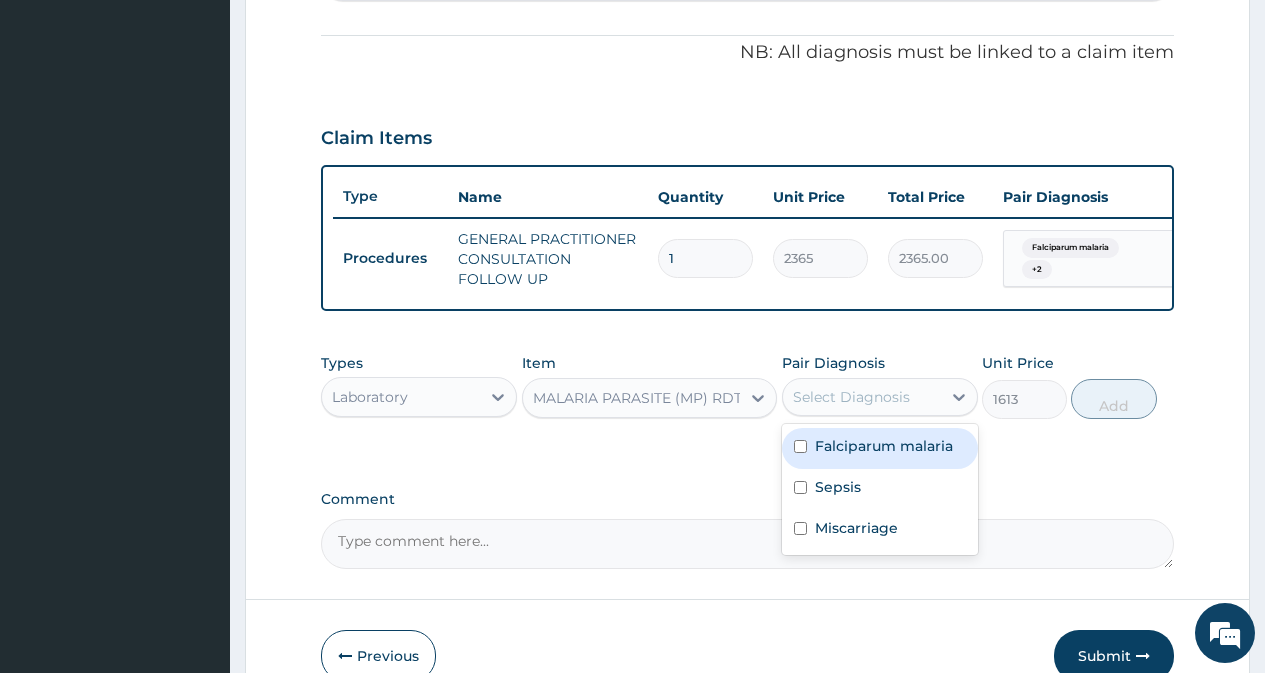 click on "Select Diagnosis" at bounding box center (851, 397) 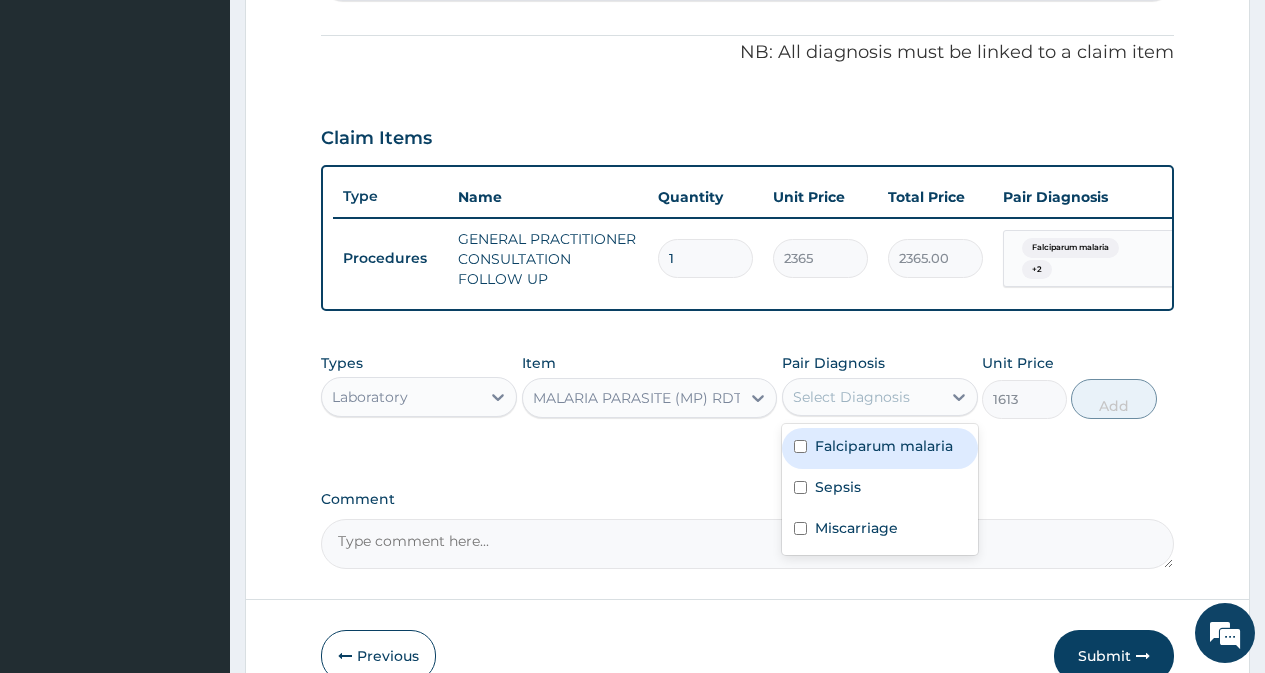 click at bounding box center [800, 446] 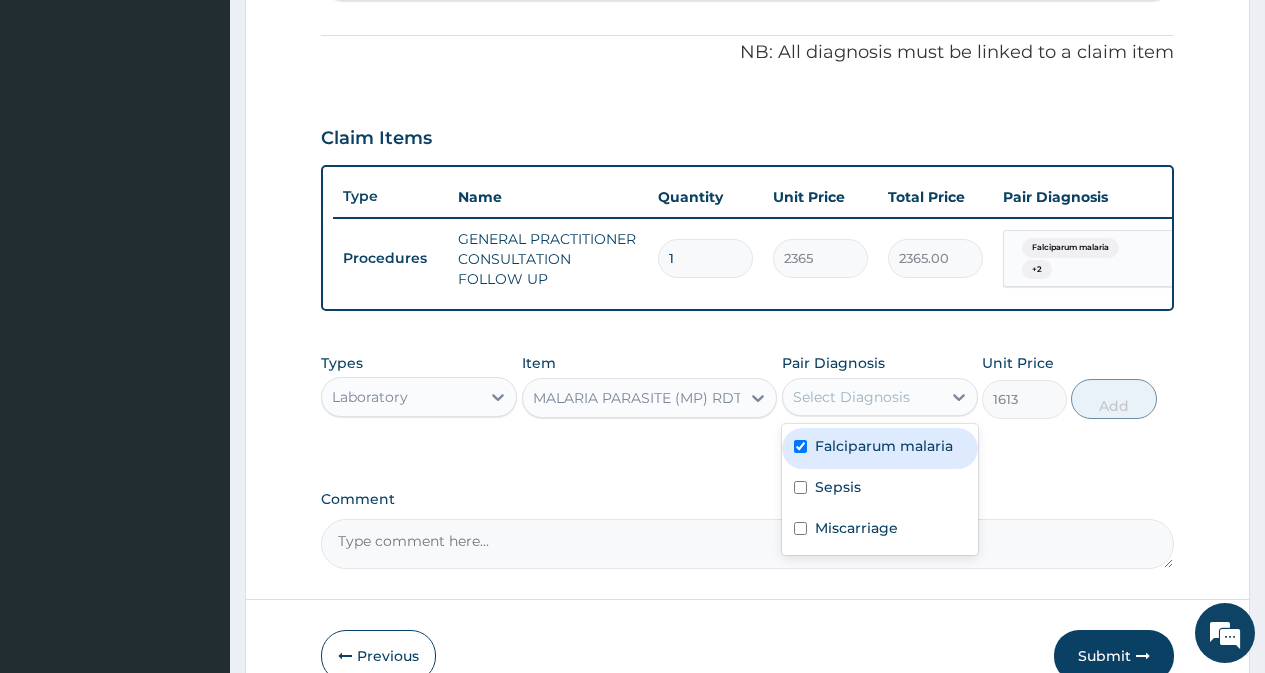 checkbox on "true" 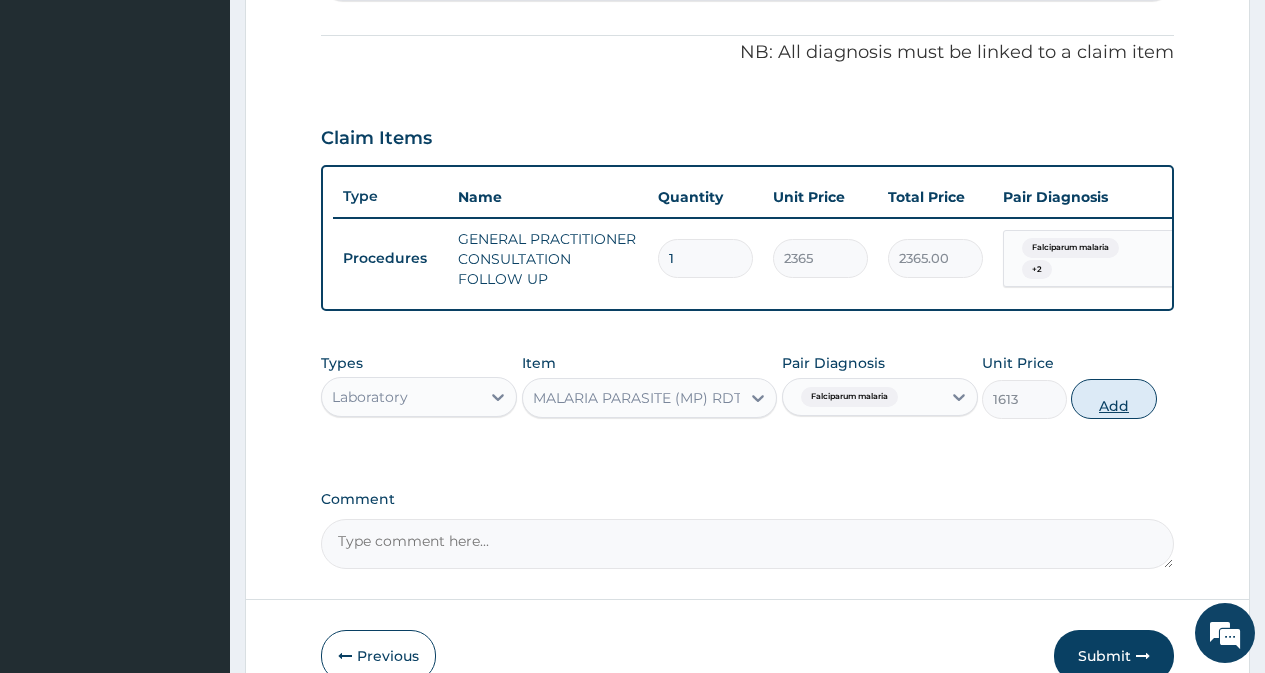 click on "Add" at bounding box center [1113, 399] 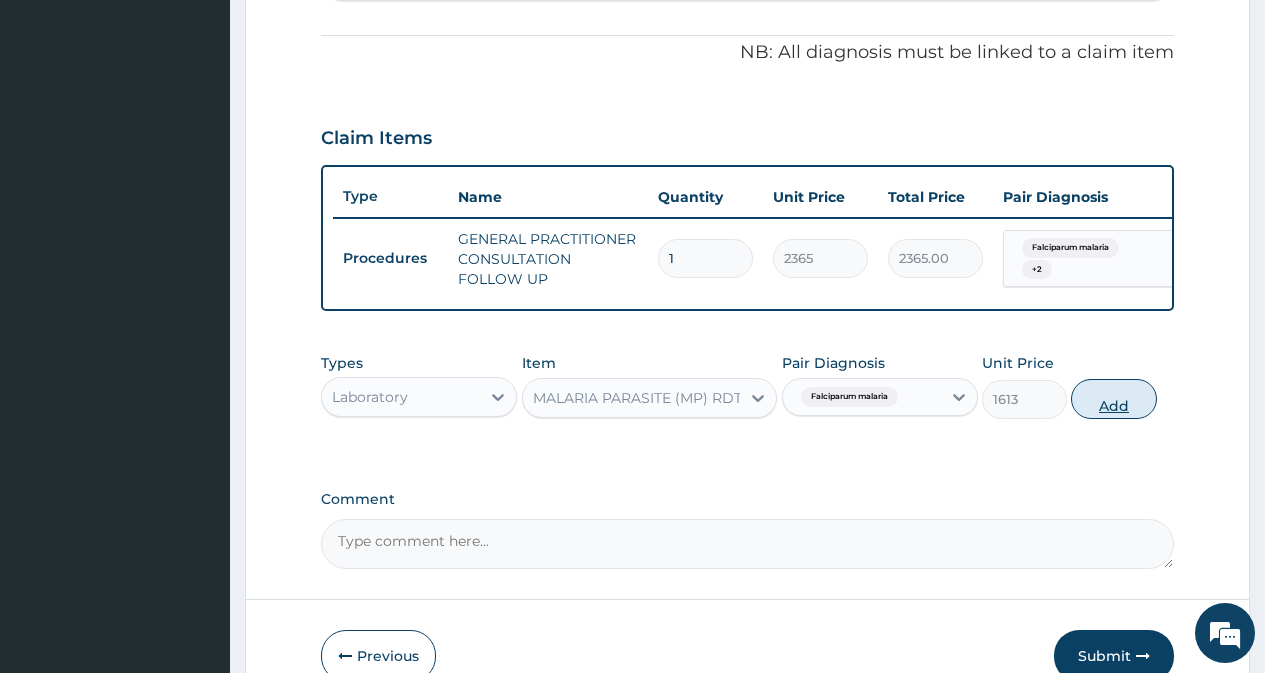 type on "0" 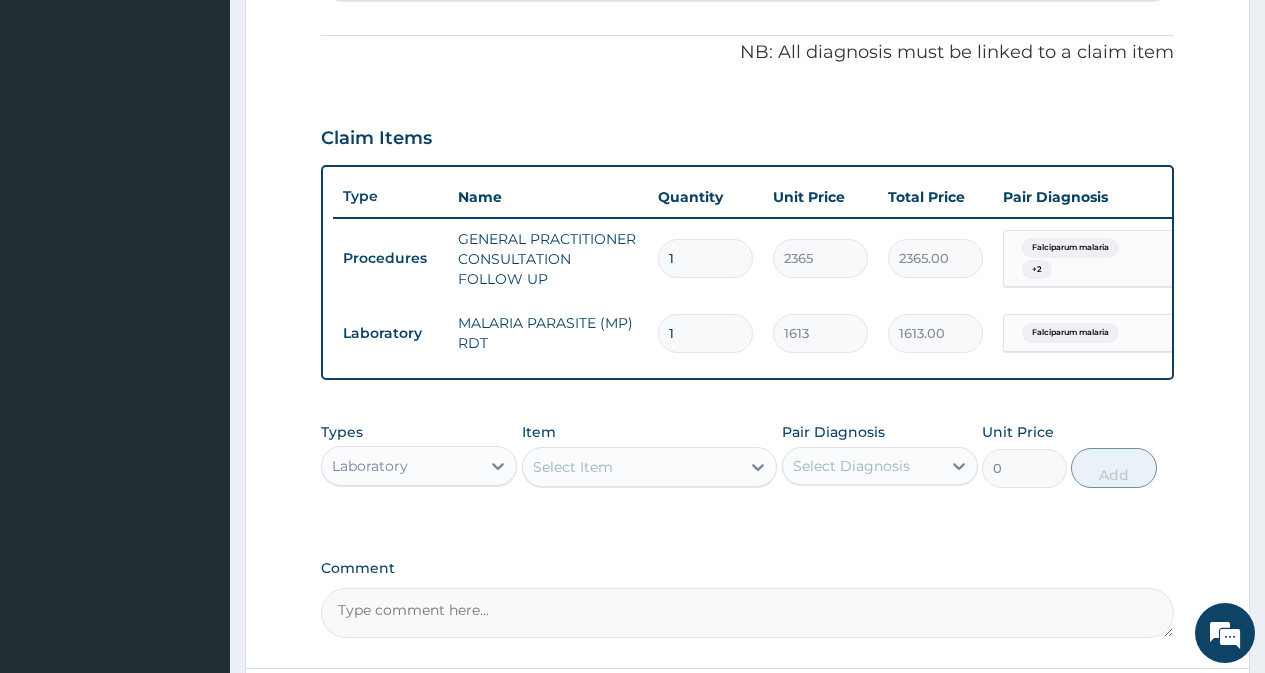 scroll, scrollTop: 679, scrollLeft: 0, axis: vertical 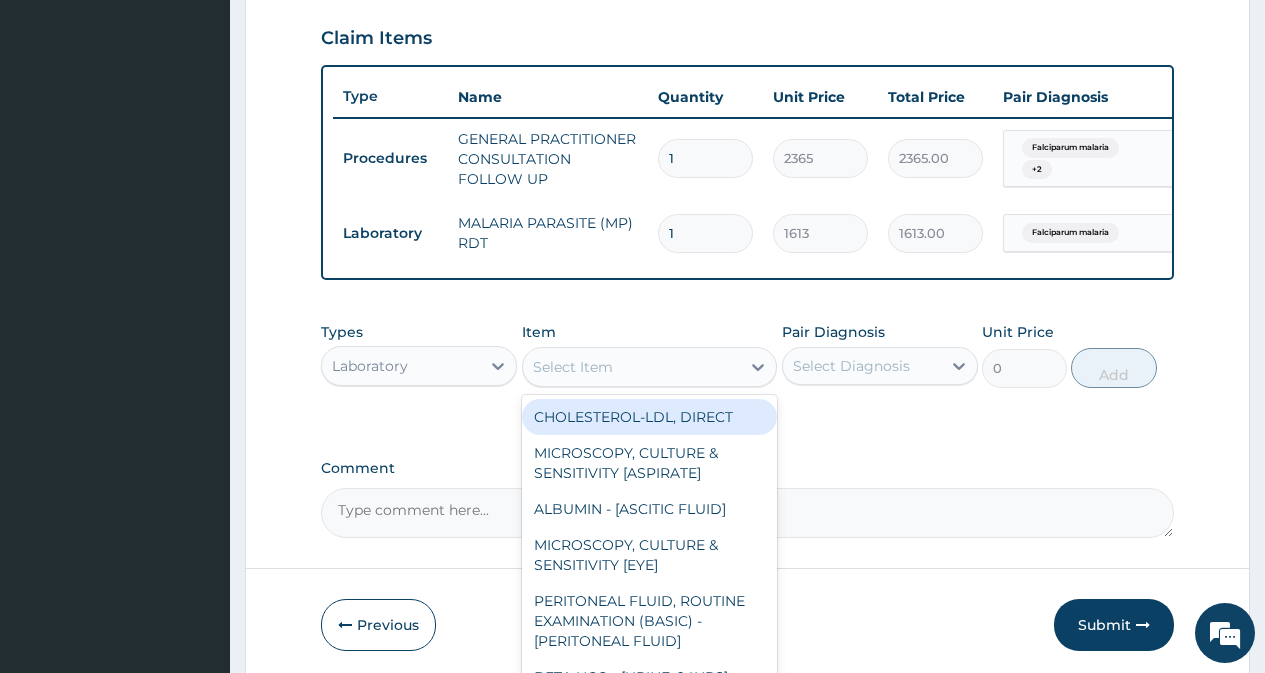 click on "Select Item" at bounding box center (632, 367) 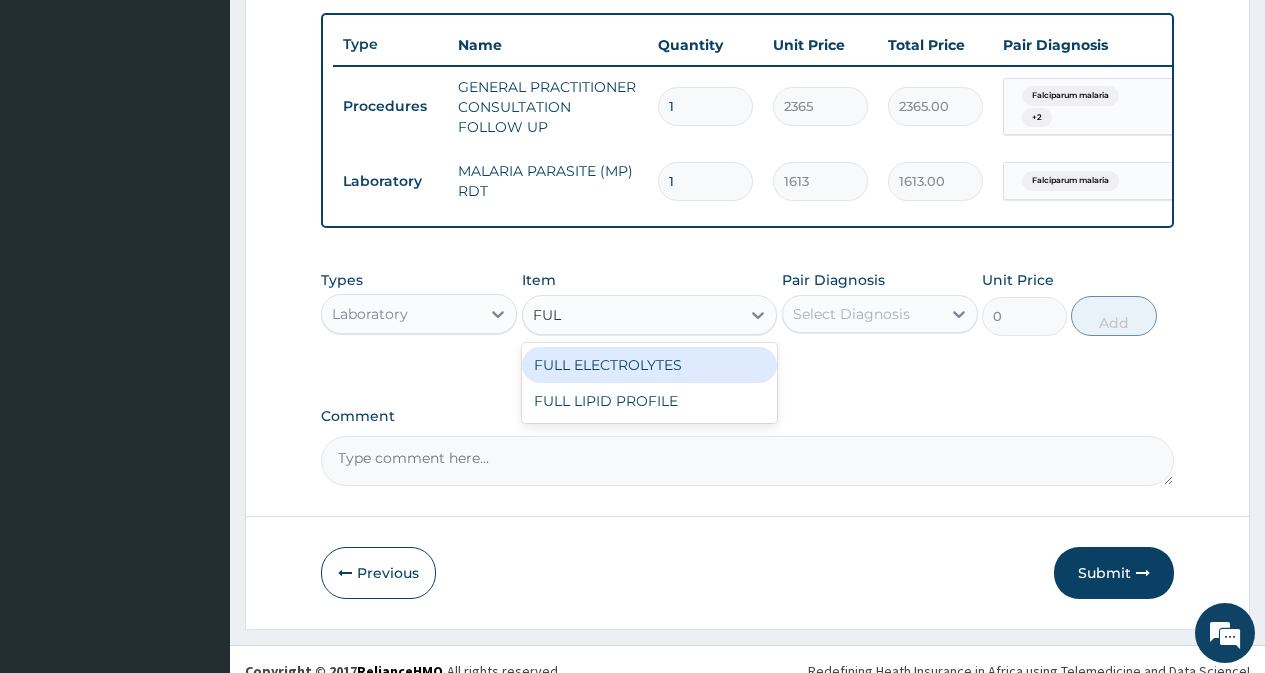 scroll, scrollTop: 769, scrollLeft: 0, axis: vertical 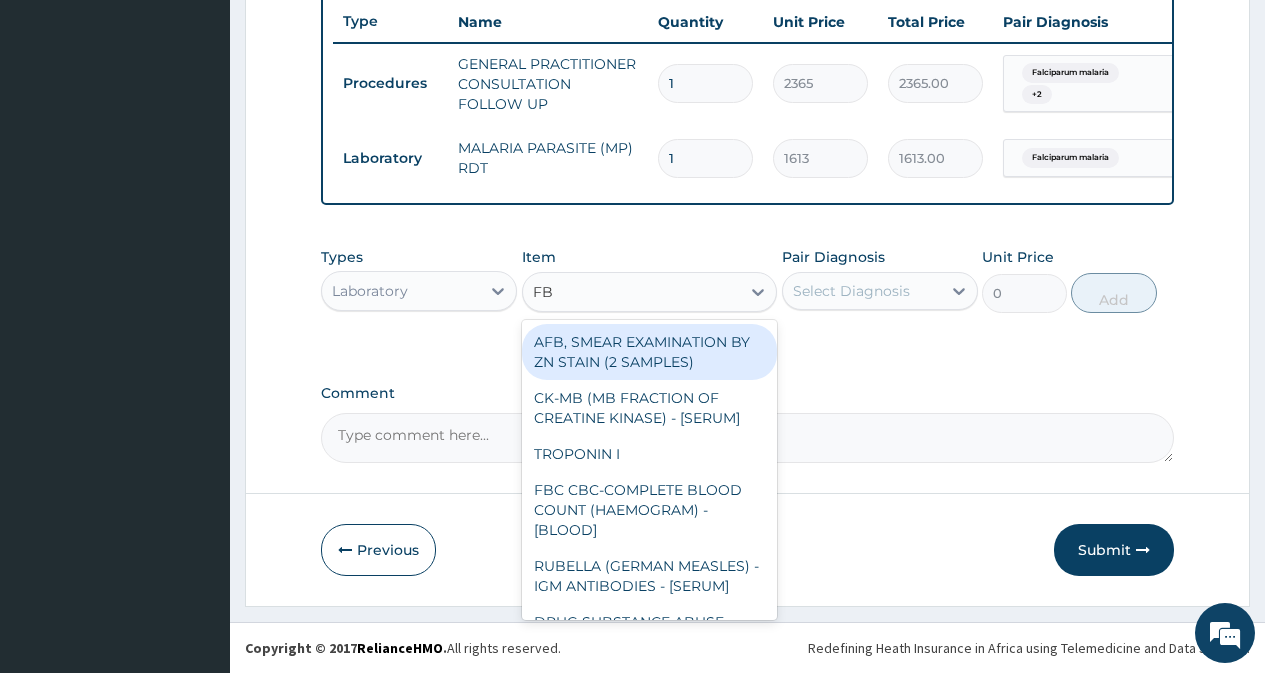 type on "FBC" 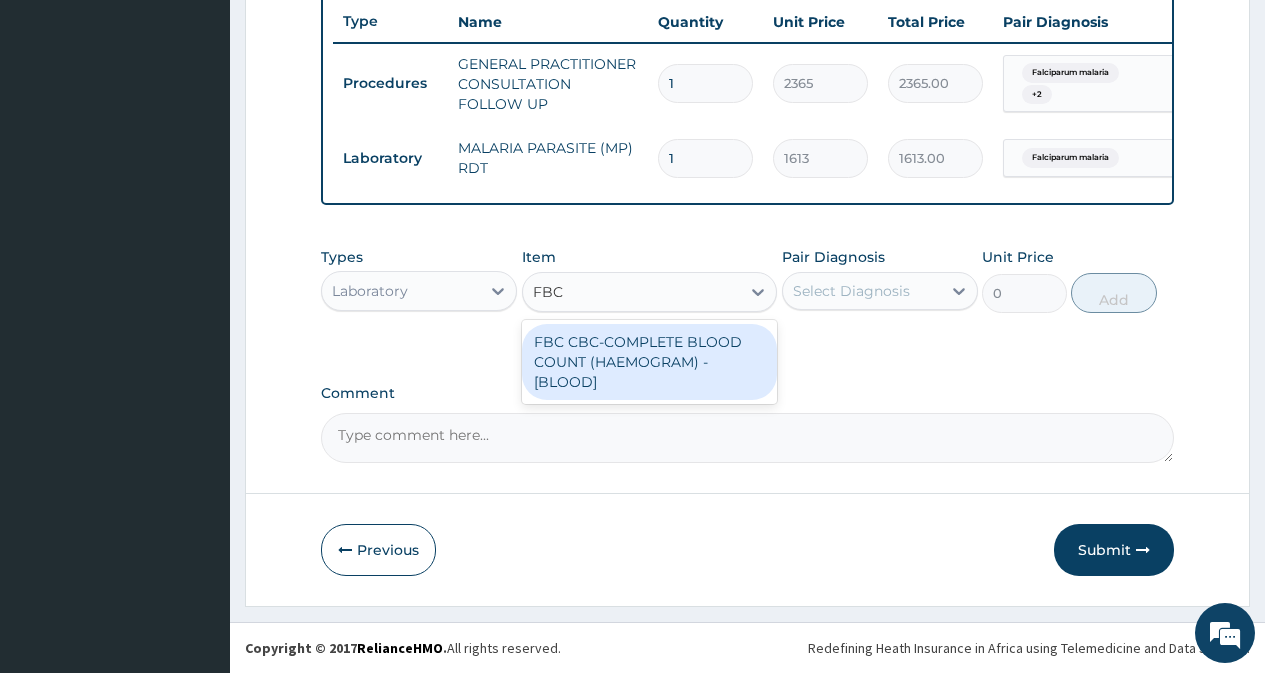 click on "FBC CBC-COMPLETE BLOOD COUNT (HAEMOGRAM) - [BLOOD]" at bounding box center [650, 362] 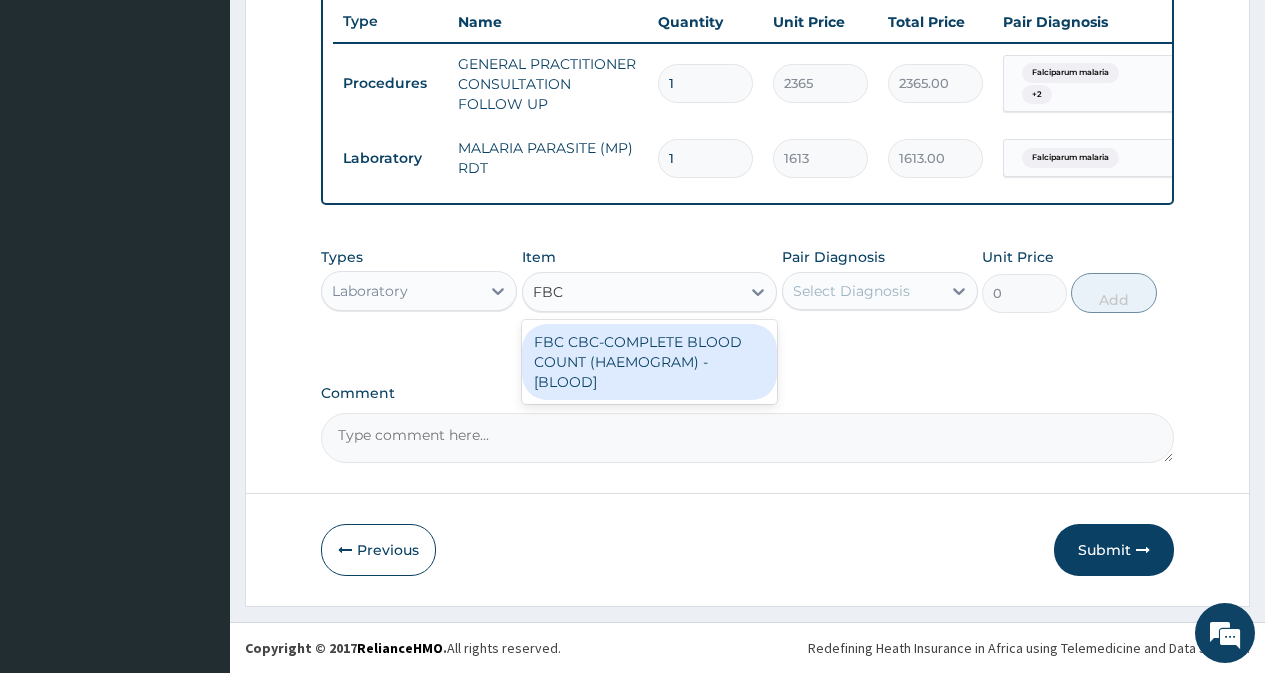 type 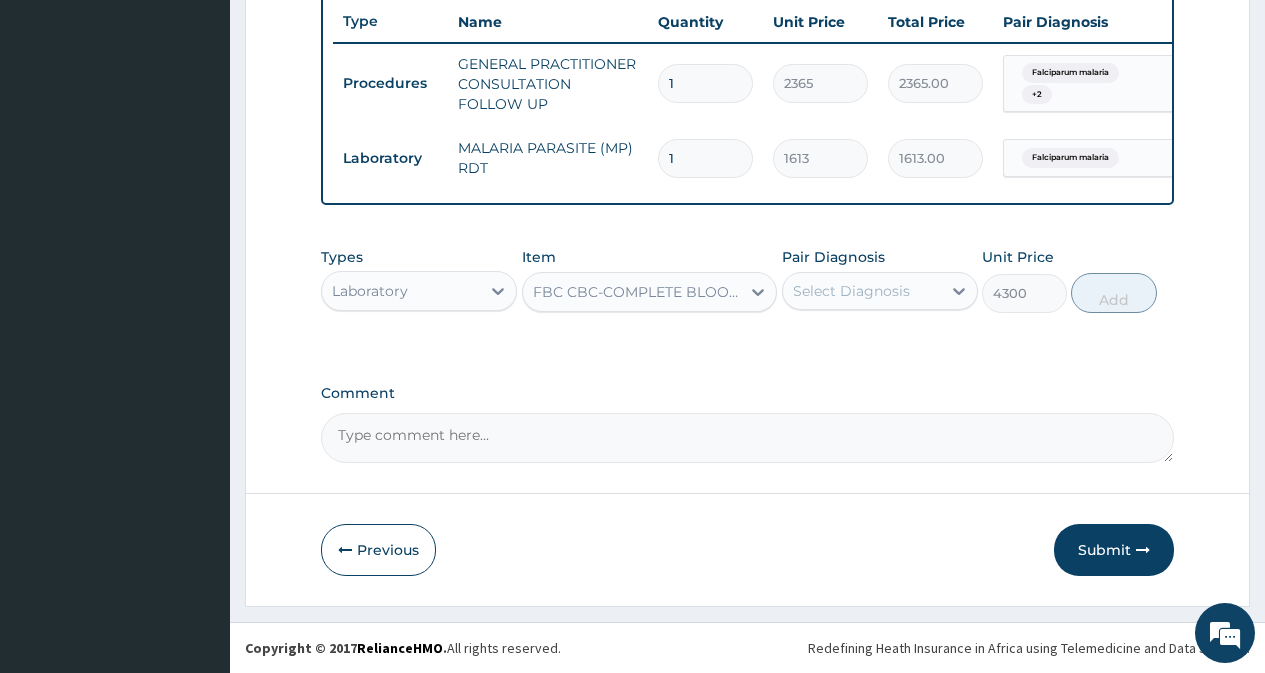 click on "Select Diagnosis" at bounding box center (851, 291) 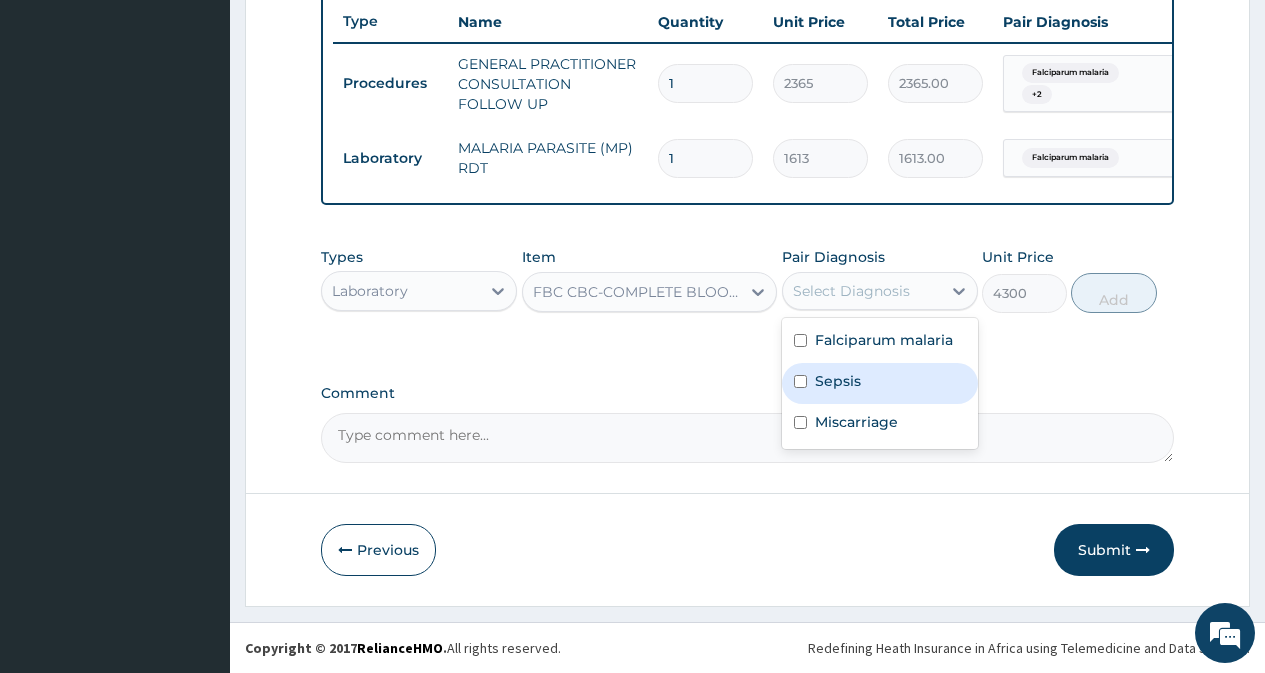 click at bounding box center [800, 381] 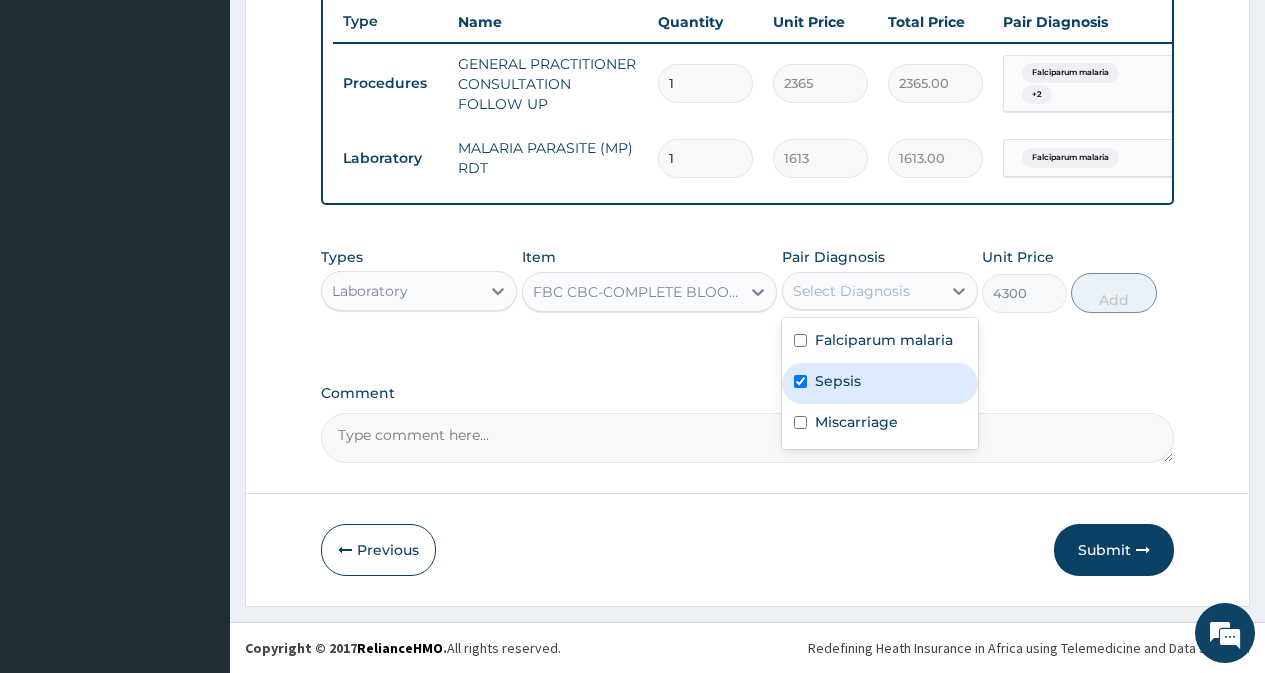 checkbox on "true" 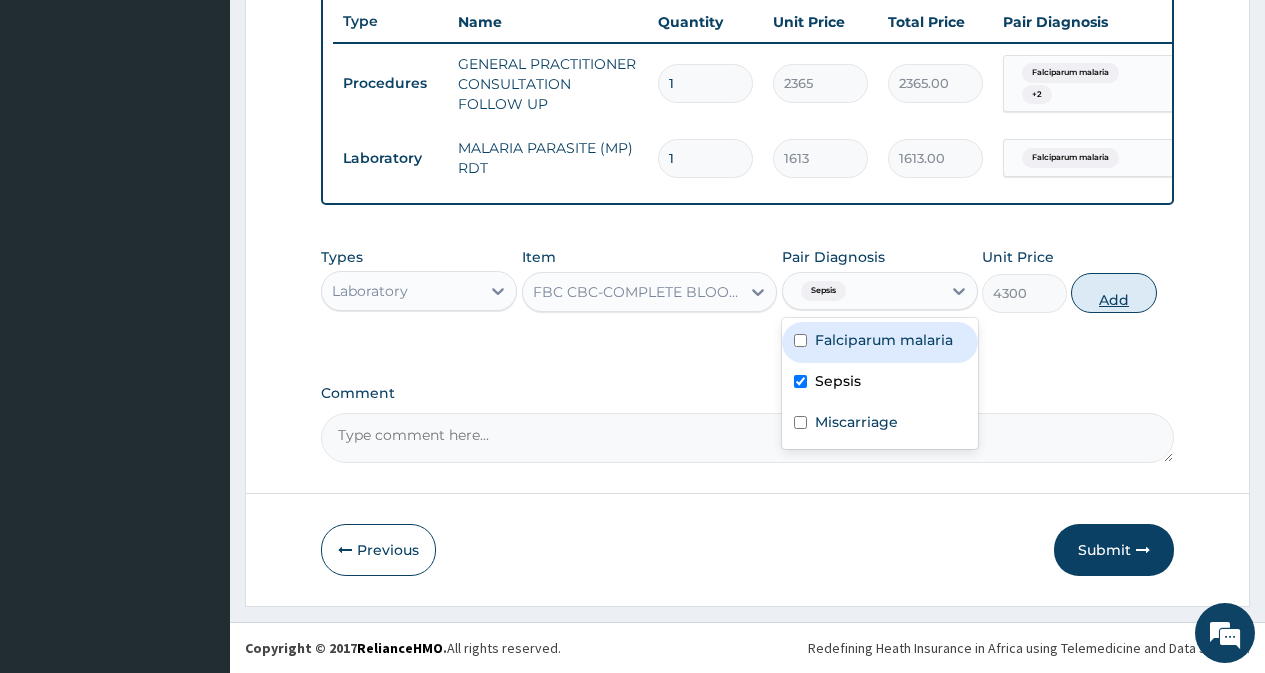 click on "Add" at bounding box center [1113, 293] 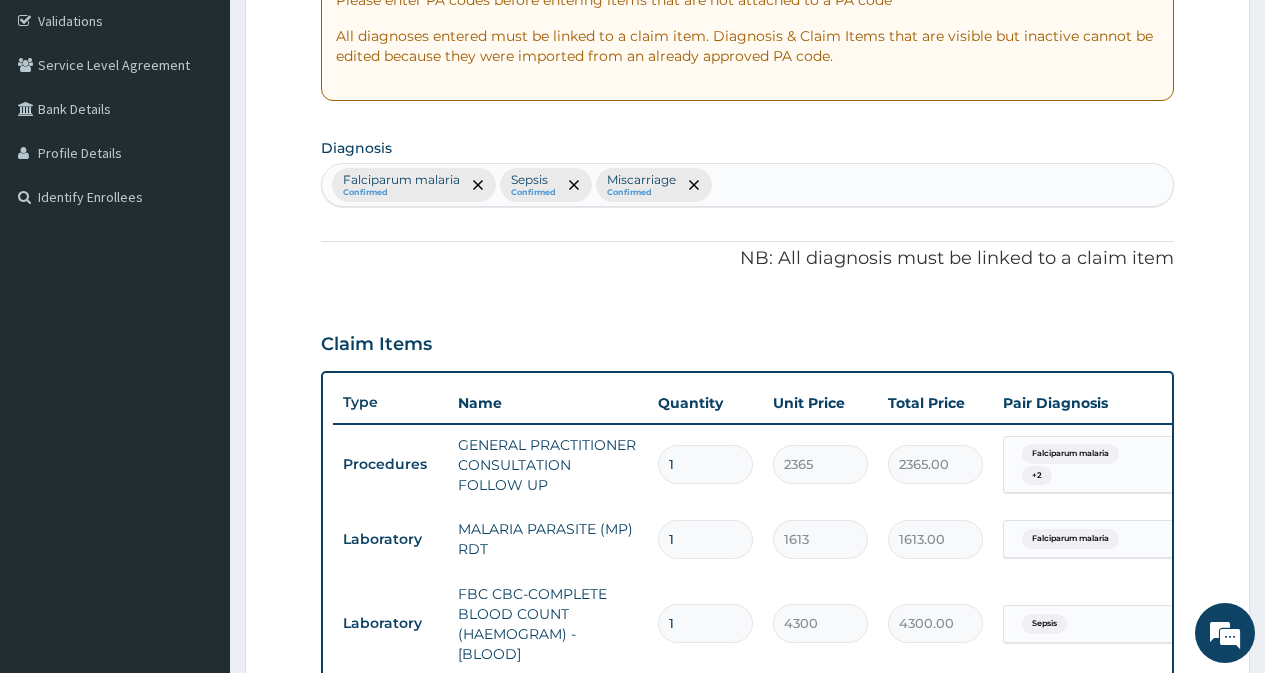 scroll, scrollTop: 369, scrollLeft: 0, axis: vertical 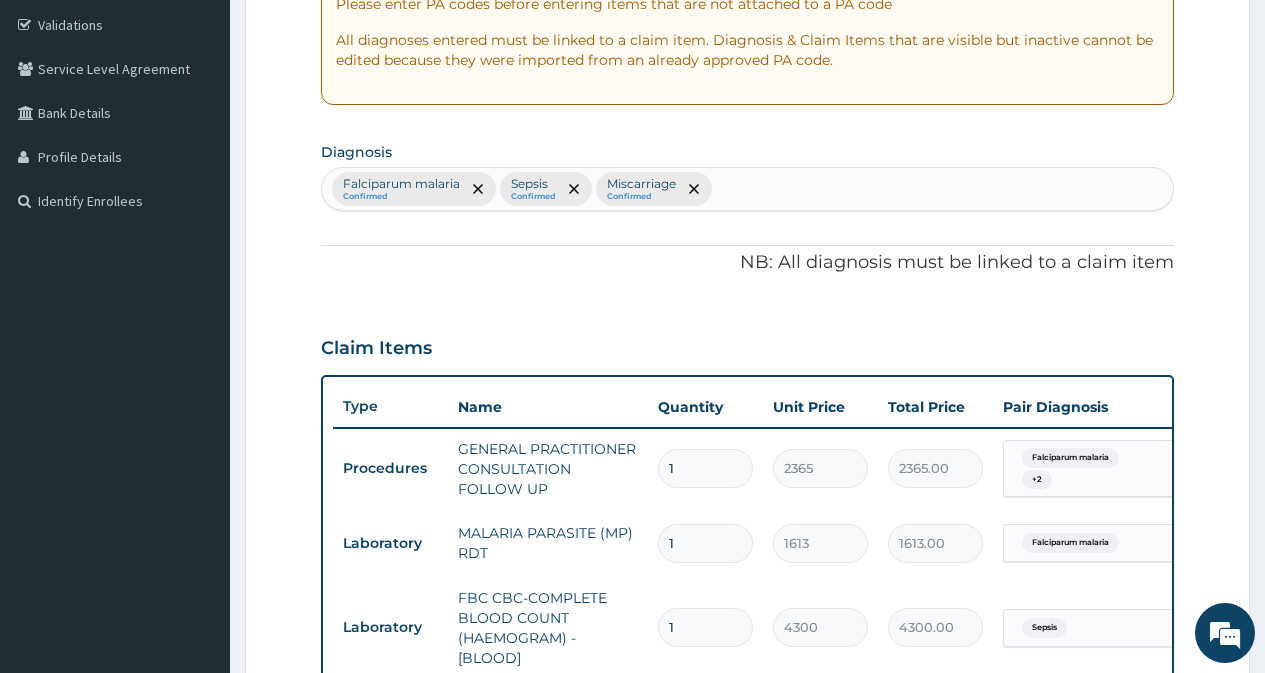 click on "Falciparum malaria Confirmed Sepsis Confirmed Miscarriage Confirmed" at bounding box center (747, 189) 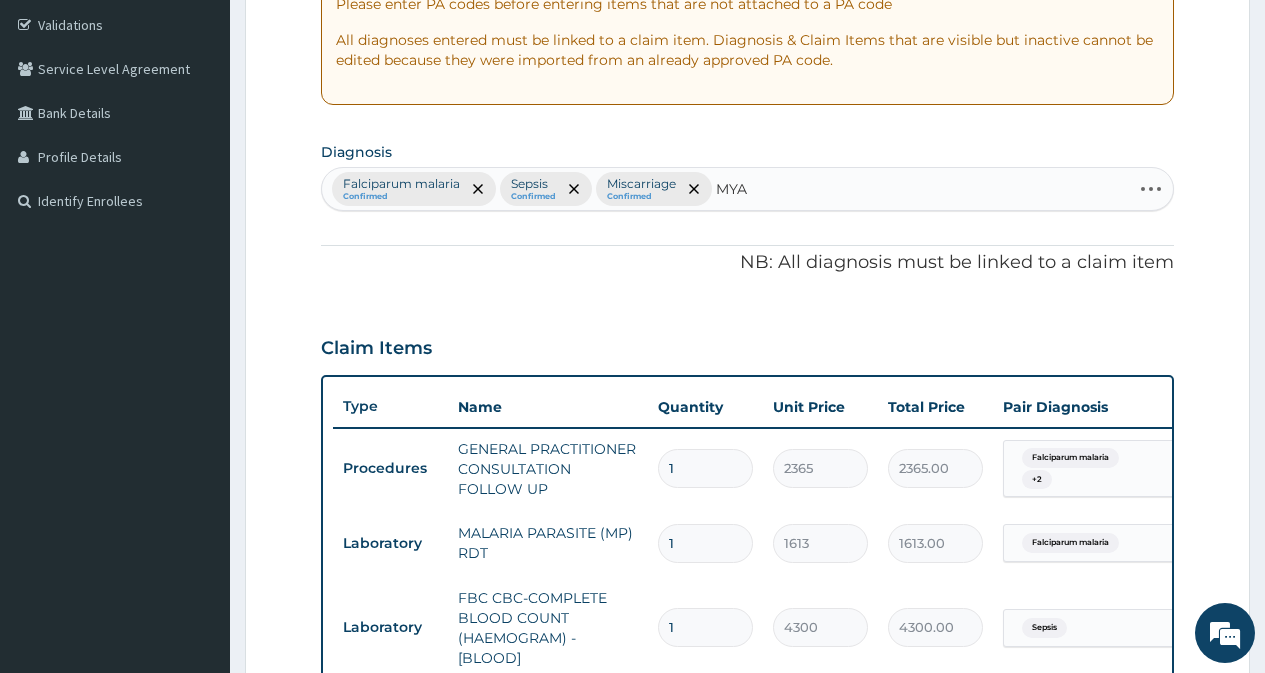 type on "MYAL" 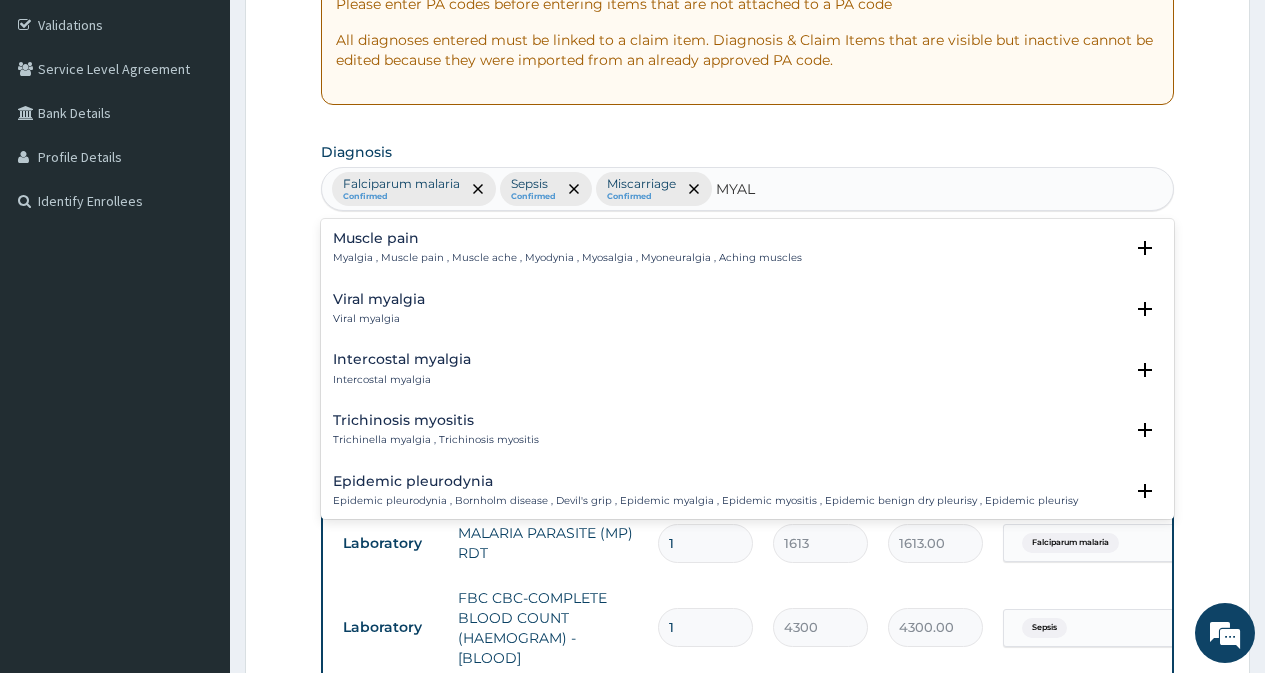 click on "Muscle pain" at bounding box center [567, 238] 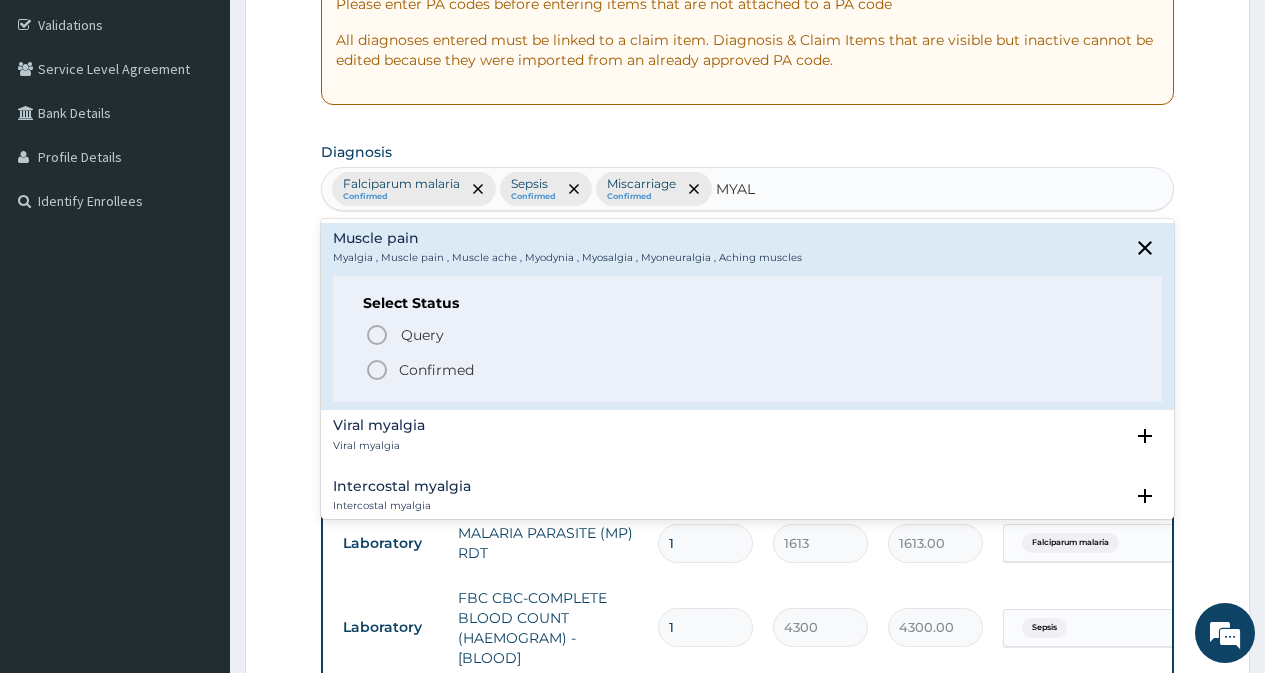 click 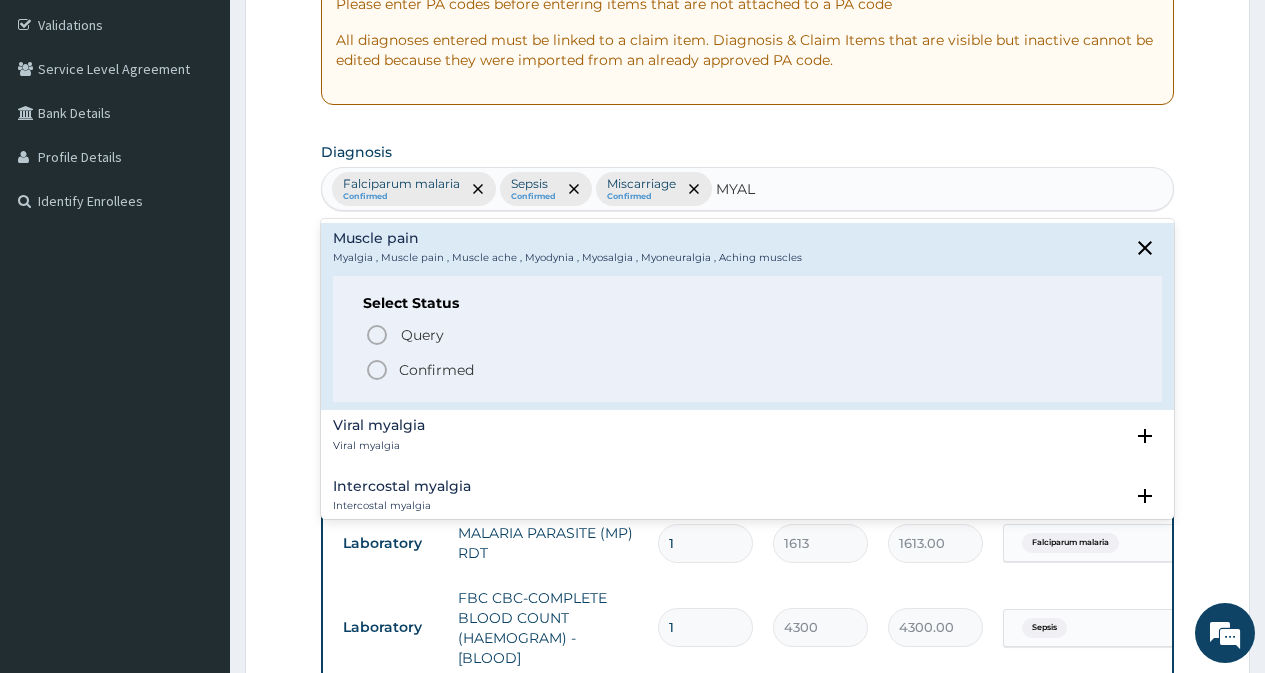 type 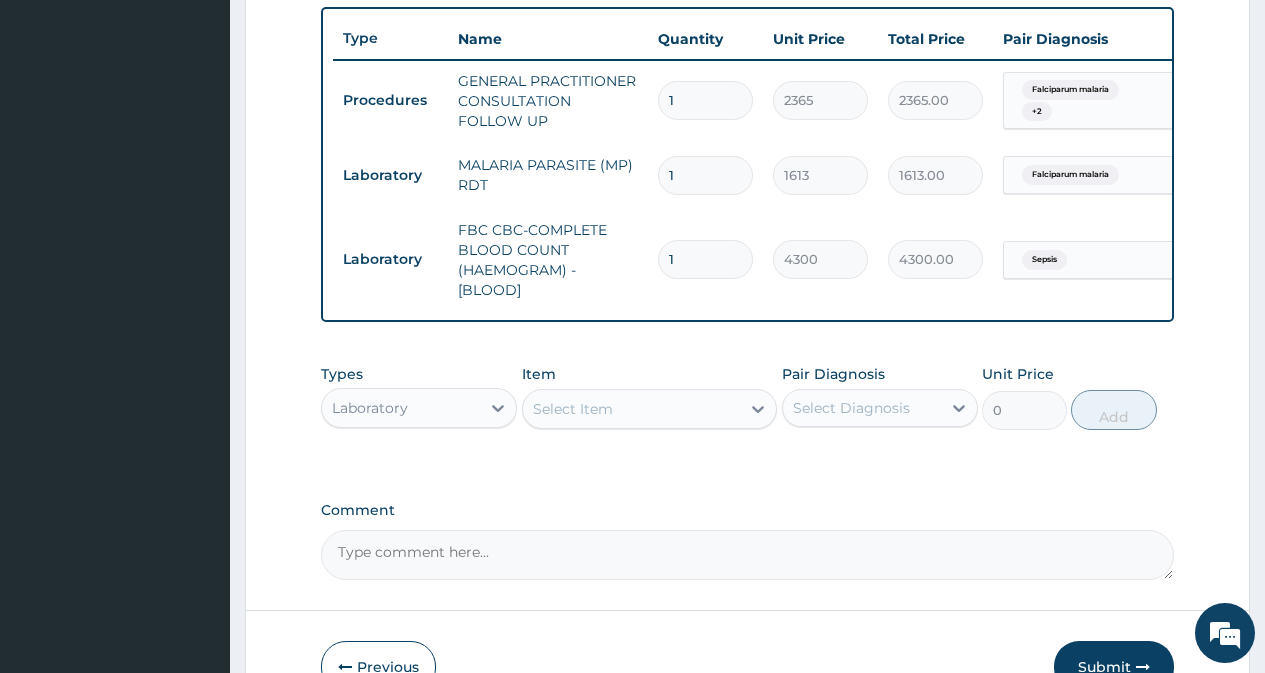 scroll, scrollTop: 769, scrollLeft: 0, axis: vertical 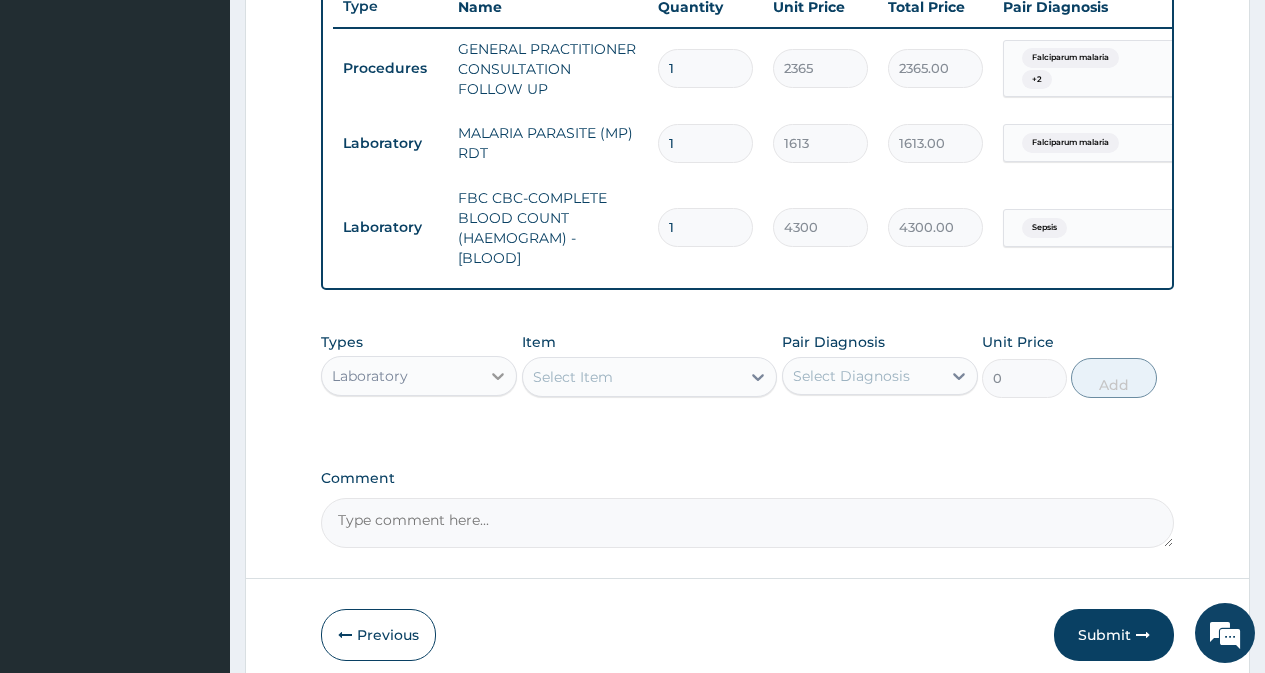 click at bounding box center (498, 376) 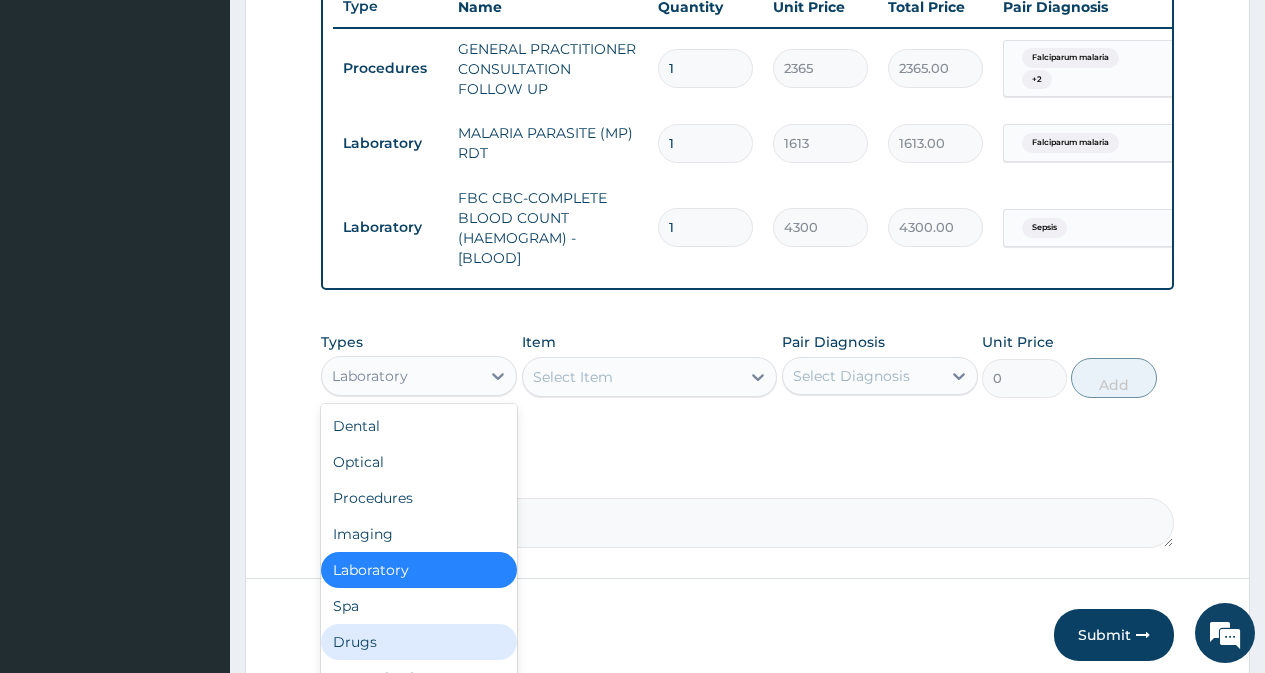click on "Drugs" at bounding box center (419, 642) 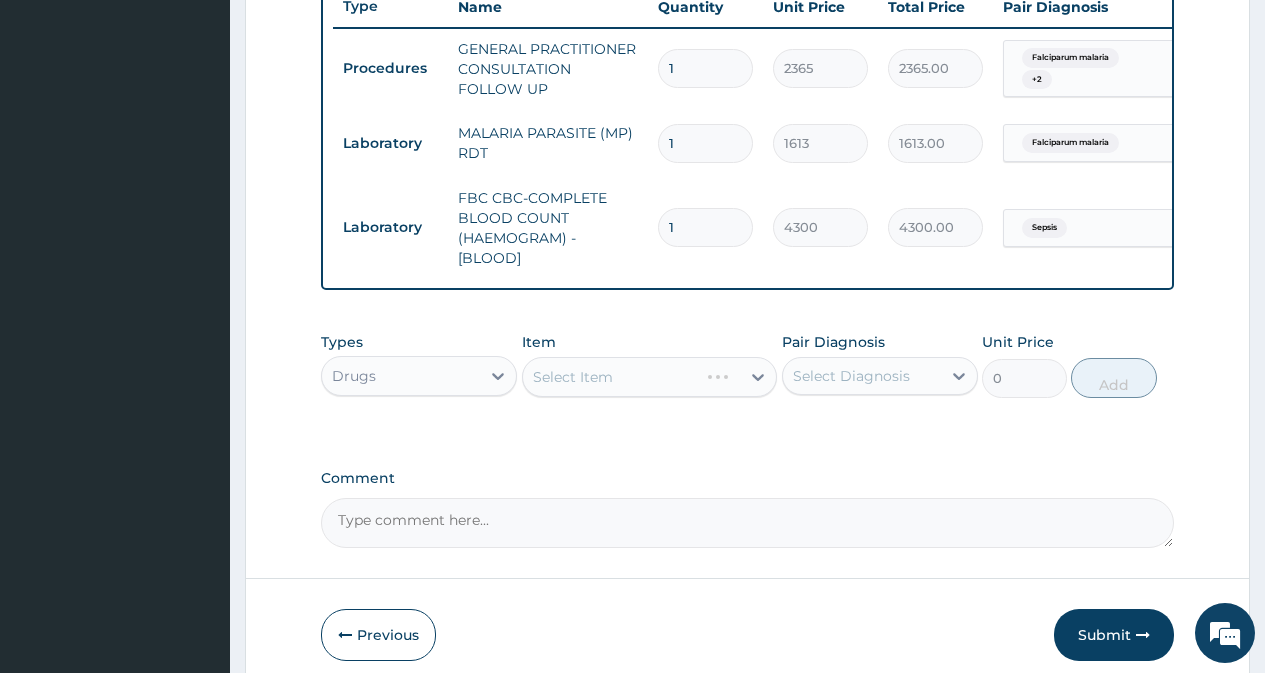 click on "Select Item" at bounding box center (650, 377) 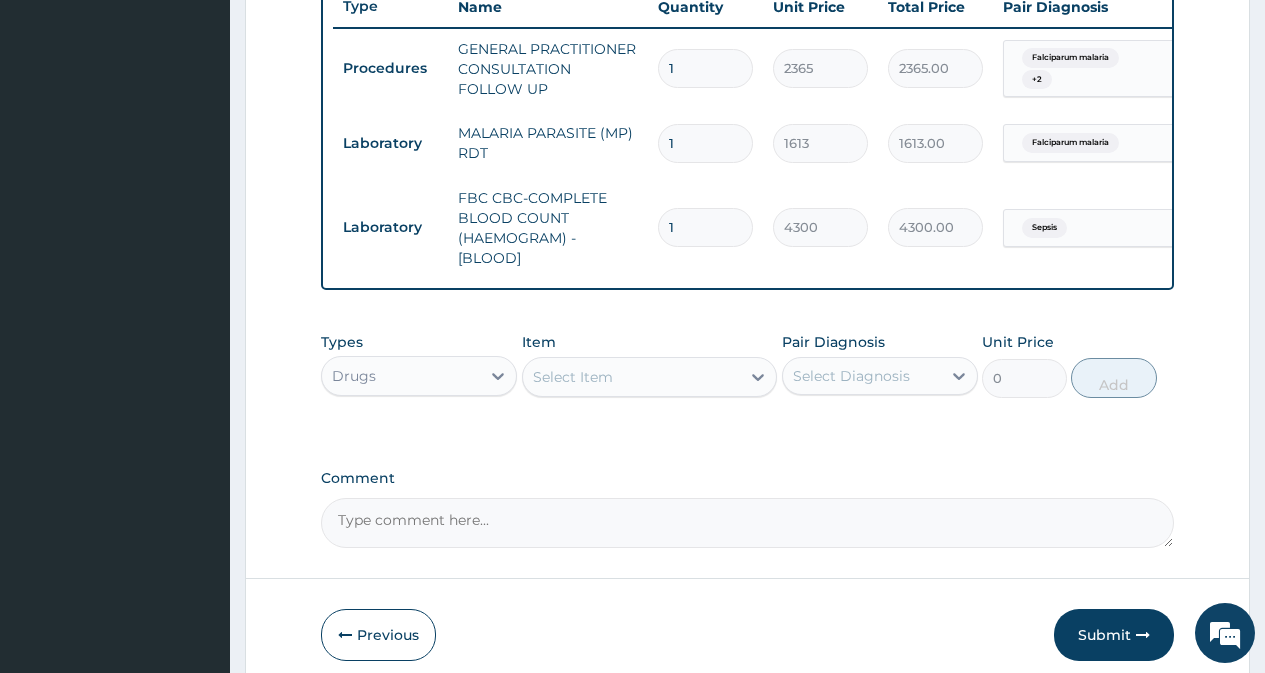 click on "Select Item" at bounding box center [573, 377] 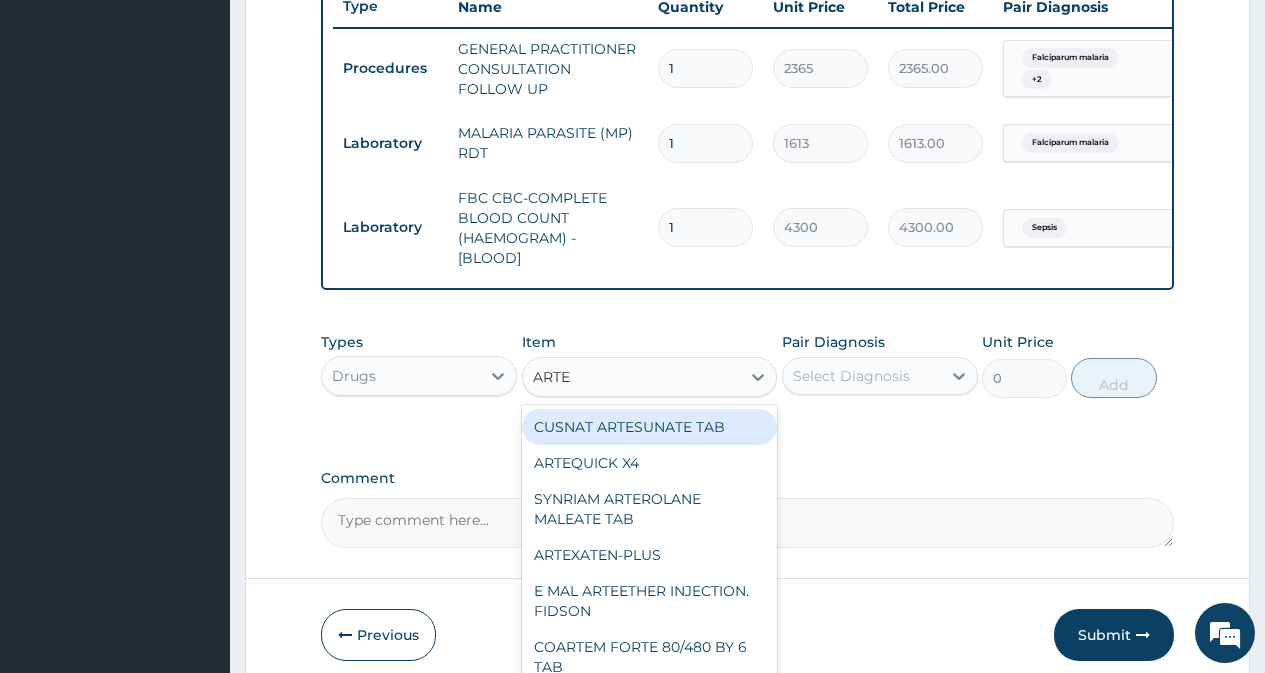 type on "ARTEM" 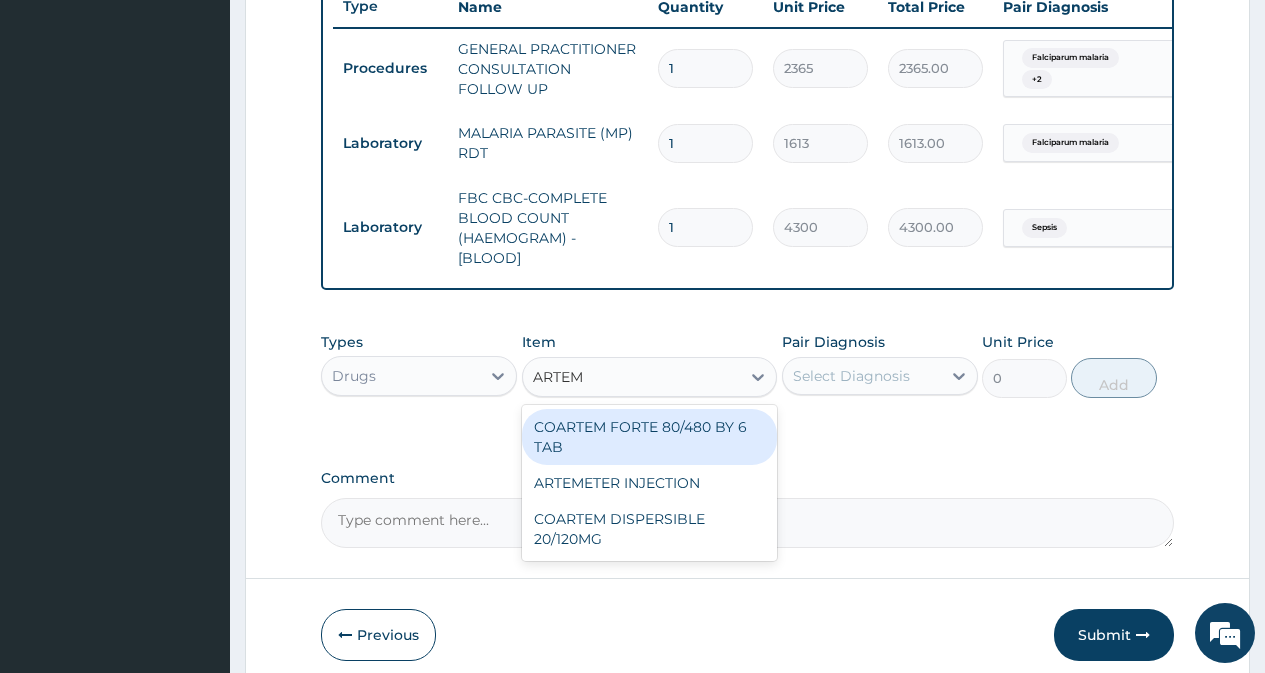 click on "COARTEM FORTE 80/480 BY 6 TAB" at bounding box center (650, 437) 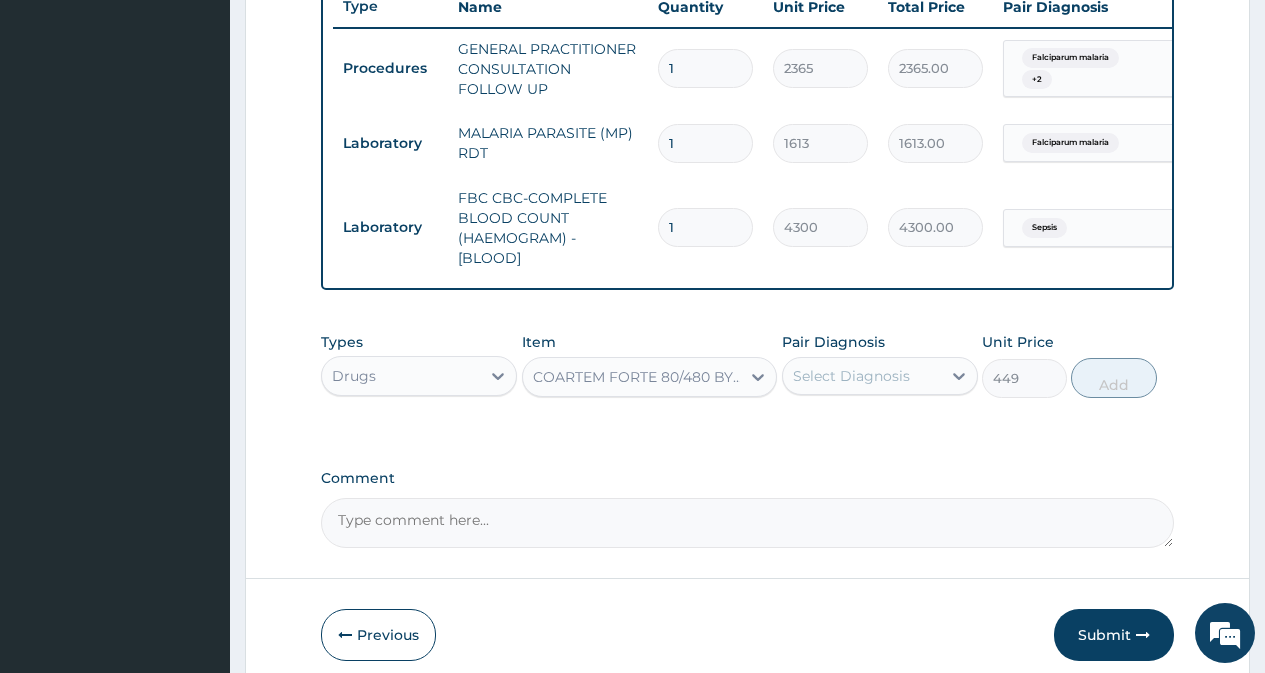 click on "Select Diagnosis" at bounding box center [851, 376] 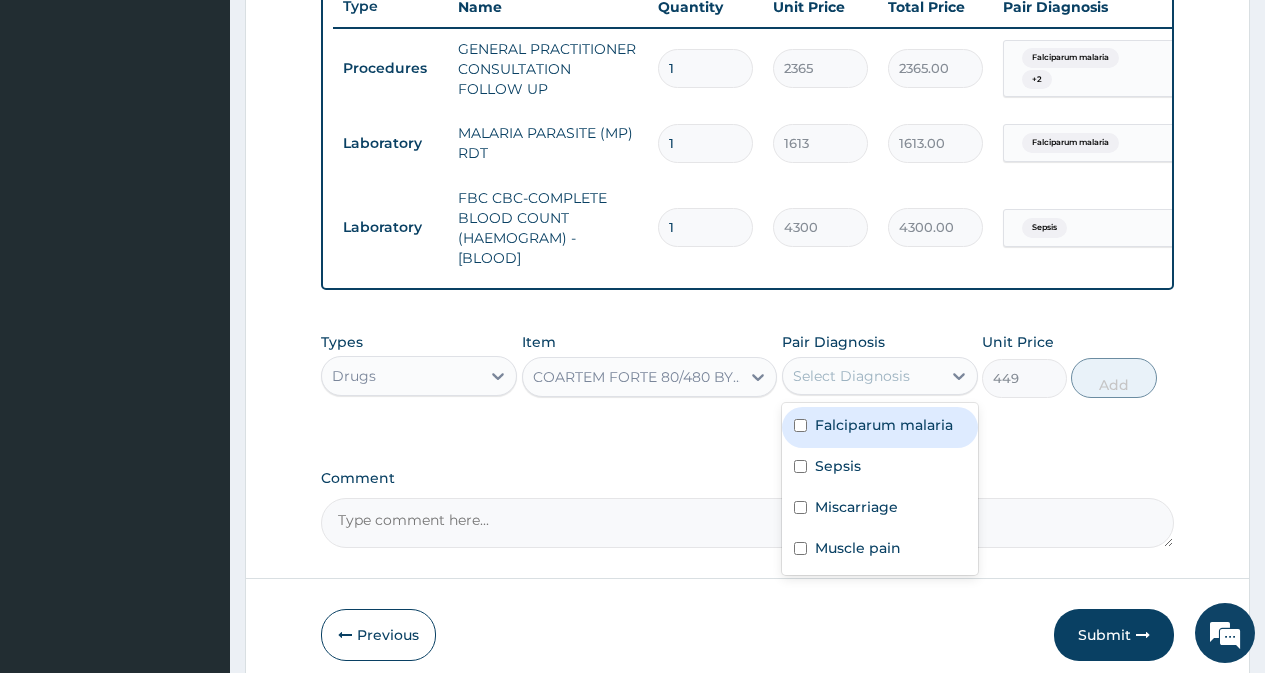click on "Falciparum malaria" at bounding box center [880, 427] 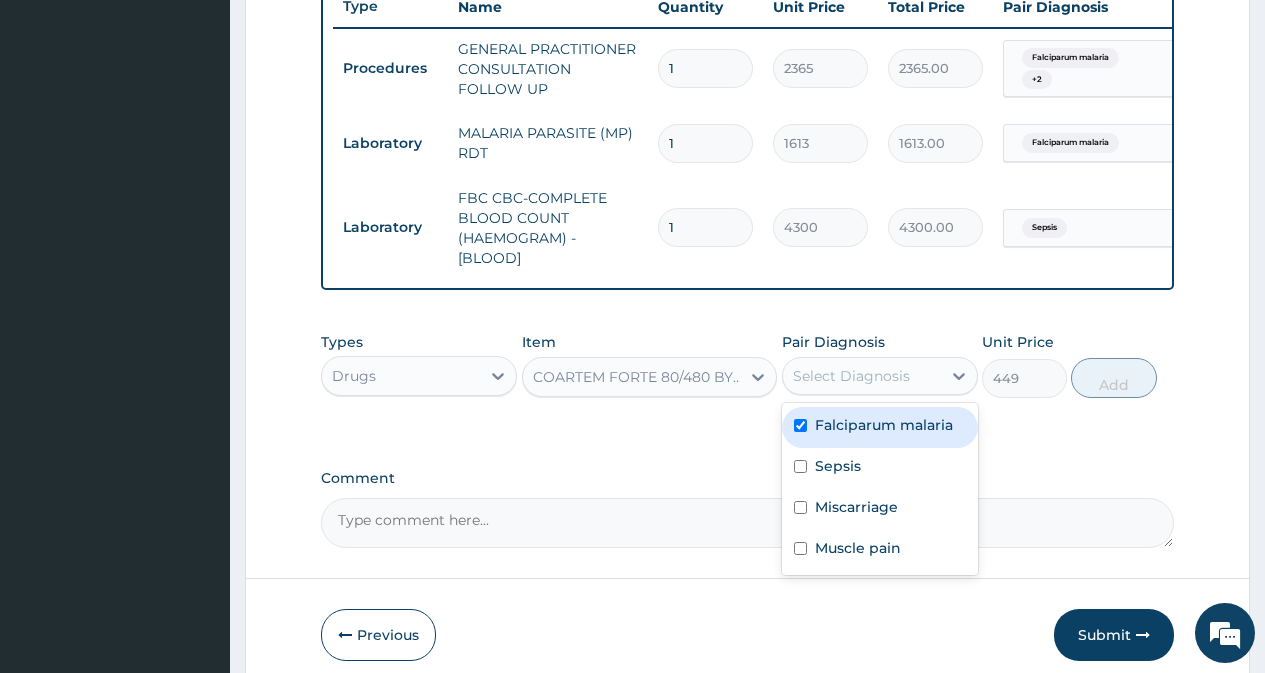 checkbox on "true" 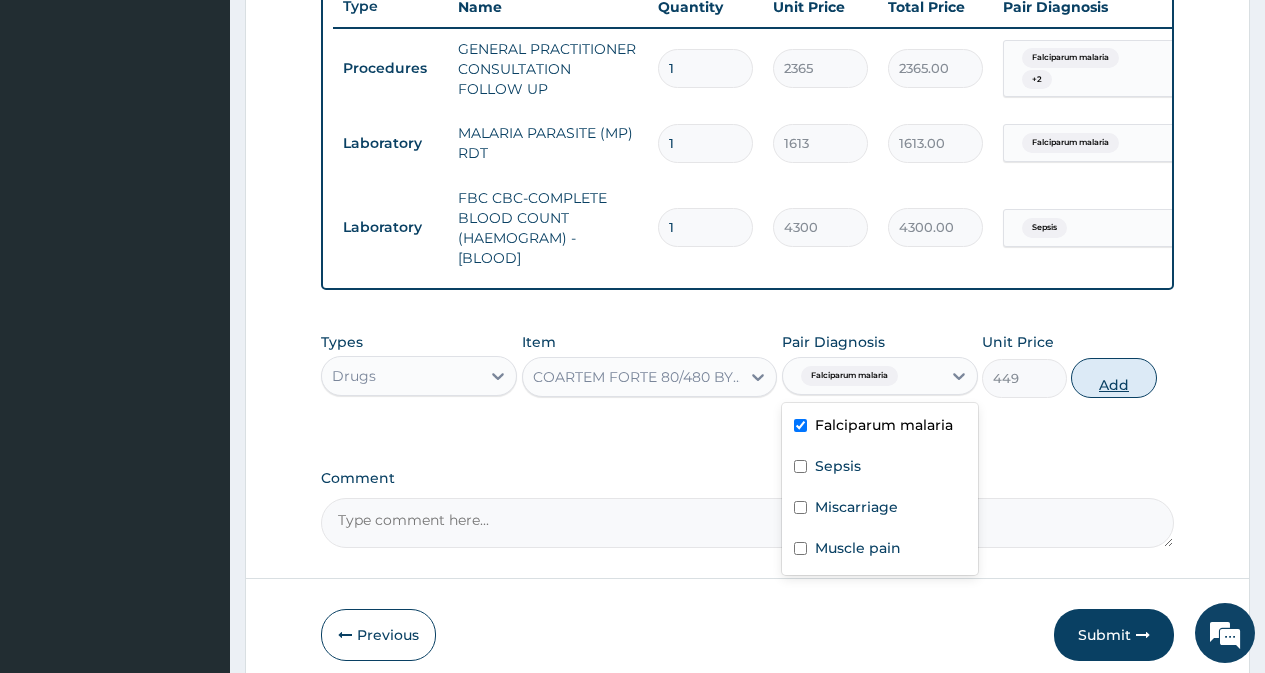 click on "Add" at bounding box center (1113, 378) 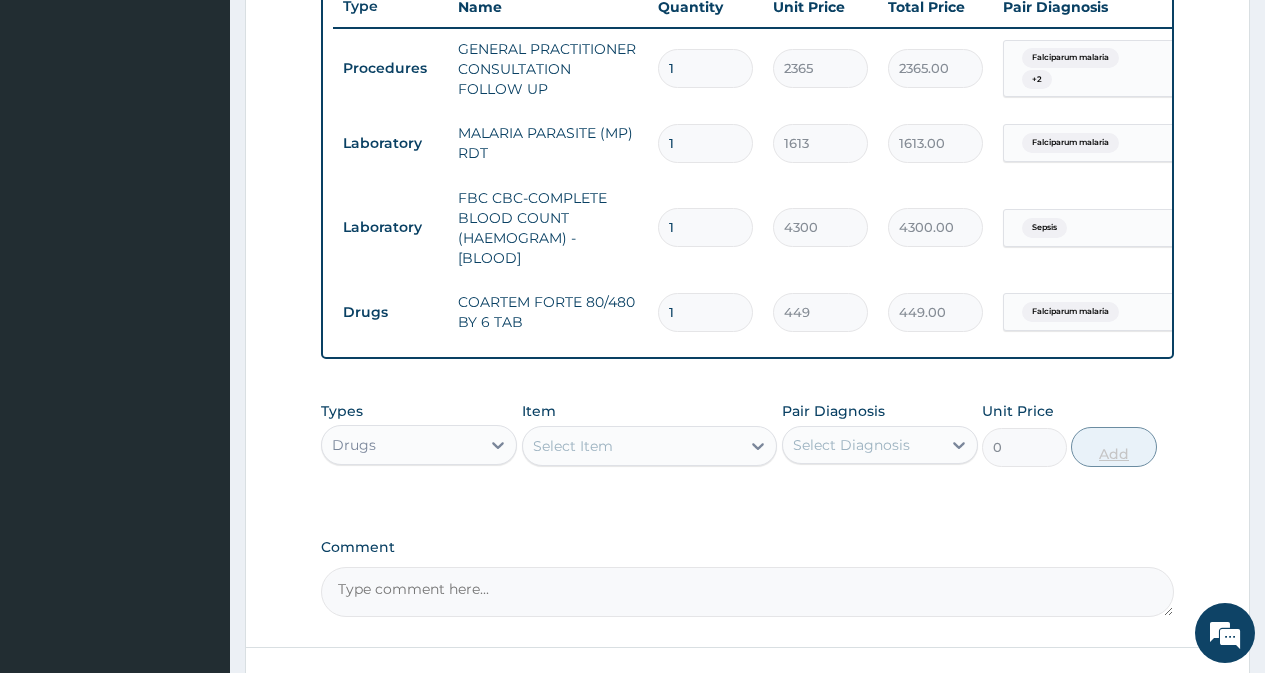 type 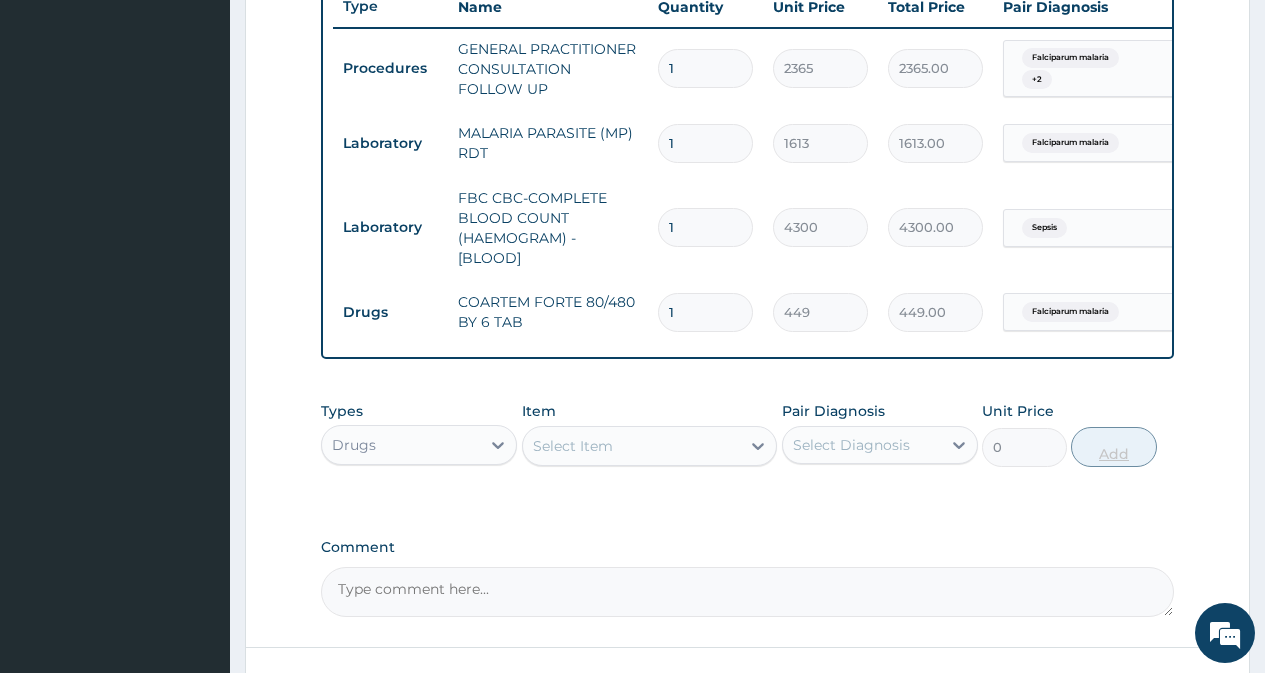 type on "0.00" 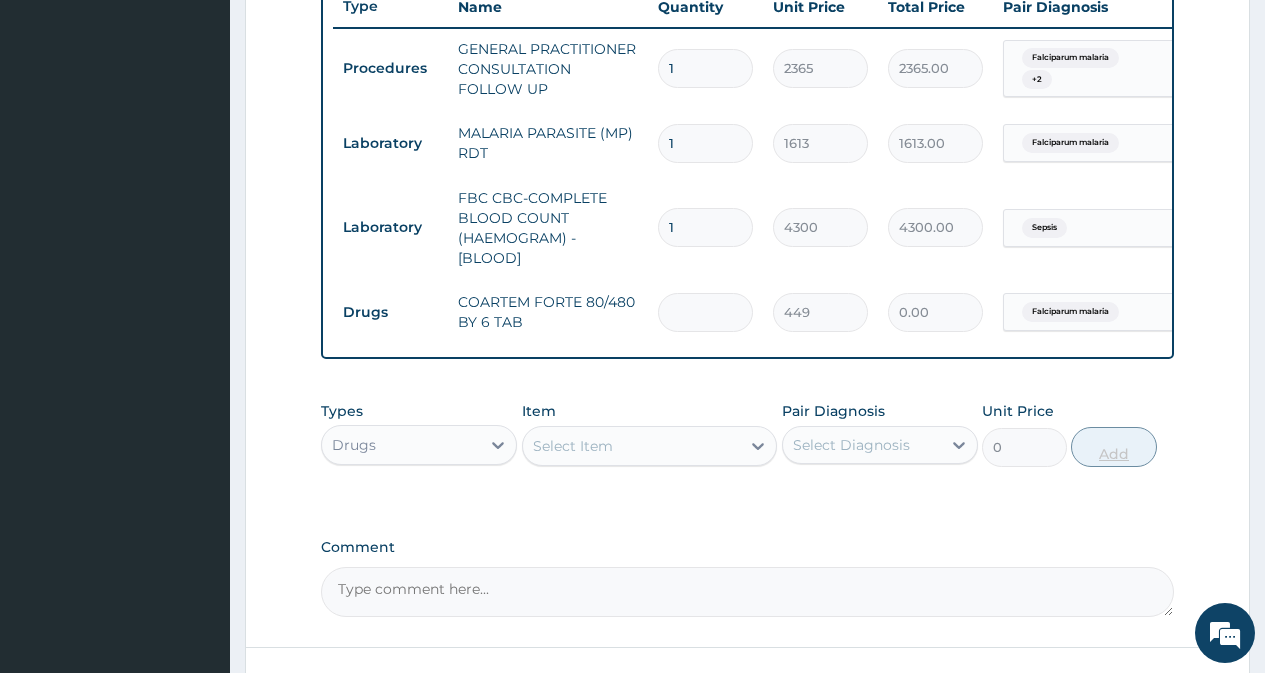 type on "6" 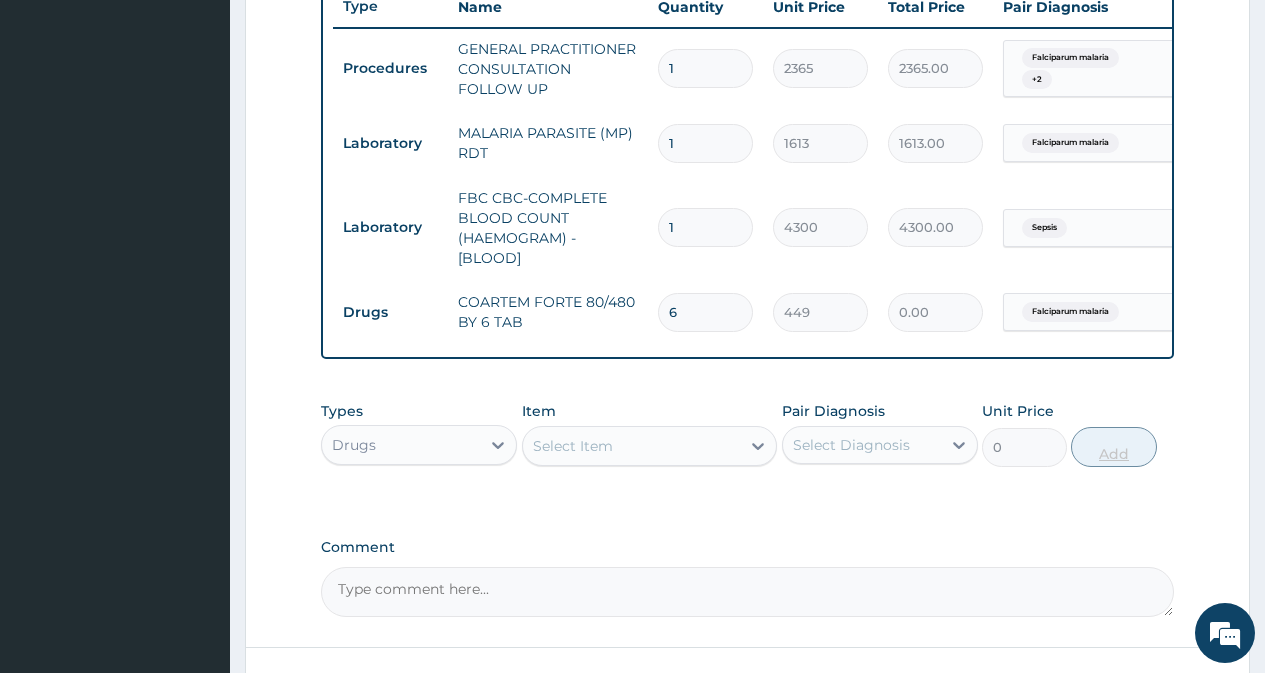 type on "2694.00" 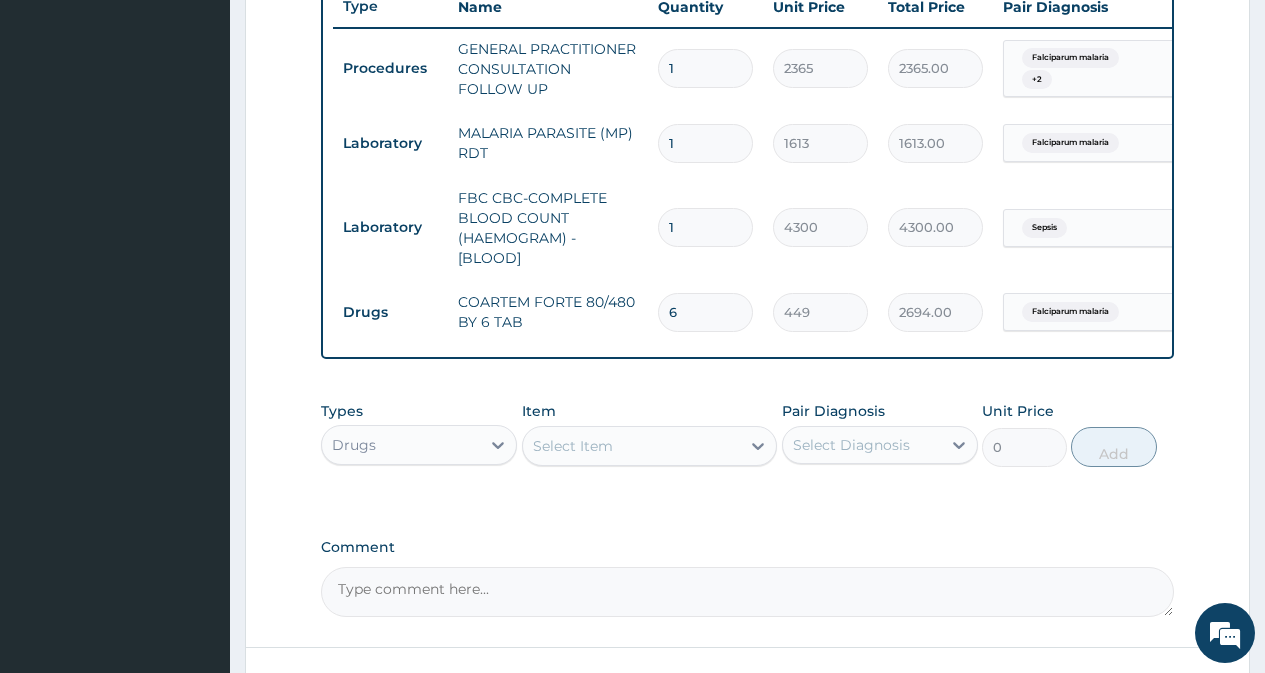 type on "6" 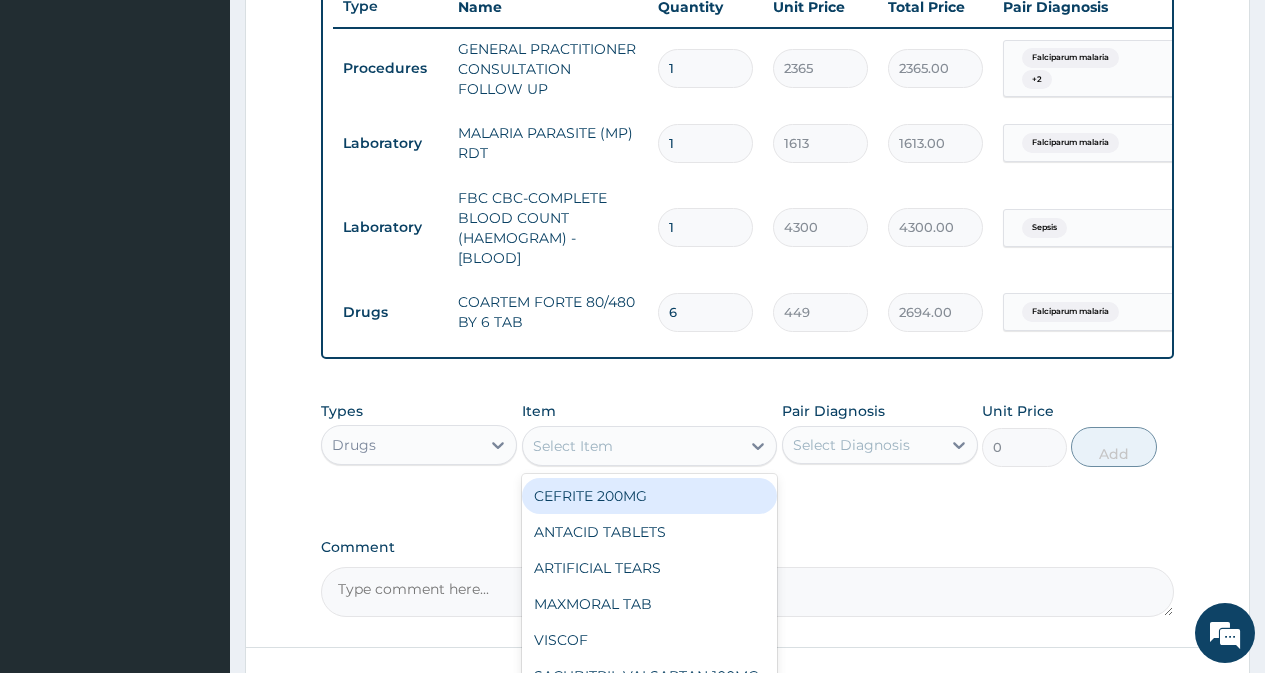 click on "Select Item" at bounding box center [573, 446] 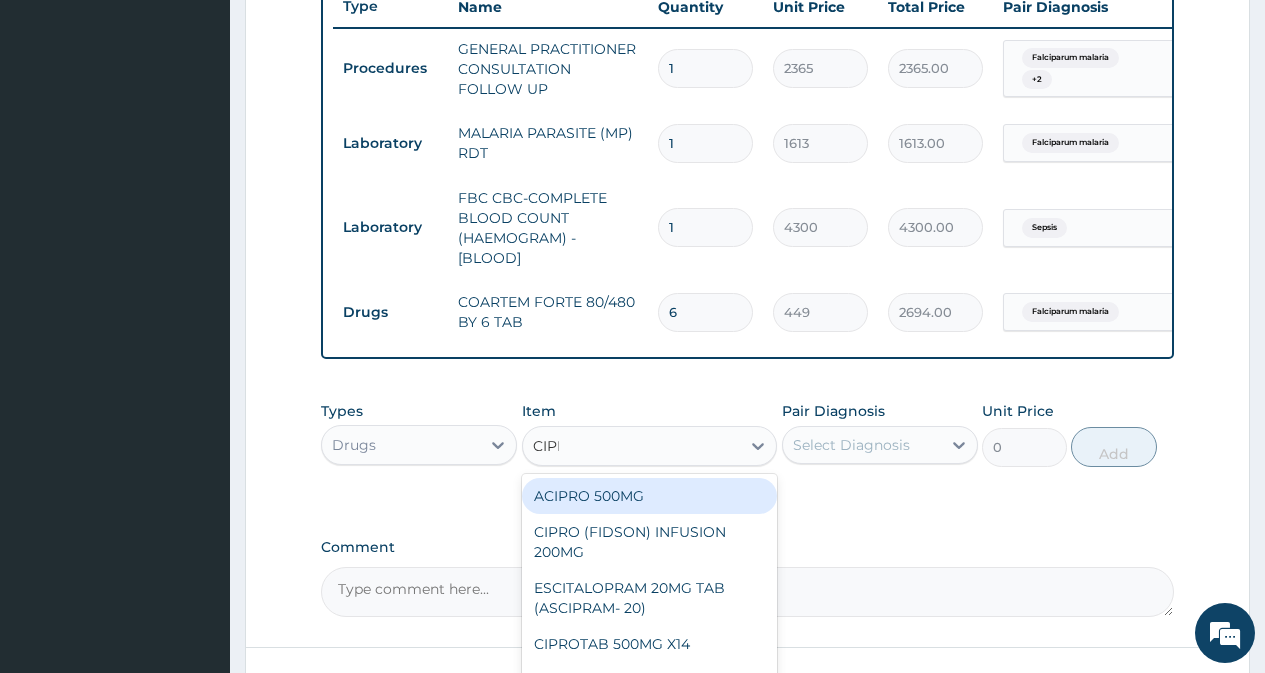 type on "CIPRO" 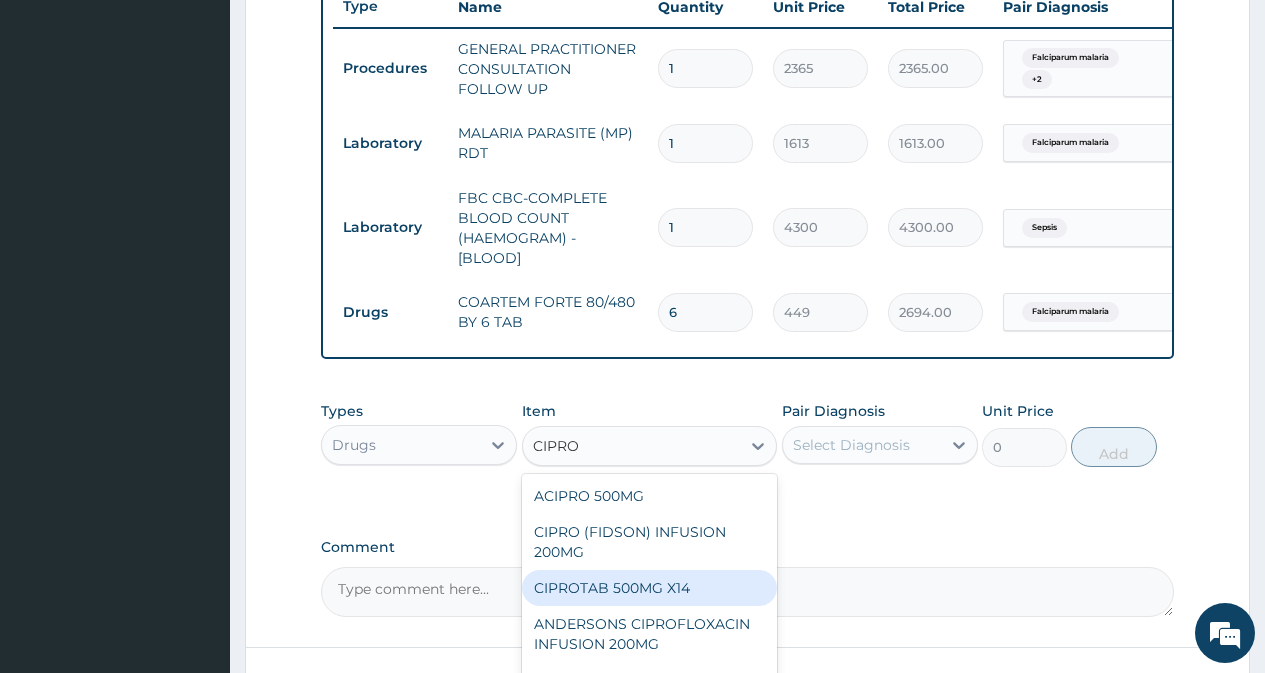 click on "CIPROTAB 500MG X14" at bounding box center (650, 588) 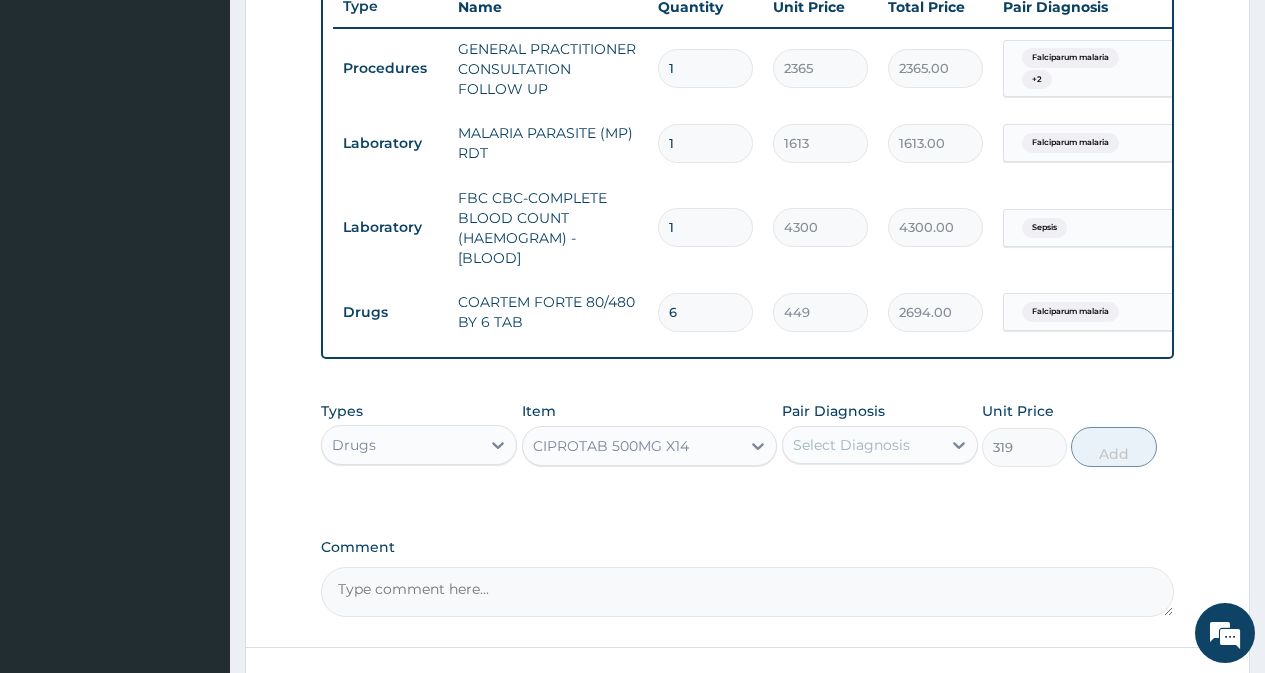 click on "Select Diagnosis" at bounding box center (851, 445) 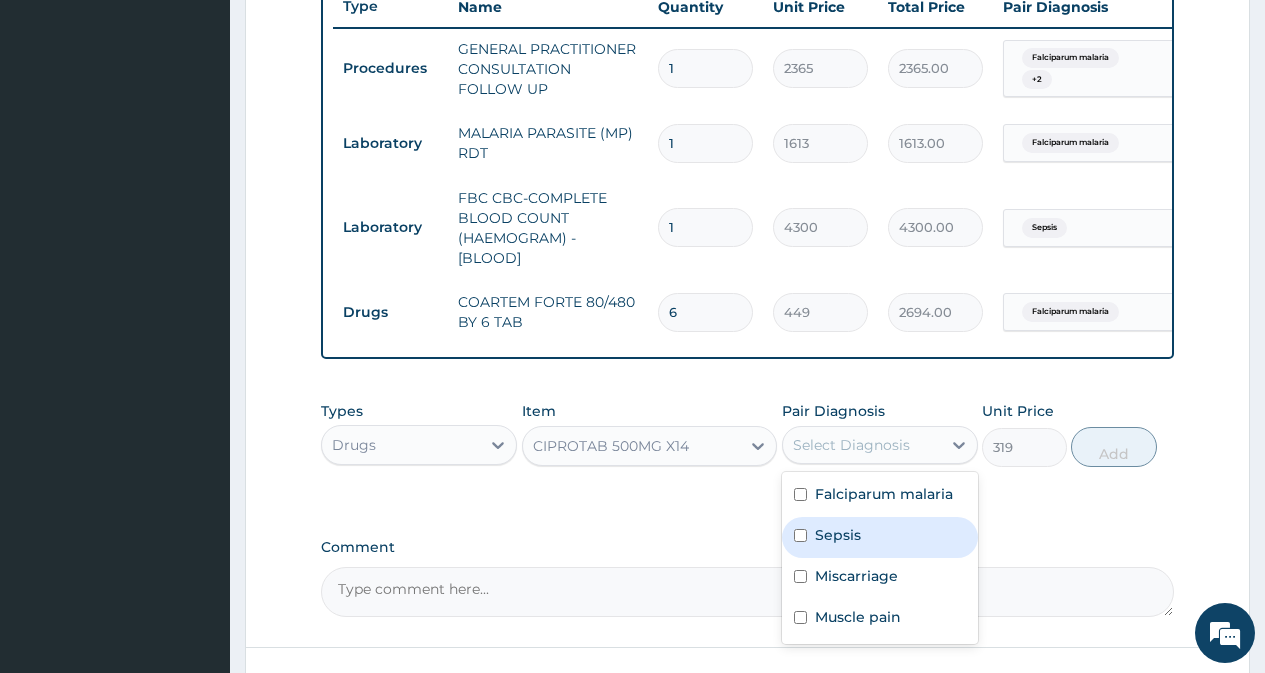 click at bounding box center [800, 535] 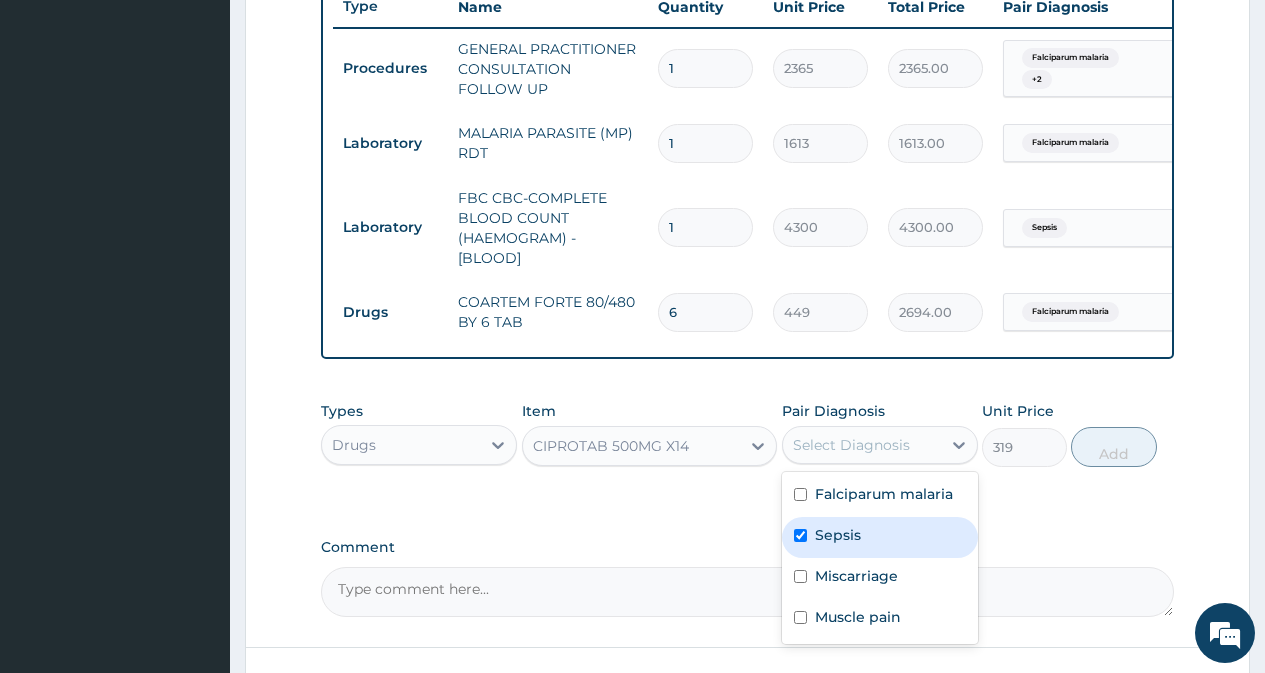 checkbox on "true" 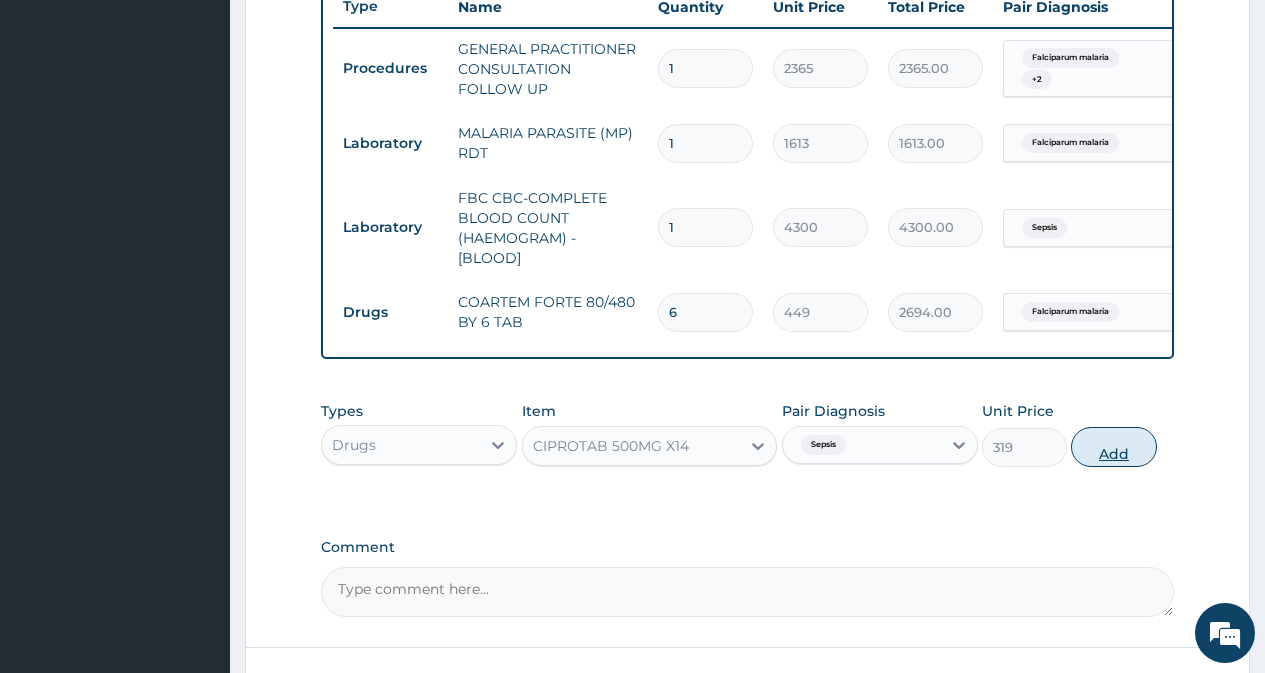 click on "Add" at bounding box center [1113, 447] 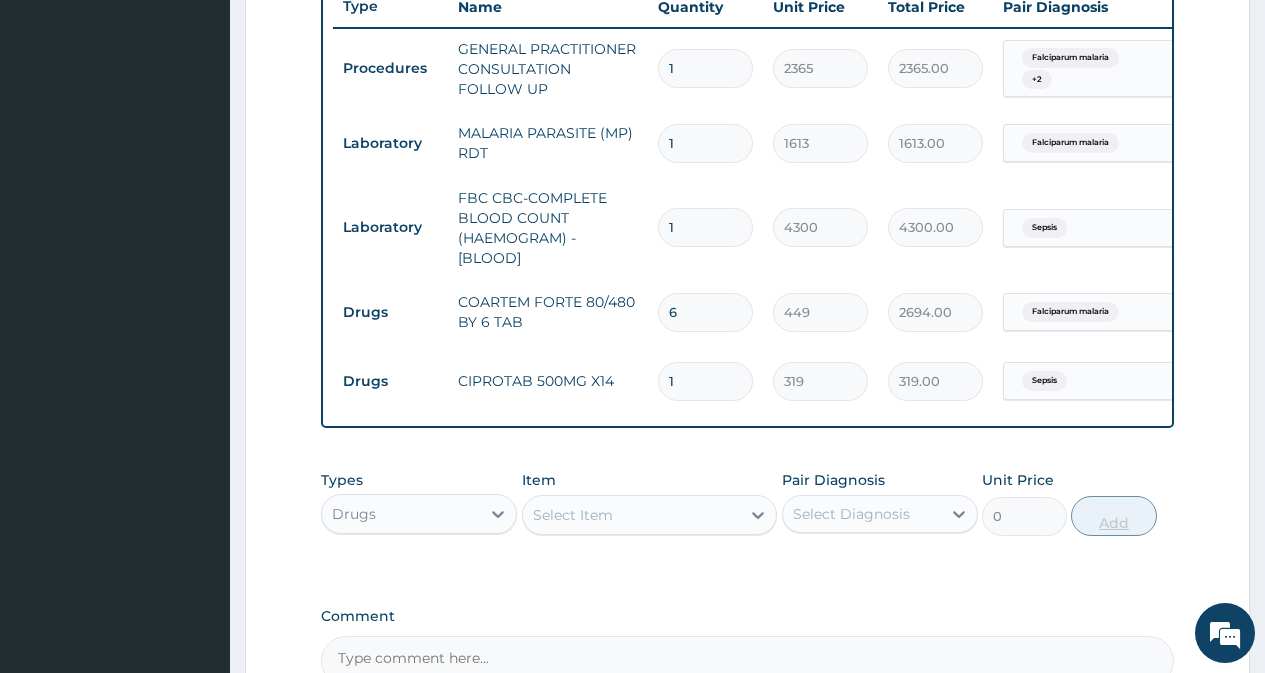 type on "10" 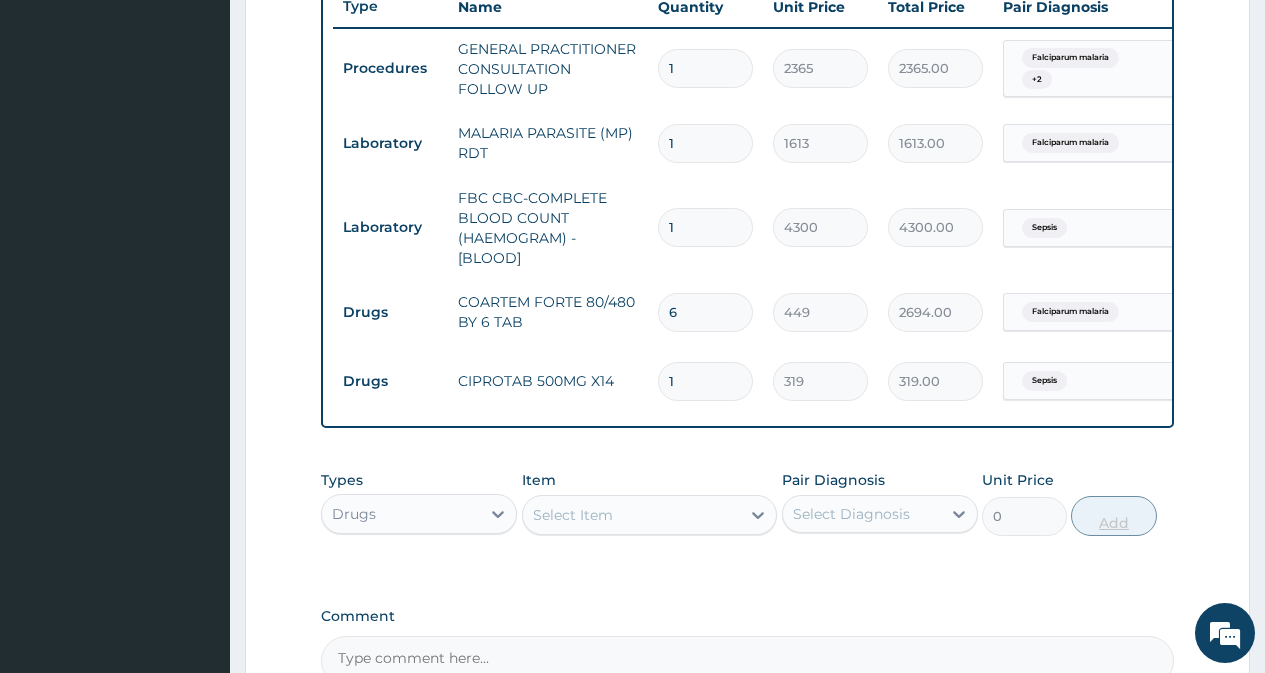 type on "3190.00" 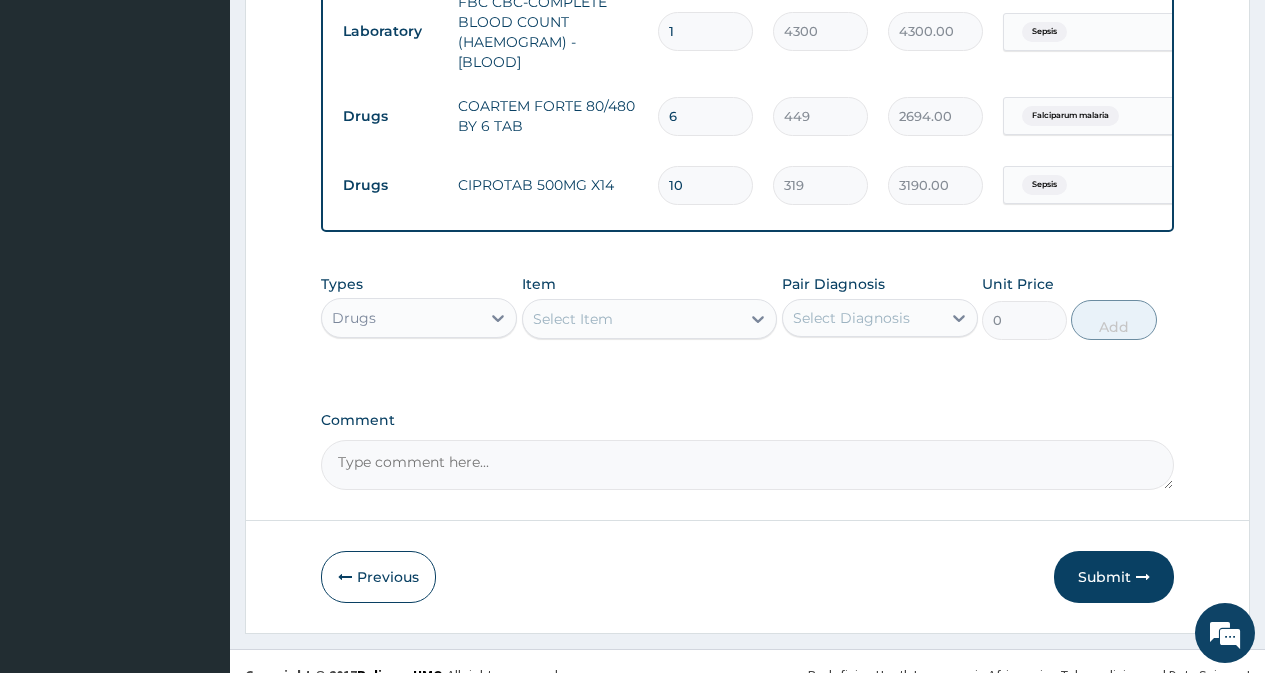 scroll, scrollTop: 969, scrollLeft: 0, axis: vertical 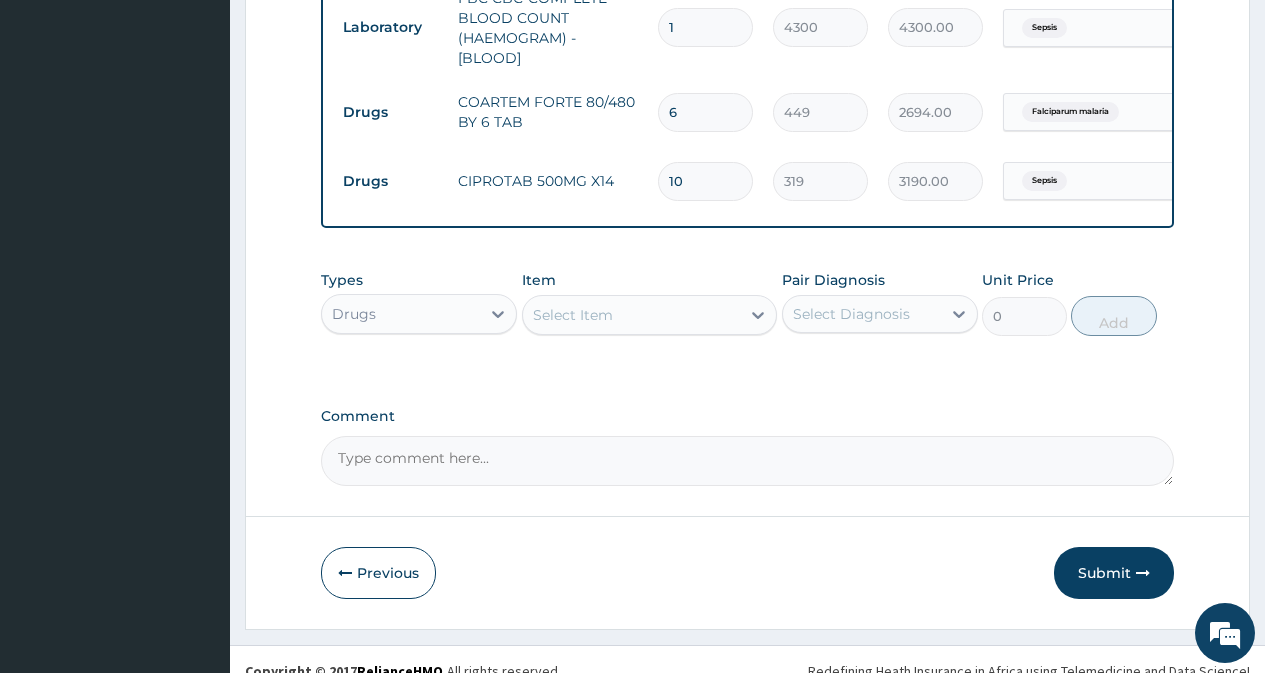 type on "10" 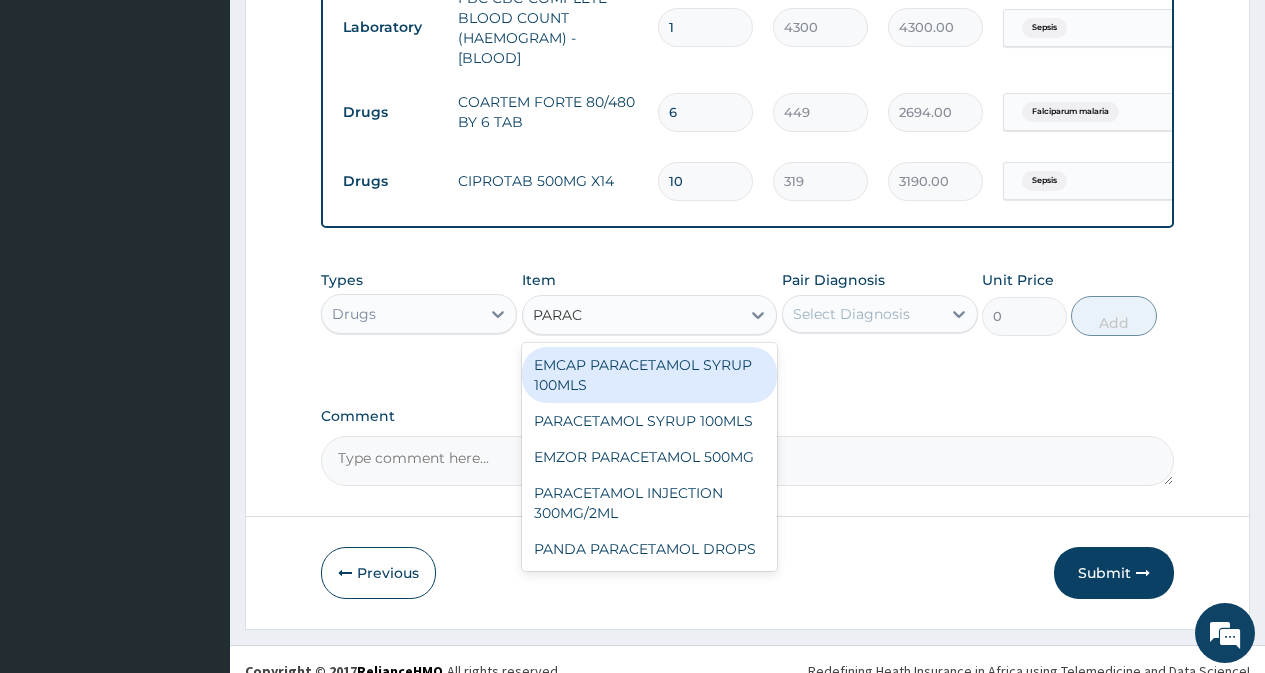 type on "PARACE" 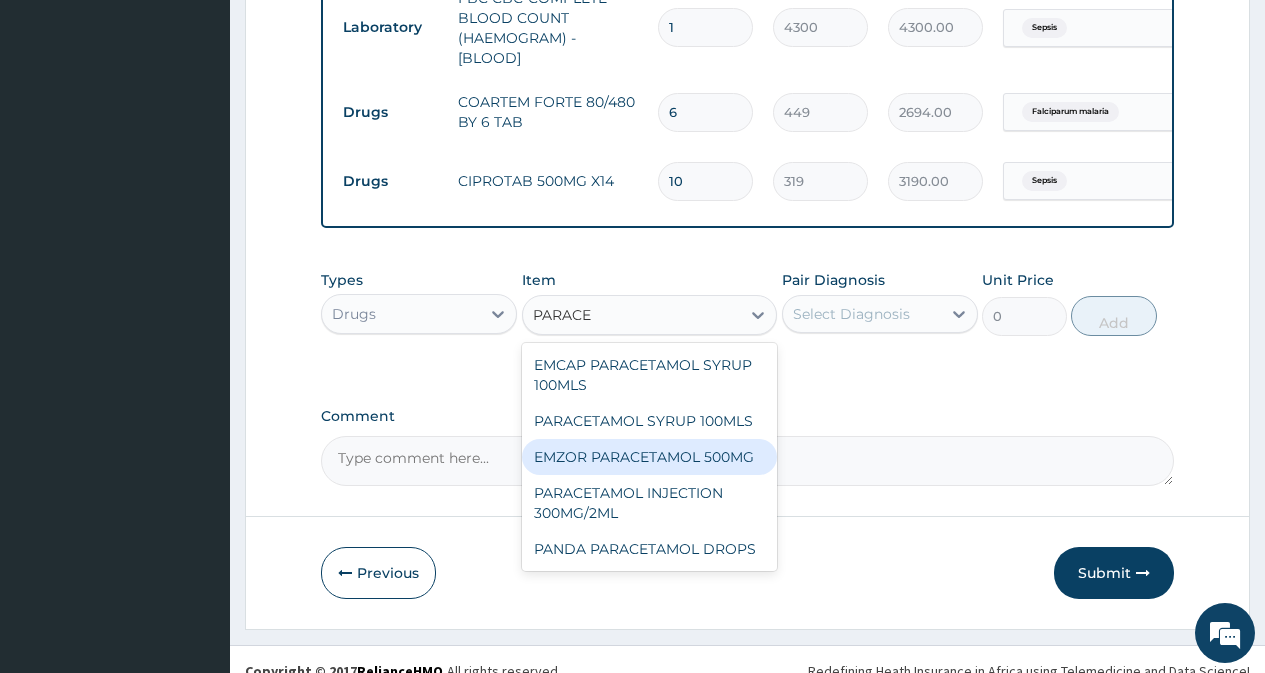 click on "EMZOR PARACETAMOL 500MG" at bounding box center [650, 457] 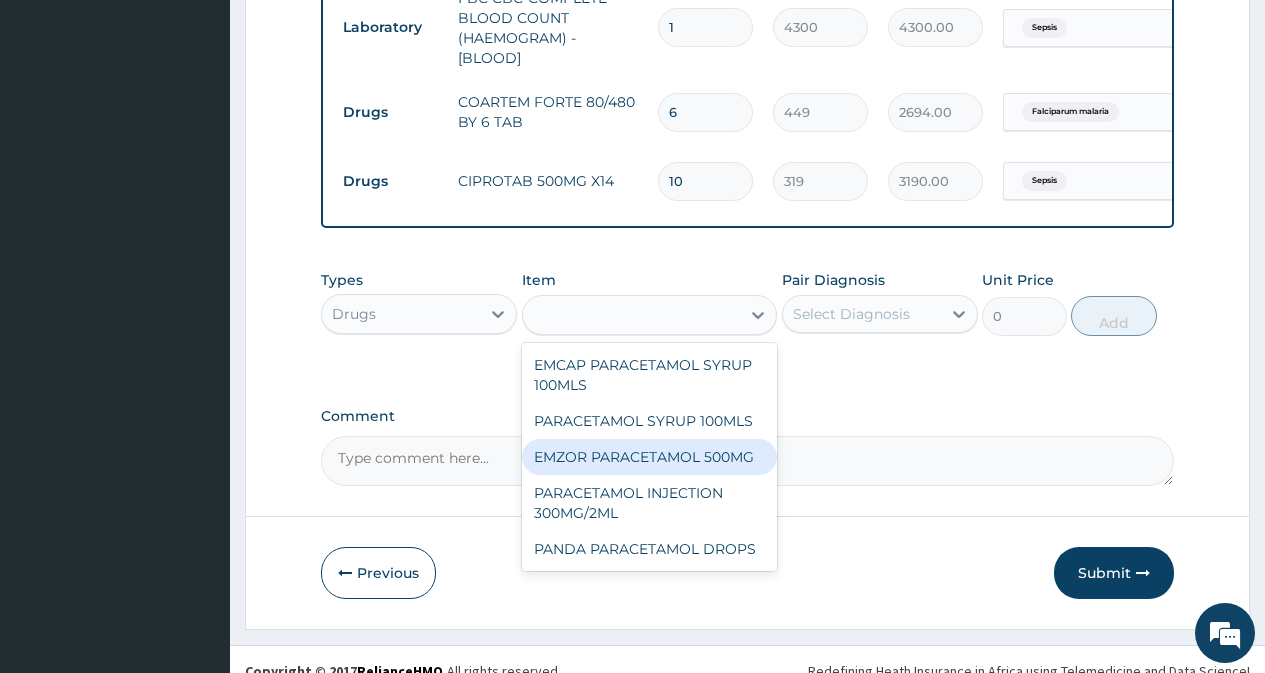 type on "24" 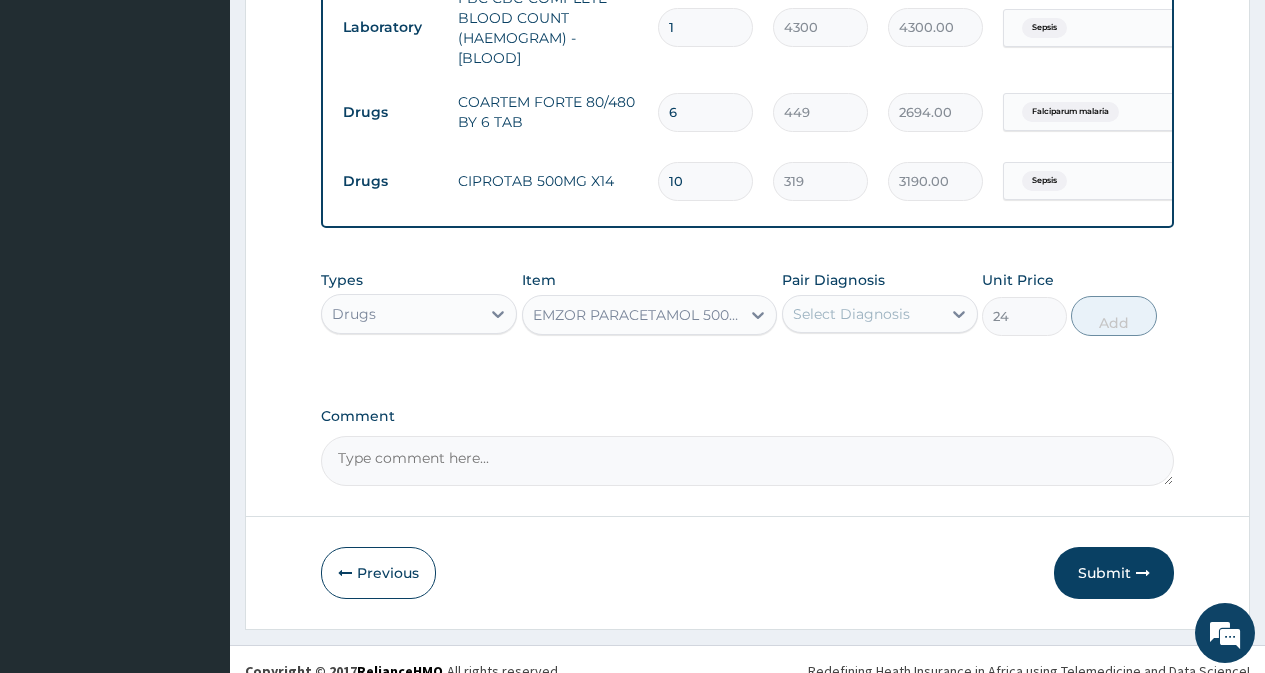 click on "Select Diagnosis" at bounding box center (851, 314) 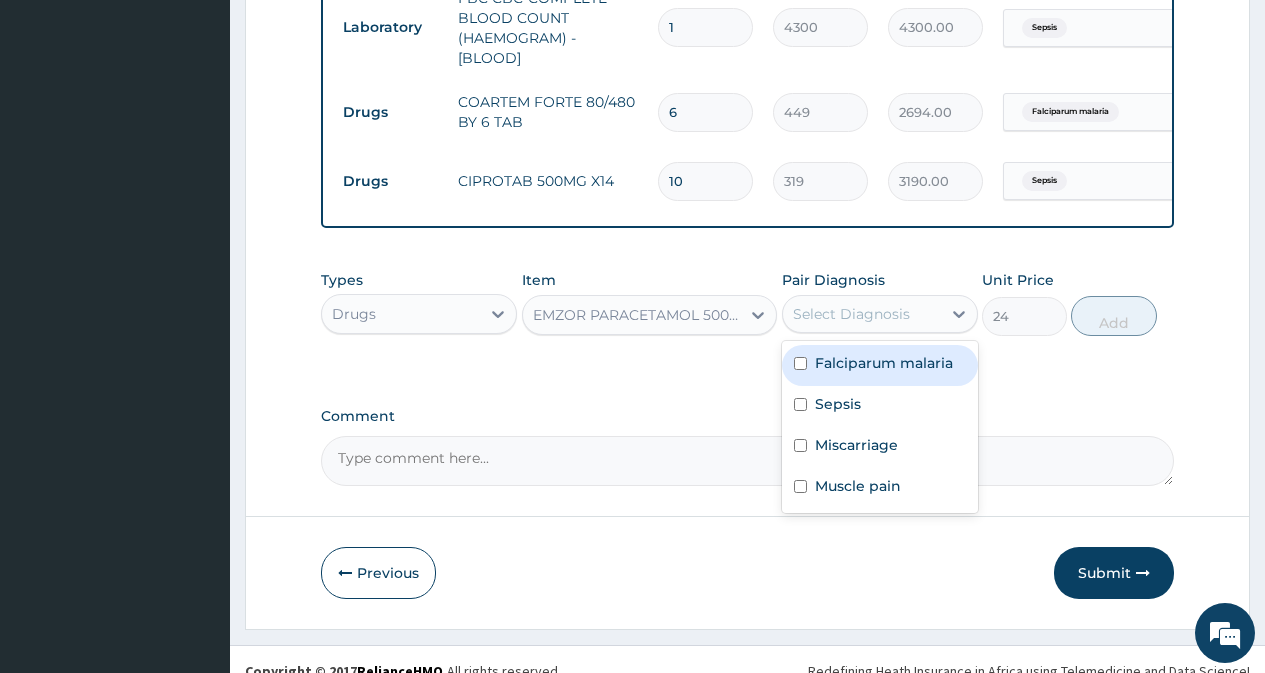 click at bounding box center [800, 363] 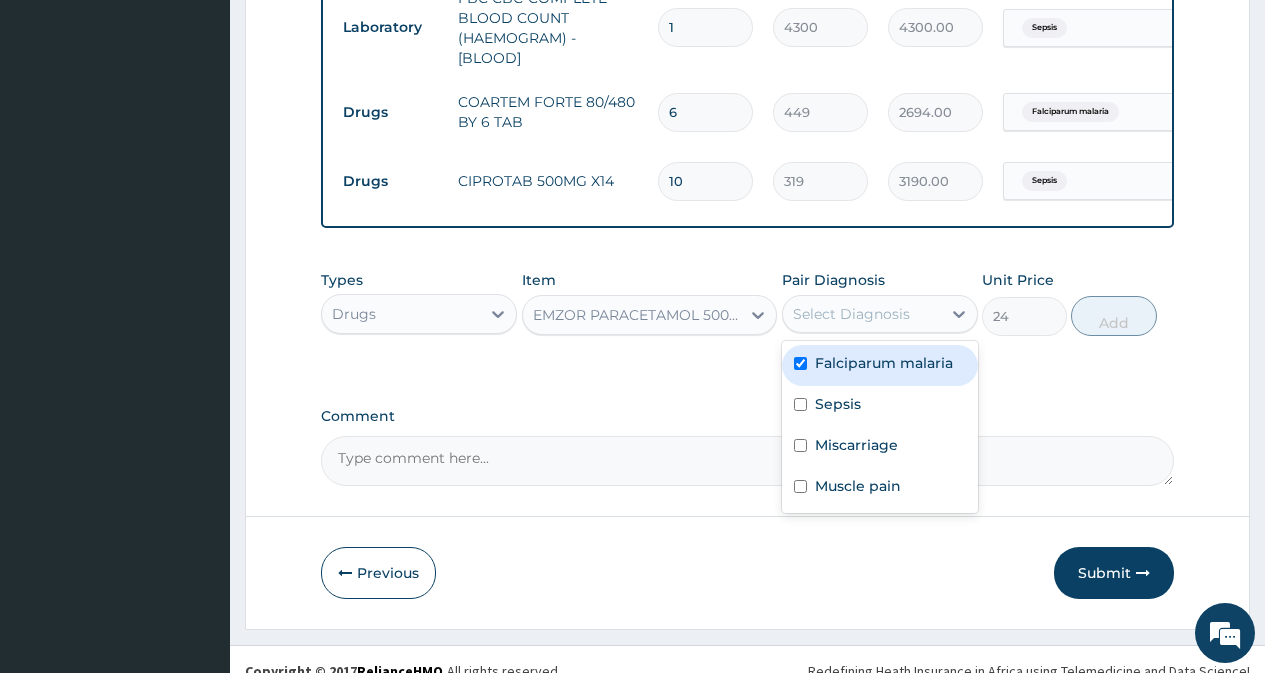 checkbox on "true" 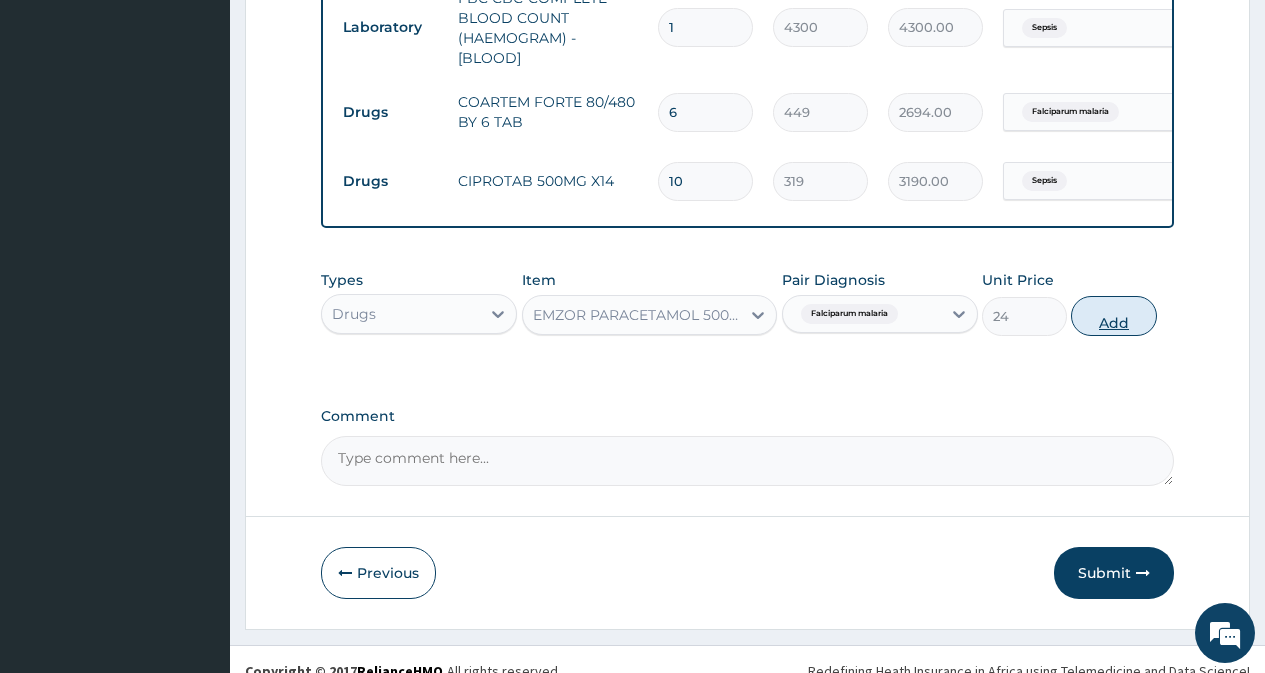 click on "Add" at bounding box center [1113, 316] 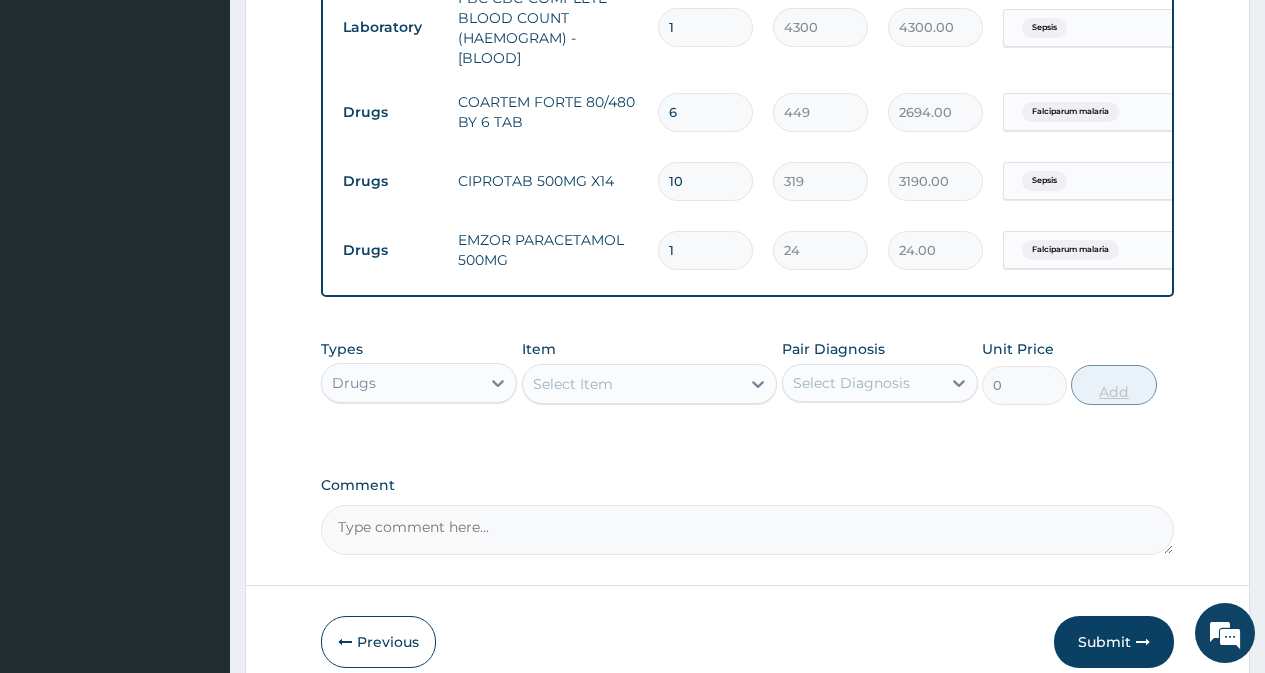type on "18" 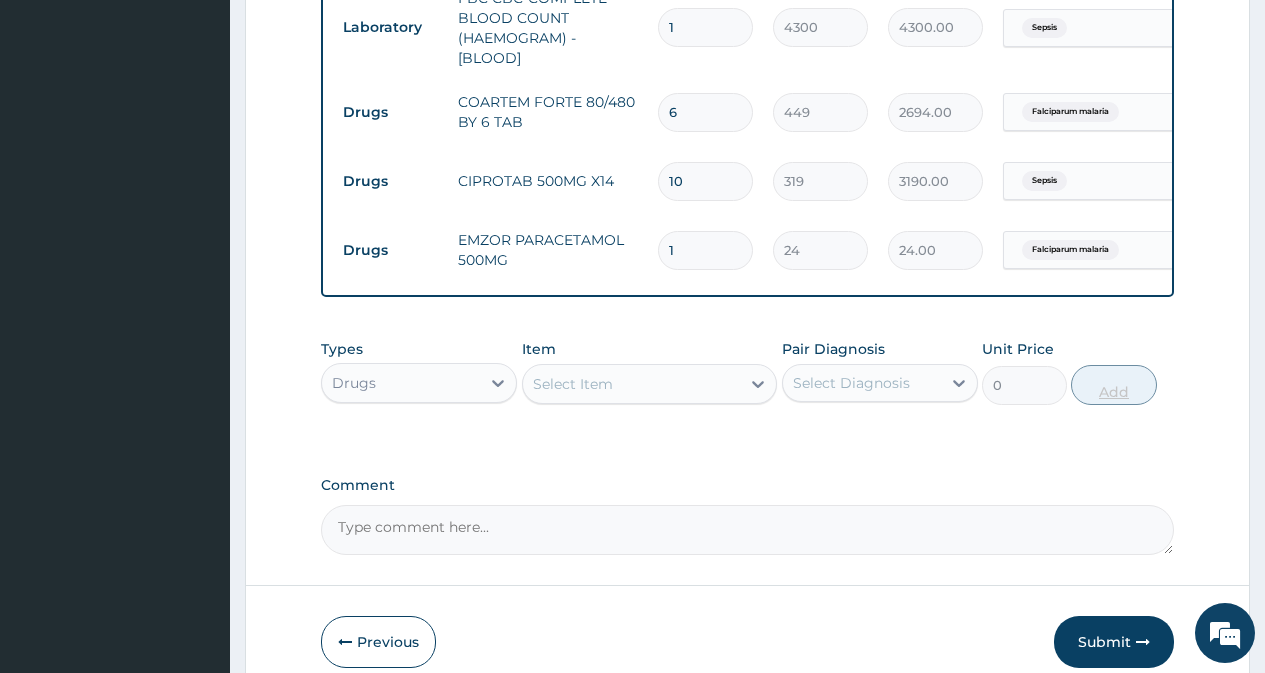 type on "432.00" 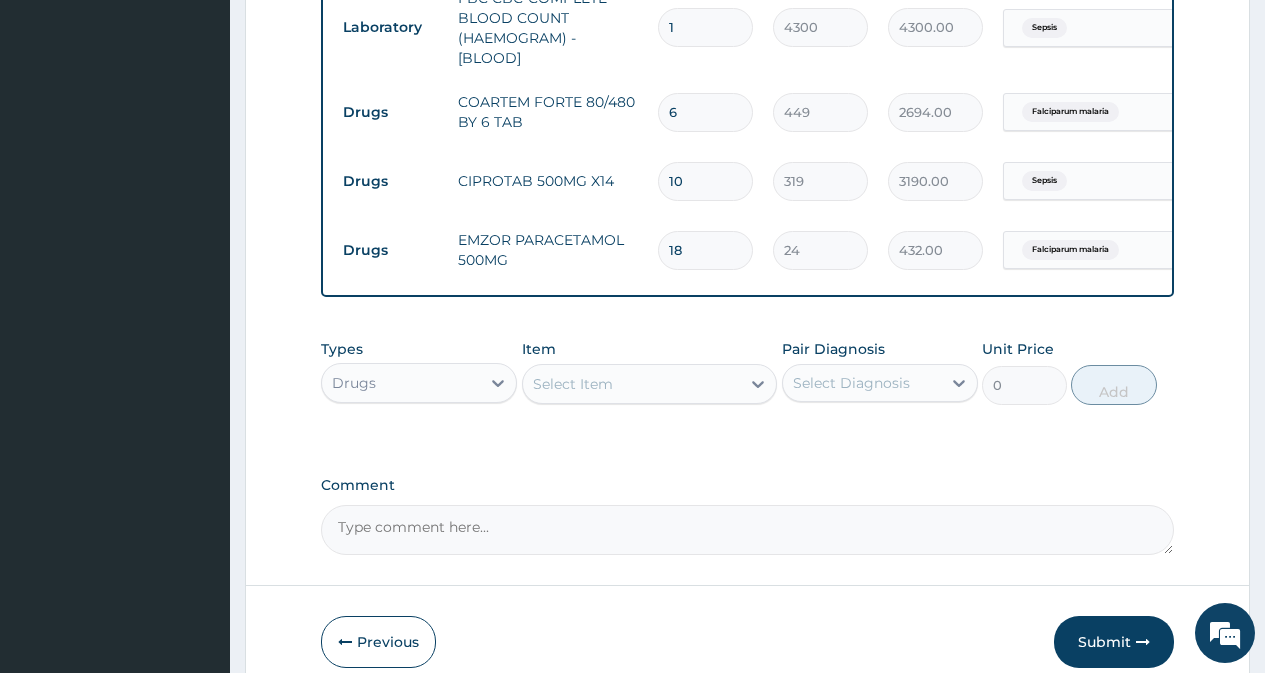 type on "18" 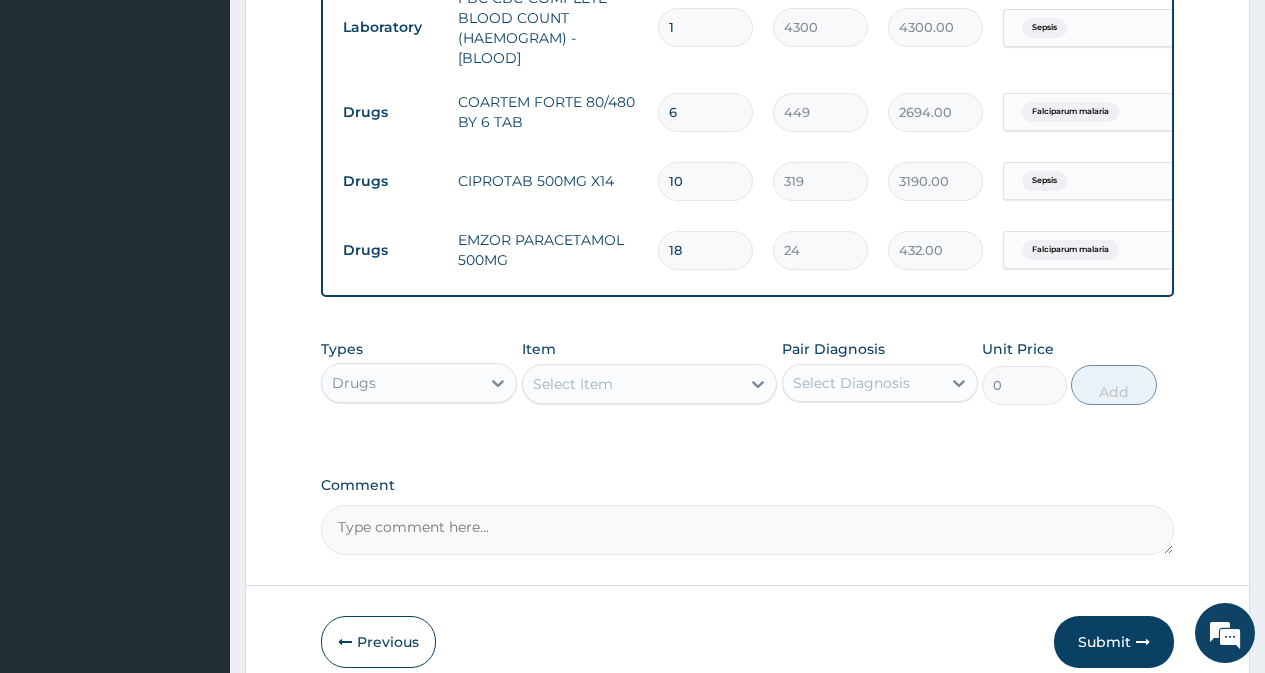 click on "Select Item" at bounding box center [632, 384] 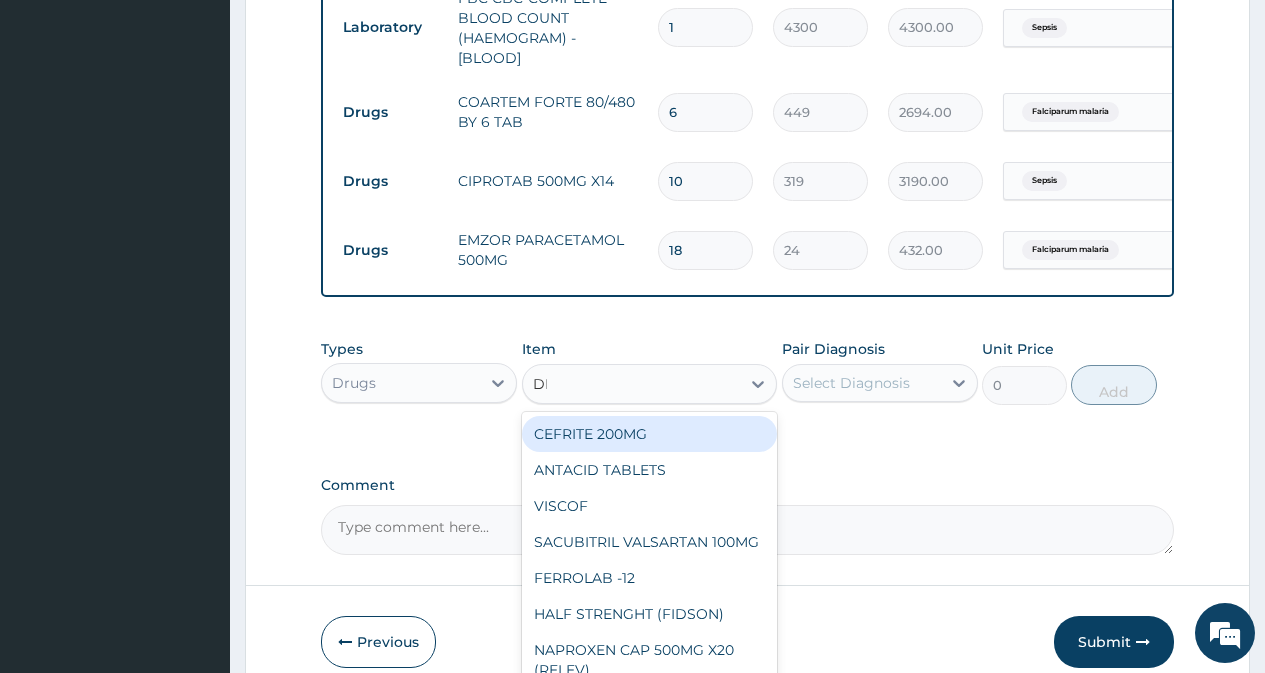 type on "DICL" 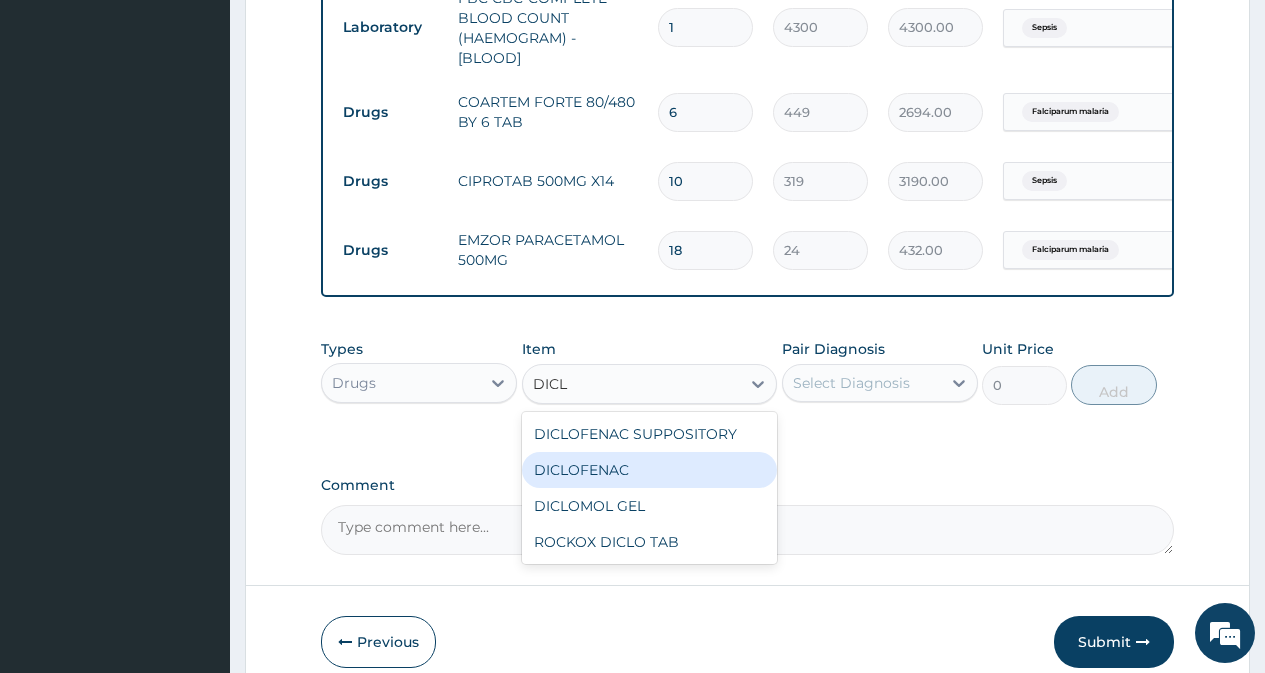 click on "DICLOFENAC" at bounding box center (650, 470) 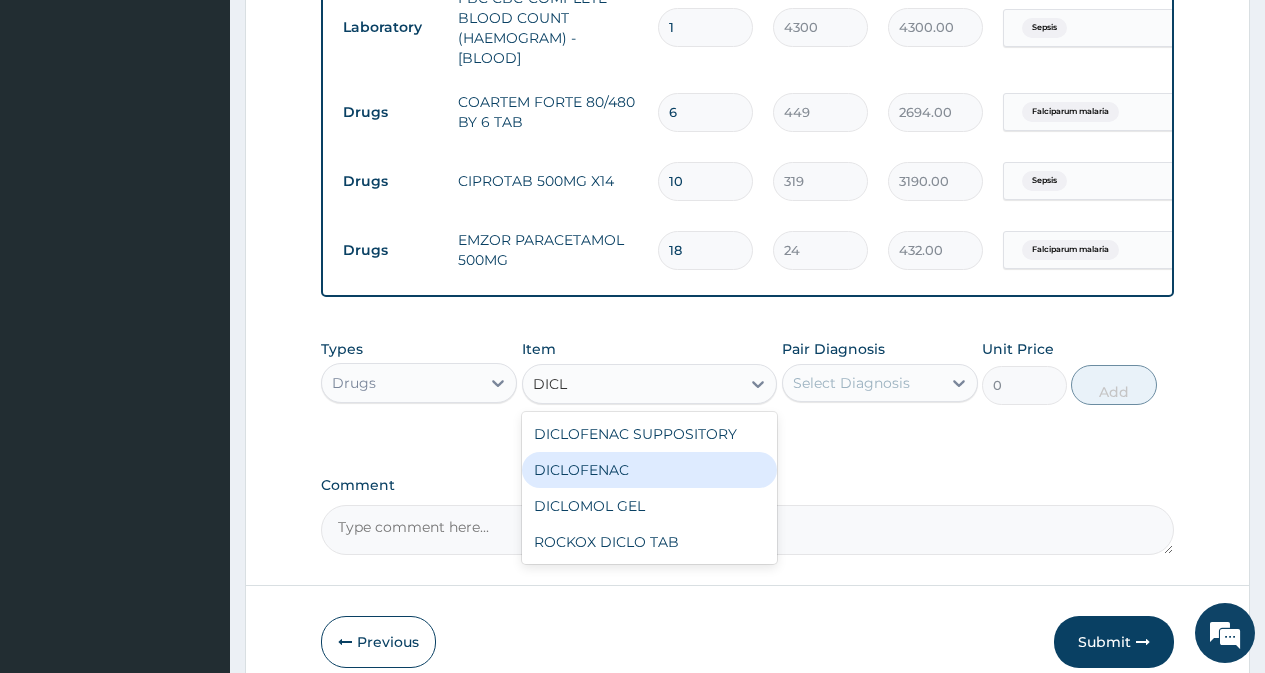type 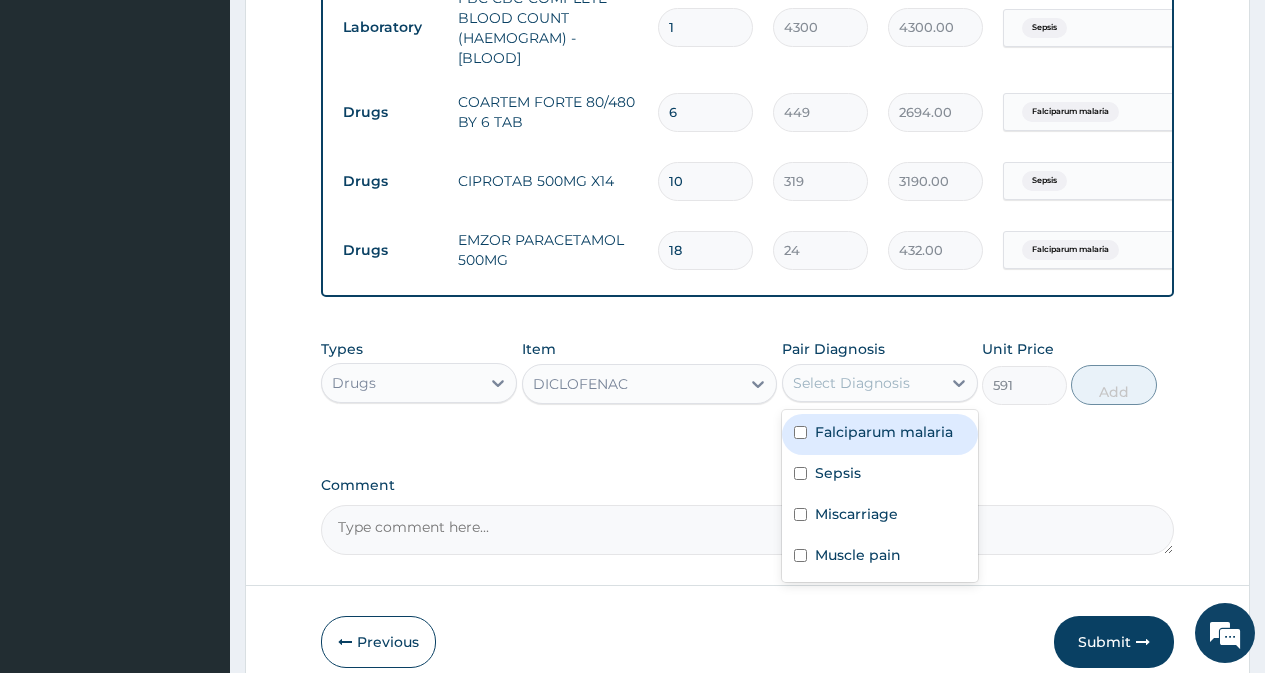 click on "Select Diagnosis" at bounding box center (851, 383) 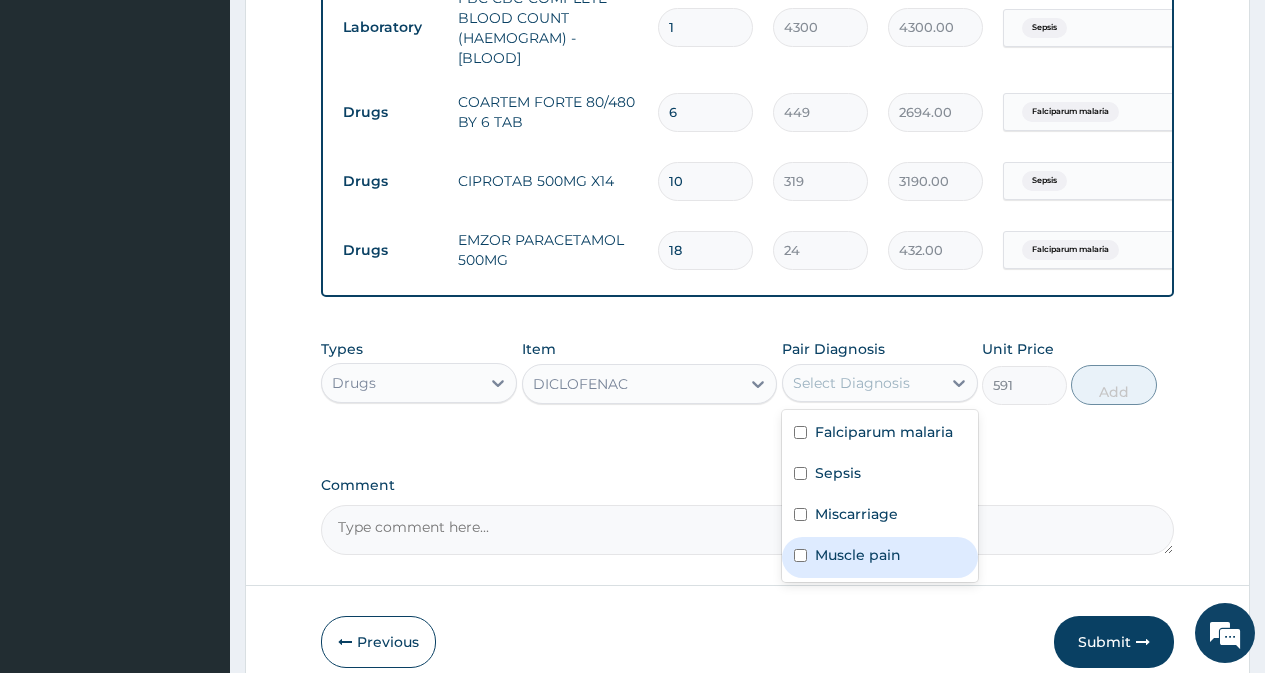 click on "Muscle pain" at bounding box center (880, 557) 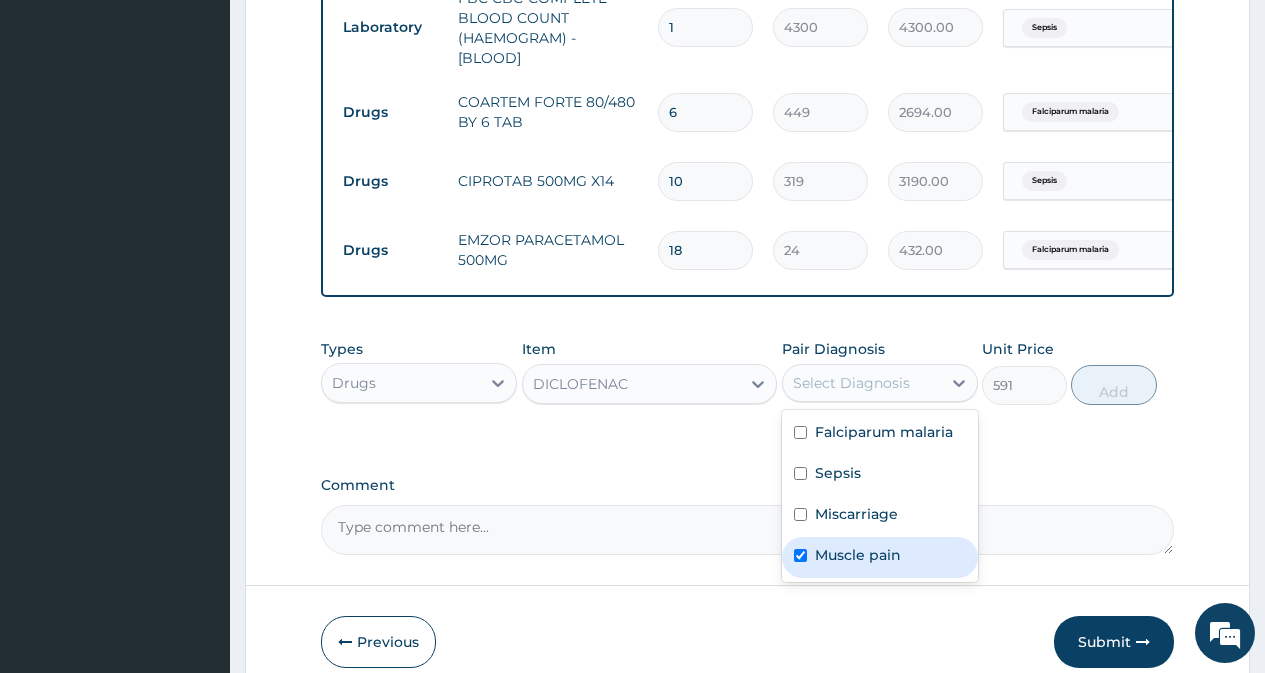 checkbox on "true" 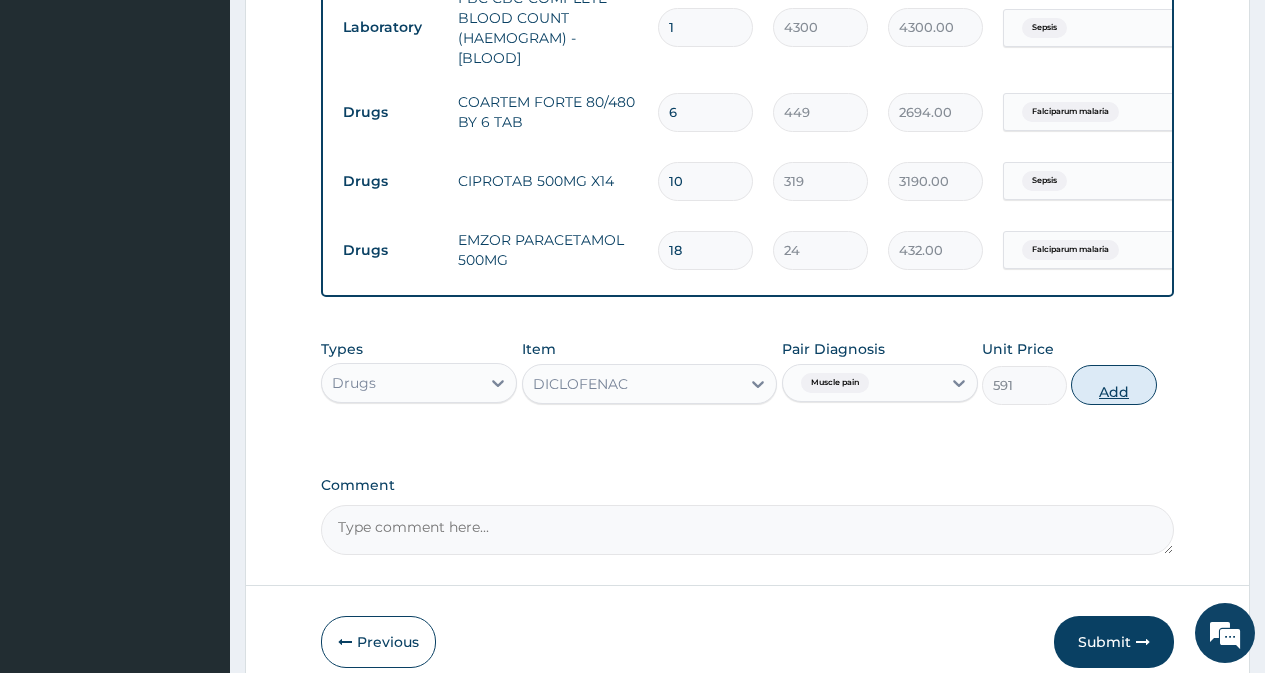click on "Add" at bounding box center [1113, 385] 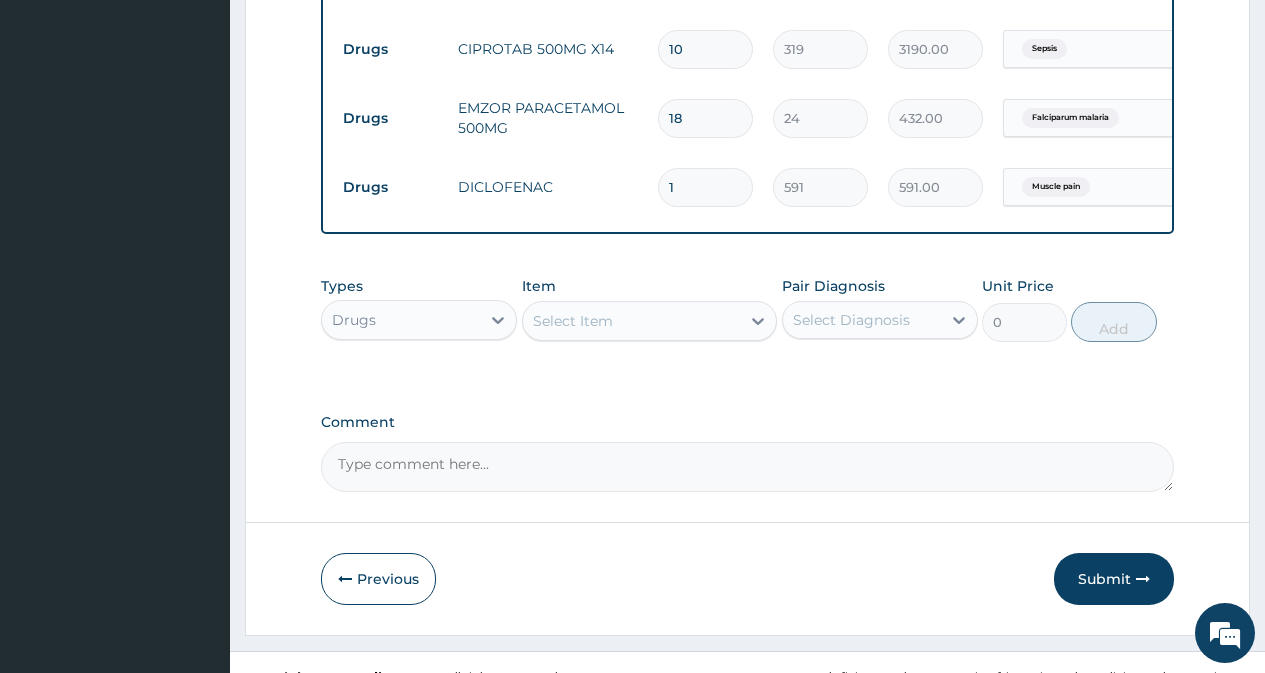 scroll, scrollTop: 1145, scrollLeft: 0, axis: vertical 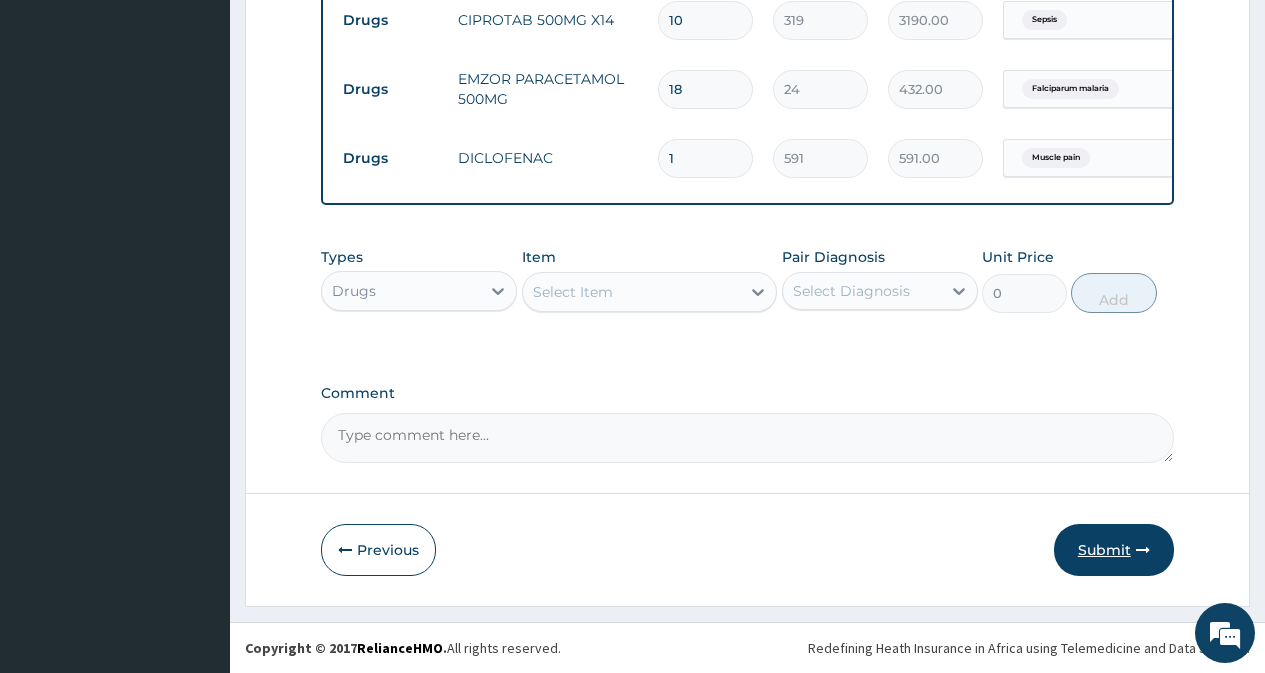 click on "Submit" at bounding box center (1114, 550) 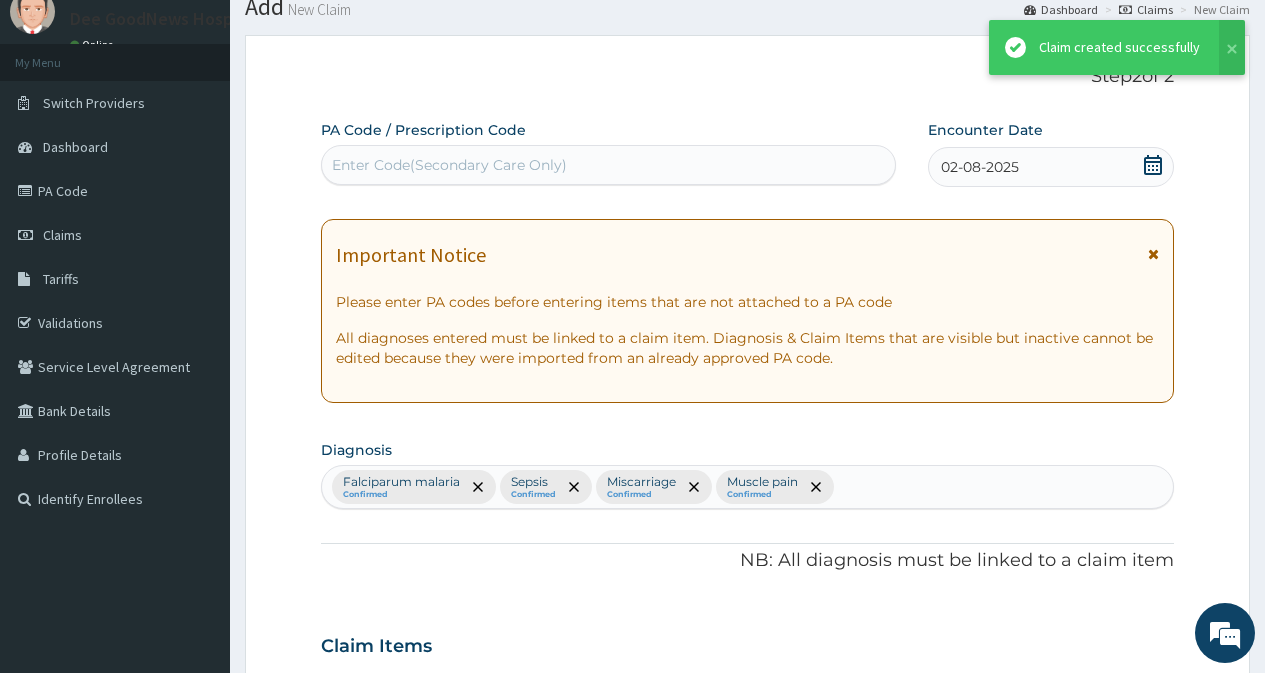 scroll, scrollTop: 1145, scrollLeft: 0, axis: vertical 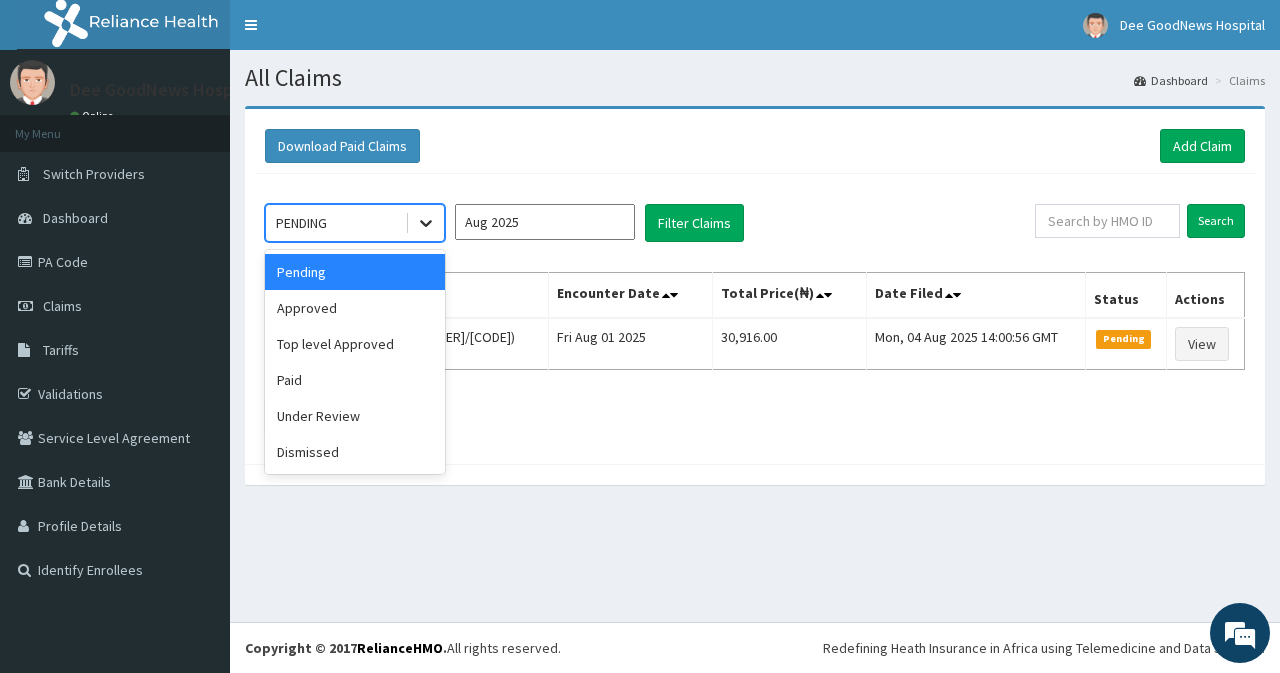click at bounding box center [426, 223] 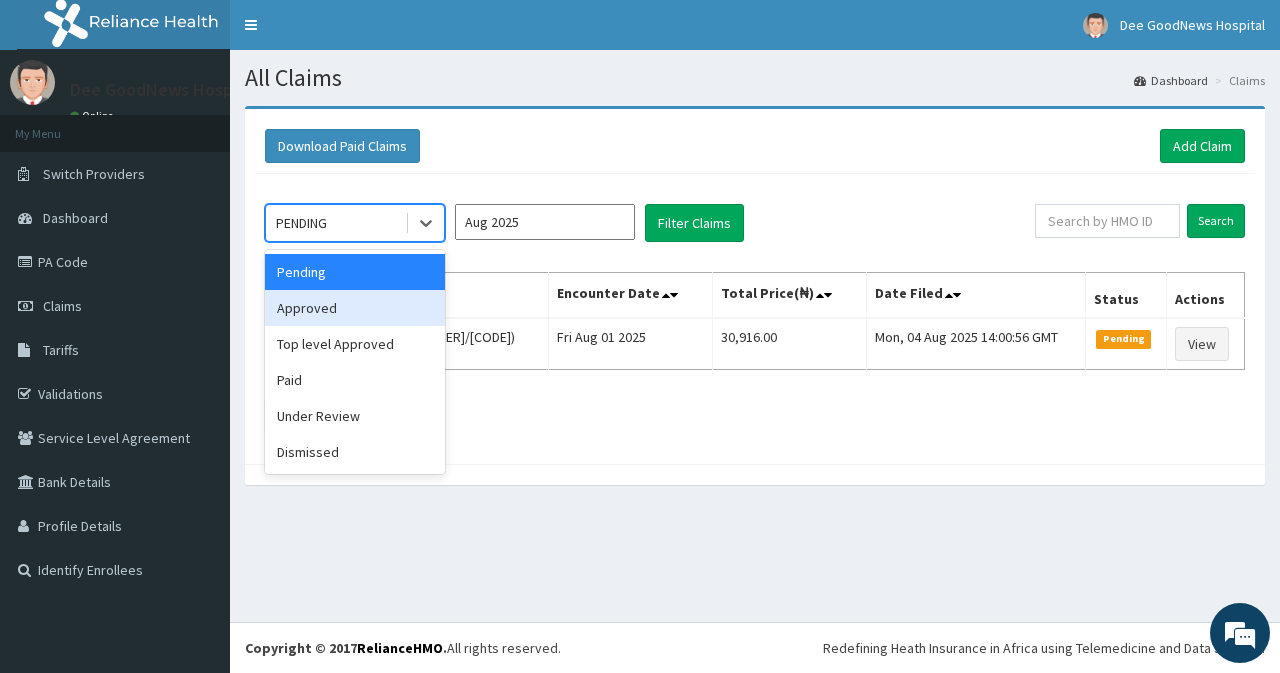 click on "Approved" at bounding box center [355, 308] 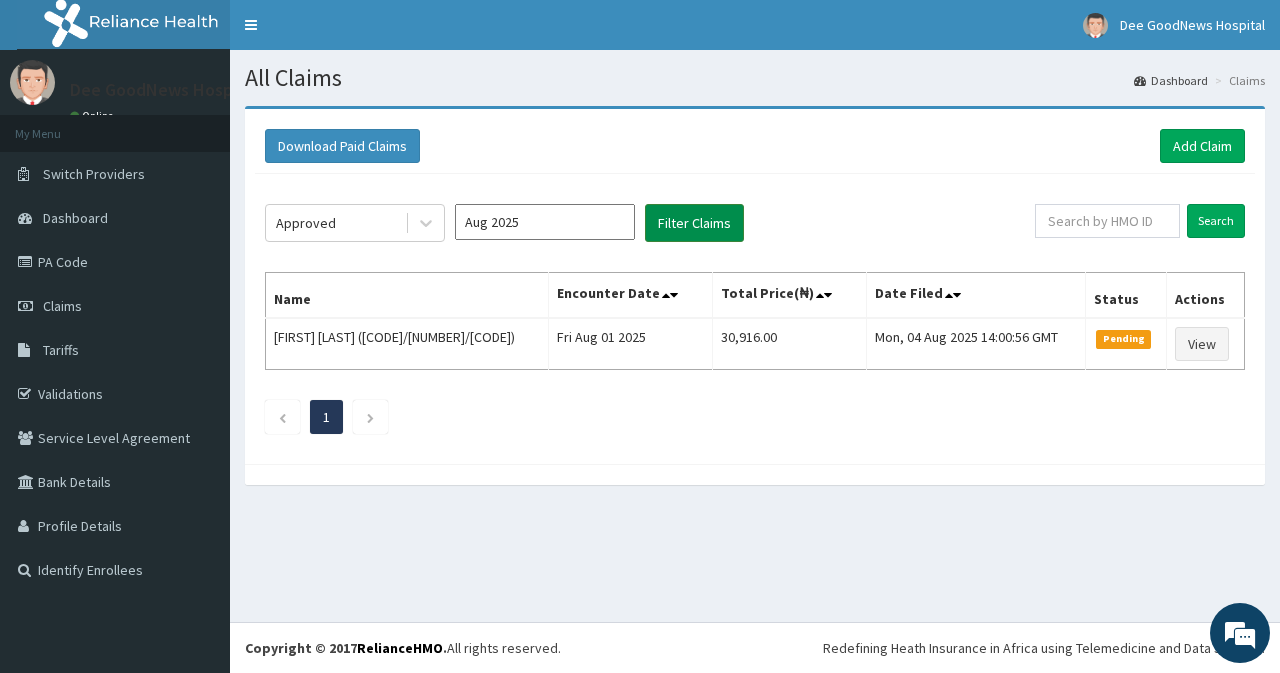 click on "Filter Claims" at bounding box center (694, 223) 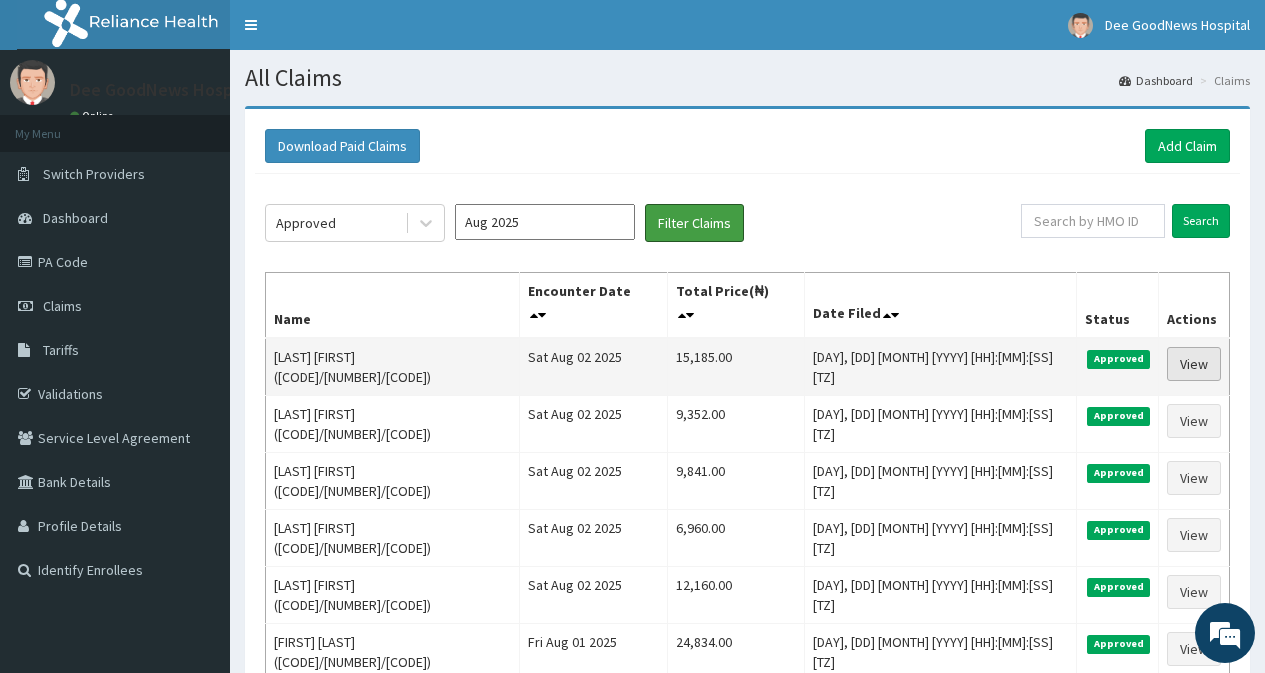 scroll, scrollTop: 0, scrollLeft: 0, axis: both 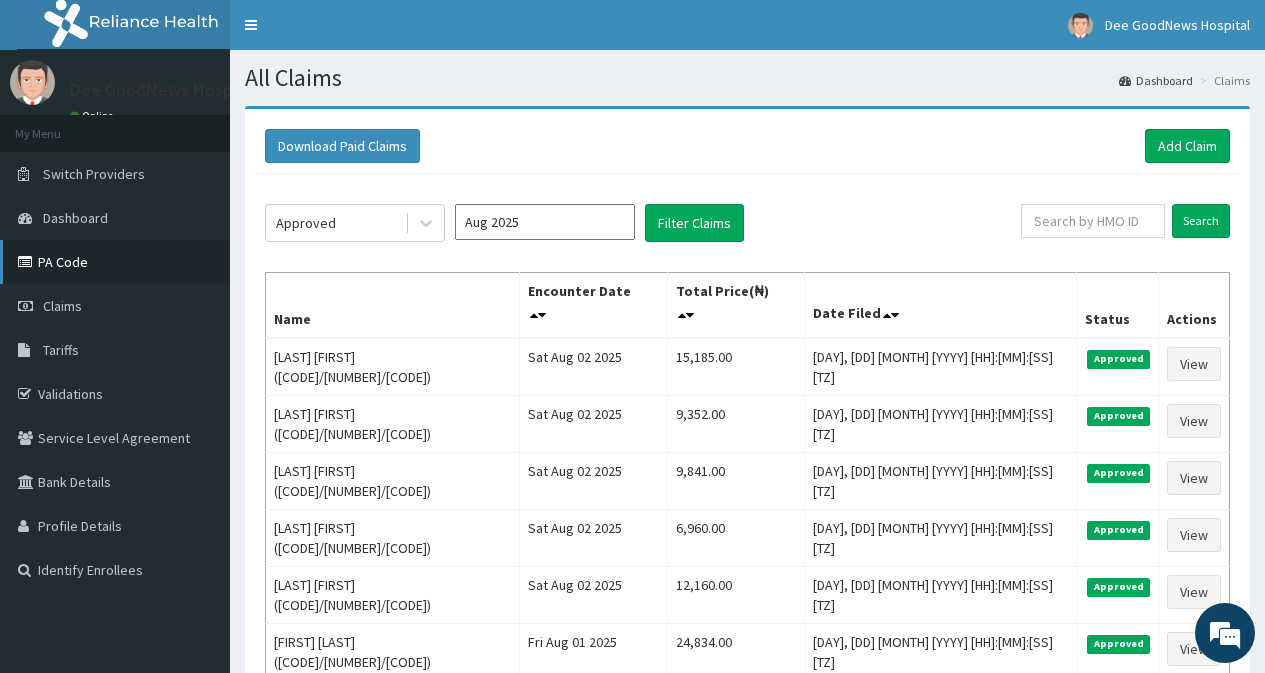 click on "PA Code" at bounding box center [115, 262] 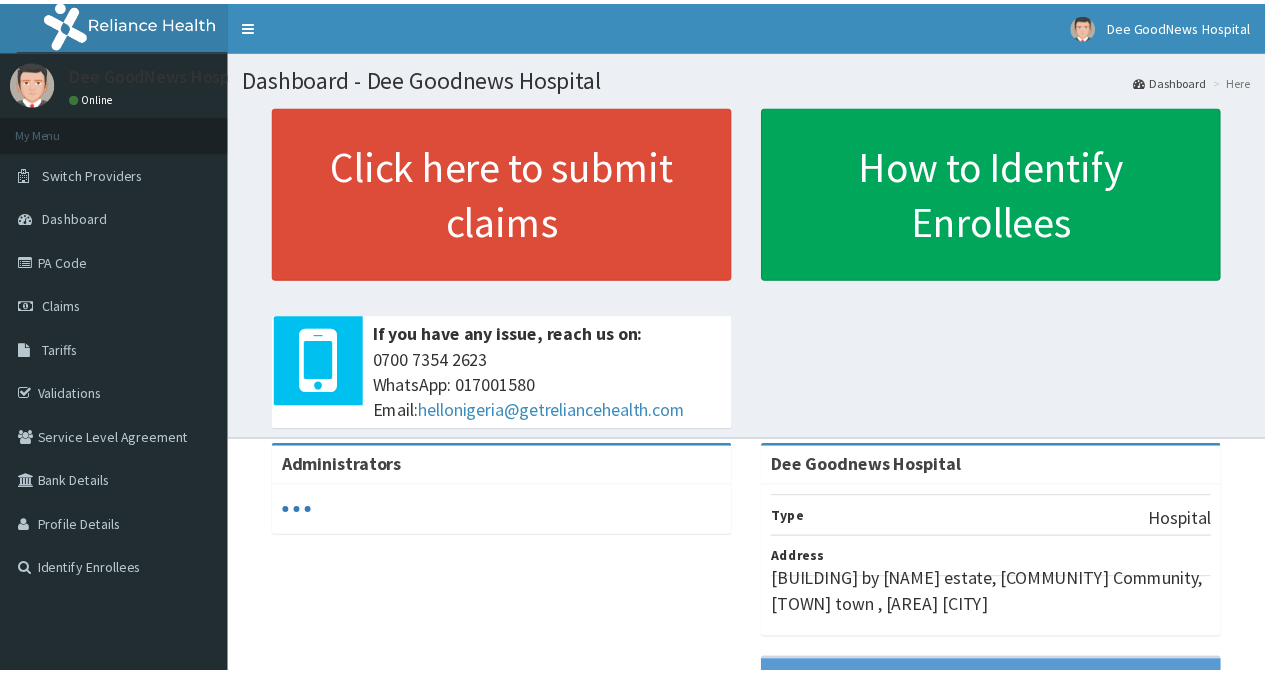 scroll, scrollTop: 0, scrollLeft: 0, axis: both 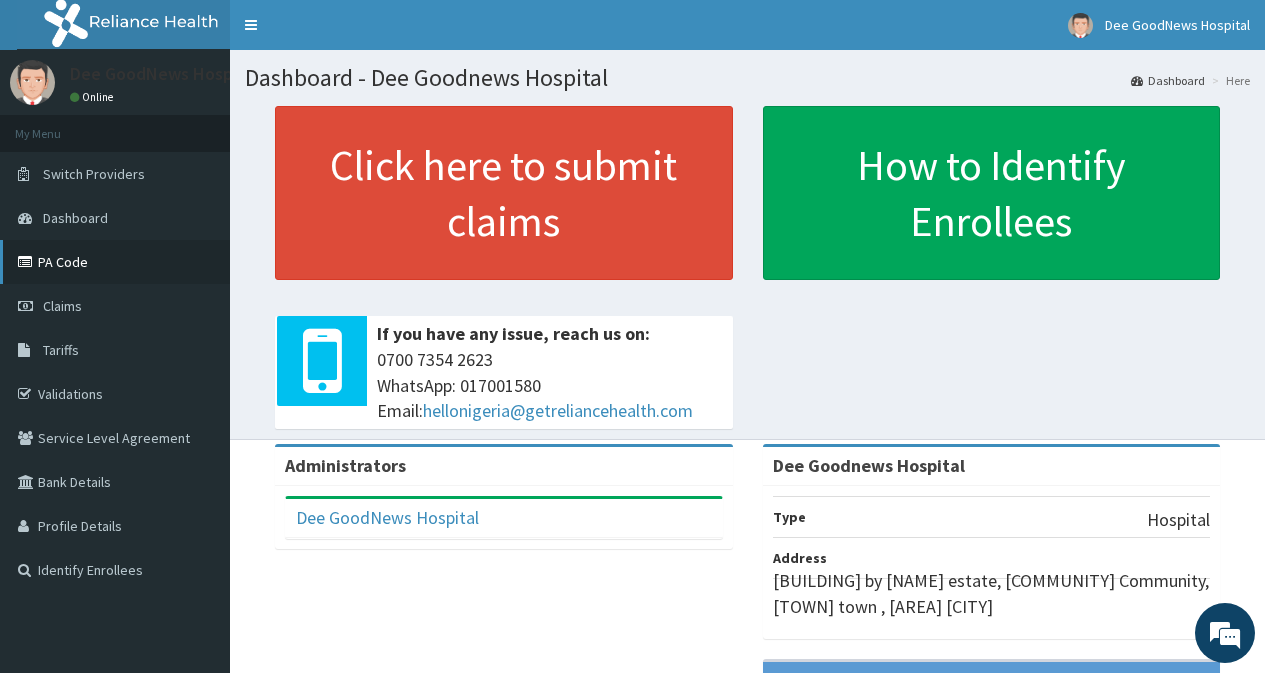click on "PA Code" at bounding box center (115, 262) 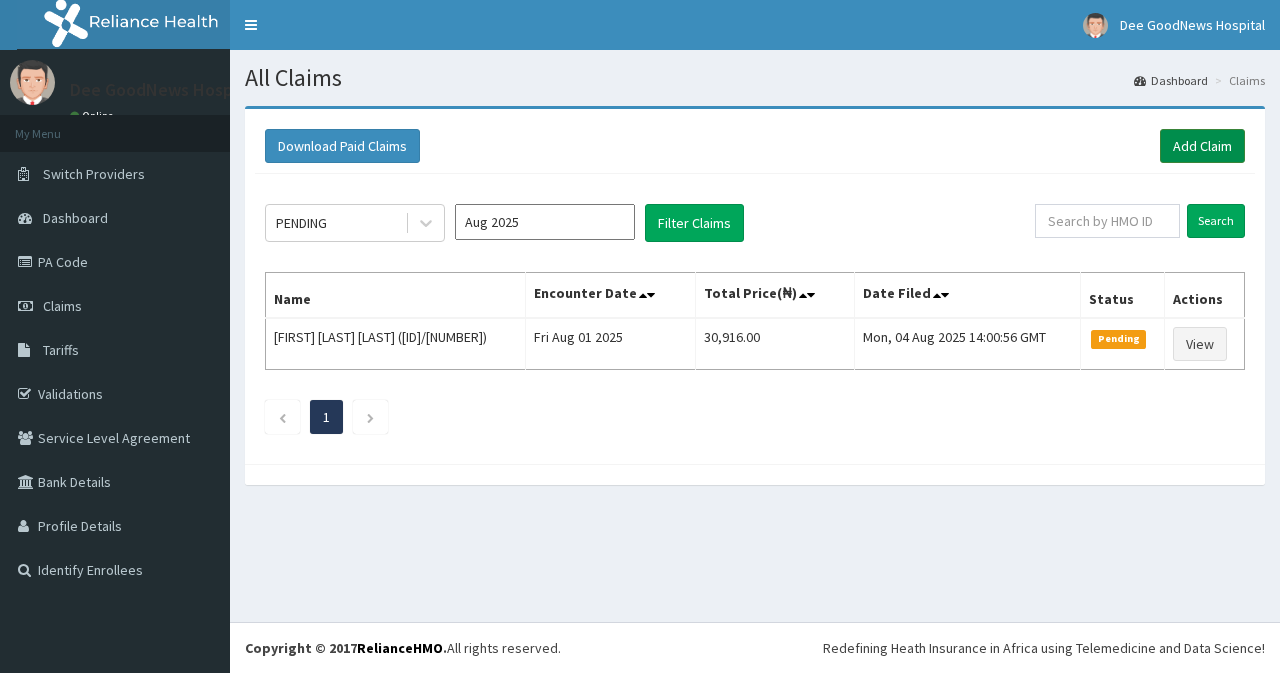 scroll, scrollTop: 0, scrollLeft: 0, axis: both 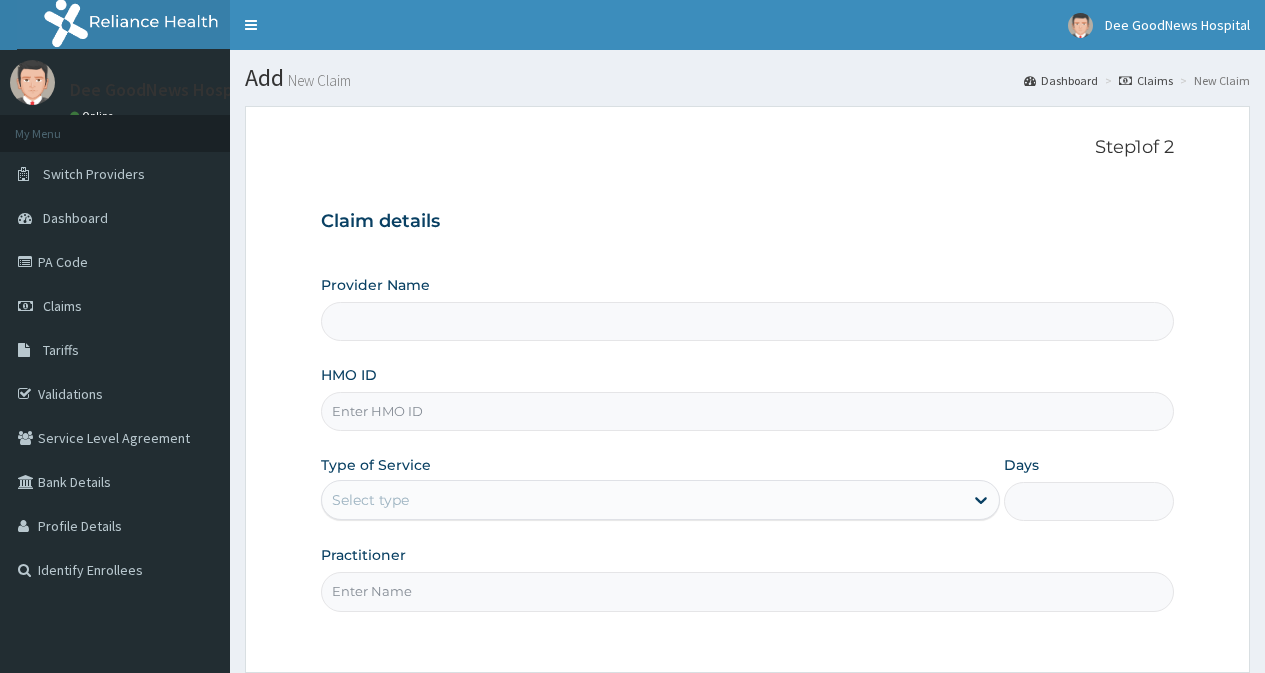 type on "Dee Goodnews Hospital" 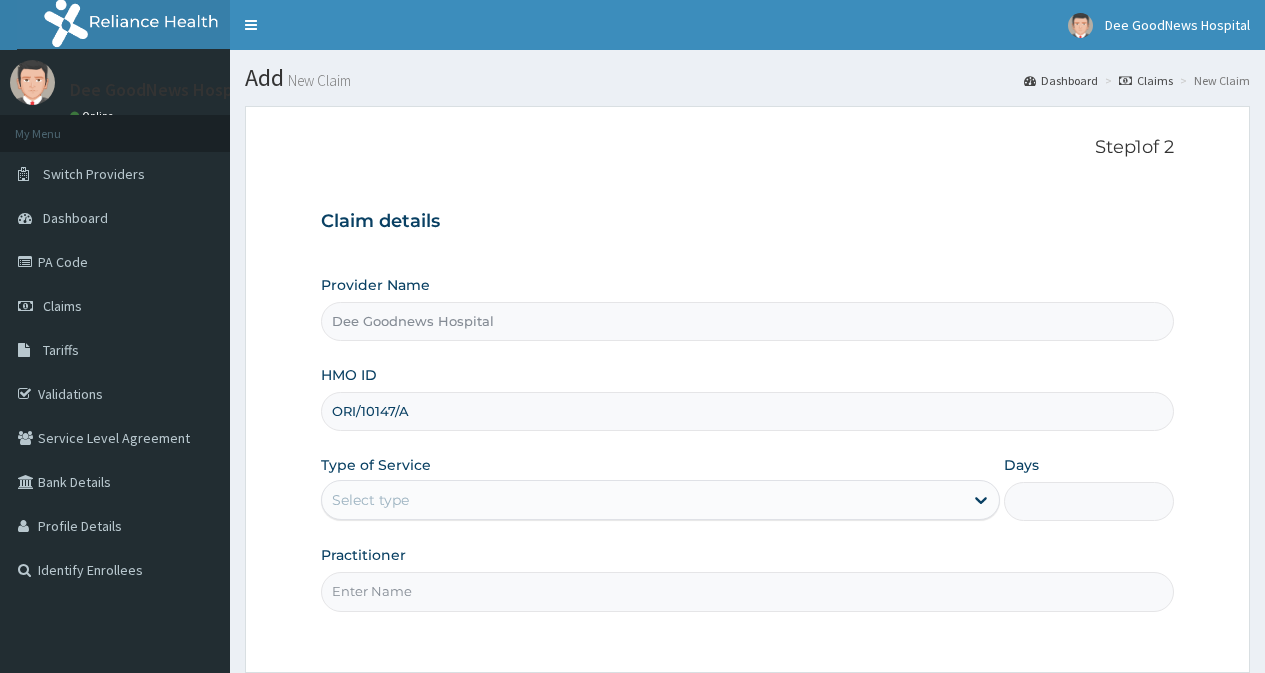 type on "ORI/10147/A" 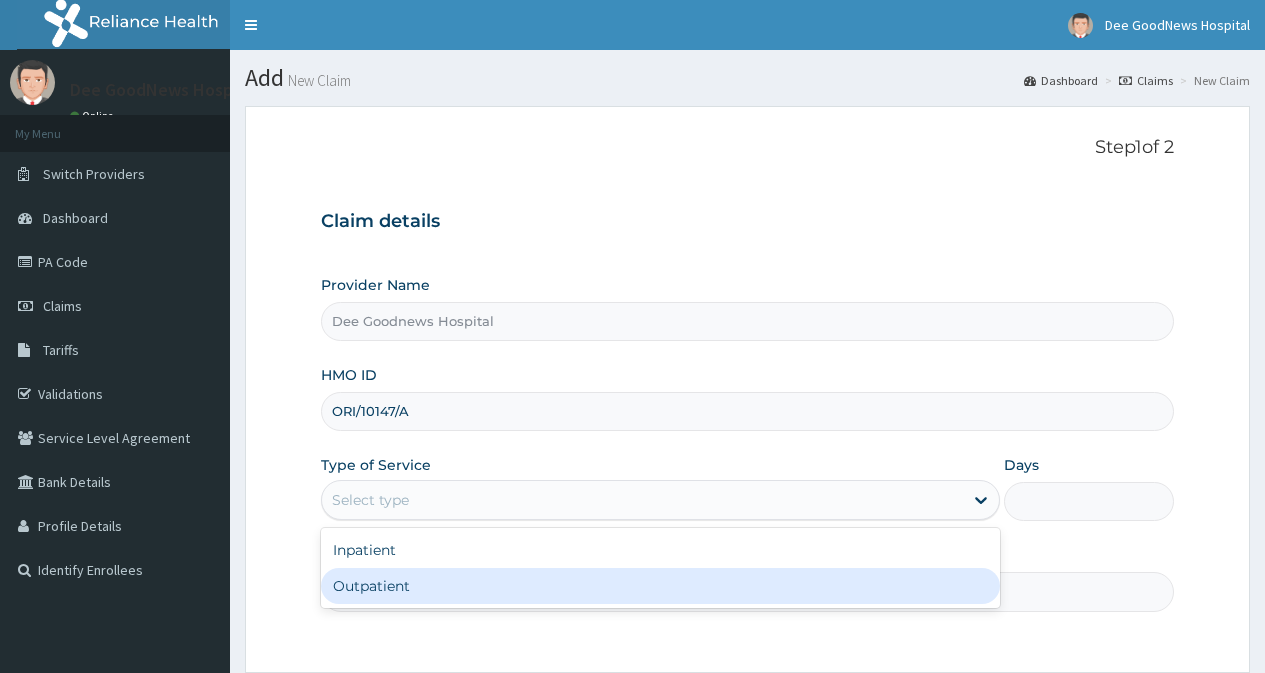 click on "Outpatient" at bounding box center (660, 586) 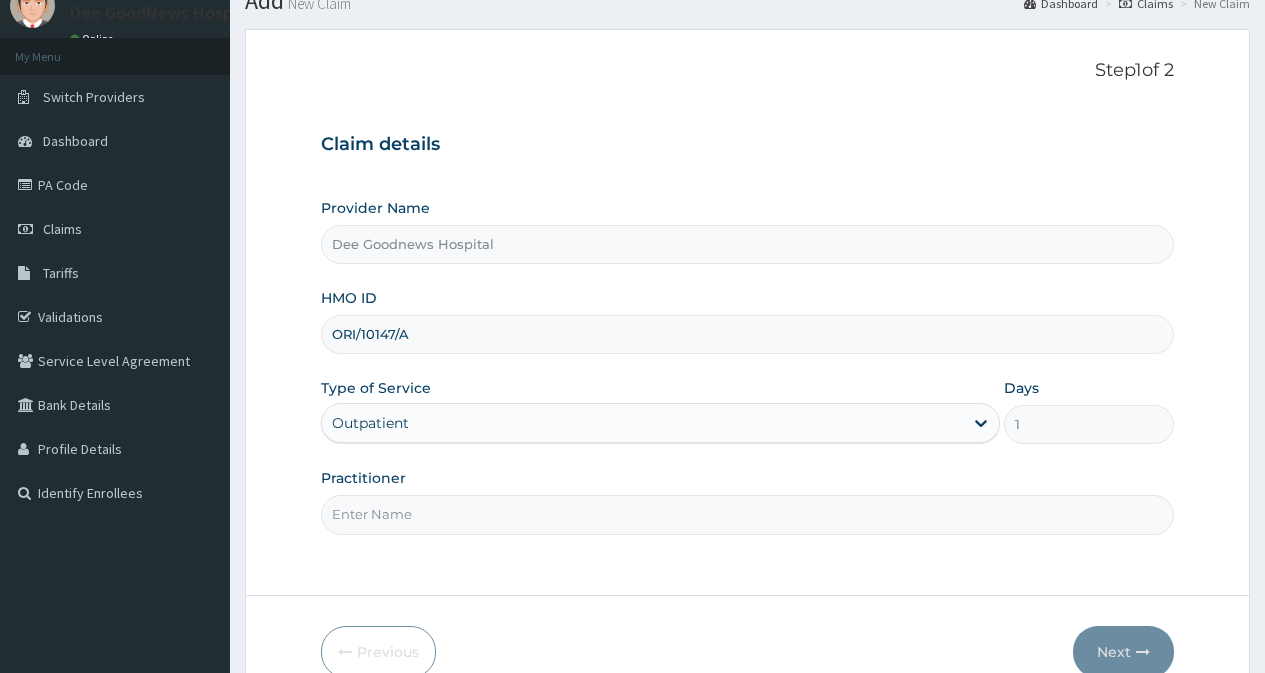scroll, scrollTop: 179, scrollLeft: 0, axis: vertical 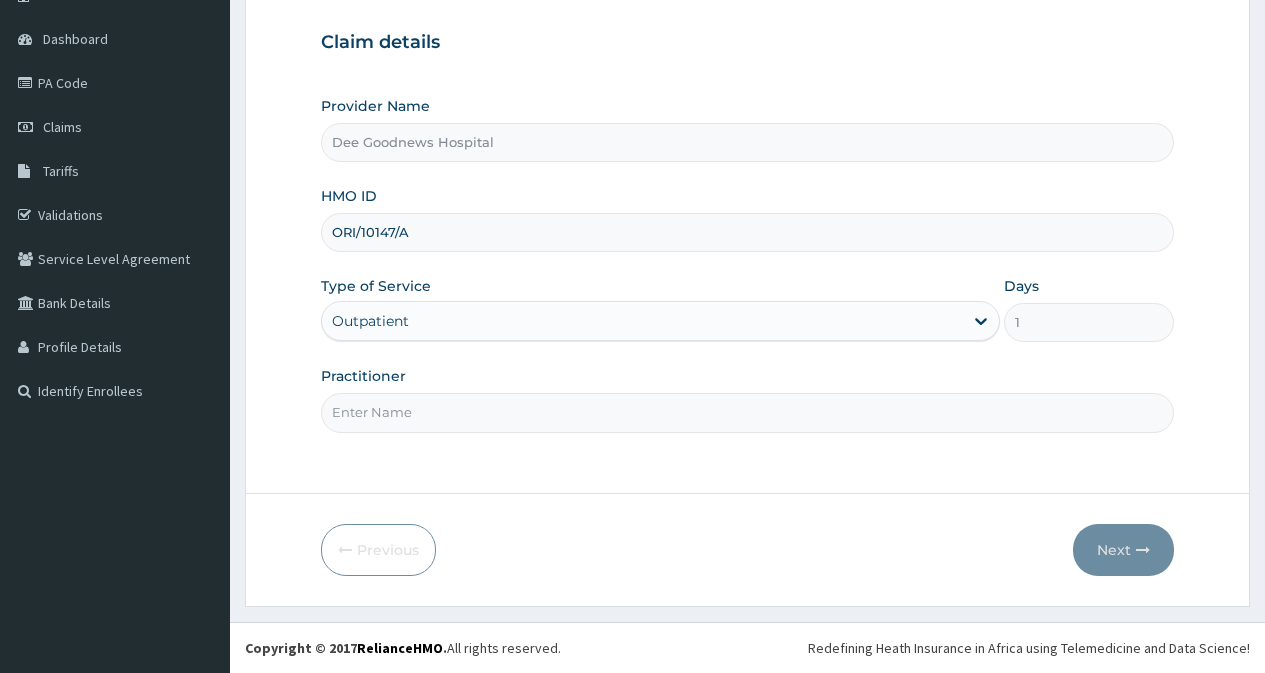 click on "Practitioner" at bounding box center [747, 412] 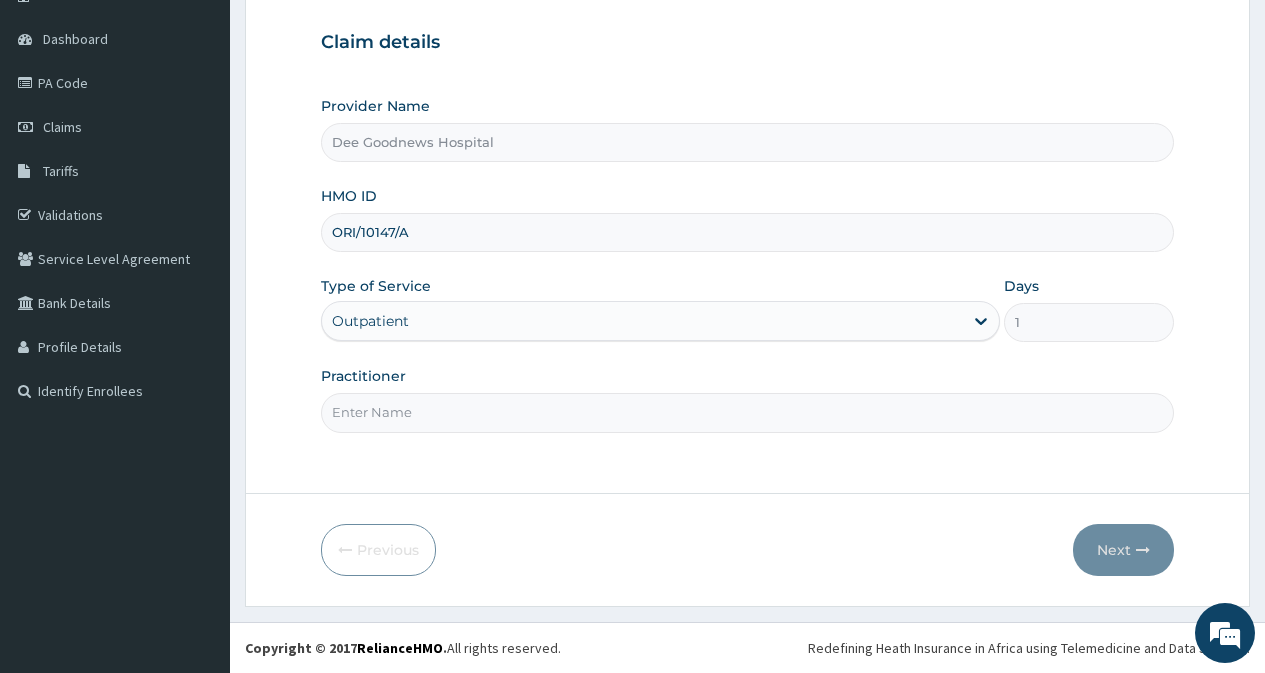 type on "[DR] [LAST]" 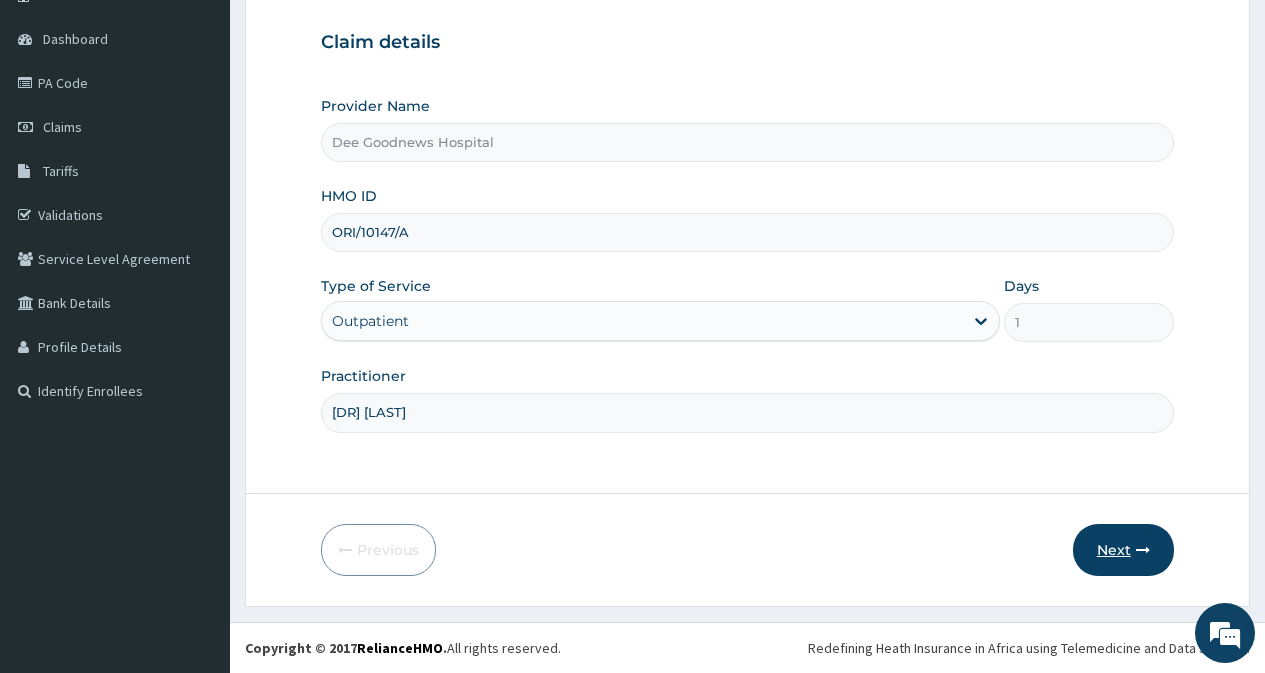 click on "Next" at bounding box center (1123, 550) 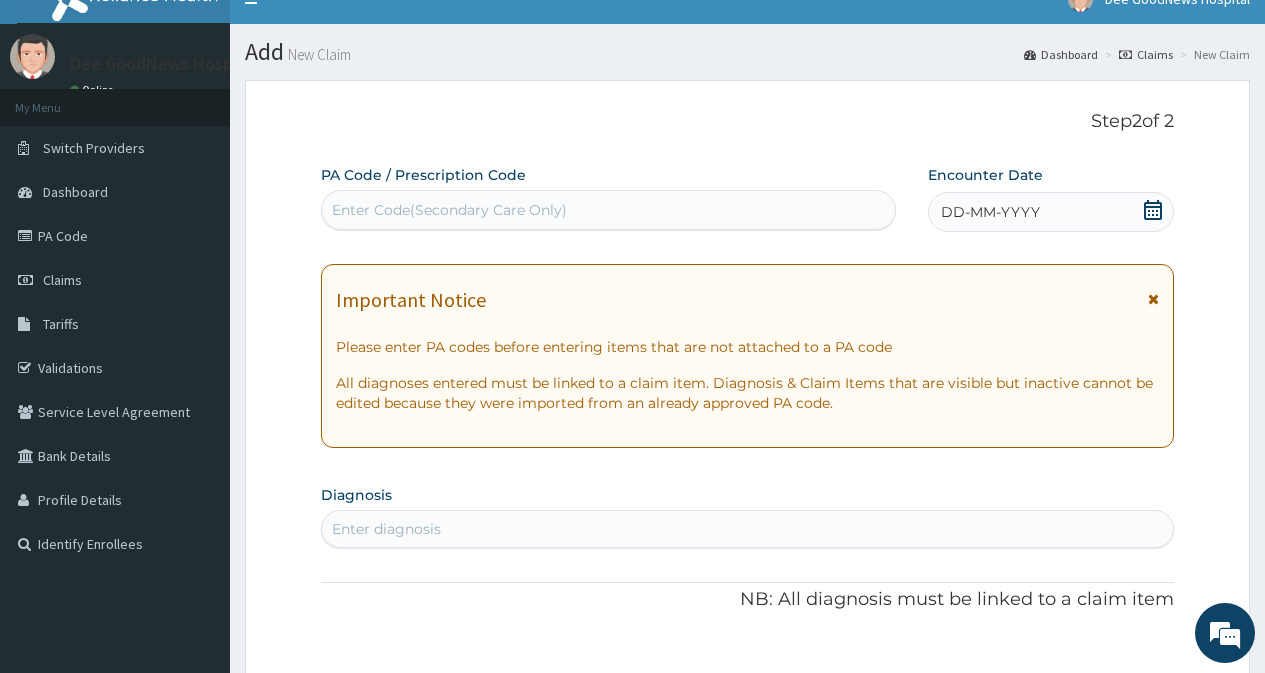 scroll, scrollTop: 0, scrollLeft: 0, axis: both 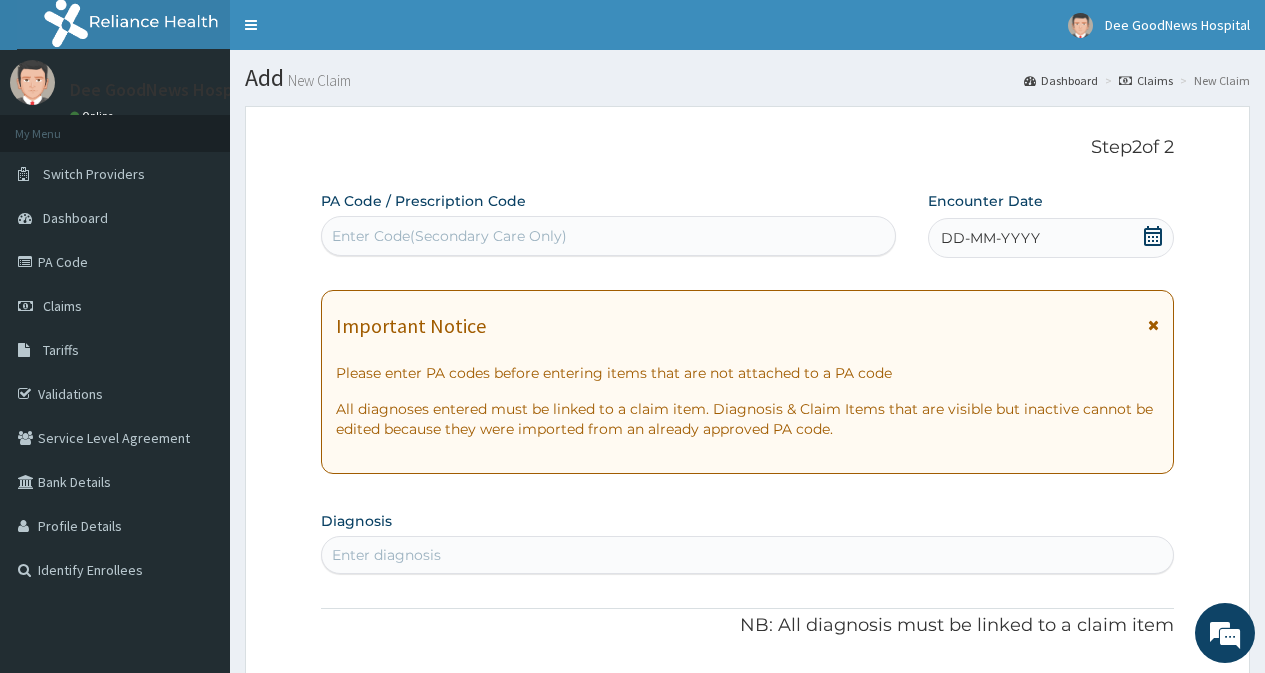click on "Enter Code(Secondary Care Only)" at bounding box center (608, 236) 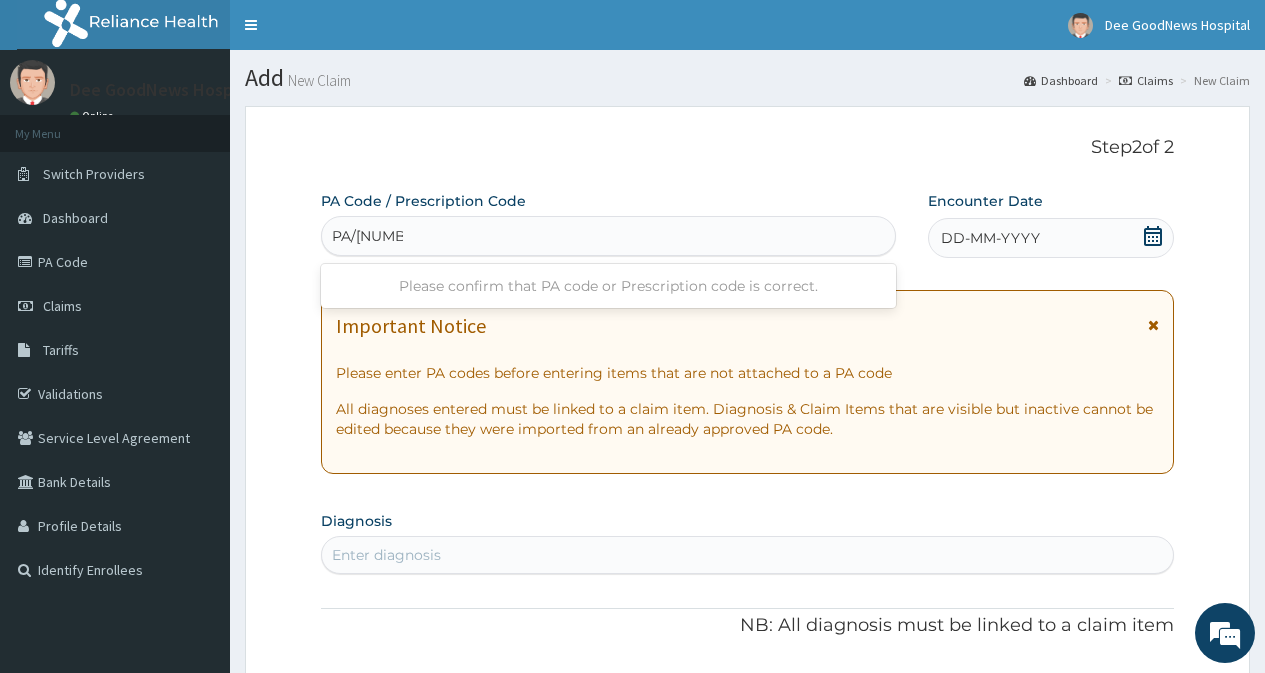 scroll, scrollTop: 0, scrollLeft: 0, axis: both 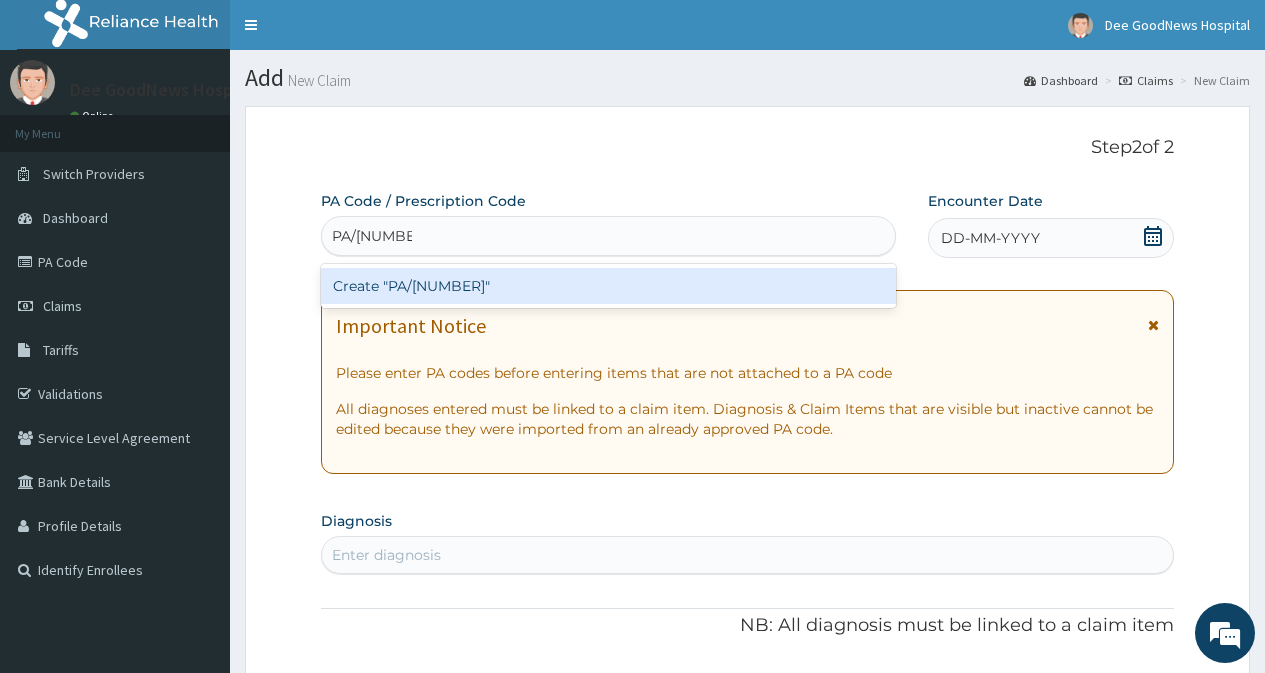 click on "Create "PA/8999A8"" at bounding box center (608, 286) 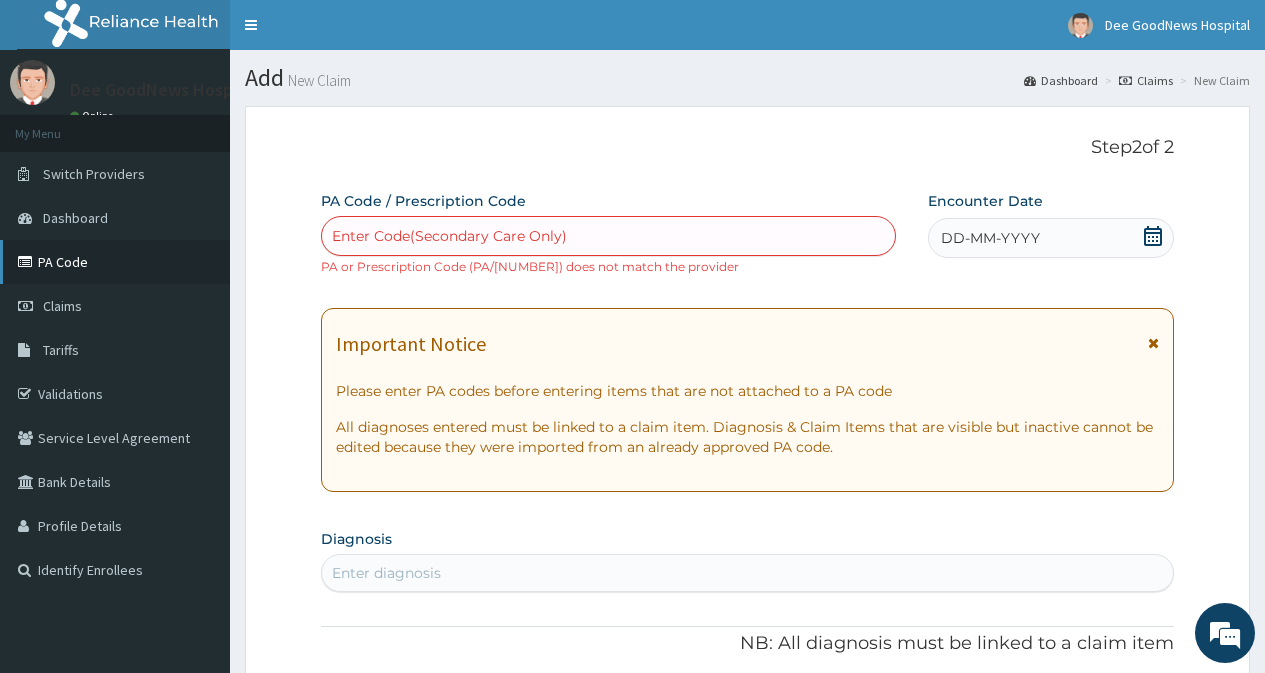click on "PA Code" at bounding box center (115, 262) 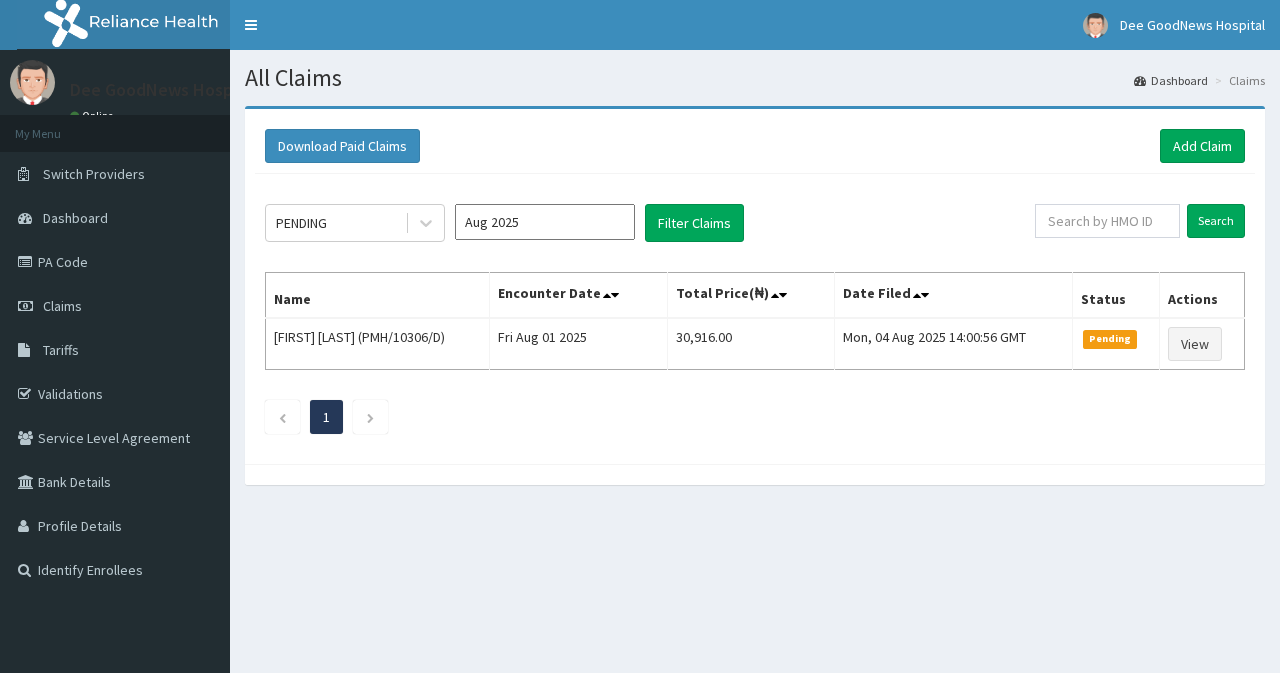scroll, scrollTop: 0, scrollLeft: 0, axis: both 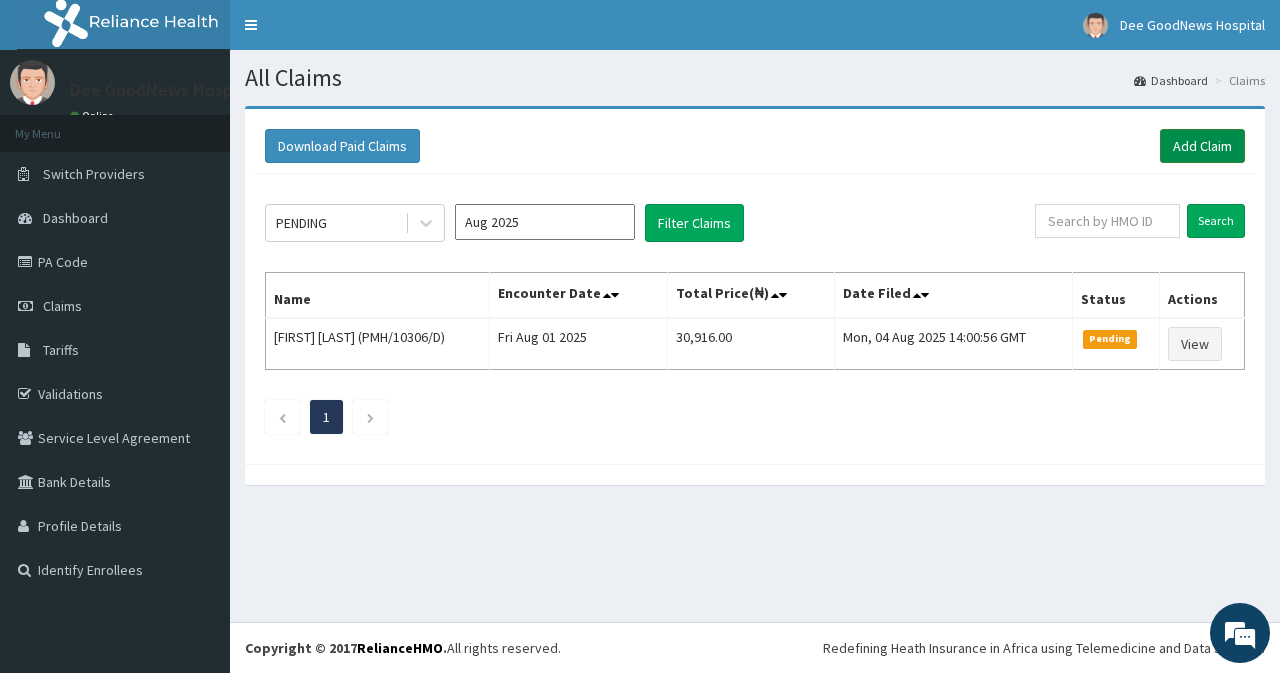 click on "Add Claim" at bounding box center [1202, 146] 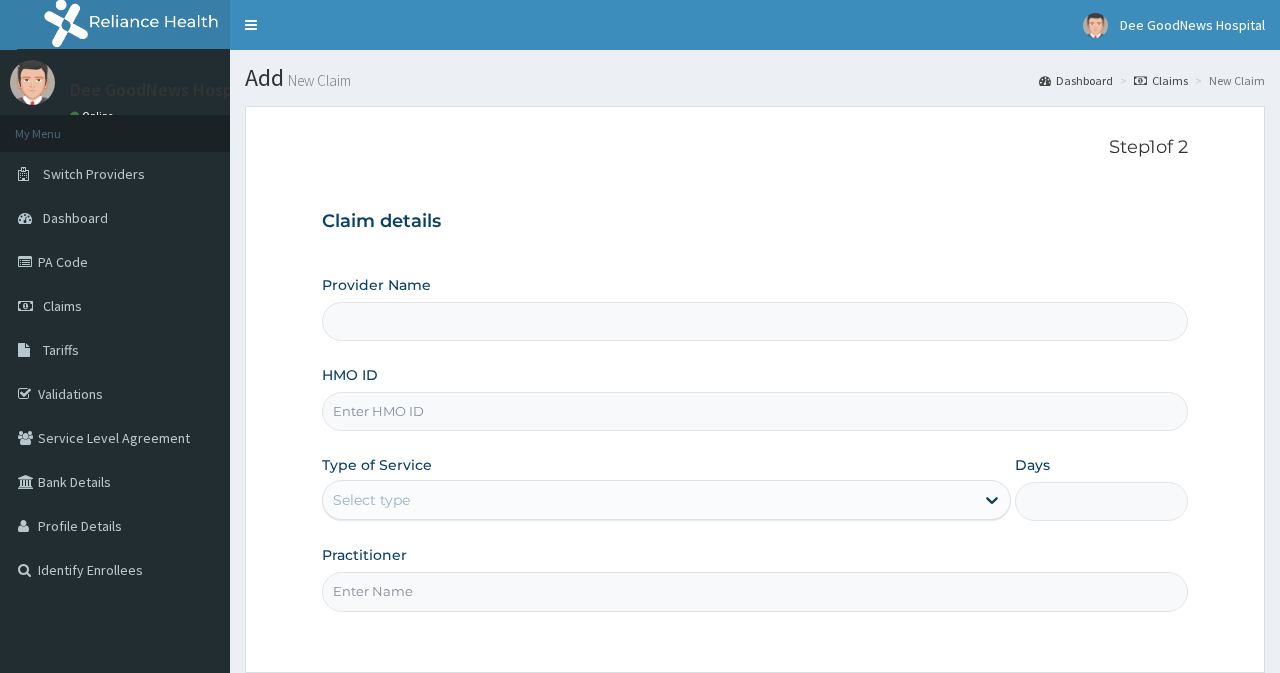 click on "HMO ID" at bounding box center [754, 411] 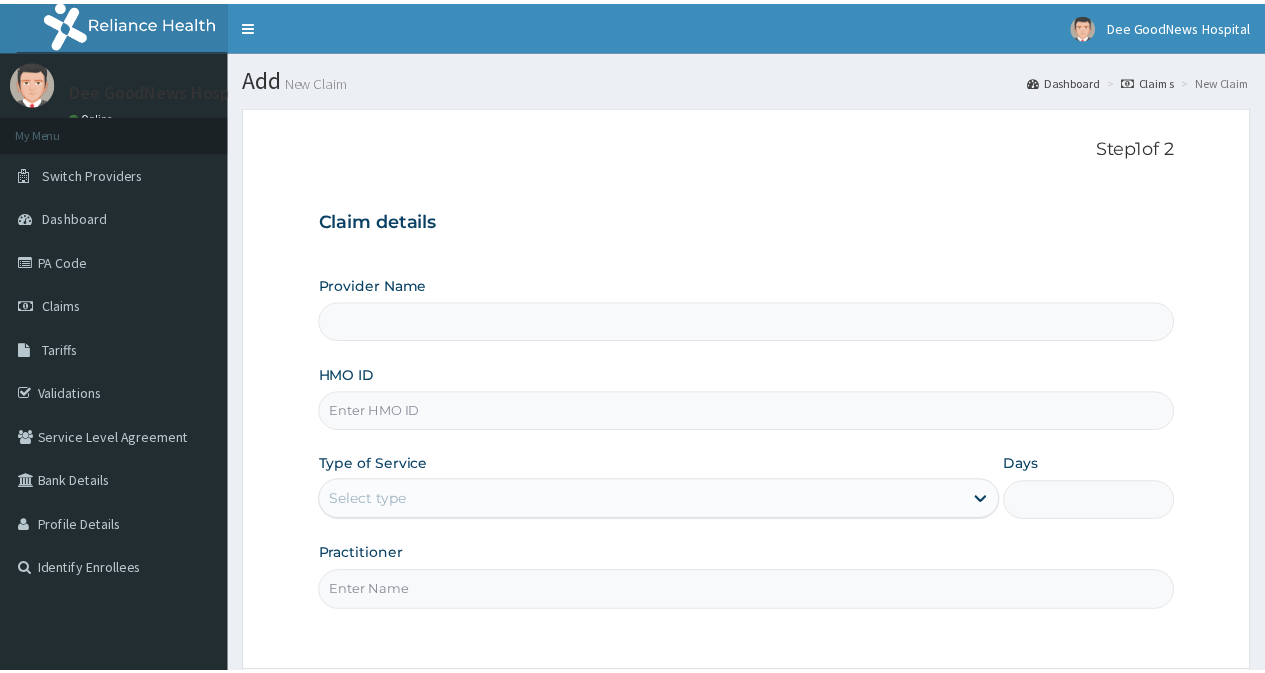scroll, scrollTop: 0, scrollLeft: 0, axis: both 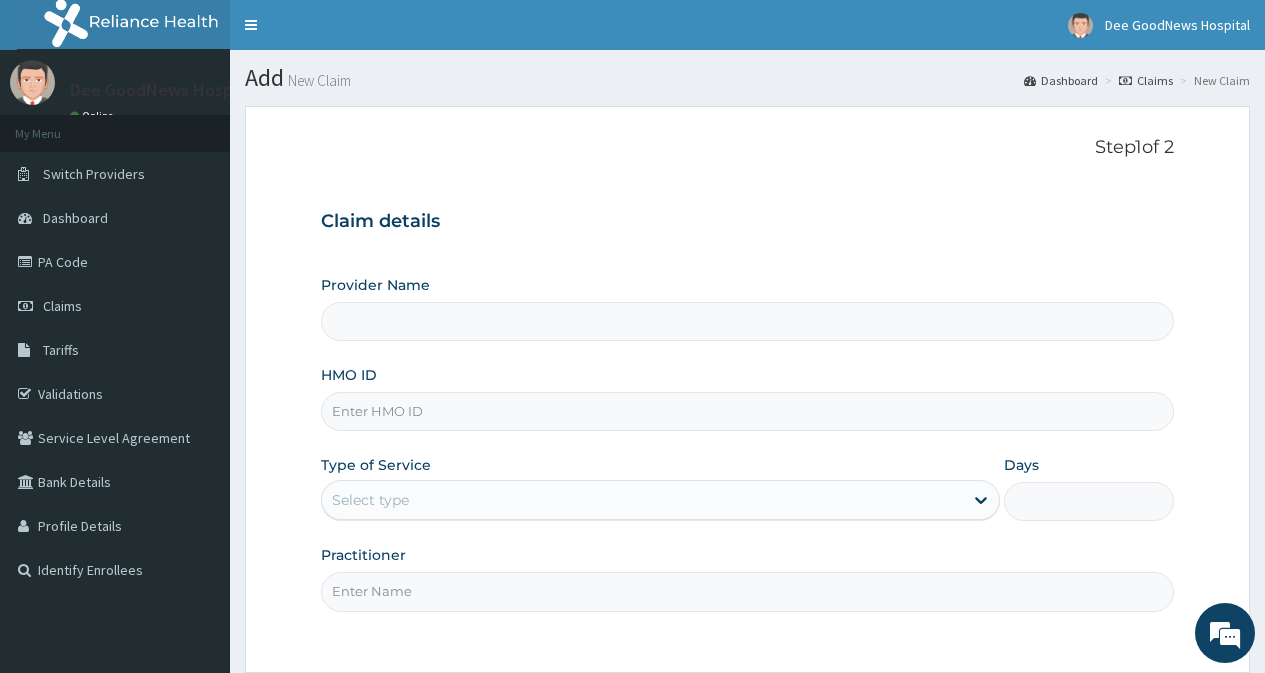 type on "Dee Goodnews Hospital" 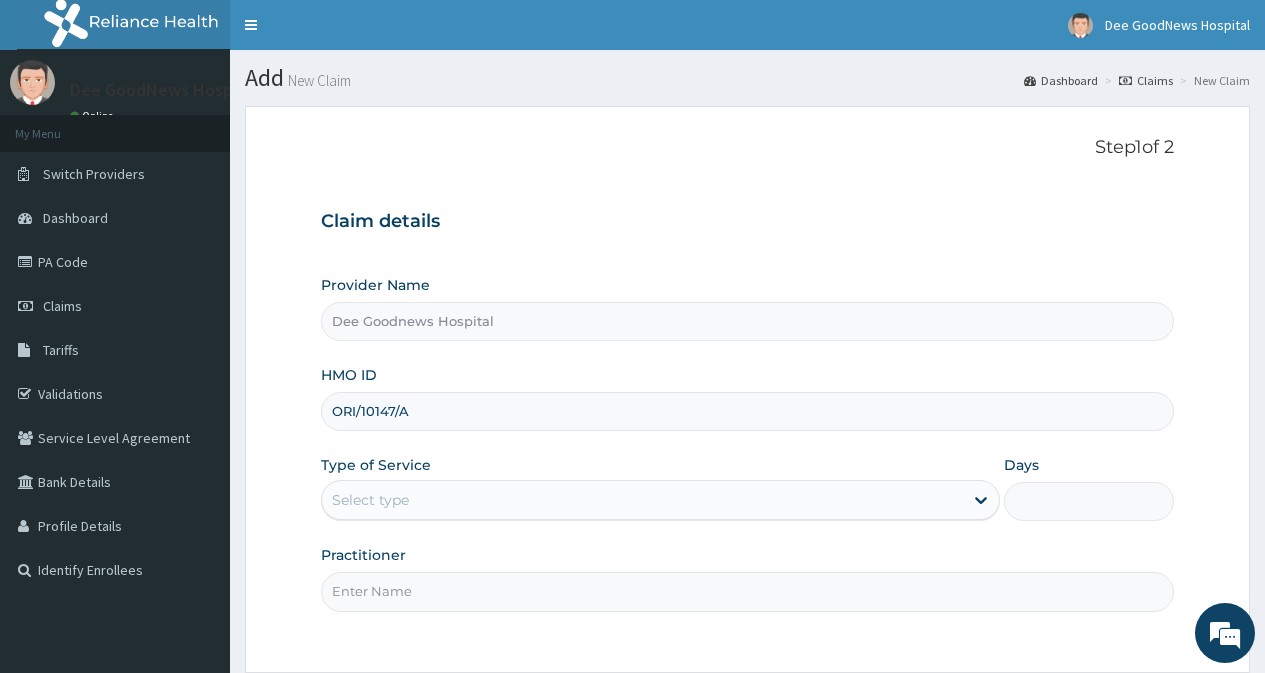 scroll, scrollTop: 0, scrollLeft: 0, axis: both 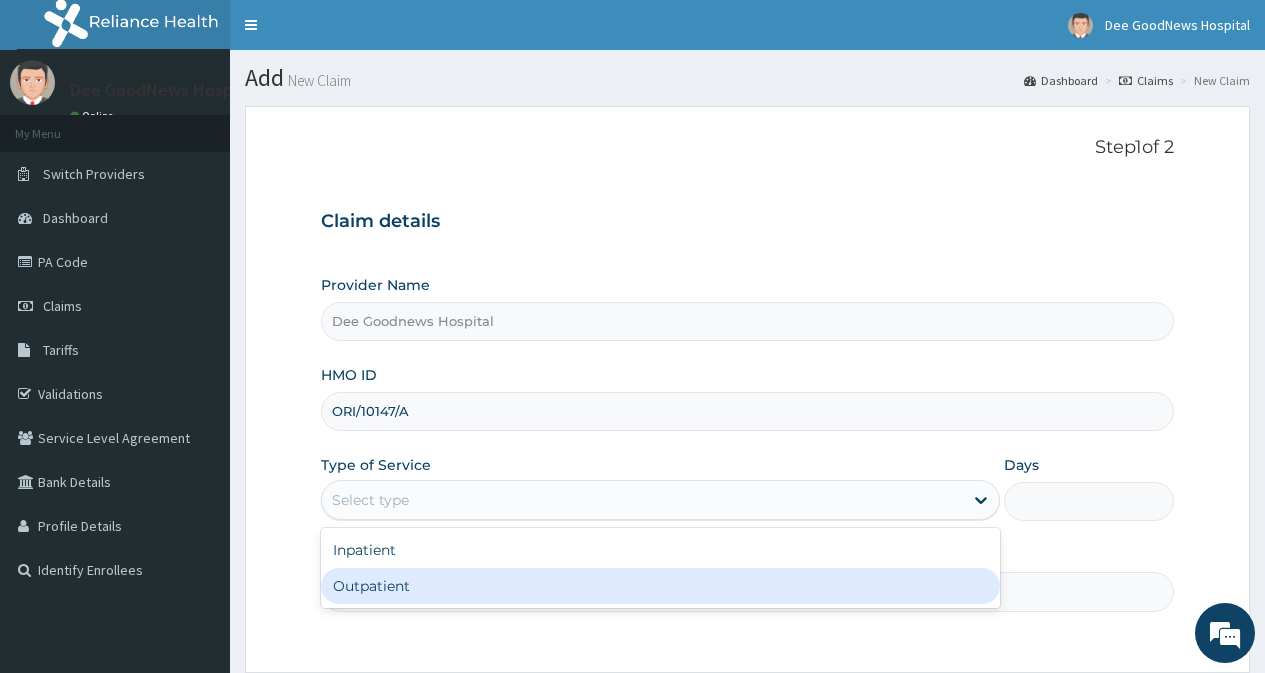 click on "Outpatient" at bounding box center (660, 586) 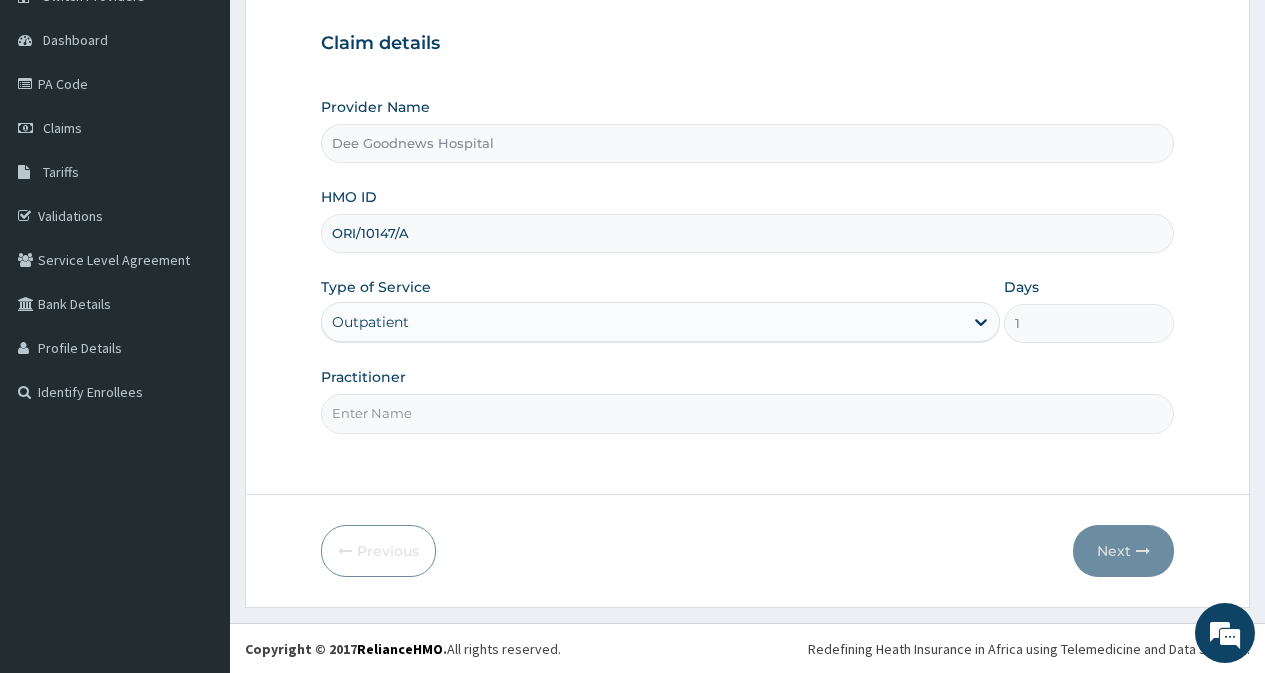 scroll, scrollTop: 179, scrollLeft: 0, axis: vertical 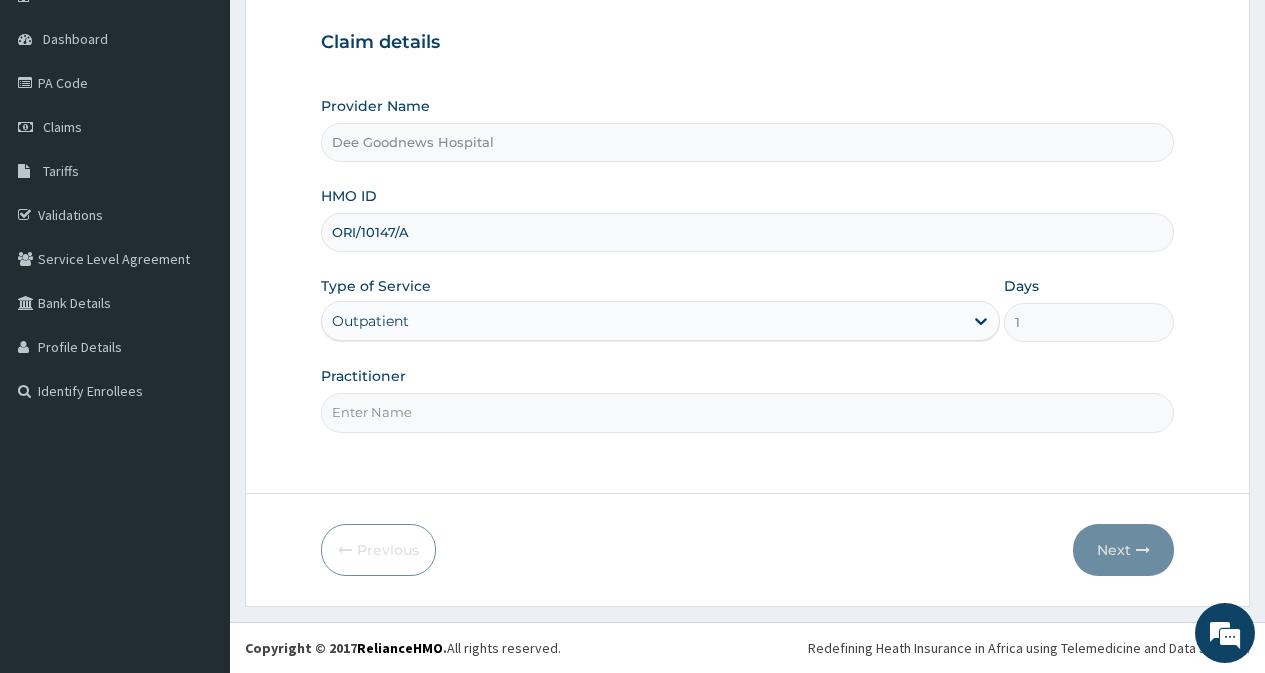 click on "Practitioner" at bounding box center [747, 412] 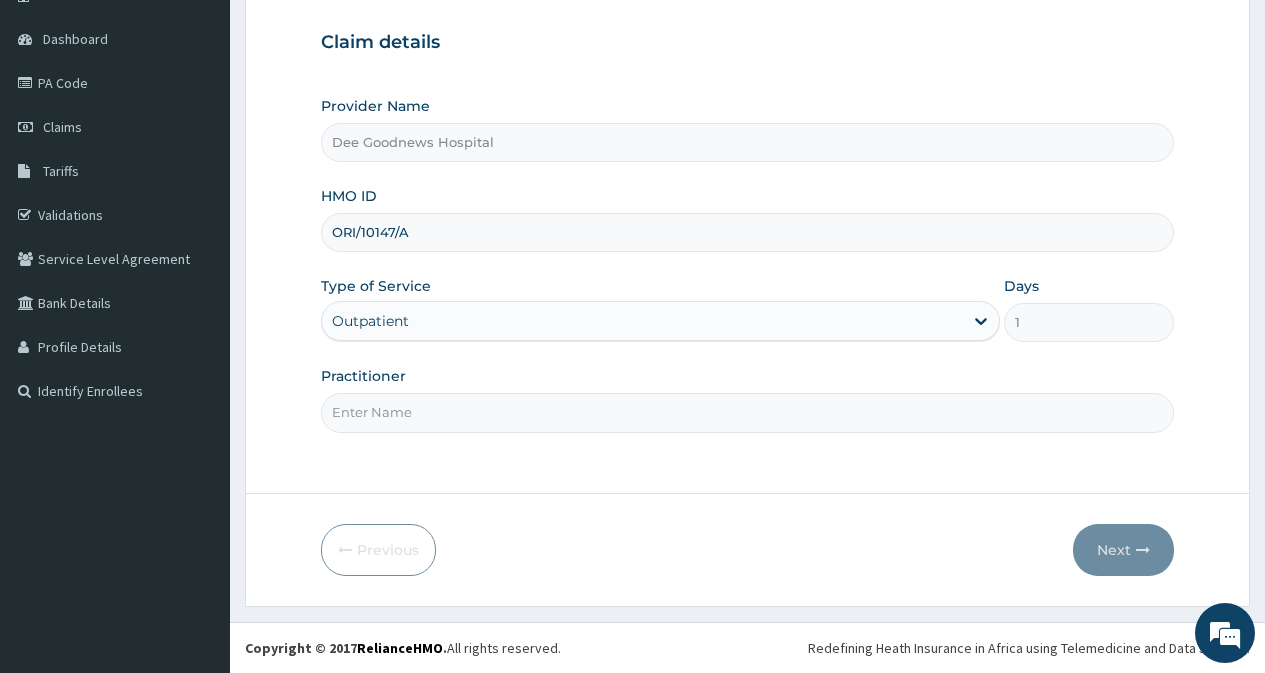 type on "[DR] [LAST]" 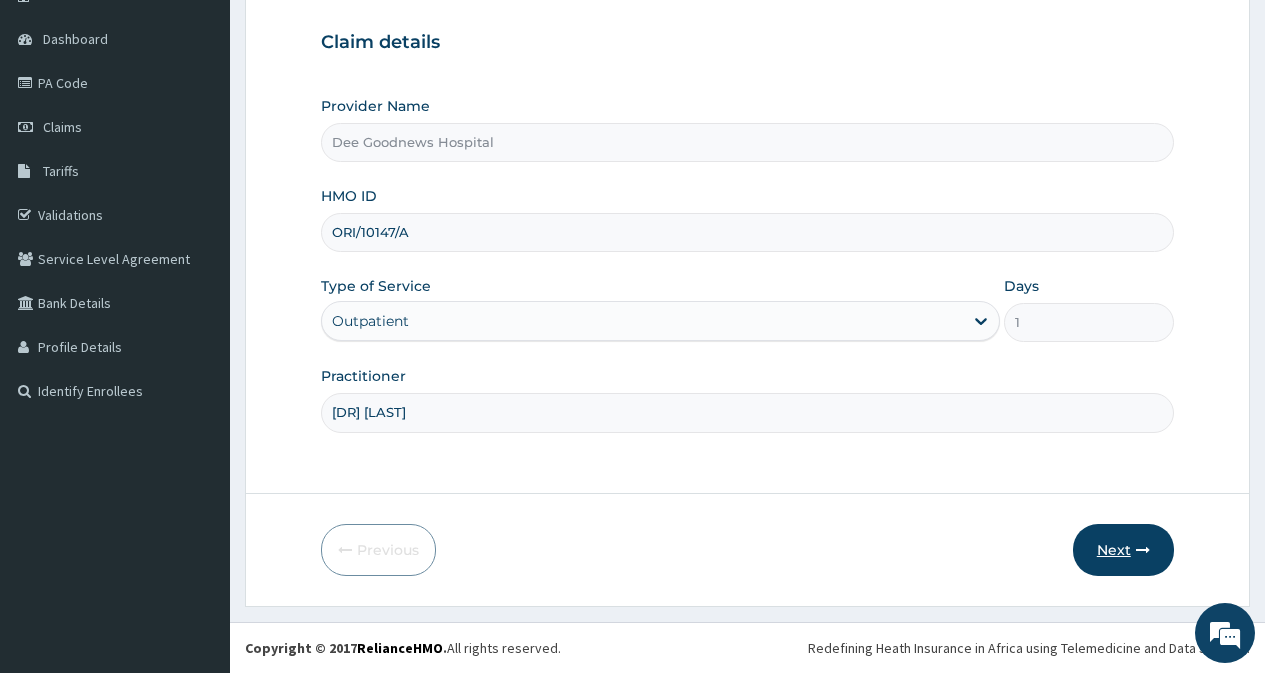 click on "Next" at bounding box center [1123, 550] 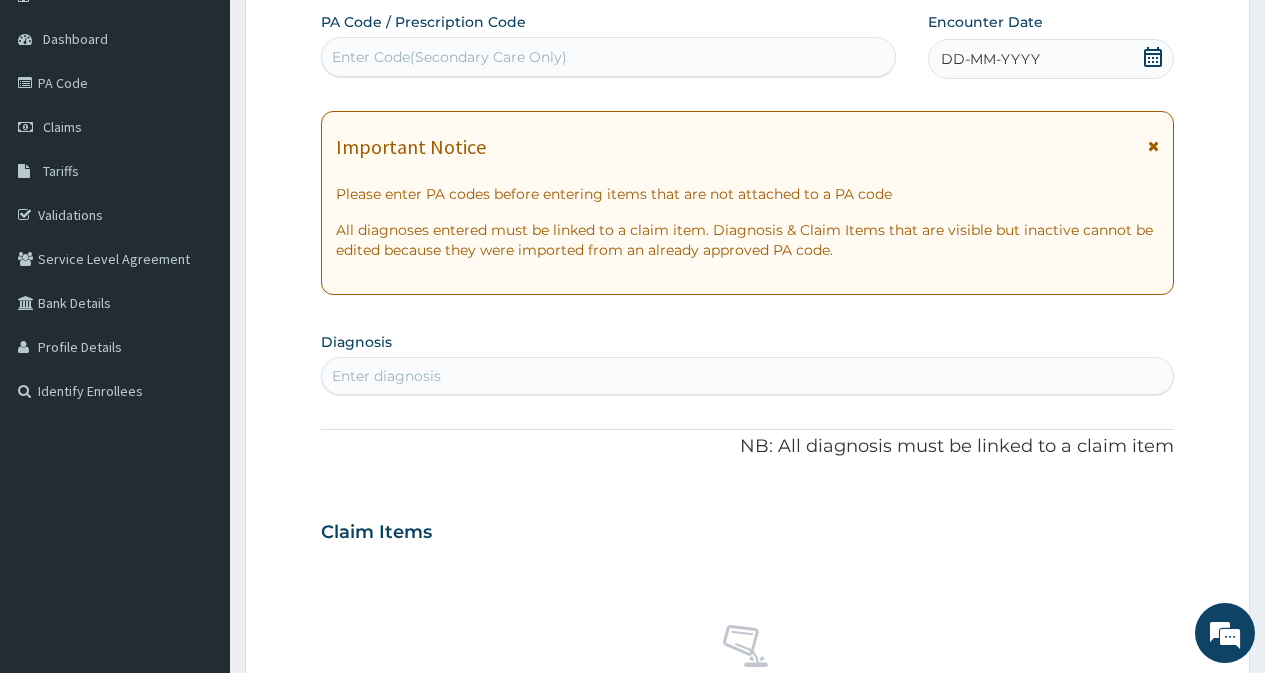 click on "Enter Code(Secondary Care Only)" at bounding box center (449, 57) 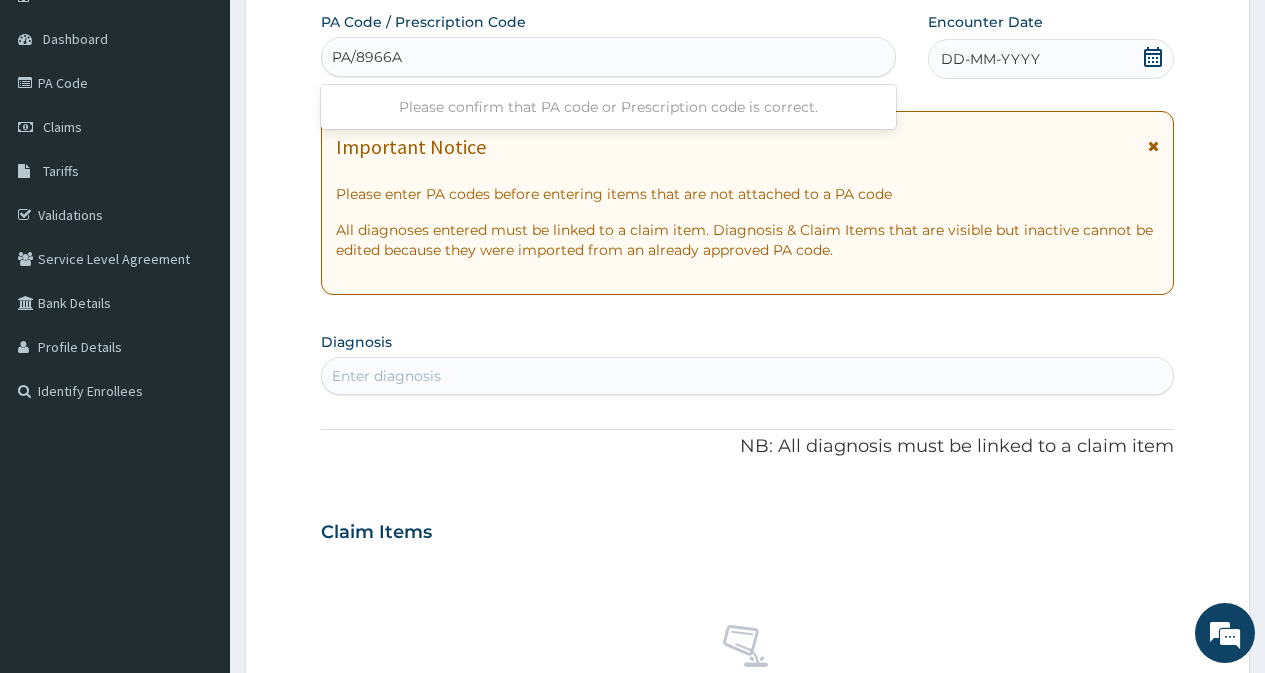 type on "PA/8966A8" 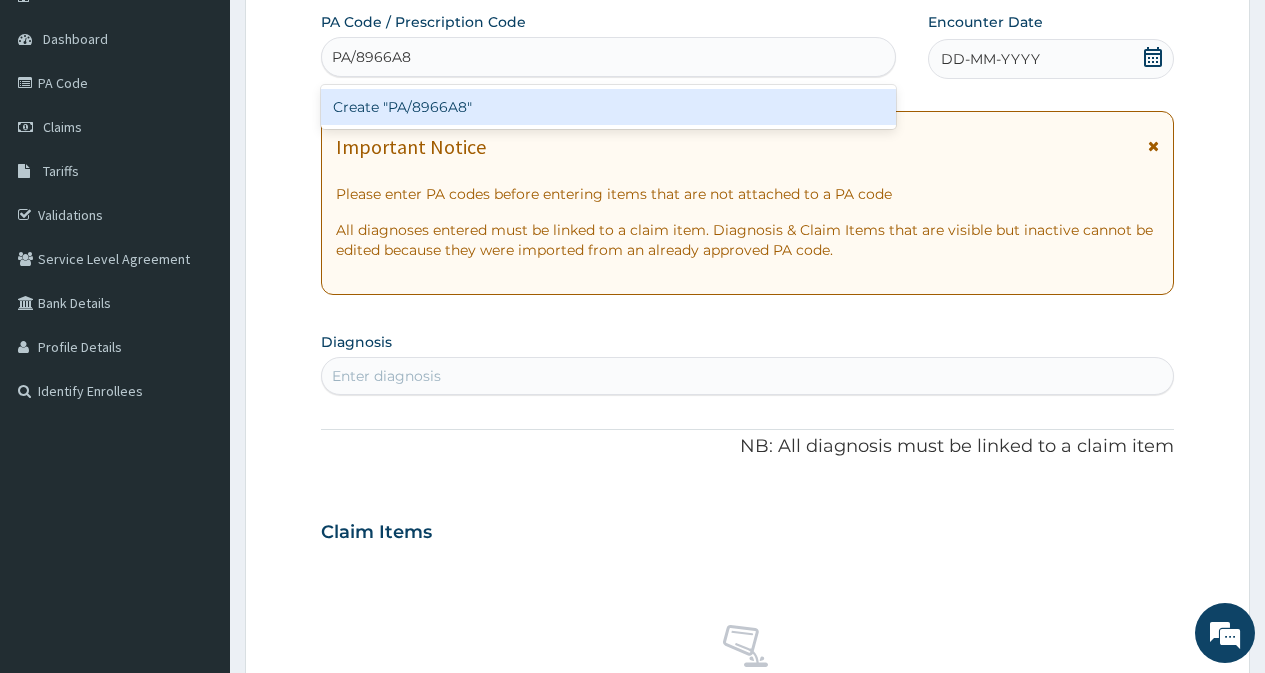 click on "Create "PA/8966A8"" at bounding box center (608, 107) 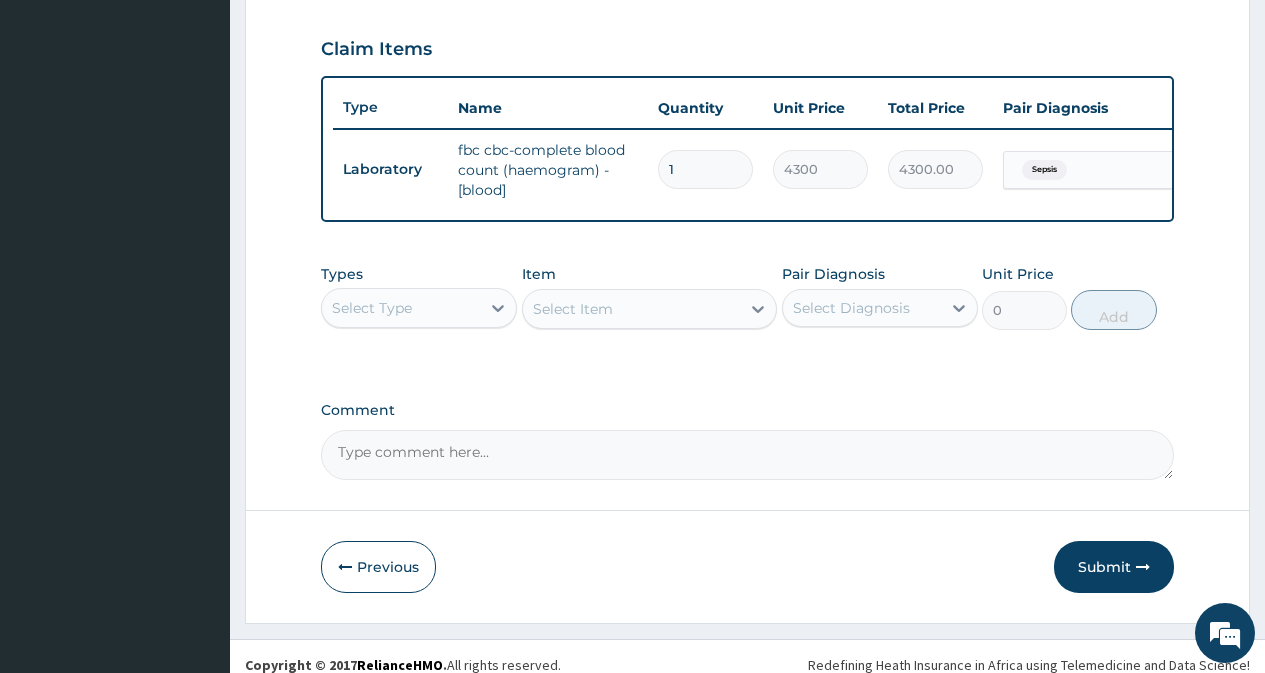 scroll, scrollTop: 700, scrollLeft: 0, axis: vertical 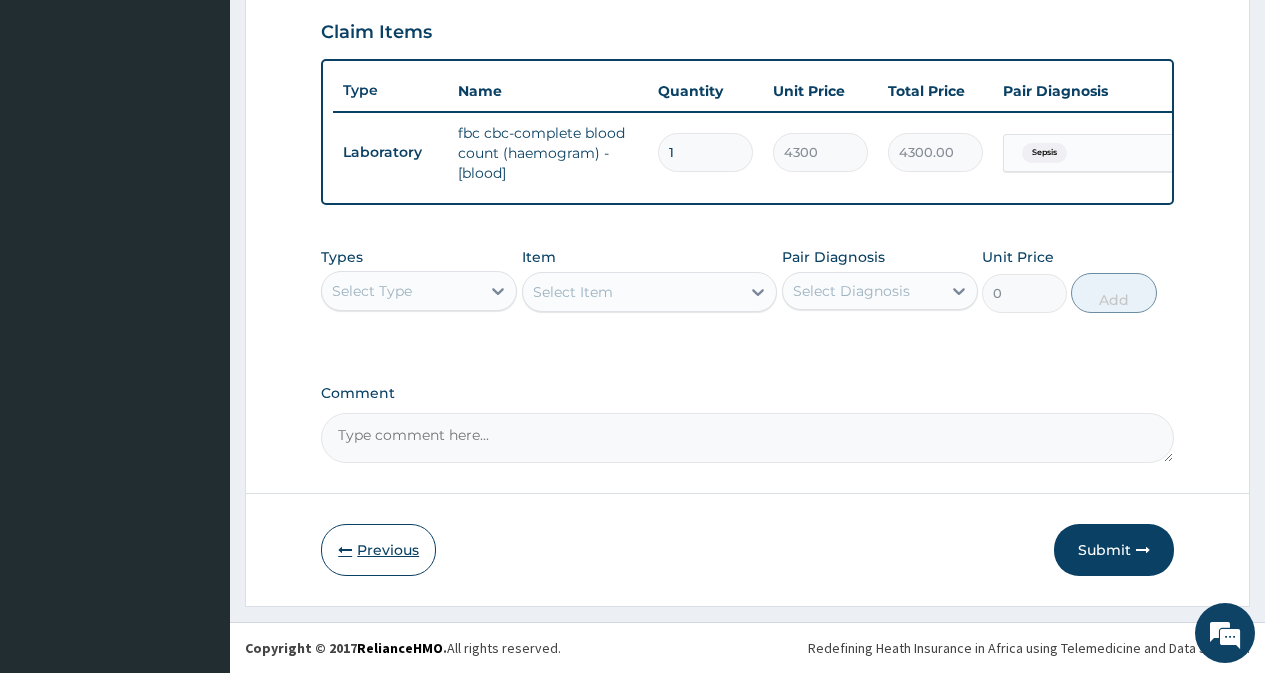 click on "Previous" at bounding box center (378, 550) 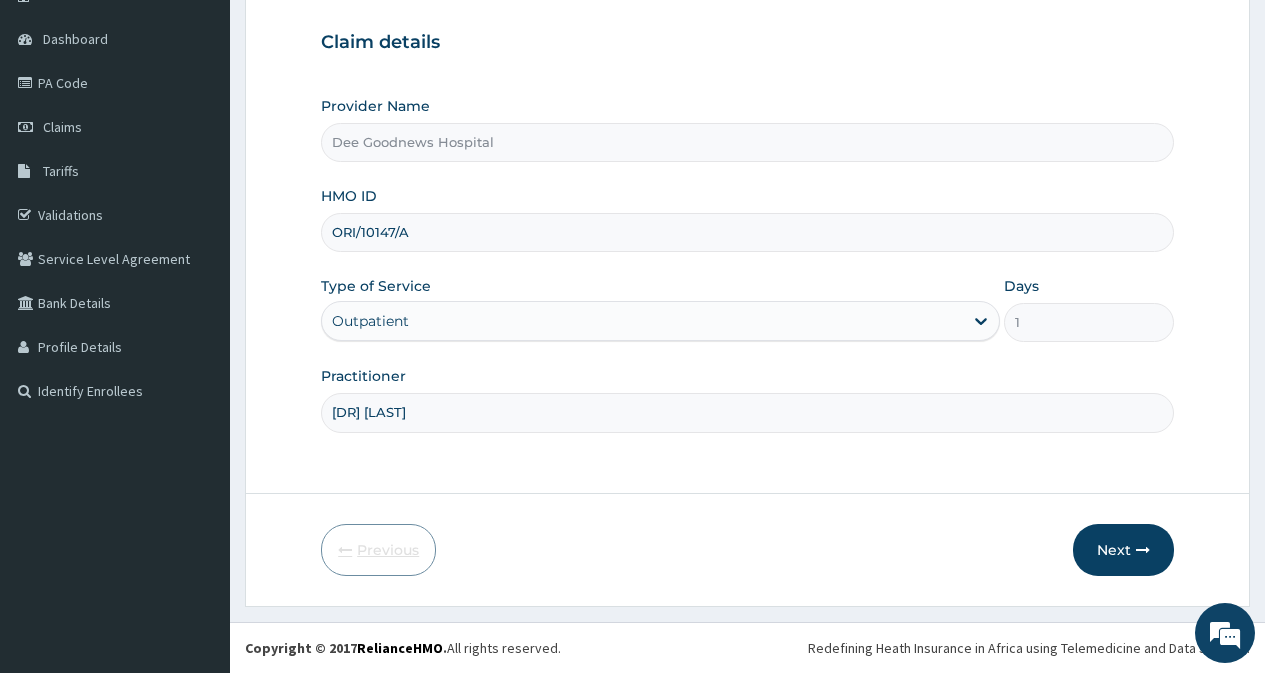 scroll, scrollTop: 179, scrollLeft: 0, axis: vertical 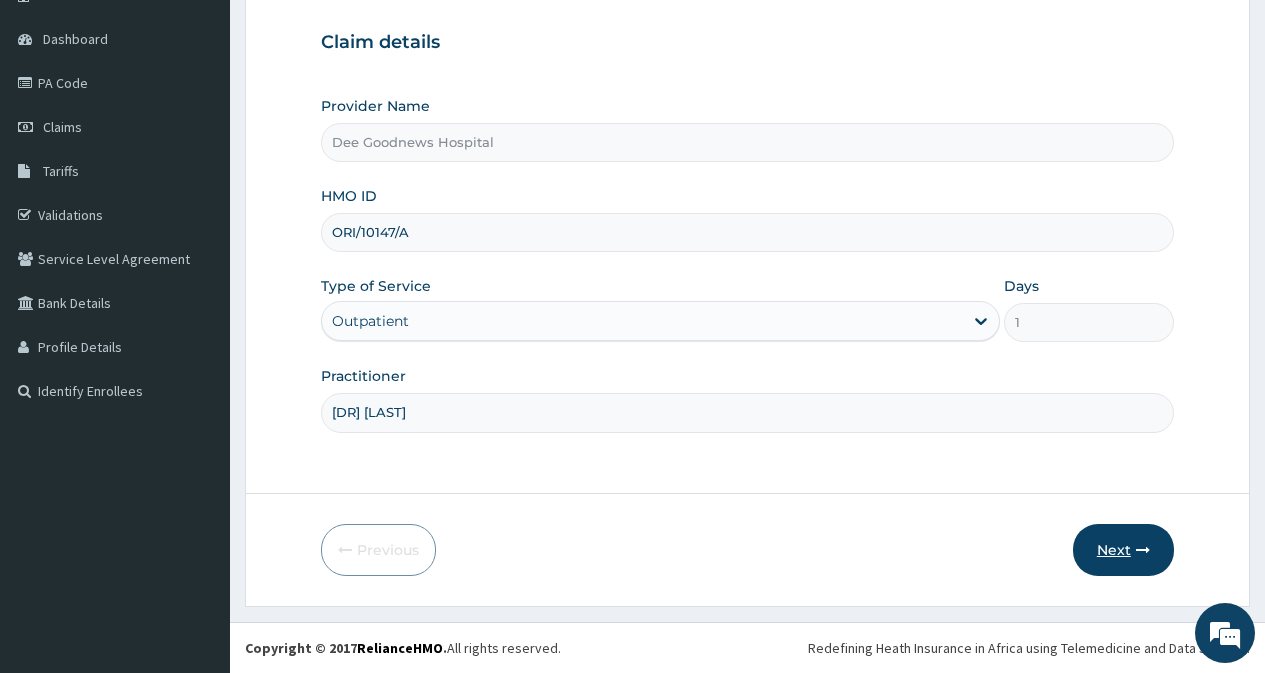 click on "Next" at bounding box center [1123, 550] 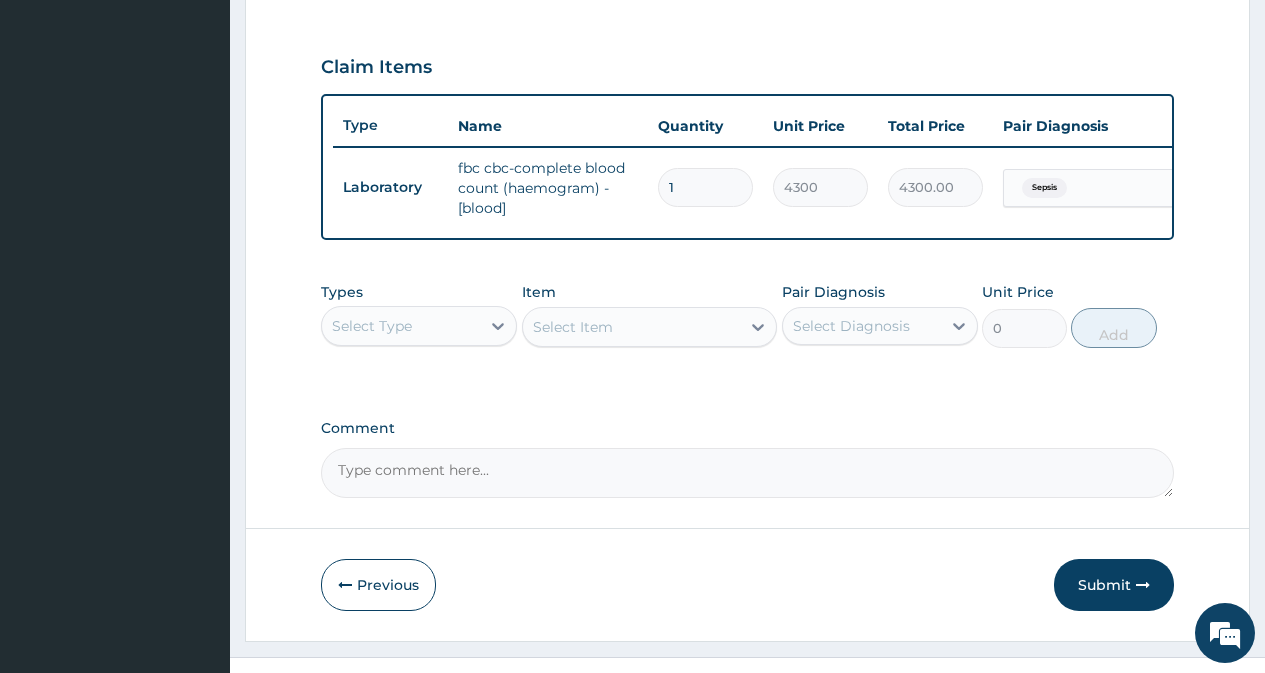 scroll, scrollTop: 700, scrollLeft: 0, axis: vertical 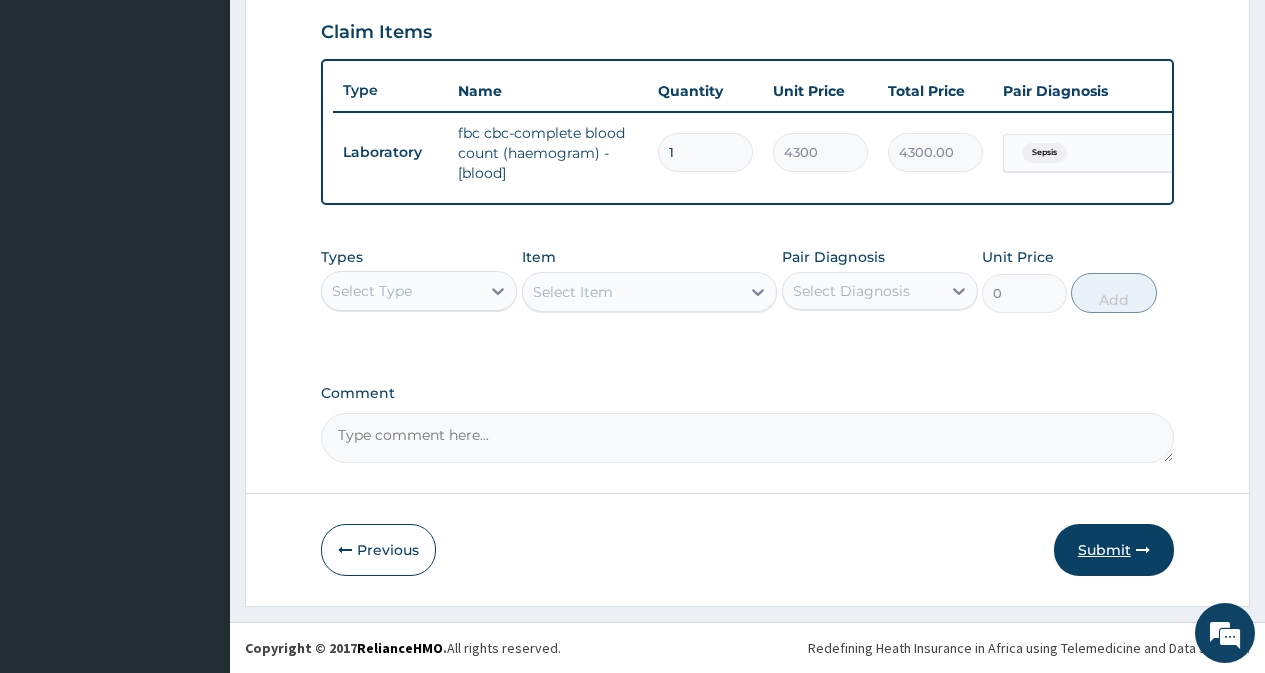 click on "Submit" at bounding box center (1114, 550) 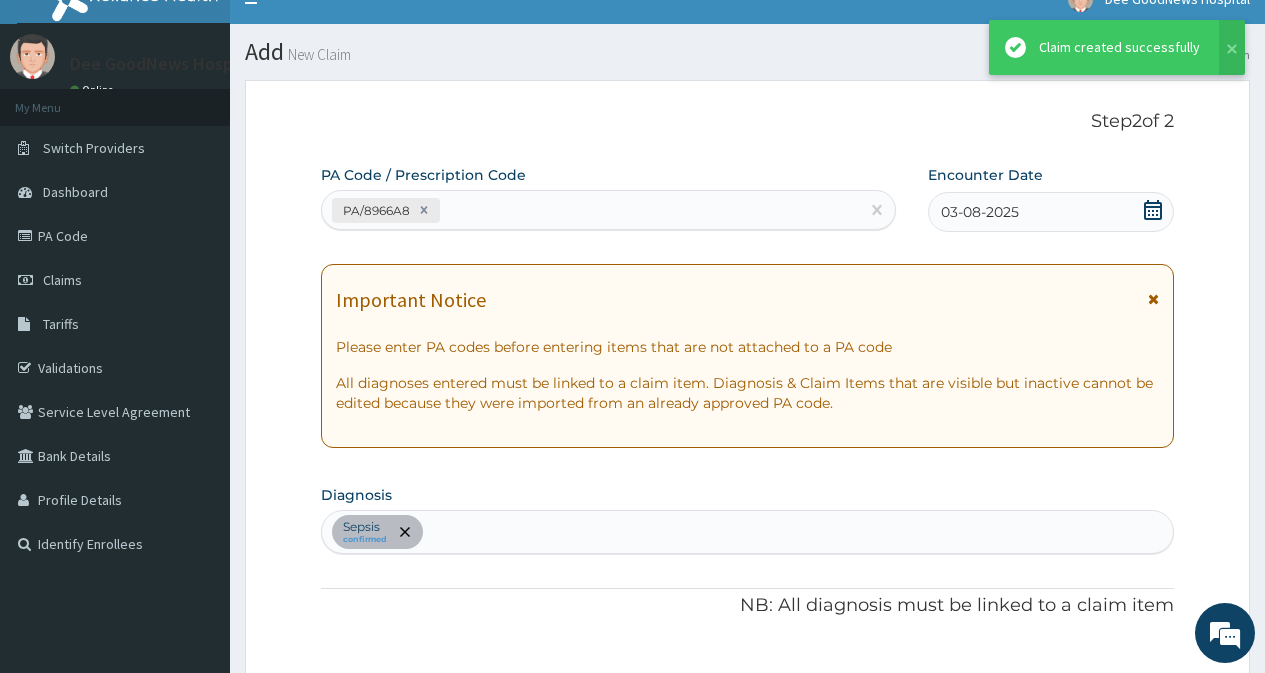 scroll, scrollTop: 0, scrollLeft: 0, axis: both 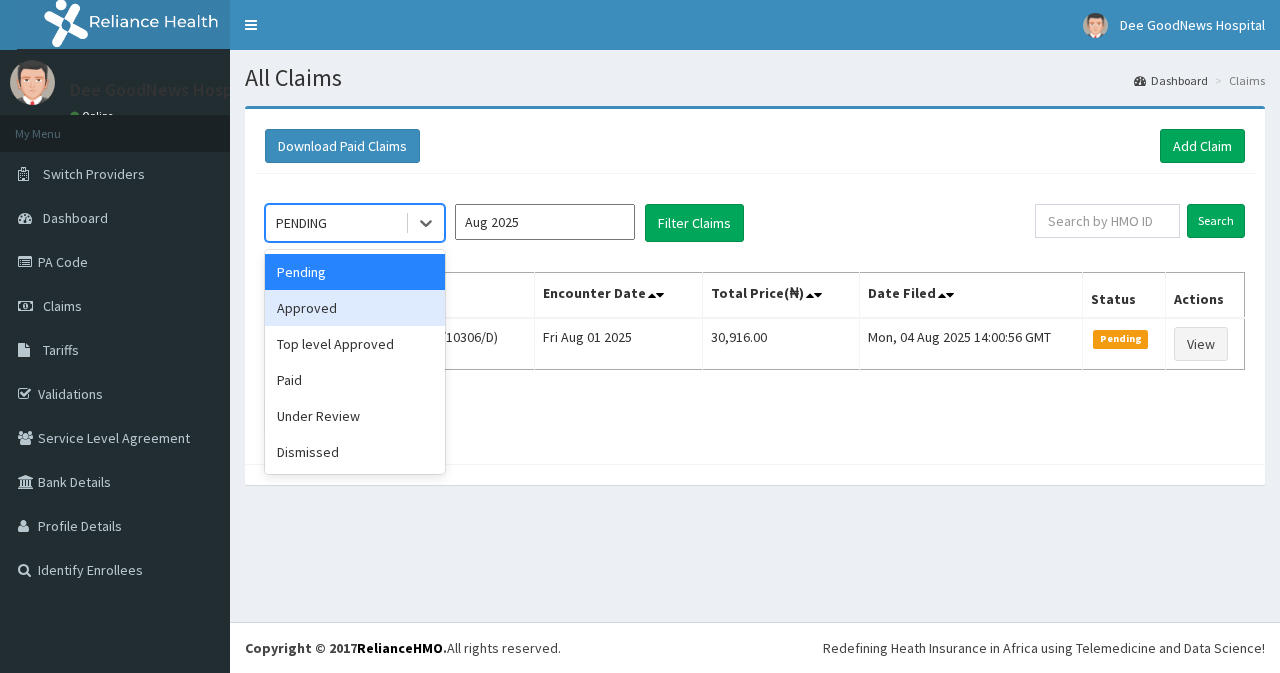 click on "Approved" at bounding box center [355, 308] 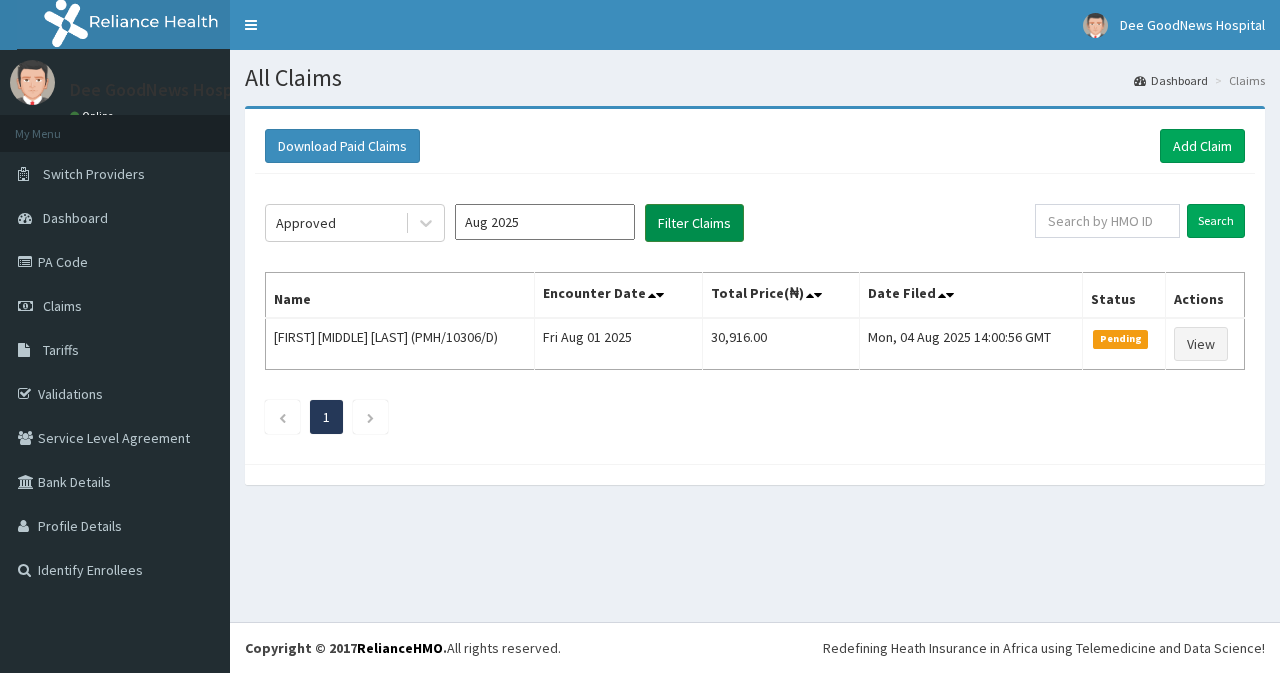 click on "Filter Claims" at bounding box center [694, 223] 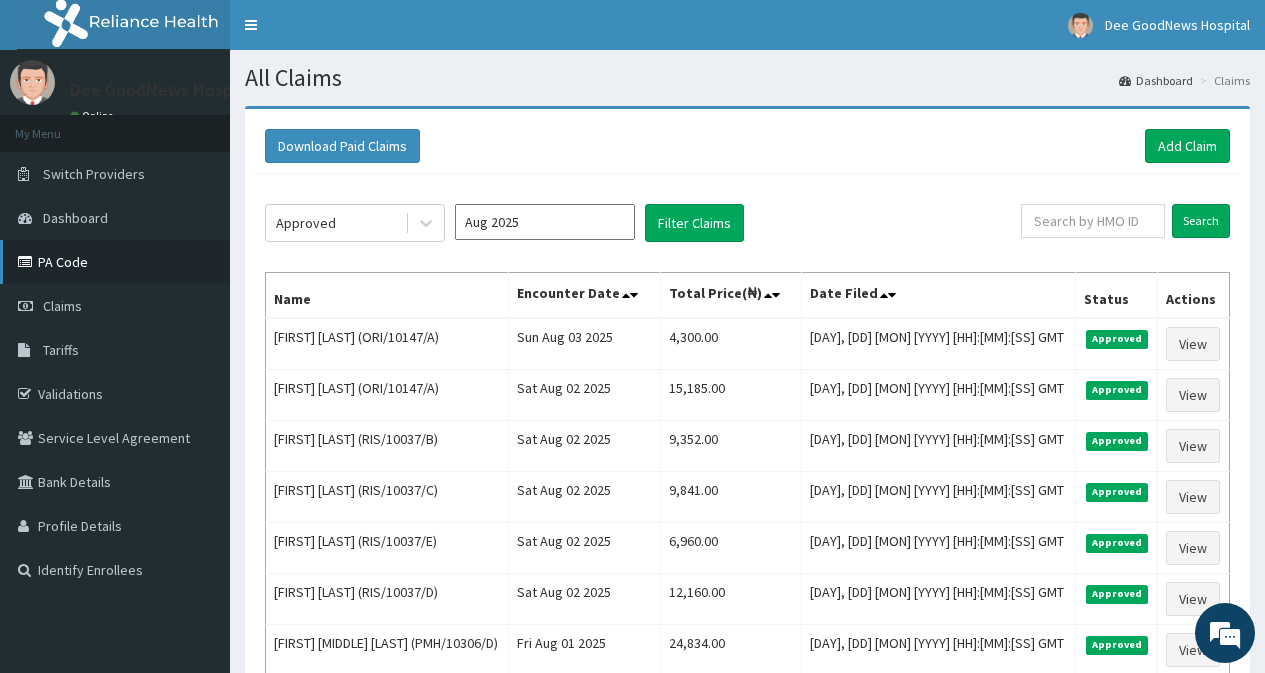 click on "PA Code" at bounding box center (115, 262) 